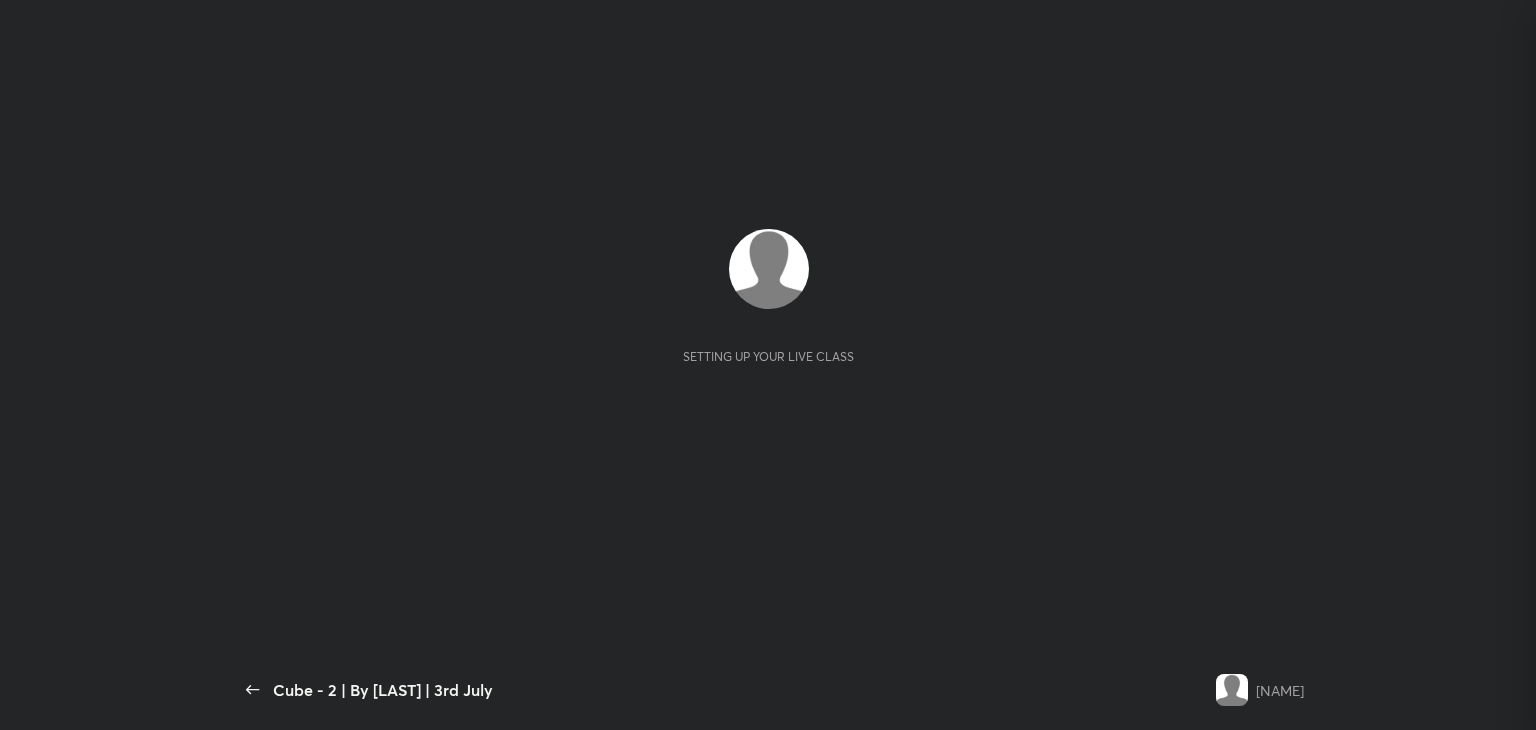 scroll, scrollTop: 0, scrollLeft: 0, axis: both 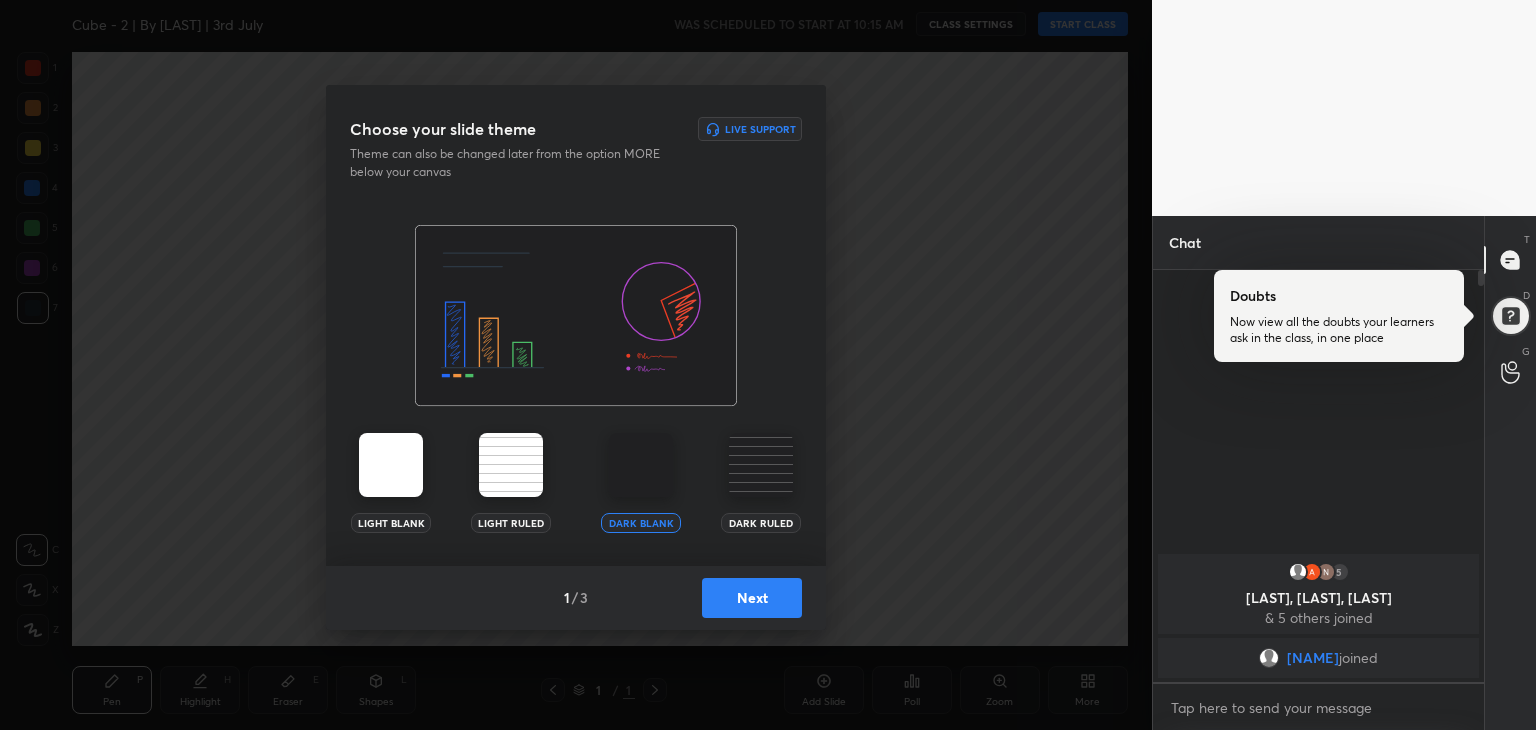click on "Next" at bounding box center [752, 598] 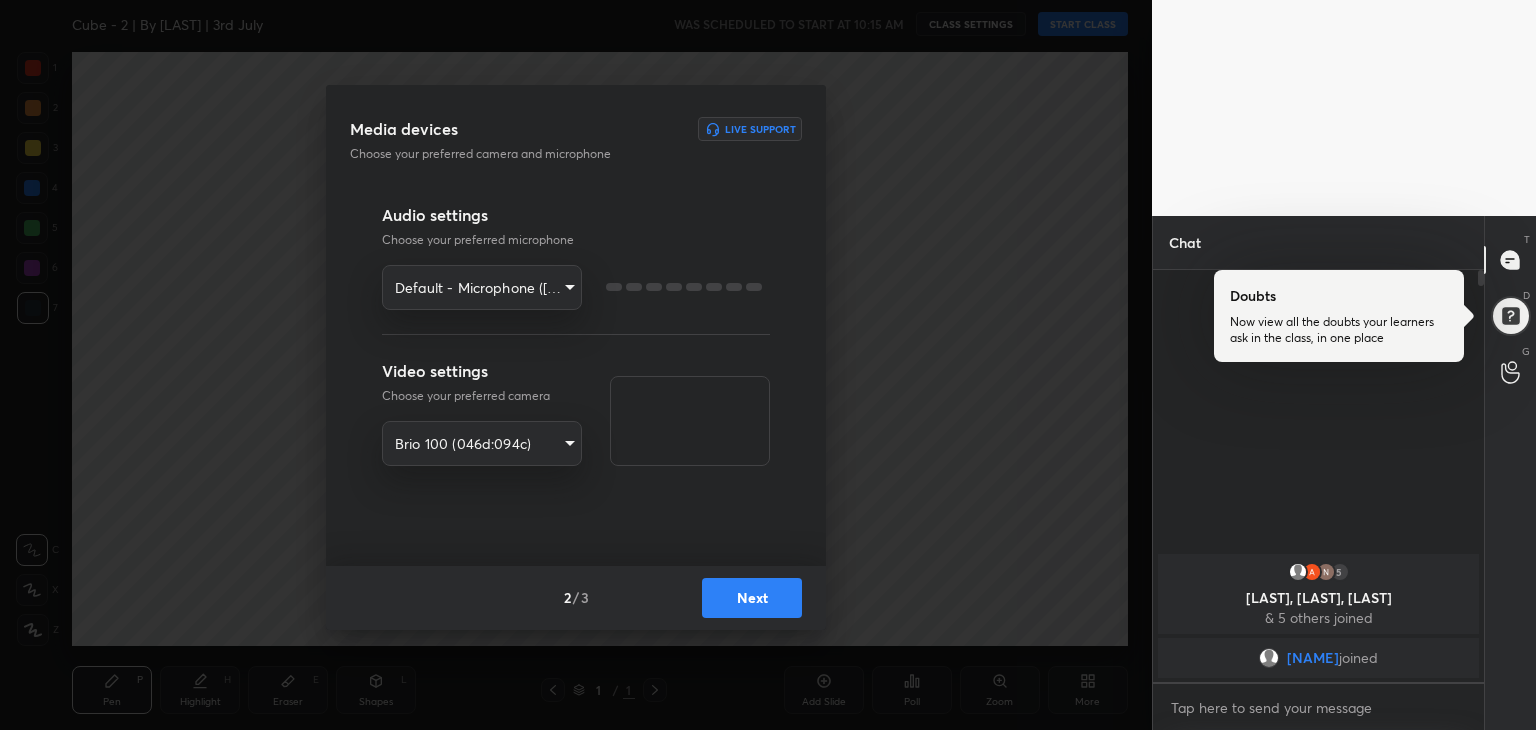 click on "Next" at bounding box center [752, 598] 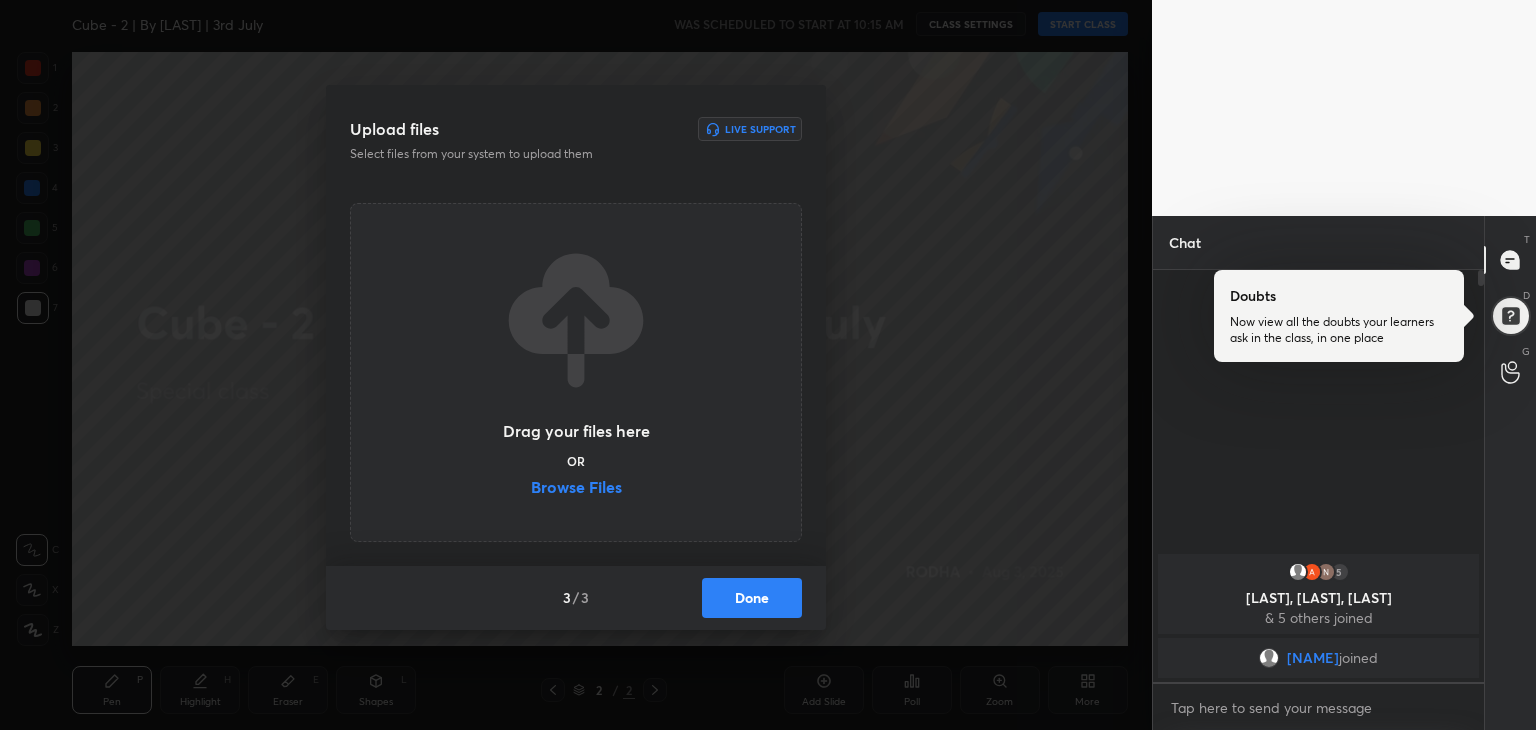 click on "Browse Files" at bounding box center [576, 489] 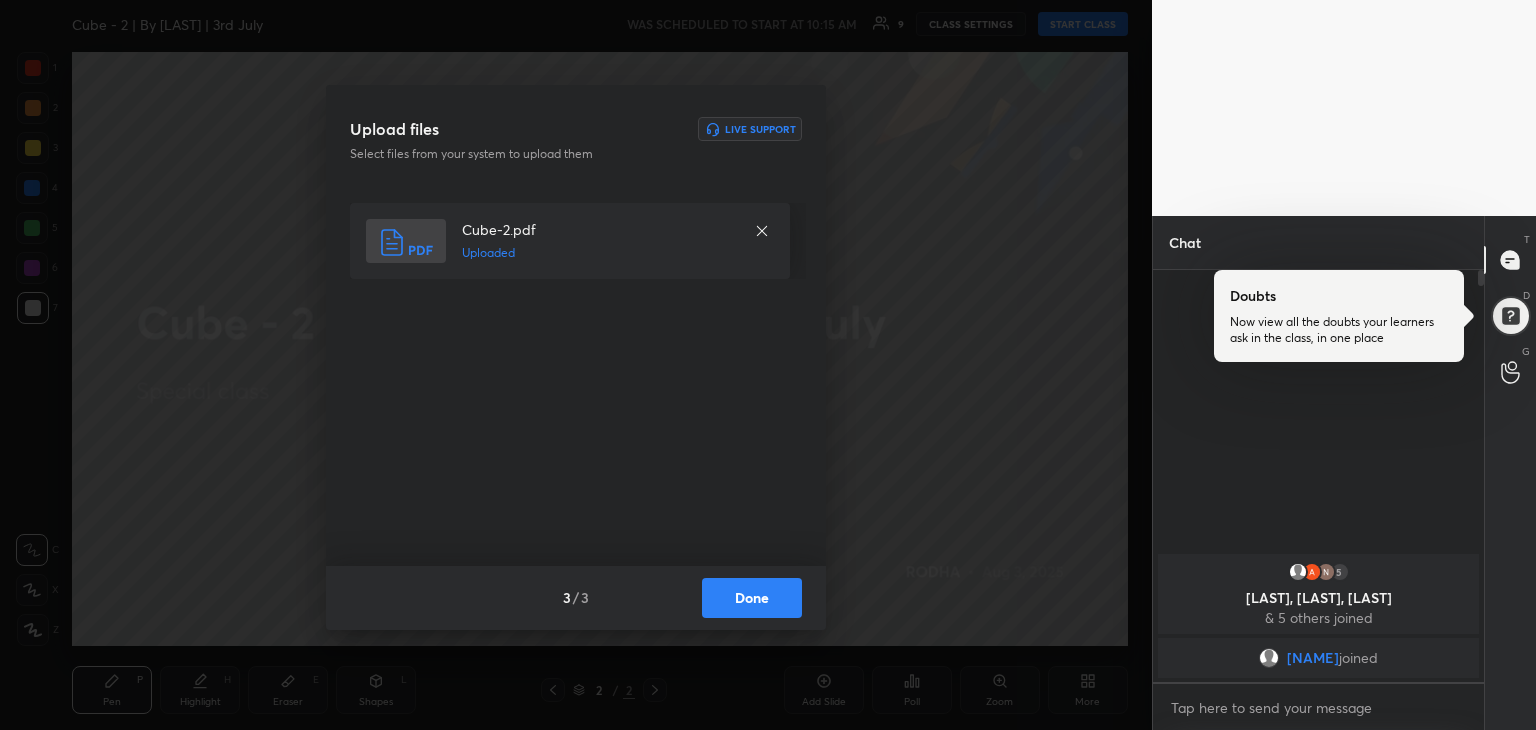 drag, startPoint x: 749, startPoint y: 601, endPoint x: 760, endPoint y: 596, distance: 12.083046 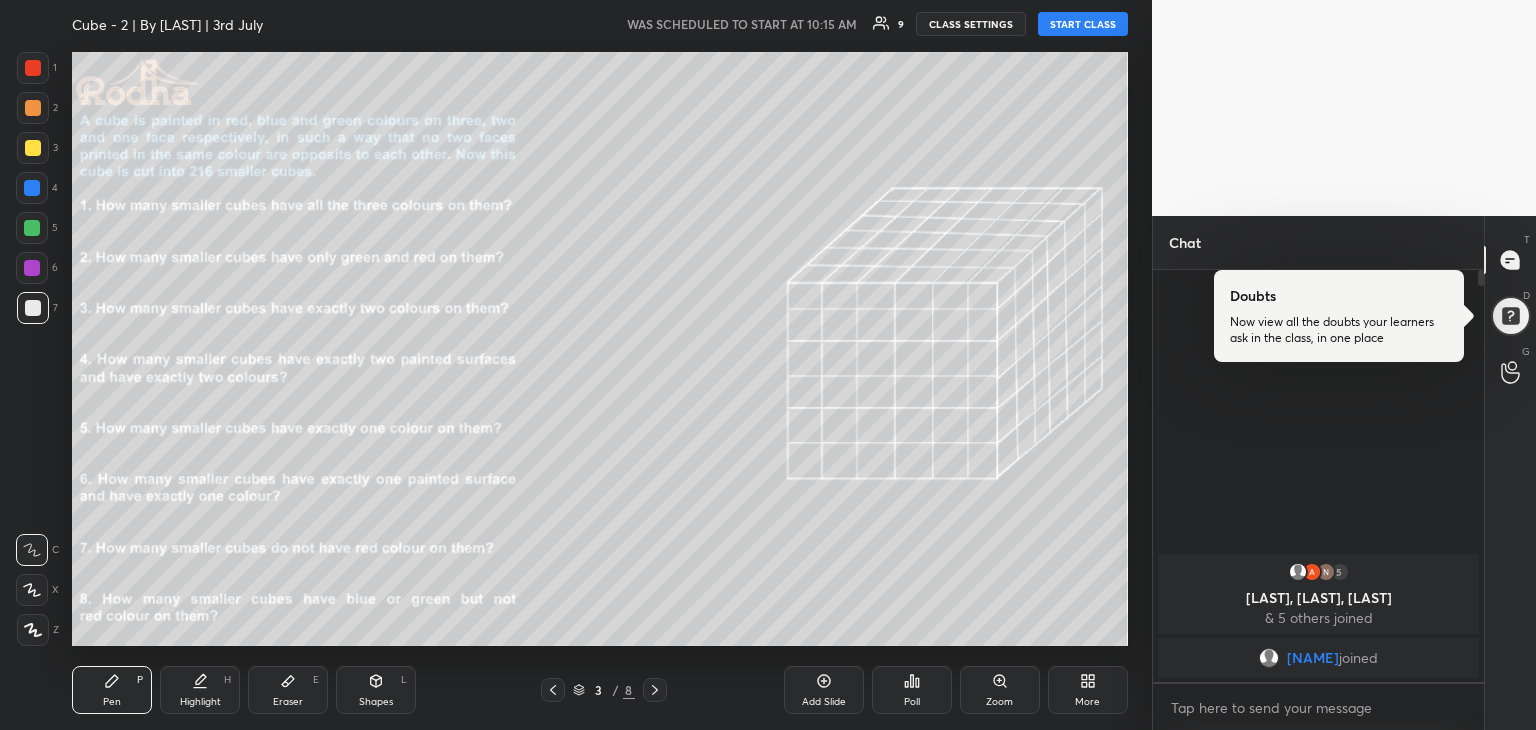drag, startPoint x: 1081, startPoint y: 27, endPoint x: 1108, endPoint y: 22, distance: 27.45906 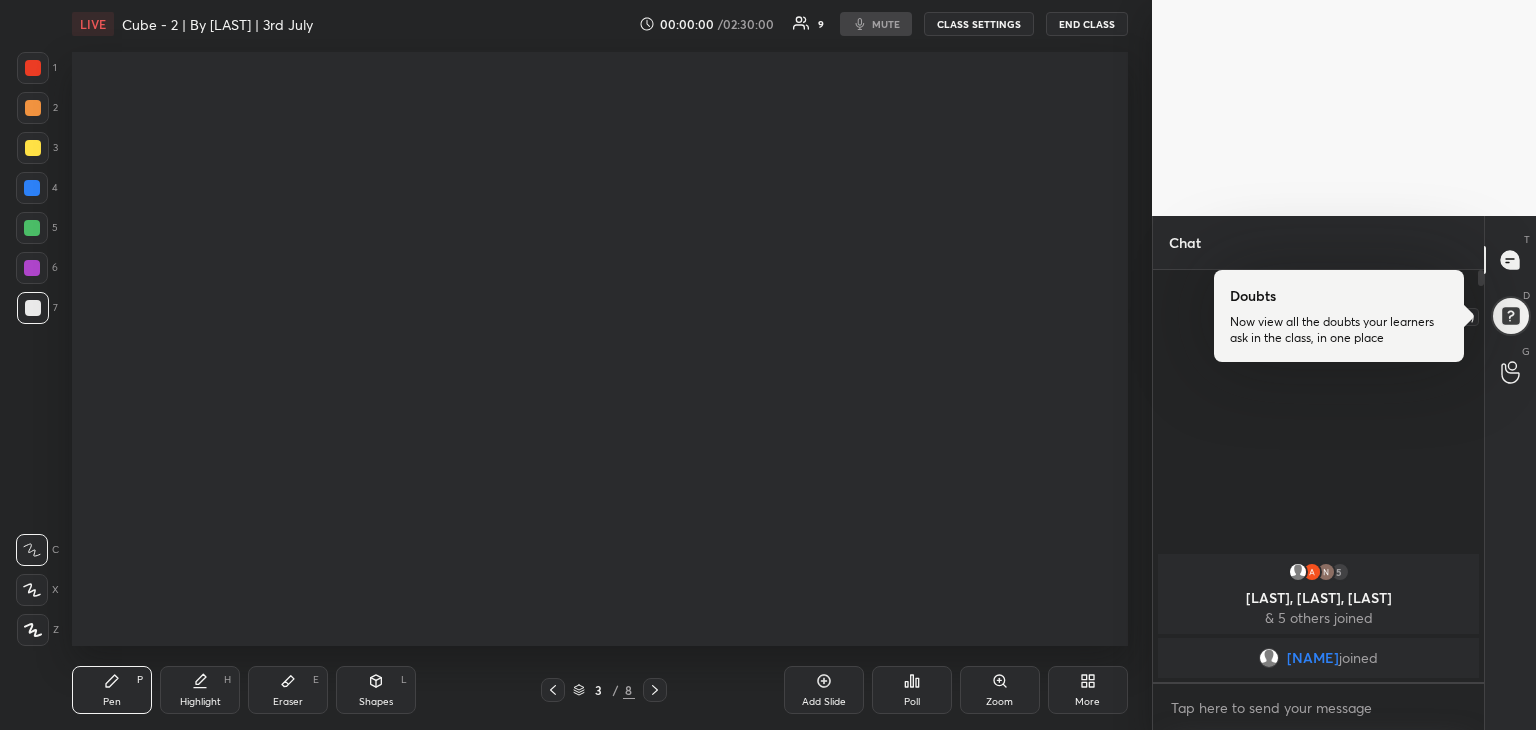 click at bounding box center [1511, 316] 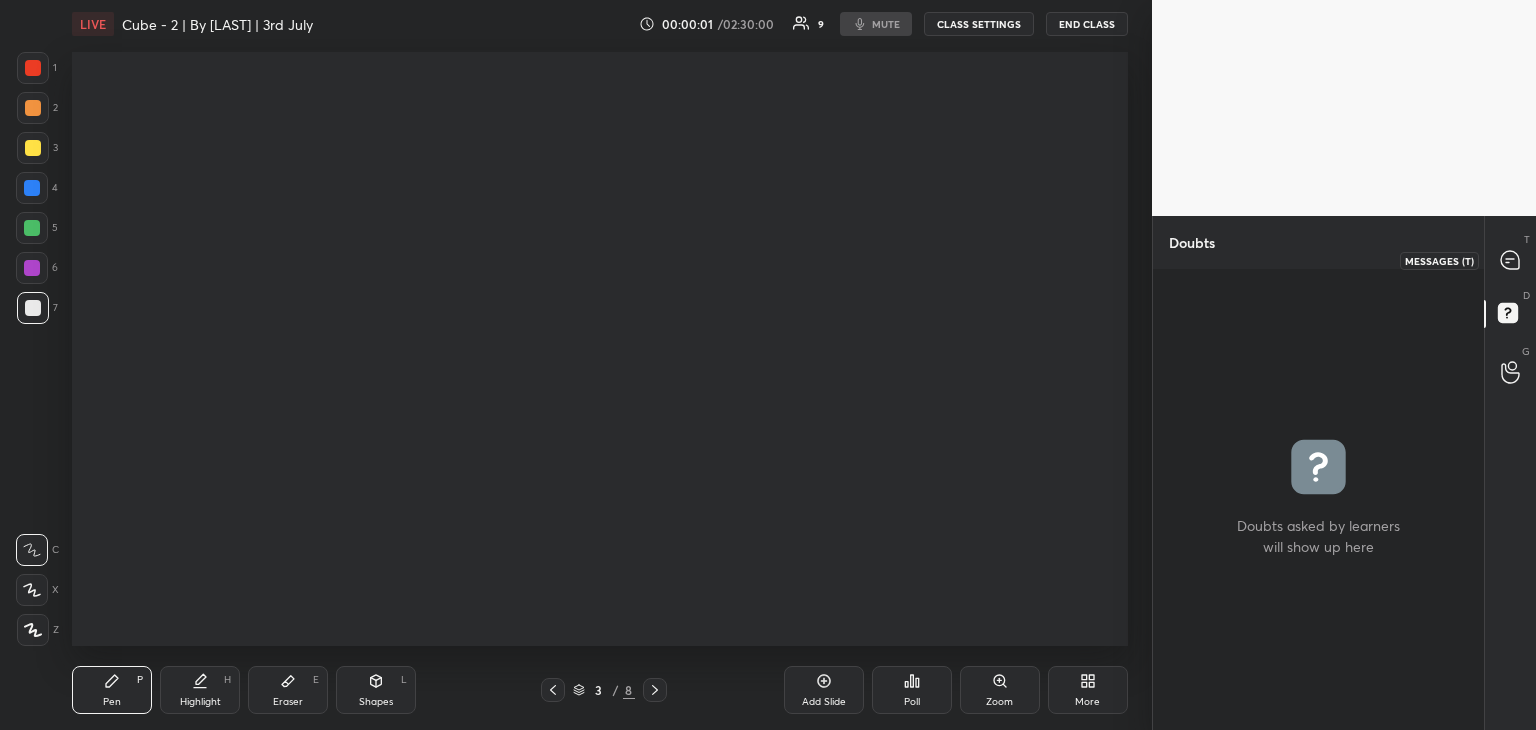 click 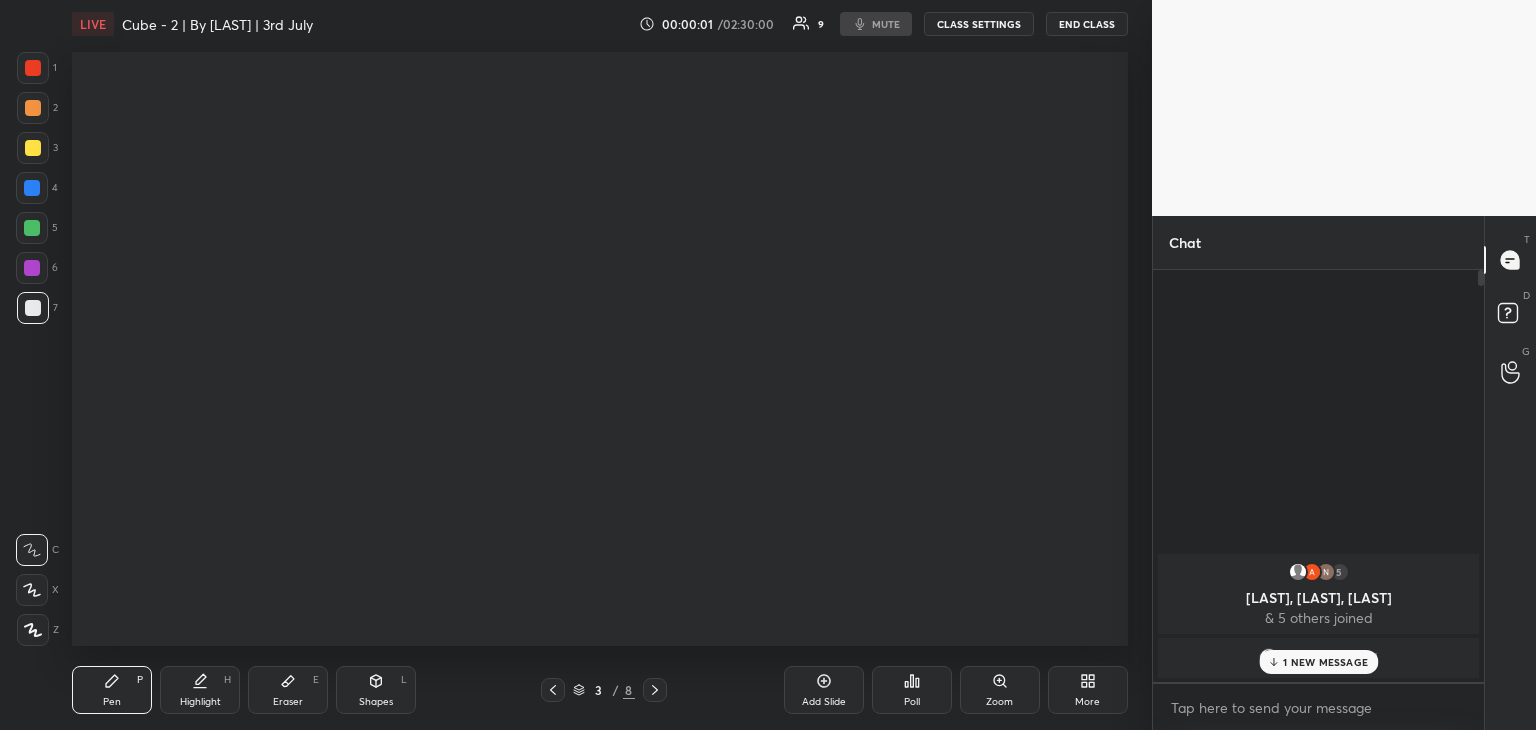 scroll, scrollTop: 5, scrollLeft: 6, axis: both 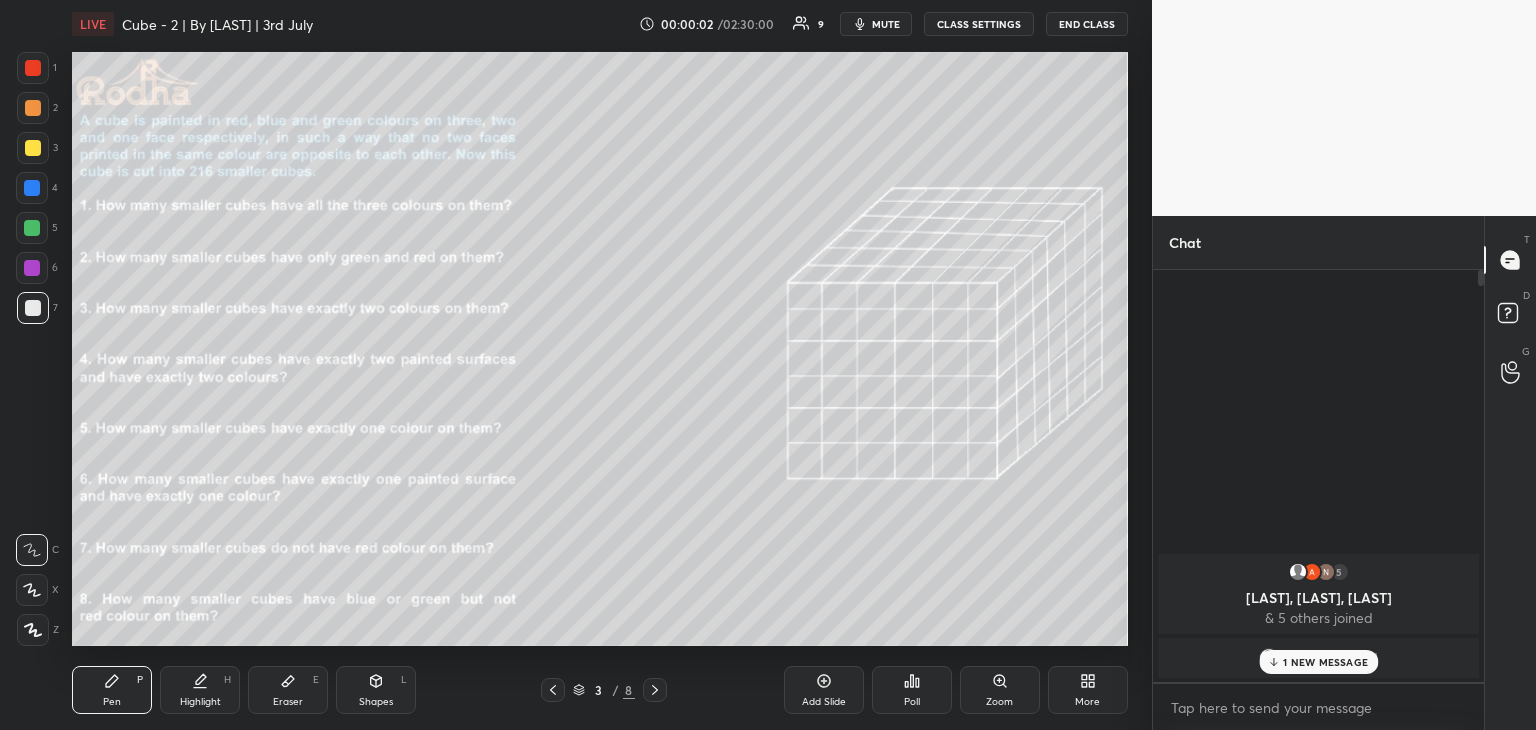 click on "1 NEW MESSAGE" at bounding box center (1325, 662) 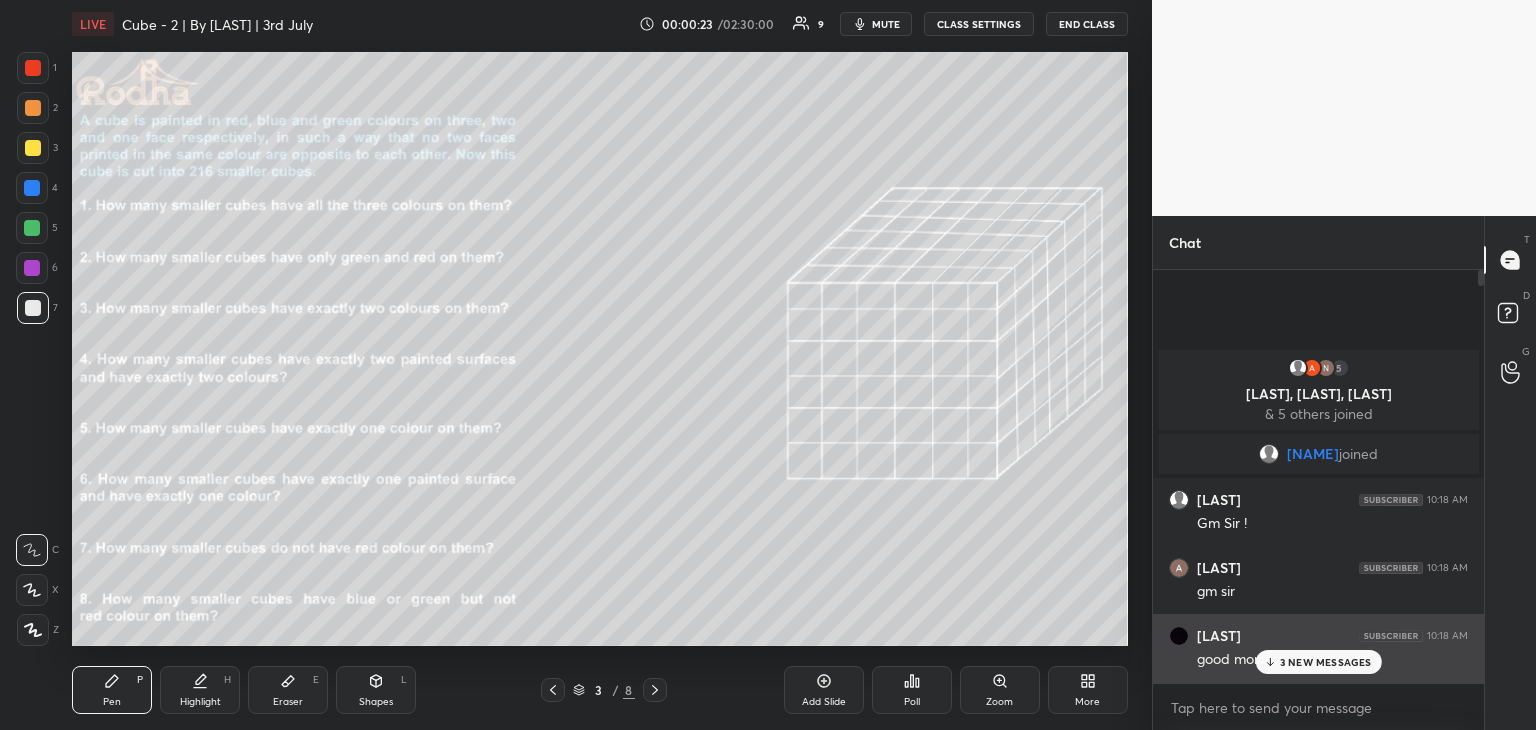 click on "3 NEW MESSAGES" at bounding box center [1318, 662] 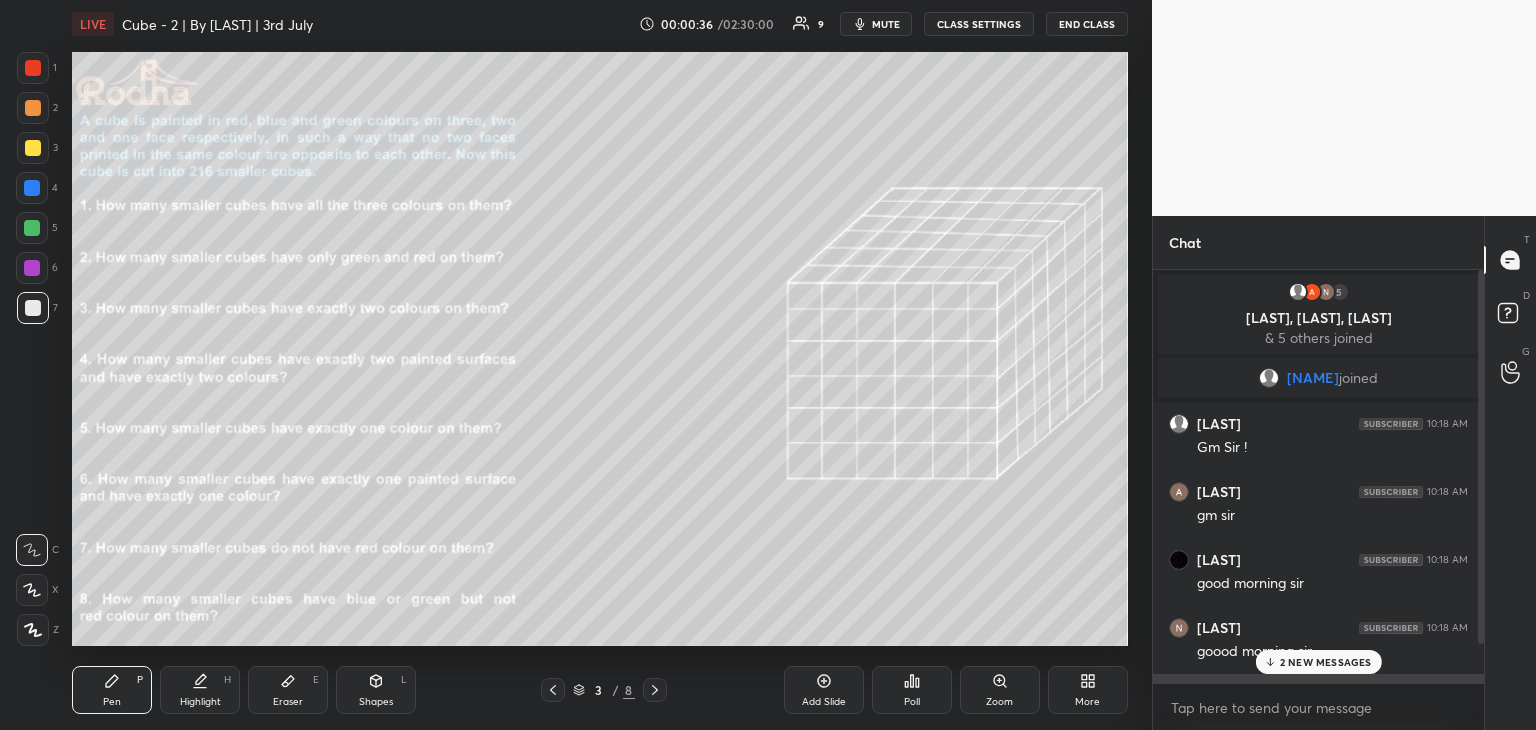 click on "2 NEW MESSAGES" at bounding box center (1326, 662) 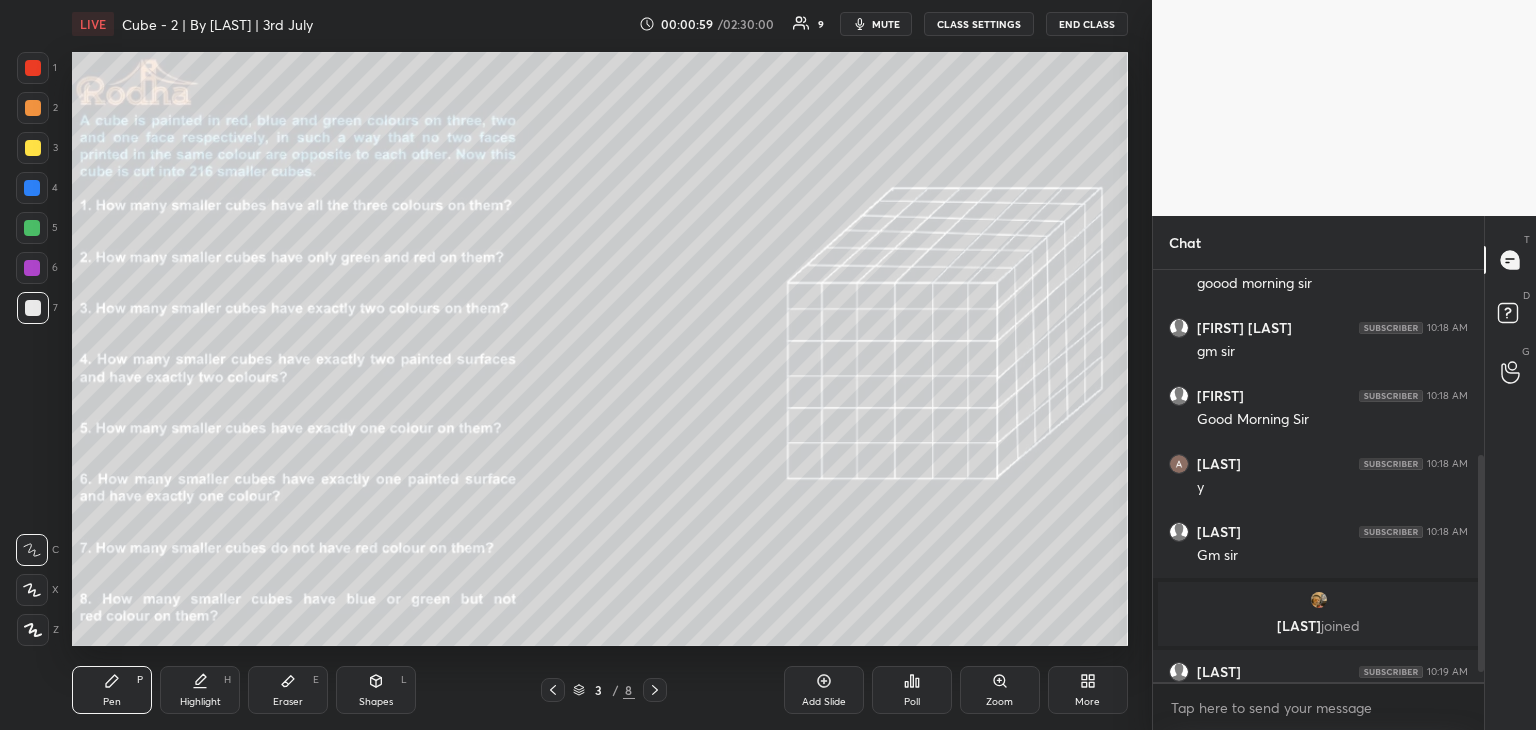 scroll, scrollTop: 372, scrollLeft: 0, axis: vertical 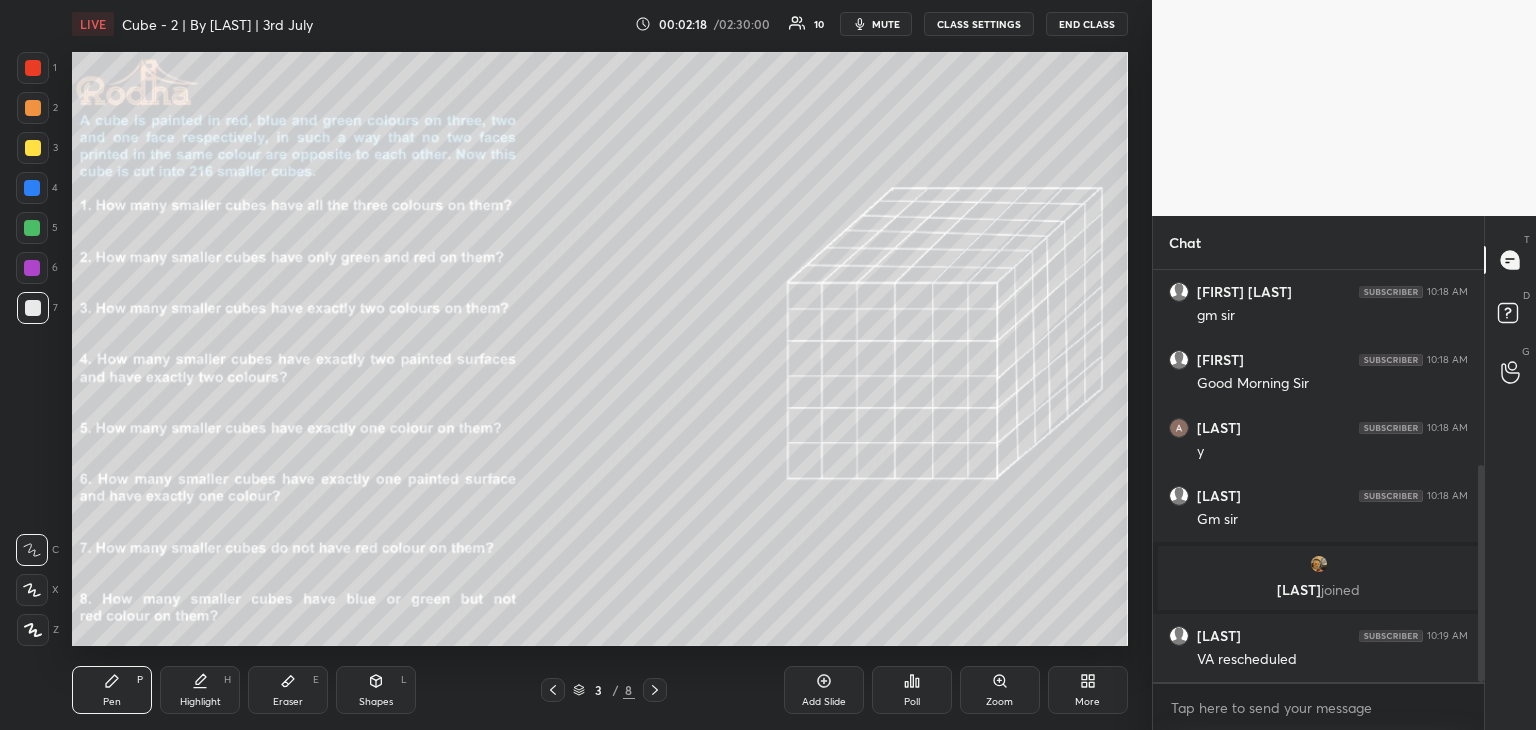 drag, startPoint x: 30, startPoint y: 149, endPoint x: 52, endPoint y: 141, distance: 23.409399 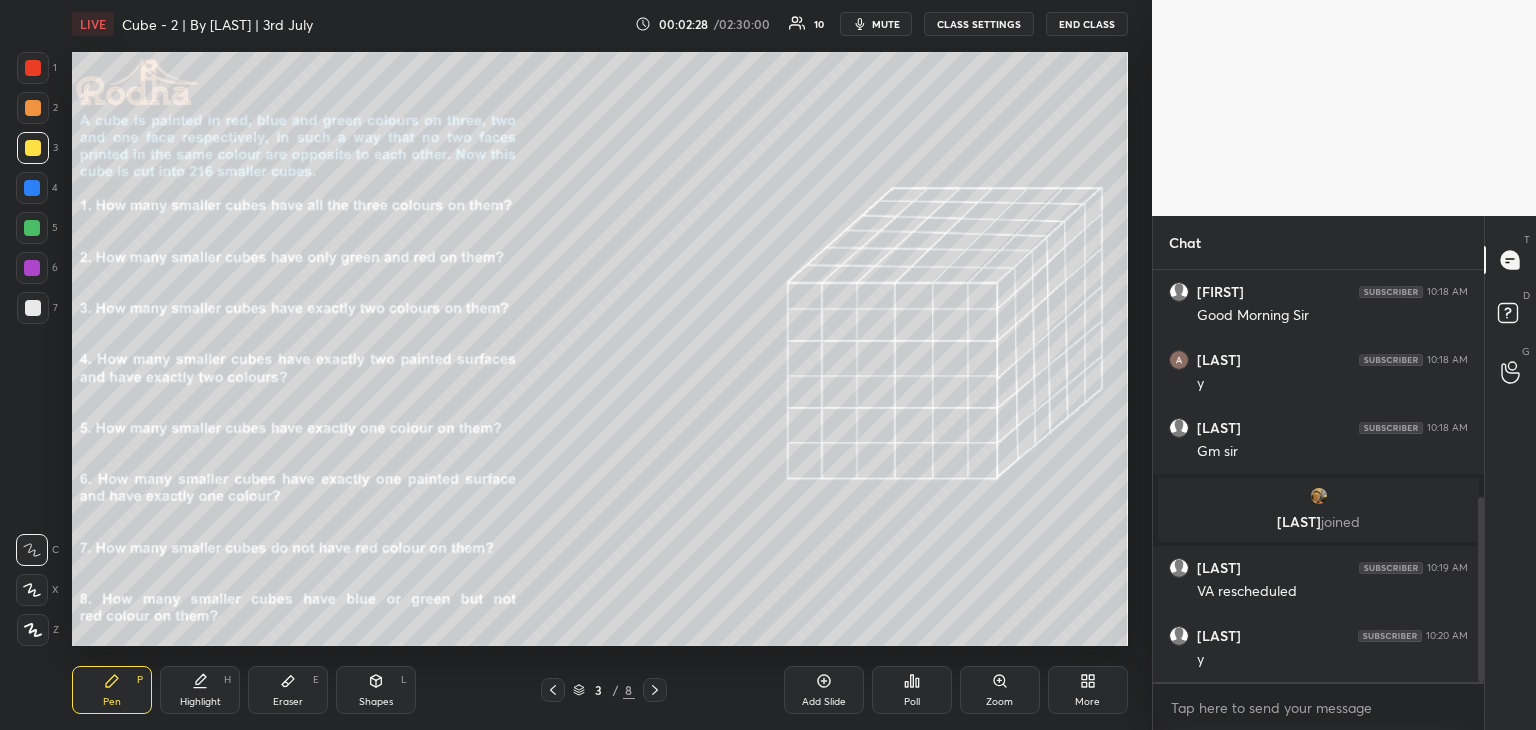 scroll, scrollTop: 508, scrollLeft: 0, axis: vertical 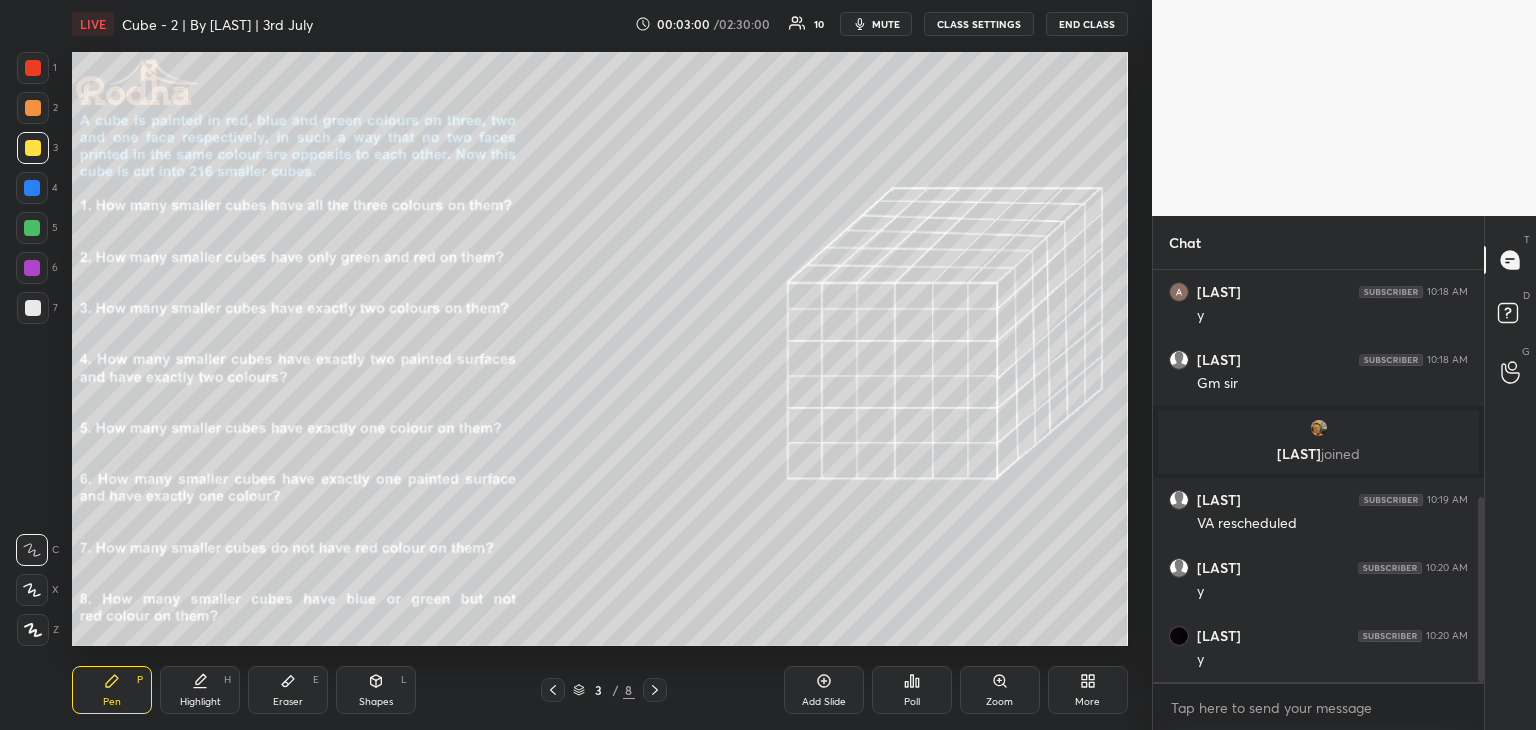 drag, startPoint x: 35, startPoint y: 70, endPoint x: 26, endPoint y: 128, distance: 58.694122 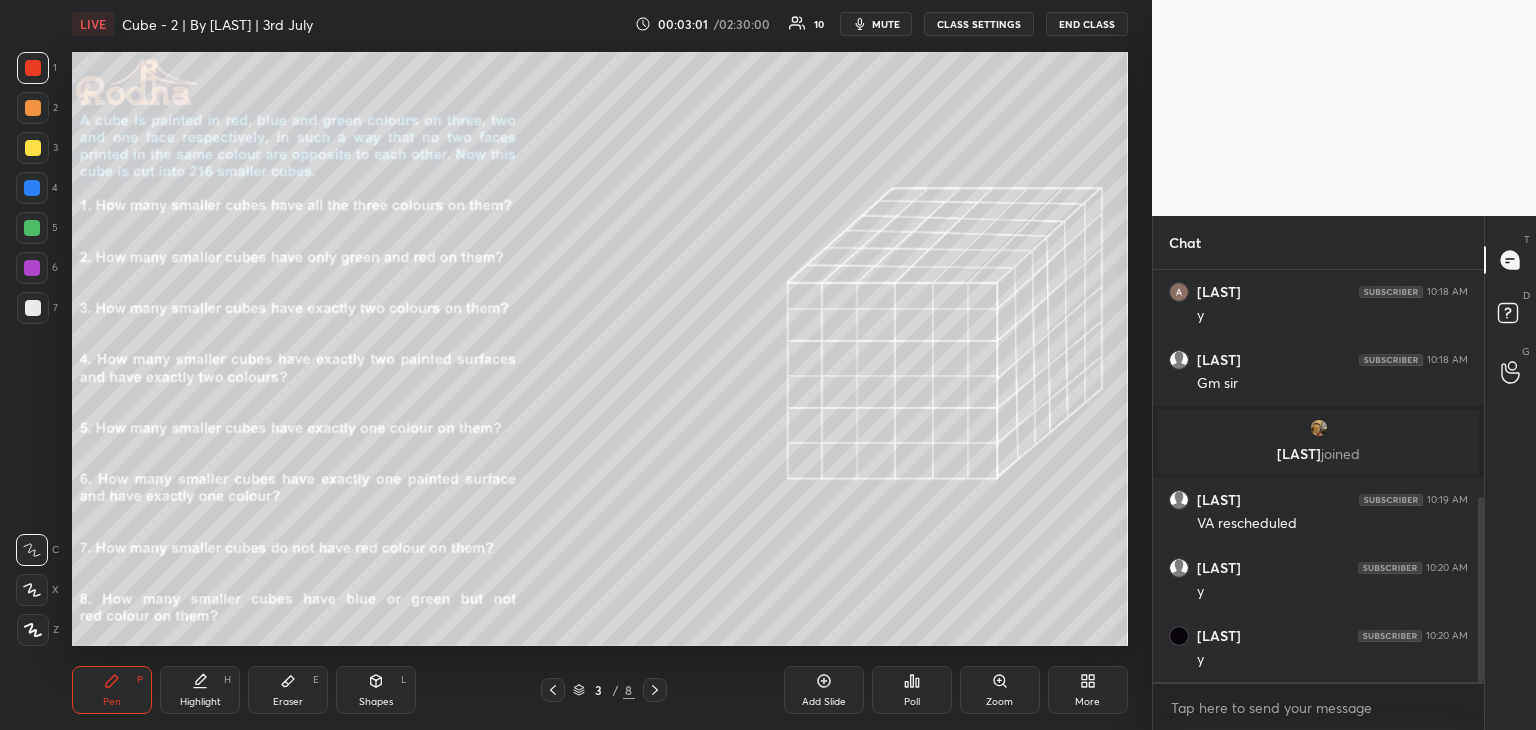 drag, startPoint x: 31, startPoint y: 590, endPoint x: 59, endPoint y: 565, distance: 37.536648 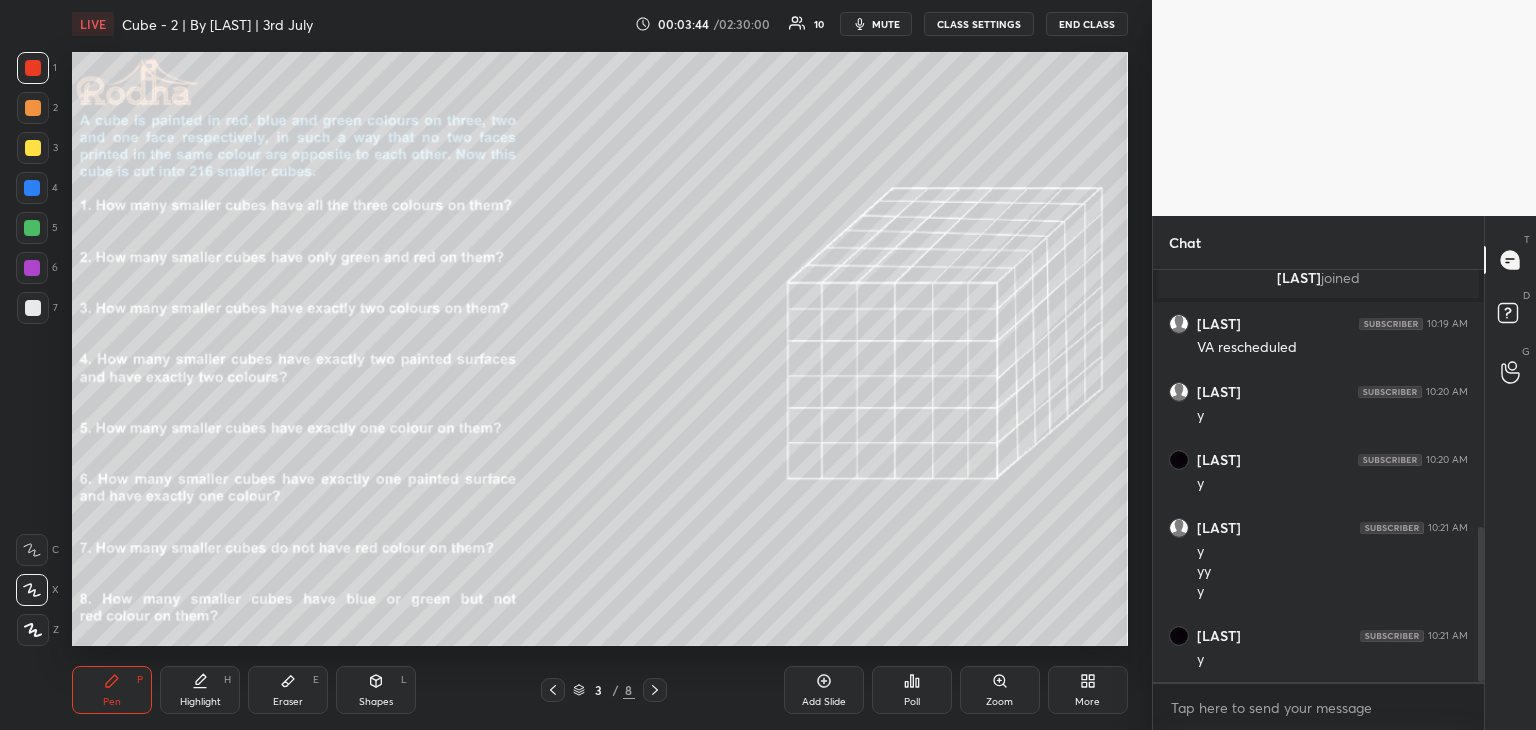 scroll, scrollTop: 752, scrollLeft: 0, axis: vertical 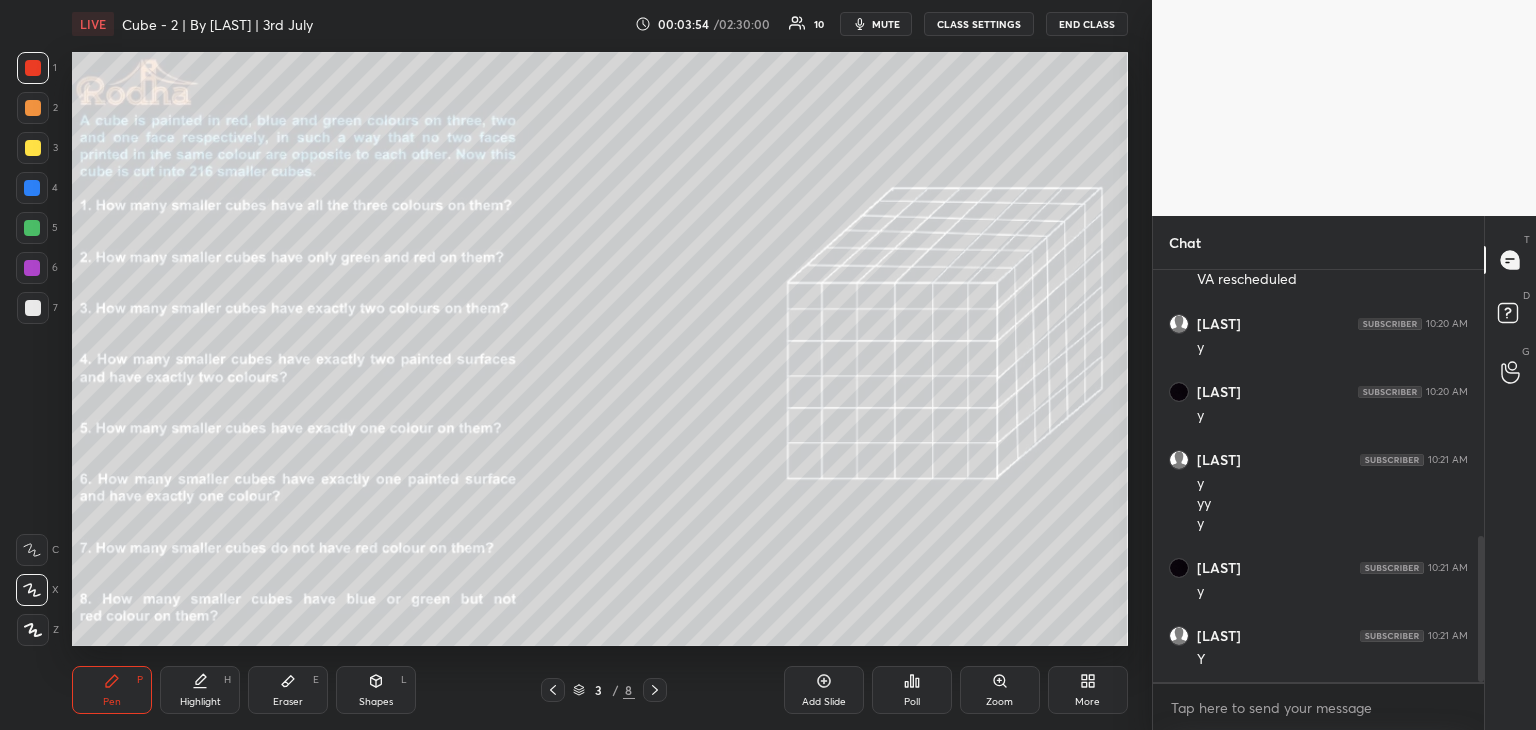 drag, startPoint x: 31, startPoint y: 191, endPoint x: 65, endPoint y: 219, distance: 44.04543 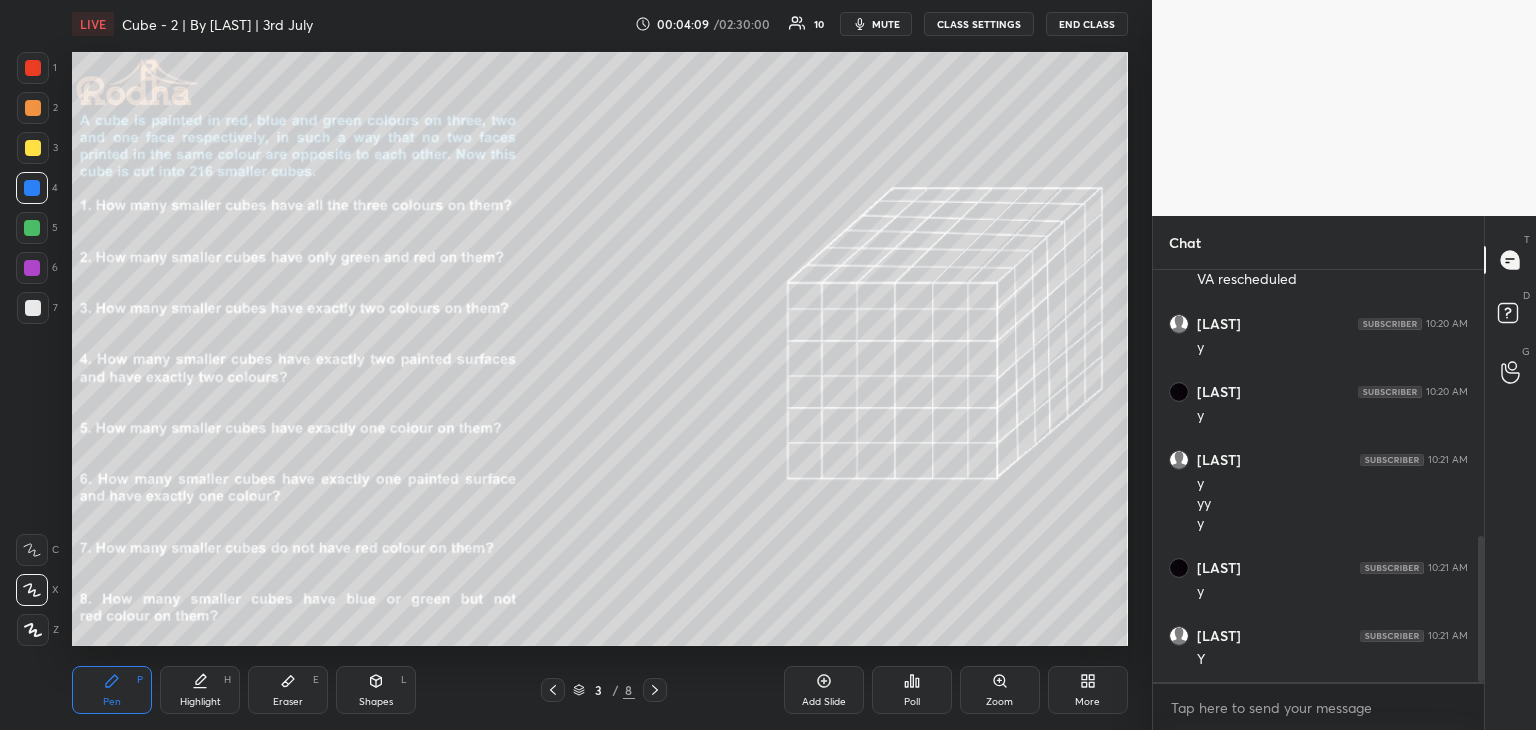 click at bounding box center (32, 228) 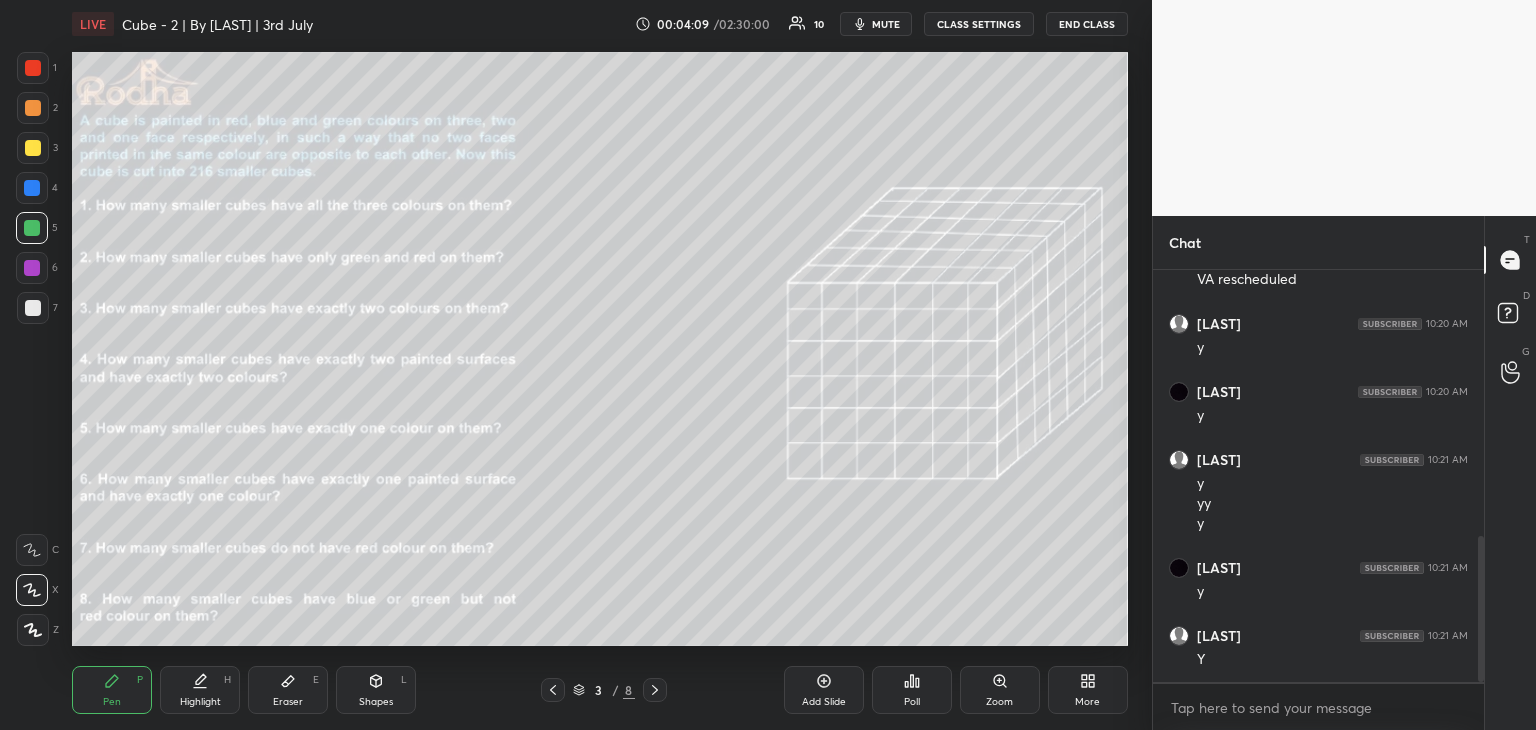 scroll, scrollTop: 820, scrollLeft: 0, axis: vertical 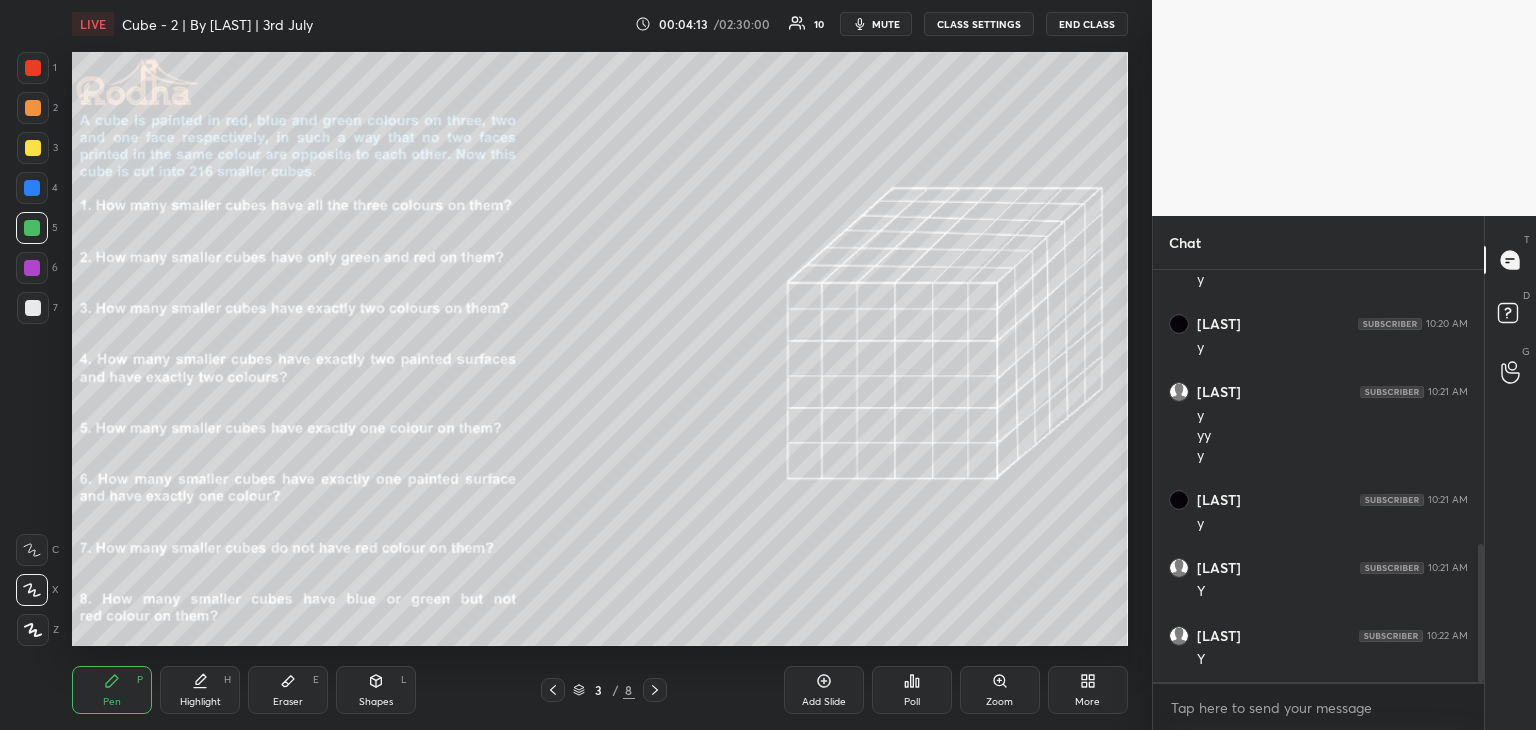 drag, startPoint x: 28, startPoint y: 187, endPoint x: 40, endPoint y: 192, distance: 13 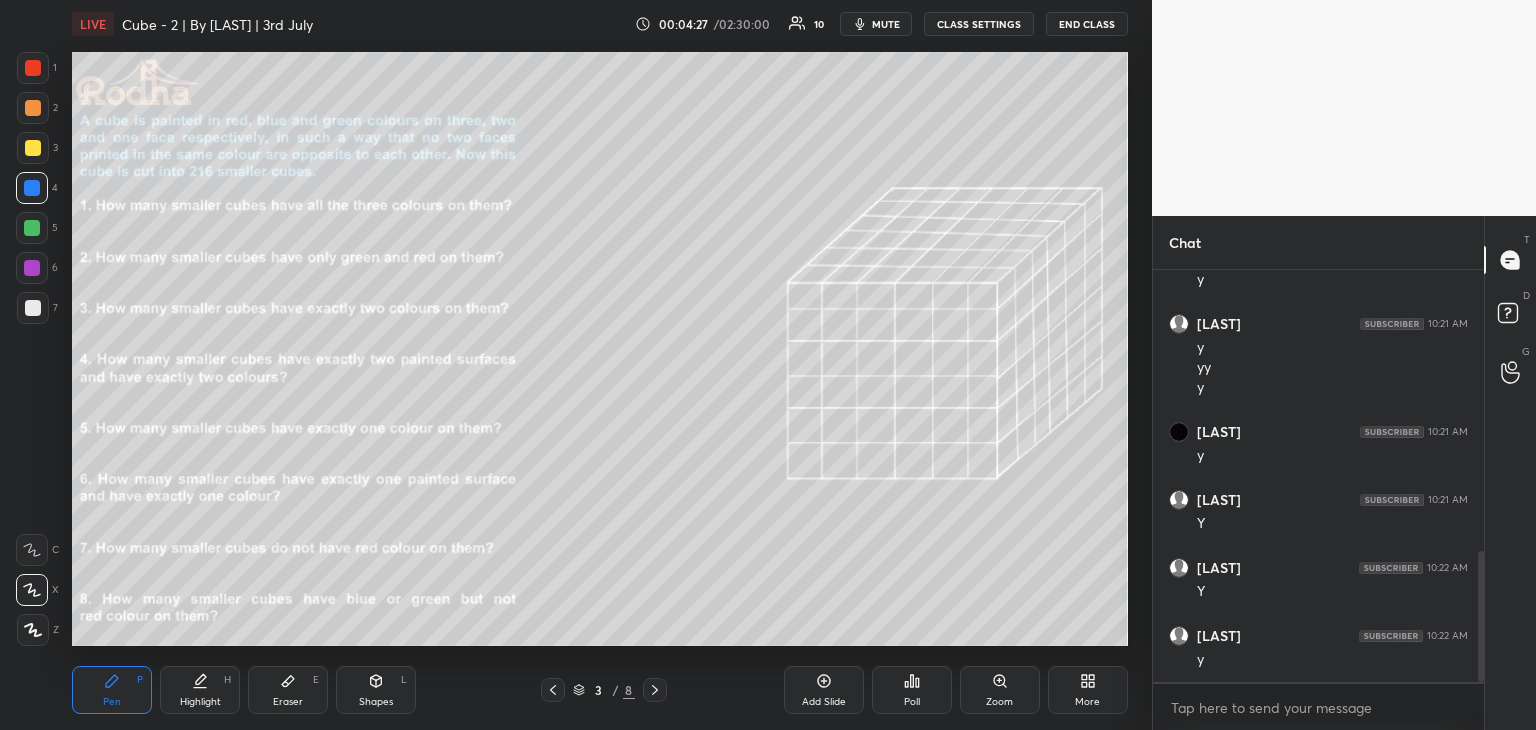 scroll, scrollTop: 956, scrollLeft: 0, axis: vertical 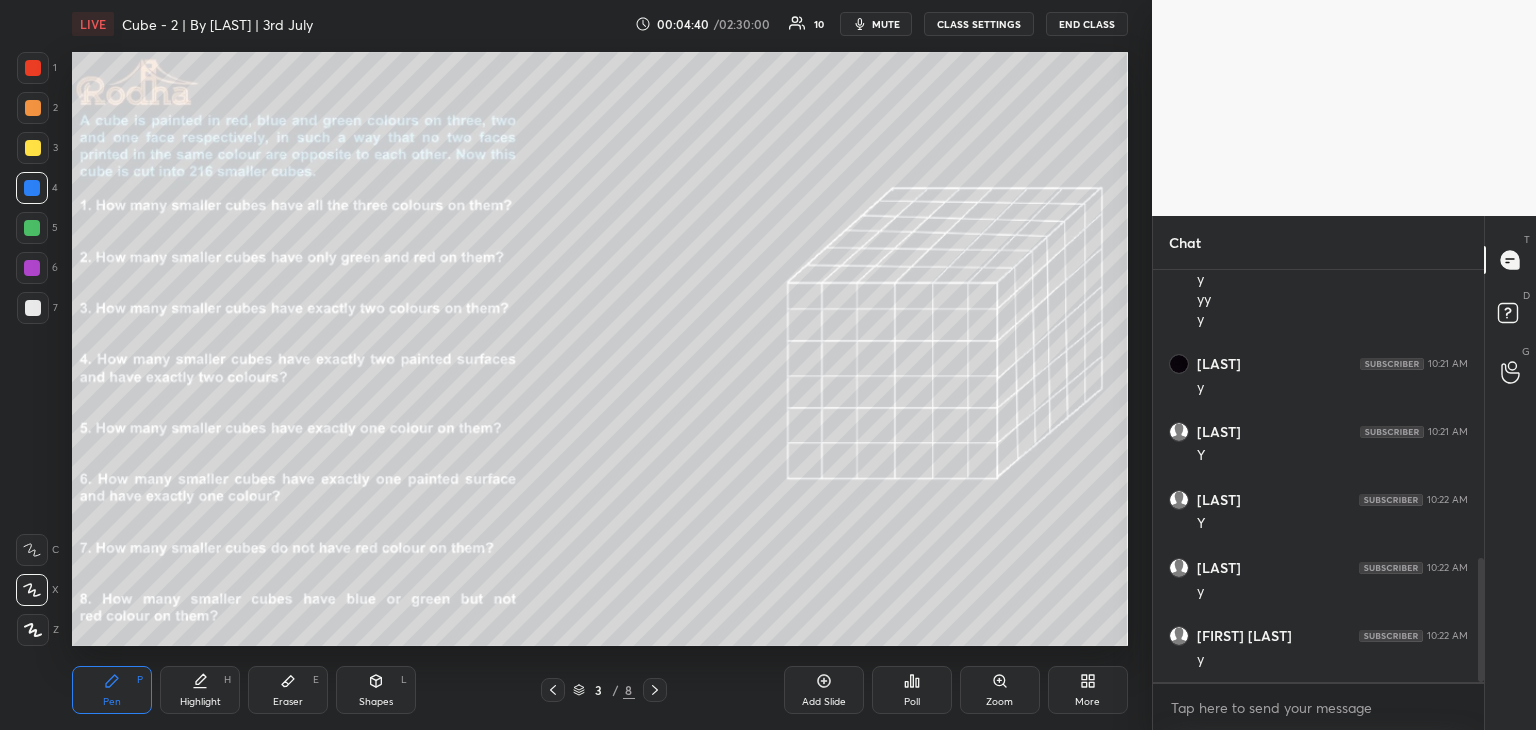 click 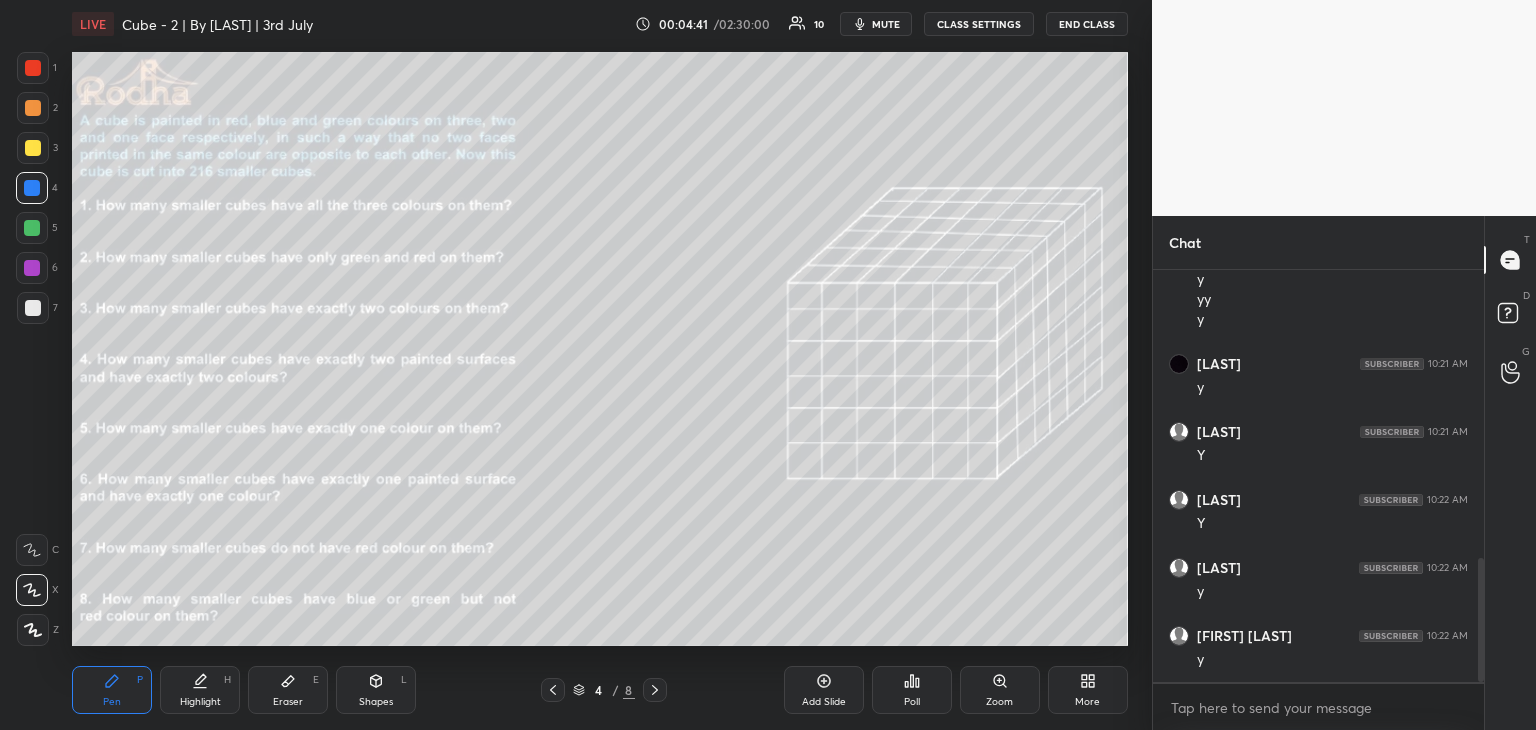 click 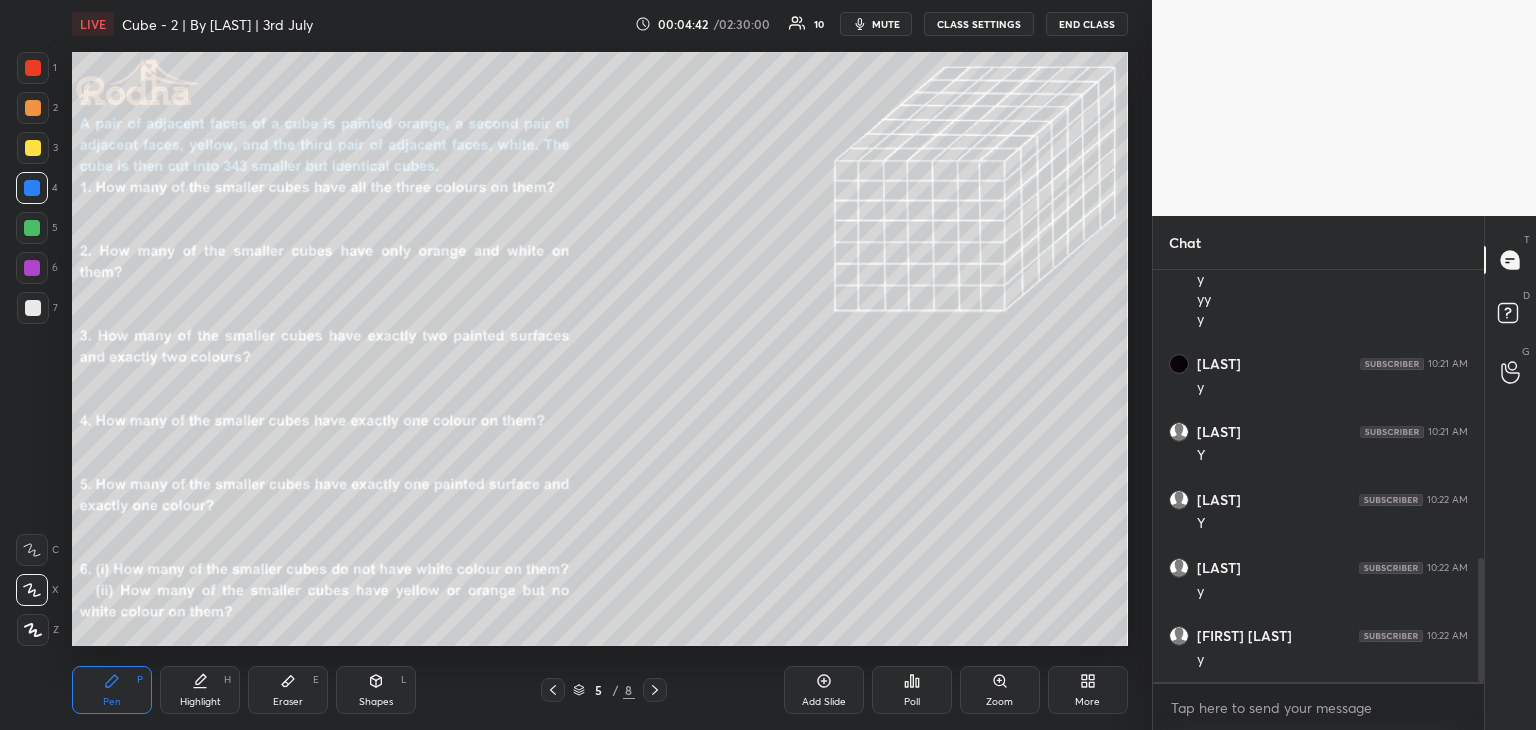 click 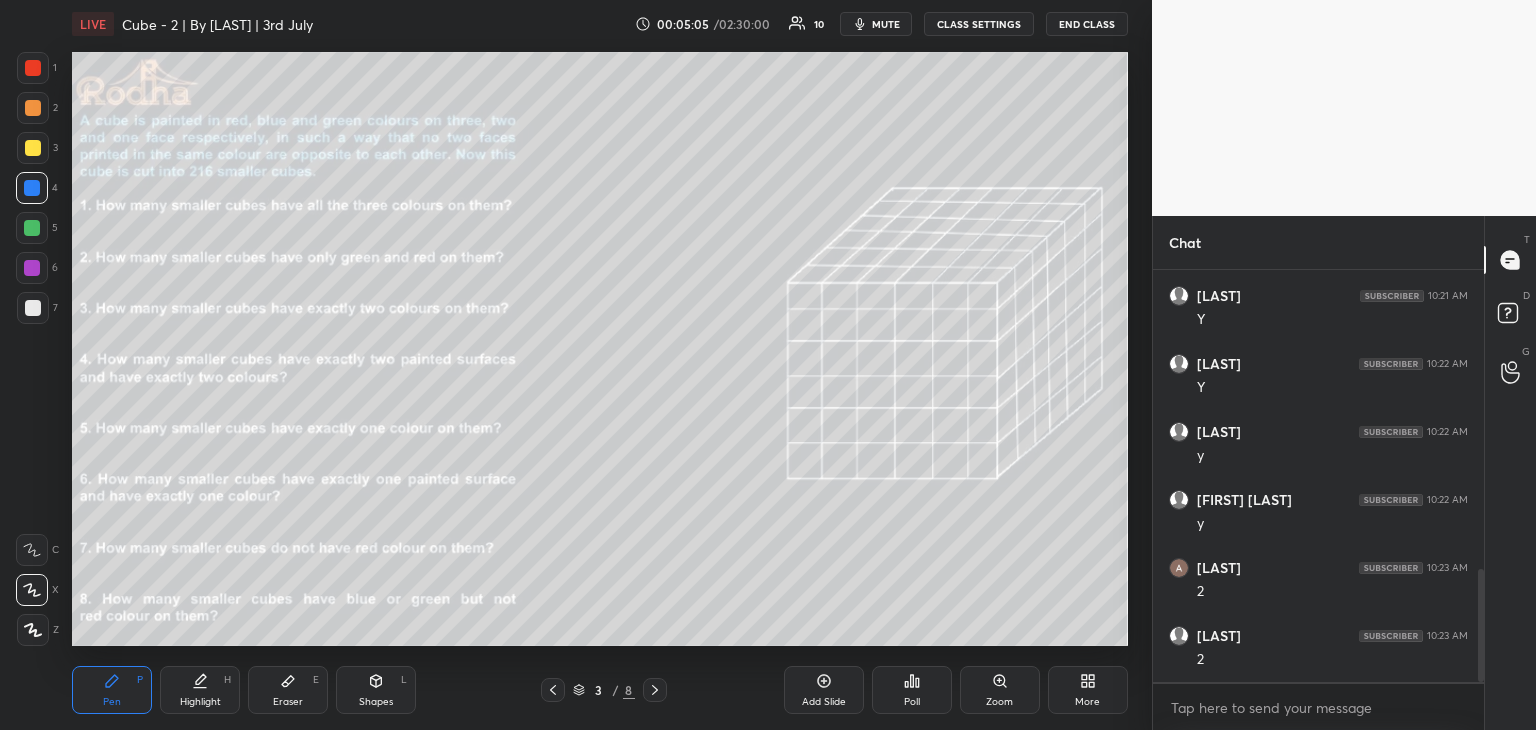 scroll, scrollTop: 1160, scrollLeft: 0, axis: vertical 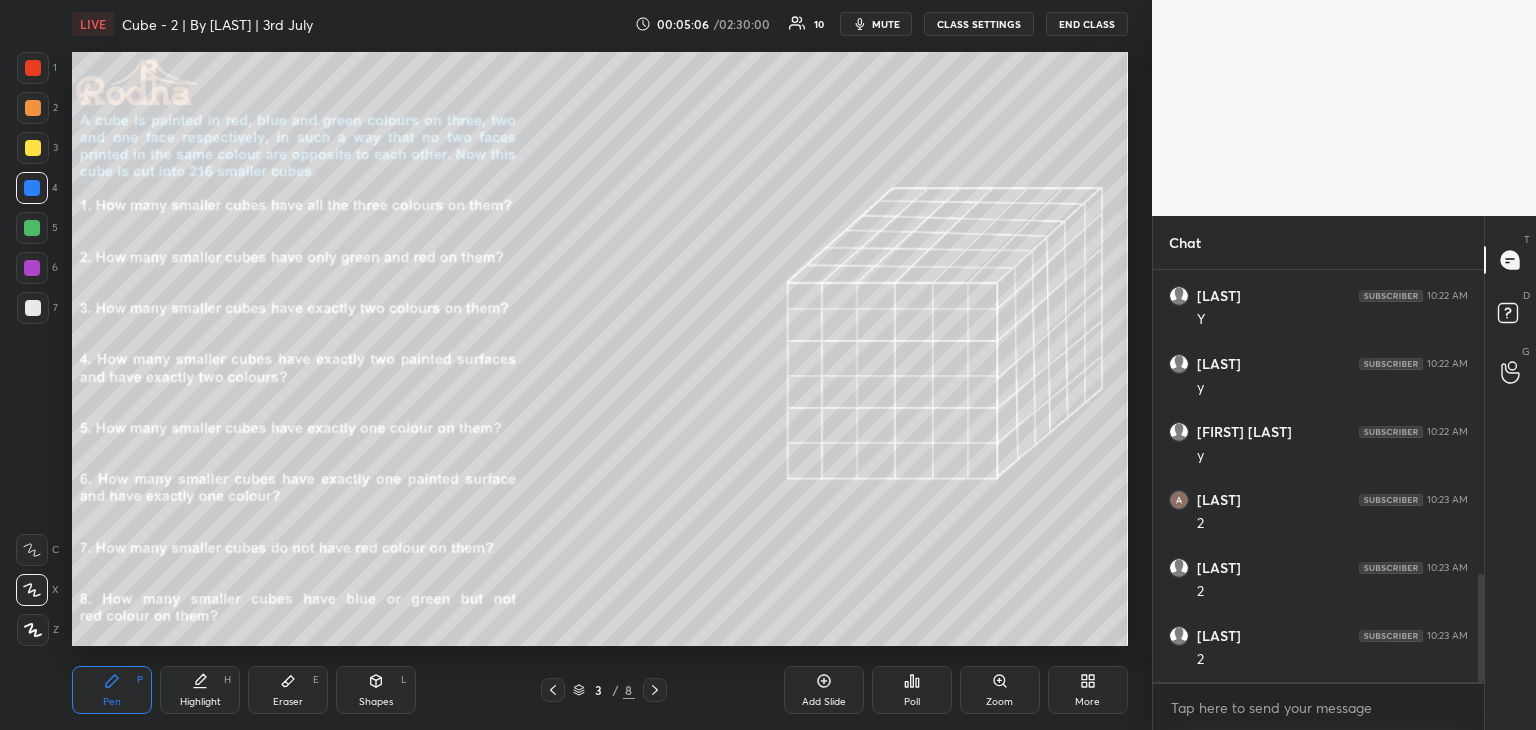 click at bounding box center [32, 268] 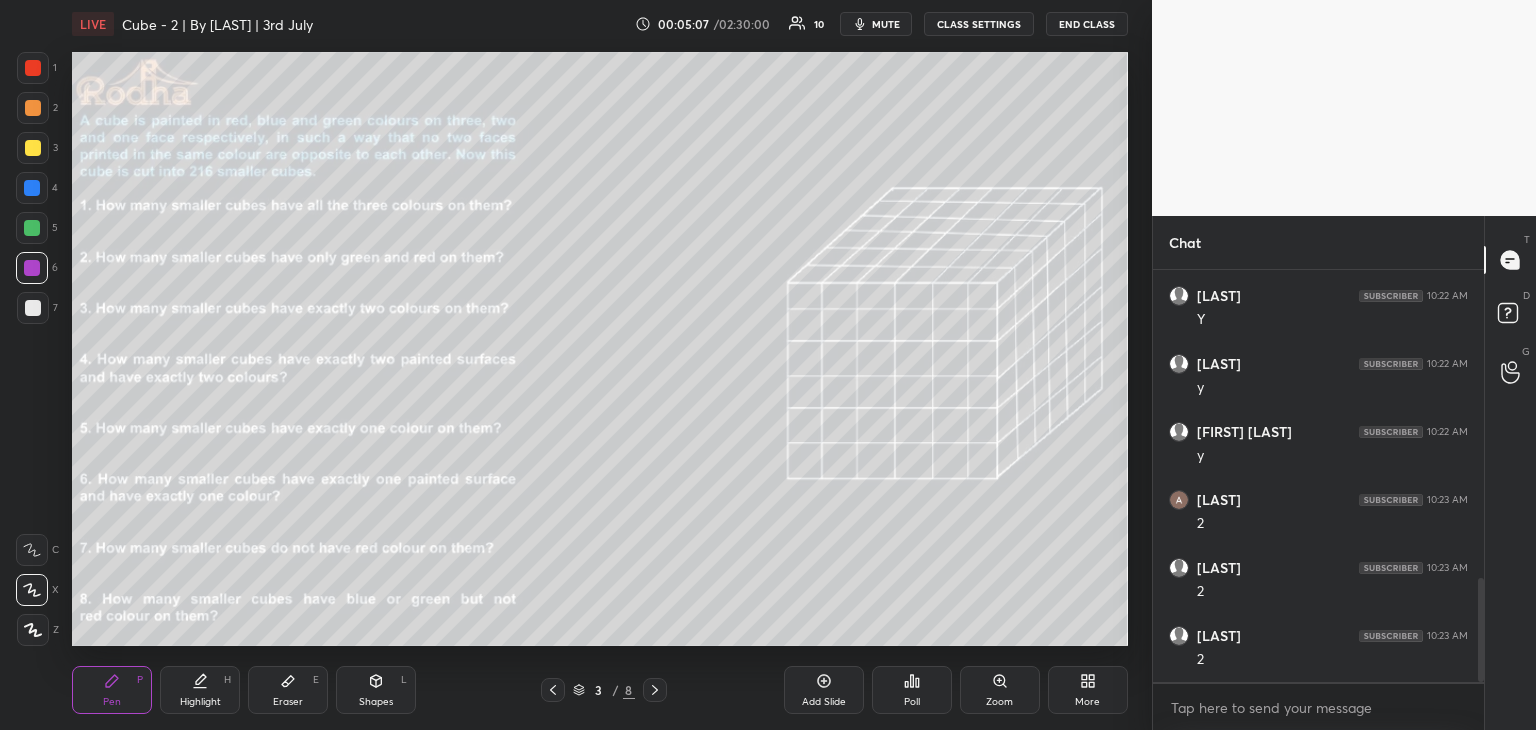 scroll, scrollTop: 1228, scrollLeft: 0, axis: vertical 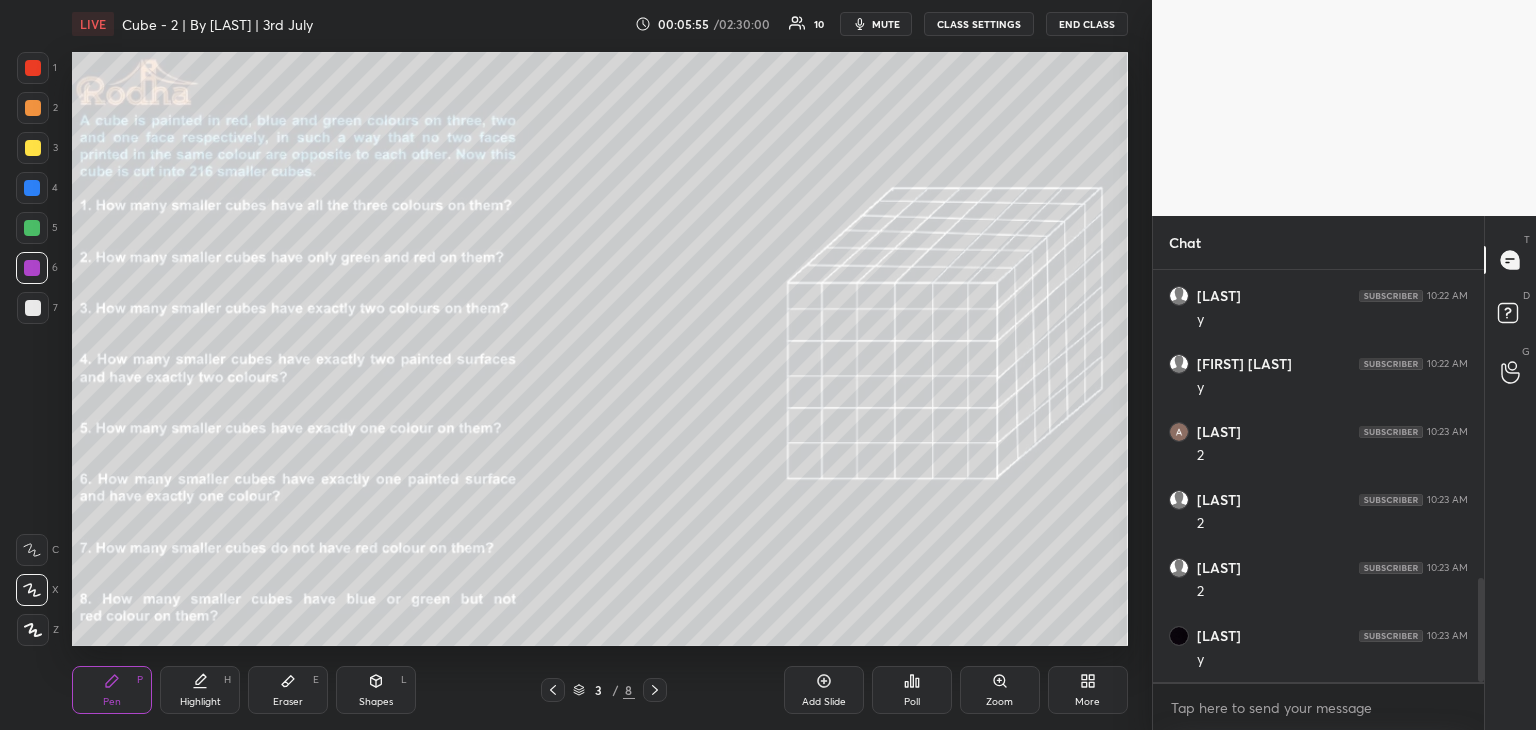 click at bounding box center [32, 228] 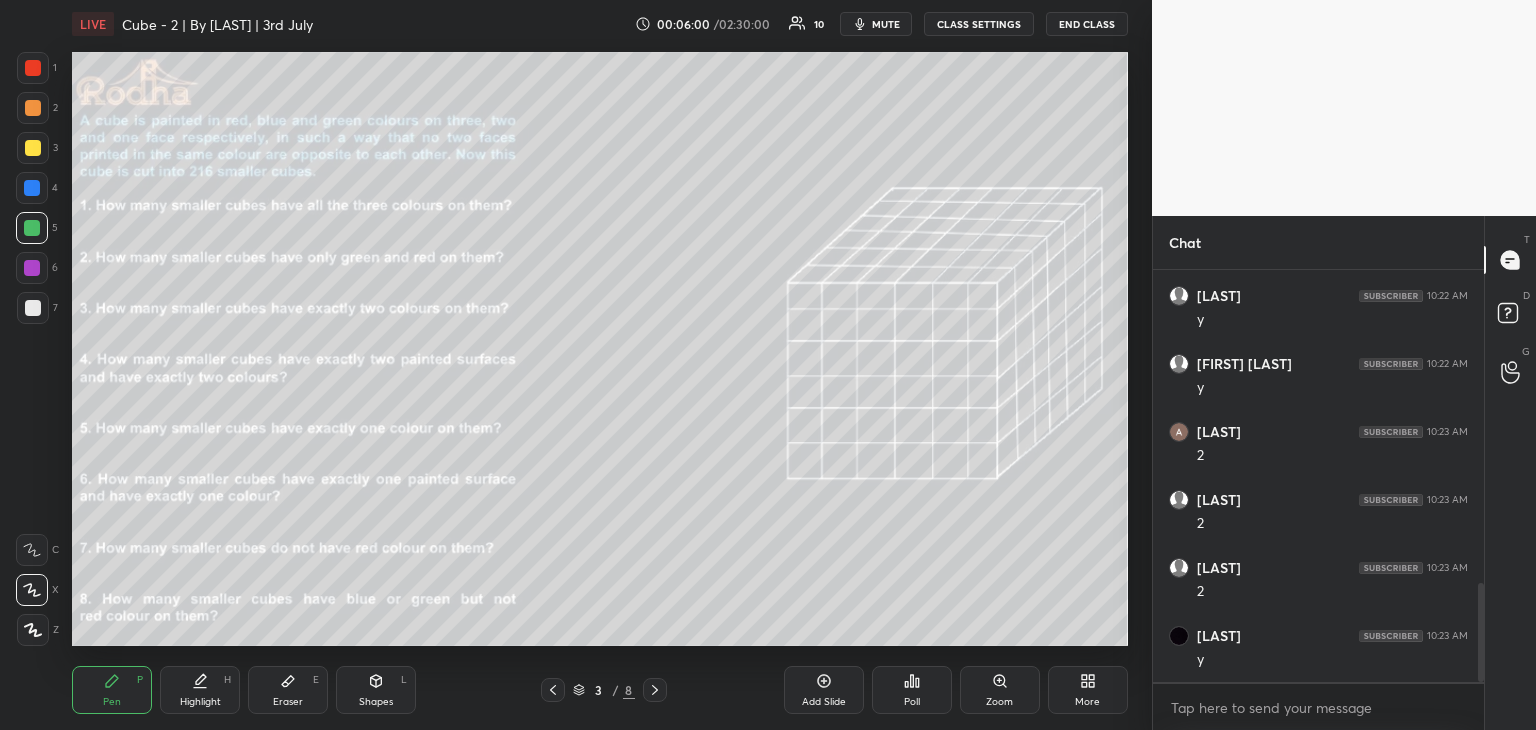 scroll, scrollTop: 1296, scrollLeft: 0, axis: vertical 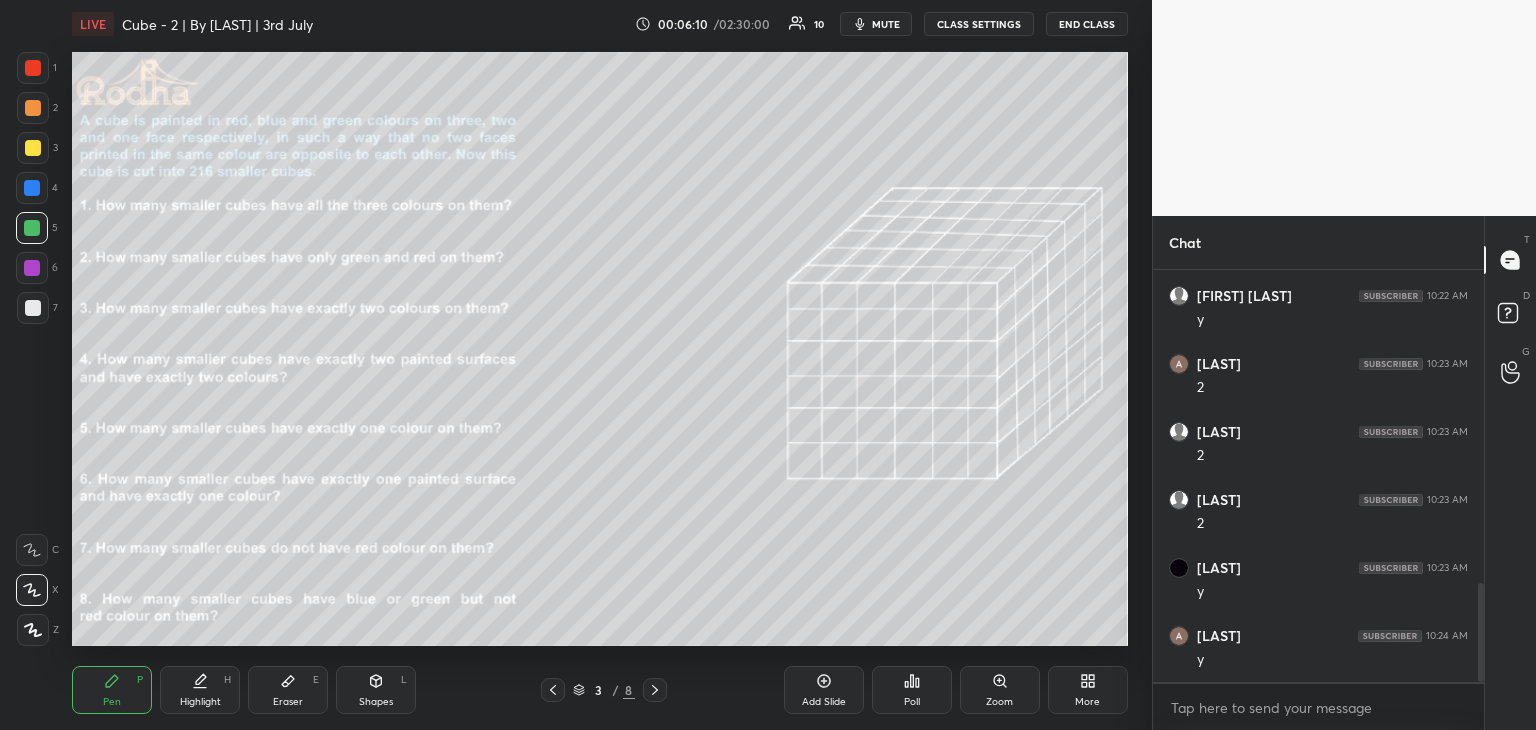 click on "Eraser E" at bounding box center [288, 690] 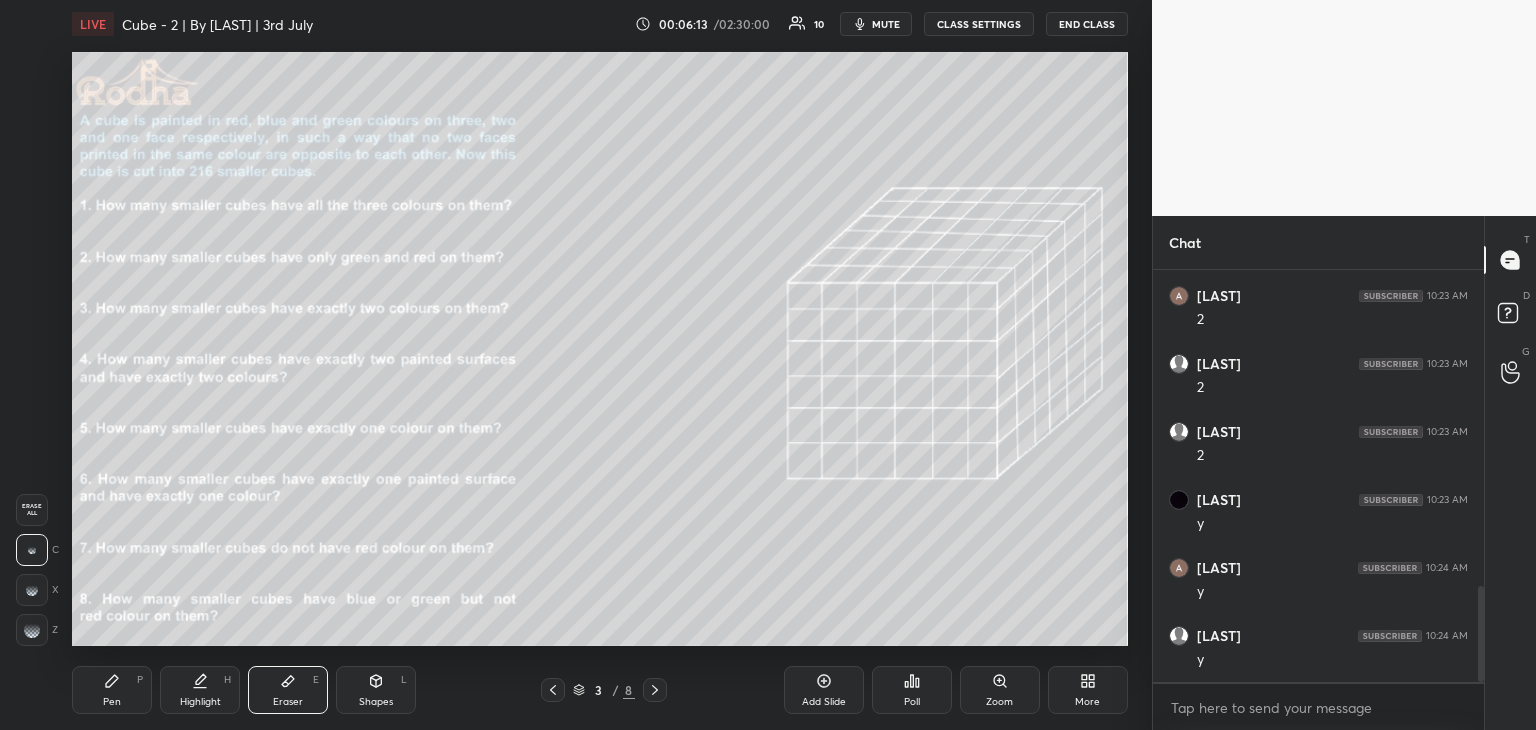 scroll, scrollTop: 1432, scrollLeft: 0, axis: vertical 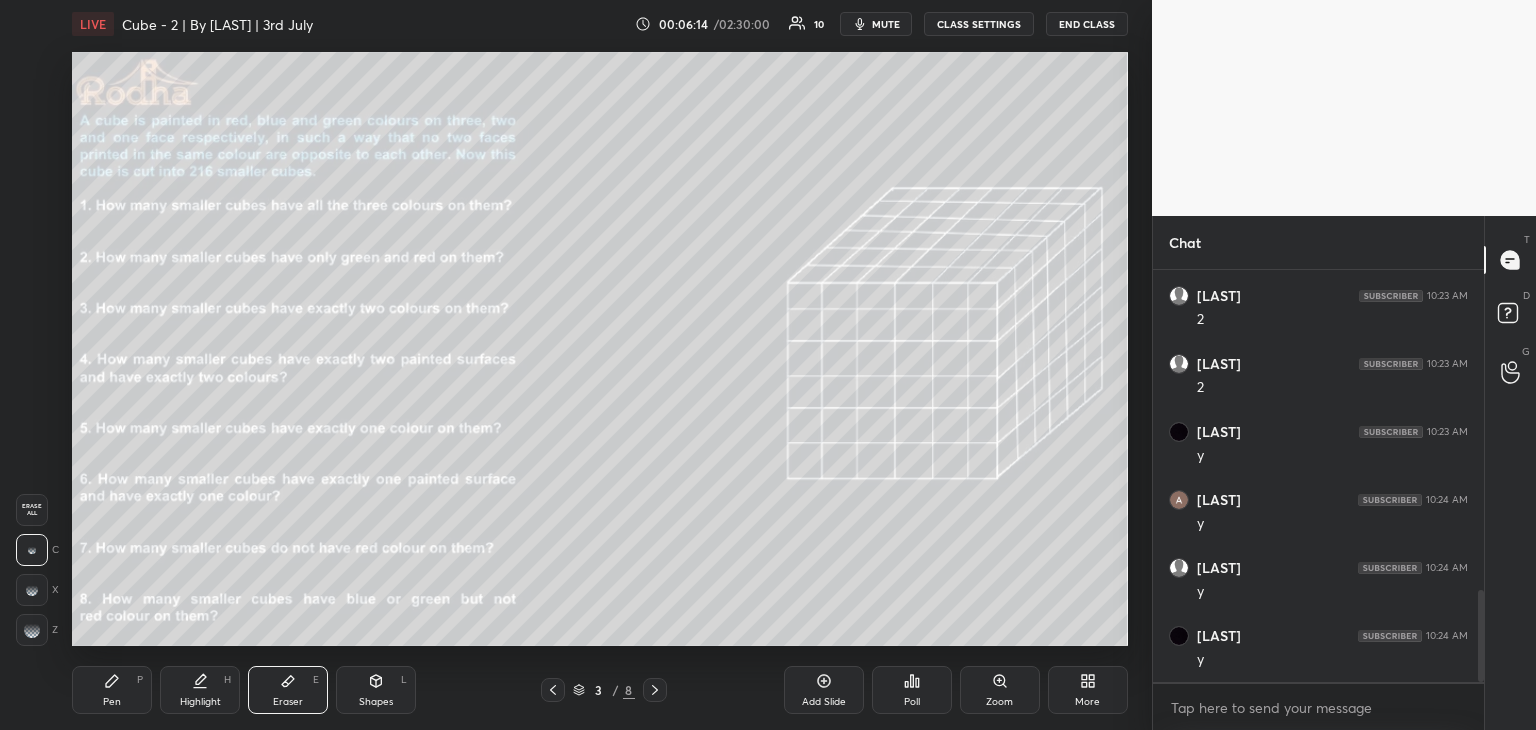 drag, startPoint x: 116, startPoint y: 688, endPoint x: 130, endPoint y: 673, distance: 20.518284 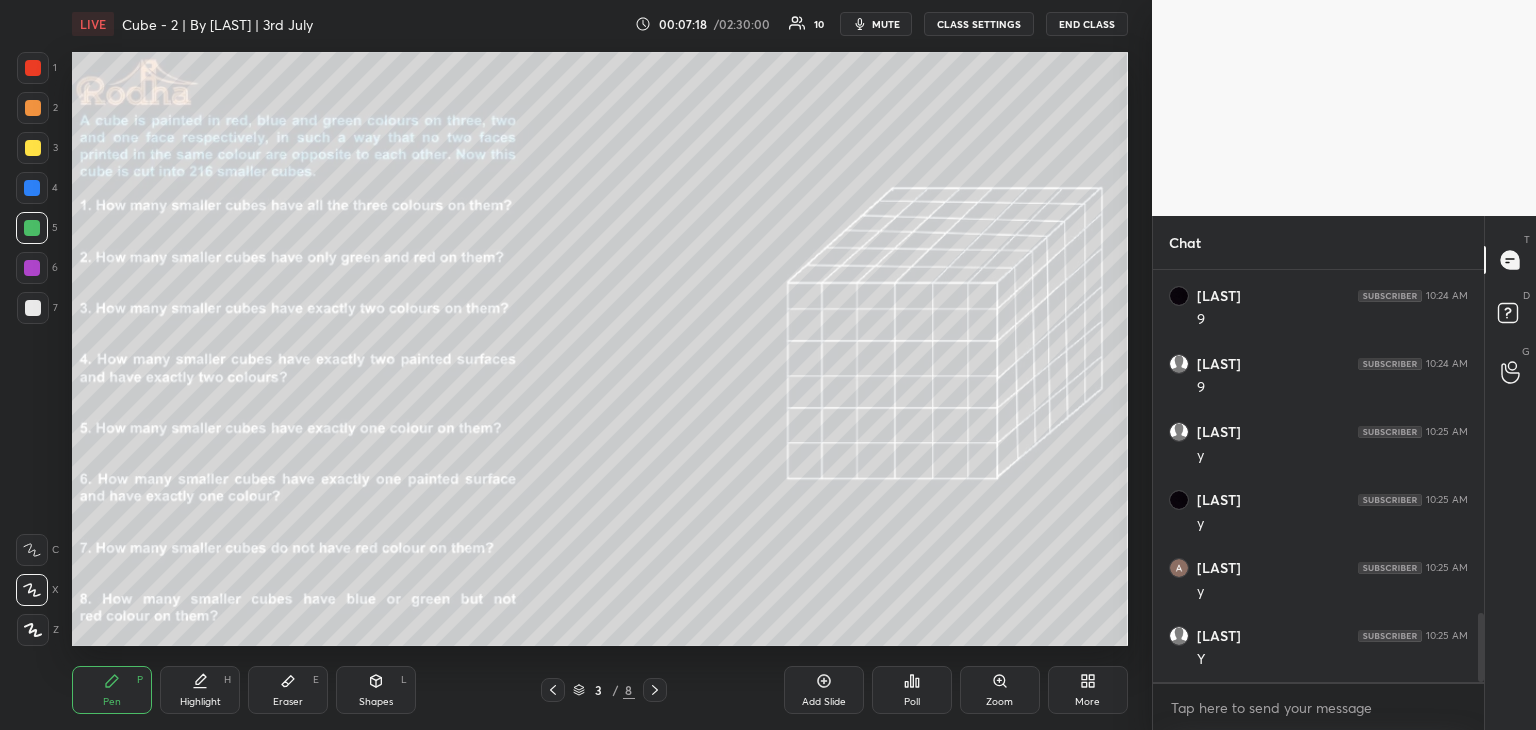 scroll, scrollTop: 2044, scrollLeft: 0, axis: vertical 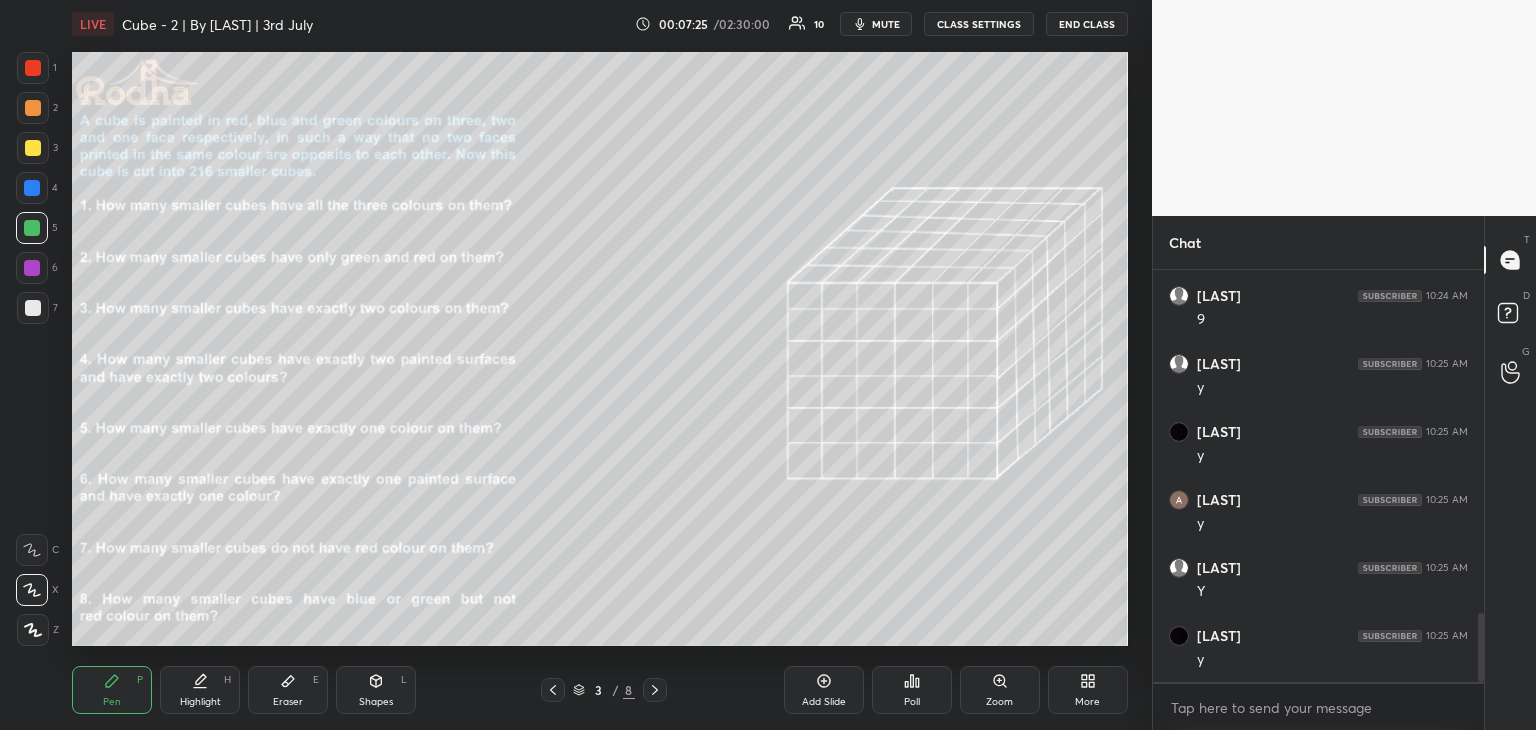 drag, startPoint x: 289, startPoint y: 693, endPoint x: 291, endPoint y: 659, distance: 34.058773 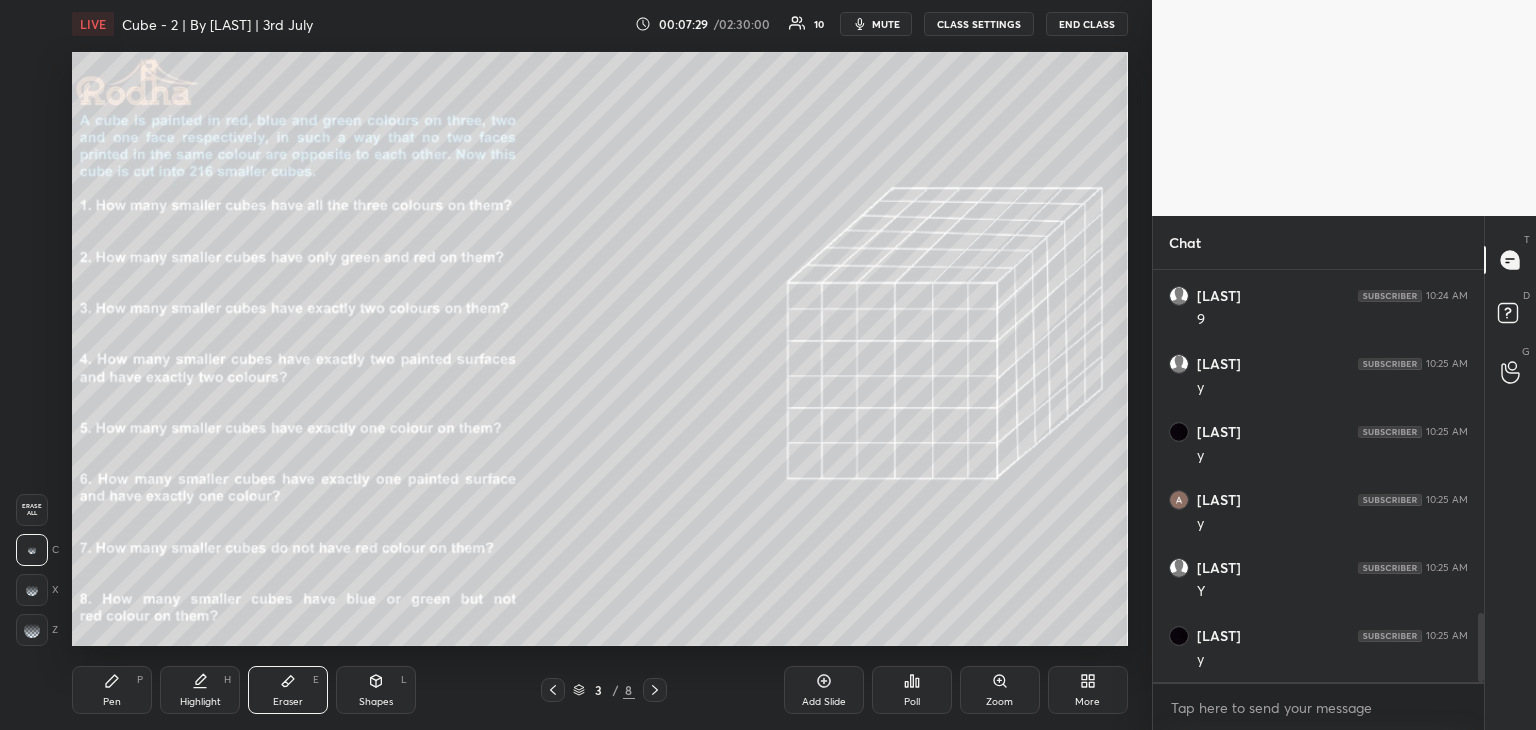drag, startPoint x: 117, startPoint y: 685, endPoint x: 131, endPoint y: 682, distance: 14.3178215 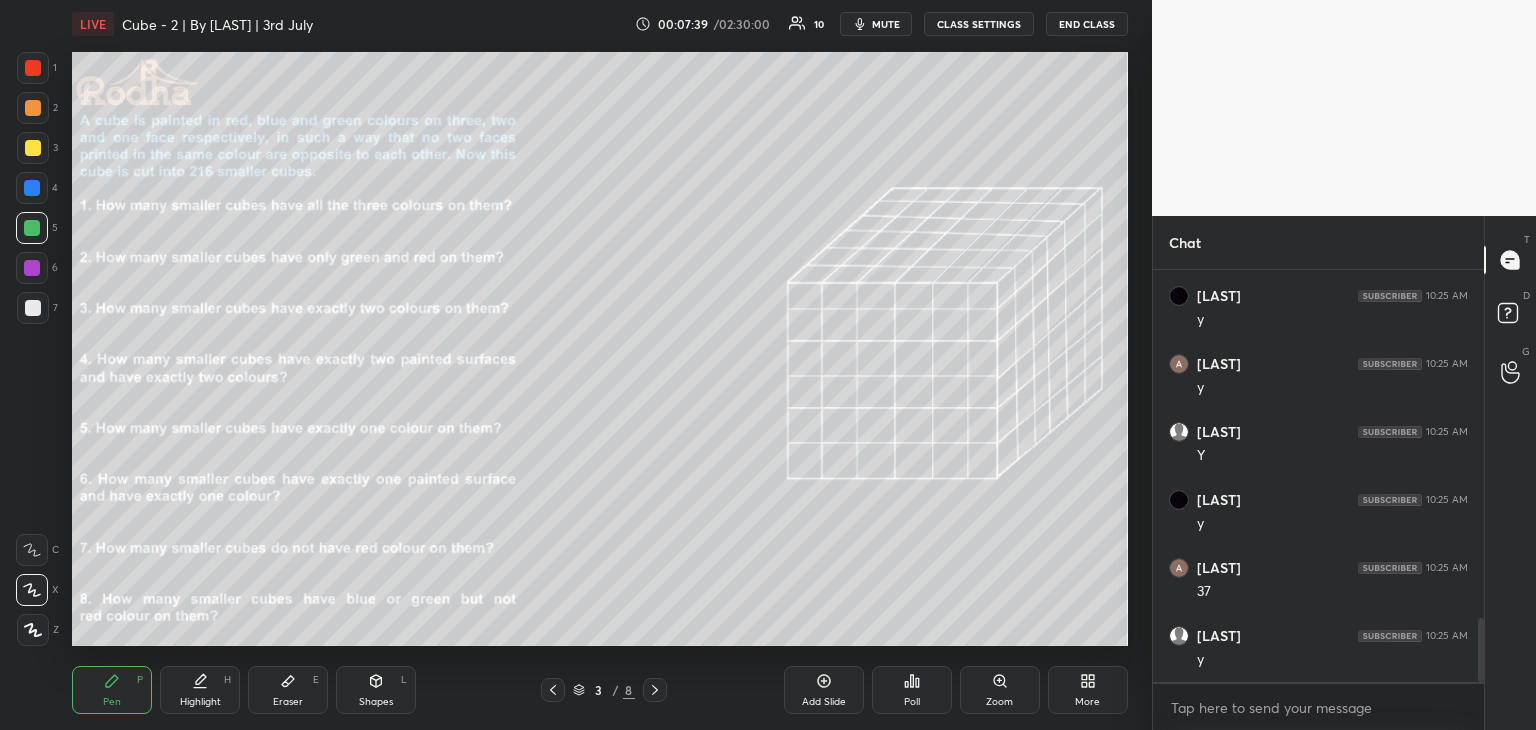 scroll, scrollTop: 2248, scrollLeft: 0, axis: vertical 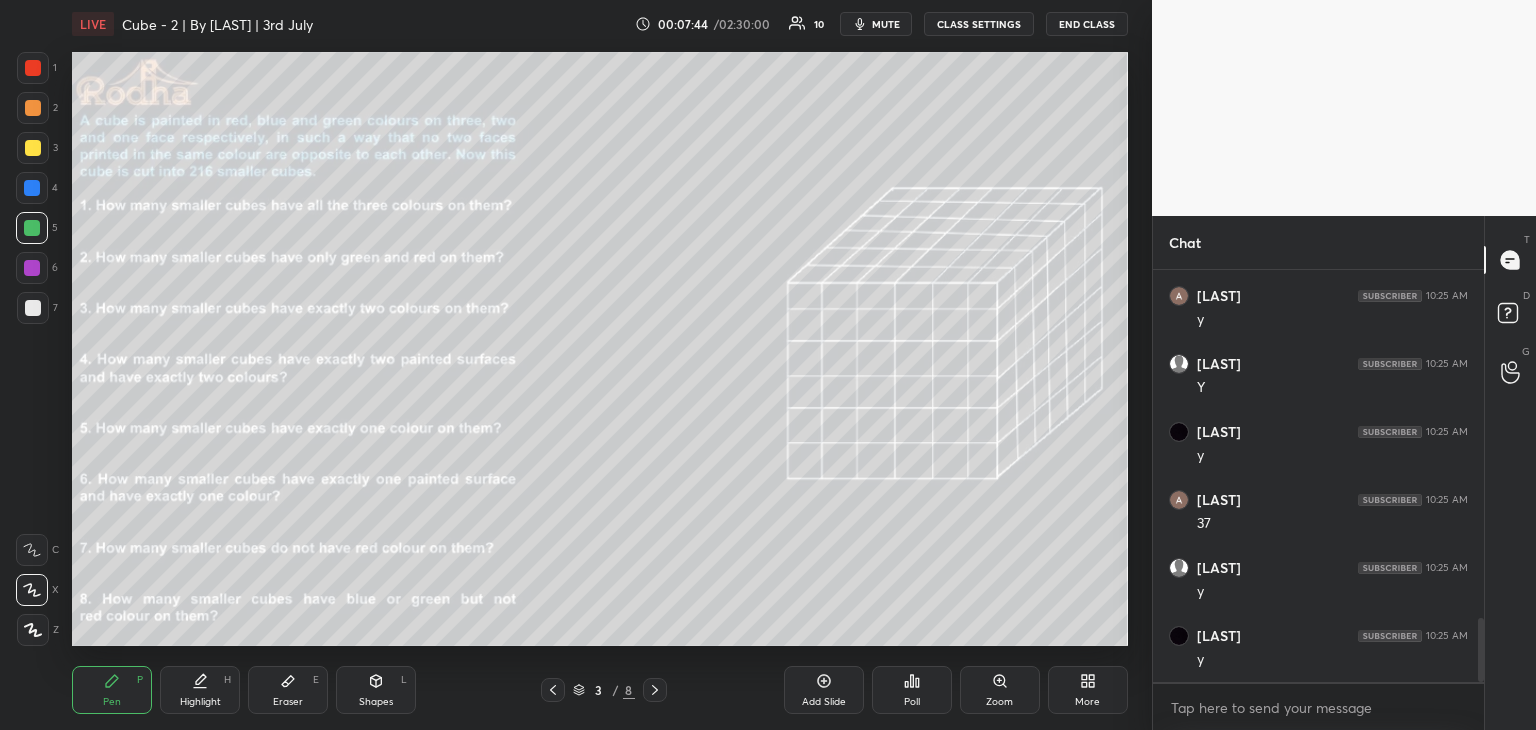 click at bounding box center [32, 228] 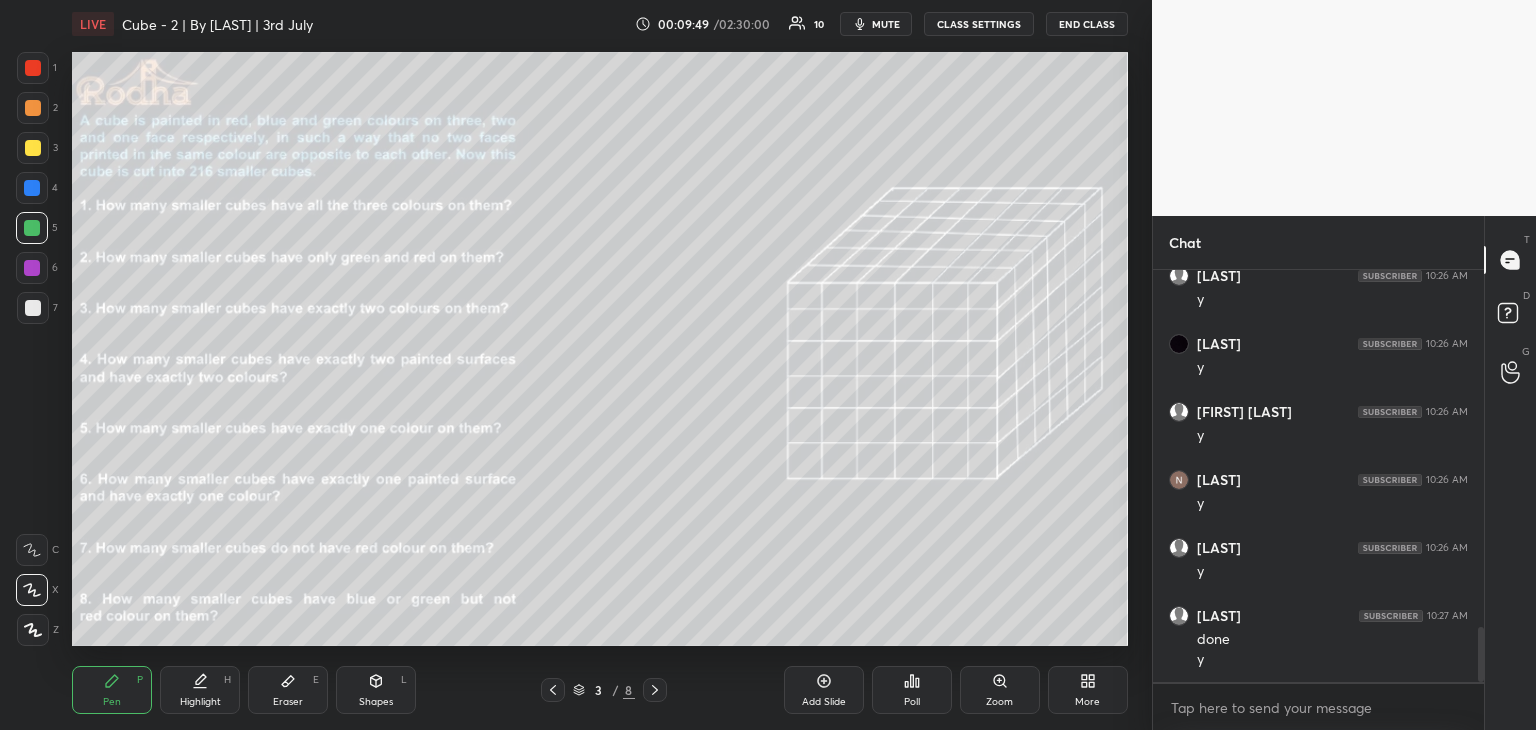scroll, scrollTop: 2744, scrollLeft: 0, axis: vertical 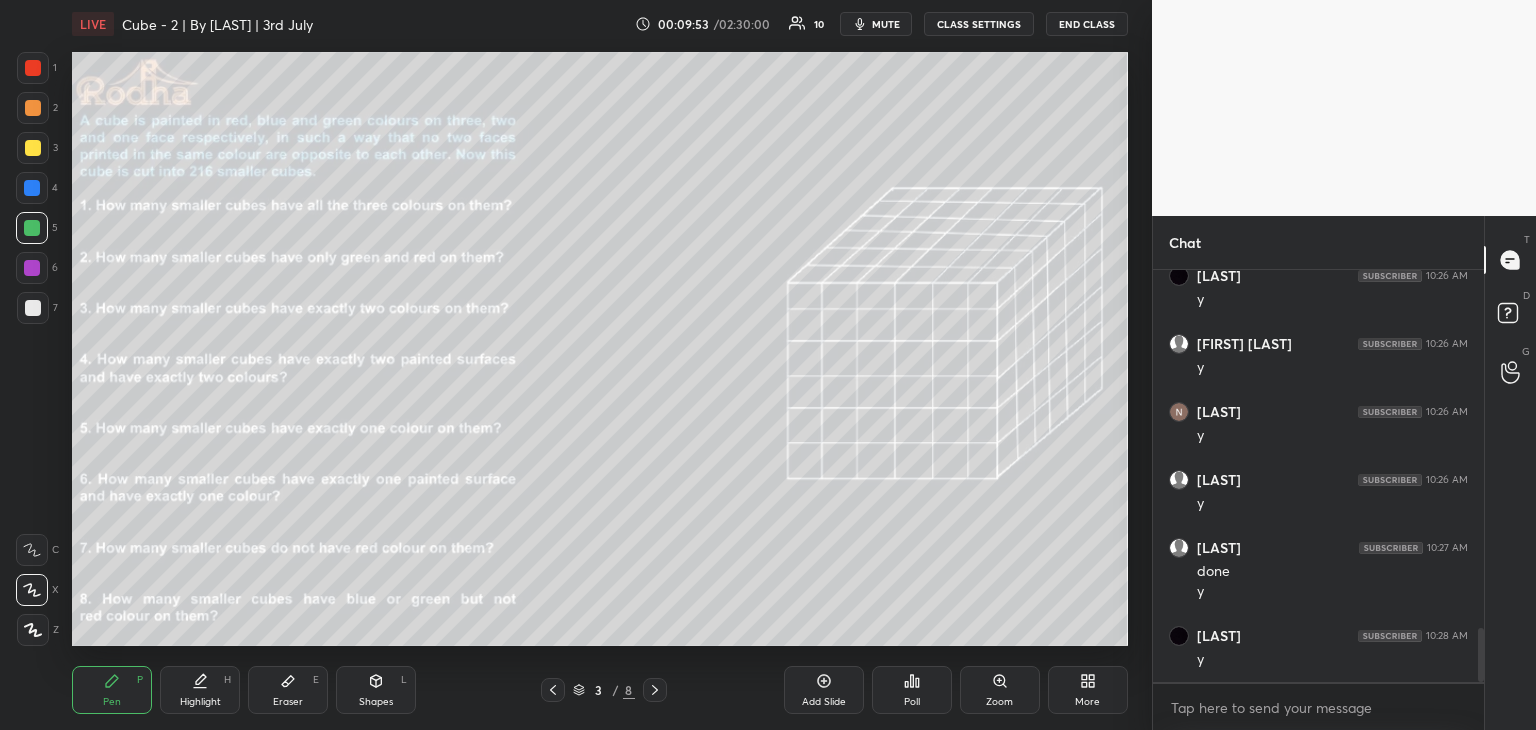 click 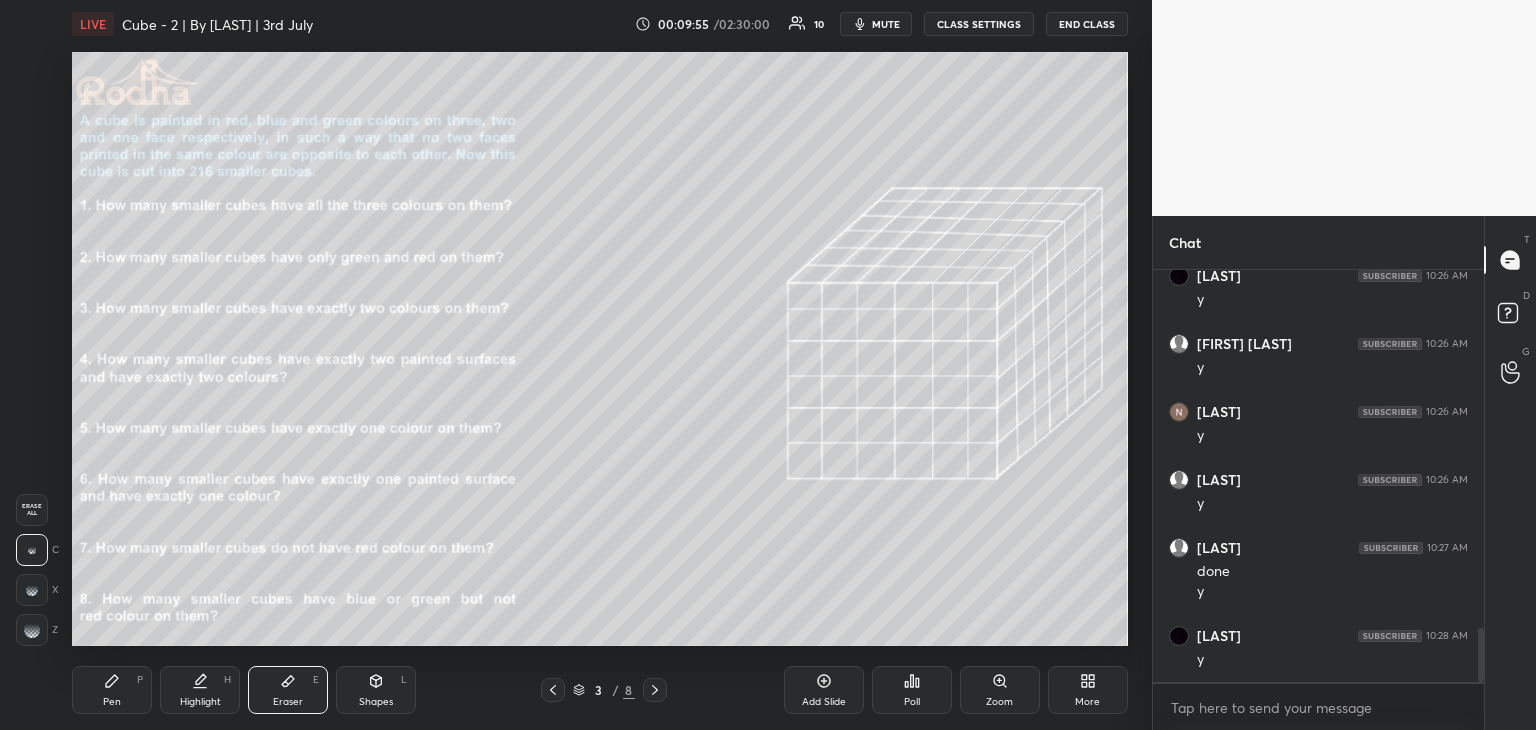scroll, scrollTop: 2812, scrollLeft: 0, axis: vertical 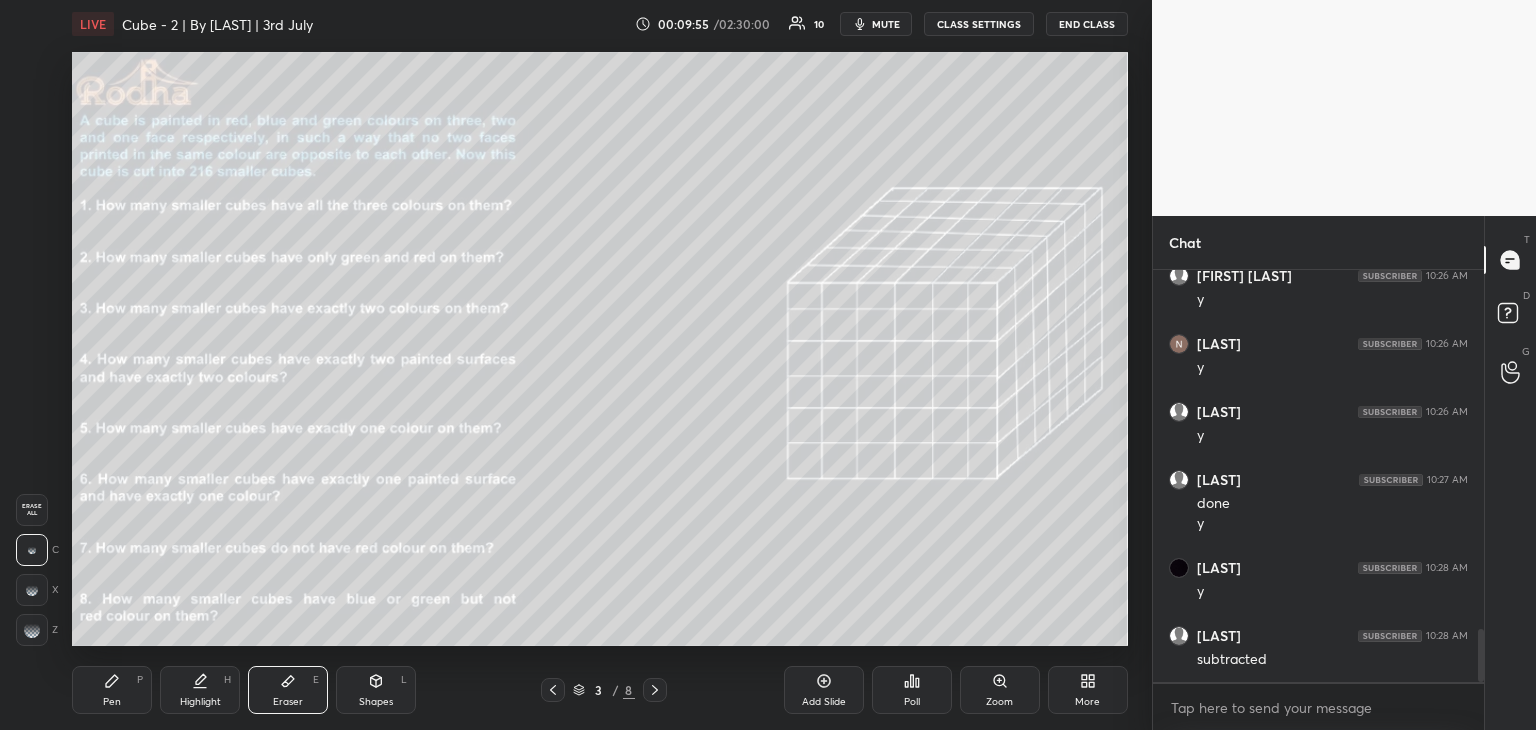 click on "Pen" at bounding box center [112, 702] 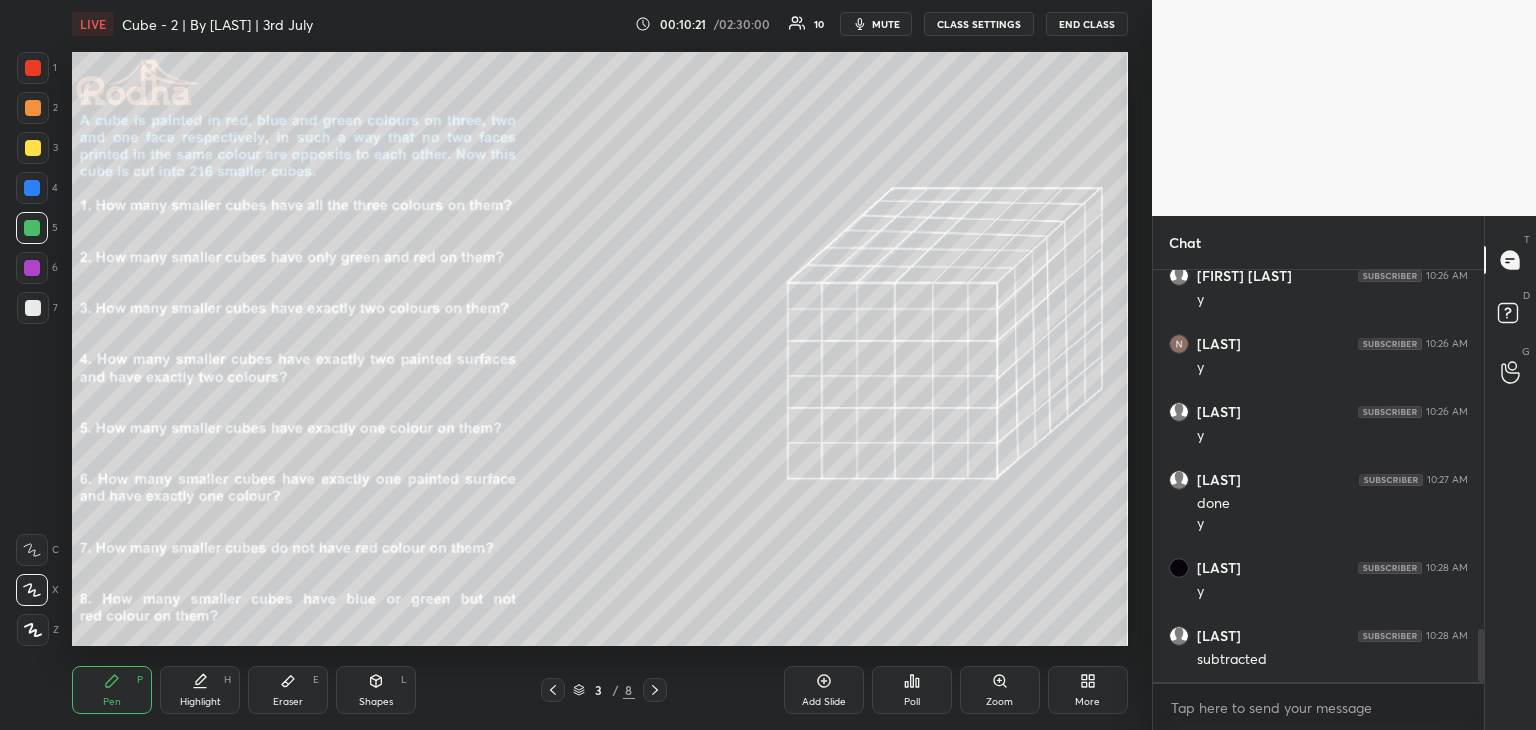 drag, startPoint x: 289, startPoint y: 693, endPoint x: 296, endPoint y: 677, distance: 17.464249 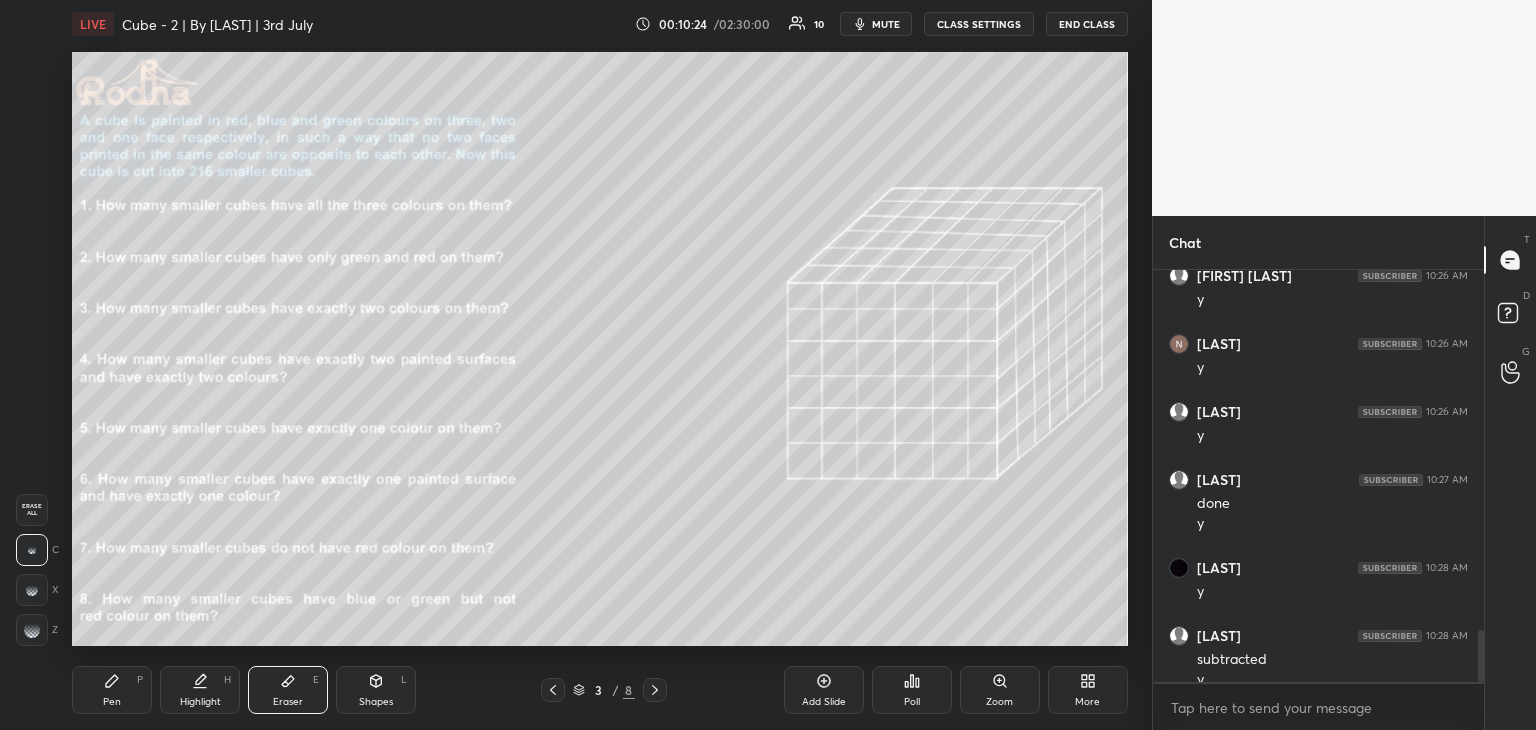 scroll, scrollTop: 2832, scrollLeft: 0, axis: vertical 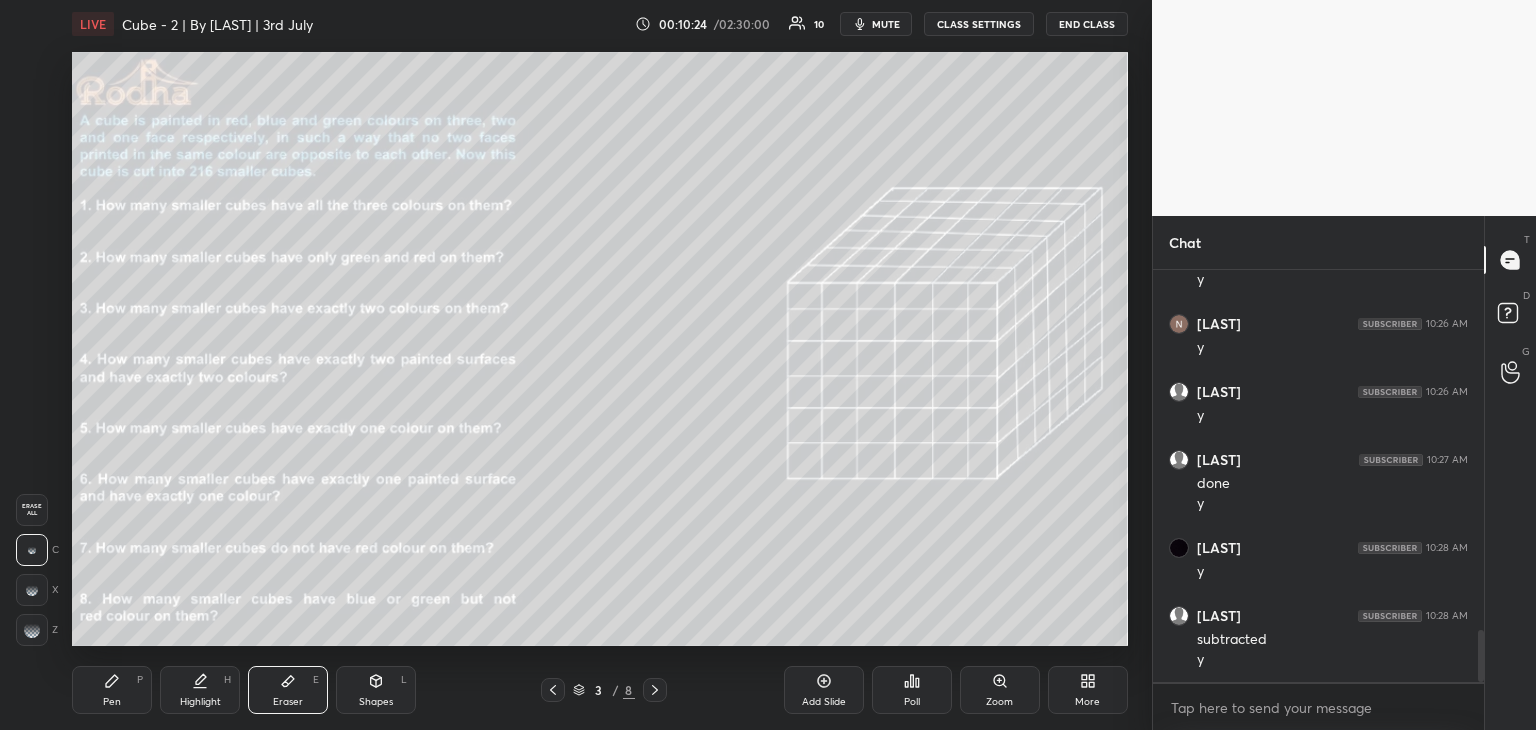 click on "Pen P" at bounding box center [112, 690] 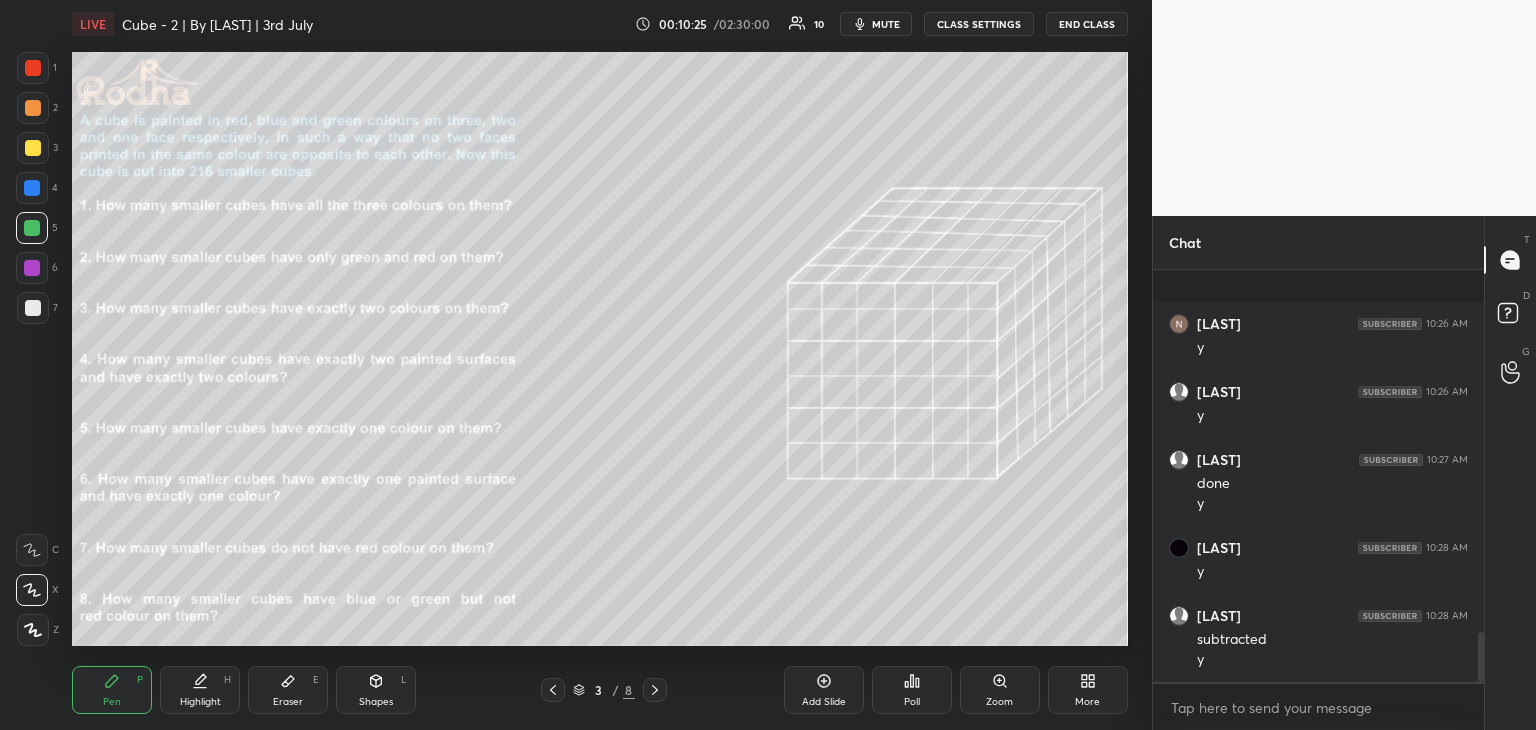scroll, scrollTop: 2968, scrollLeft: 0, axis: vertical 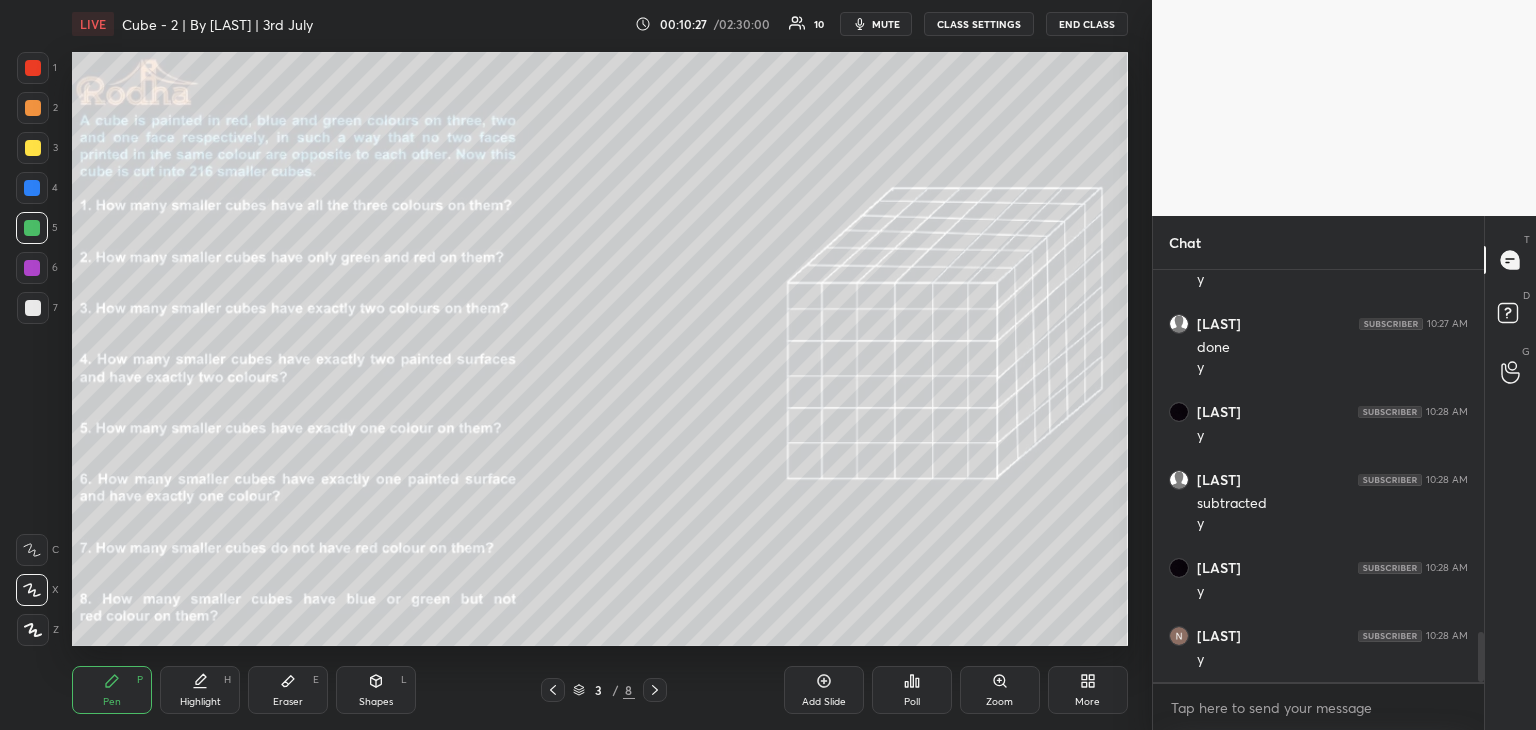 drag, startPoint x: 306, startPoint y: 689, endPoint x: 293, endPoint y: 652, distance: 39.217342 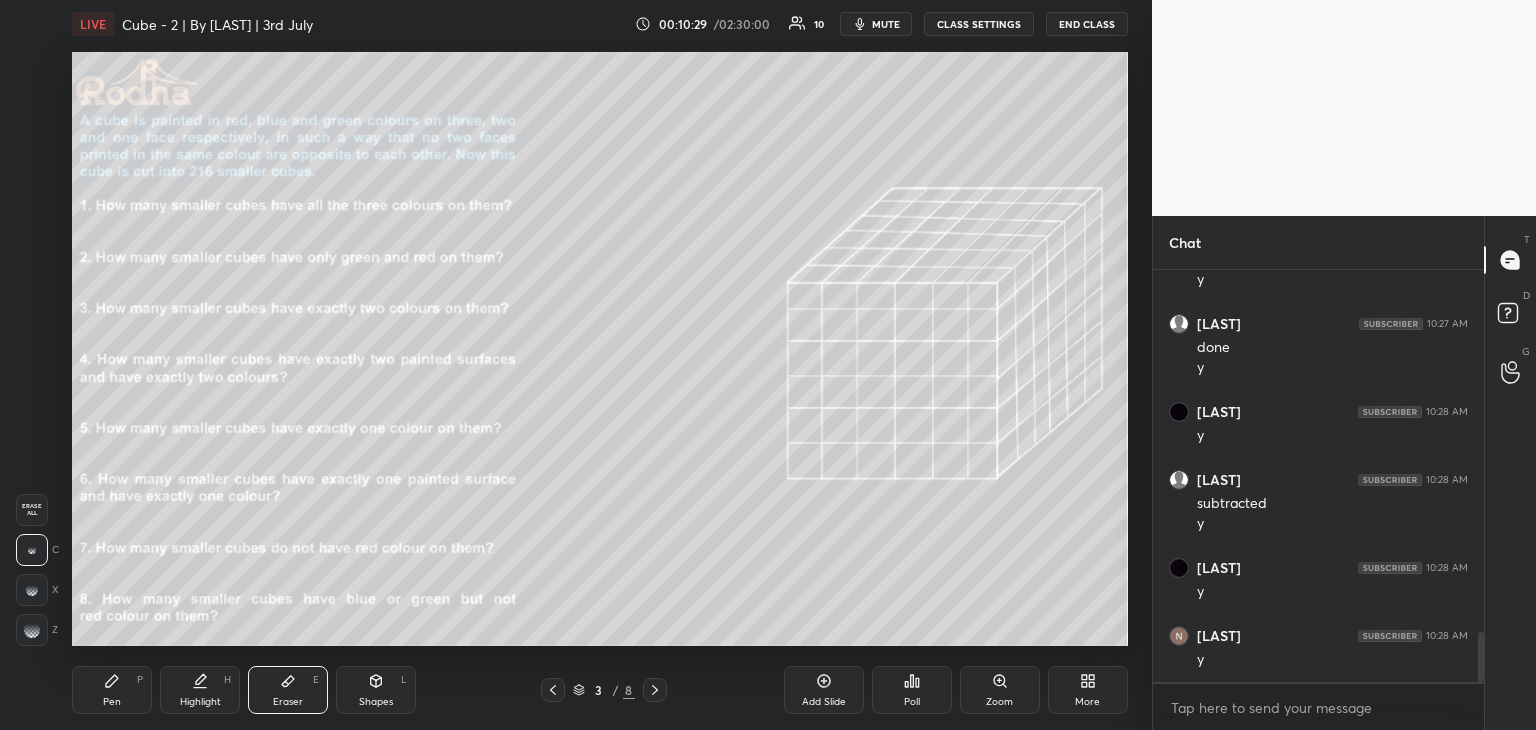 click 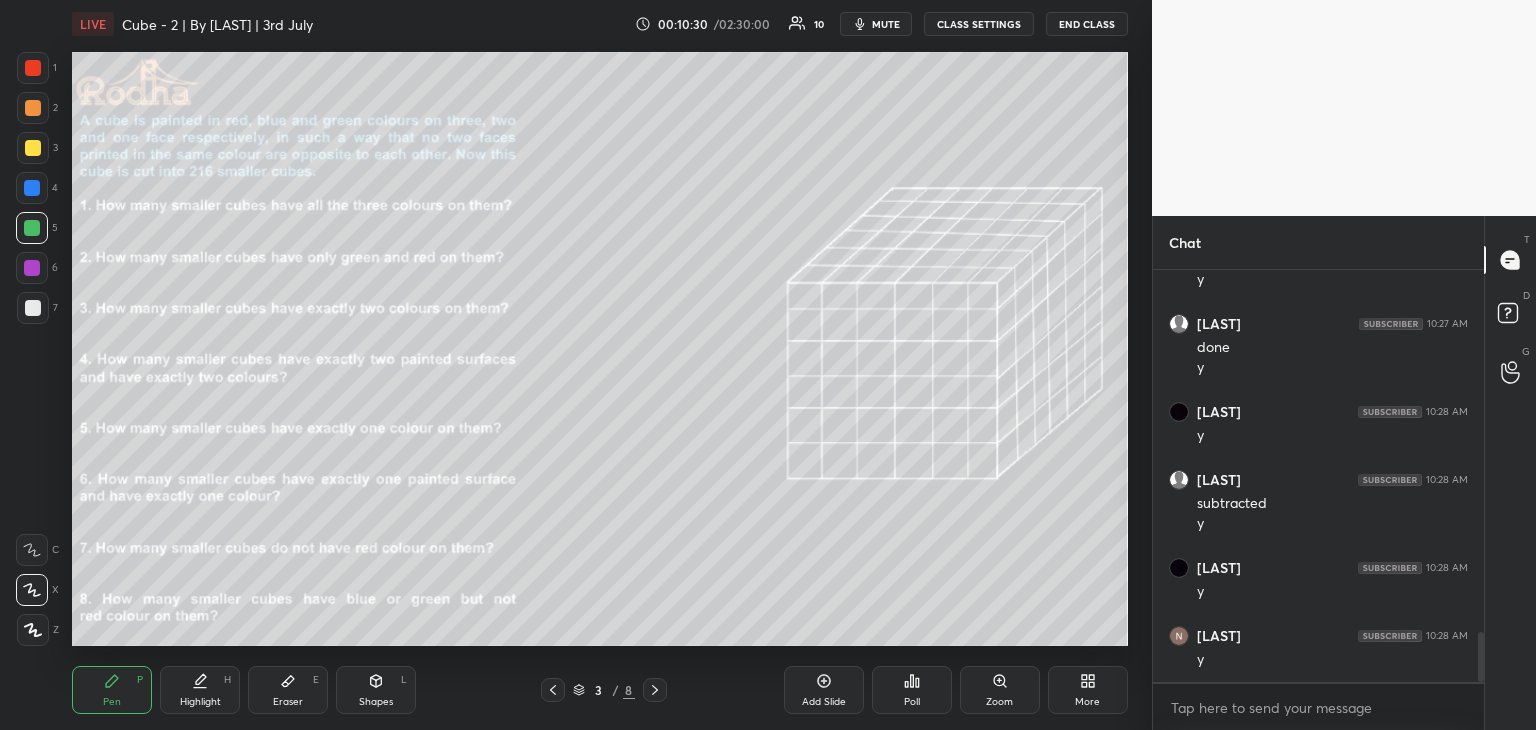 drag, startPoint x: 30, startPoint y: 70, endPoint x: 53, endPoint y: 85, distance: 27.45906 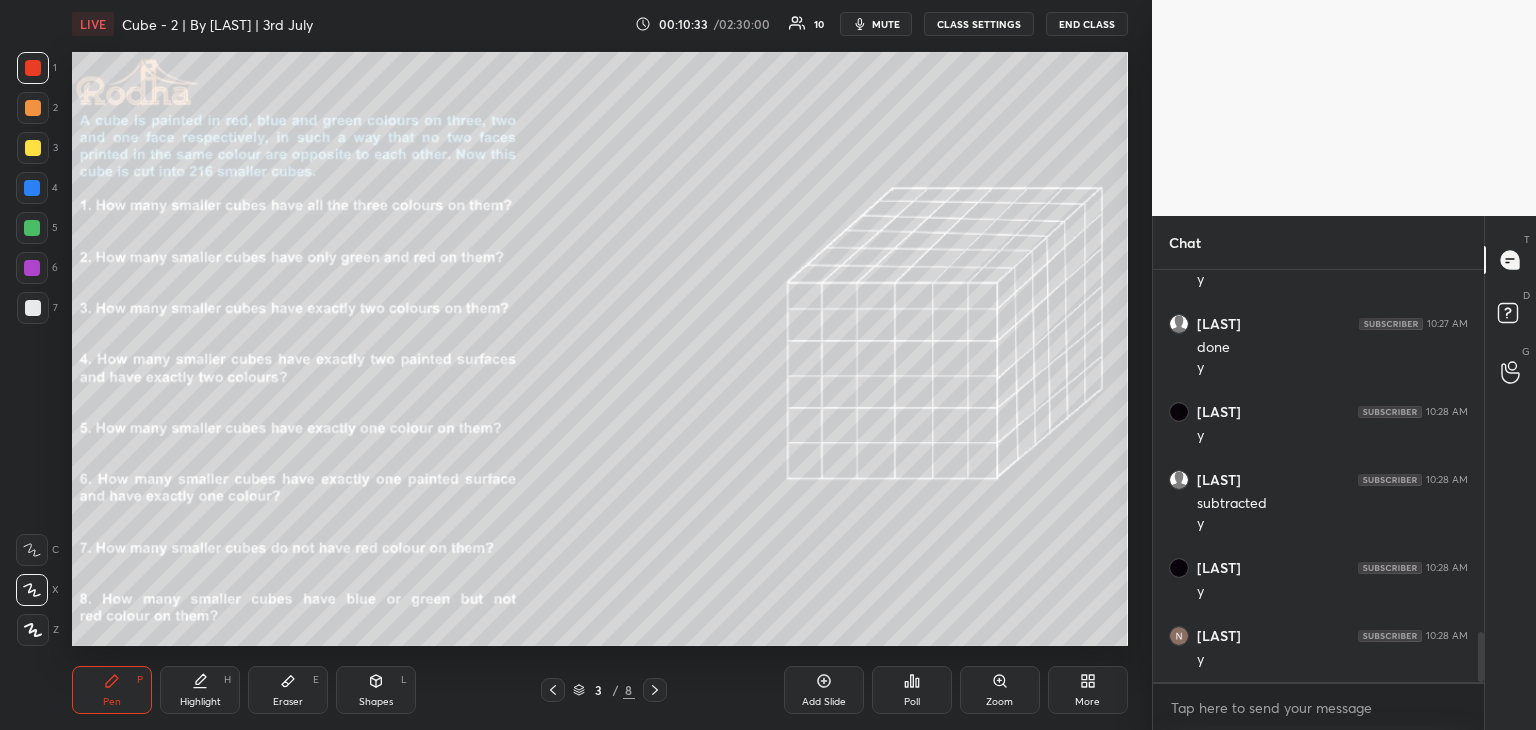 click on "Eraser E" at bounding box center (288, 690) 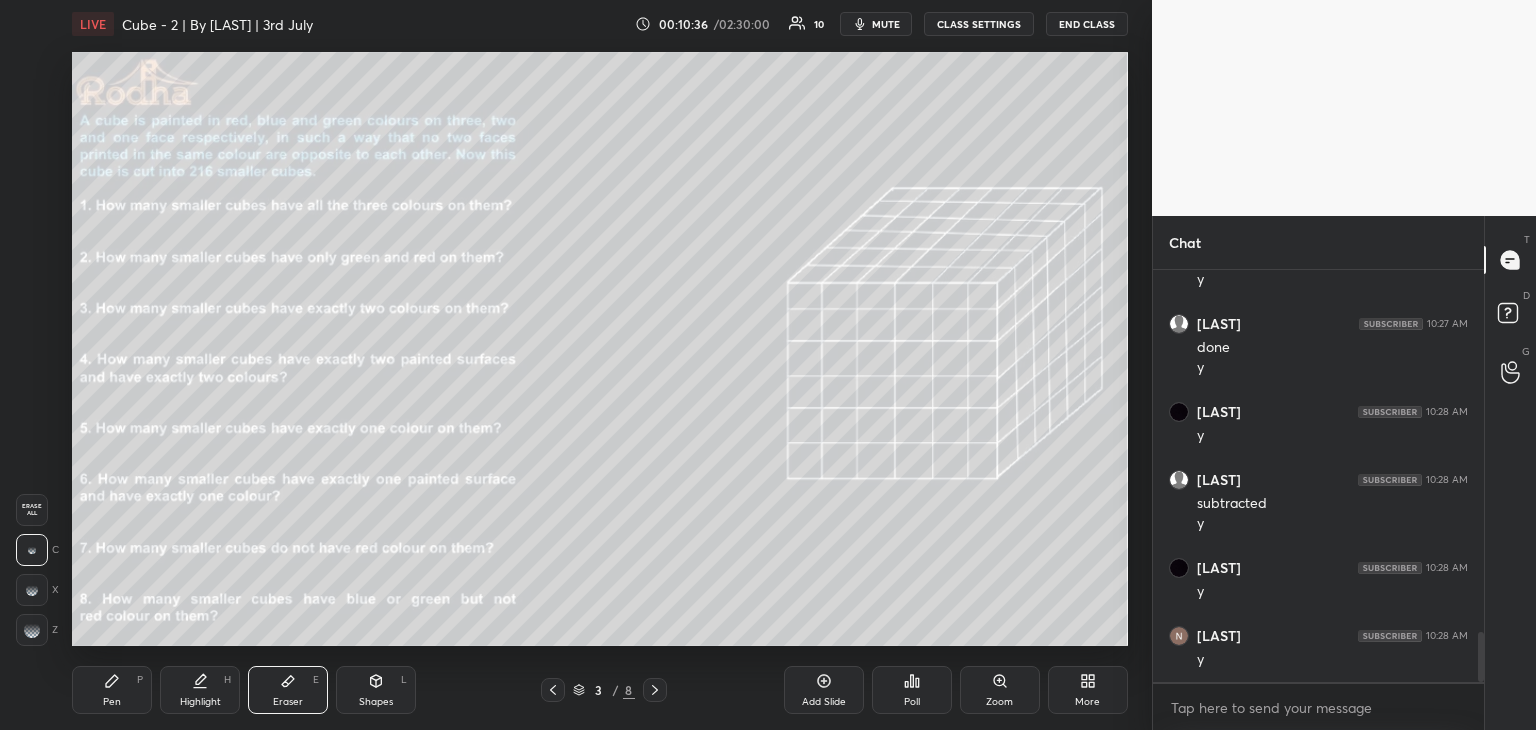 click 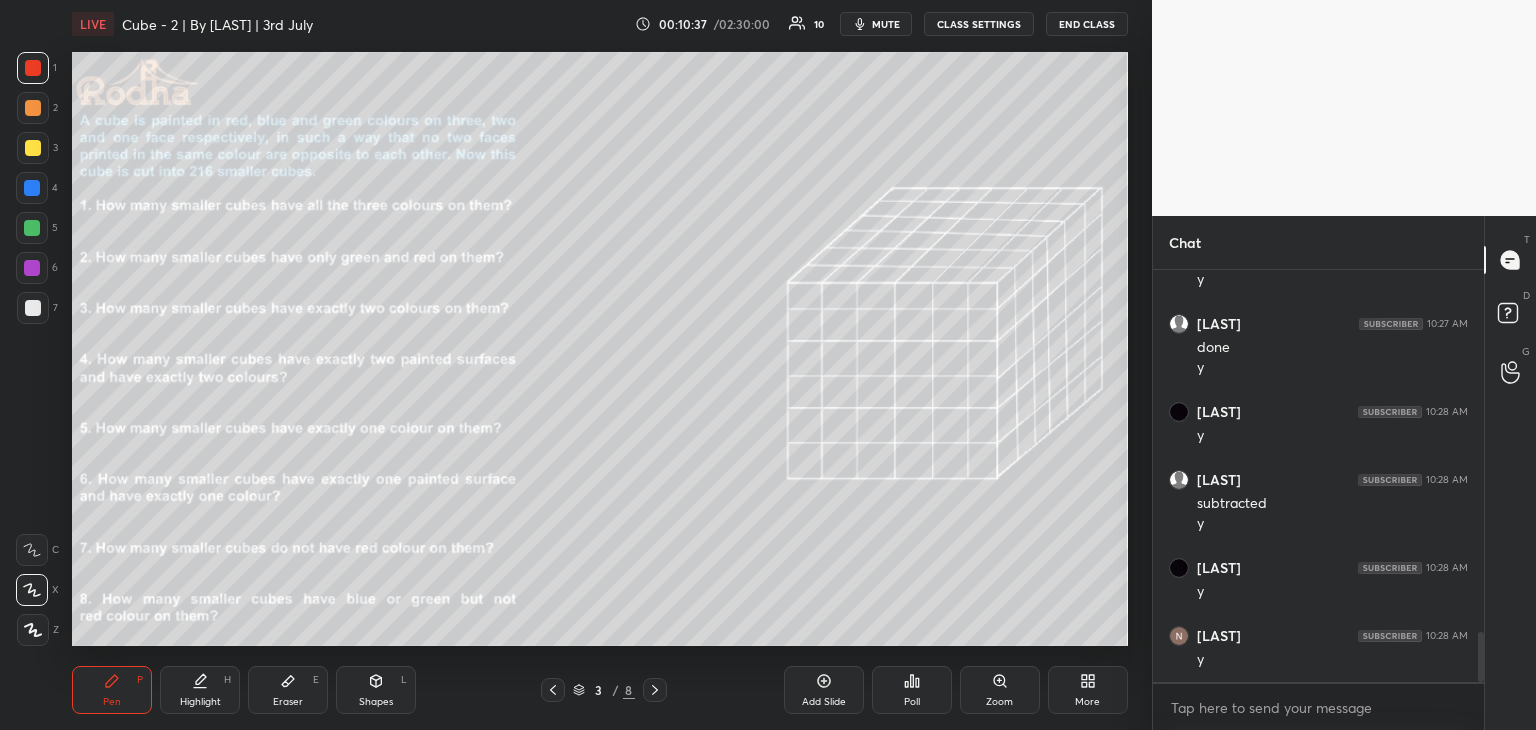 click at bounding box center (32, 188) 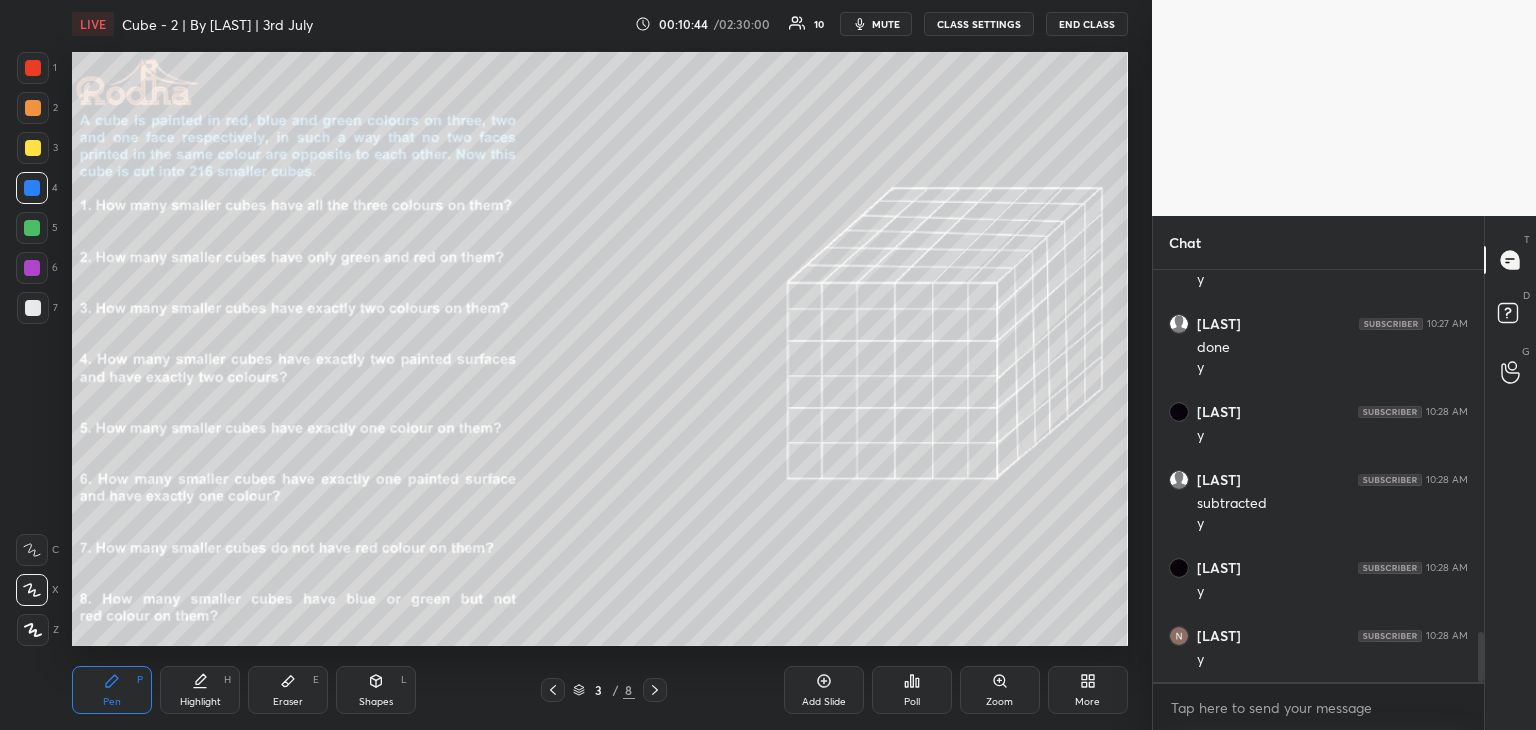 click on "Eraser E" at bounding box center (288, 690) 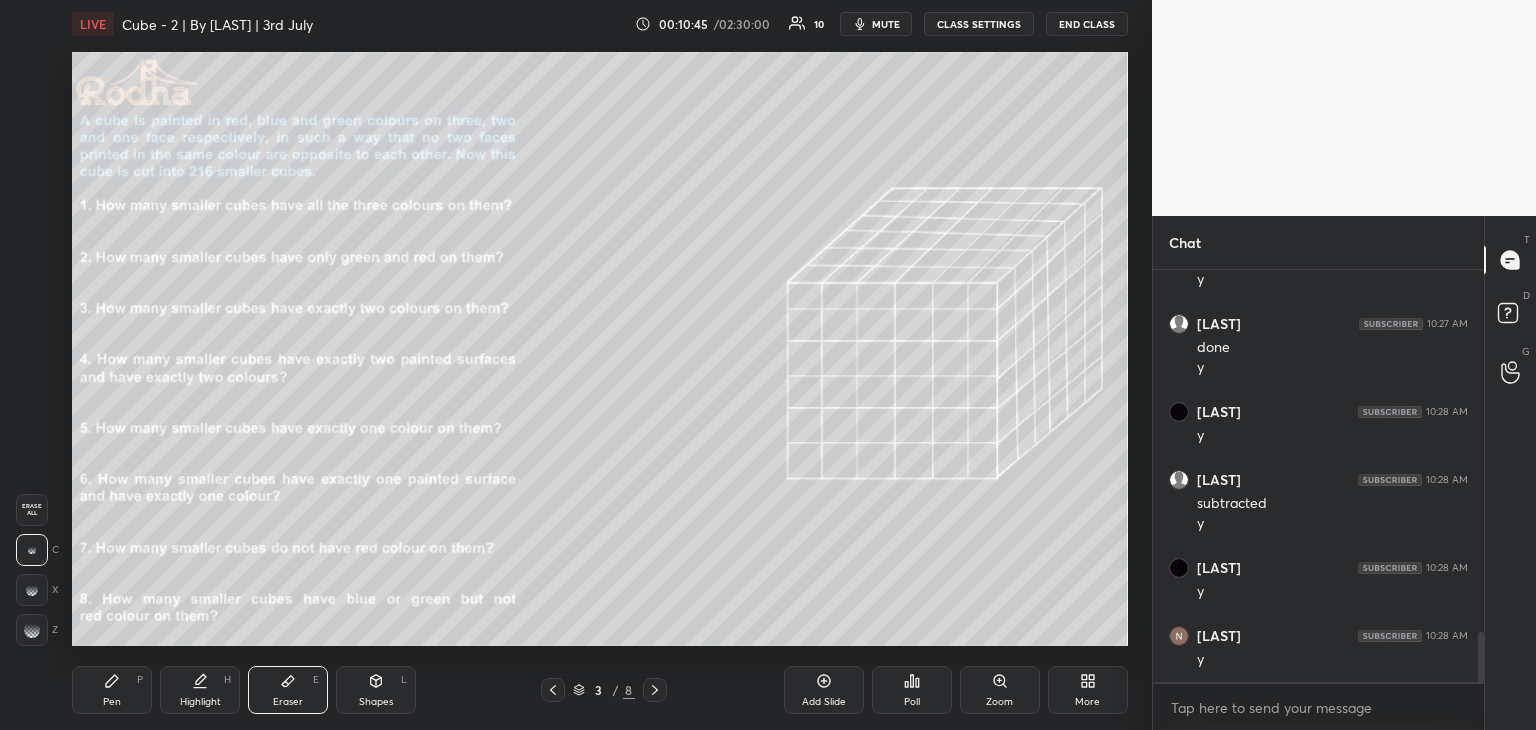 click on "Pen P" at bounding box center (112, 690) 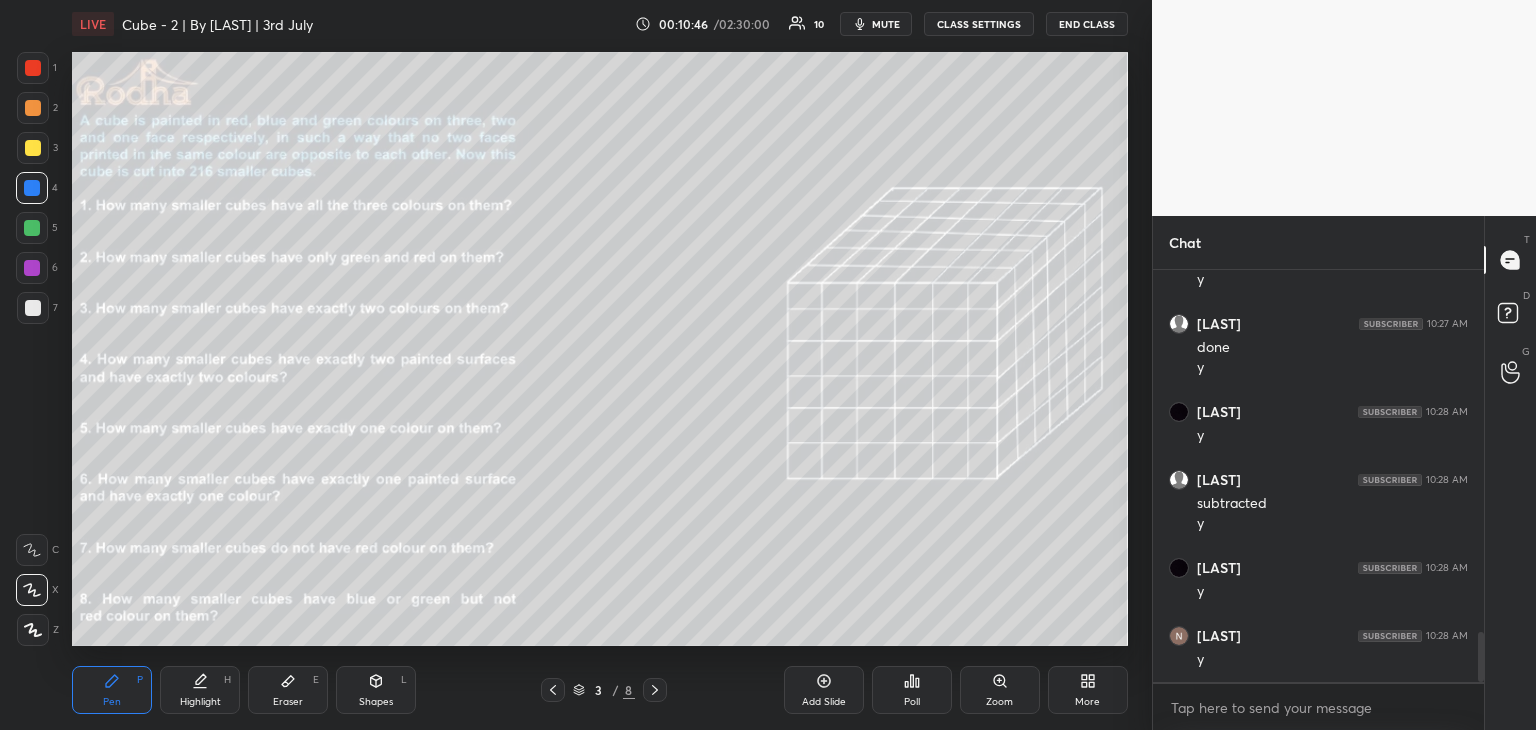 drag, startPoint x: 28, startPoint y: 223, endPoint x: 56, endPoint y: 230, distance: 28.86174 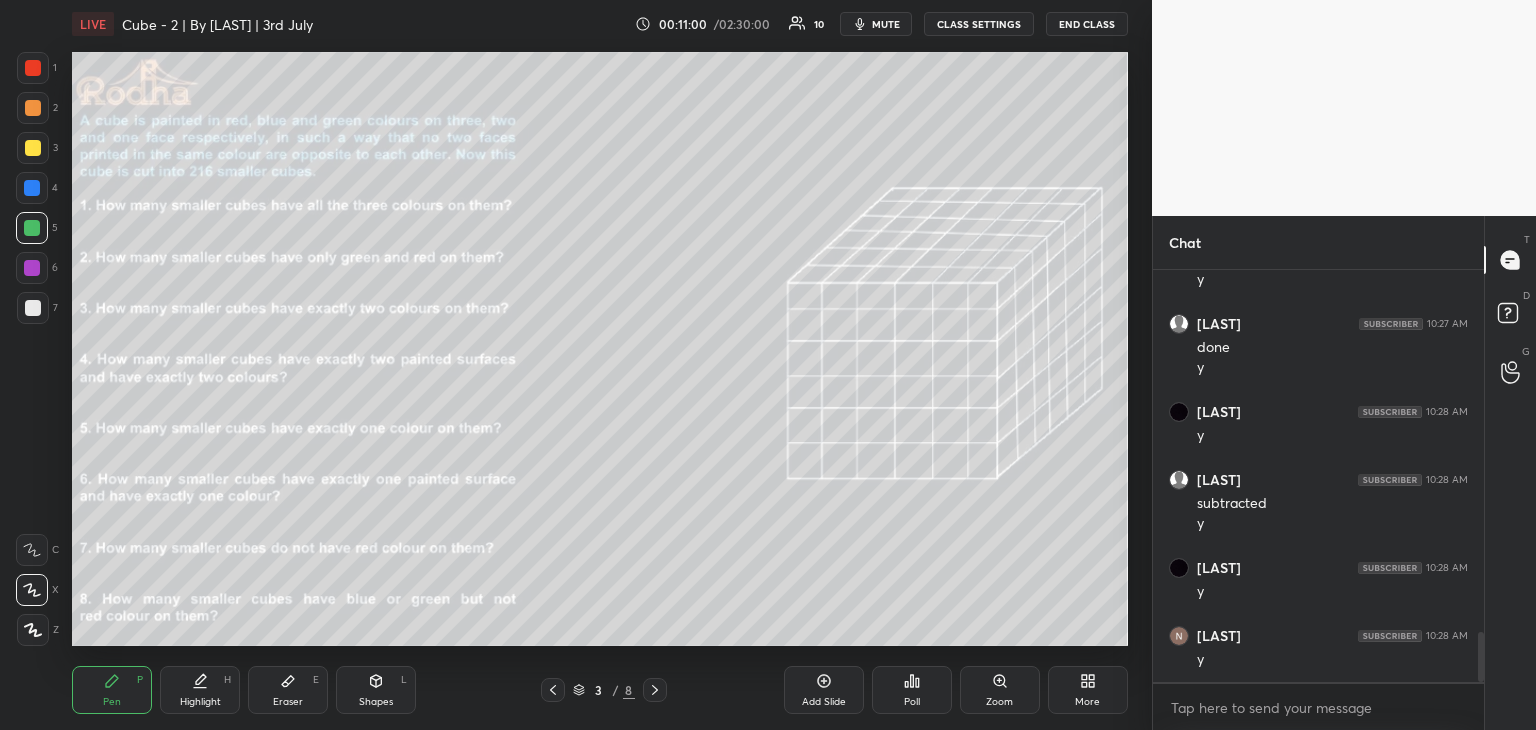 click on "Eraser E" at bounding box center (288, 690) 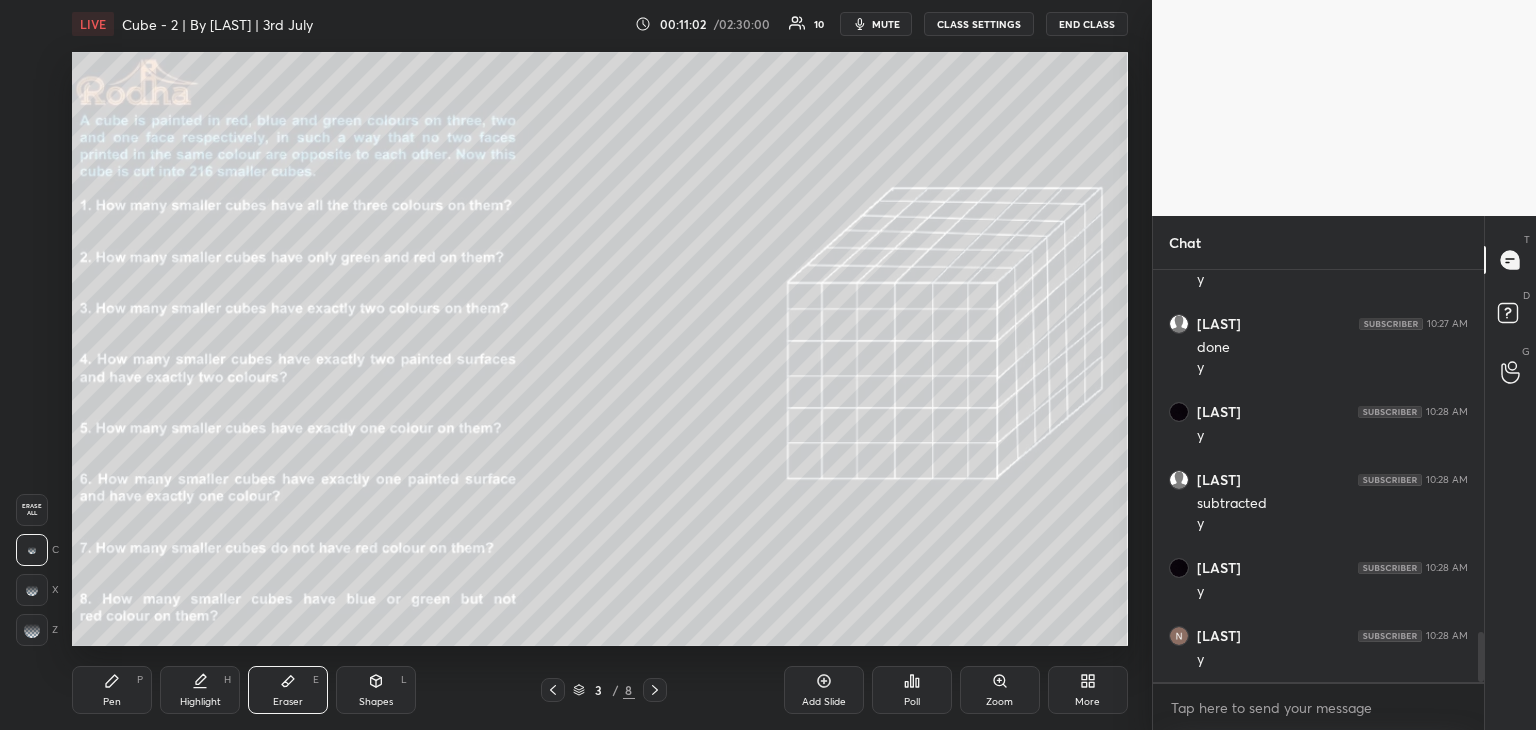 click on "Pen P" at bounding box center (112, 690) 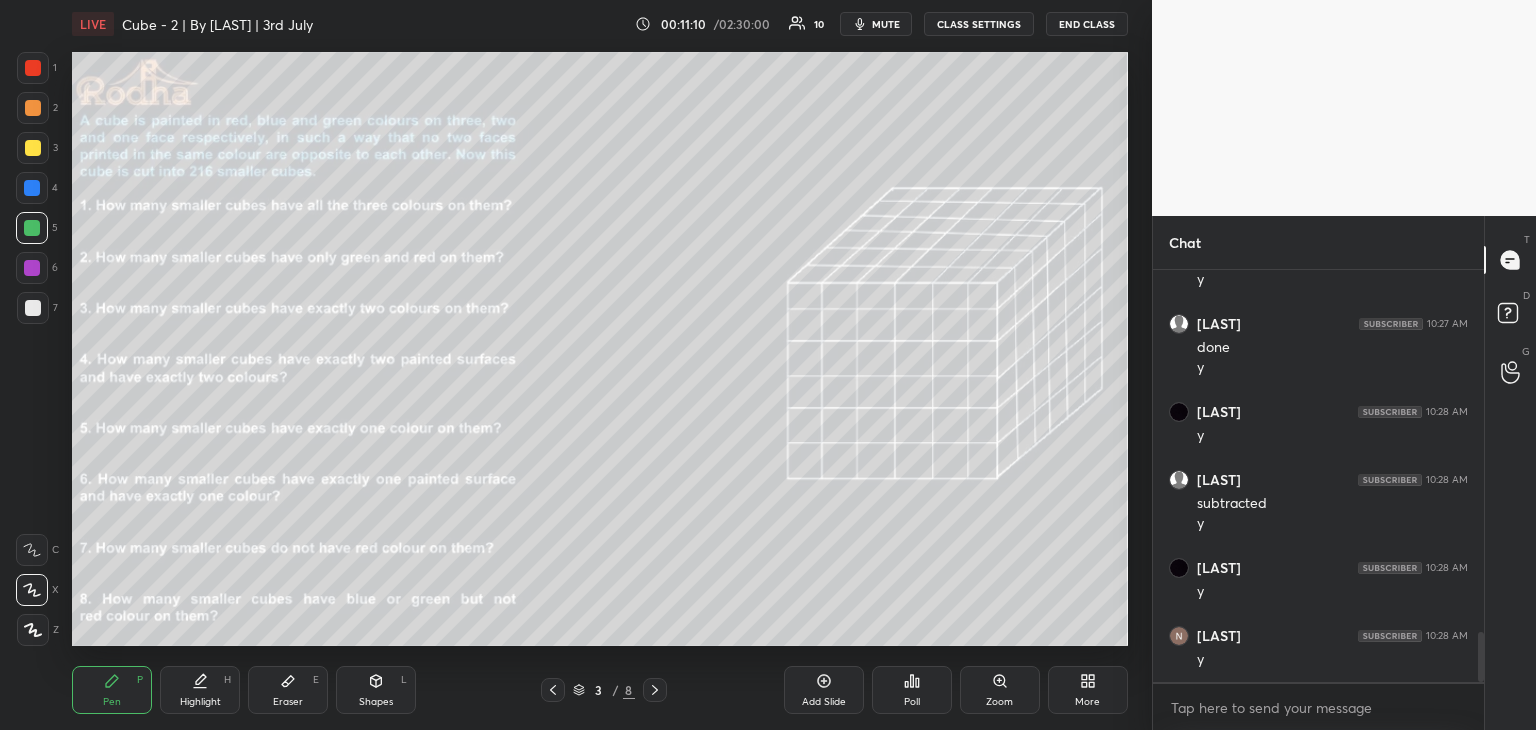 click on "Eraser" at bounding box center (288, 702) 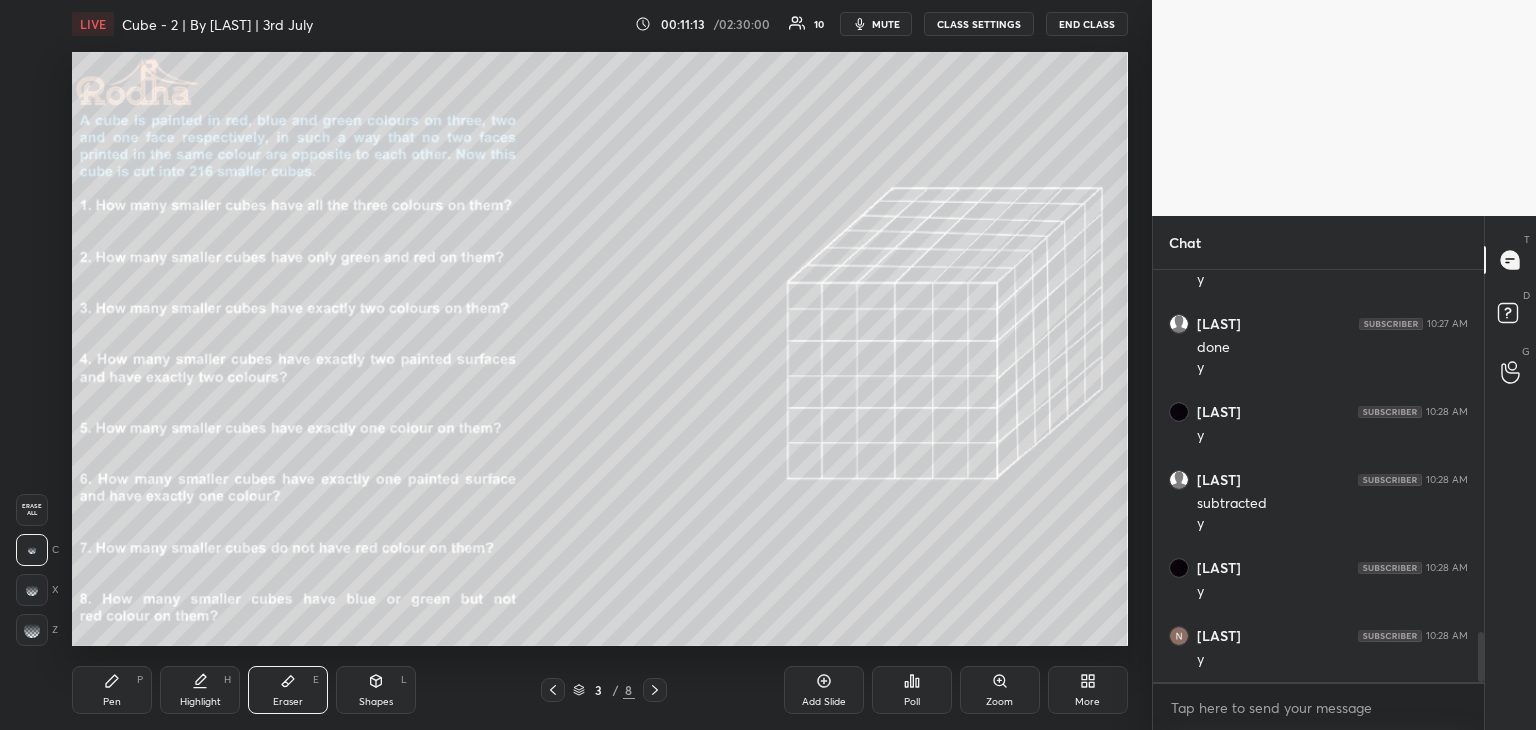 drag, startPoint x: 110, startPoint y: 680, endPoint x: 112, endPoint y: 654, distance: 26.076809 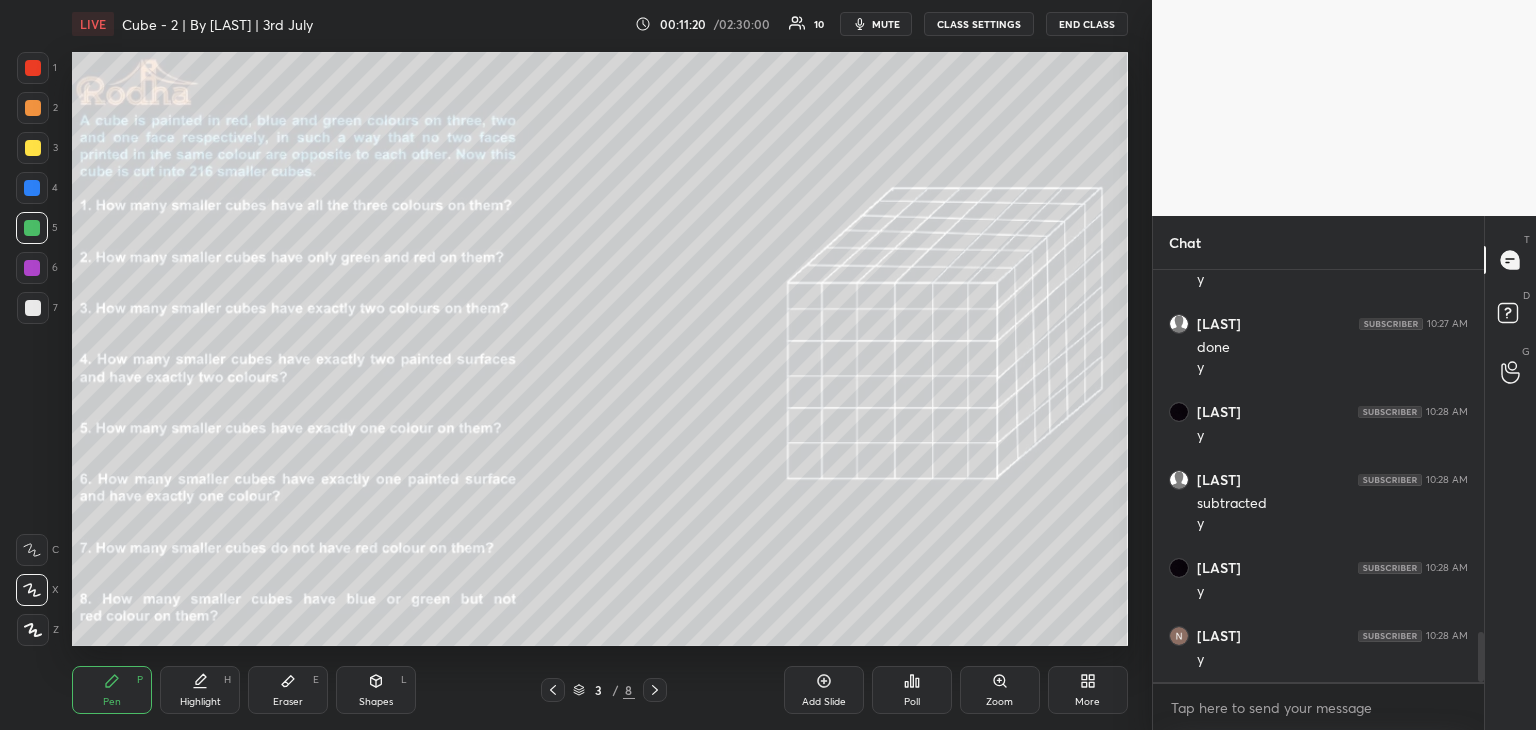drag, startPoint x: 300, startPoint y: 695, endPoint x: 298, endPoint y: 670, distance: 25.079872 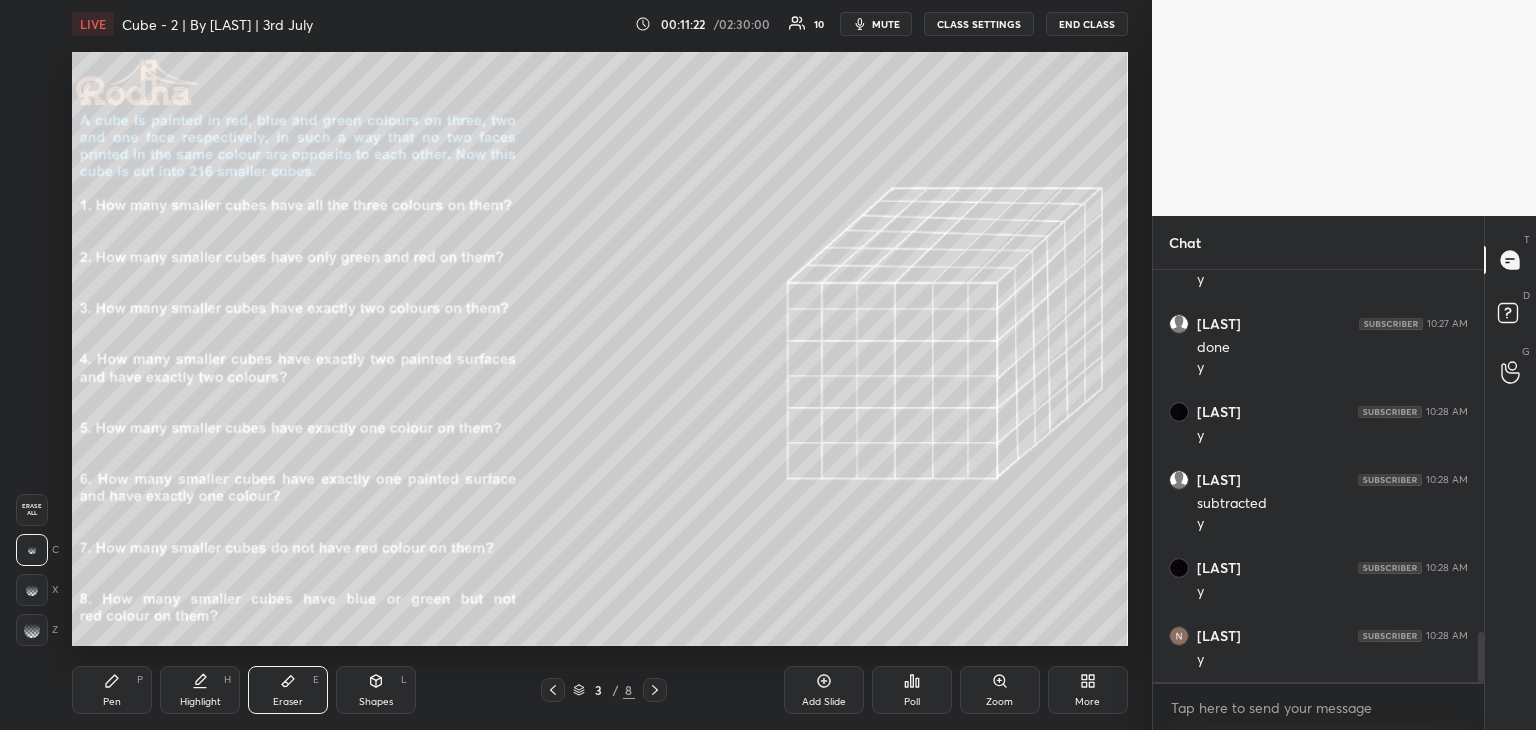 click on "Pen P Highlight H Eraser E Shapes L 3 / 8 Add Slide Poll Zoom More" at bounding box center [600, 690] 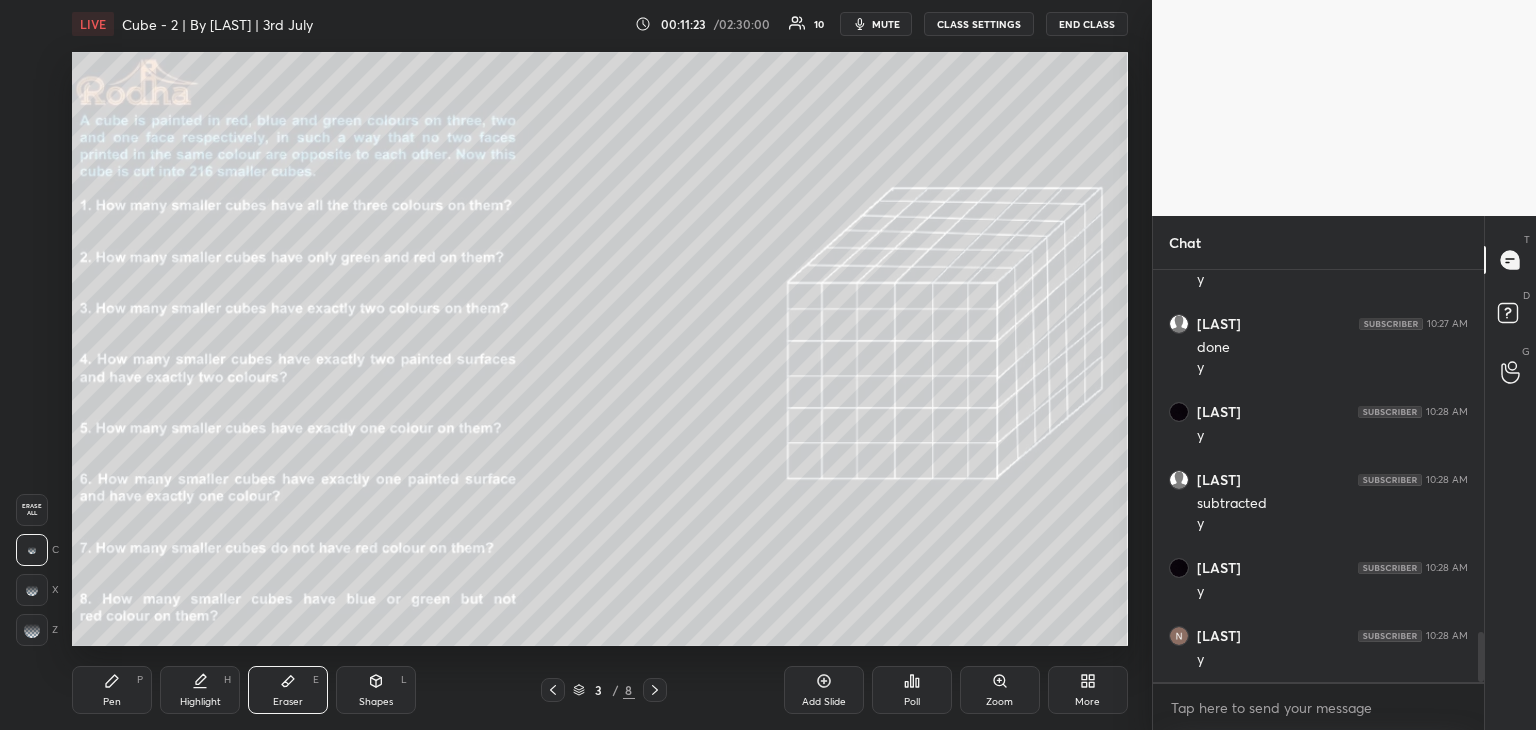 drag, startPoint x: 115, startPoint y: 693, endPoint x: 139, endPoint y: 658, distance: 42.43819 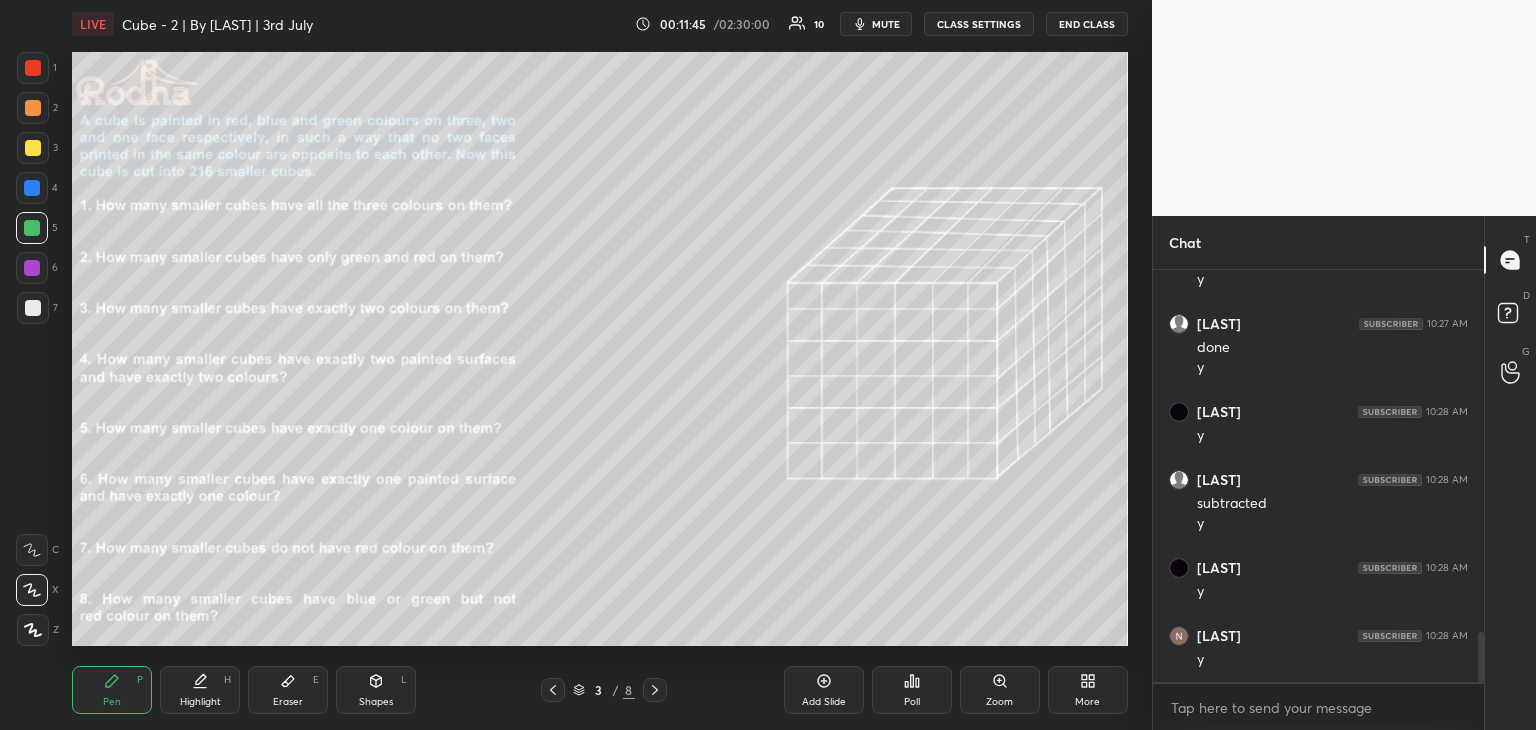 click on "Eraser E" at bounding box center (288, 690) 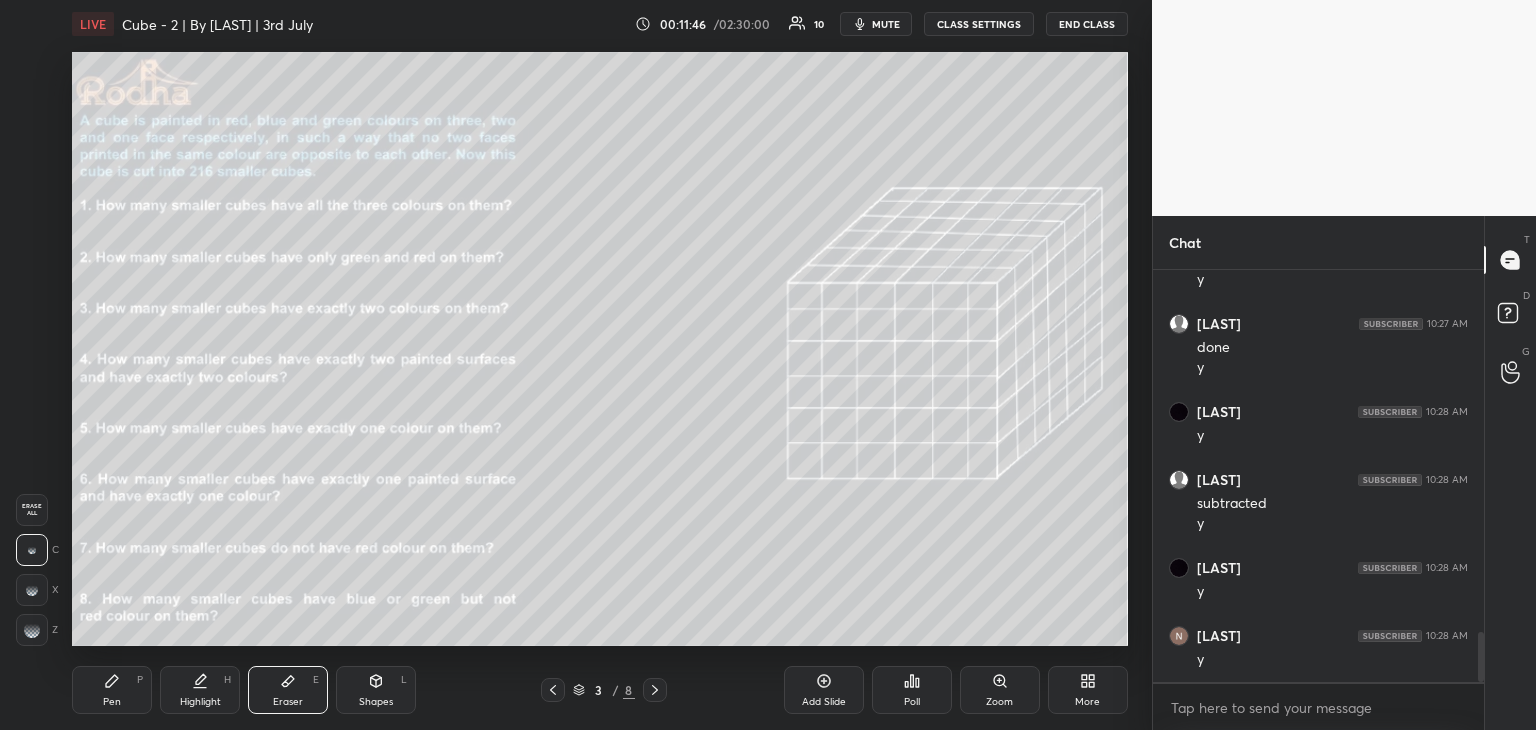 click at bounding box center [32, 630] 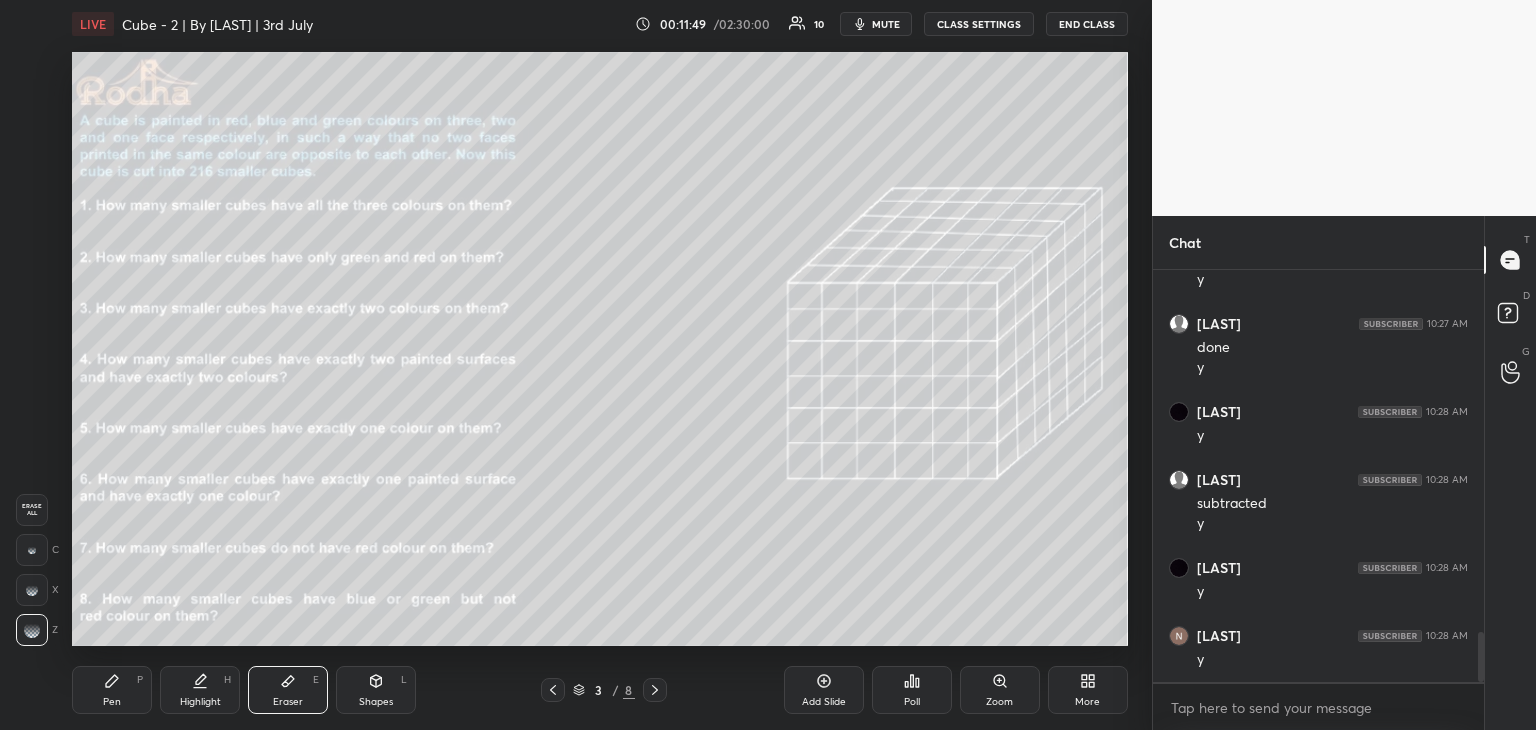 click 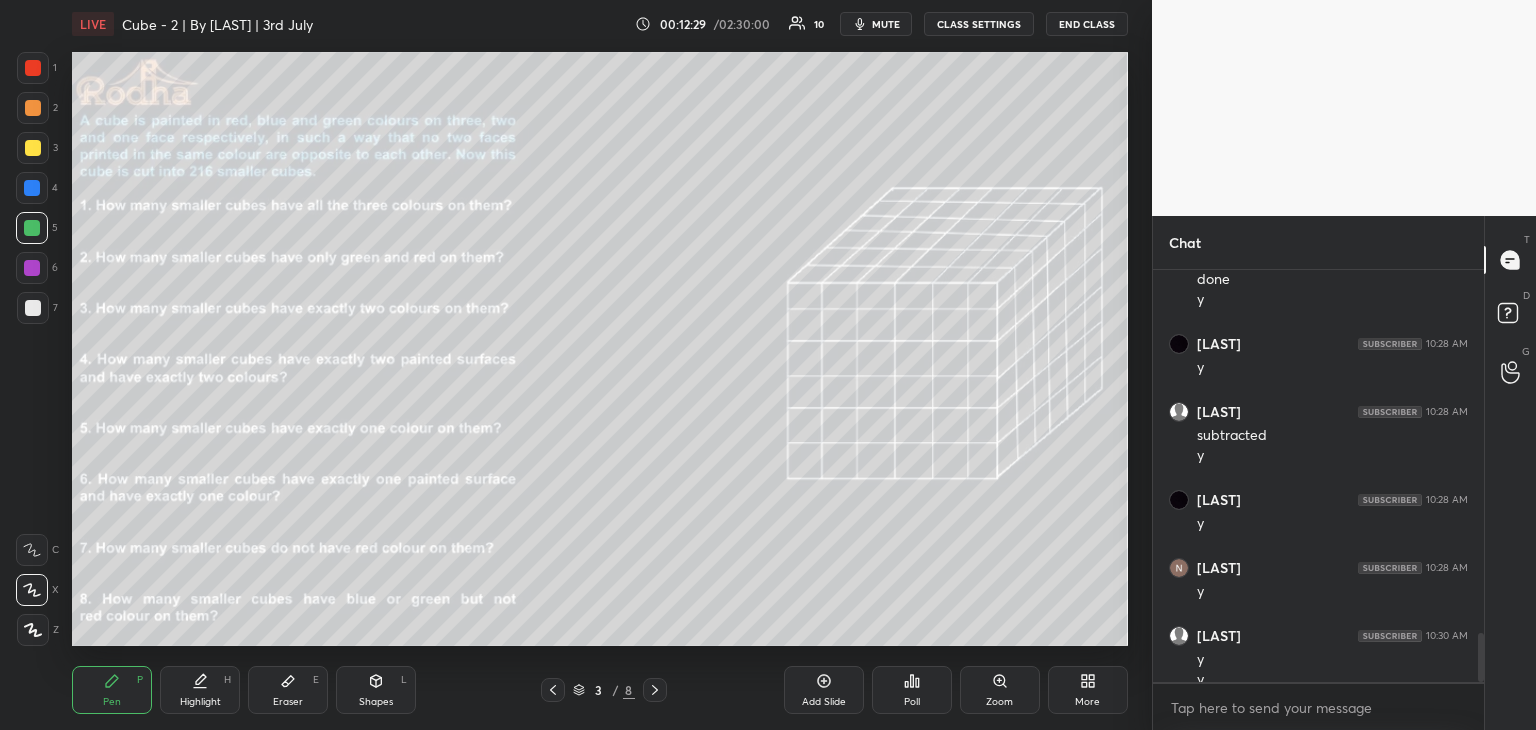 scroll, scrollTop: 3056, scrollLeft: 0, axis: vertical 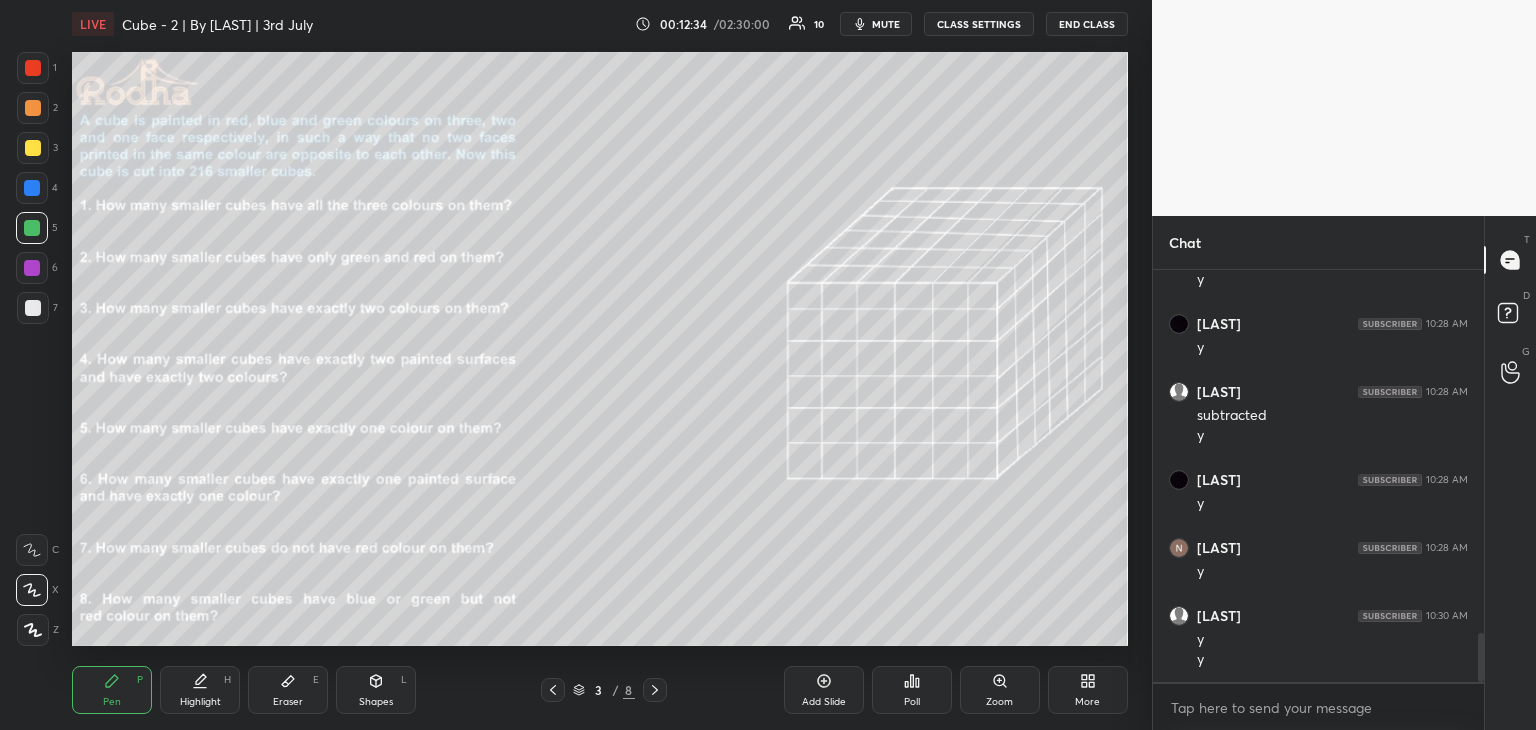 drag, startPoint x: 293, startPoint y: 702, endPoint x: 300, endPoint y: 694, distance: 10.630146 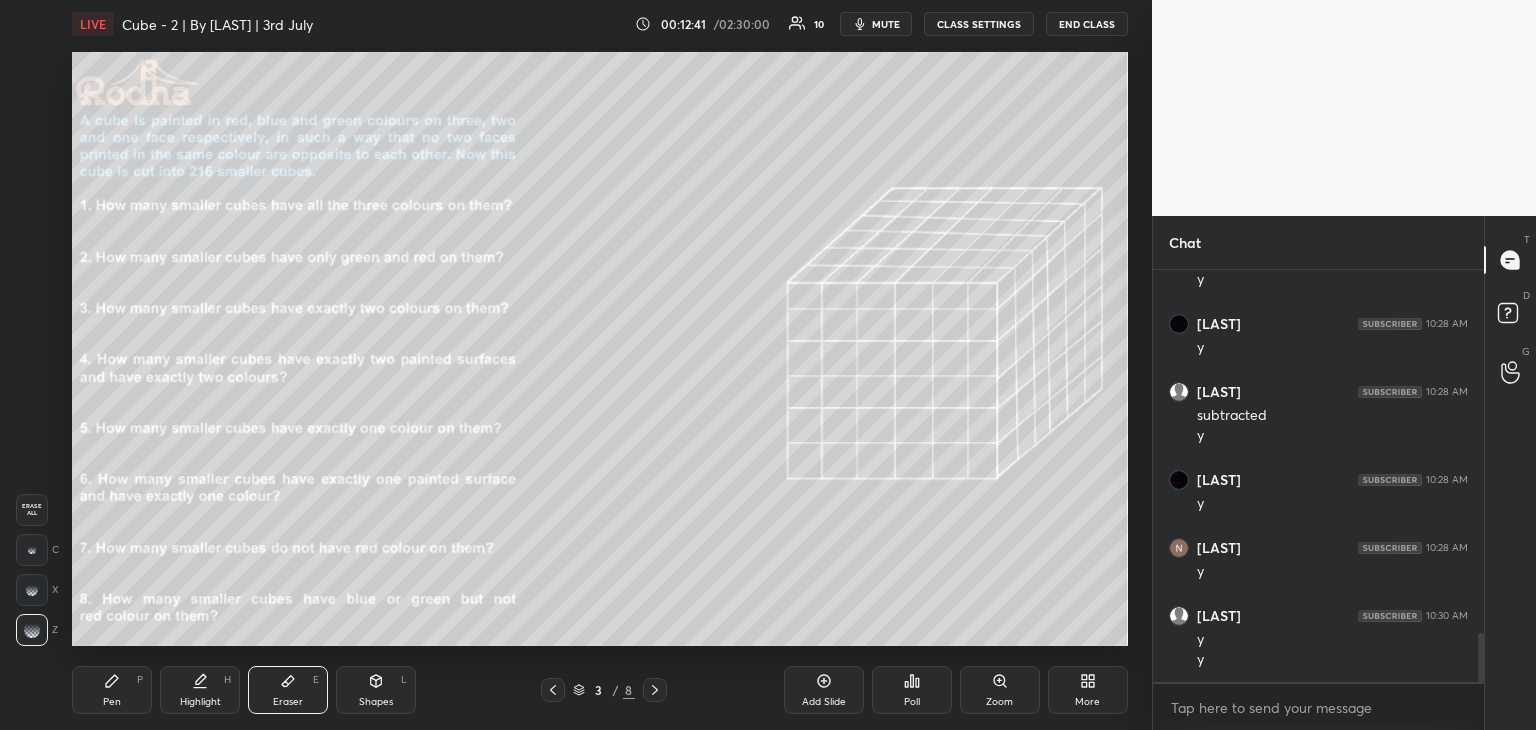 click on "Pen P" at bounding box center [112, 690] 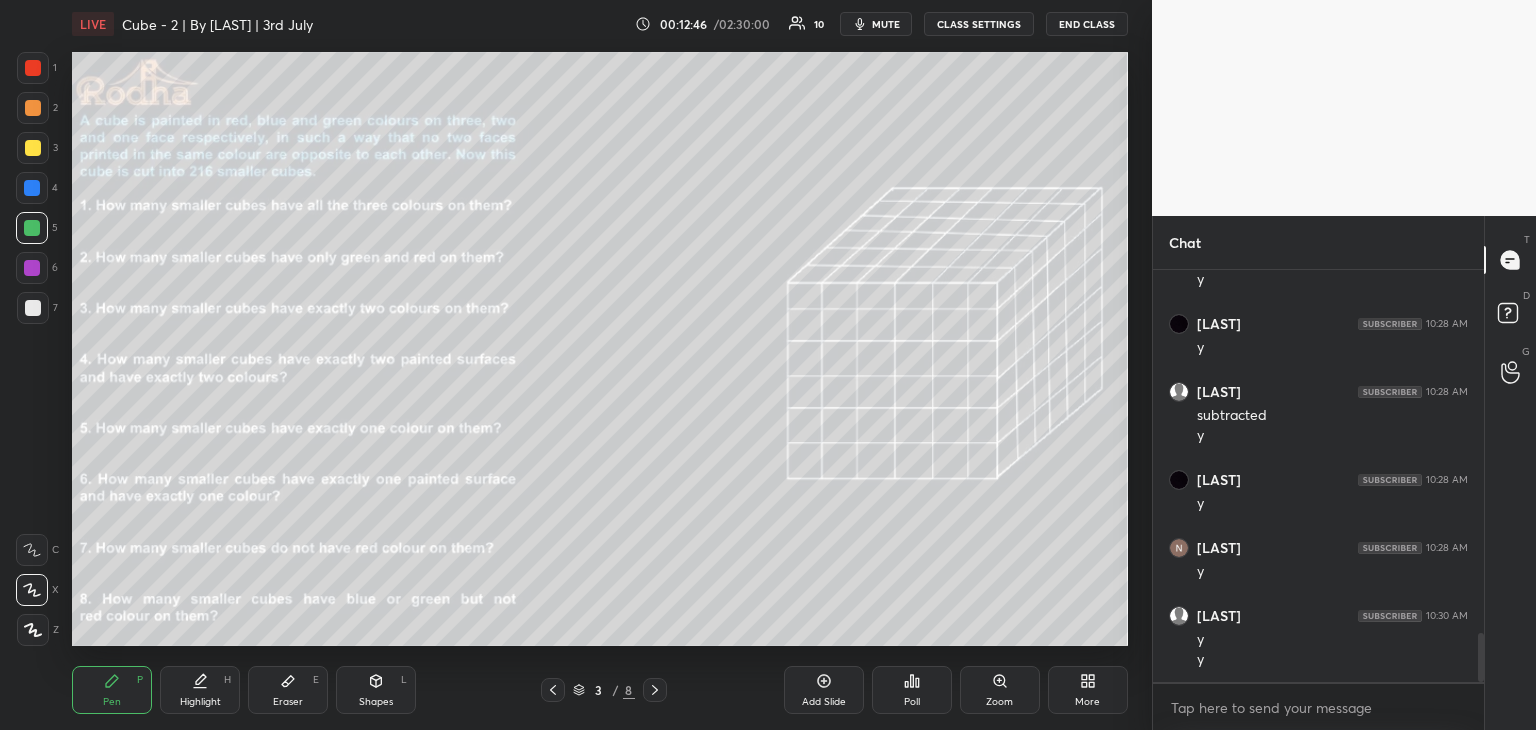 drag, startPoint x: 292, startPoint y: 699, endPoint x: 308, endPoint y: 689, distance: 18.867962 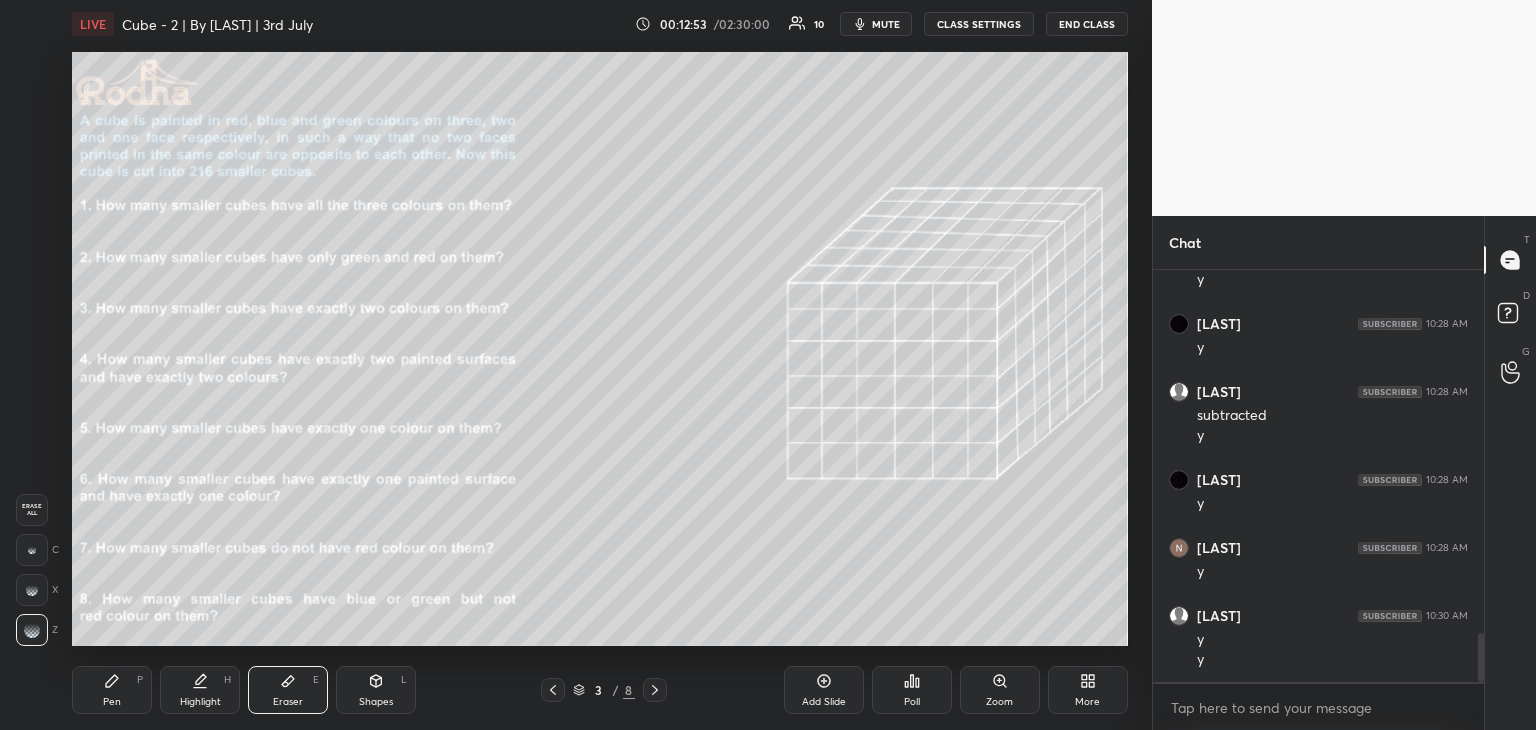 drag, startPoint x: 116, startPoint y: 701, endPoint x: 211, endPoint y: 650, distance: 107.82393 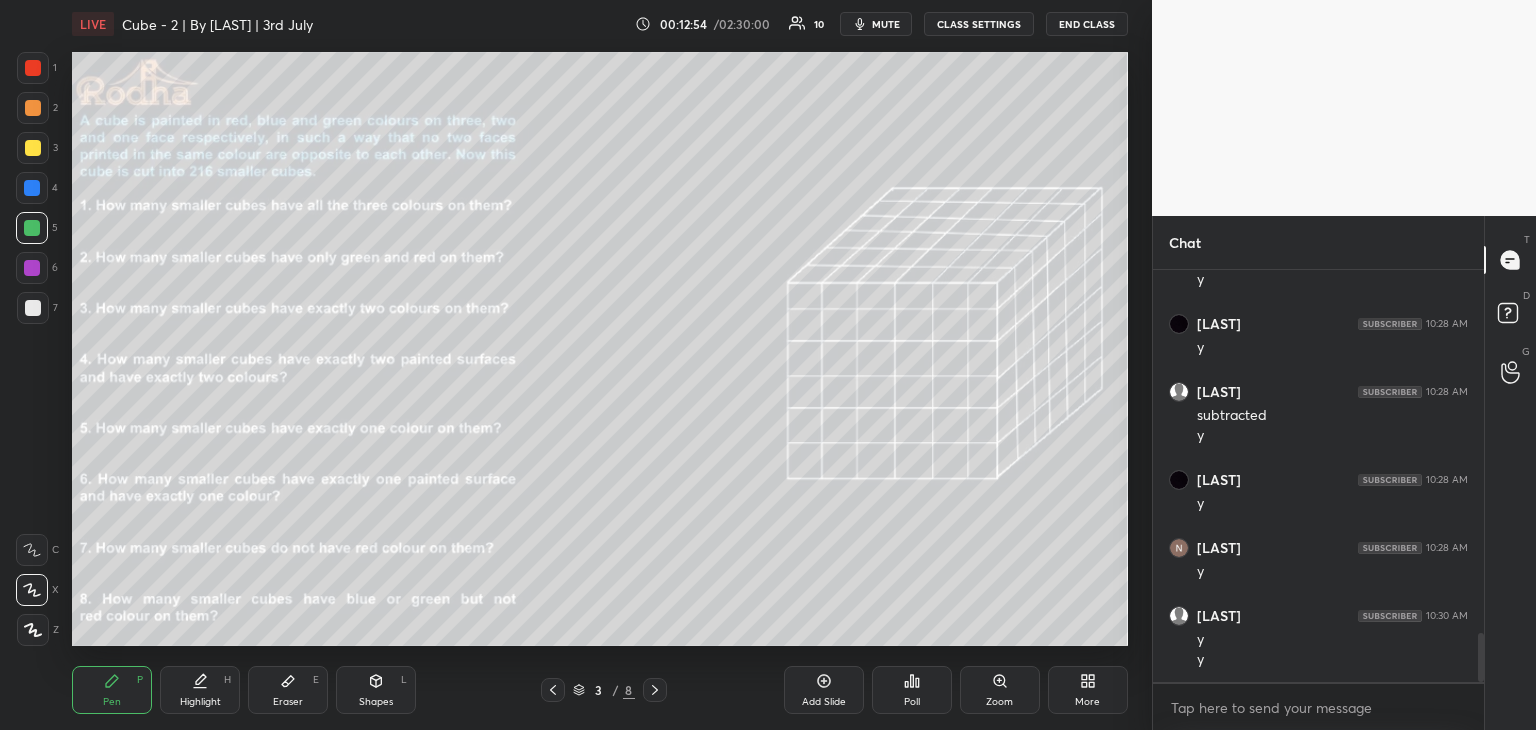 click 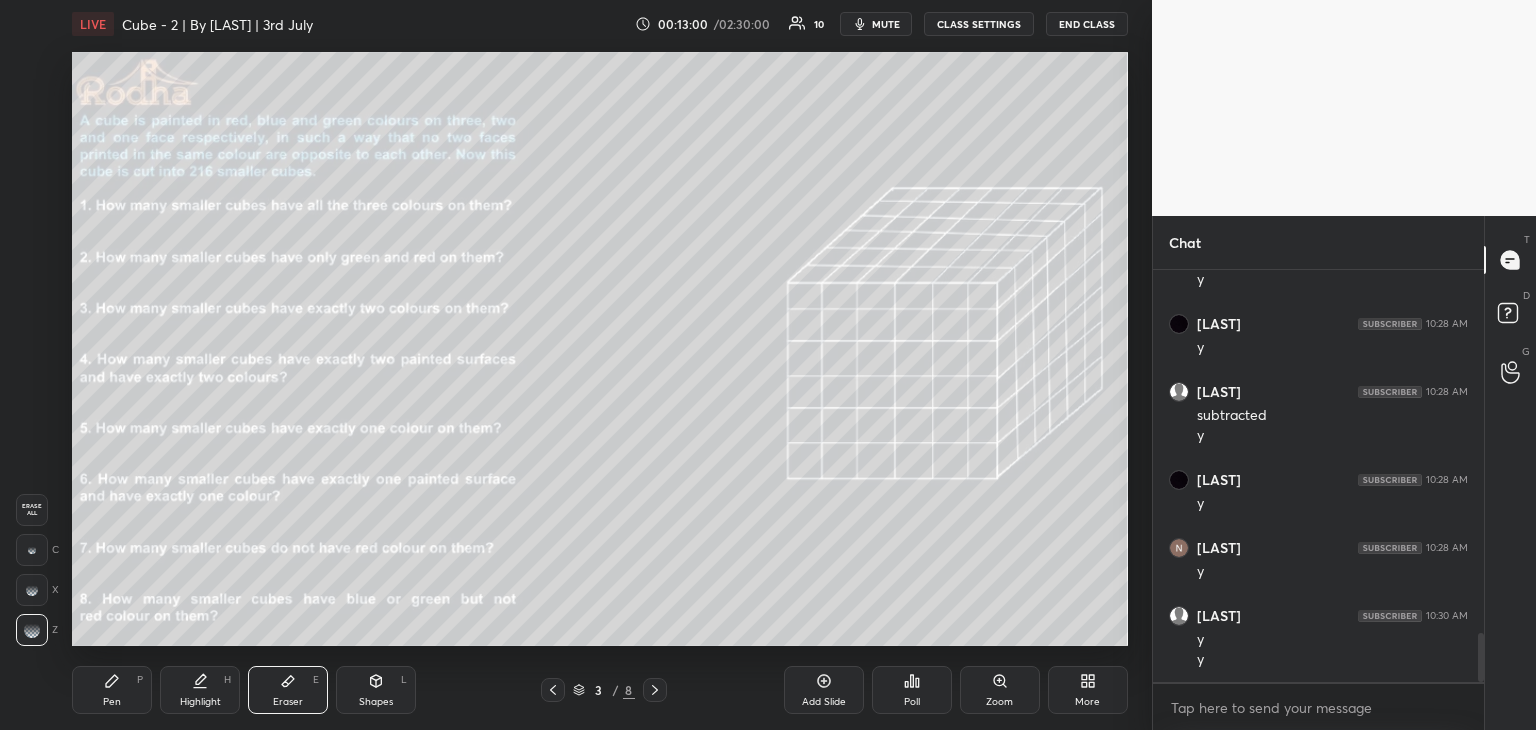 drag, startPoint x: 31, startPoint y: 595, endPoint x: 25, endPoint y: 574, distance: 21.84033 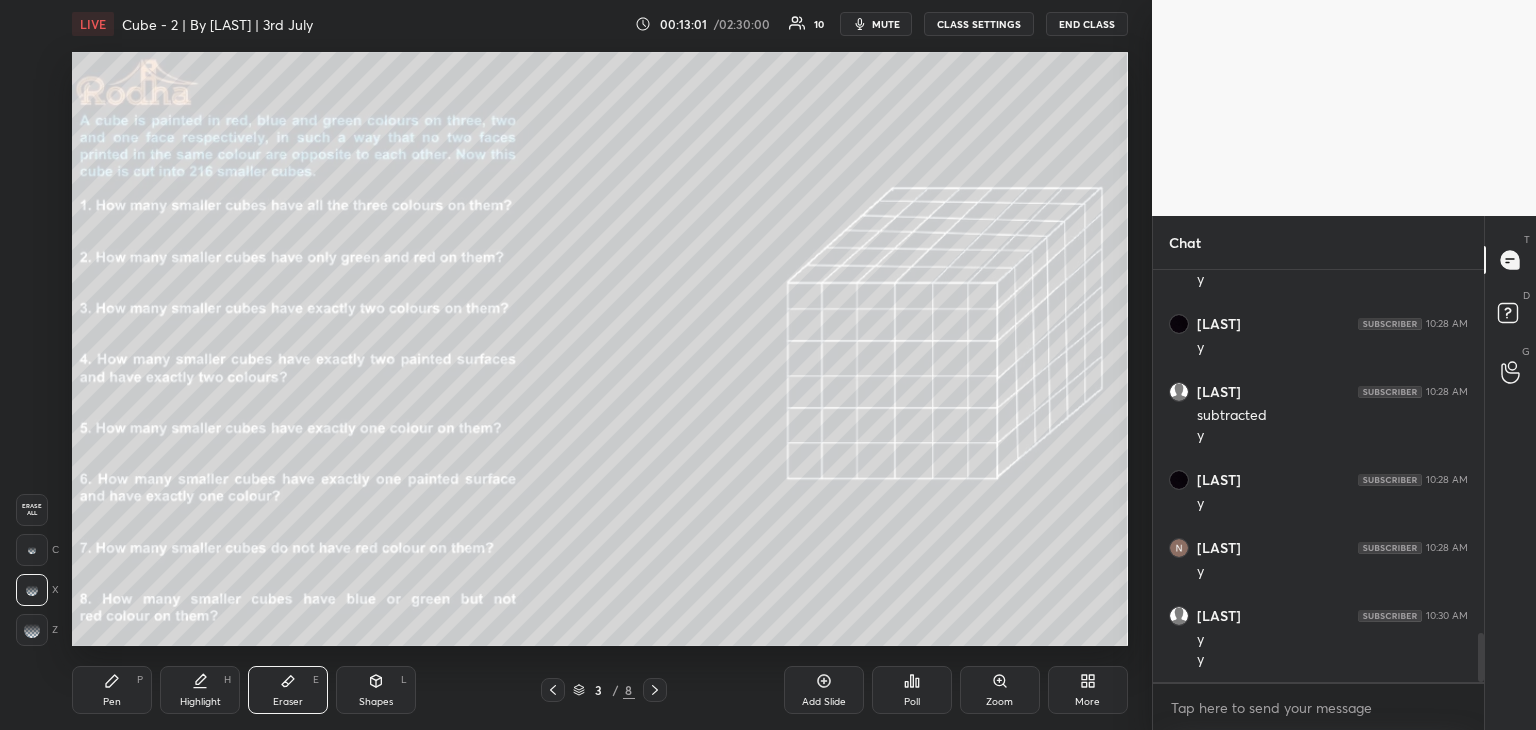 drag, startPoint x: 32, startPoint y: 553, endPoint x: 45, endPoint y: 545, distance: 15.264338 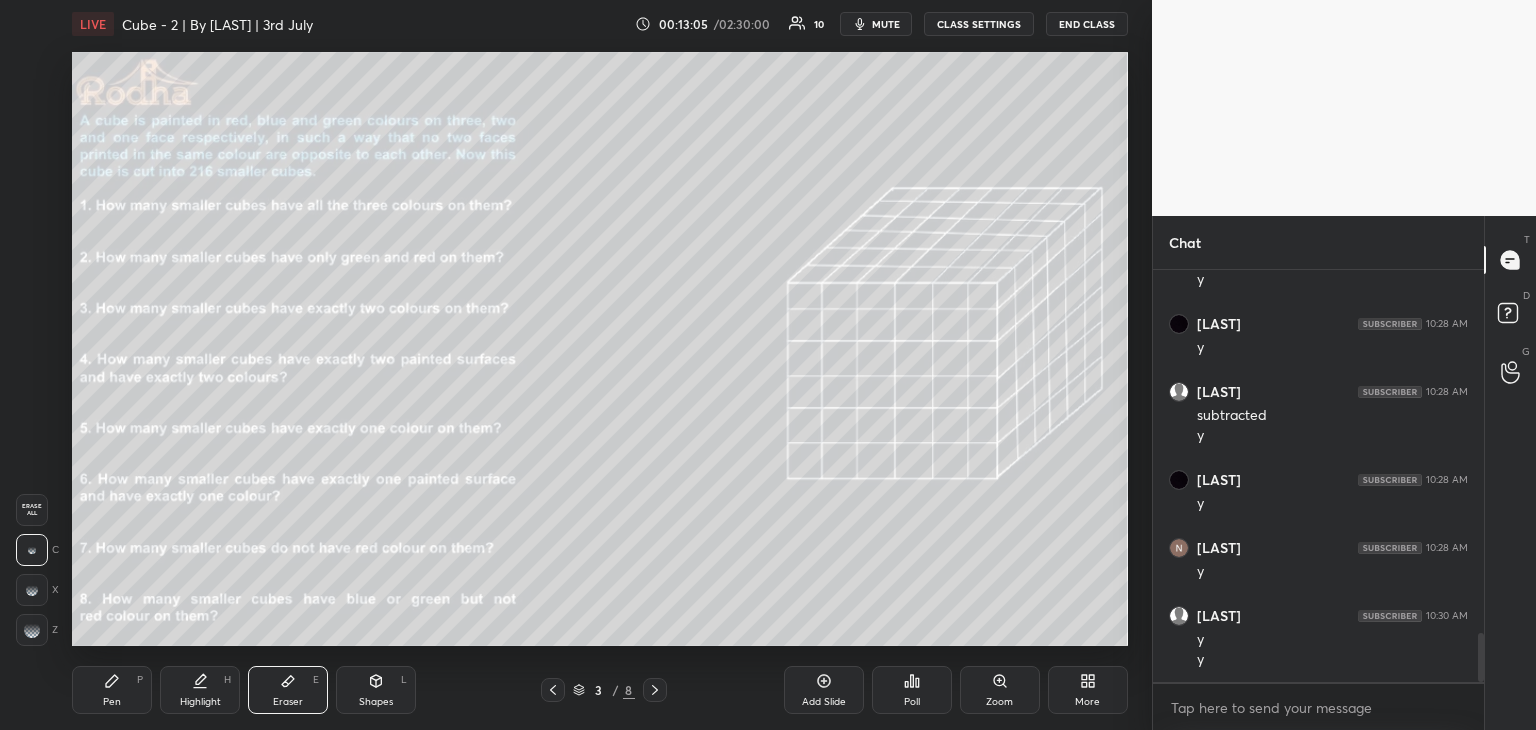 click on "Pen P" at bounding box center [112, 690] 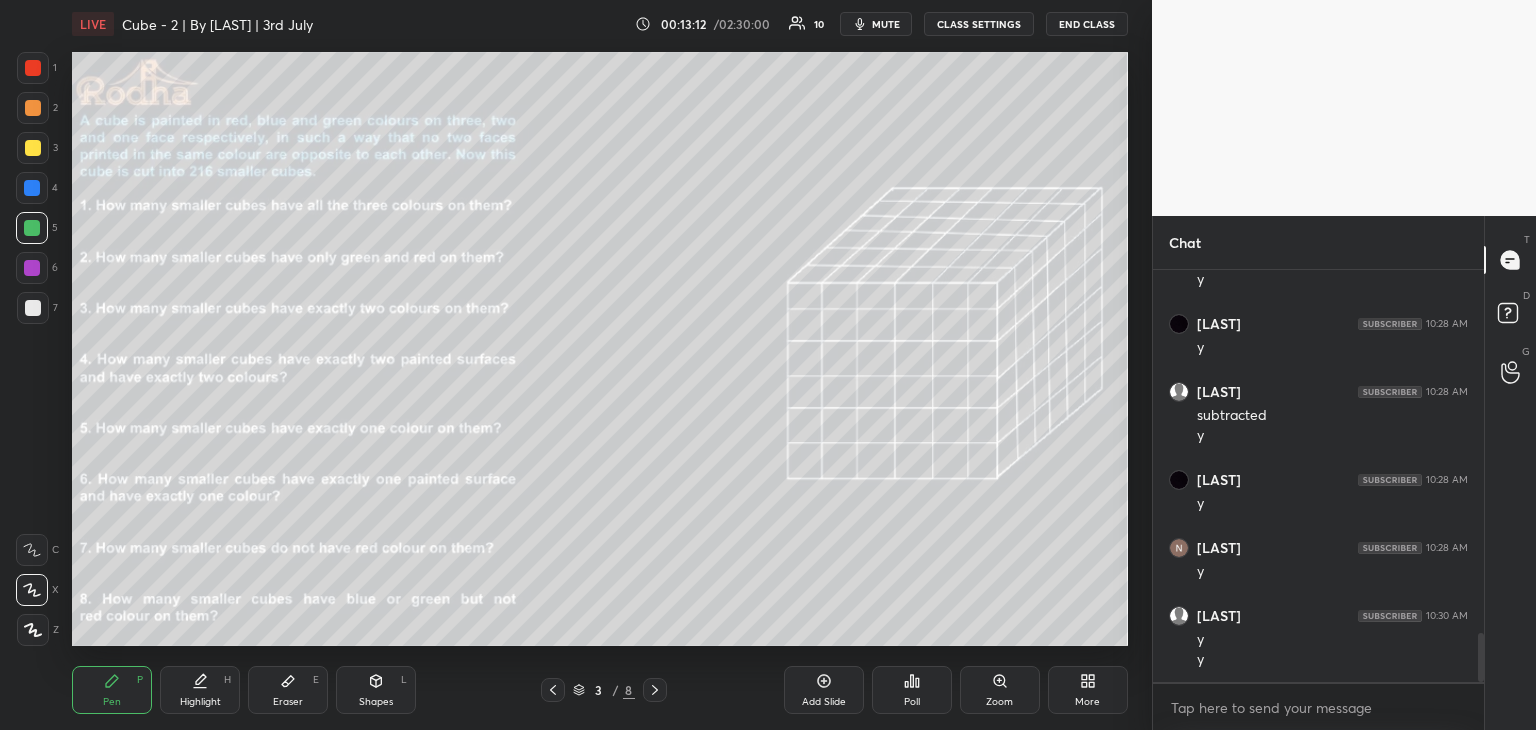 click on "Eraser" at bounding box center (288, 702) 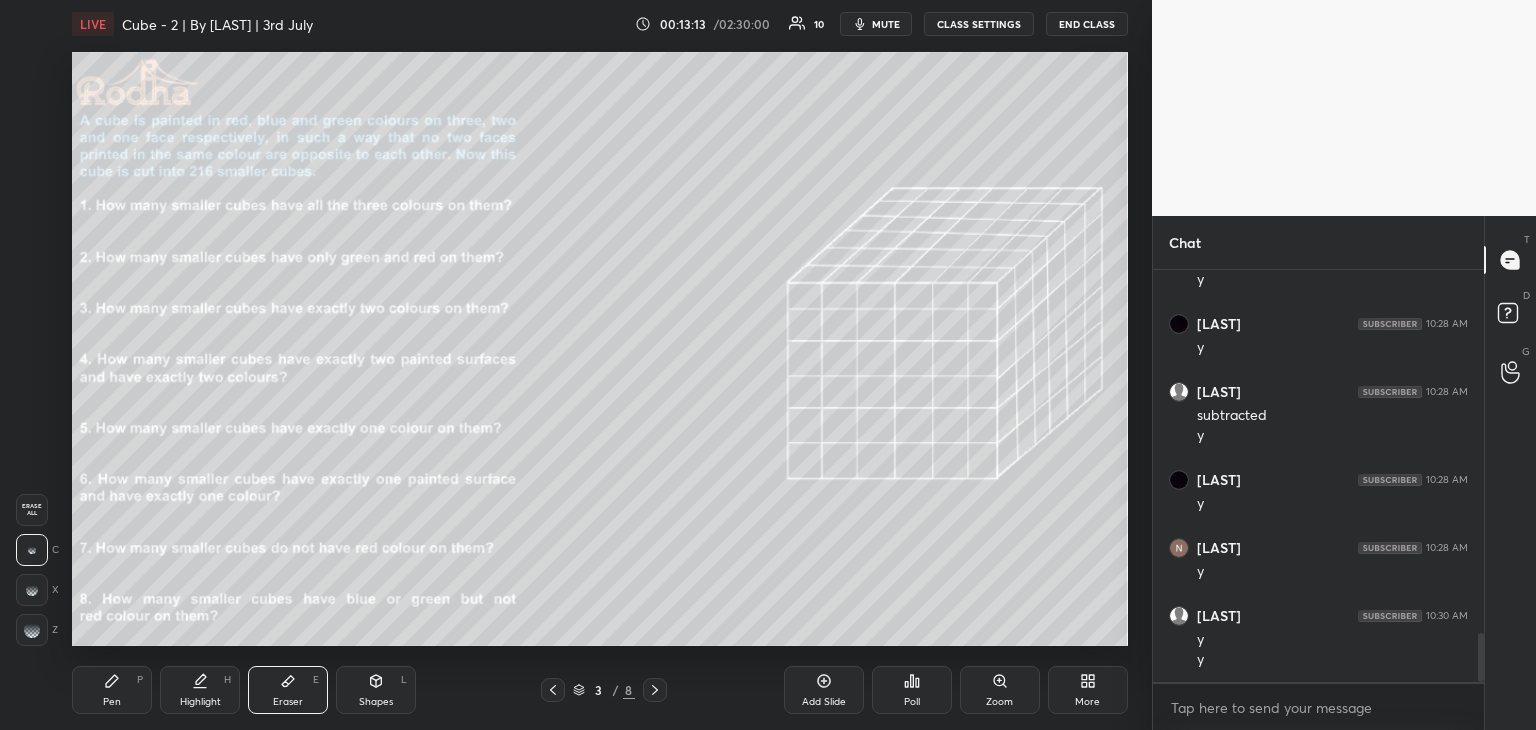 click 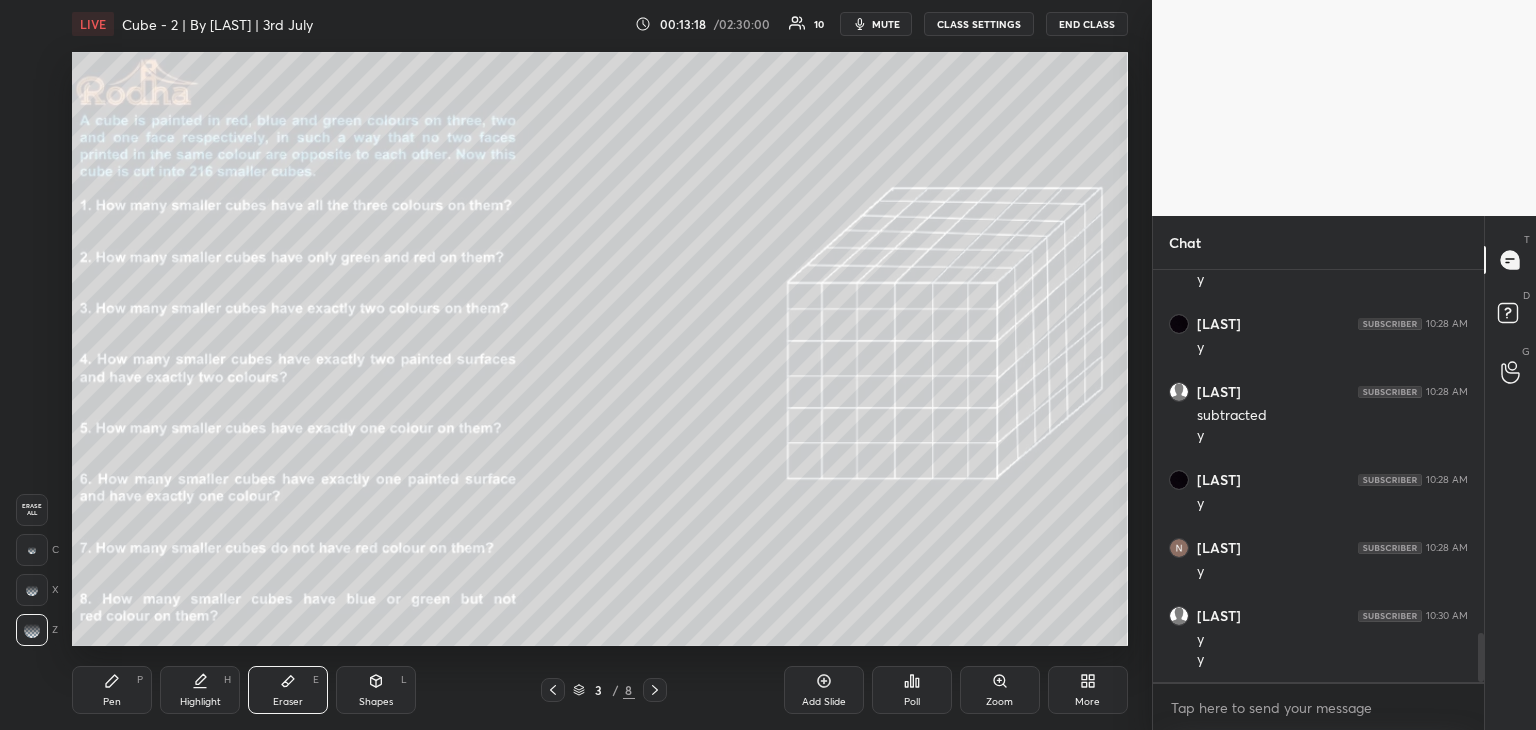 drag, startPoint x: 106, startPoint y: 701, endPoint x: 127, endPoint y: 684, distance: 27.018513 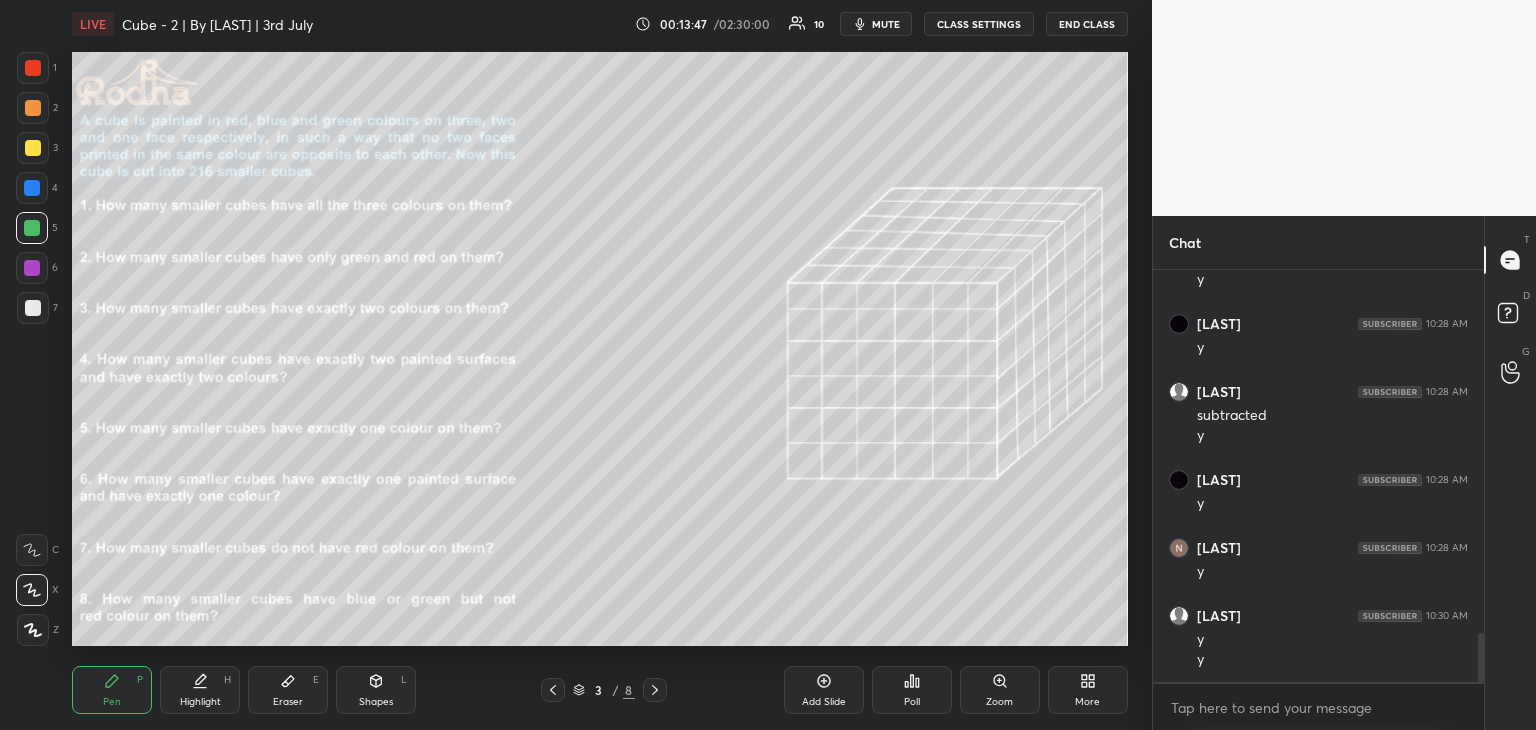 click on "Eraser" at bounding box center [288, 702] 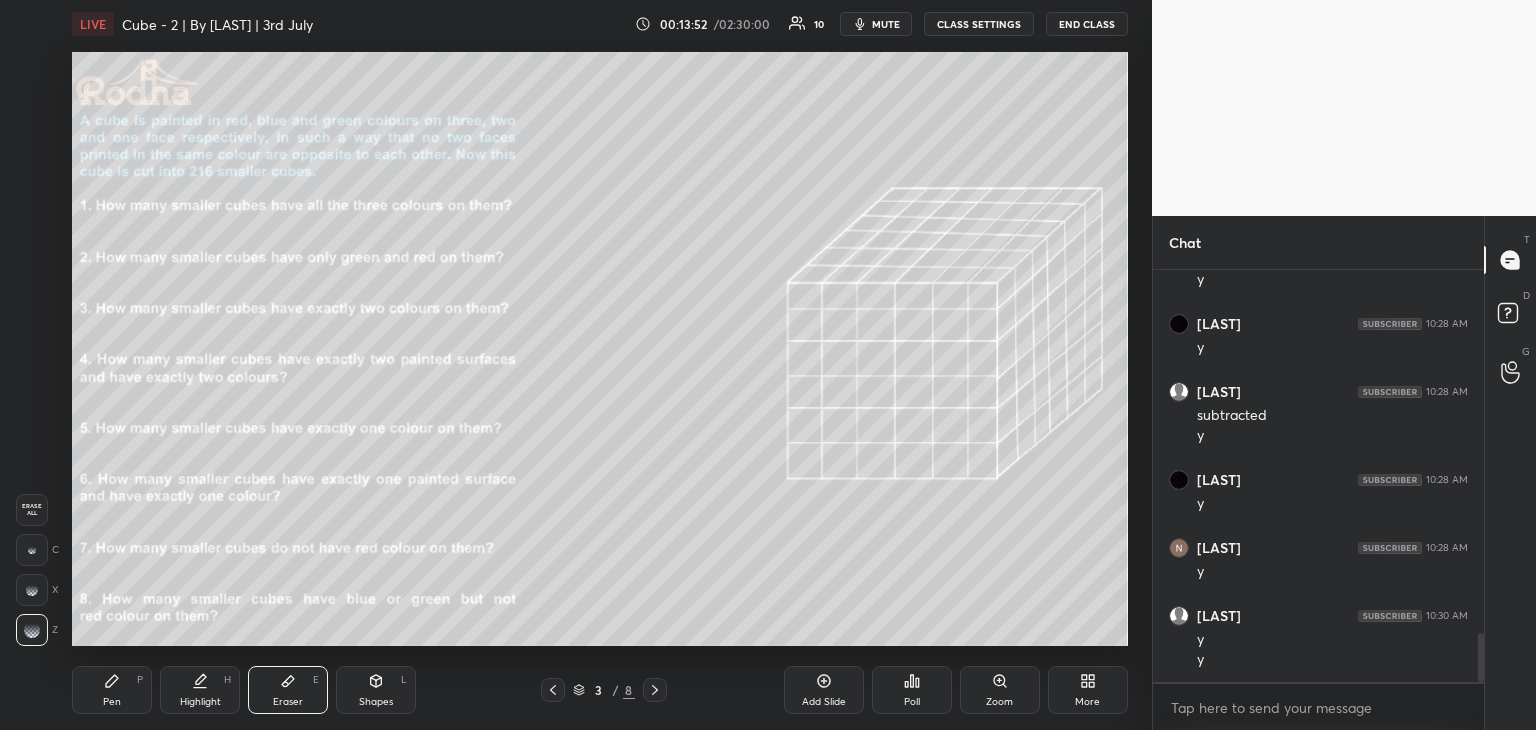 click on "Pen P" at bounding box center [112, 690] 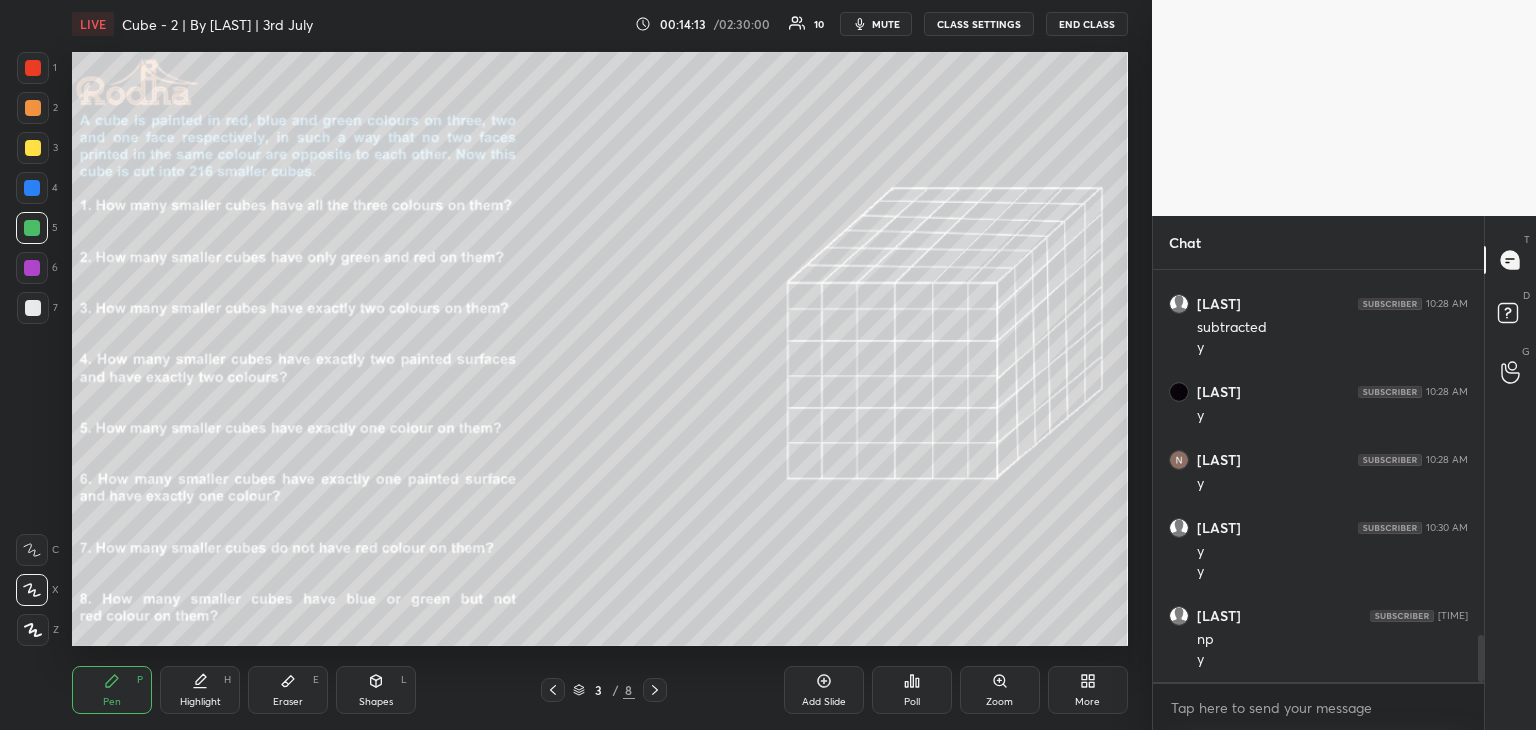 scroll, scrollTop: 3212, scrollLeft: 0, axis: vertical 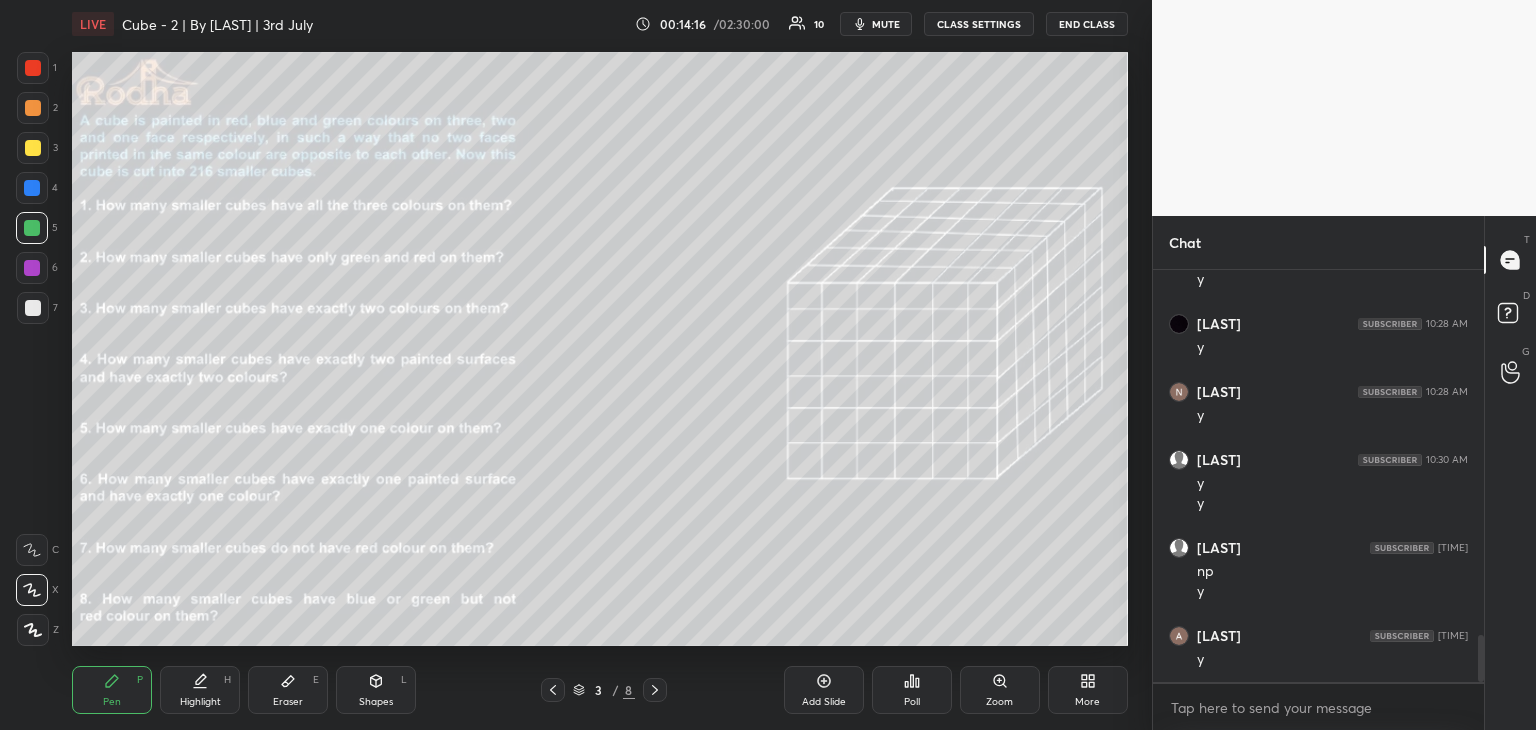 click at bounding box center [33, 68] 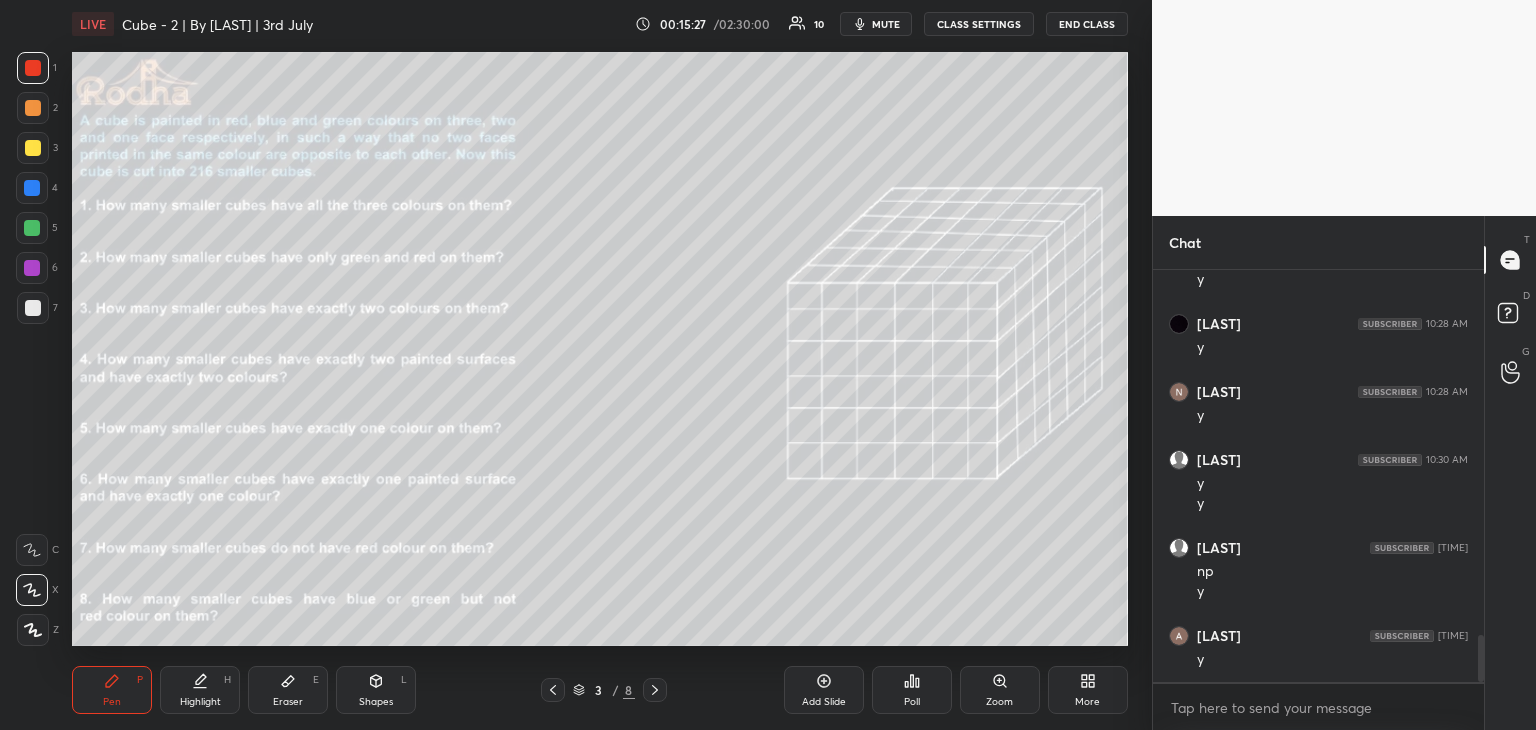 scroll, scrollTop: 3280, scrollLeft: 0, axis: vertical 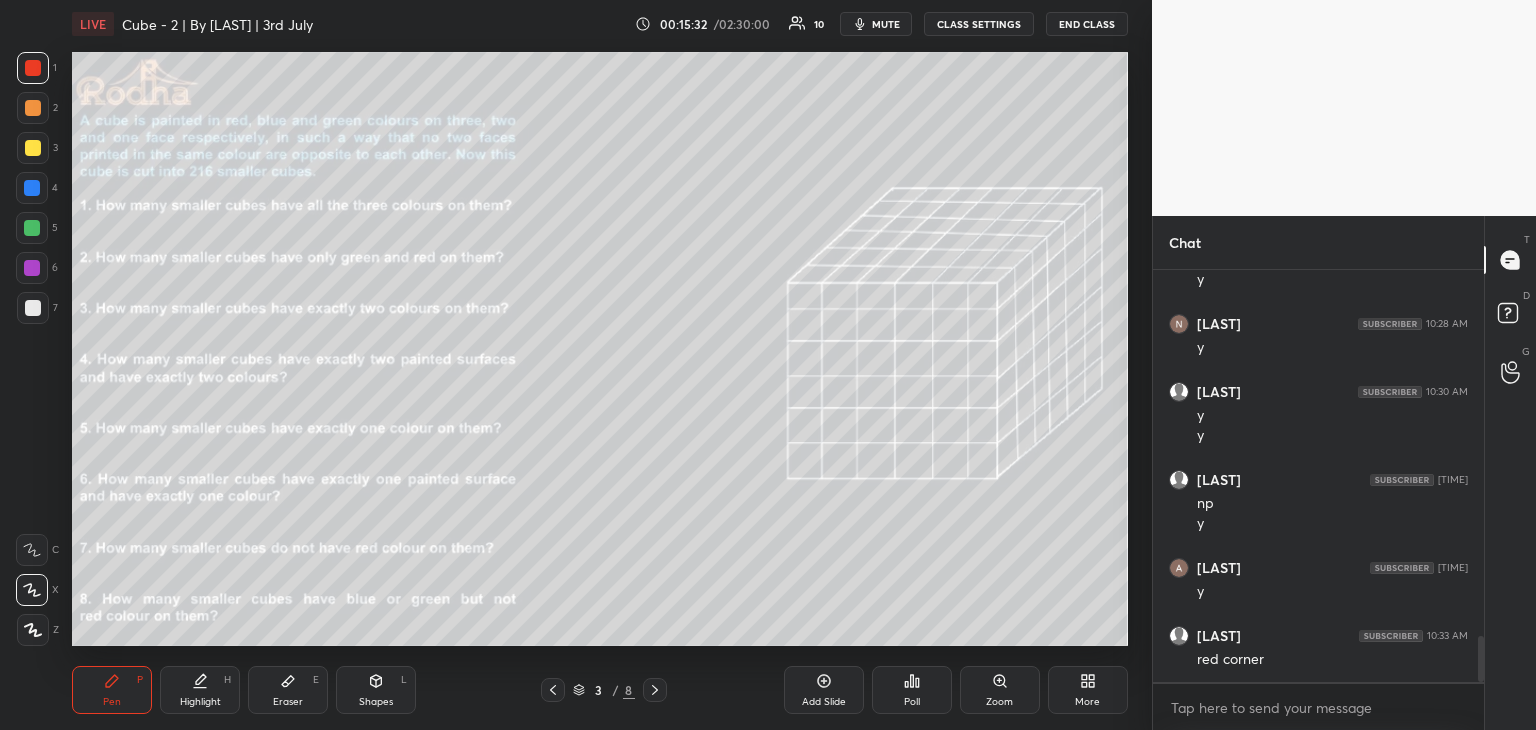 click on "Eraser E" at bounding box center [288, 690] 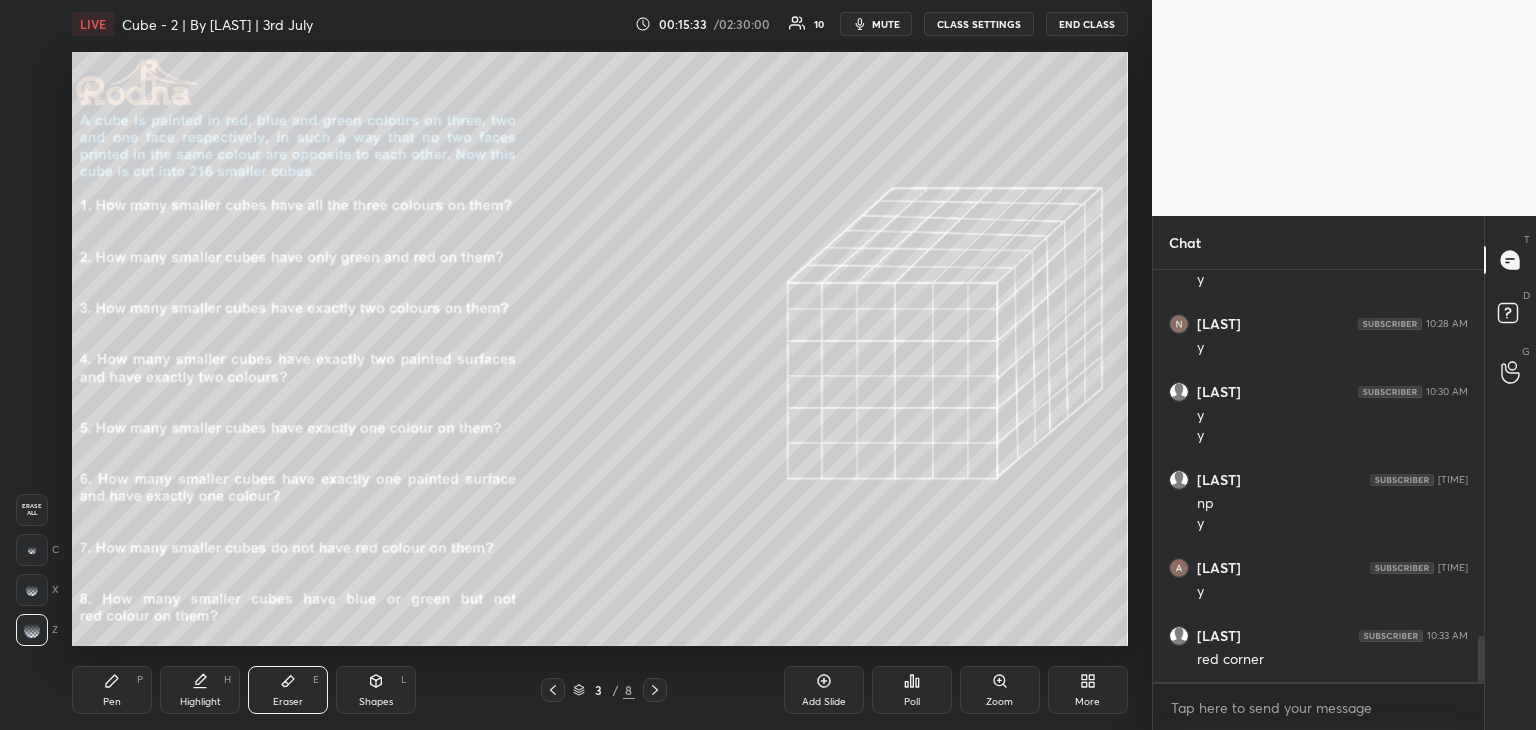 click on "Pen P" at bounding box center [112, 690] 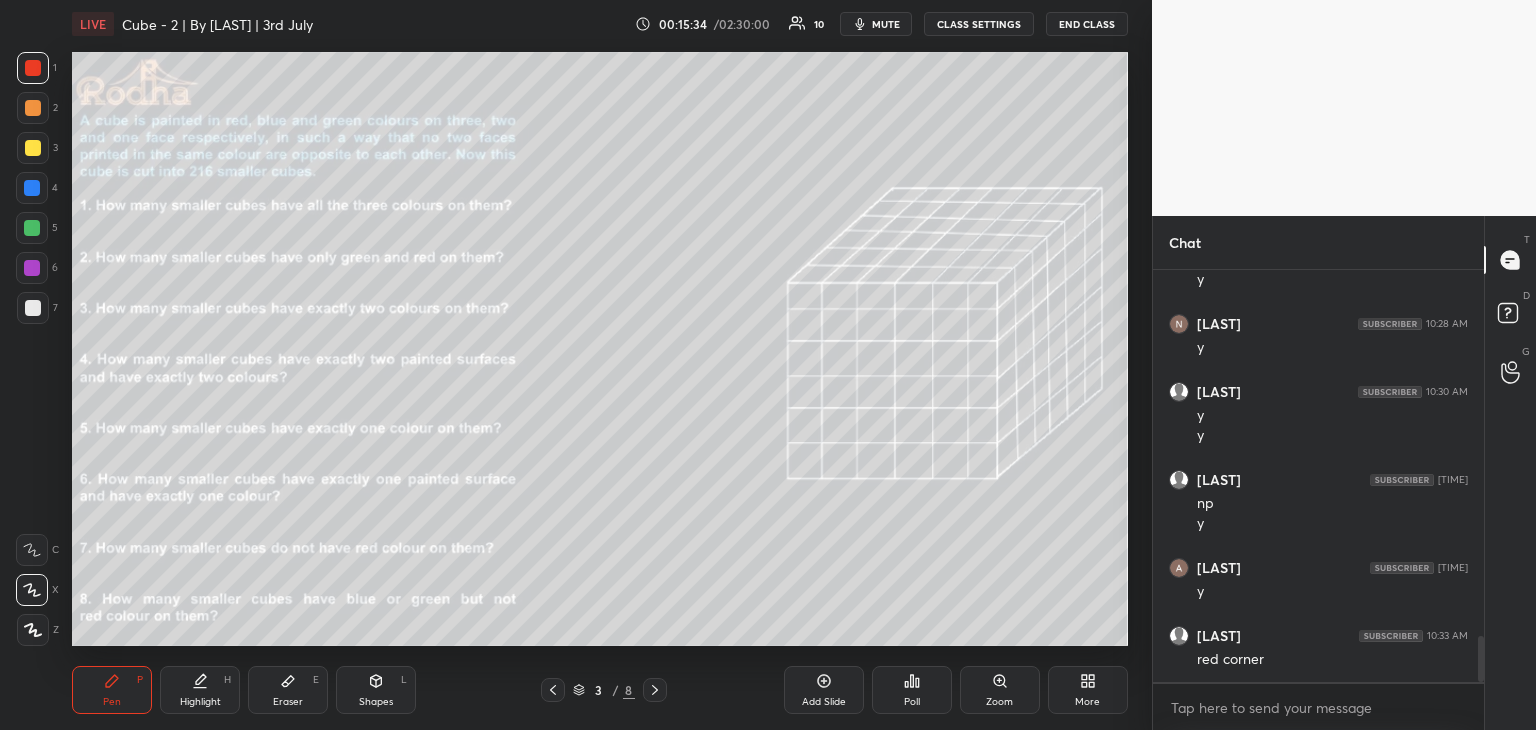 click at bounding box center [32, 188] 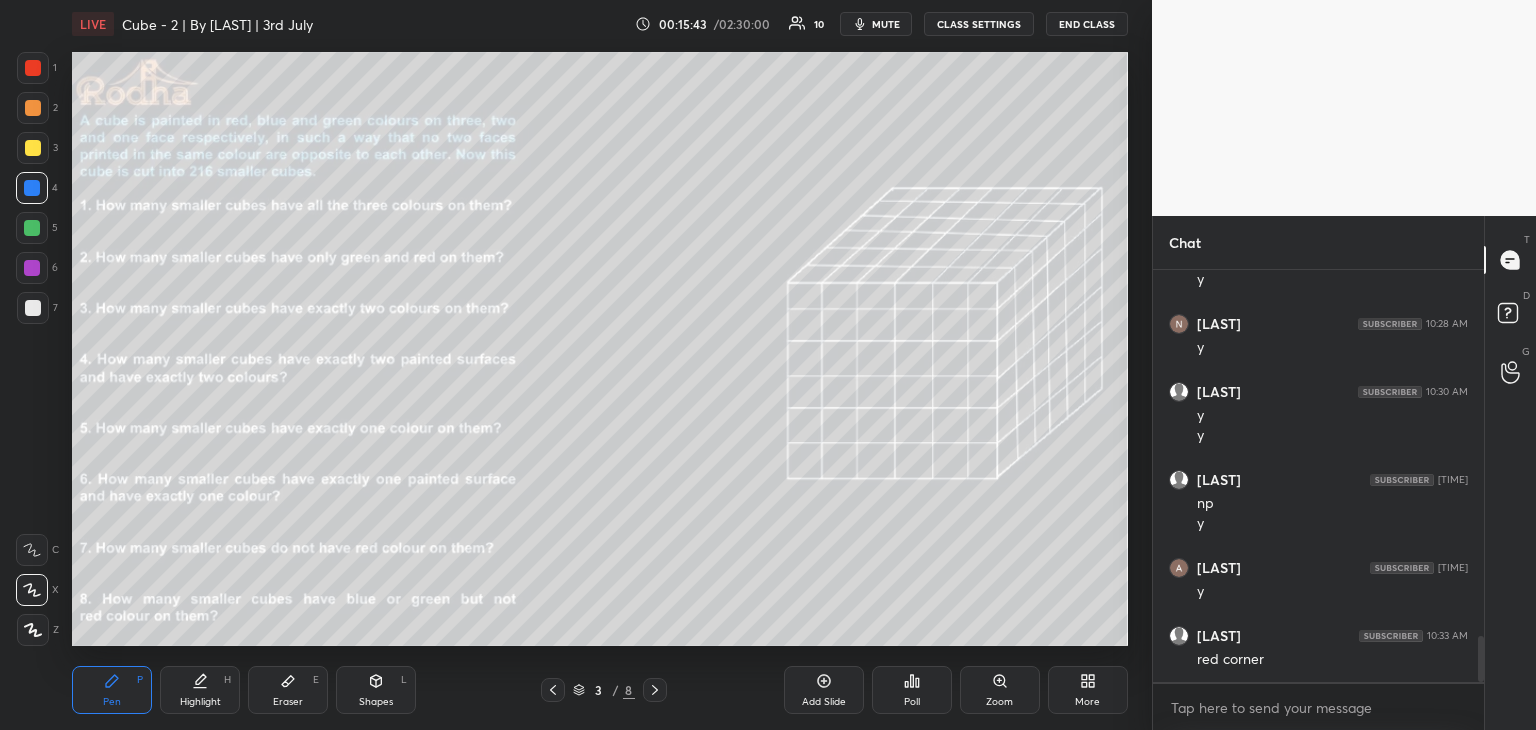 drag, startPoint x: 284, startPoint y: 695, endPoint x: 304, endPoint y: 647, distance: 52 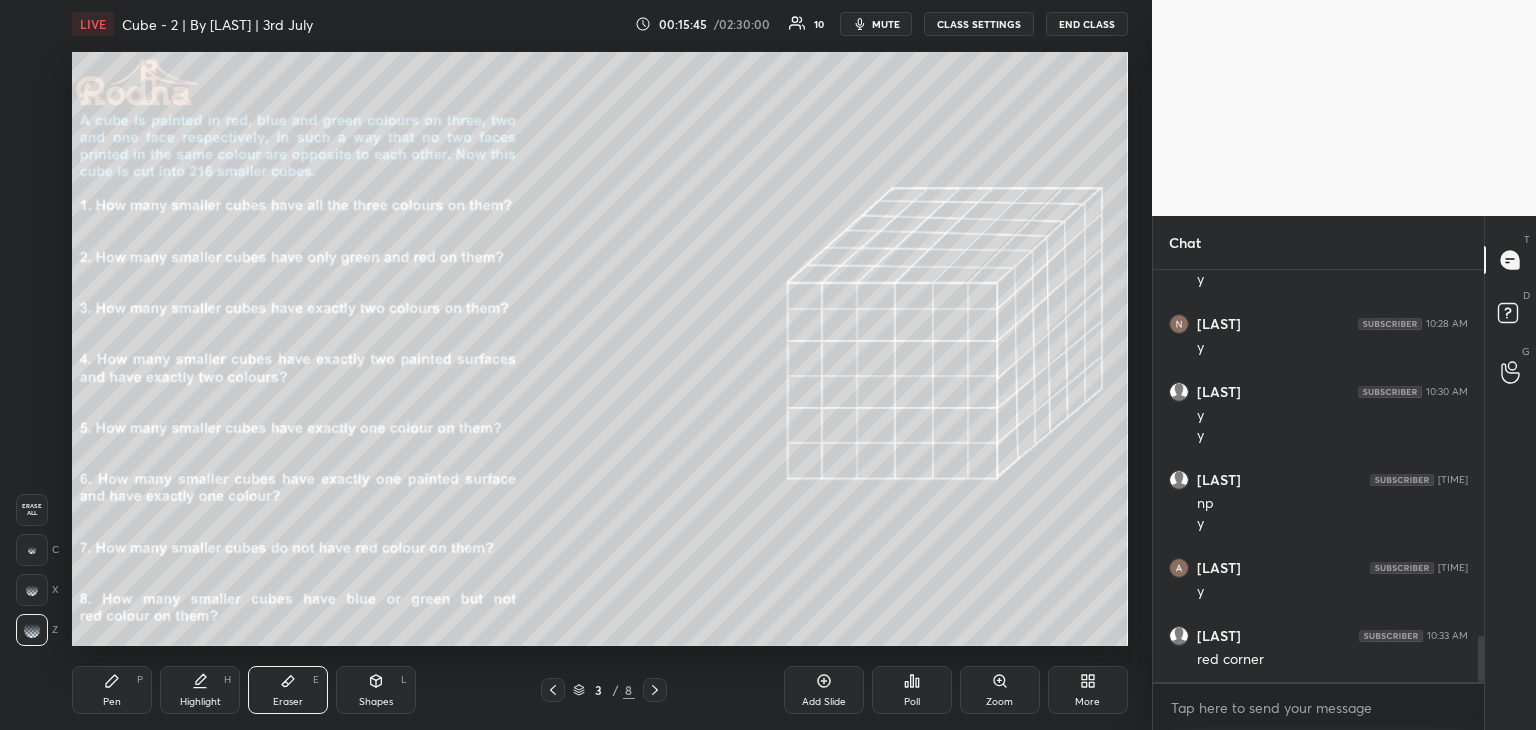 drag, startPoint x: 97, startPoint y: 713, endPoint x: 120, endPoint y: 653, distance: 64.25729 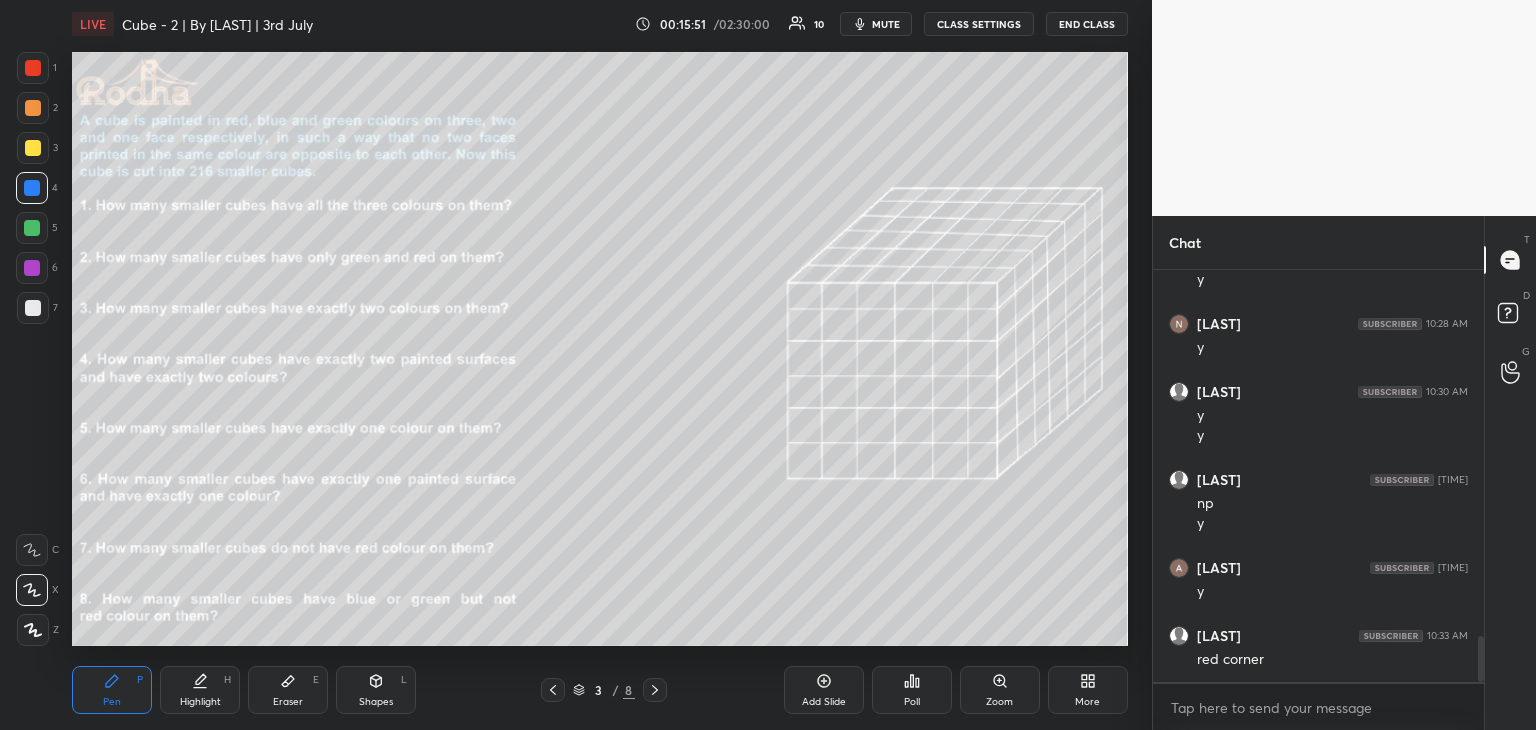 drag, startPoint x: 31, startPoint y: 65, endPoint x: 44, endPoint y: 72, distance: 14.764823 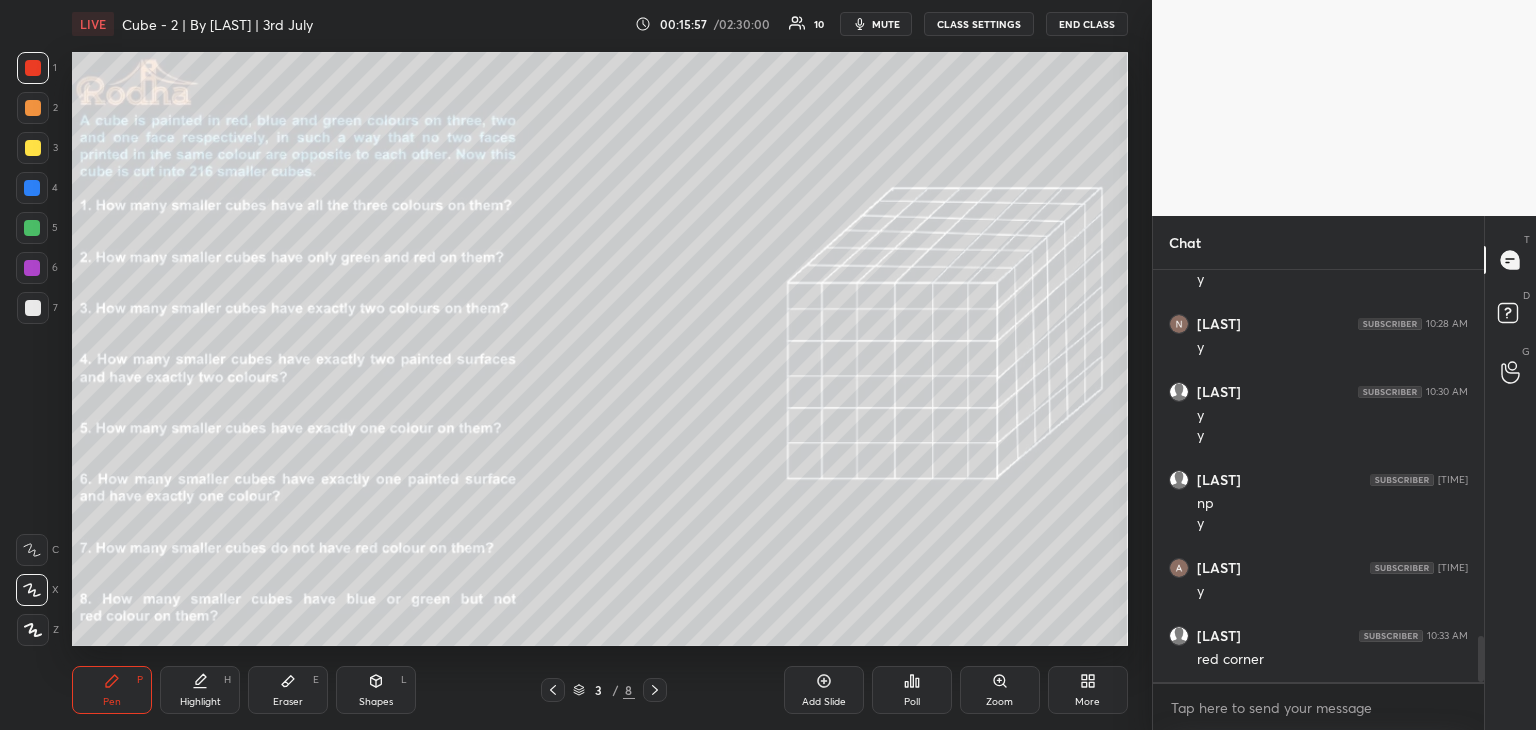 drag, startPoint x: 296, startPoint y: 690, endPoint x: 291, endPoint y: 647, distance: 43.289722 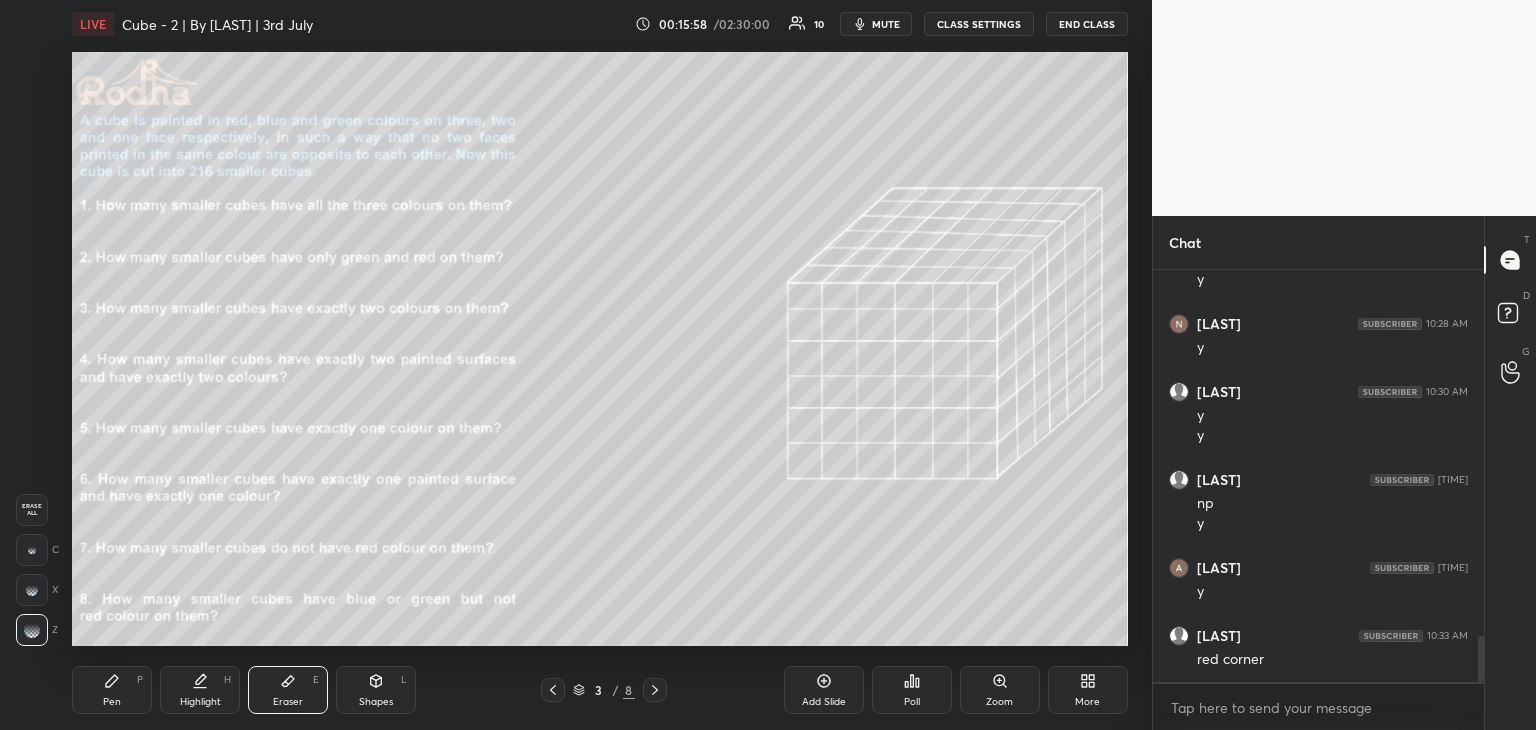 drag, startPoint x: 115, startPoint y: 696, endPoint x: 123, endPoint y: 646, distance: 50.635956 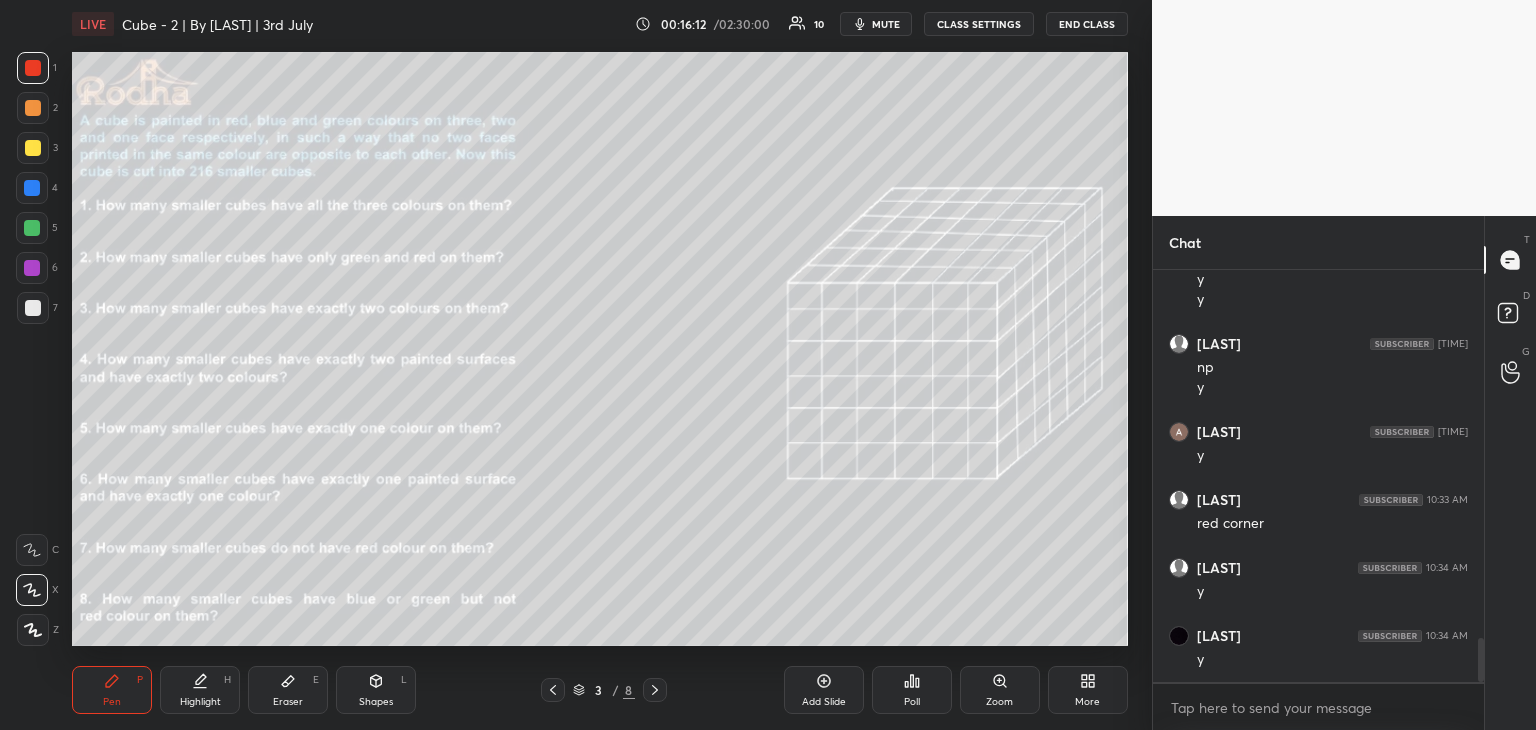 scroll, scrollTop: 3484, scrollLeft: 0, axis: vertical 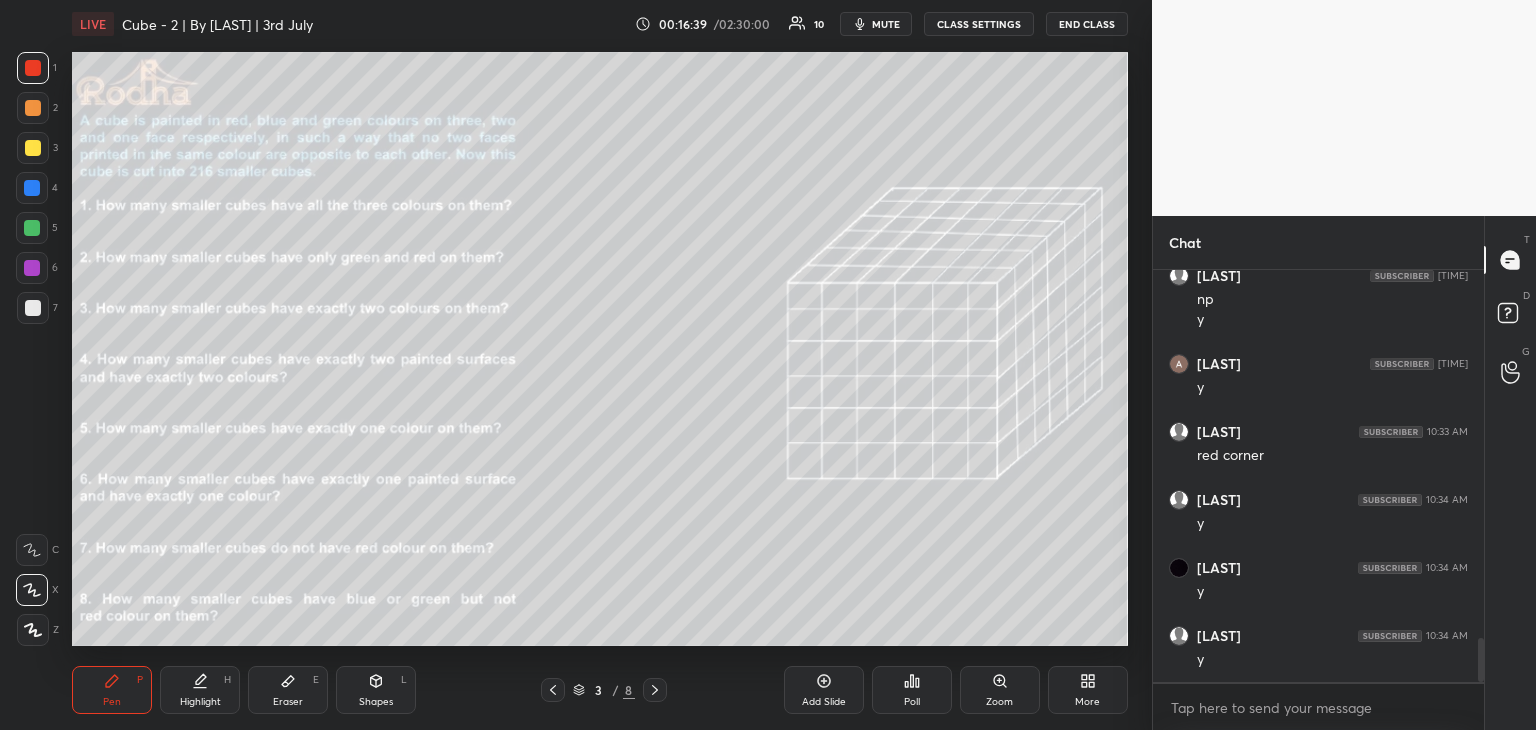 click on "Eraser E" at bounding box center (288, 690) 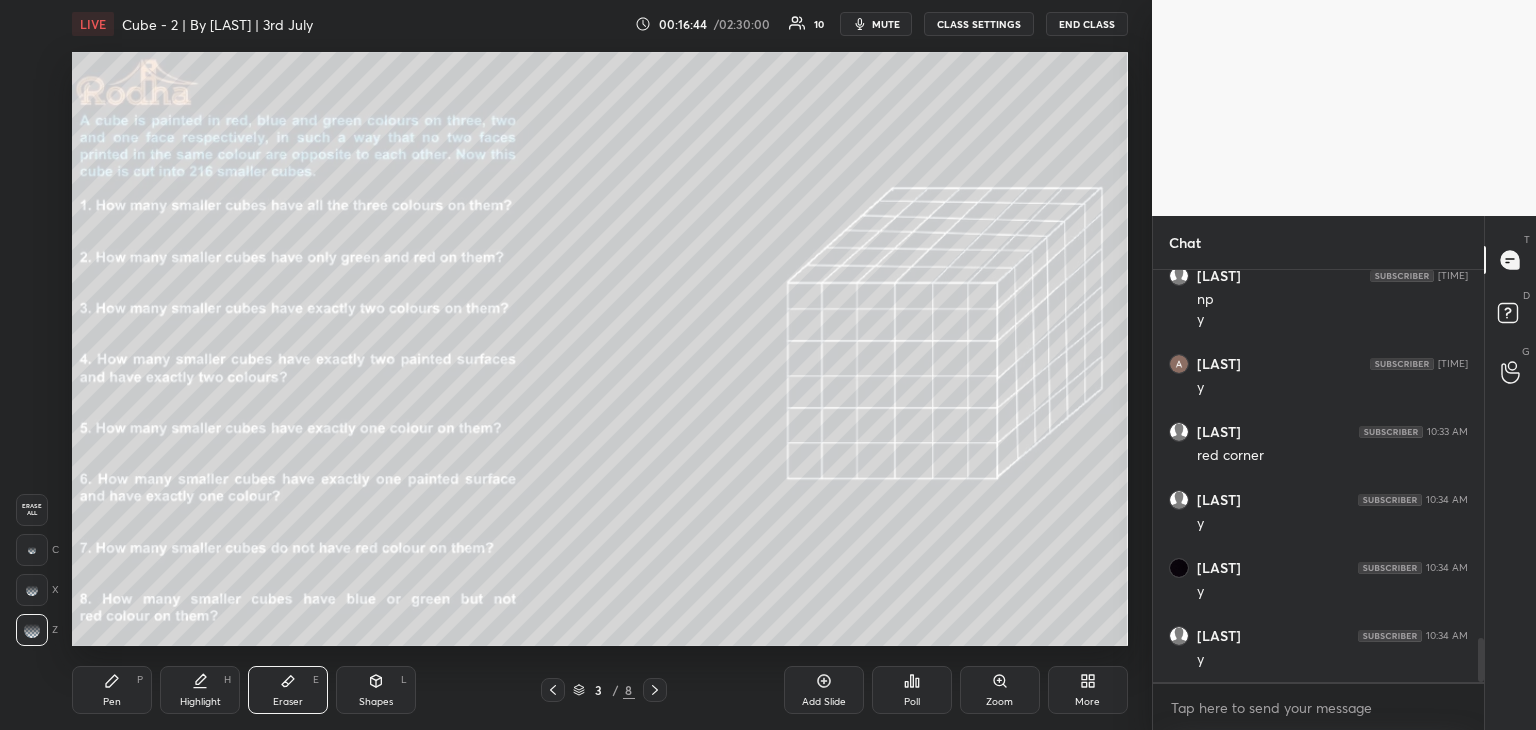click on "Pen P" at bounding box center (112, 690) 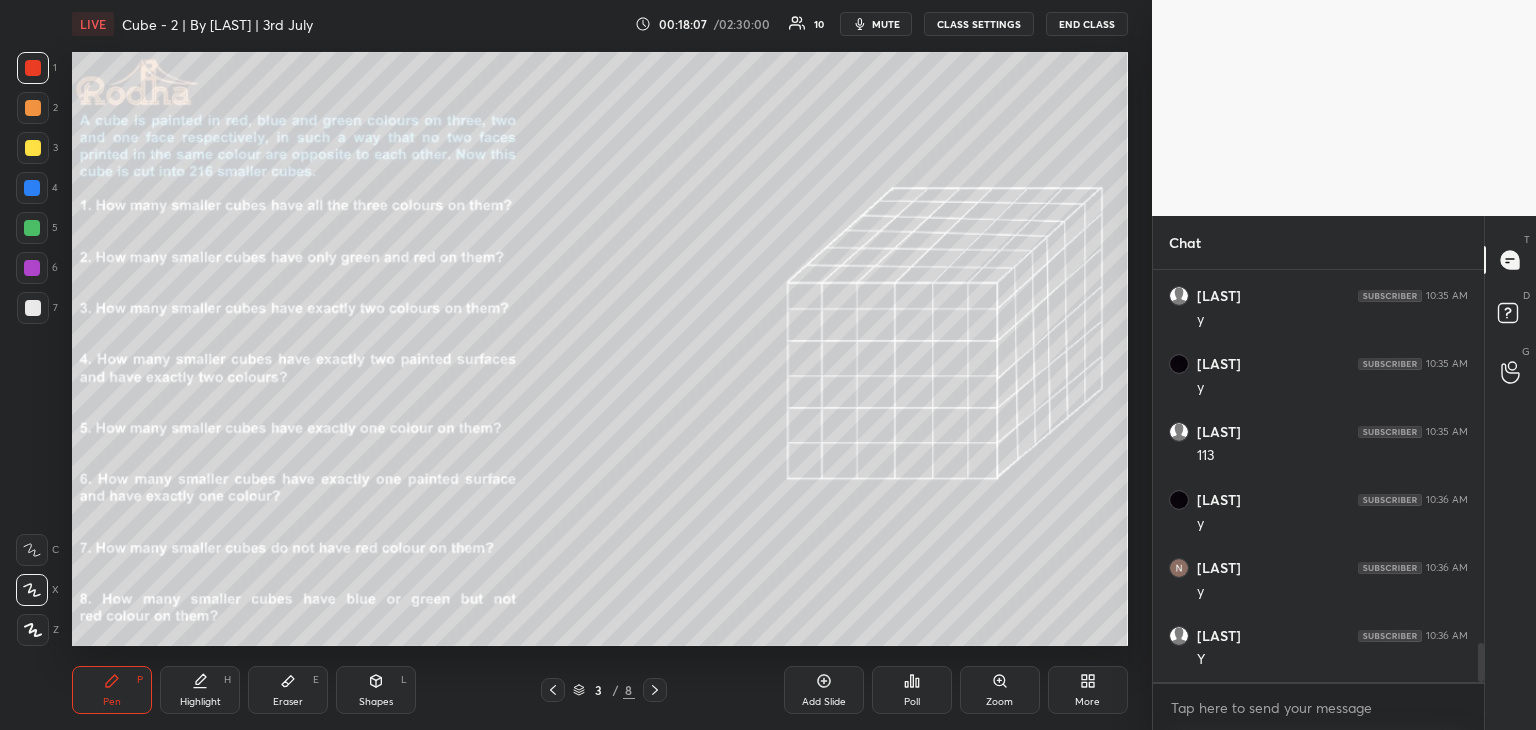 scroll, scrollTop: 3960, scrollLeft: 0, axis: vertical 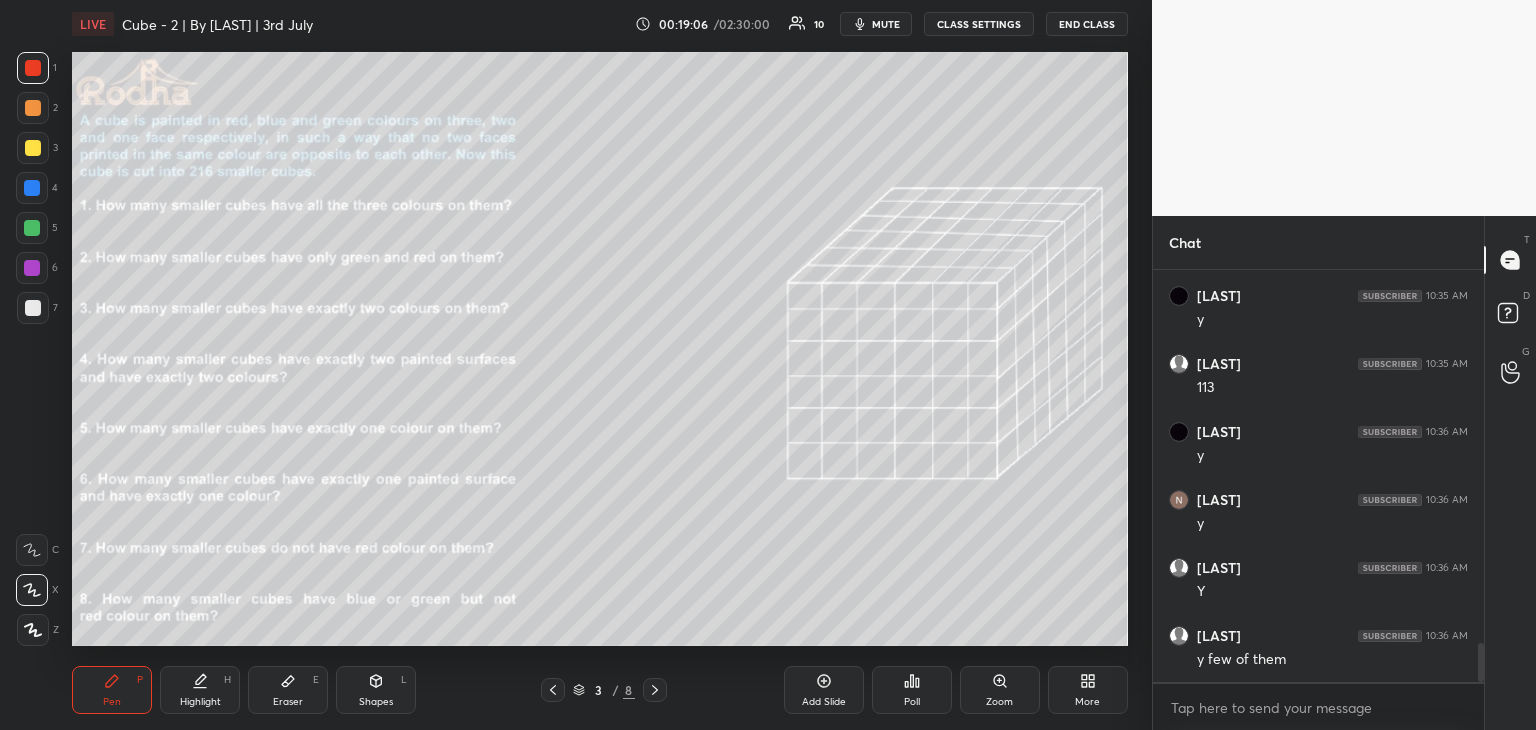 click at bounding box center (32, 228) 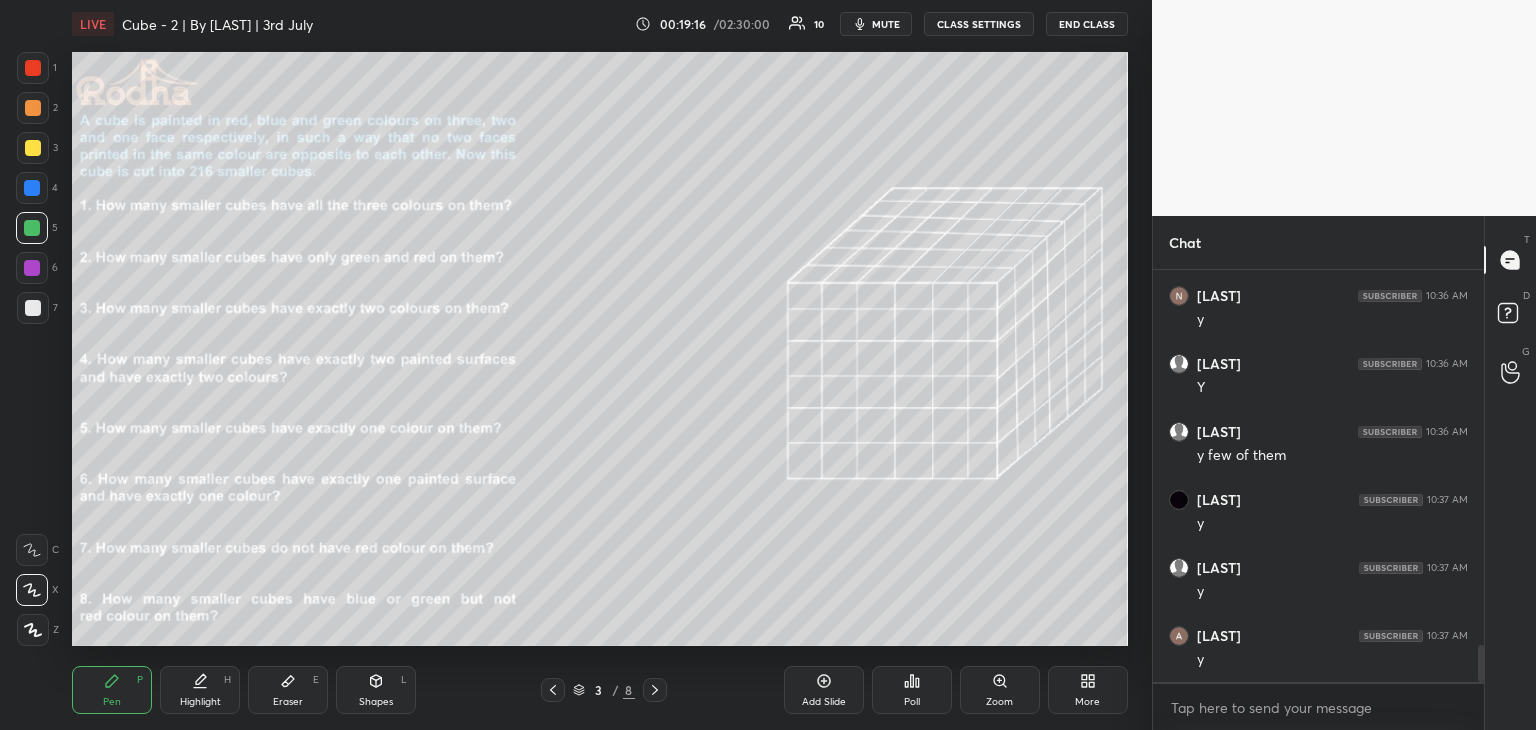 scroll, scrollTop: 4232, scrollLeft: 0, axis: vertical 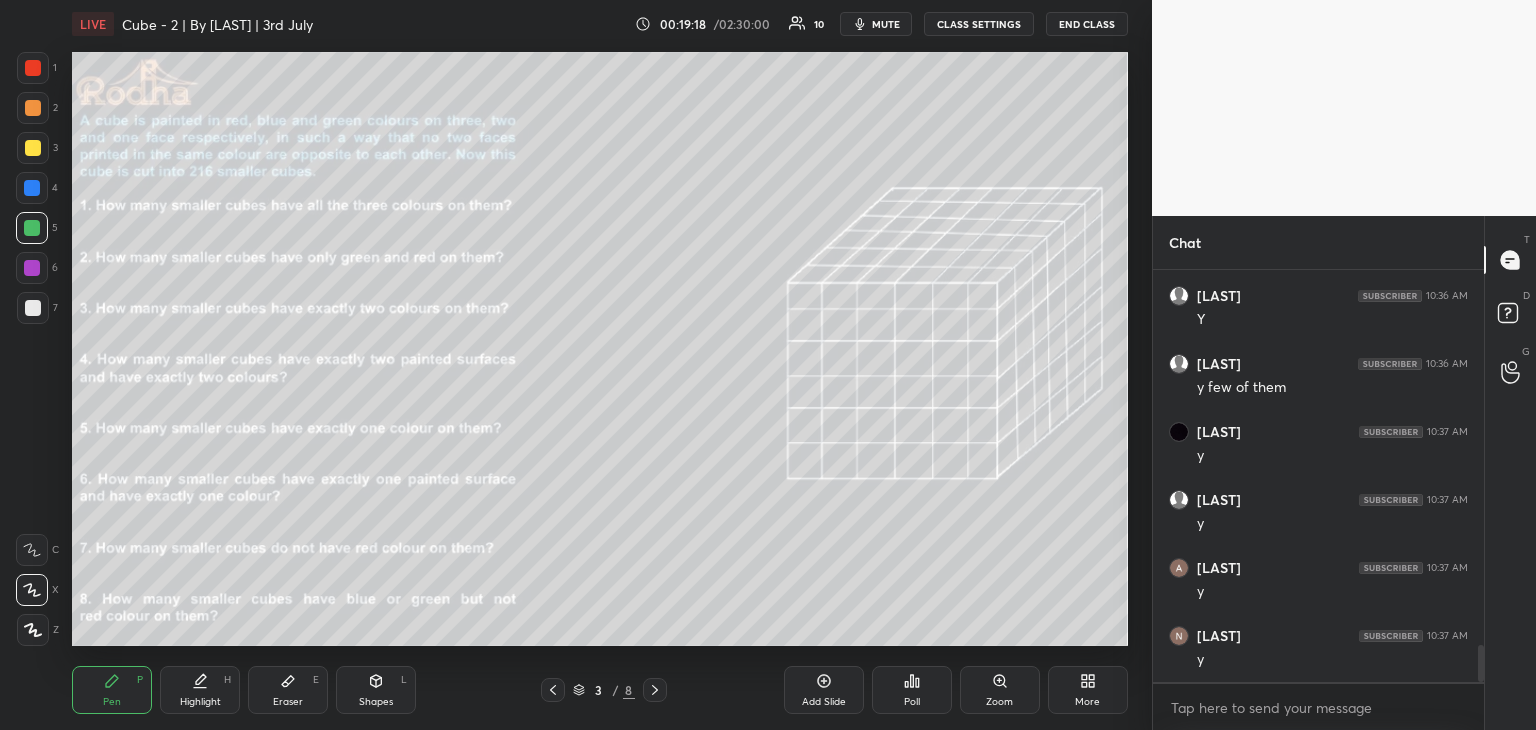 drag, startPoint x: 32, startPoint y: 75, endPoint x: 54, endPoint y: 107, distance: 38.832977 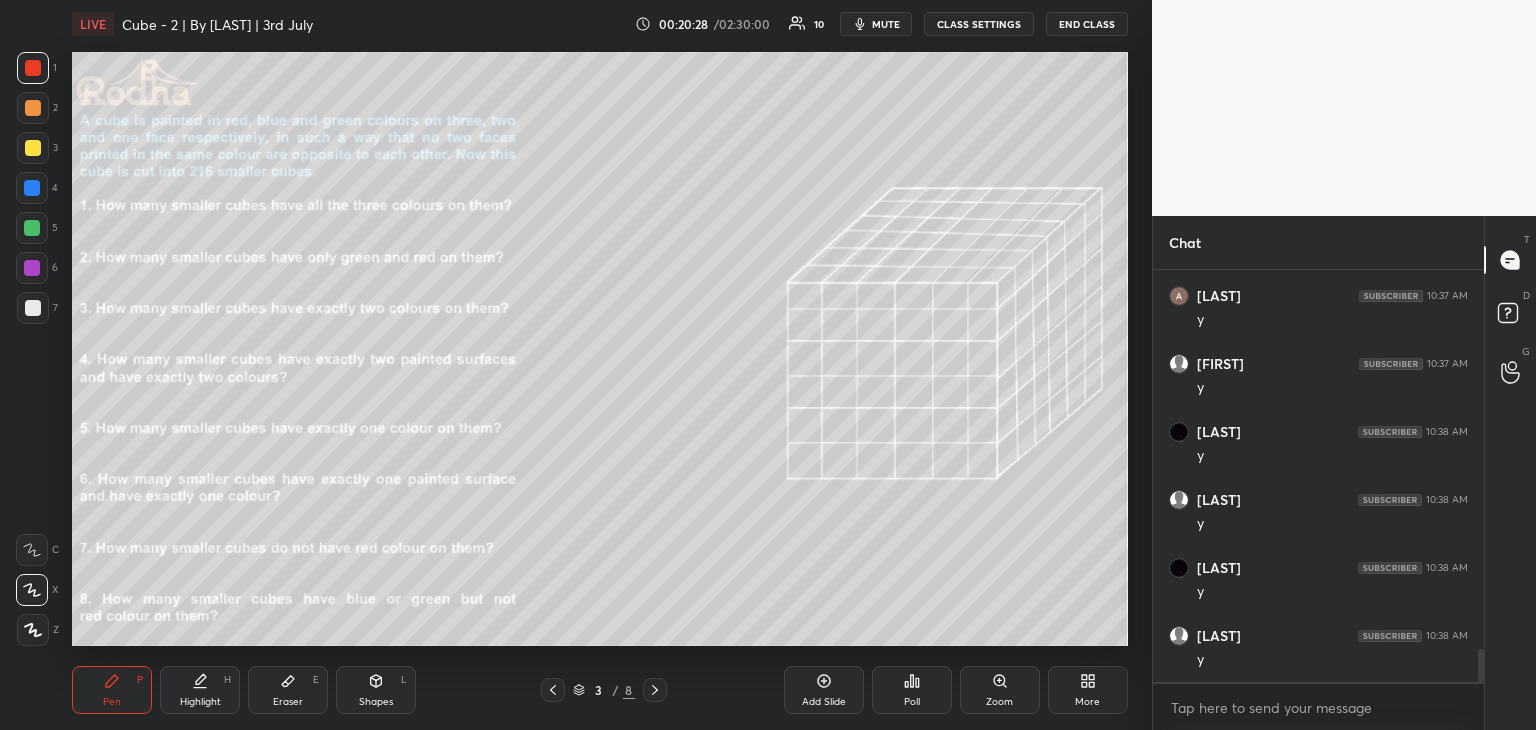 scroll, scrollTop: 4776, scrollLeft: 0, axis: vertical 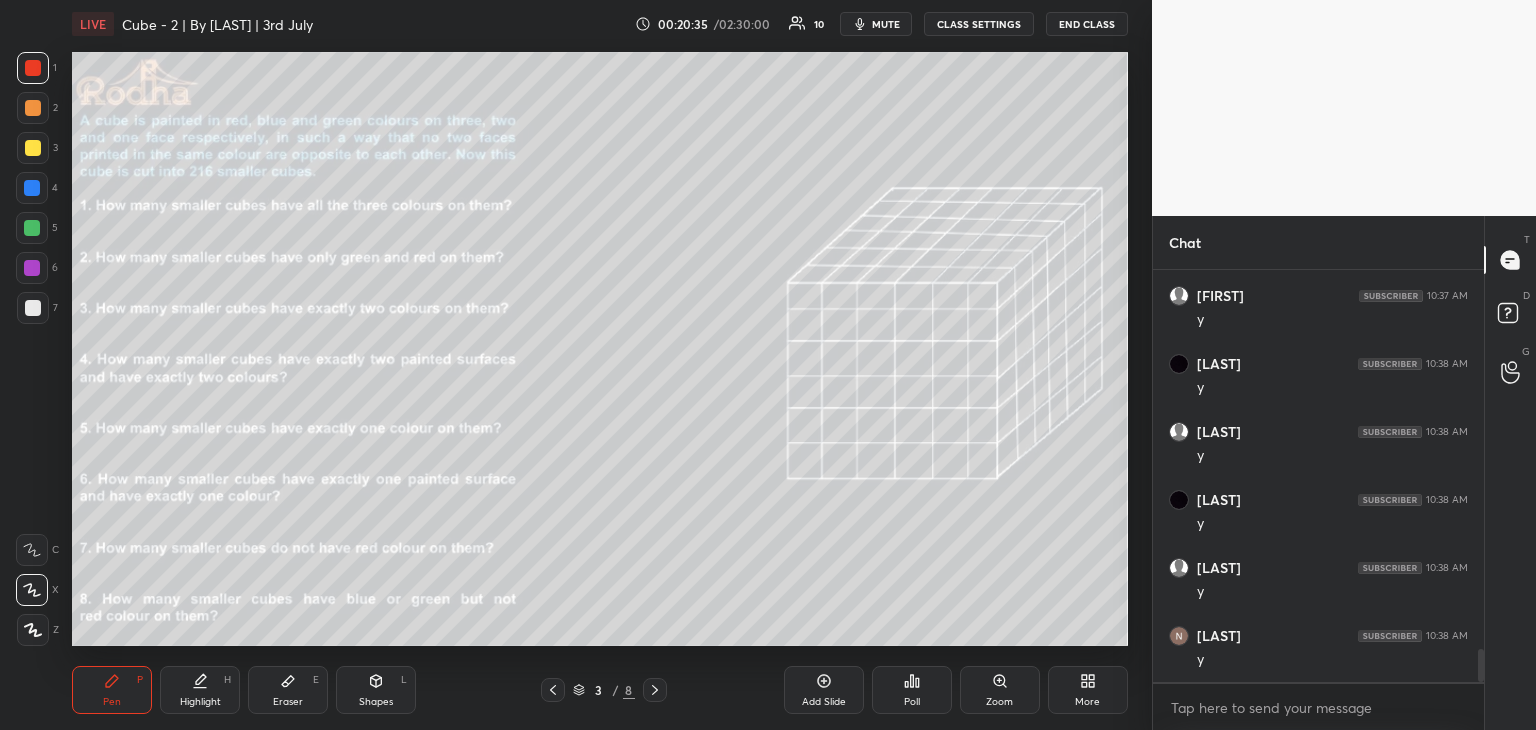 drag, startPoint x: 290, startPoint y: 692, endPoint x: 296, endPoint y: 669, distance: 23.769728 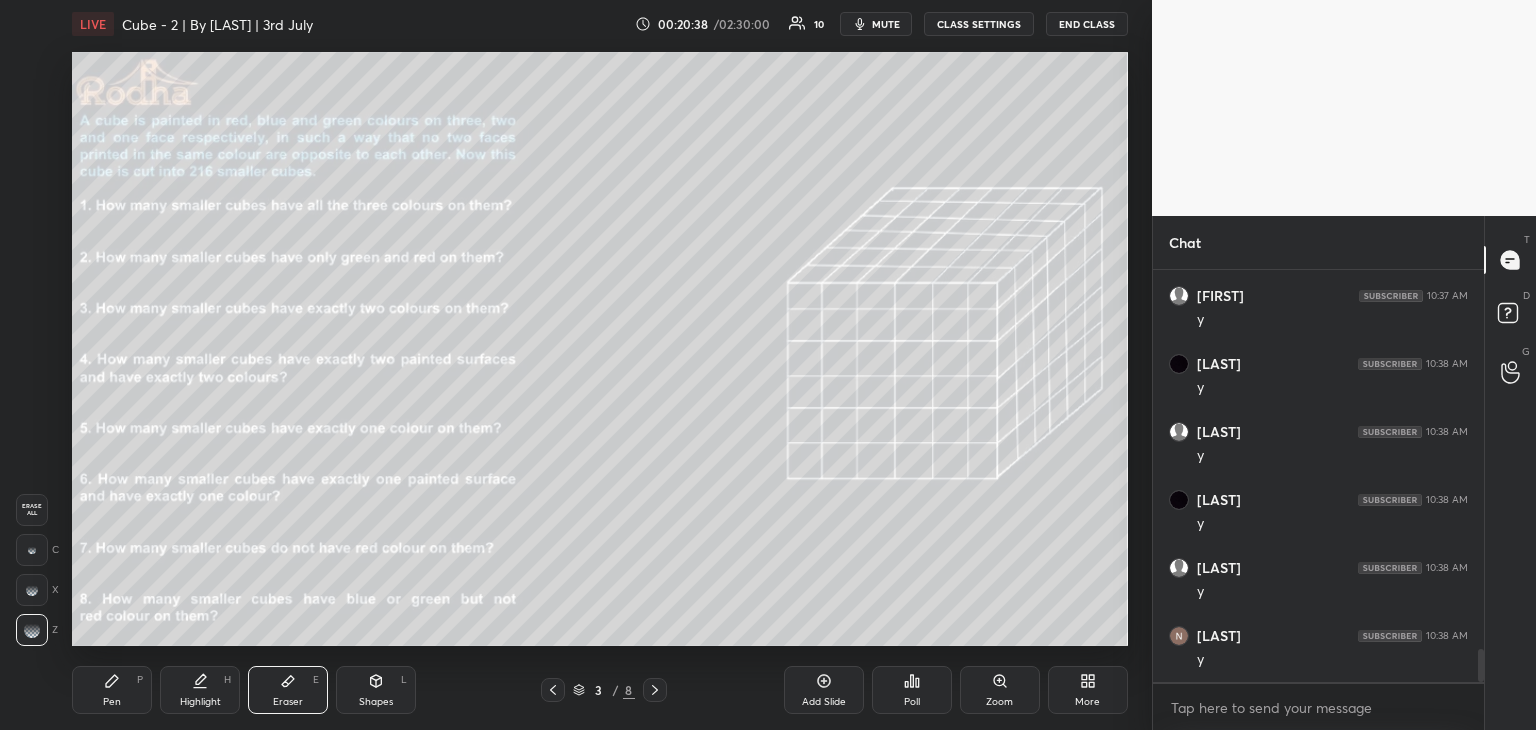 click on "Pen P" at bounding box center [112, 690] 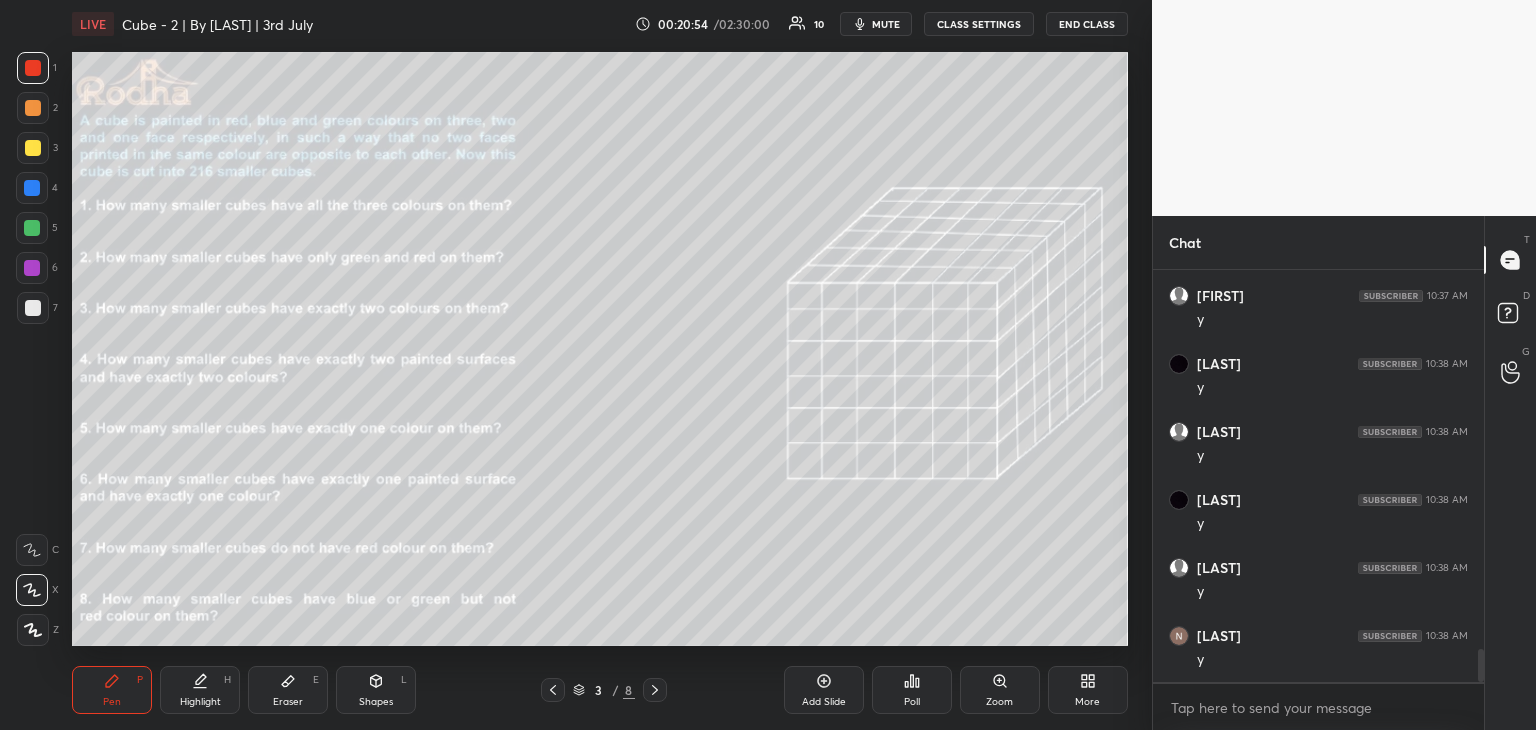 click at bounding box center [33, 308] 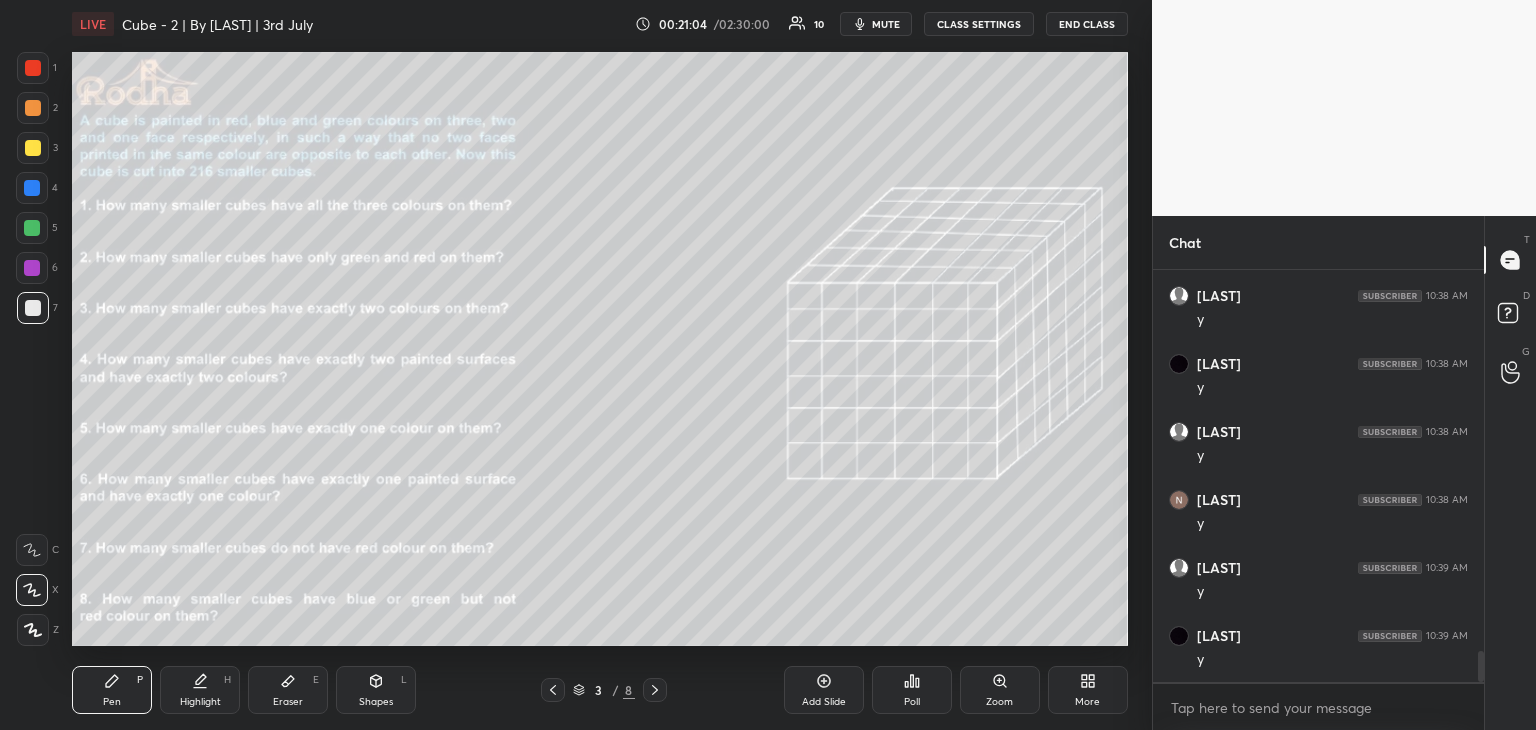 scroll, scrollTop: 4980, scrollLeft: 0, axis: vertical 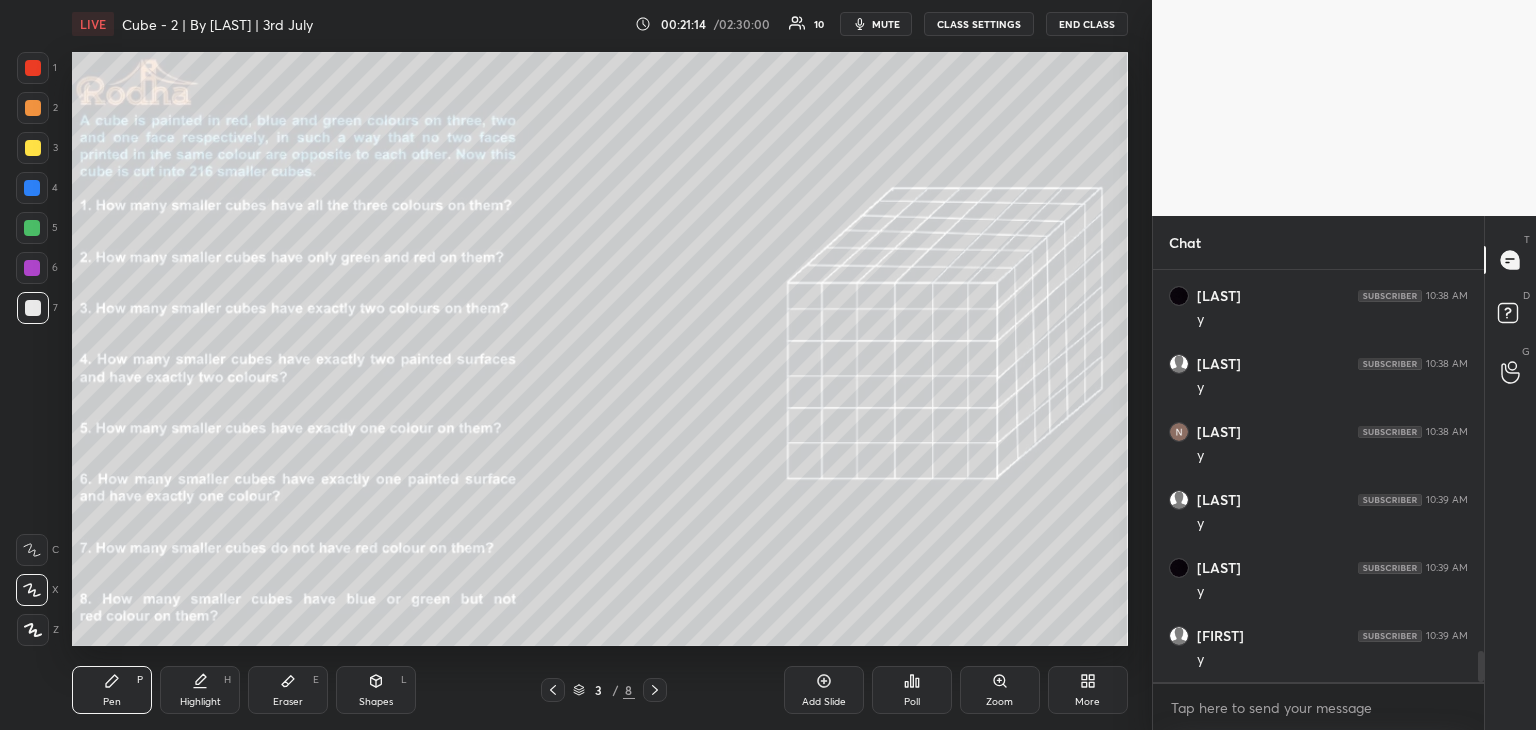 drag, startPoint x: 30, startPoint y: 72, endPoint x: 57, endPoint y: 97, distance: 36.796738 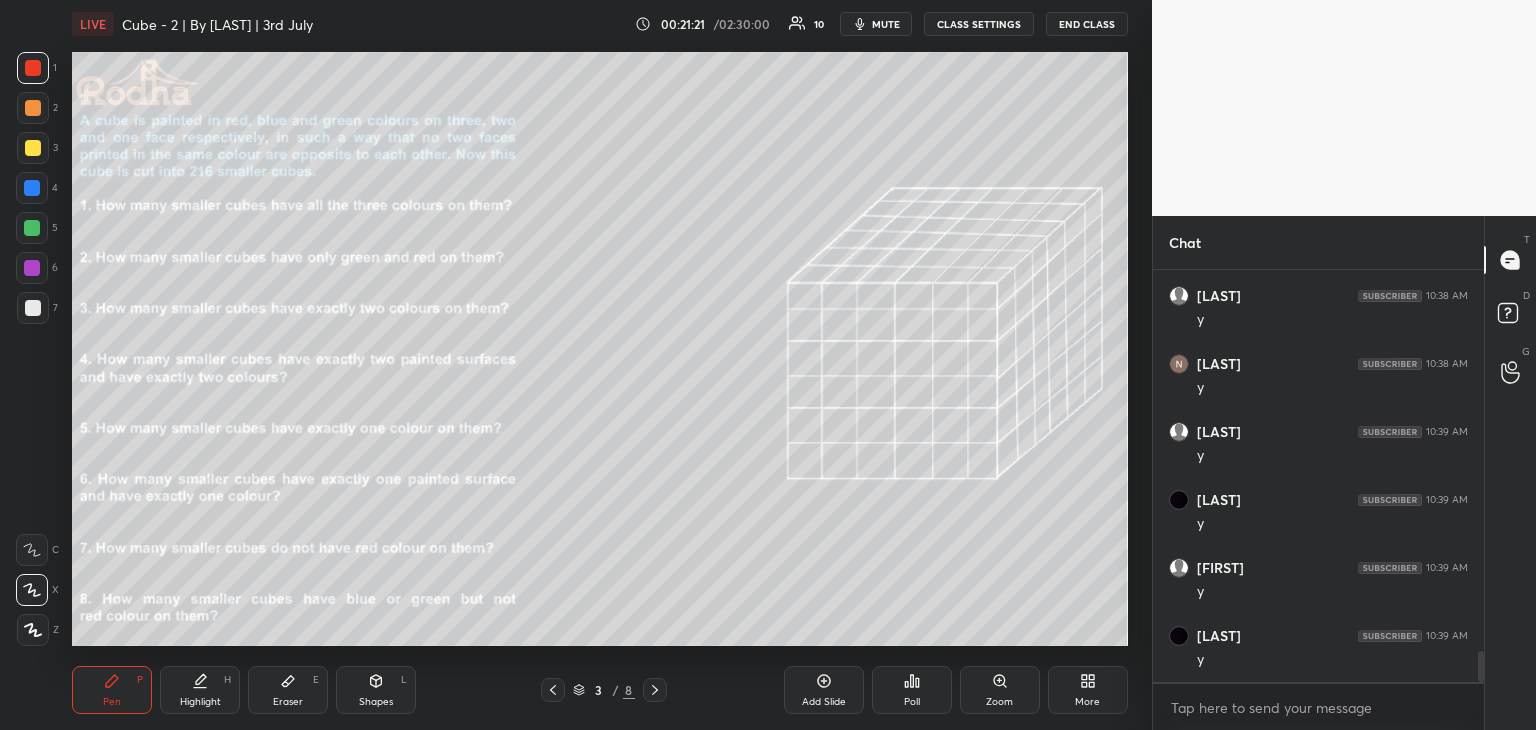 scroll, scrollTop: 5116, scrollLeft: 0, axis: vertical 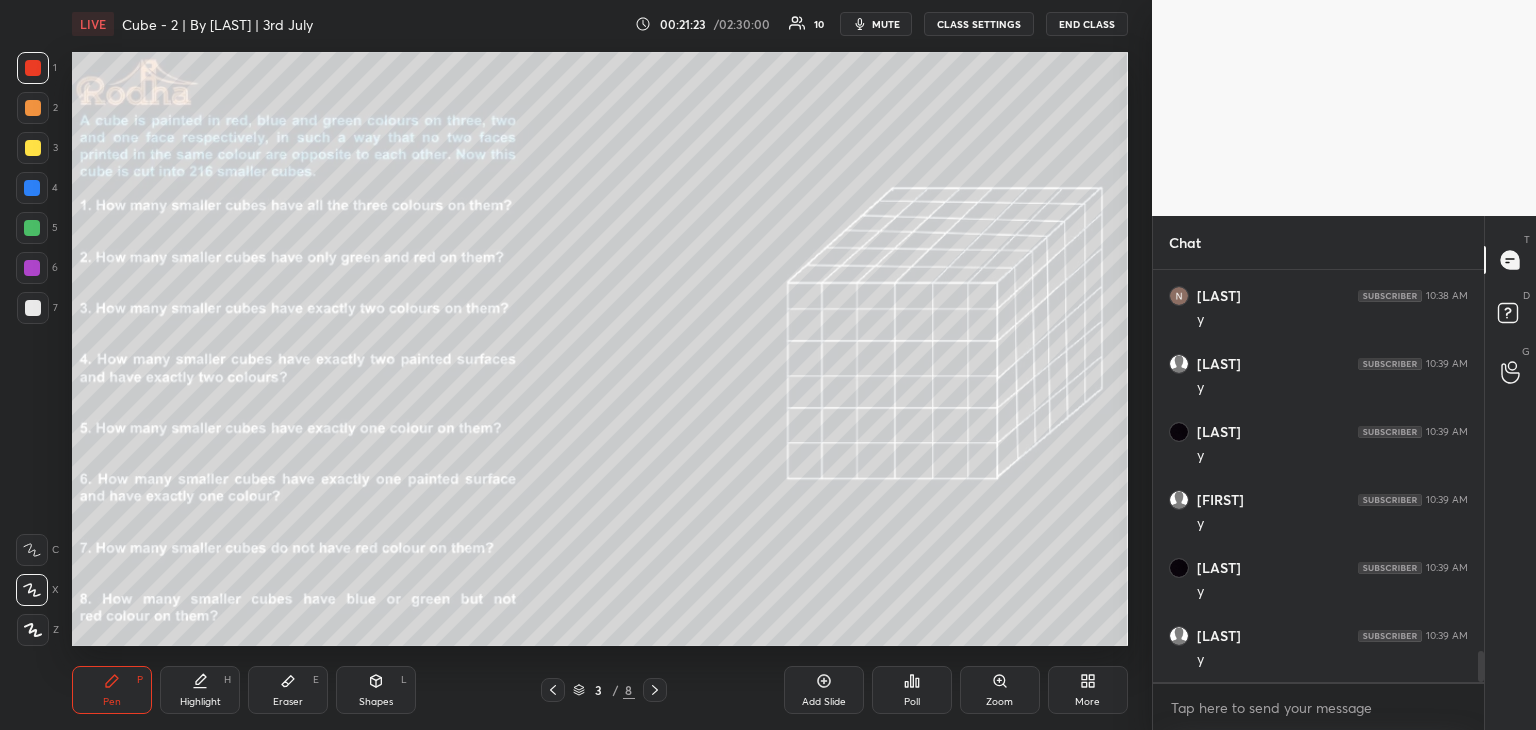 click on "Shapes L" at bounding box center [376, 690] 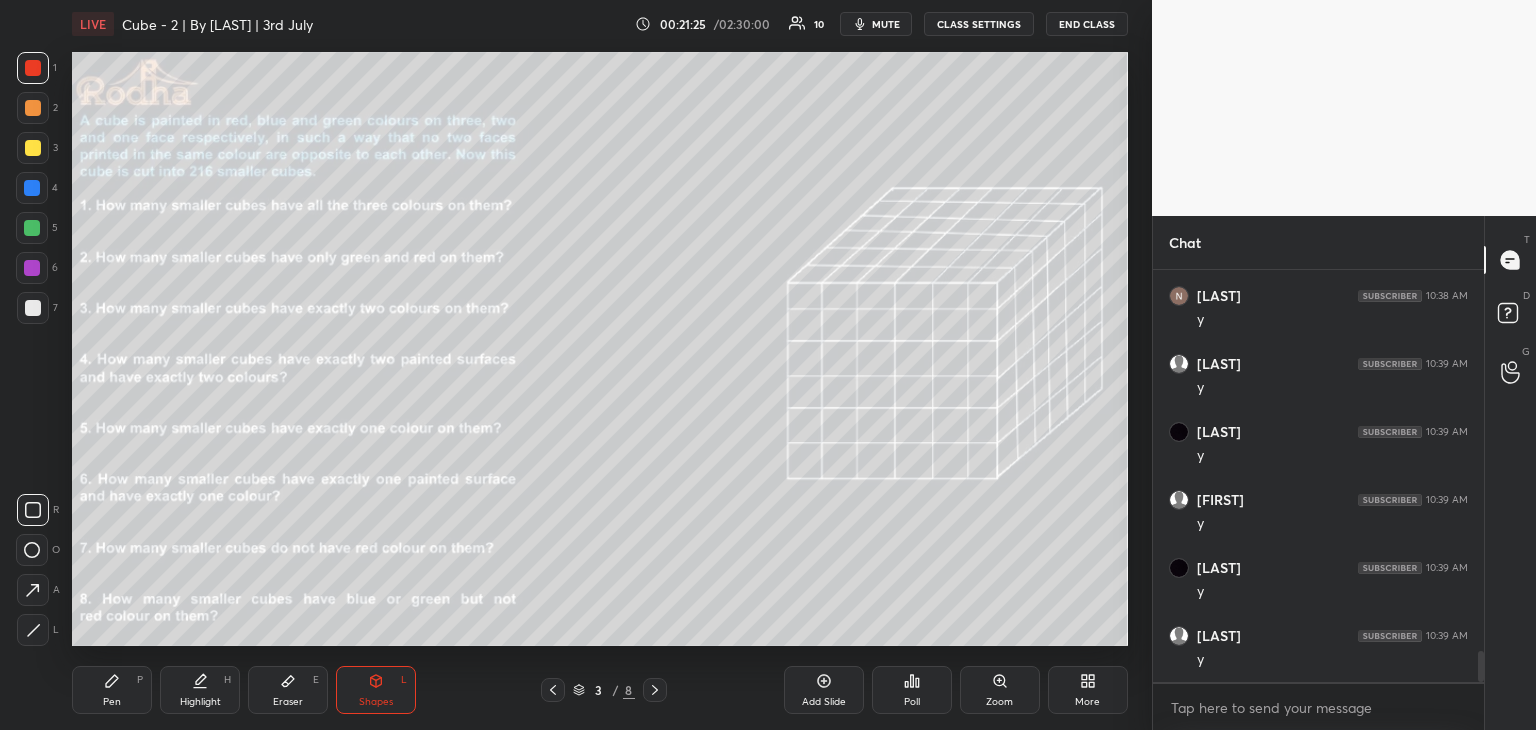 drag, startPoint x: 35, startPoint y: 637, endPoint x: 40, endPoint y: 489, distance: 148.08444 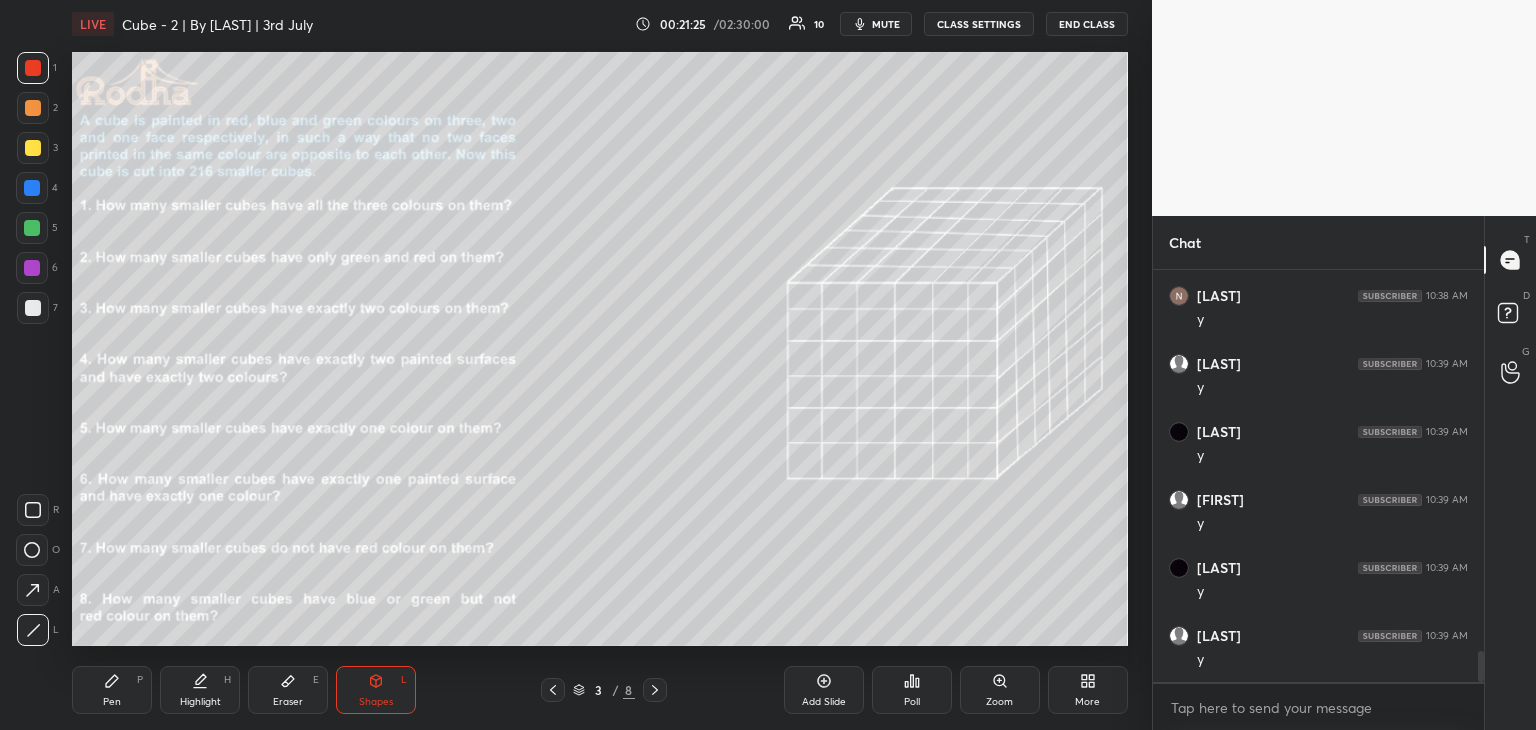 click at bounding box center (33, 68) 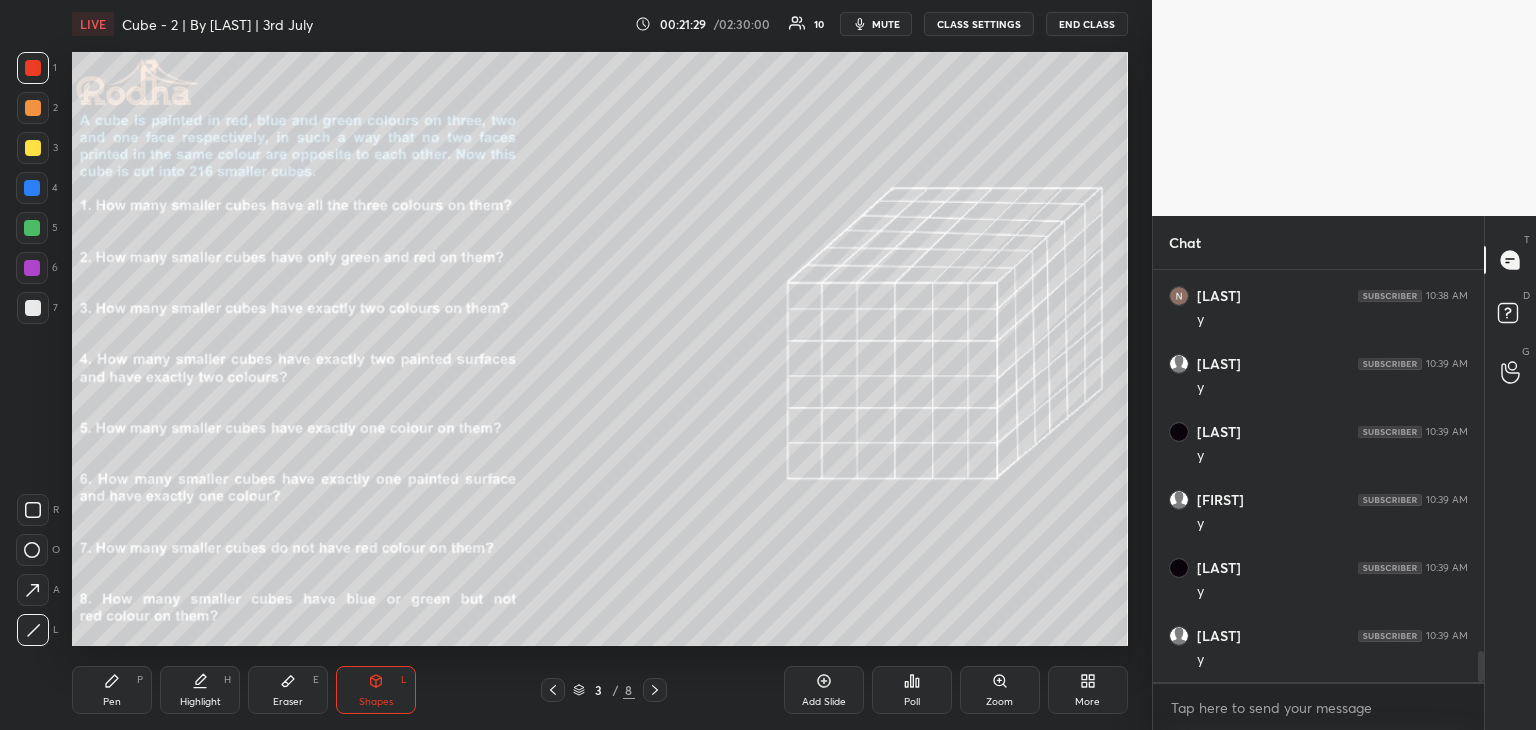 drag, startPoint x: 29, startPoint y: 507, endPoint x: 71, endPoint y: 480, distance: 49.92995 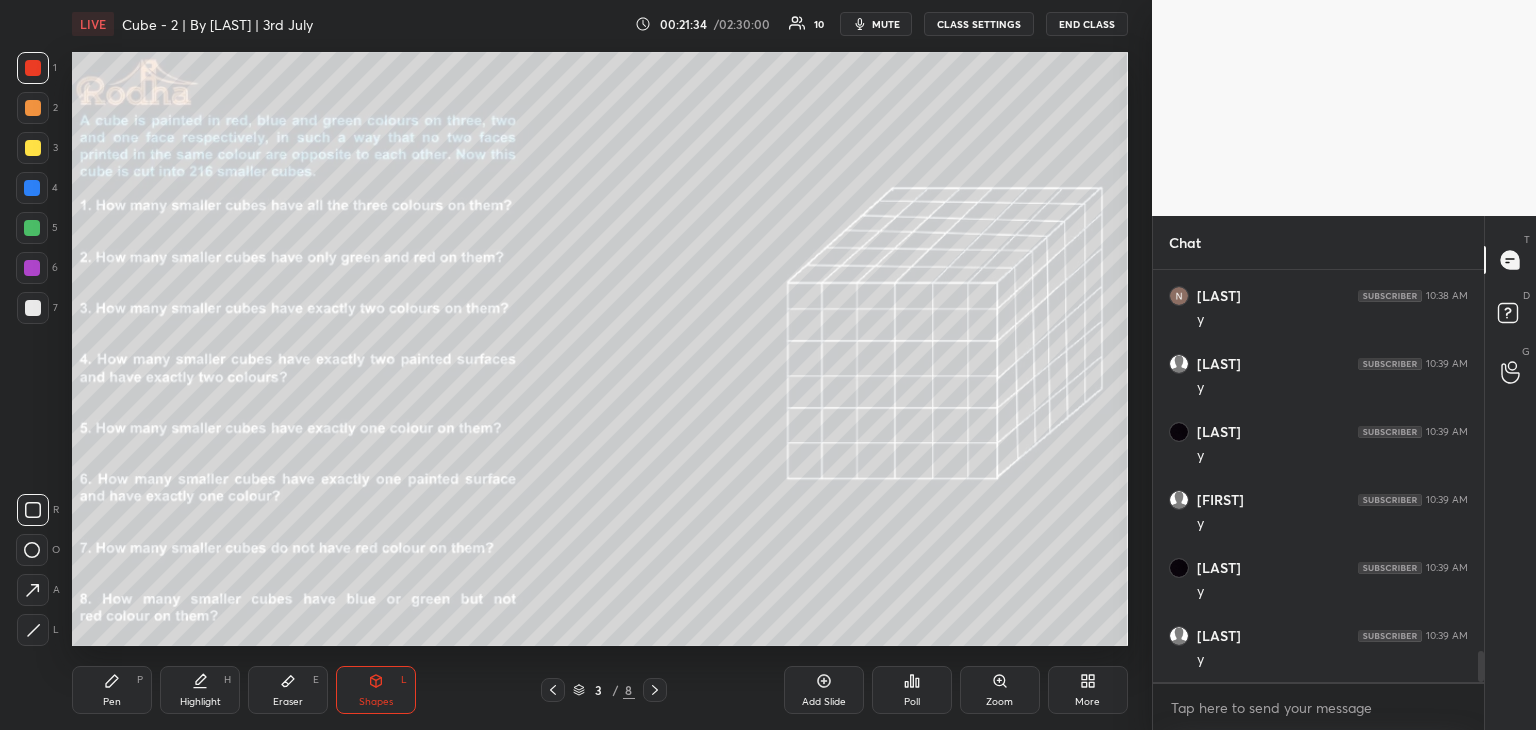 click at bounding box center [33, 68] 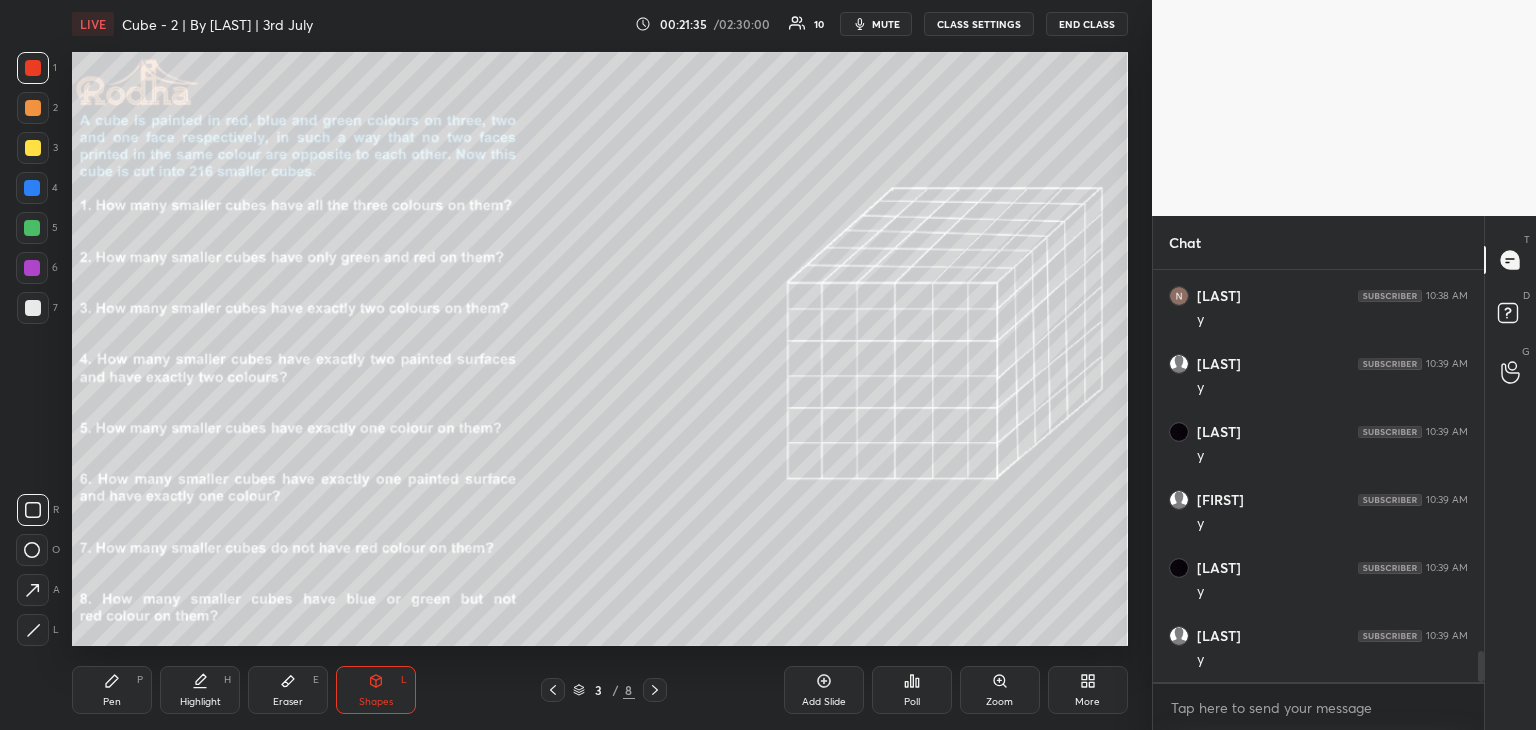 click 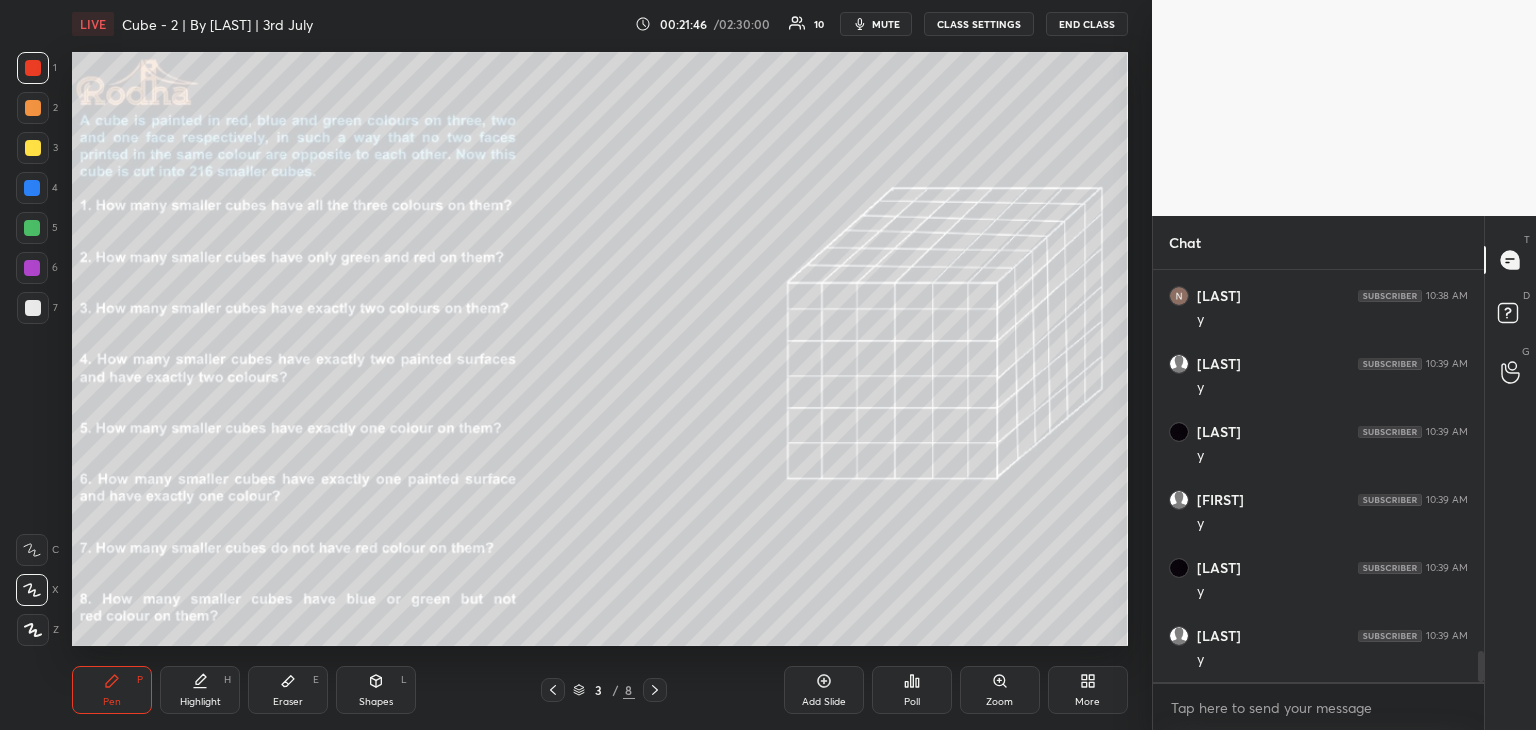 click on "Shapes L" at bounding box center (376, 690) 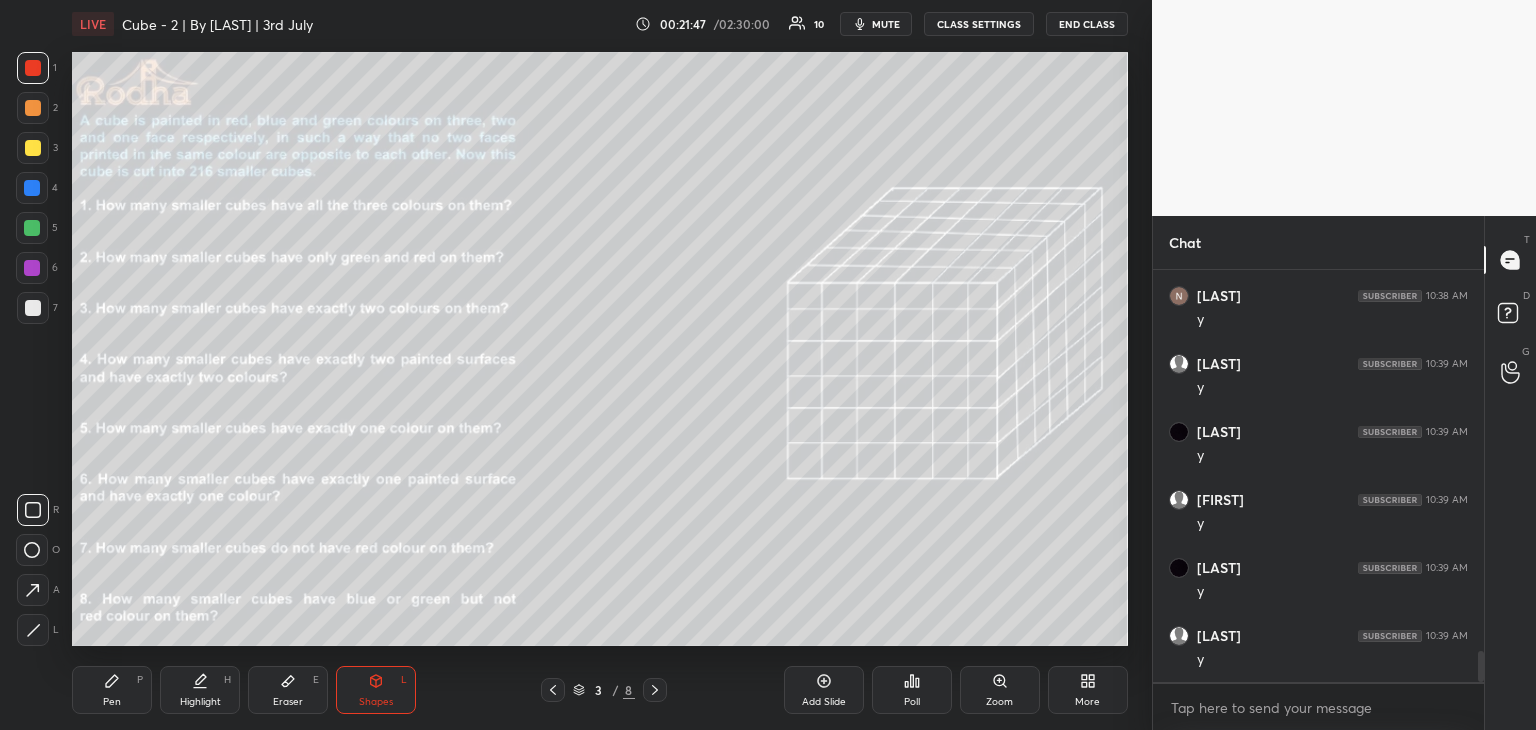 click at bounding box center (33, 630) 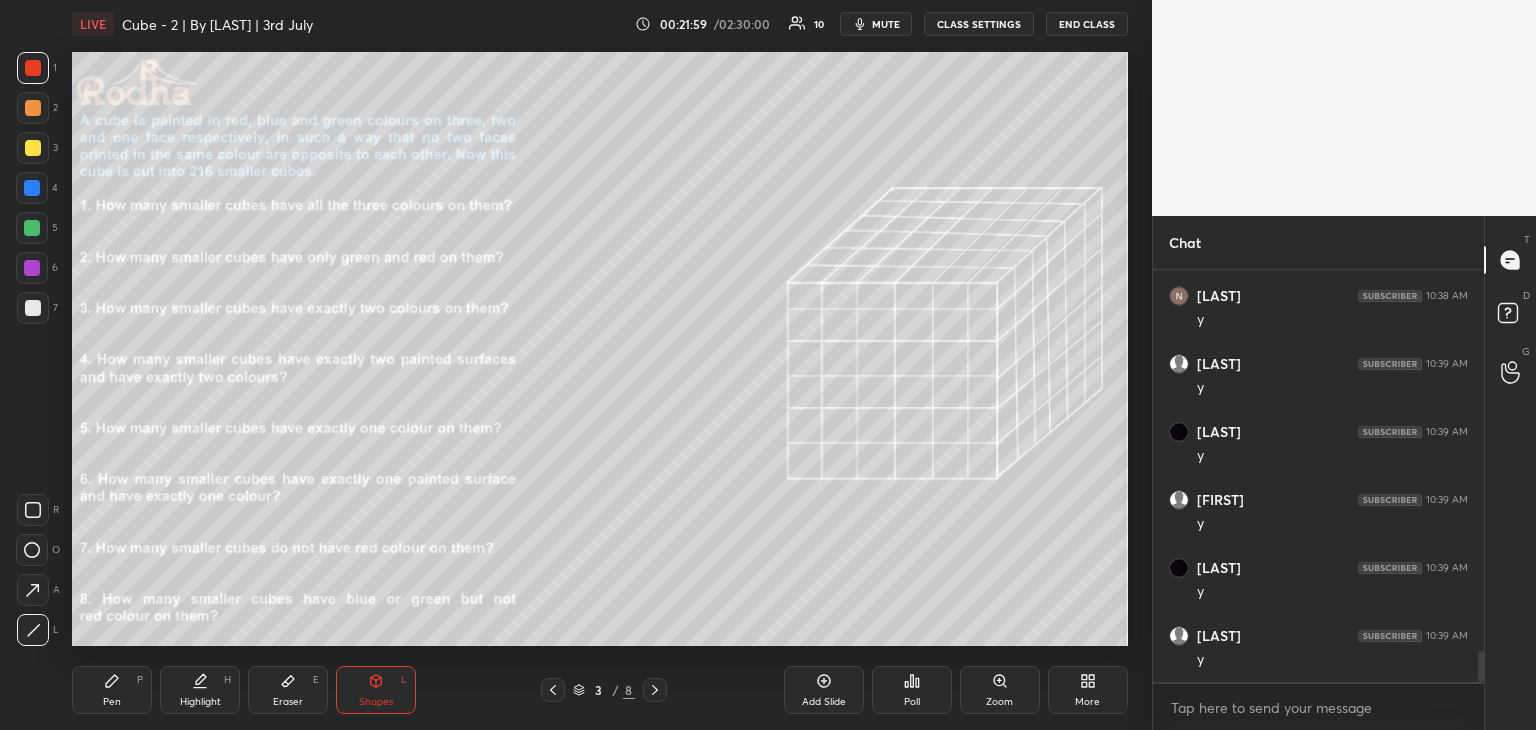 click at bounding box center (33, 148) 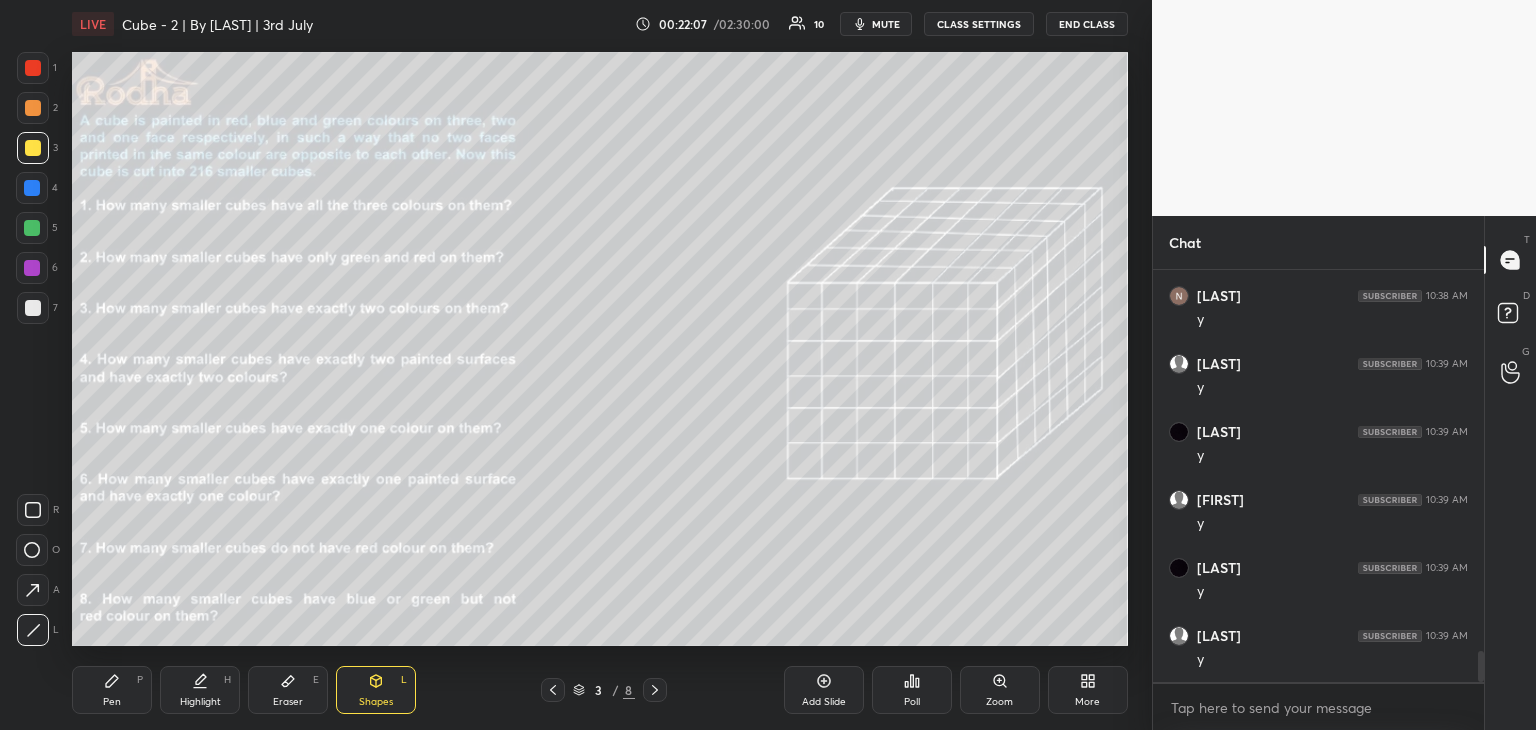 drag, startPoint x: 29, startPoint y: 72, endPoint x: 47, endPoint y: 96, distance: 30 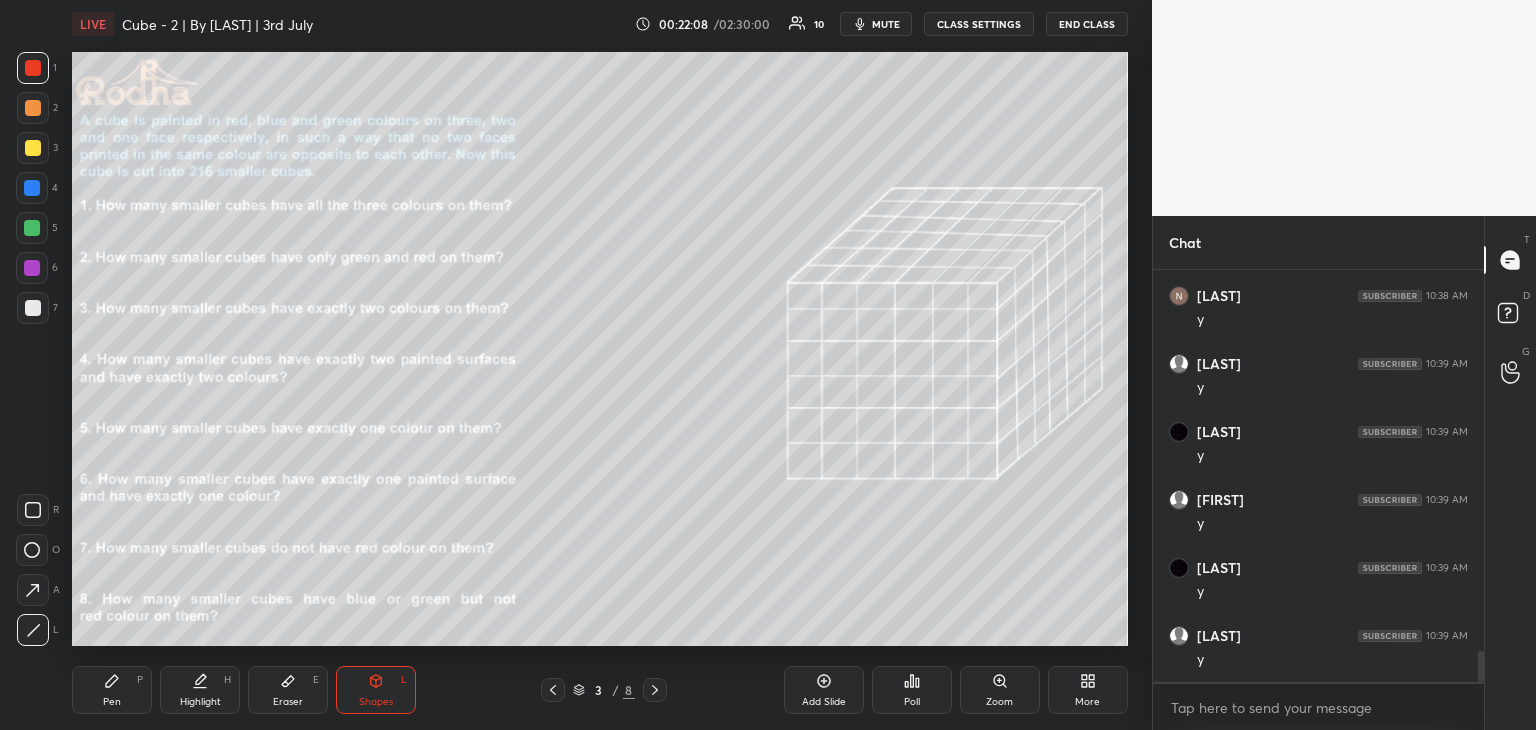 scroll, scrollTop: 5184, scrollLeft: 0, axis: vertical 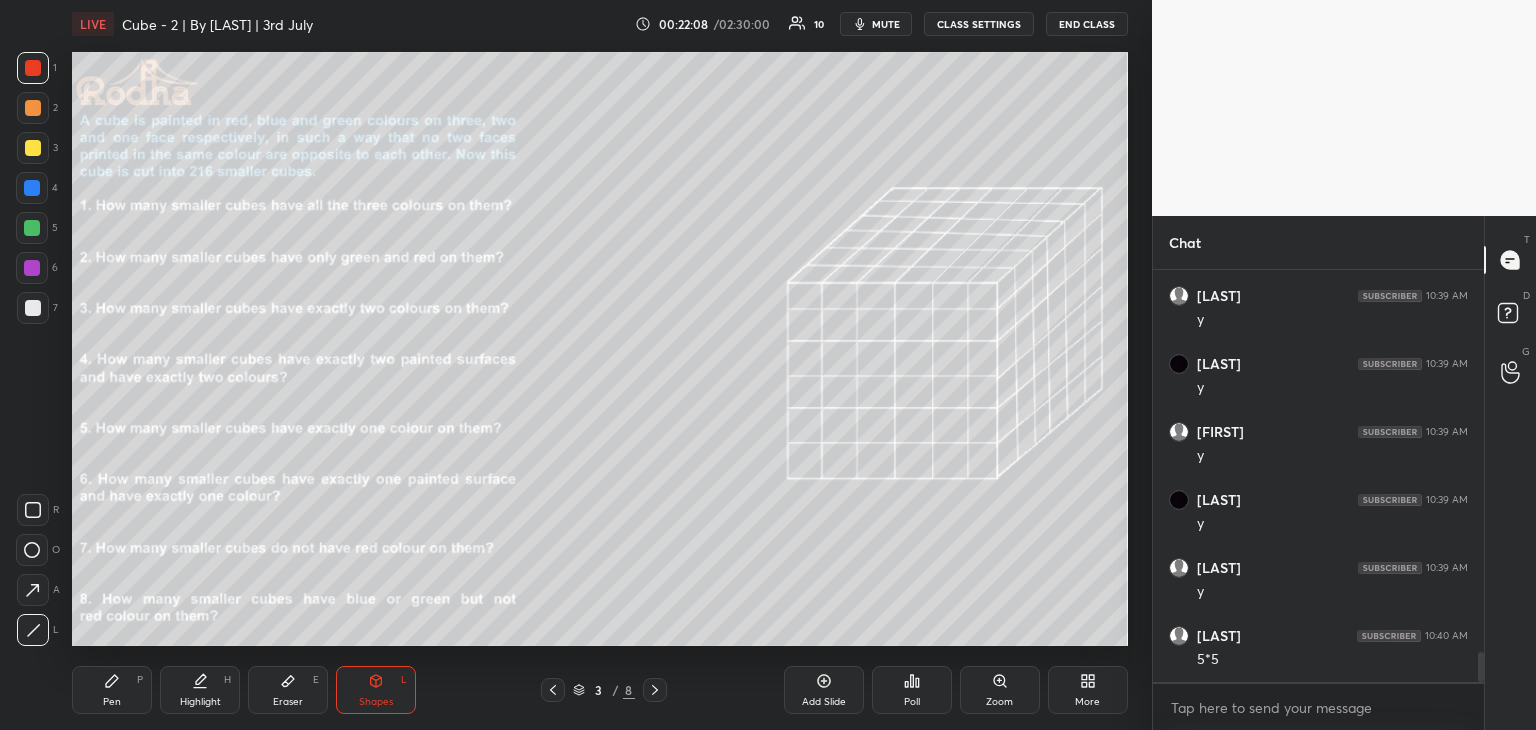 drag, startPoint x: 85, startPoint y: 694, endPoint x: 94, endPoint y: 689, distance: 10.29563 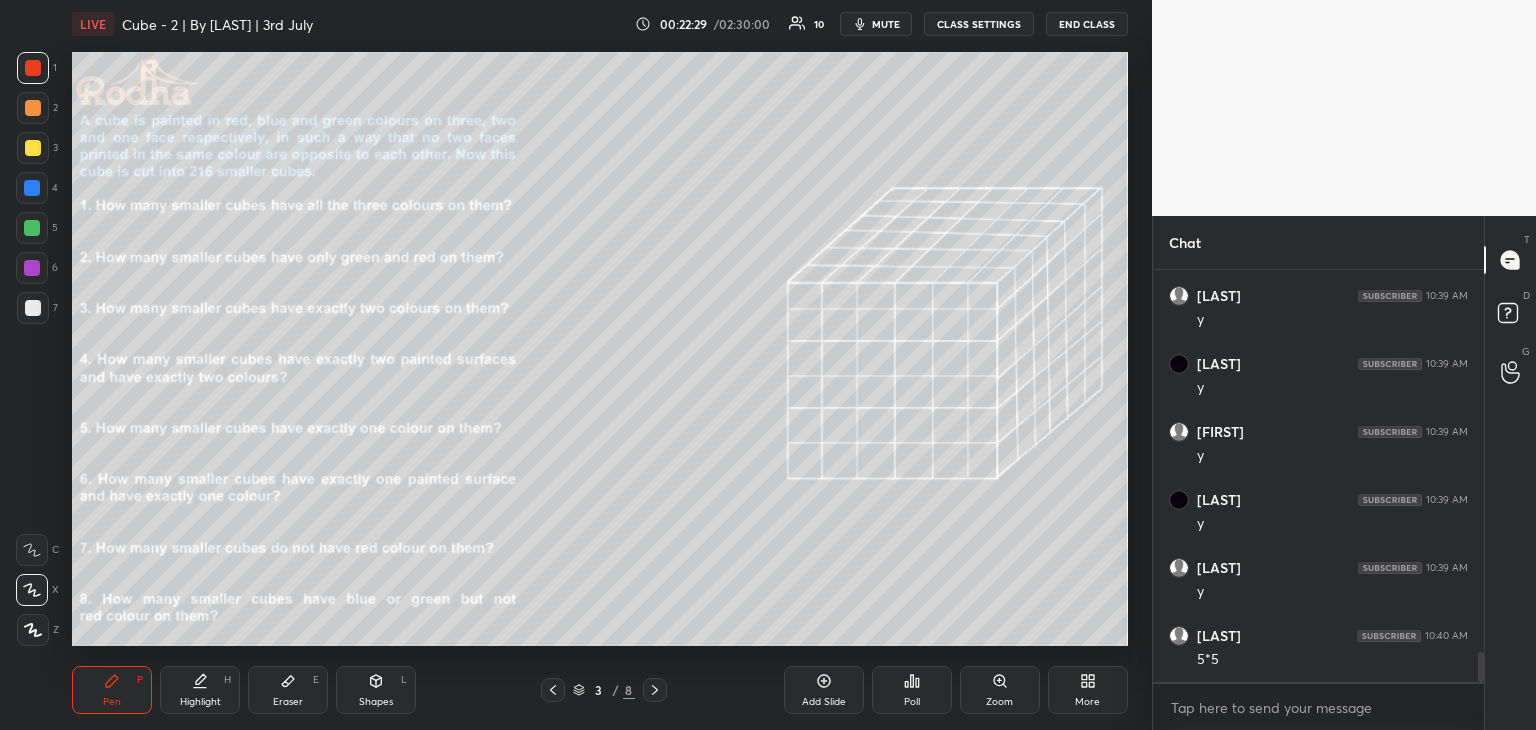click on "Eraser E" at bounding box center (288, 690) 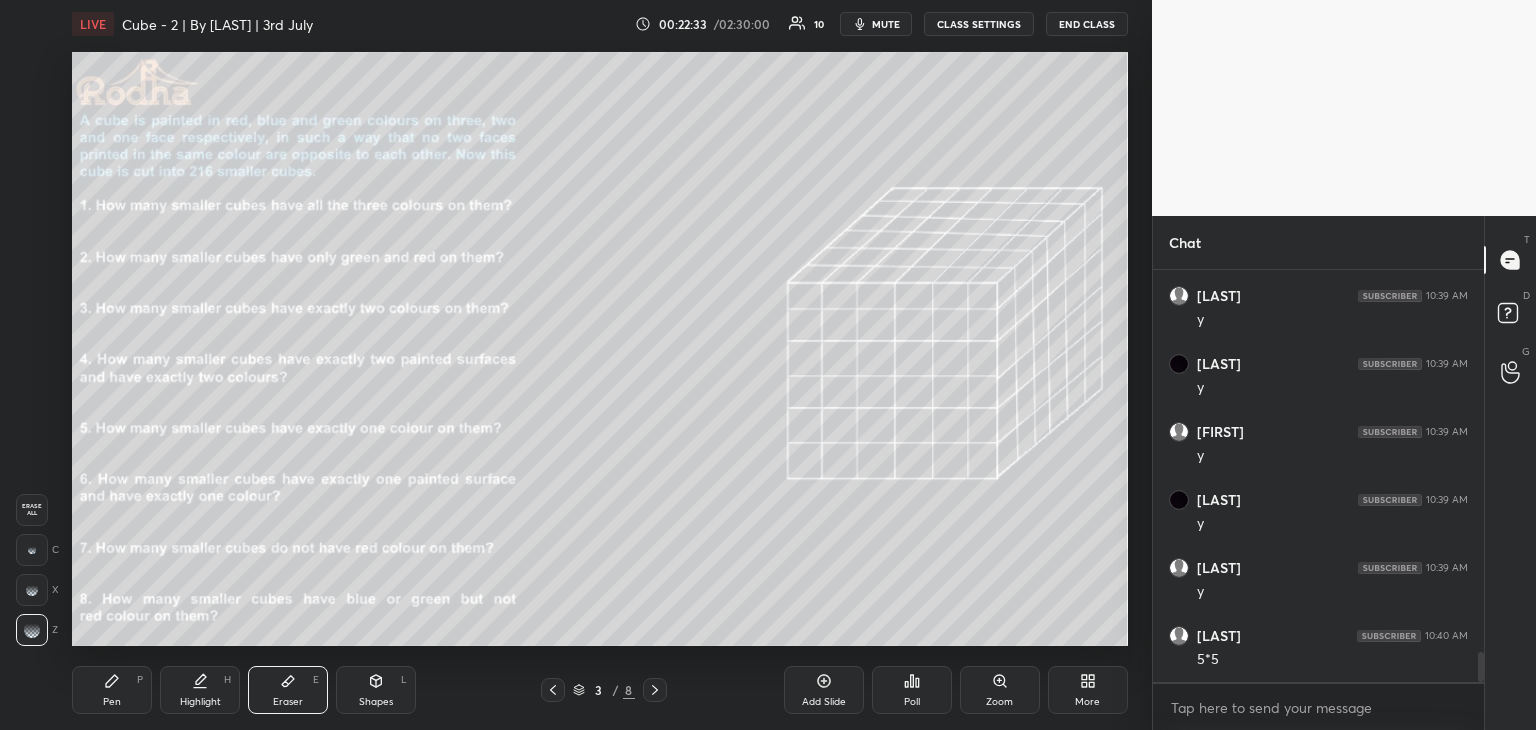 click on "Pen" at bounding box center (112, 702) 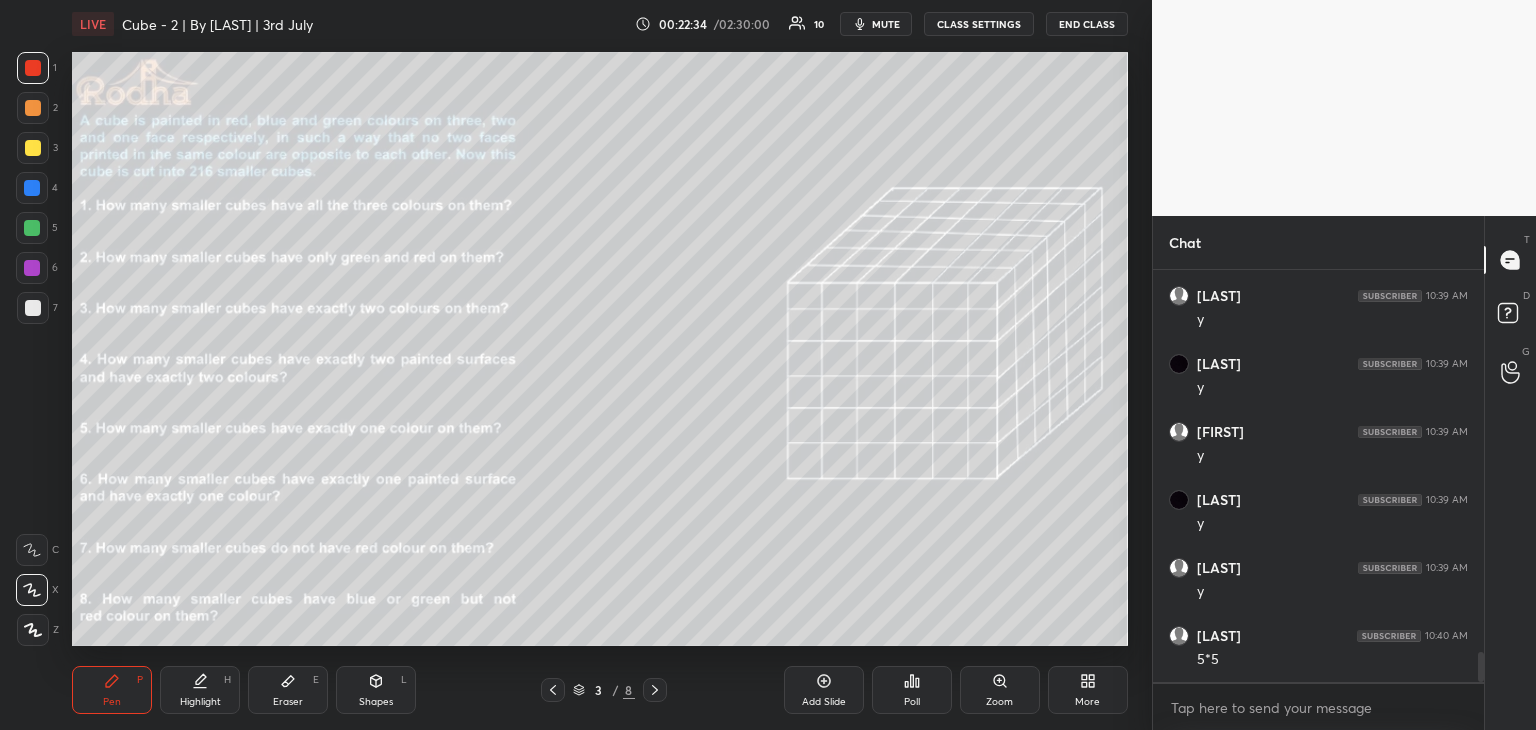 click 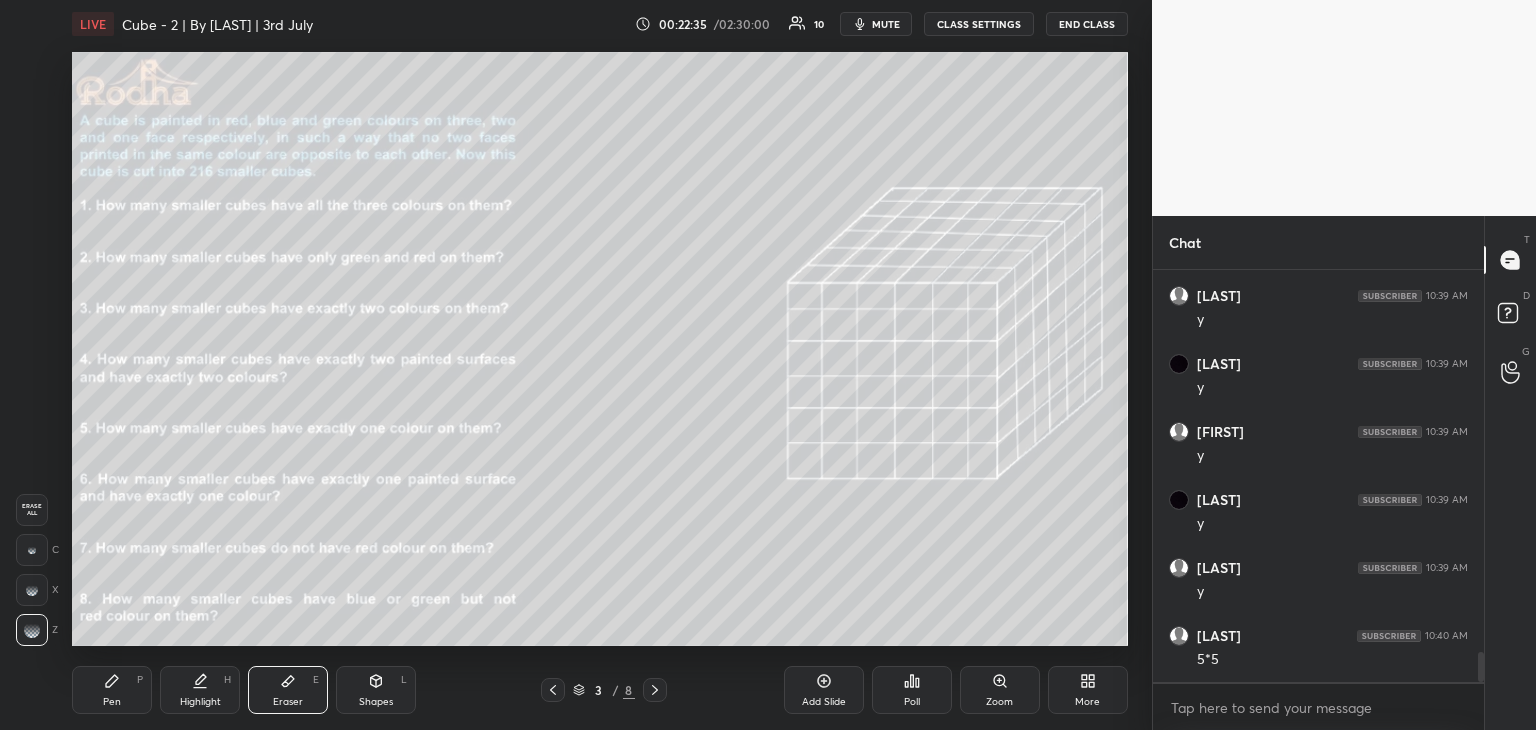 click 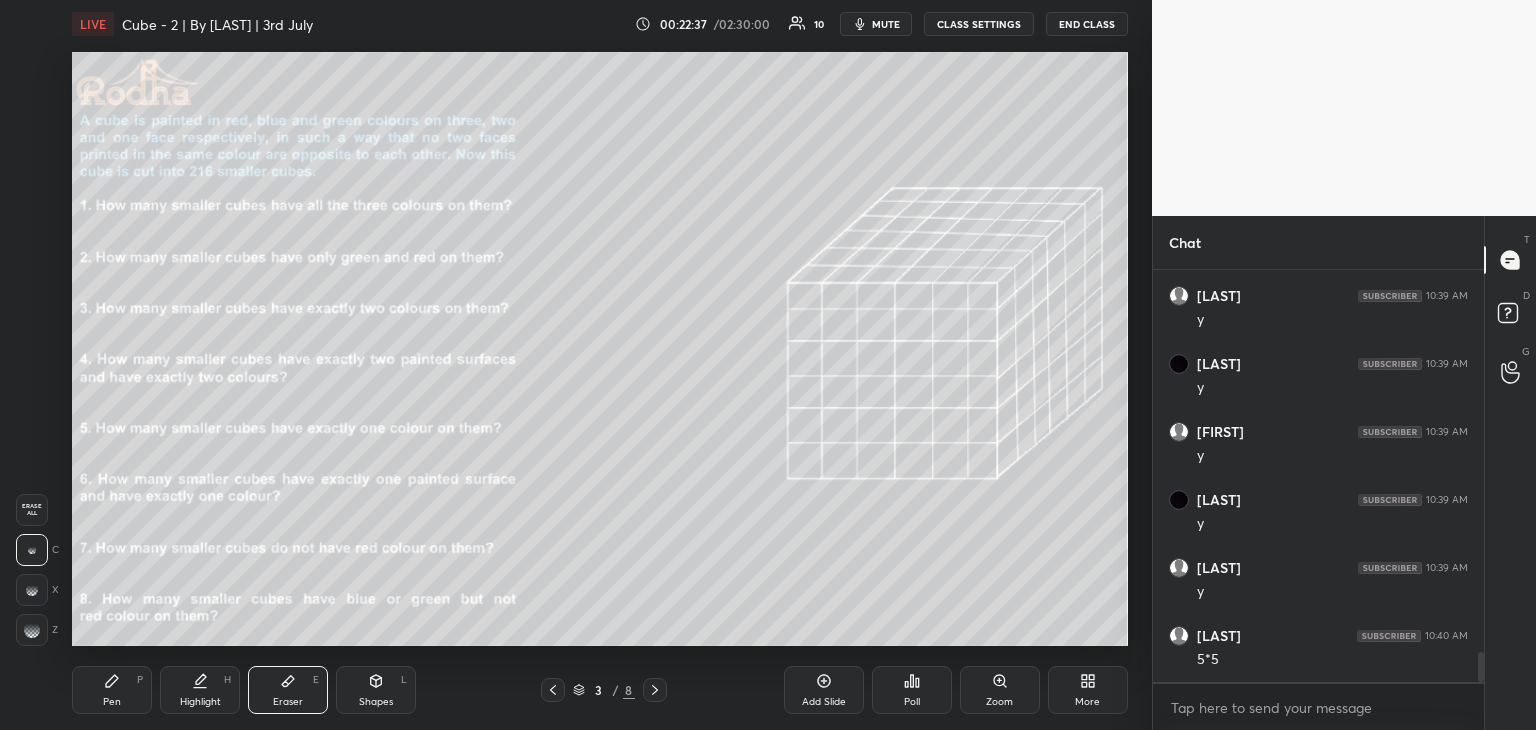click on "Pen" at bounding box center (112, 702) 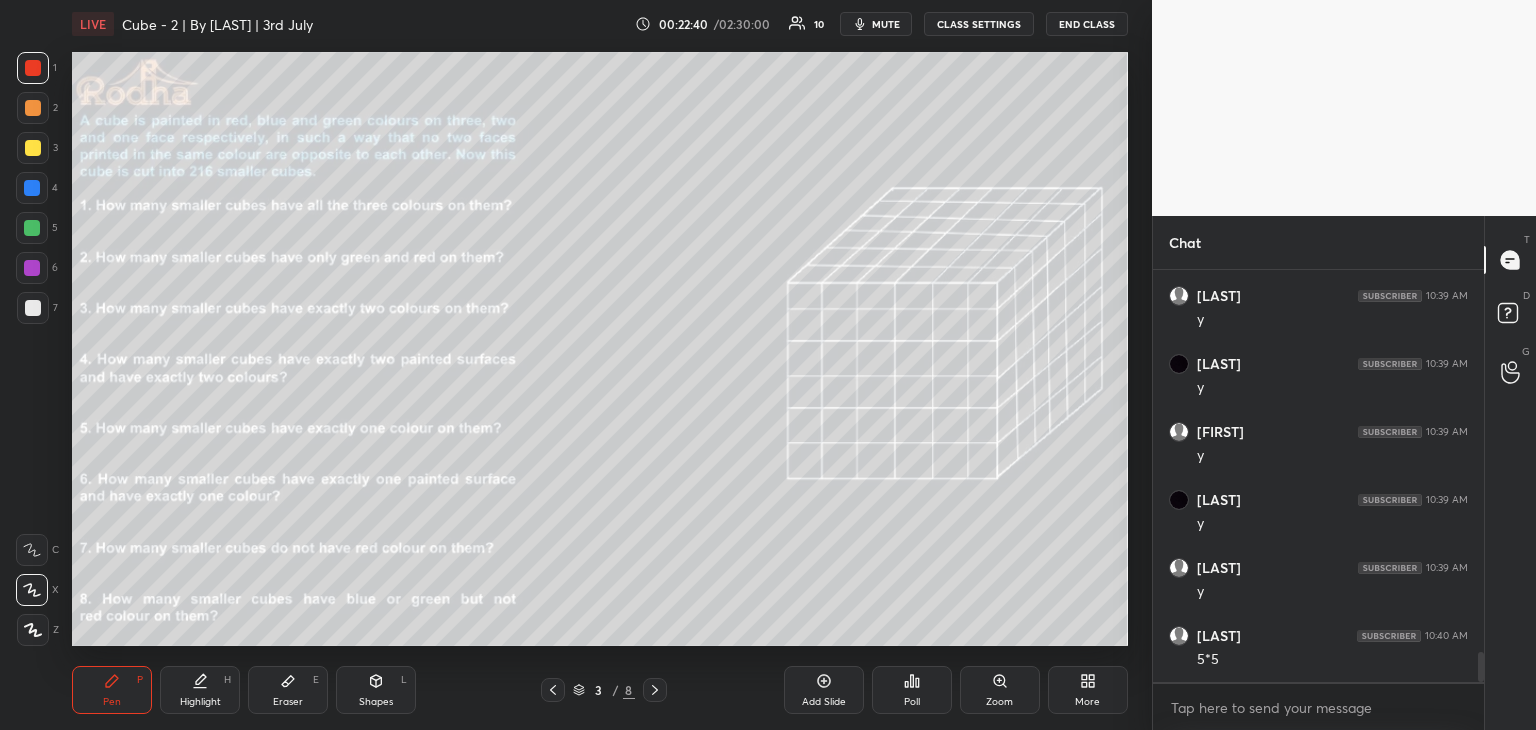 scroll, scrollTop: 5256, scrollLeft: 0, axis: vertical 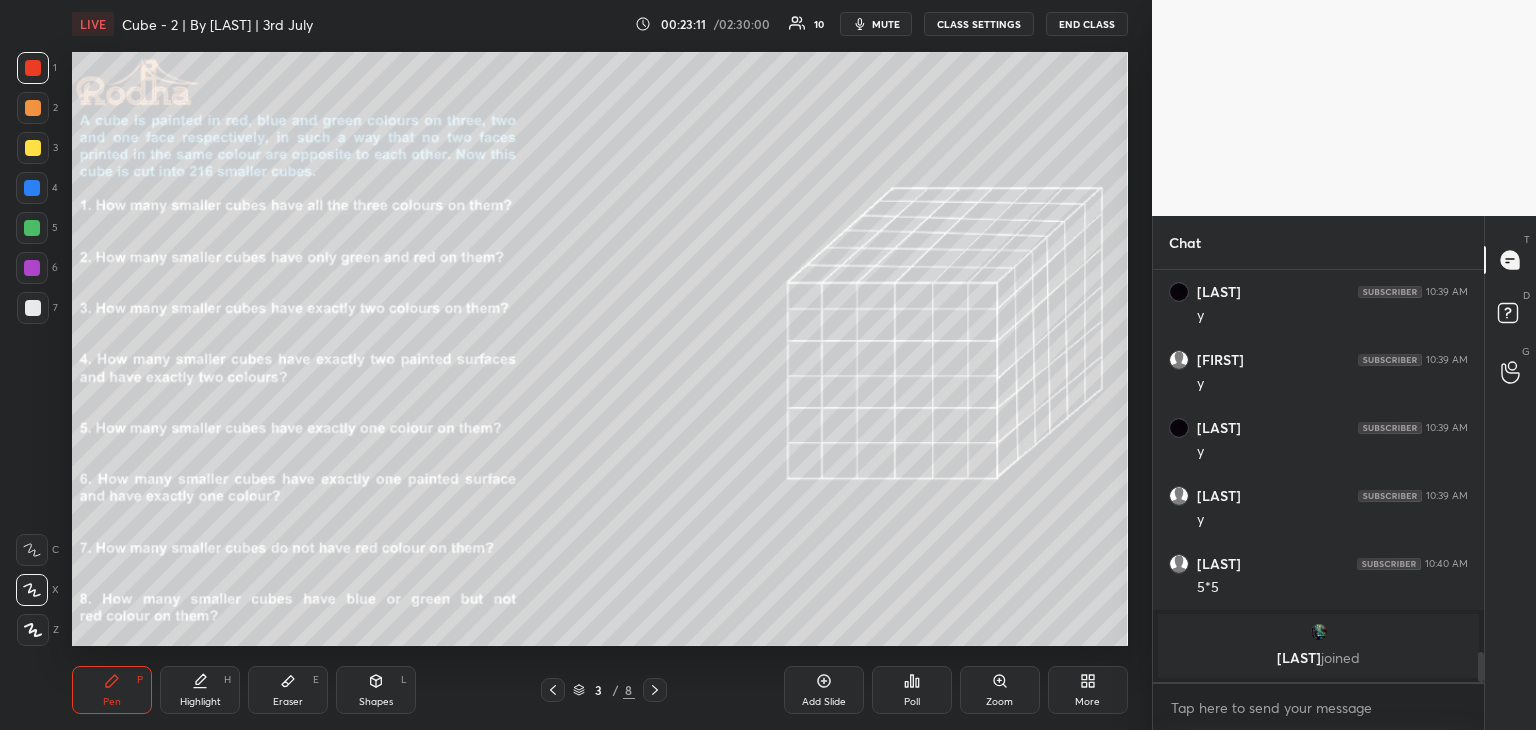 click at bounding box center (32, 228) 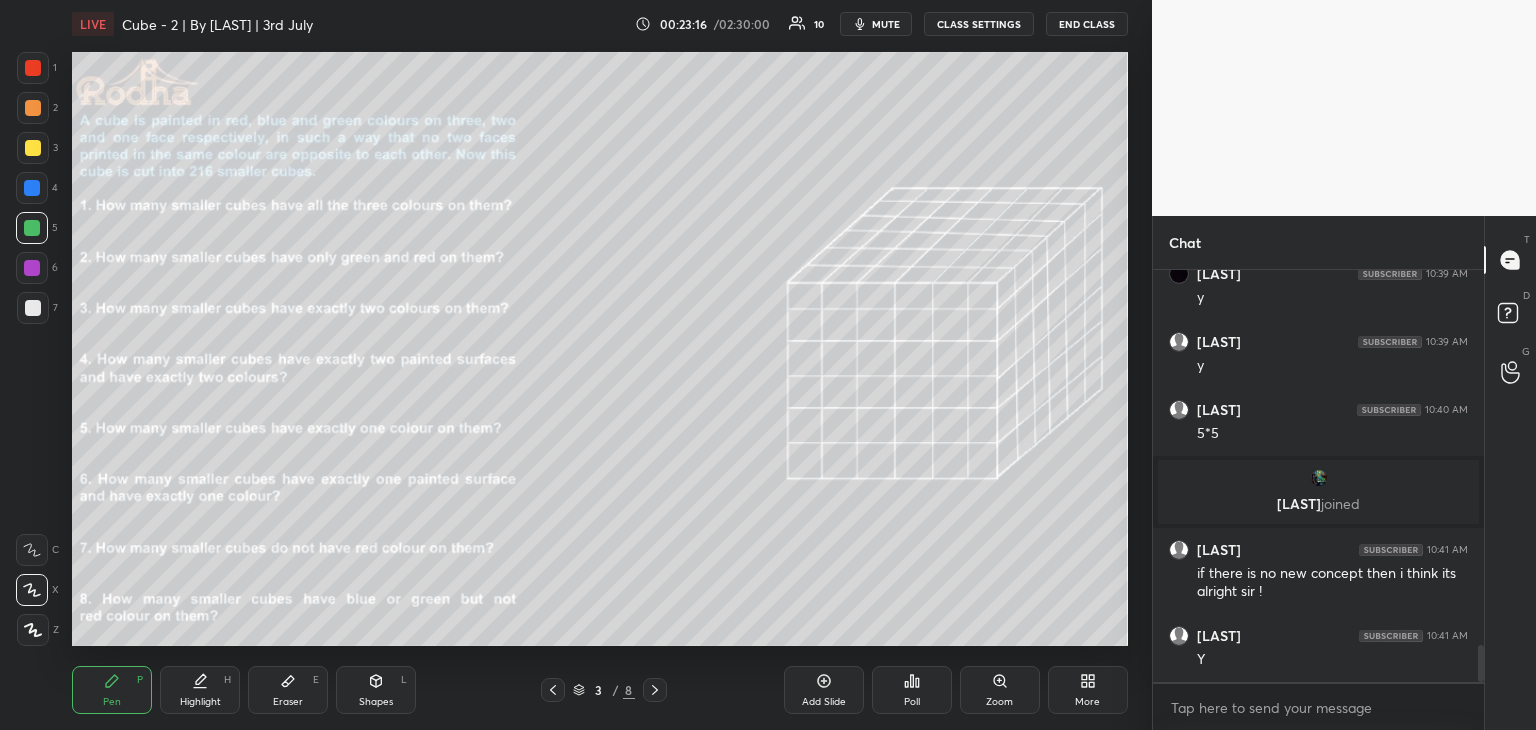 scroll, scrollTop: 4220, scrollLeft: 0, axis: vertical 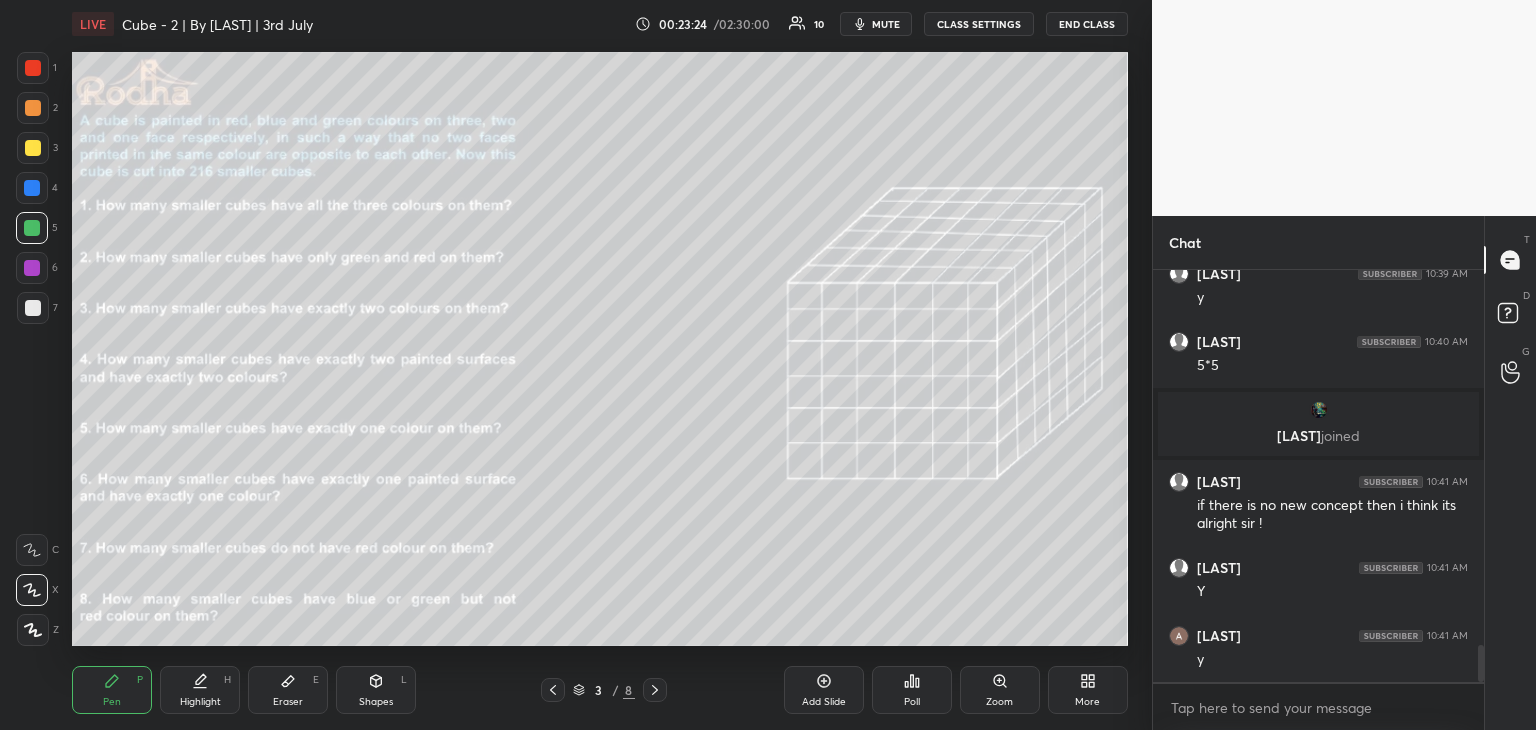 click 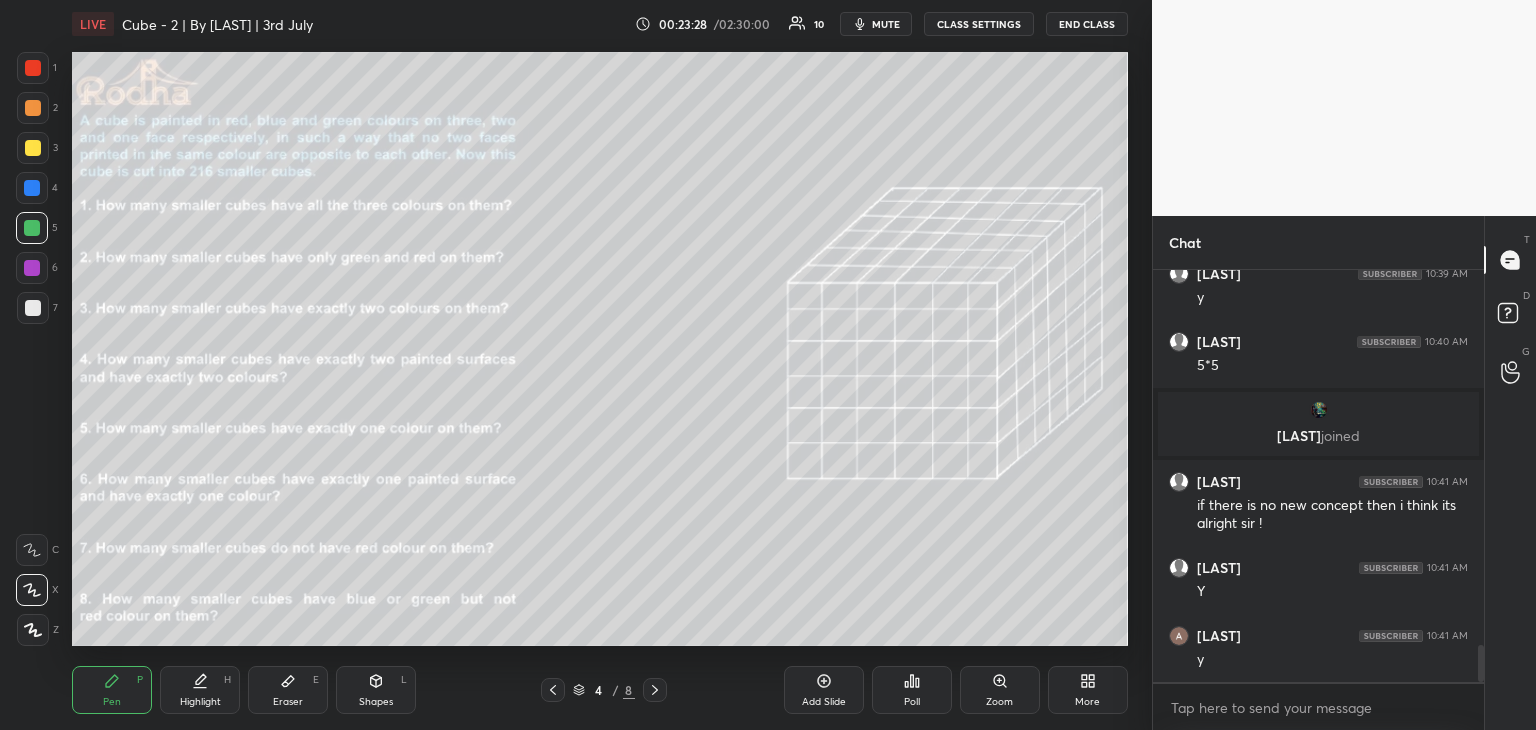 drag, startPoint x: 32, startPoint y: 269, endPoint x: 52, endPoint y: 265, distance: 20.396078 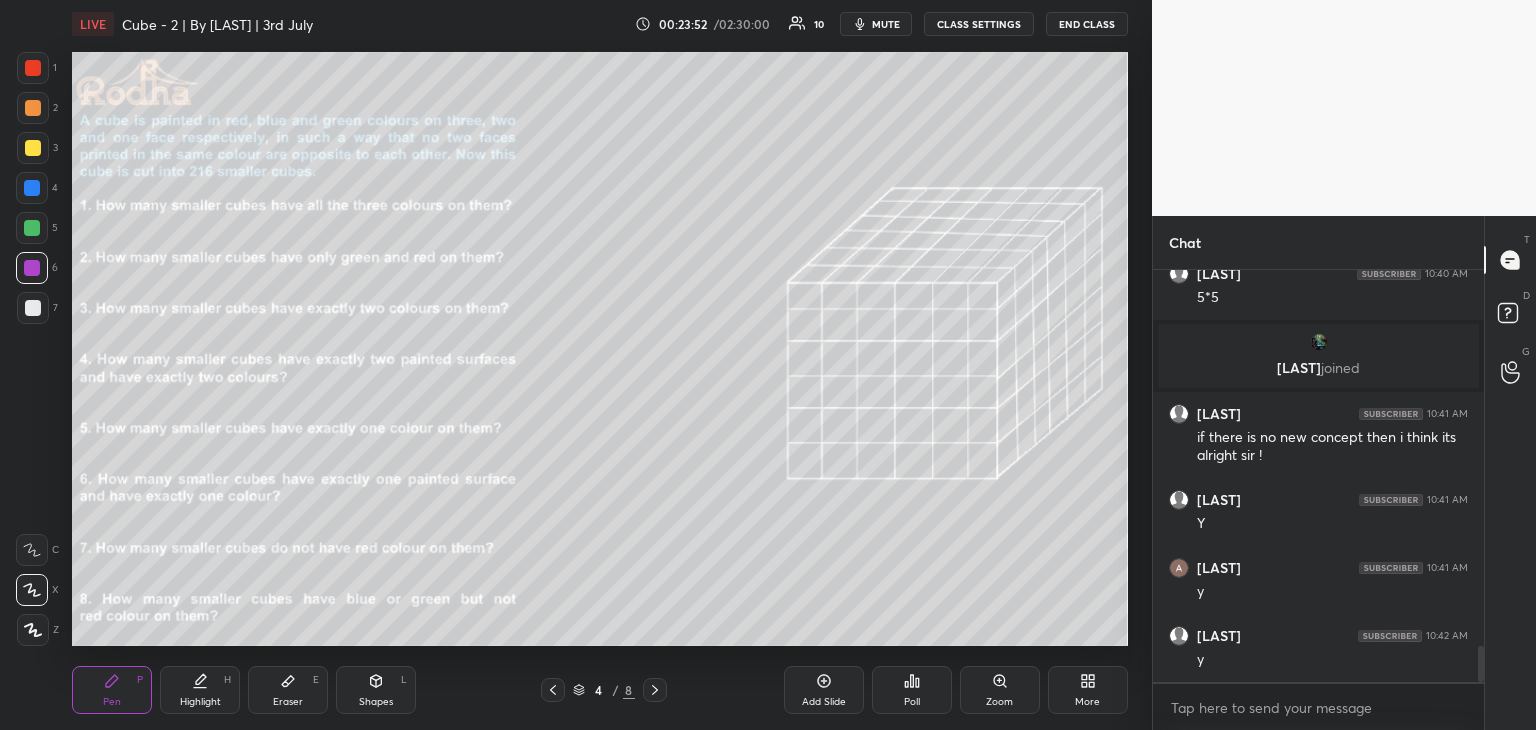 scroll, scrollTop: 4356, scrollLeft: 0, axis: vertical 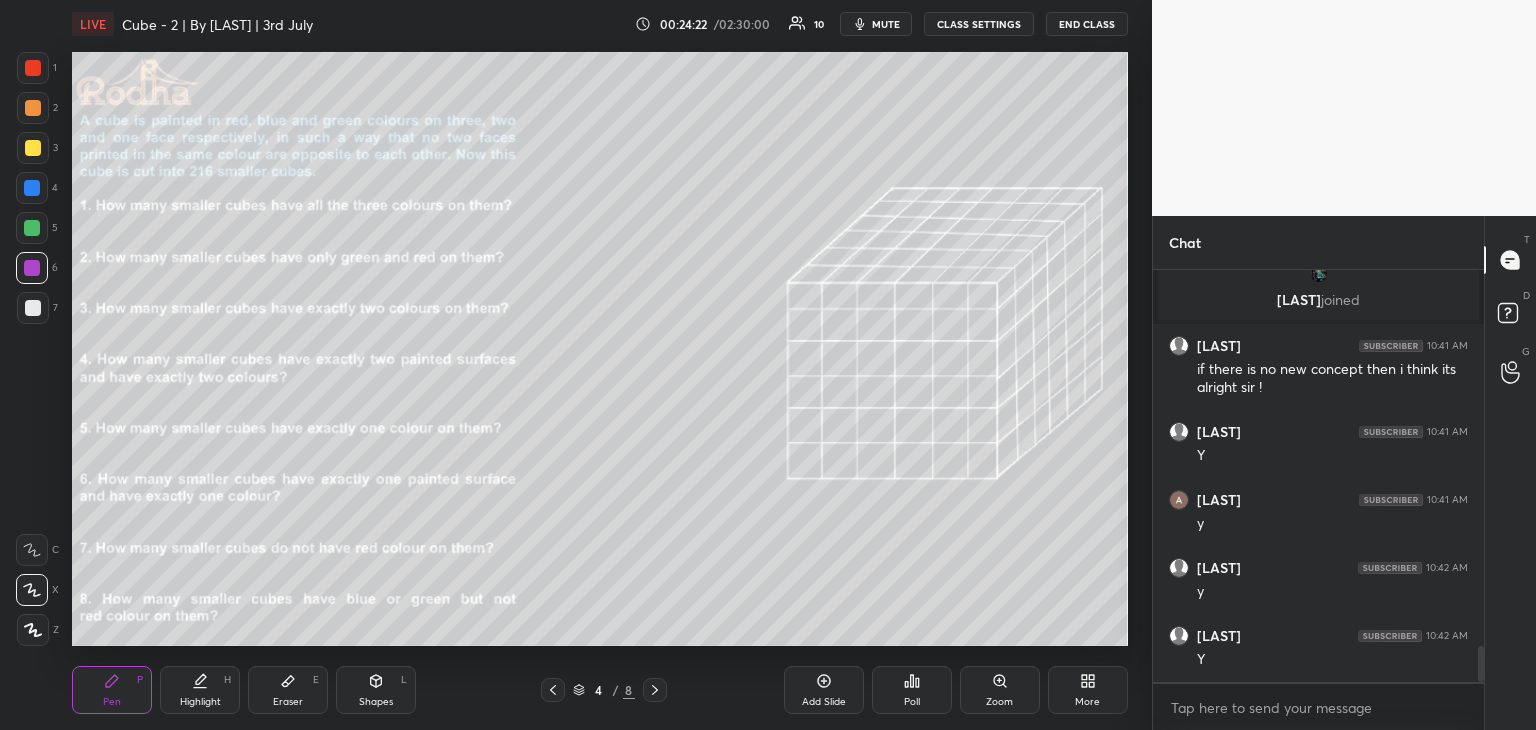 click 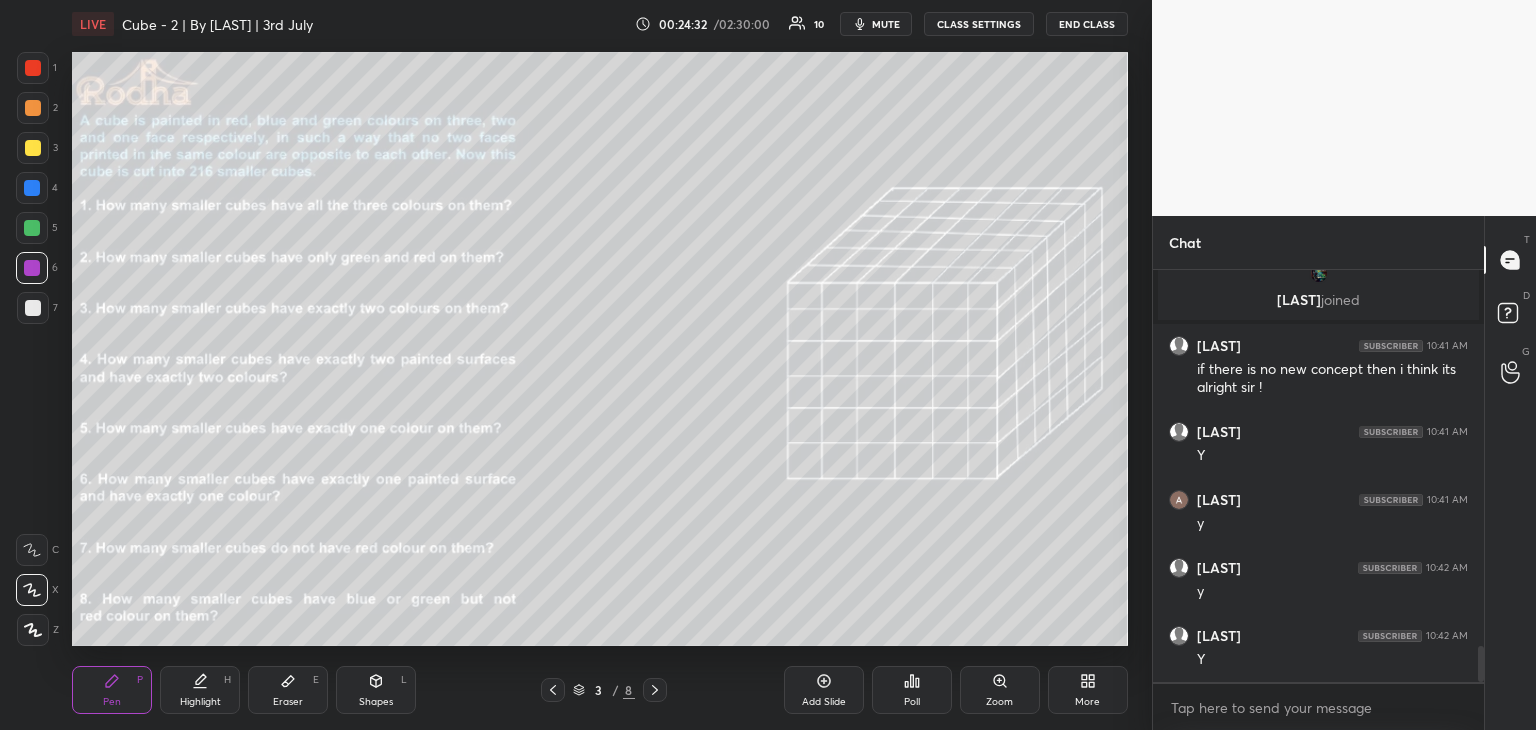 drag, startPoint x: 292, startPoint y: 695, endPoint x: 292, endPoint y: 679, distance: 16 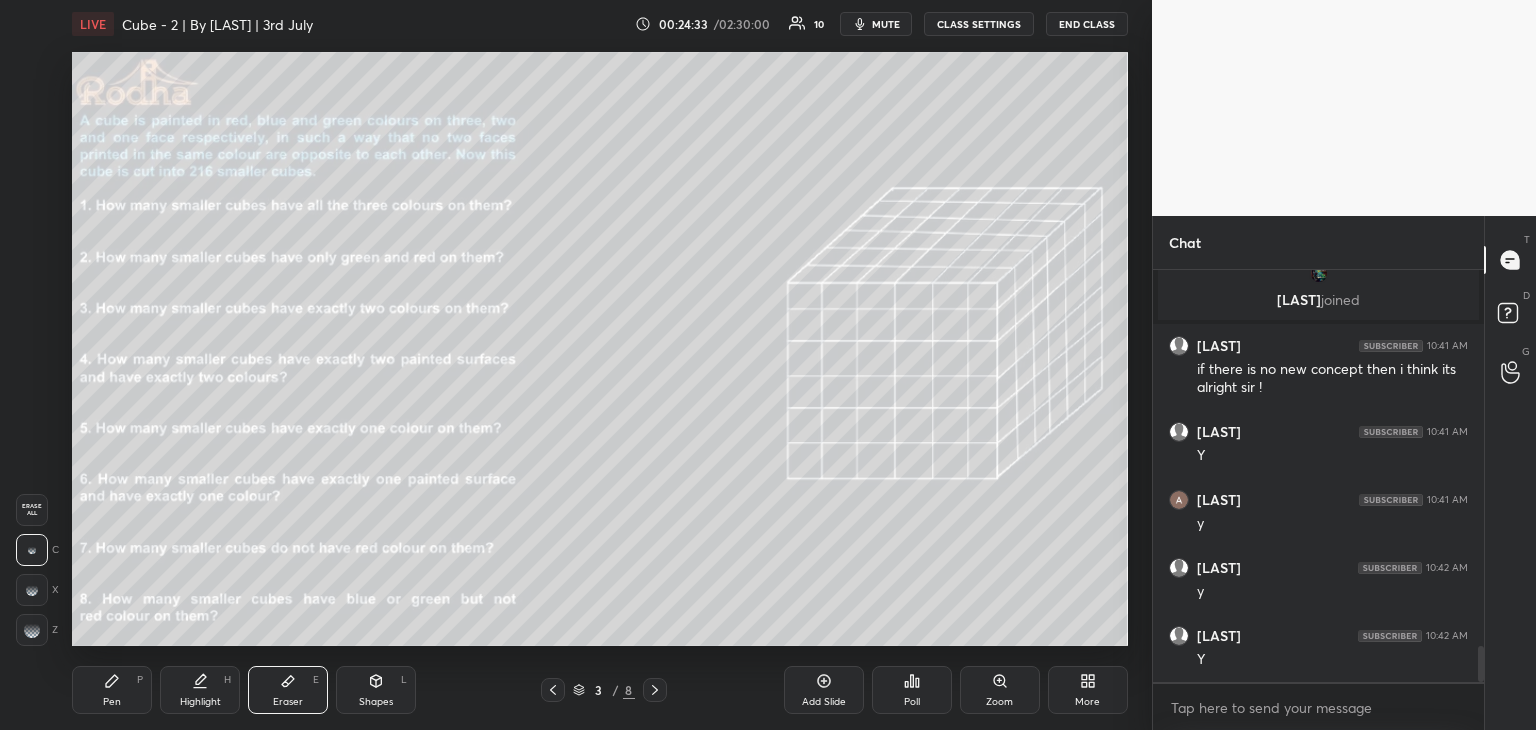 drag, startPoint x: 95, startPoint y: 705, endPoint x: 111, endPoint y: 690, distance: 21.931713 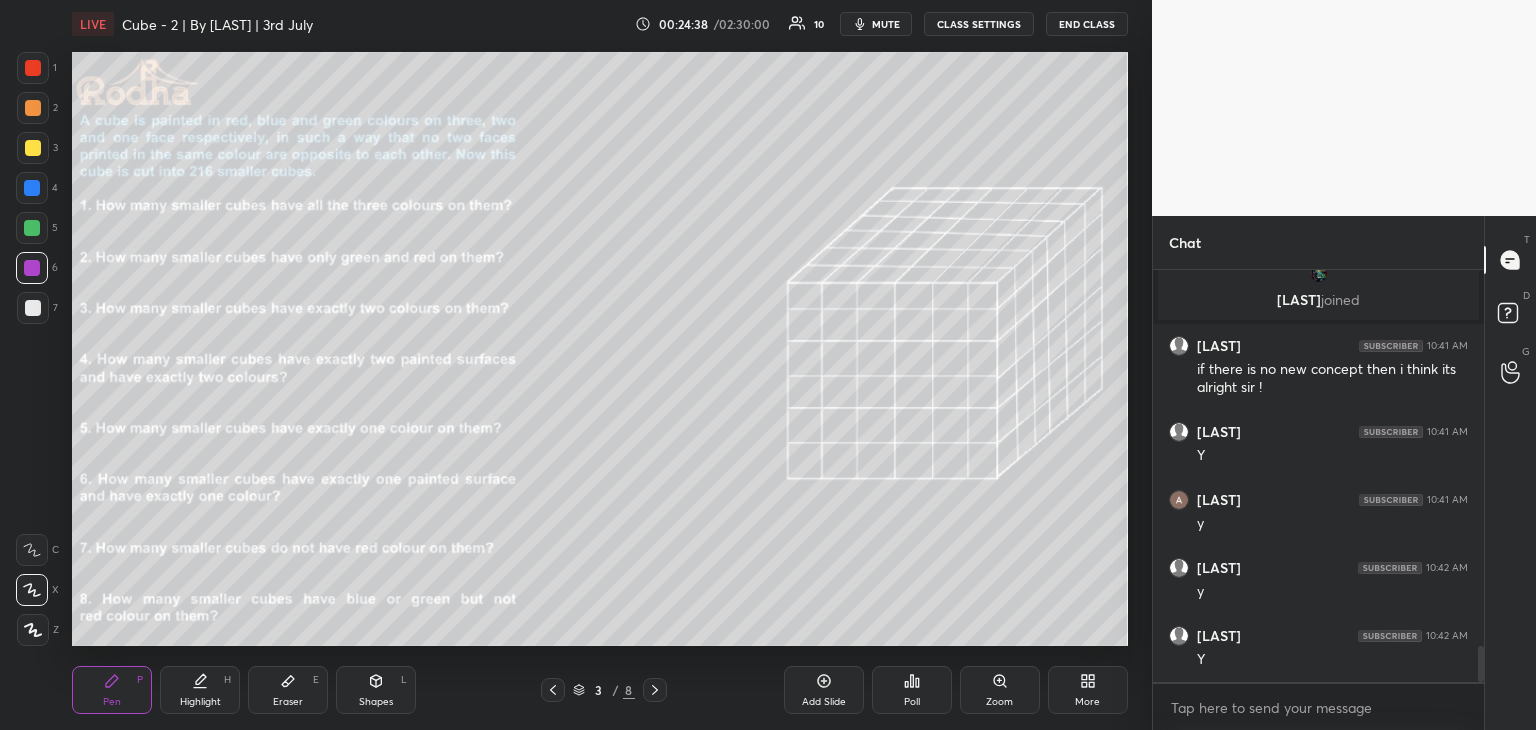 drag, startPoint x: 29, startPoint y: 63, endPoint x: 44, endPoint y: 94, distance: 34.43835 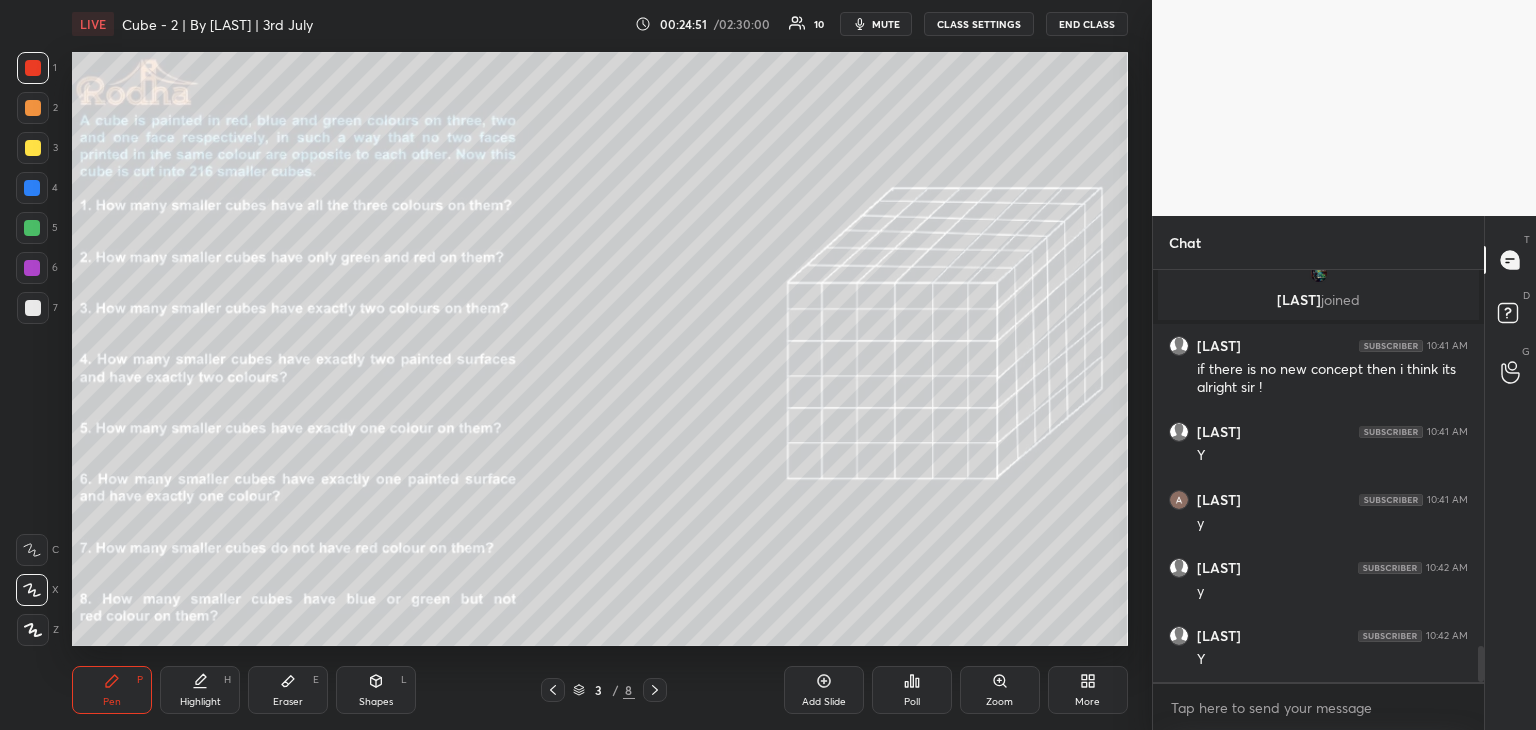 drag, startPoint x: 35, startPoint y: 227, endPoint x: 59, endPoint y: 267, distance: 46.647614 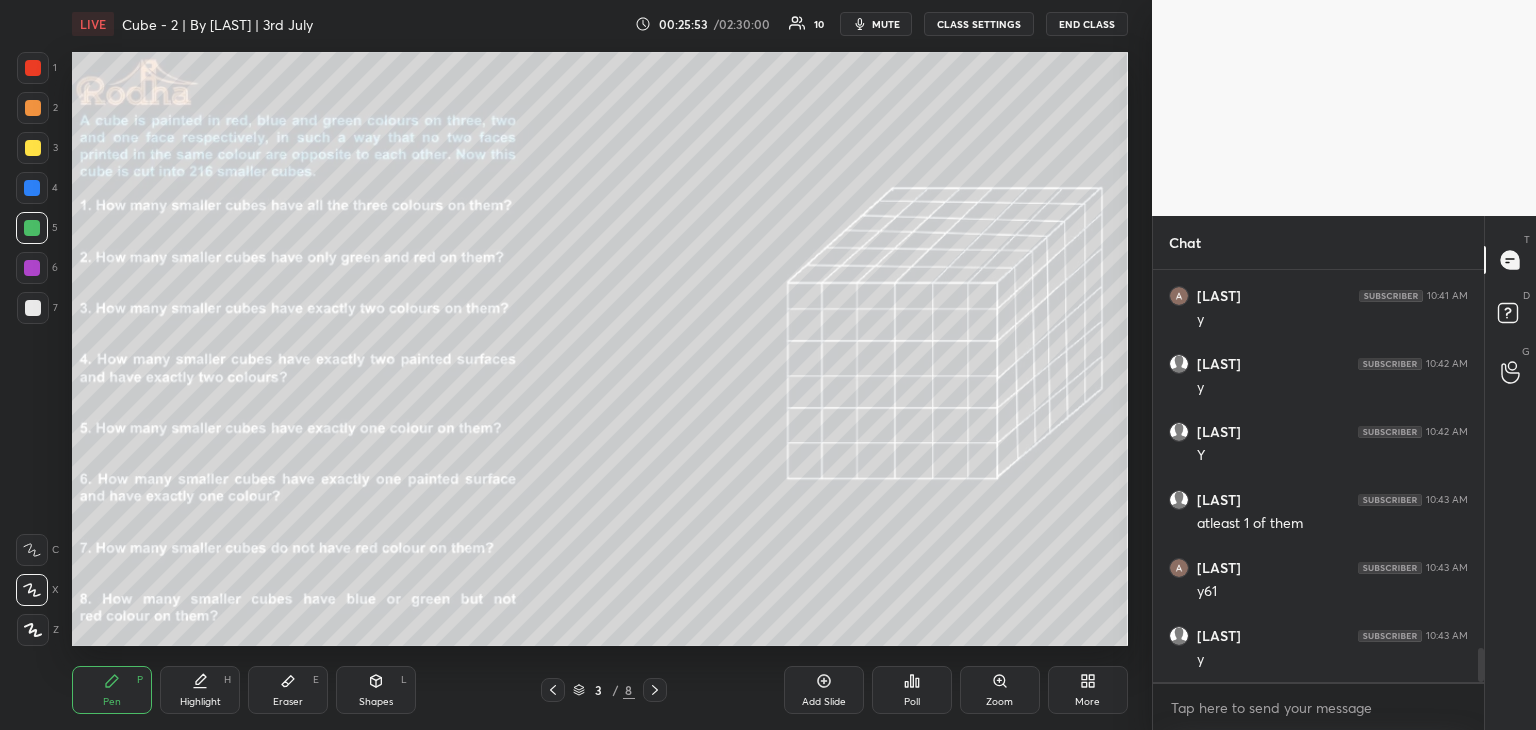 scroll, scrollTop: 4628, scrollLeft: 0, axis: vertical 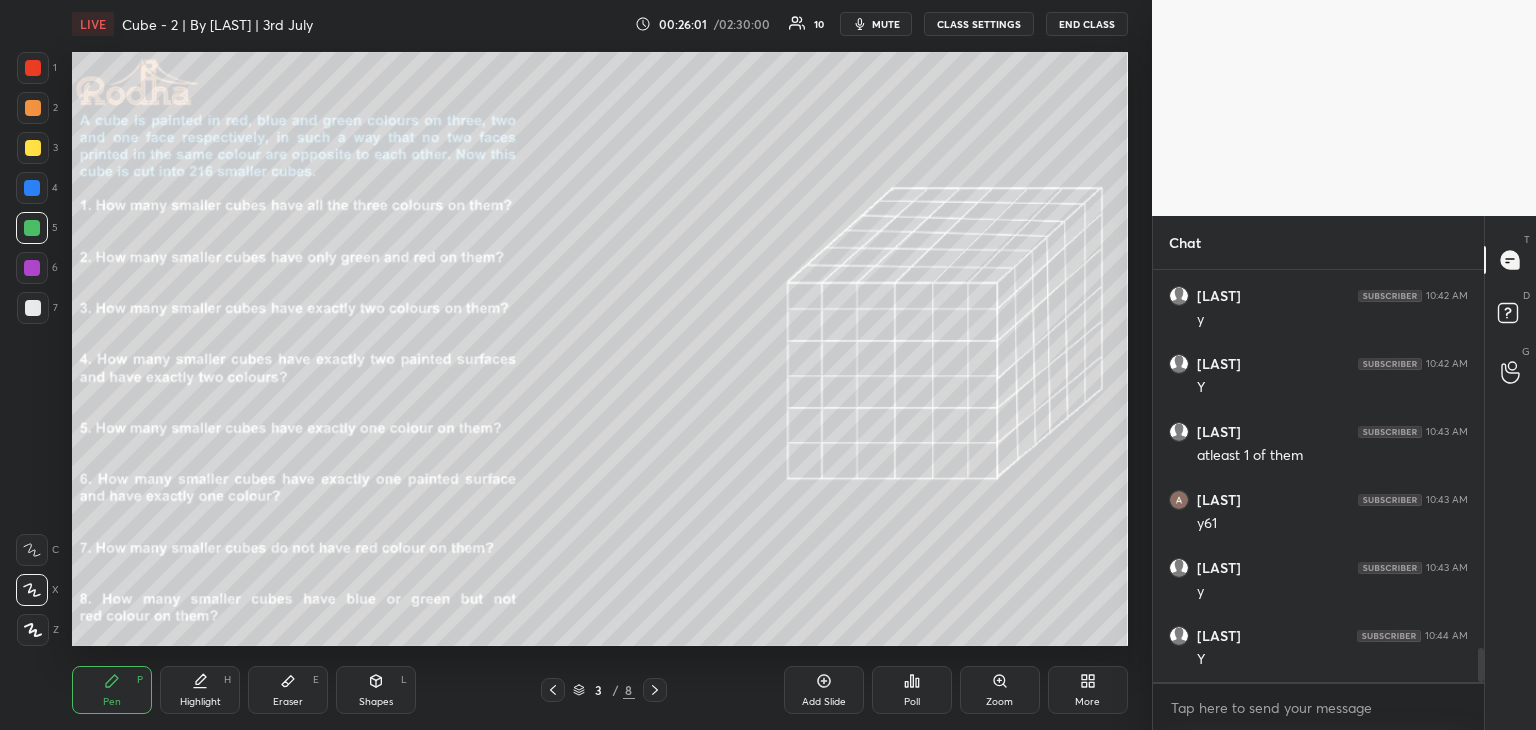 click 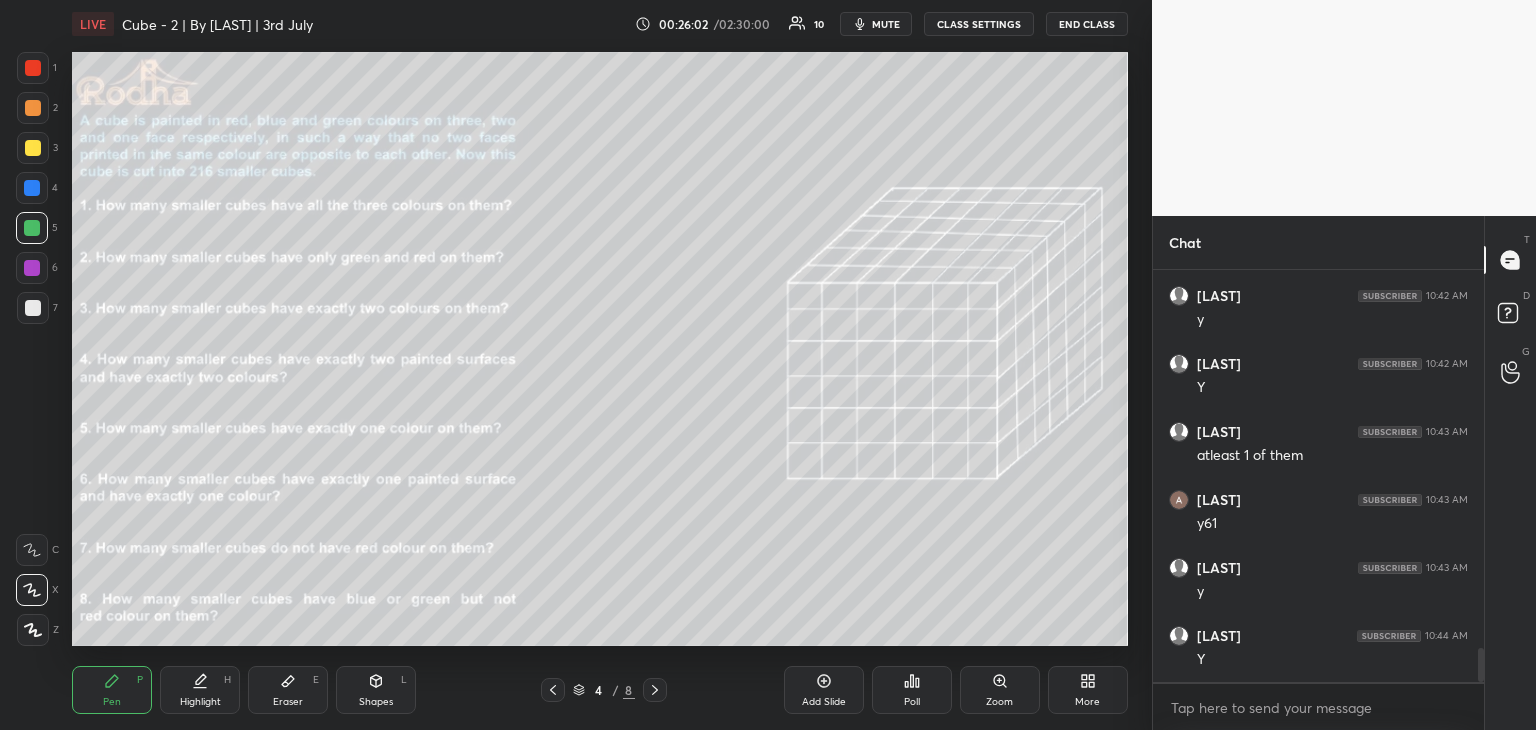 click 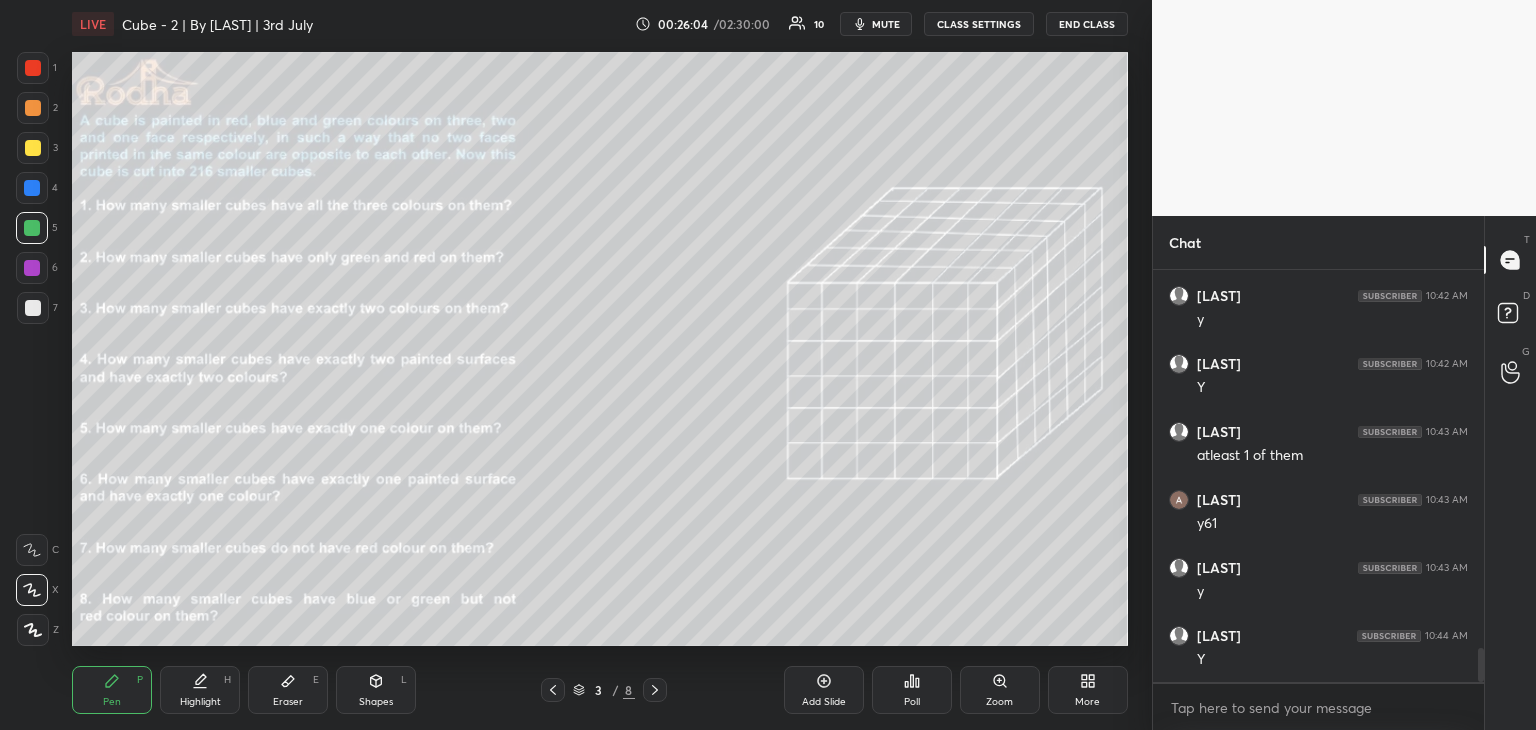 click 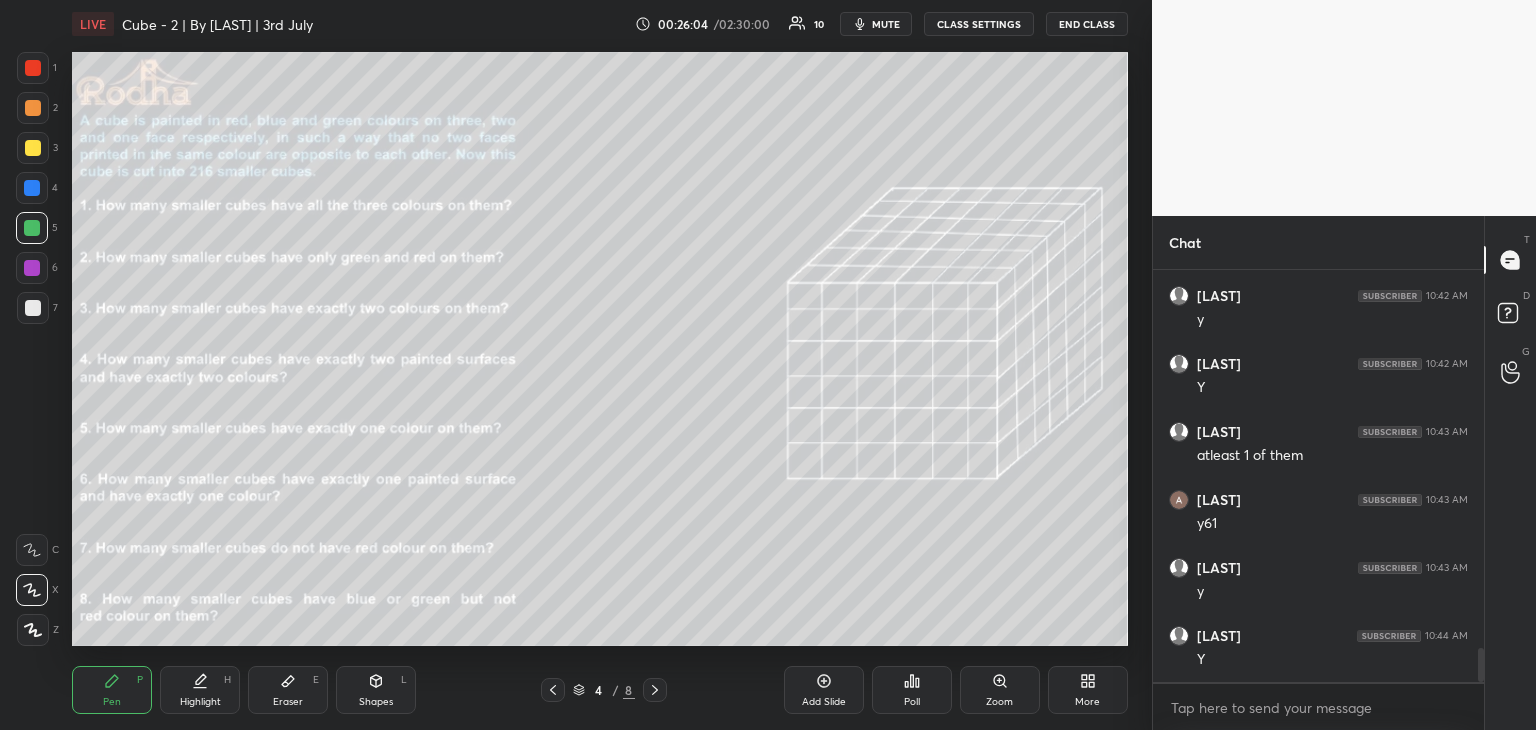 click 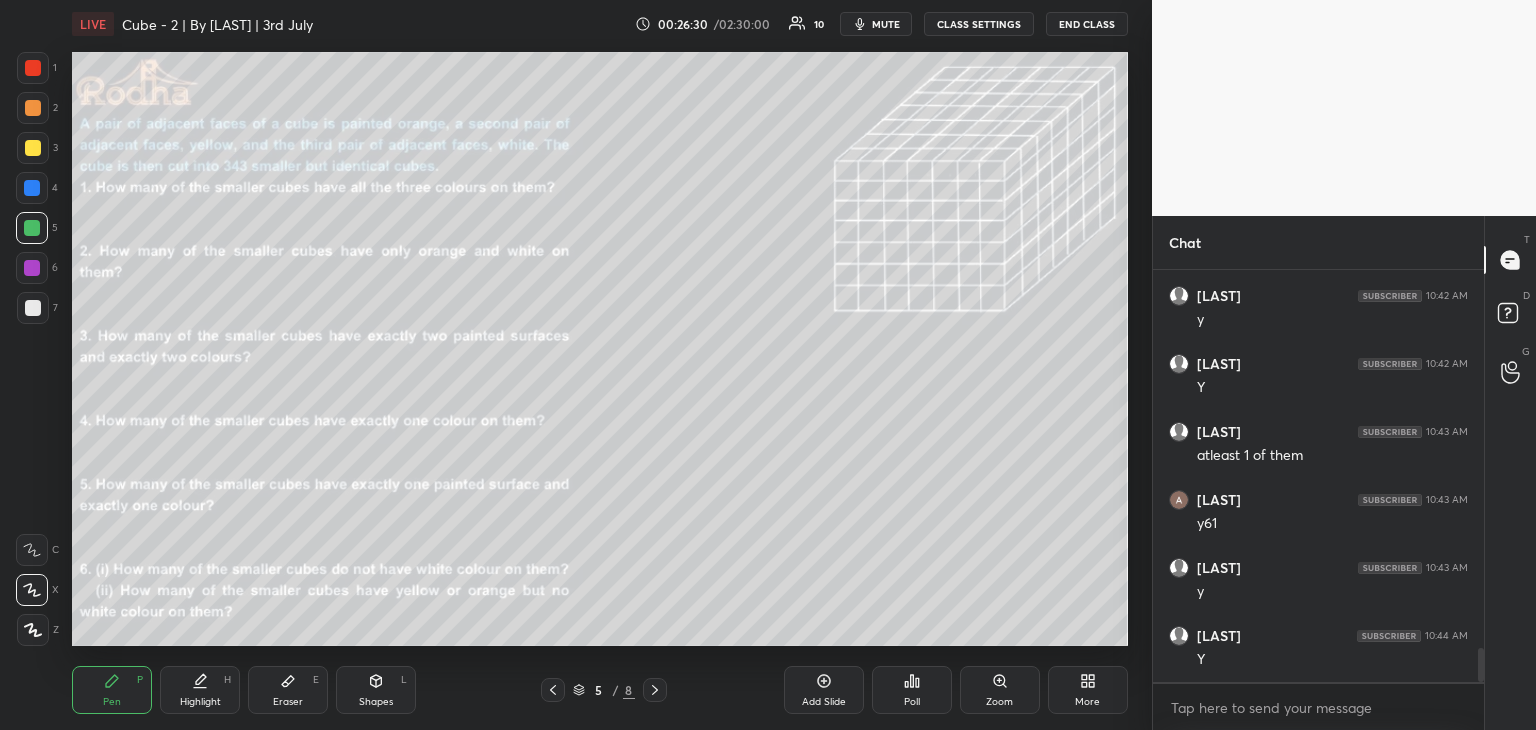 click on "Add Slide" at bounding box center [824, 702] 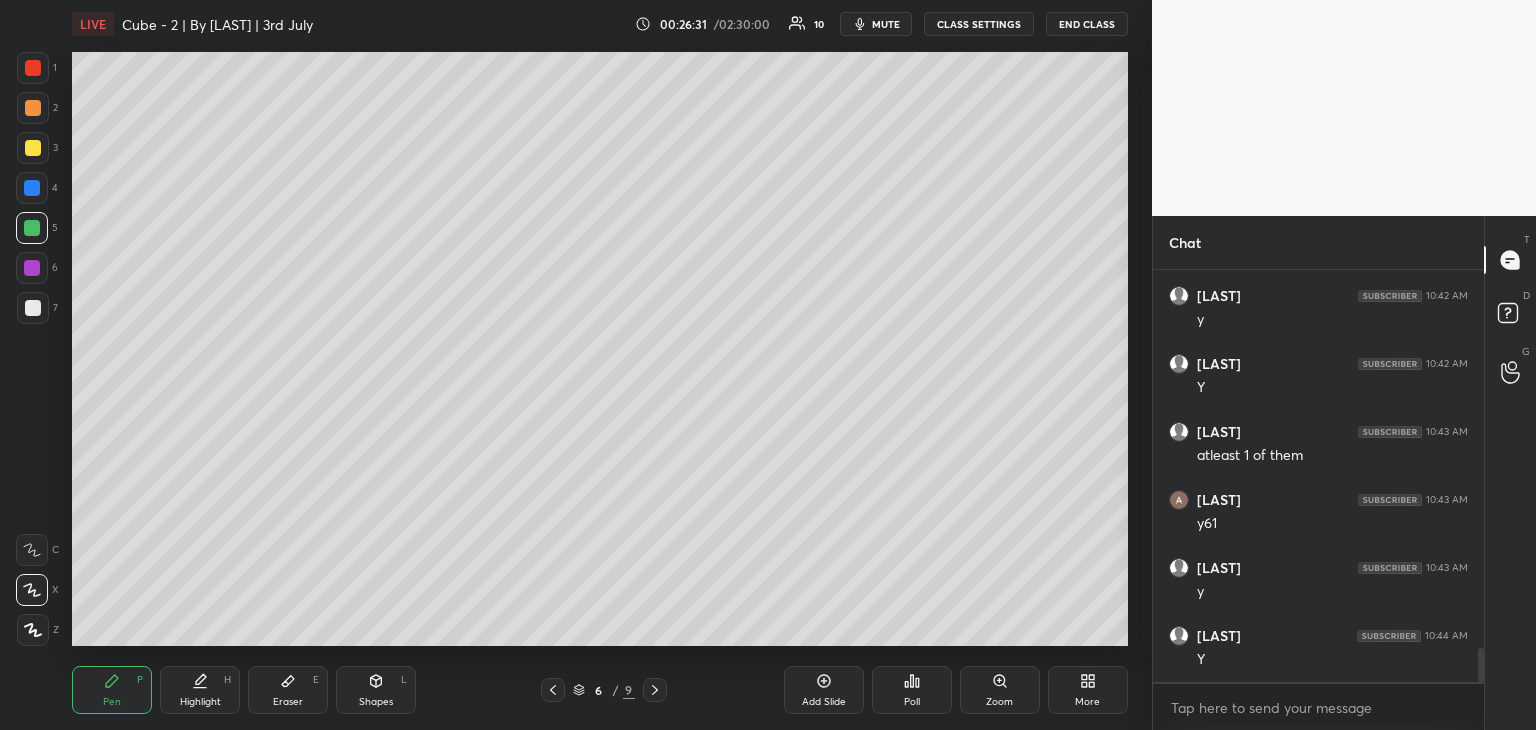 click at bounding box center [553, 690] 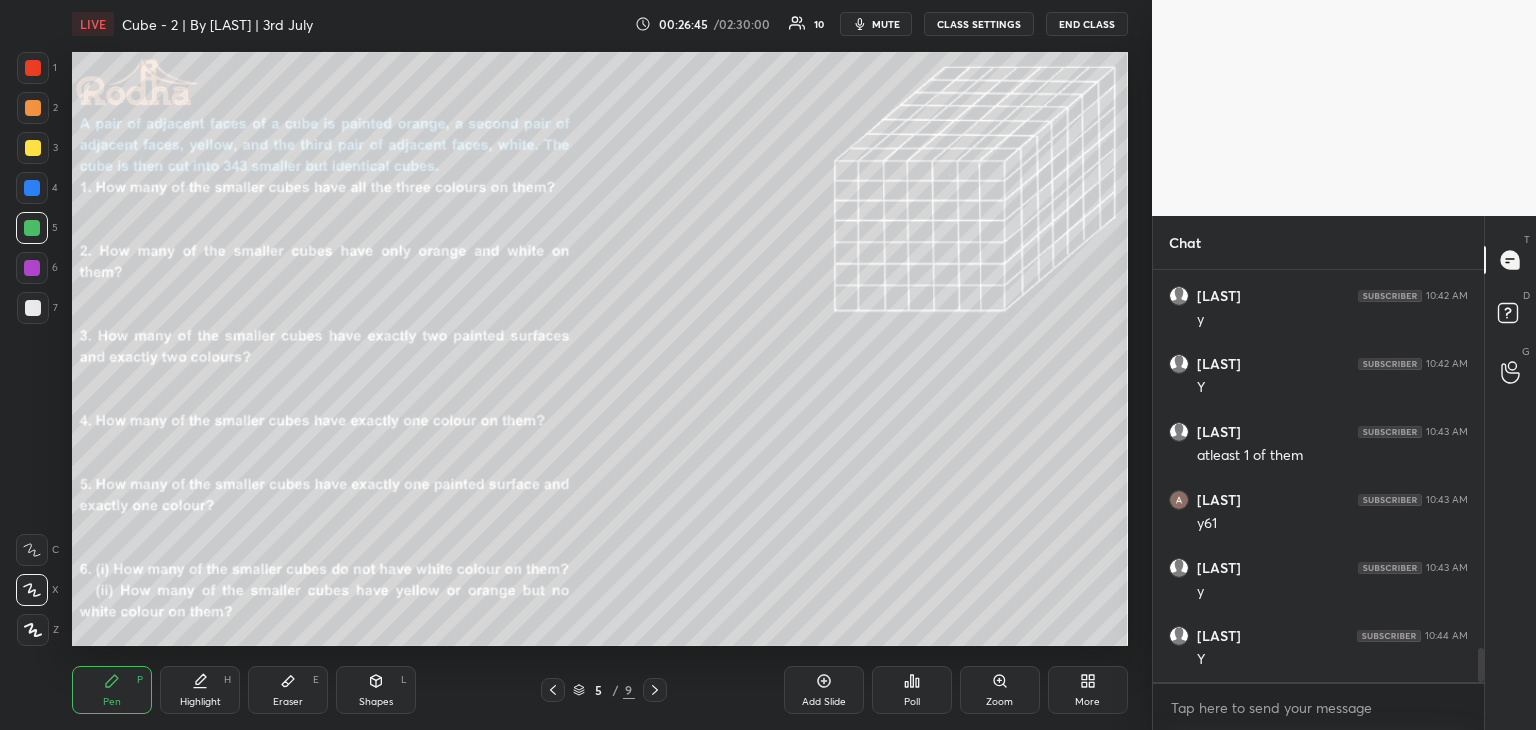 click at bounding box center [33, 148] 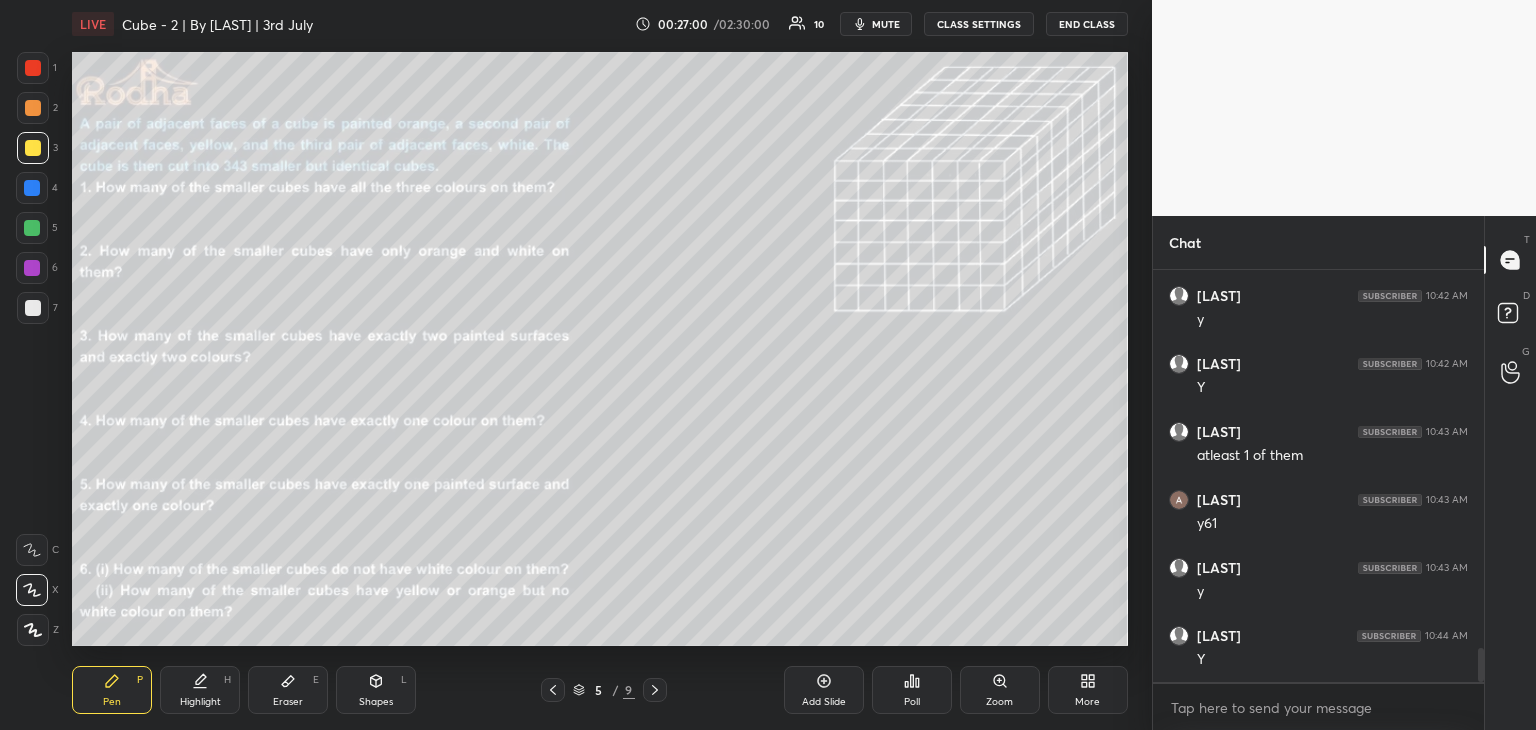 click at bounding box center [33, 108] 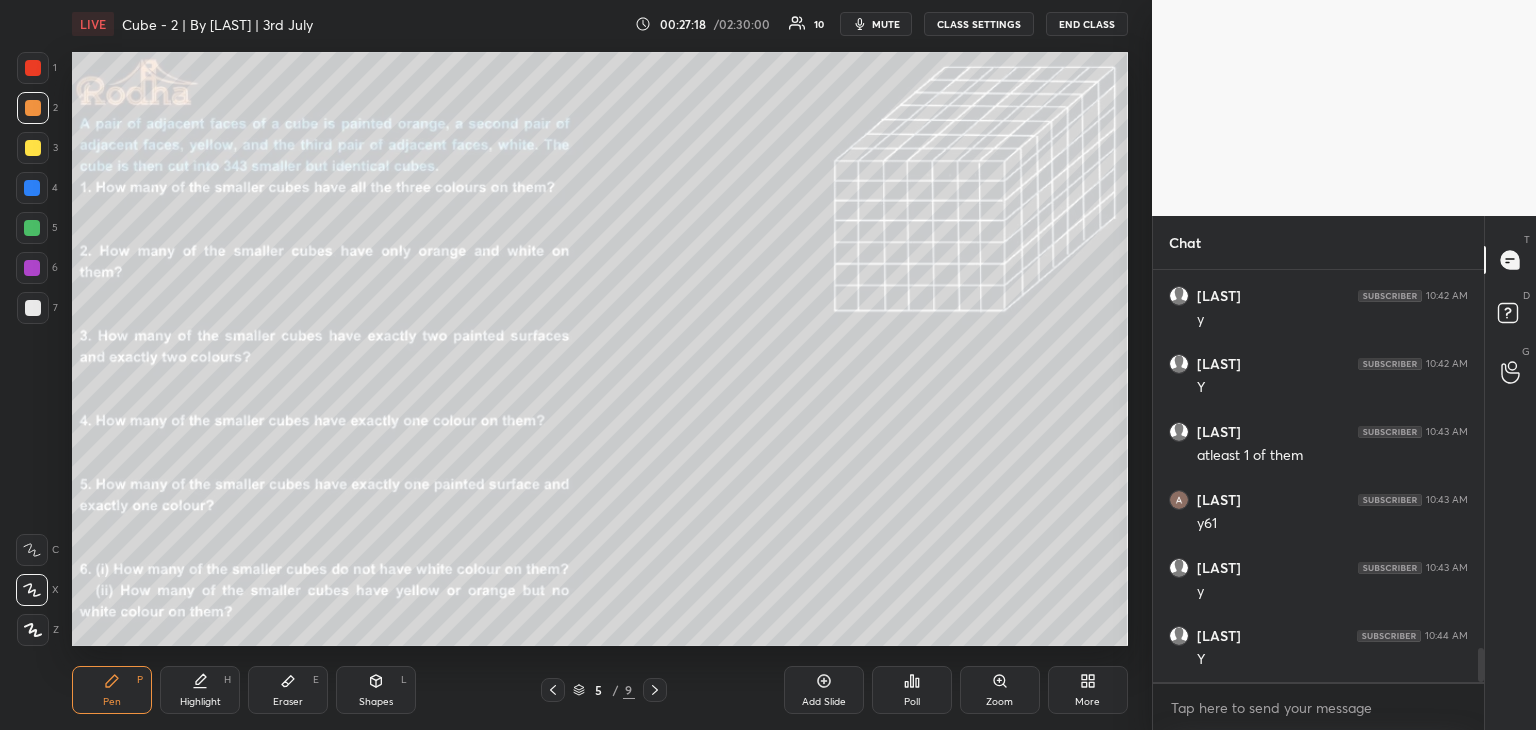 click 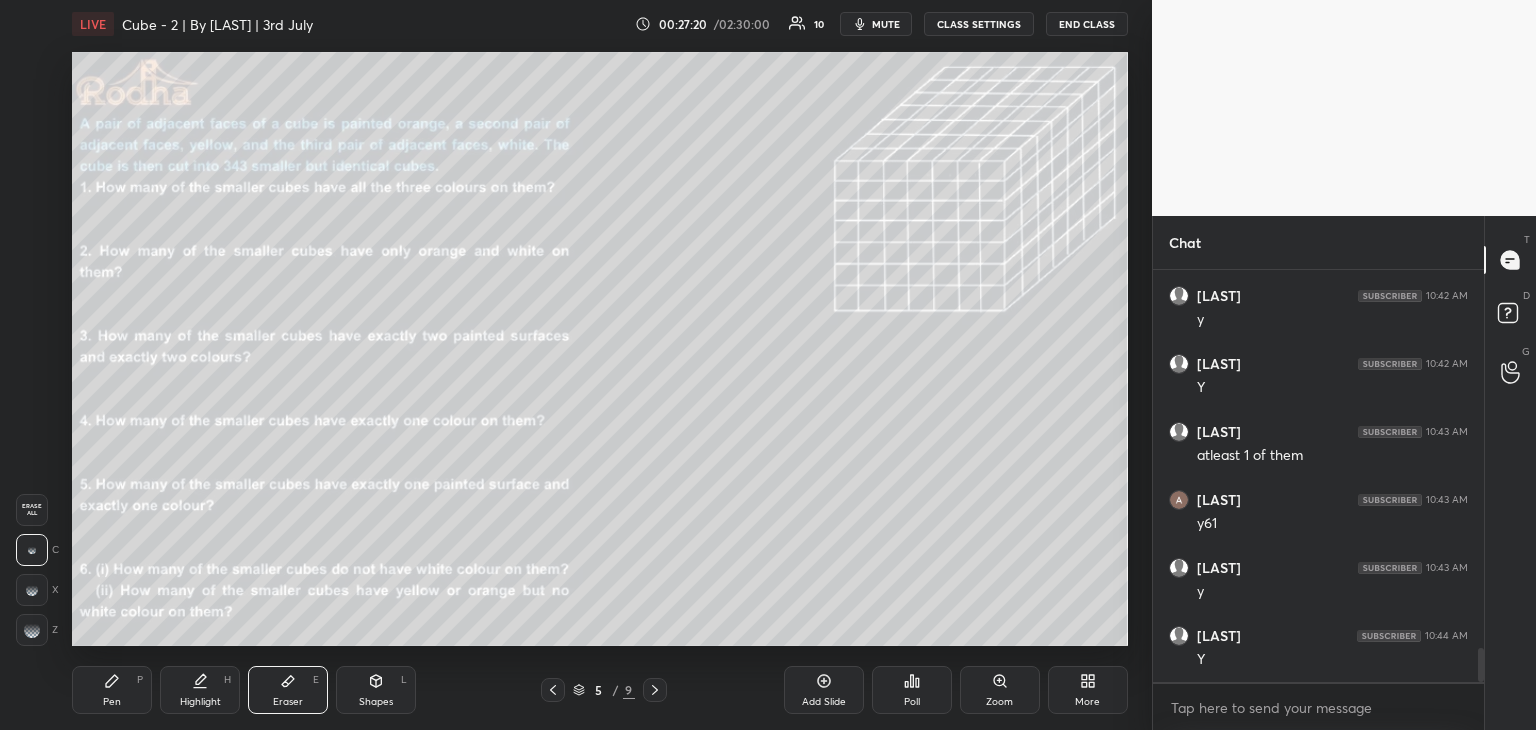 click 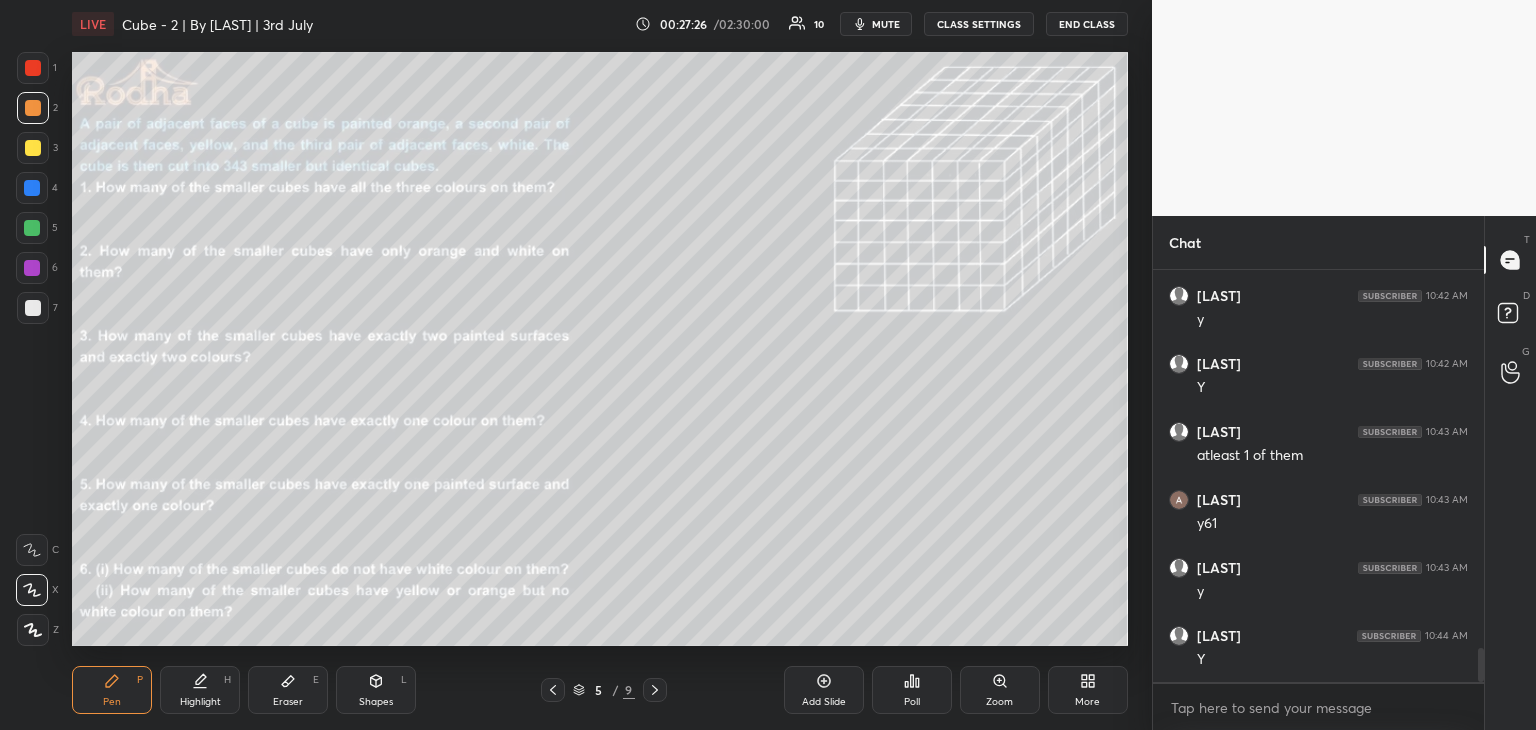click at bounding box center [33, 148] 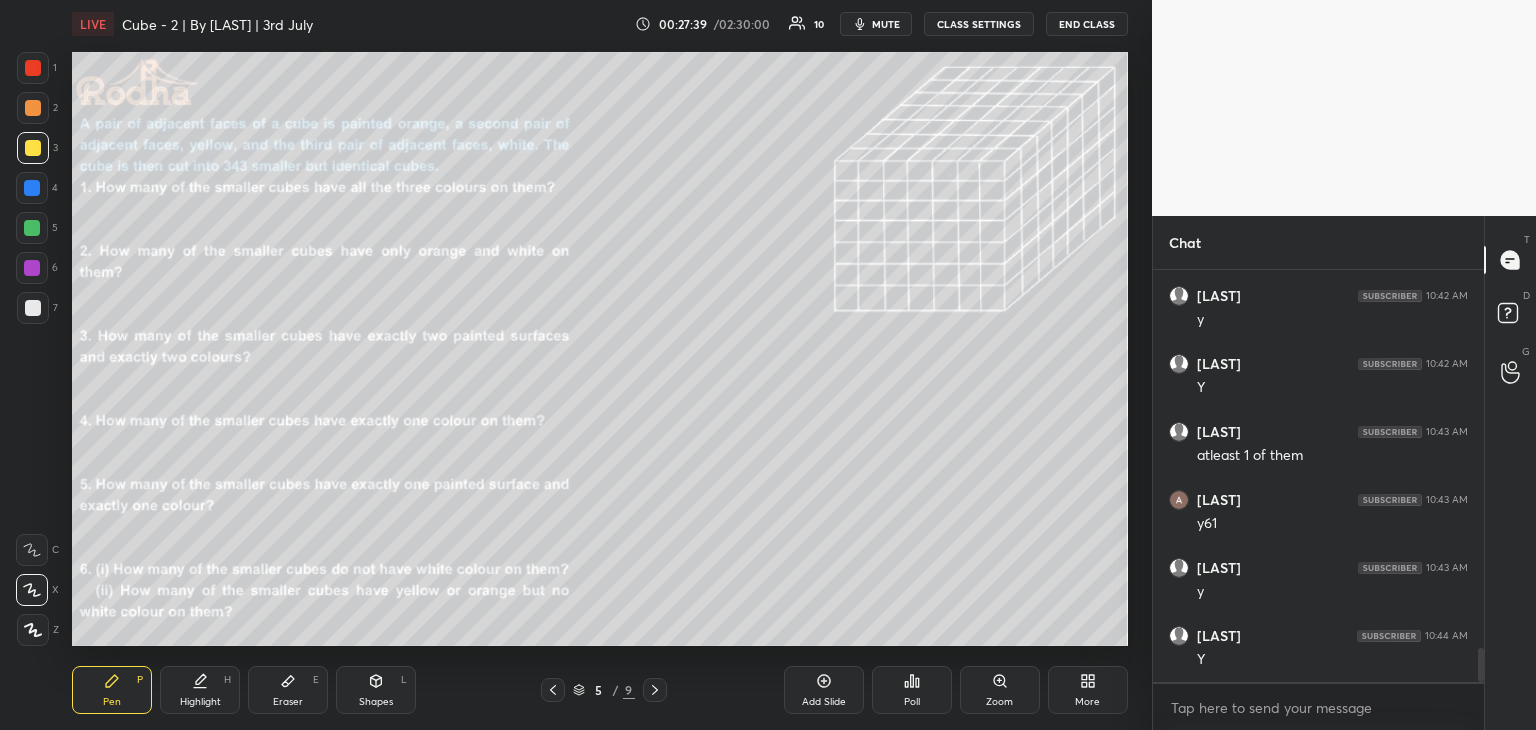 click at bounding box center [33, 308] 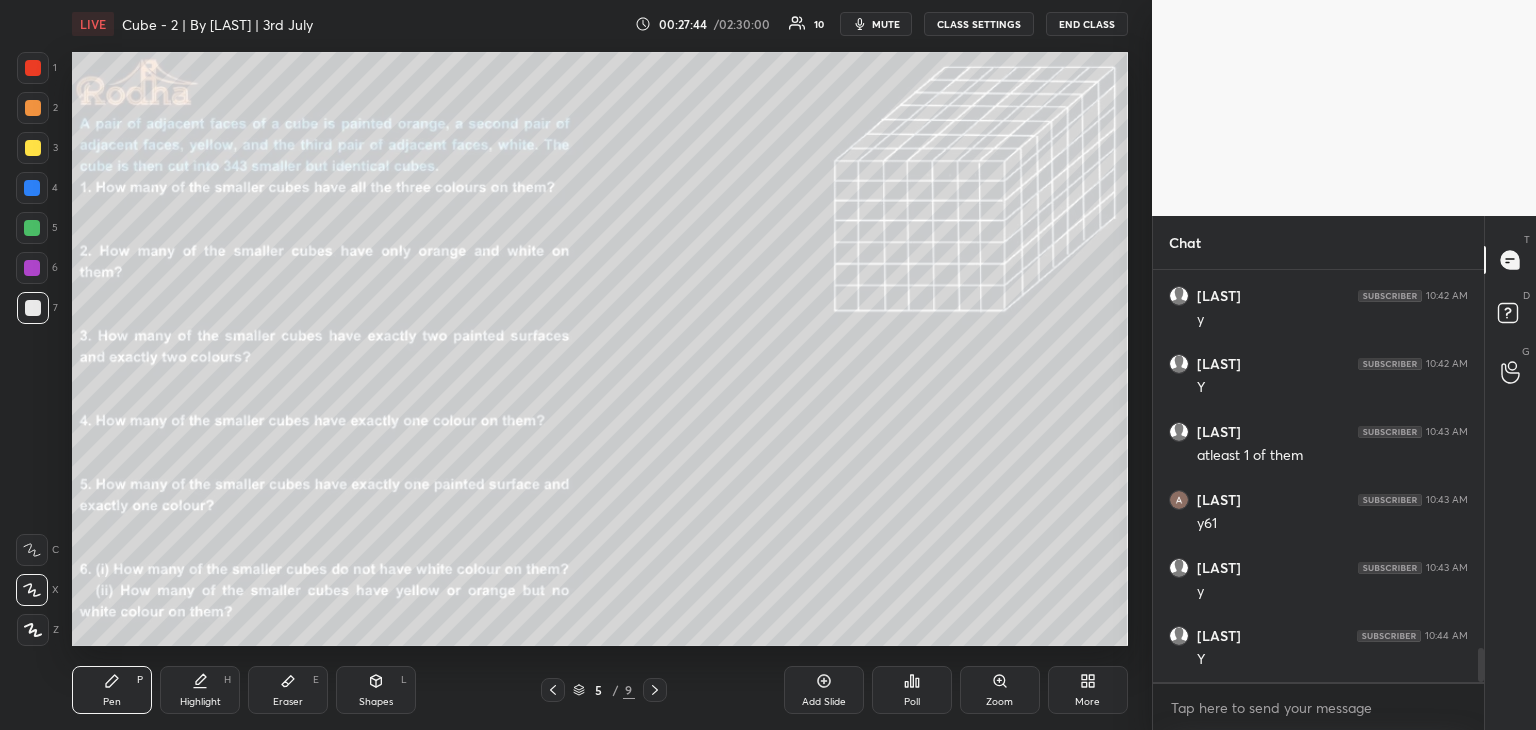 drag, startPoint x: 33, startPoint y: 65, endPoint x: 62, endPoint y: 74, distance: 30.364452 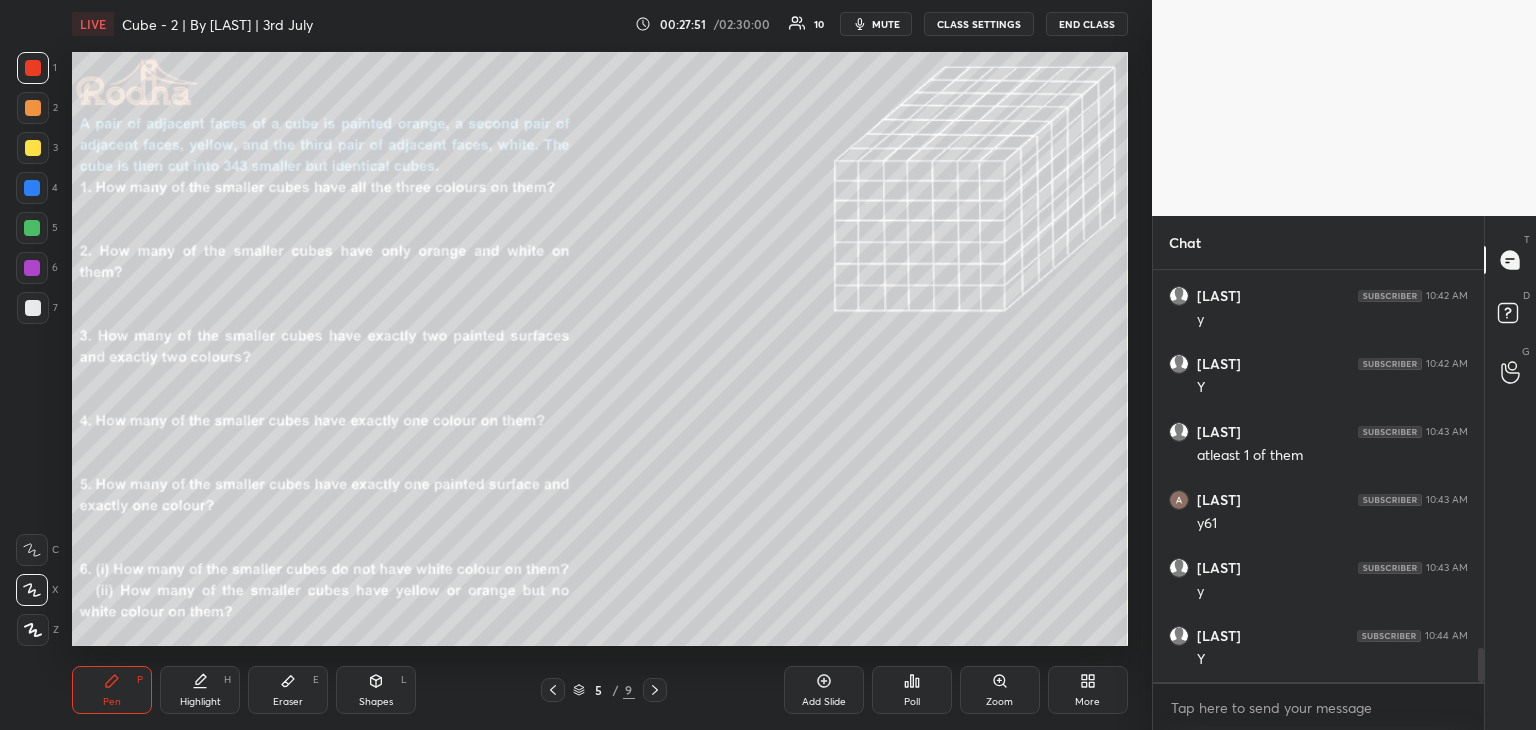 click on "Eraser E" at bounding box center [288, 690] 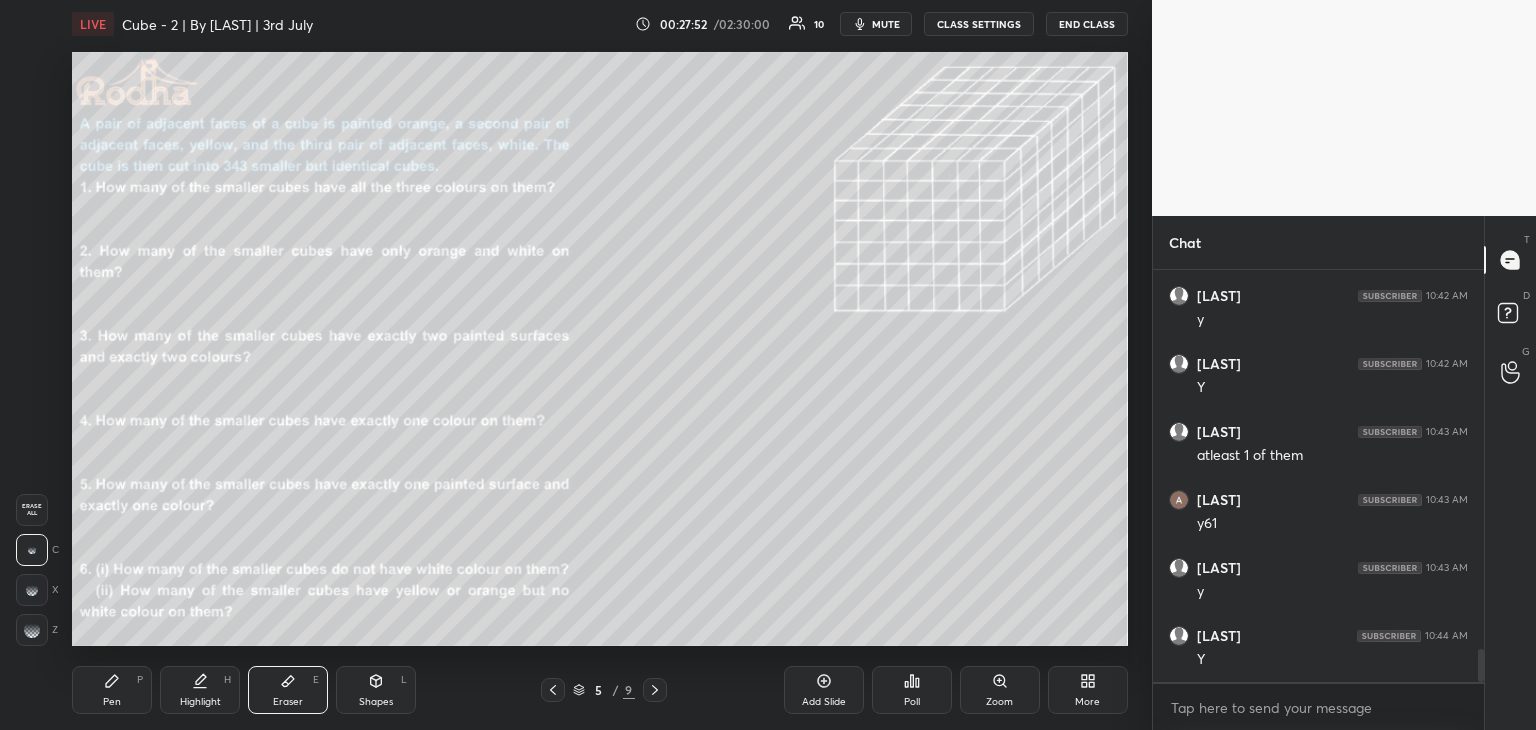 scroll, scrollTop: 4696, scrollLeft: 0, axis: vertical 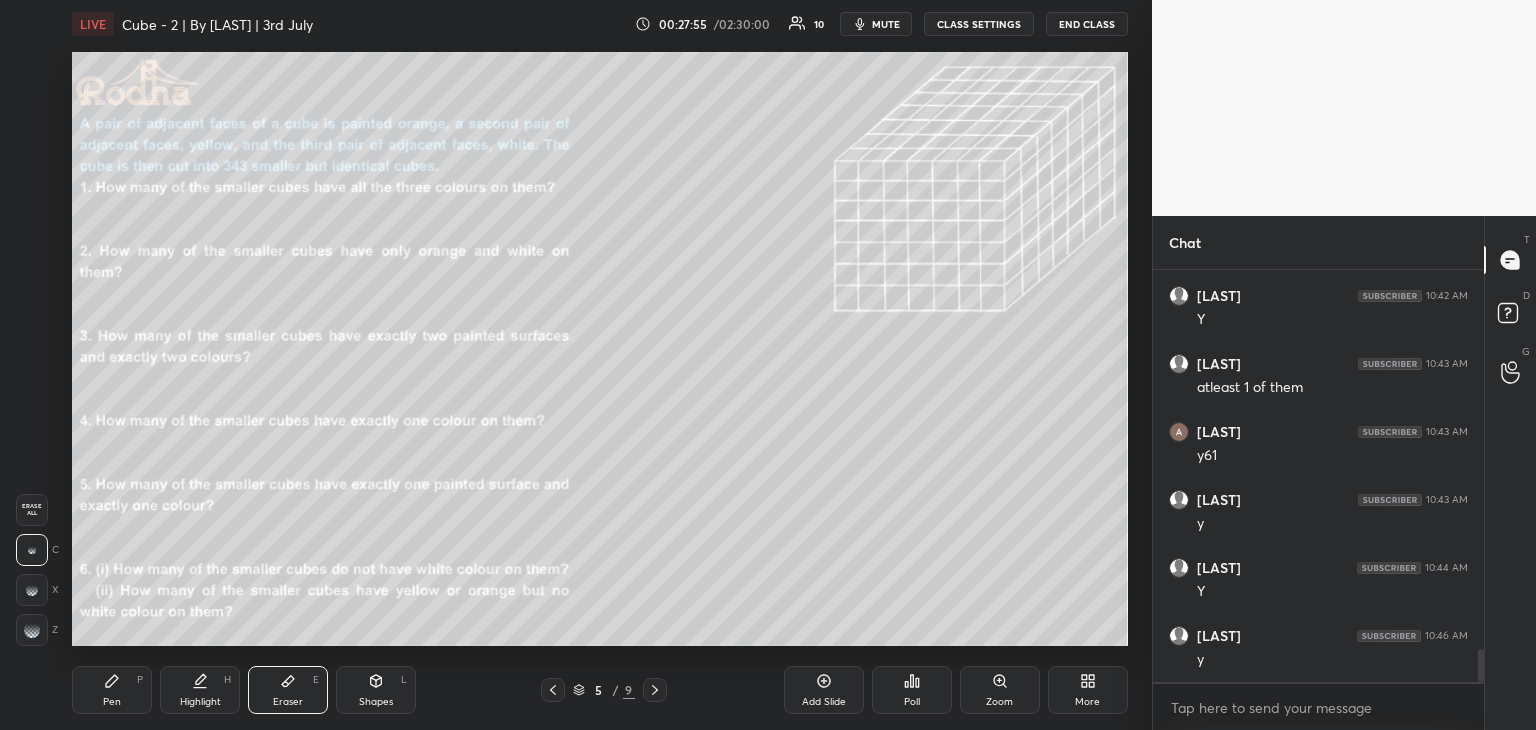 drag, startPoint x: 105, startPoint y: 687, endPoint x: 127, endPoint y: 652, distance: 41.340054 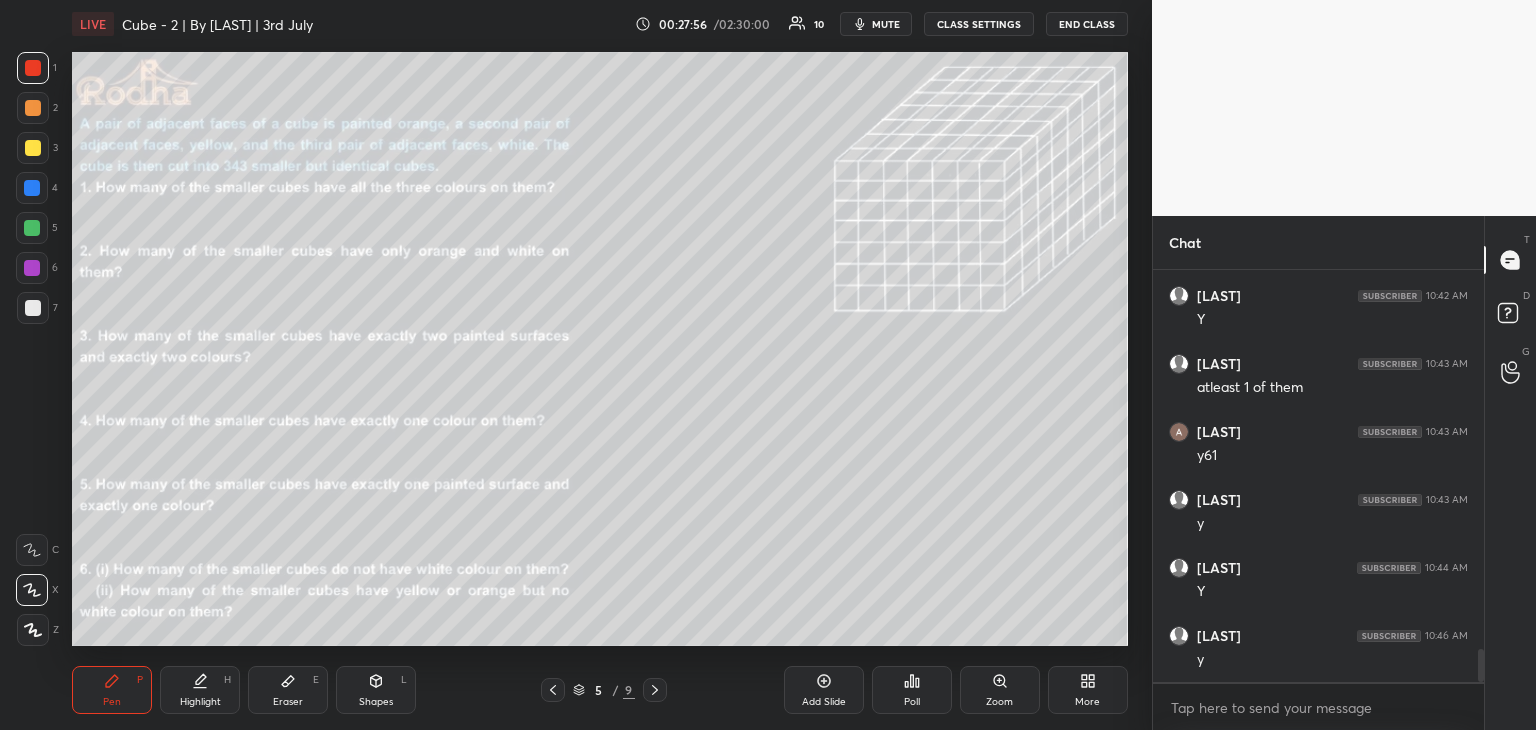 click at bounding box center (33, 108) 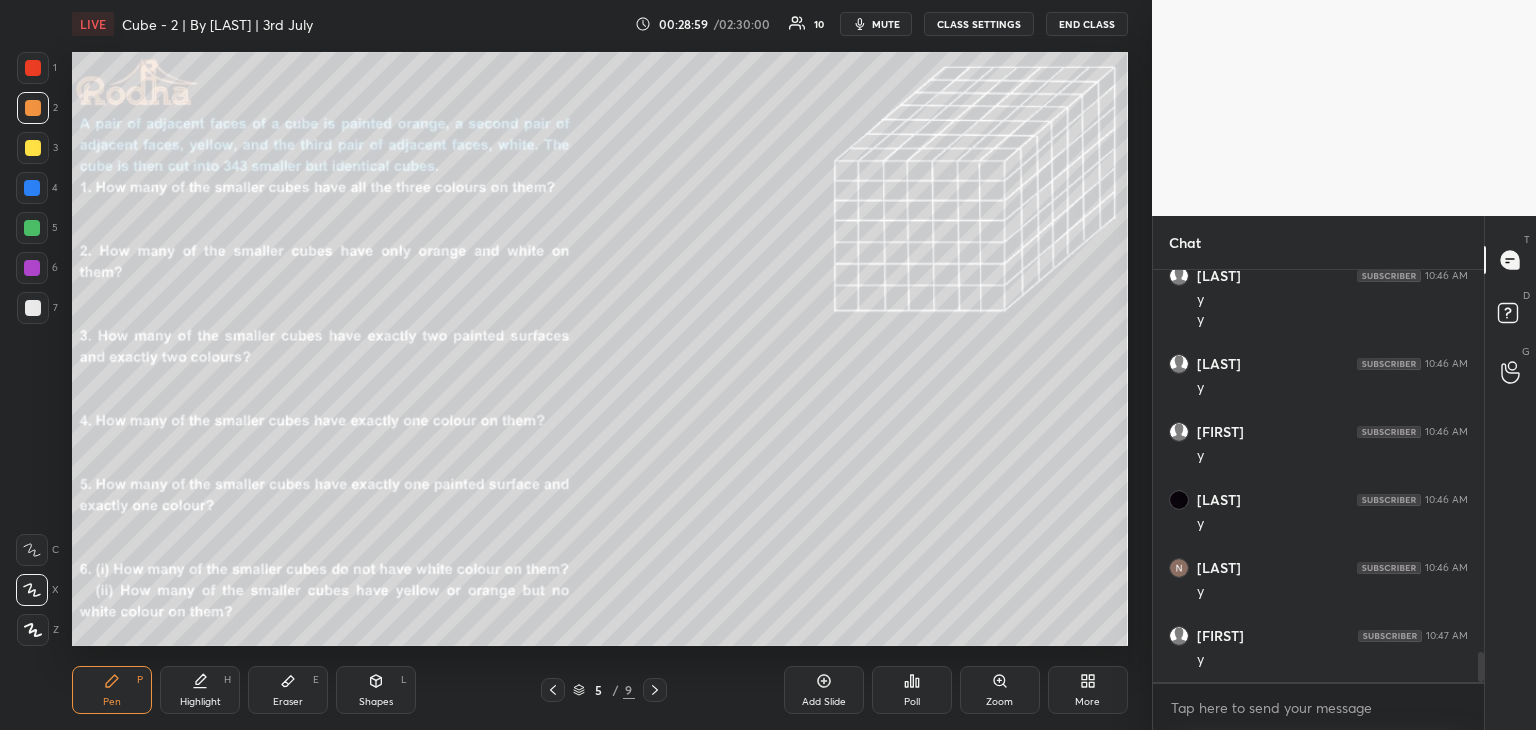 scroll, scrollTop: 5260, scrollLeft: 0, axis: vertical 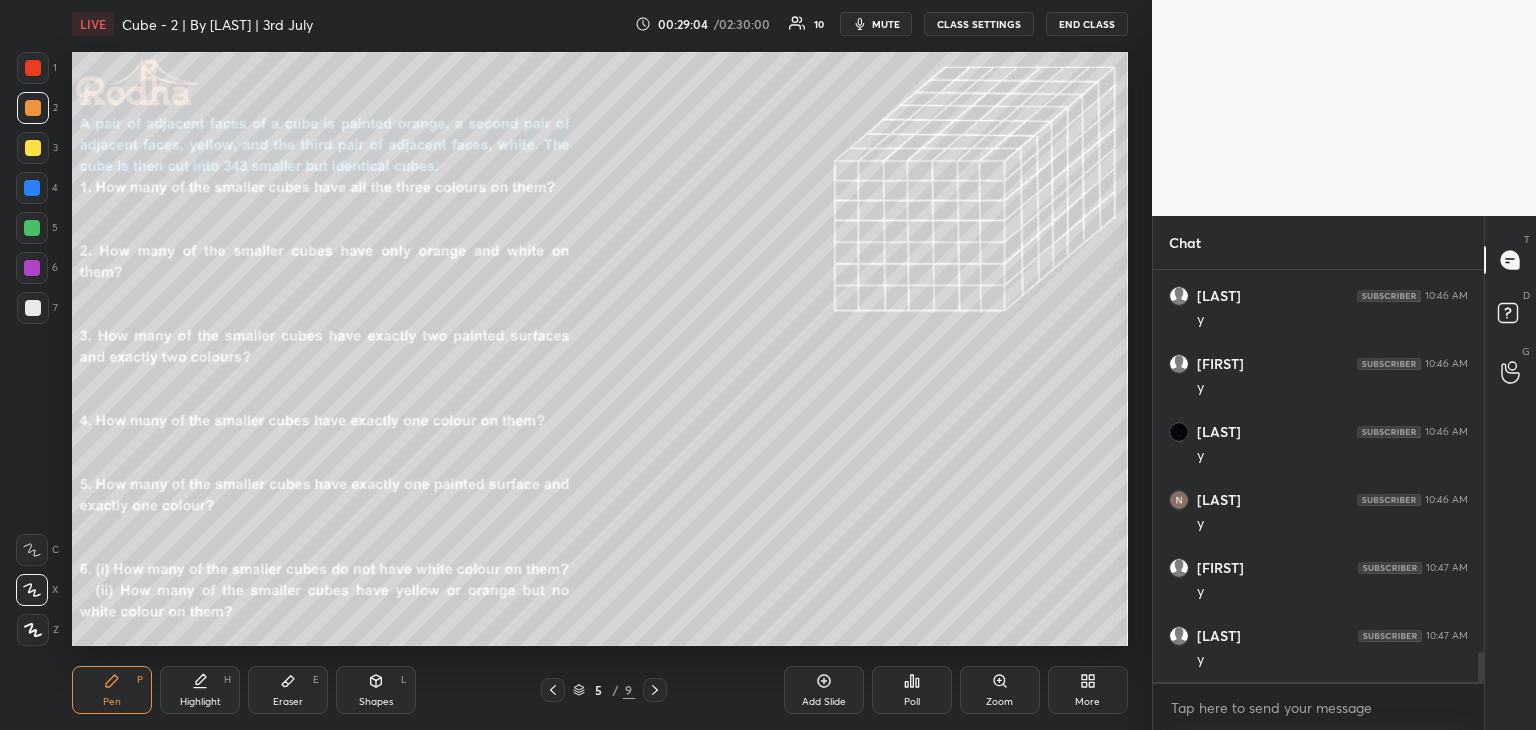 drag, startPoint x: 292, startPoint y: 694, endPoint x: 305, endPoint y: 687, distance: 14.764823 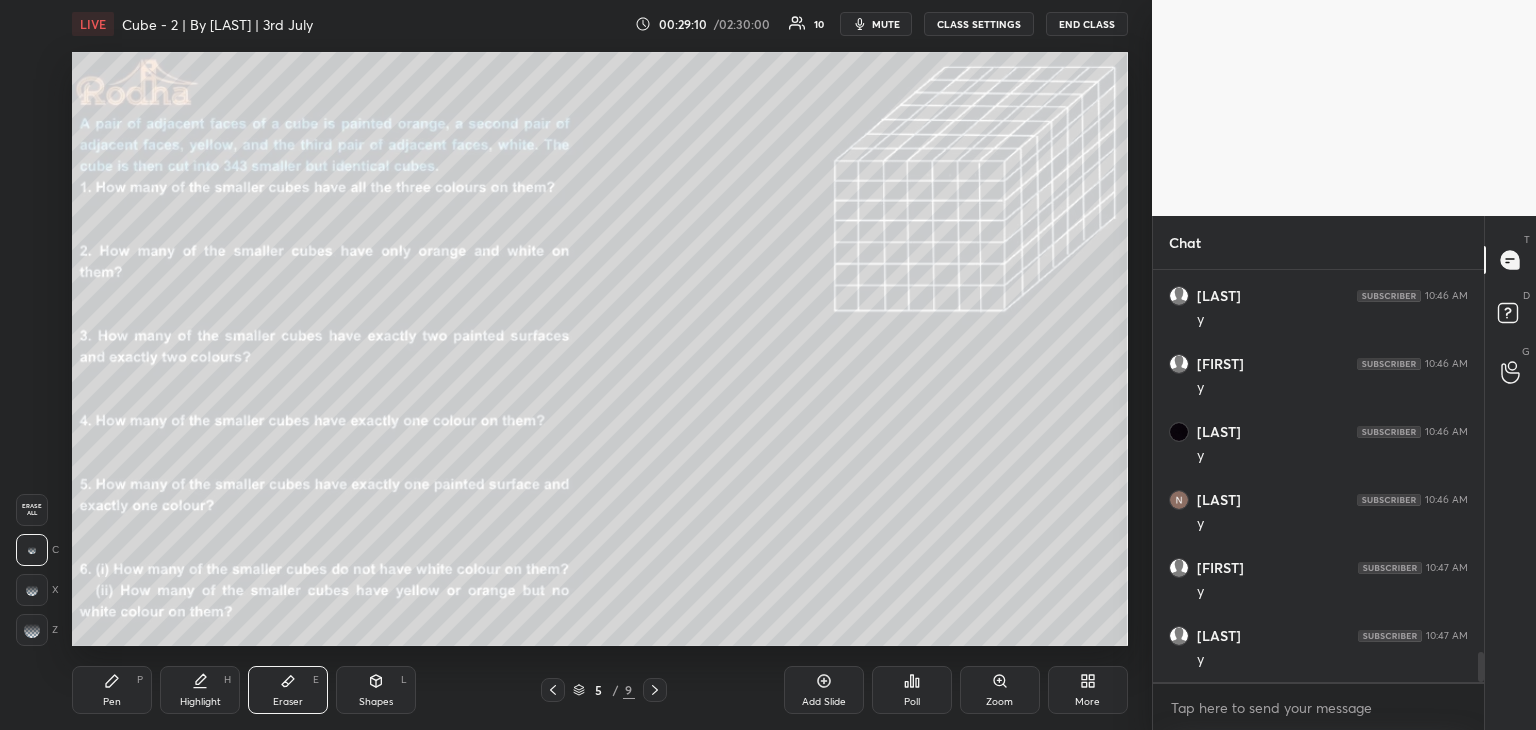 click on "Pen P" at bounding box center [112, 690] 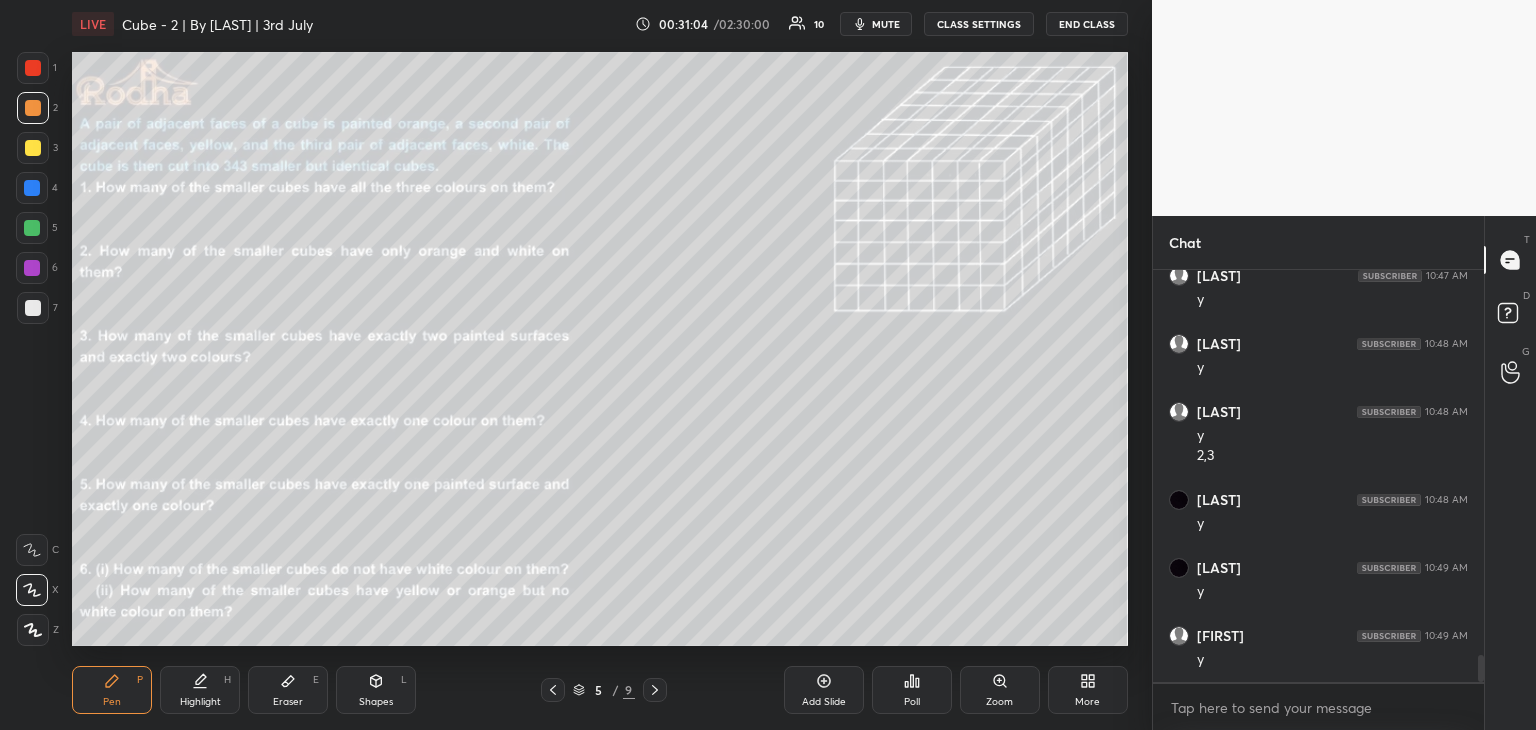 scroll, scrollTop: 5844, scrollLeft: 0, axis: vertical 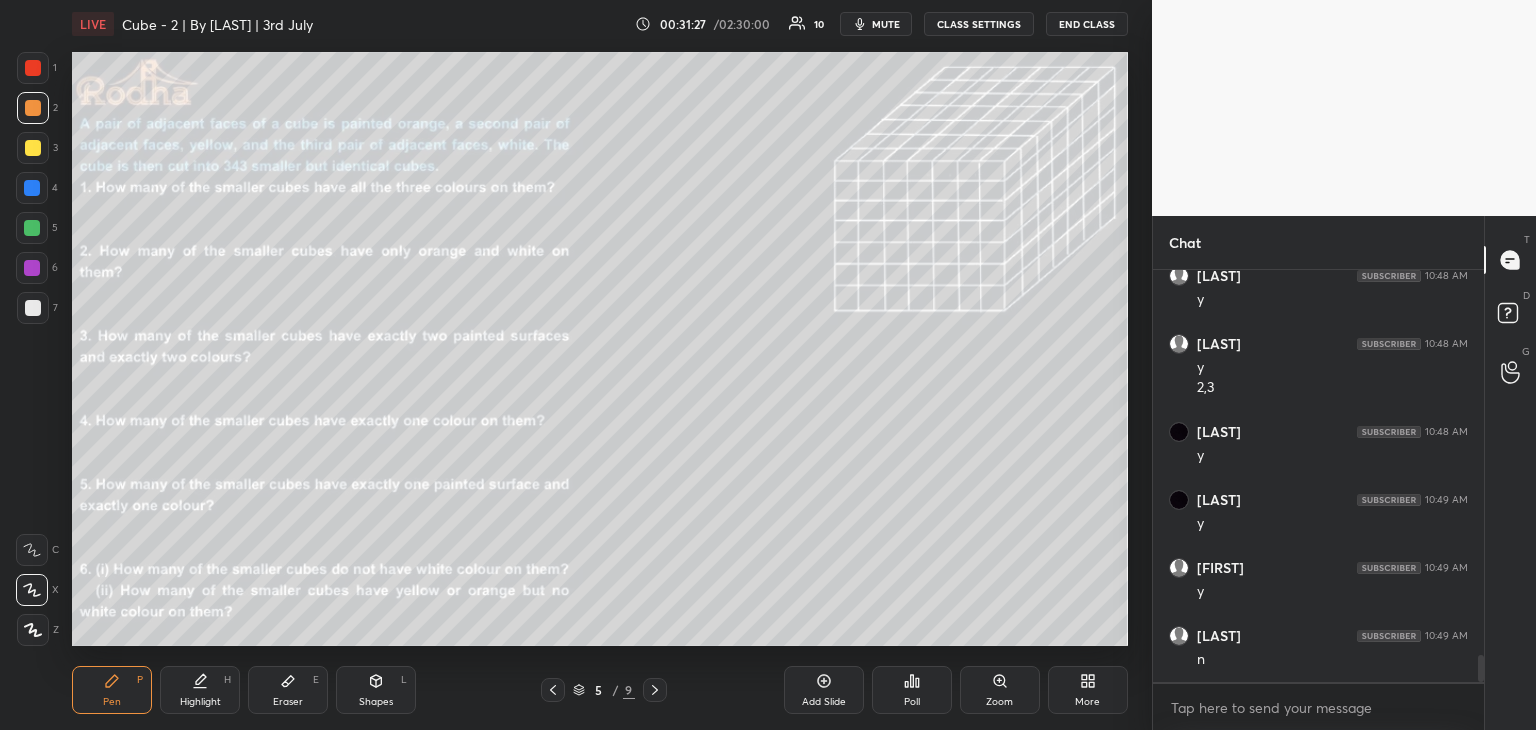 click at bounding box center [32, 228] 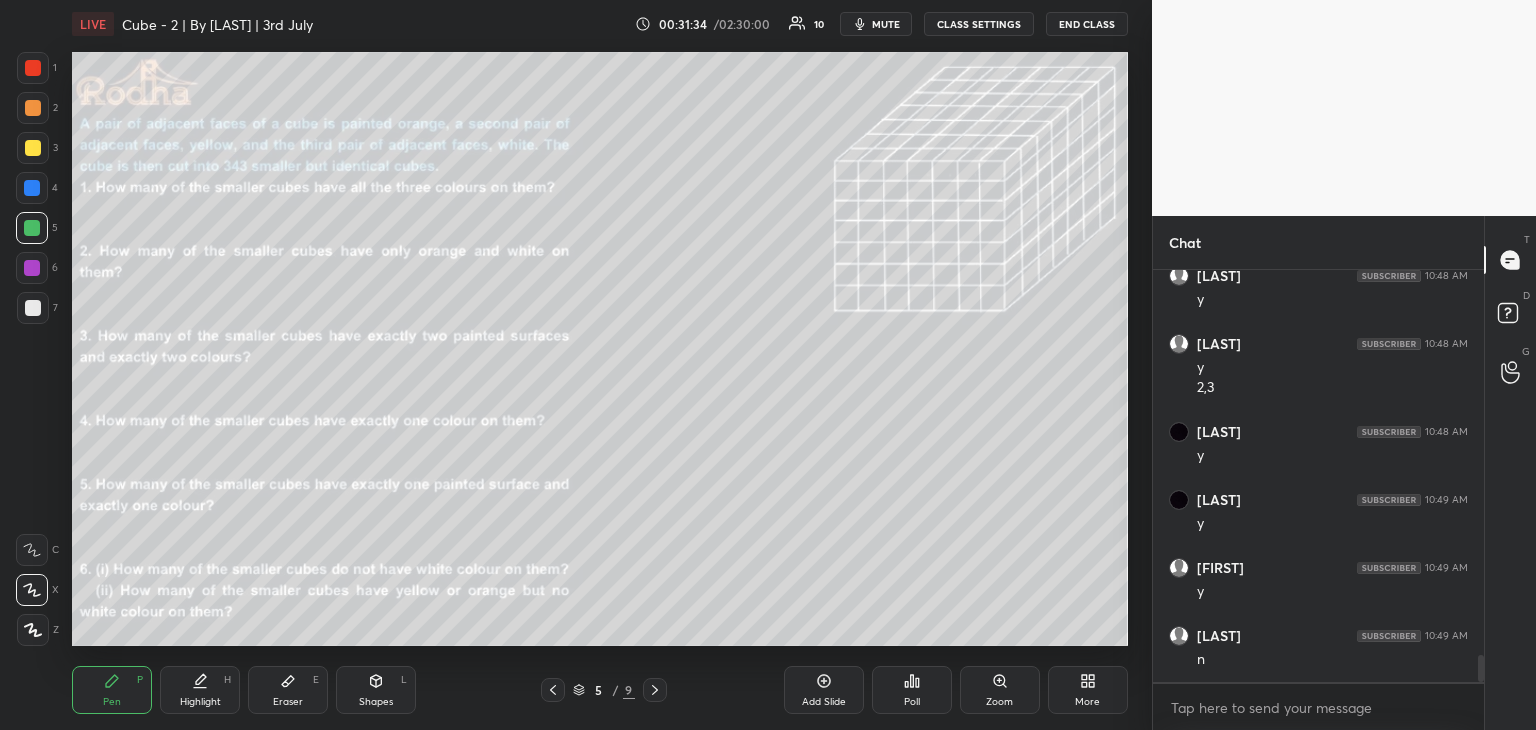 scroll, scrollTop: 5912, scrollLeft: 0, axis: vertical 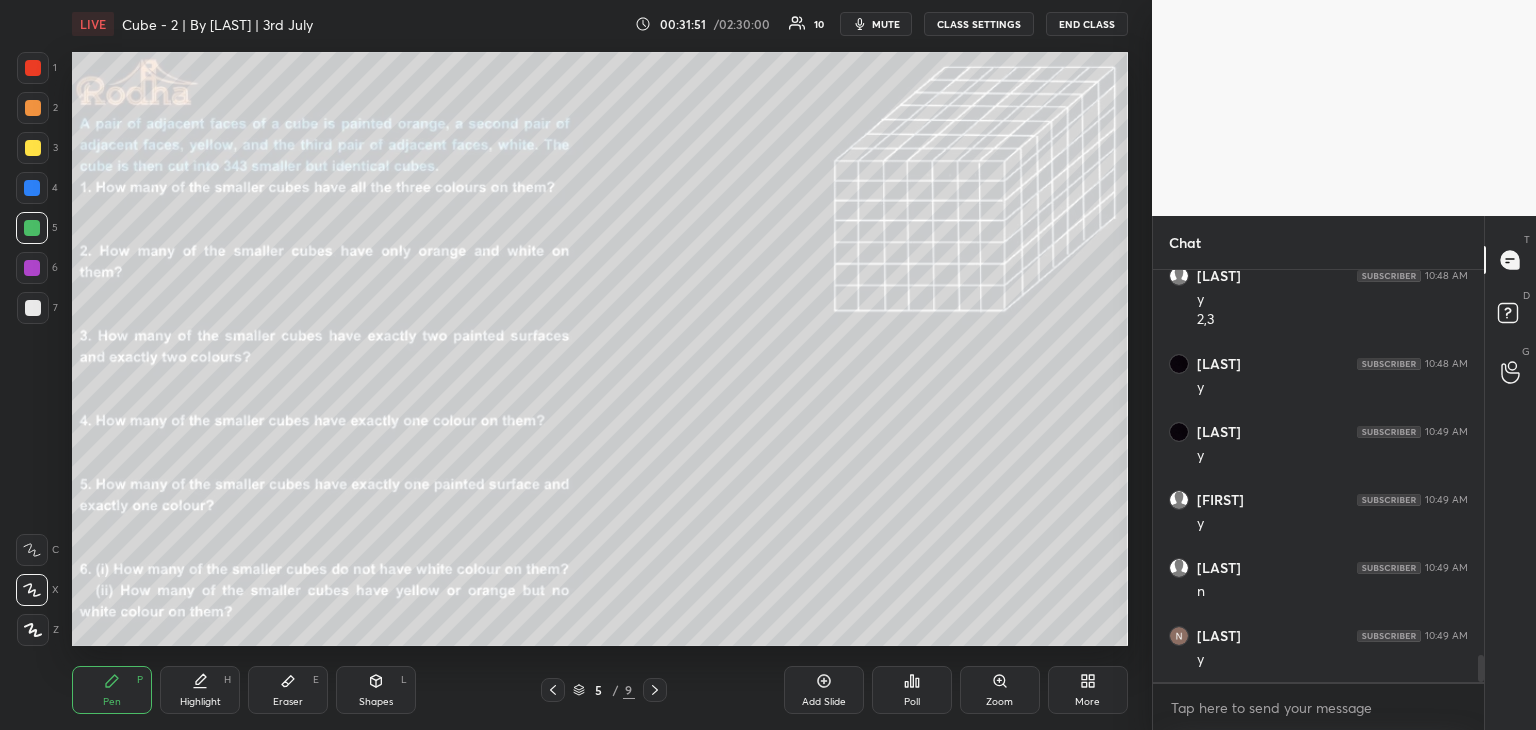 click on "Setting up your live class Poll for   secs No correct answer Start poll" at bounding box center [600, 349] 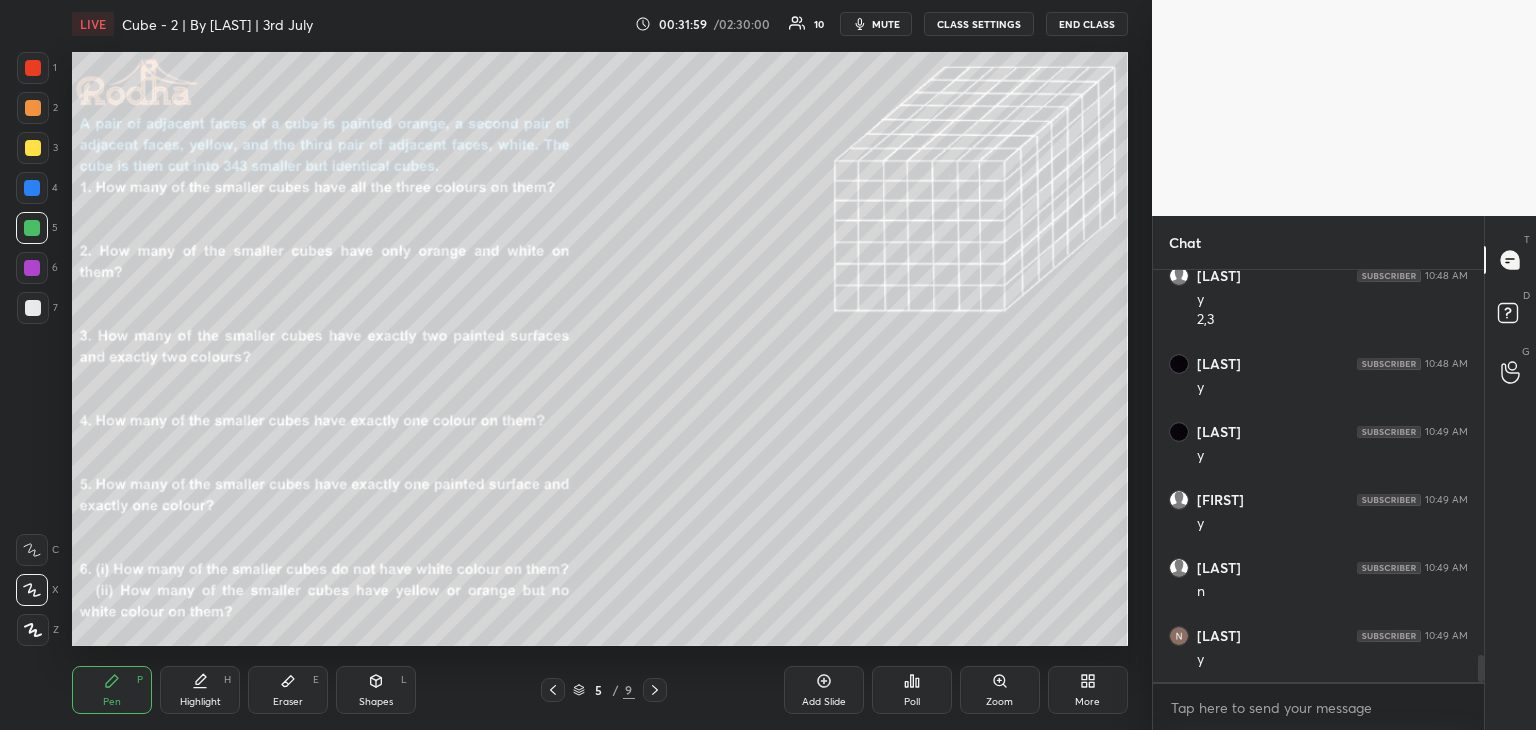 scroll, scrollTop: 5980, scrollLeft: 0, axis: vertical 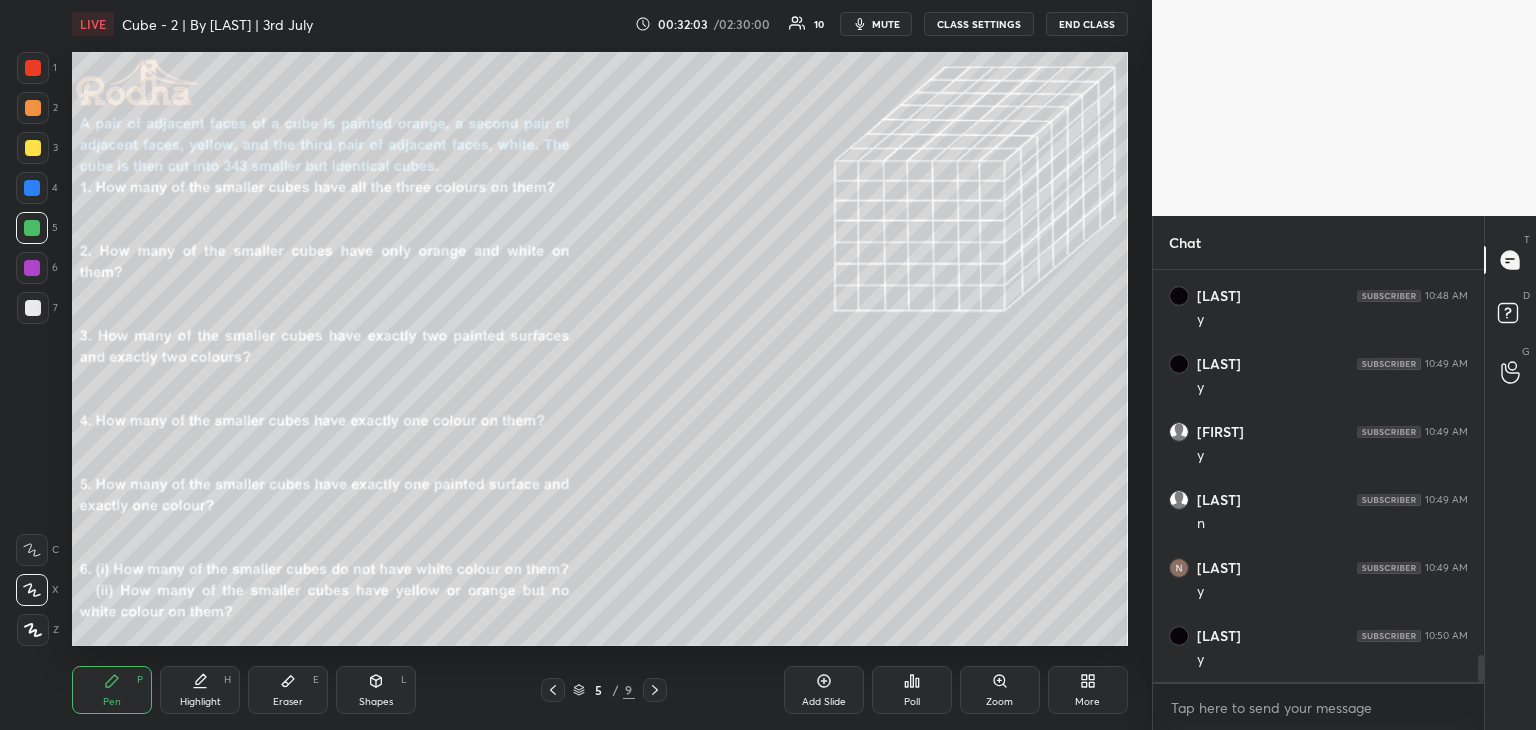 click on "Eraser" at bounding box center (288, 702) 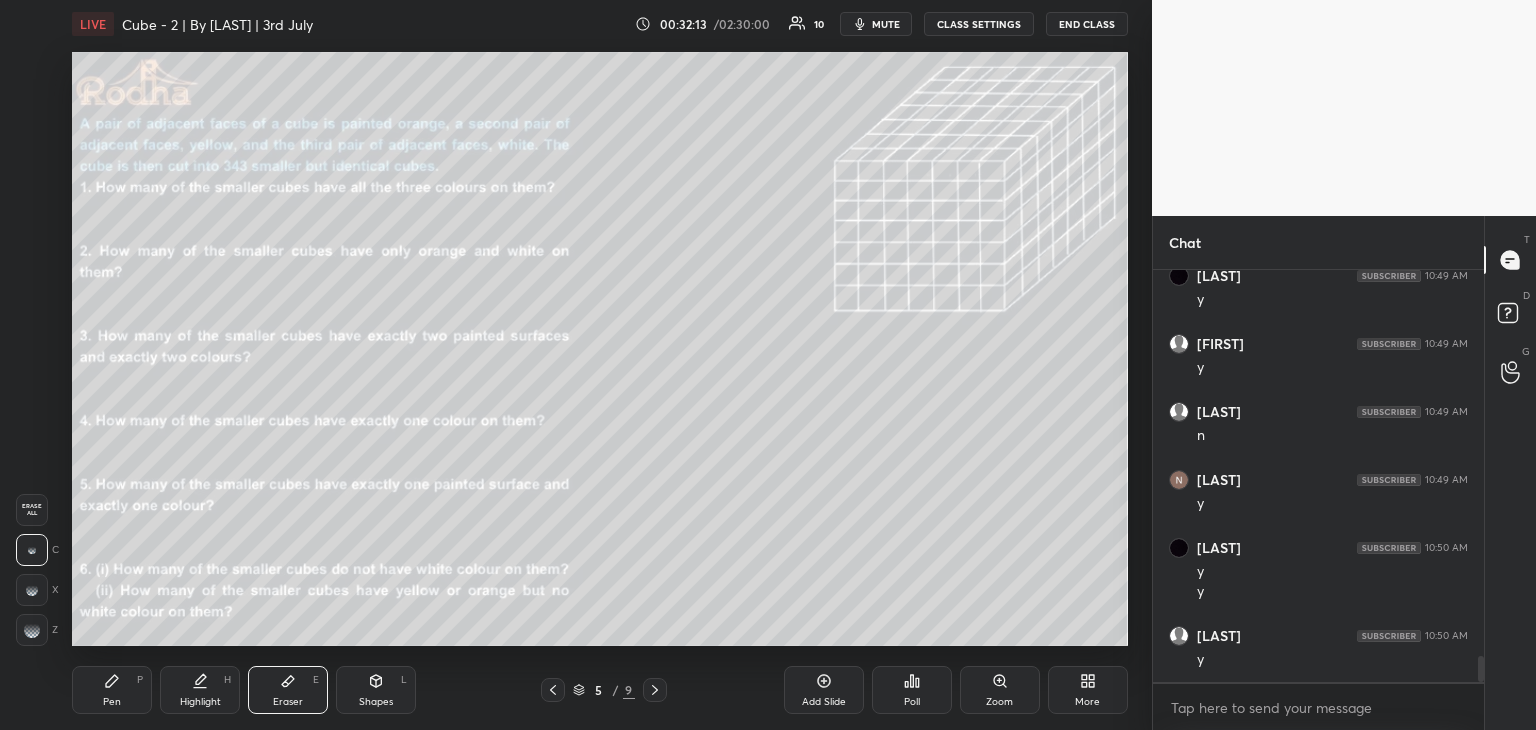 scroll, scrollTop: 6136, scrollLeft: 0, axis: vertical 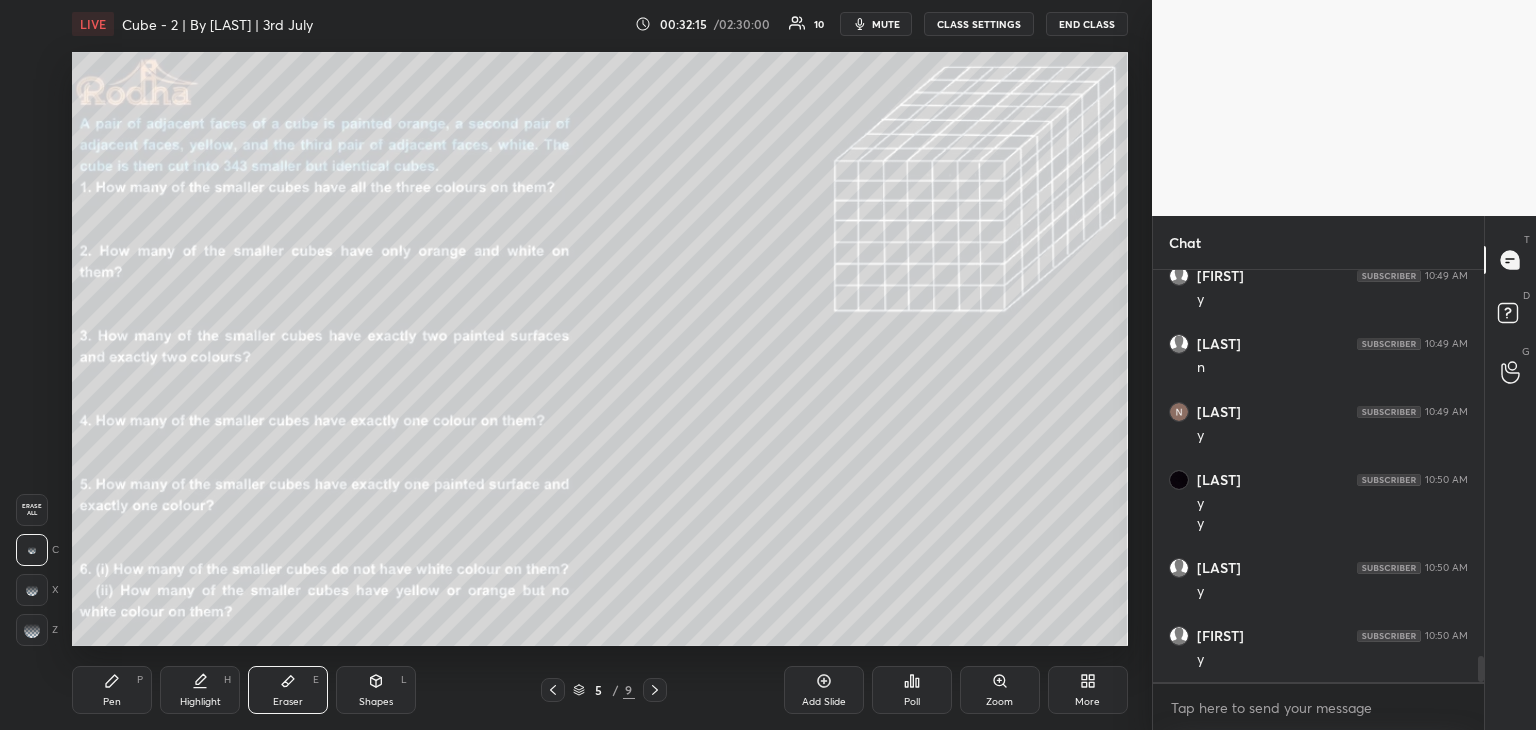 click on "Pen P" at bounding box center (112, 690) 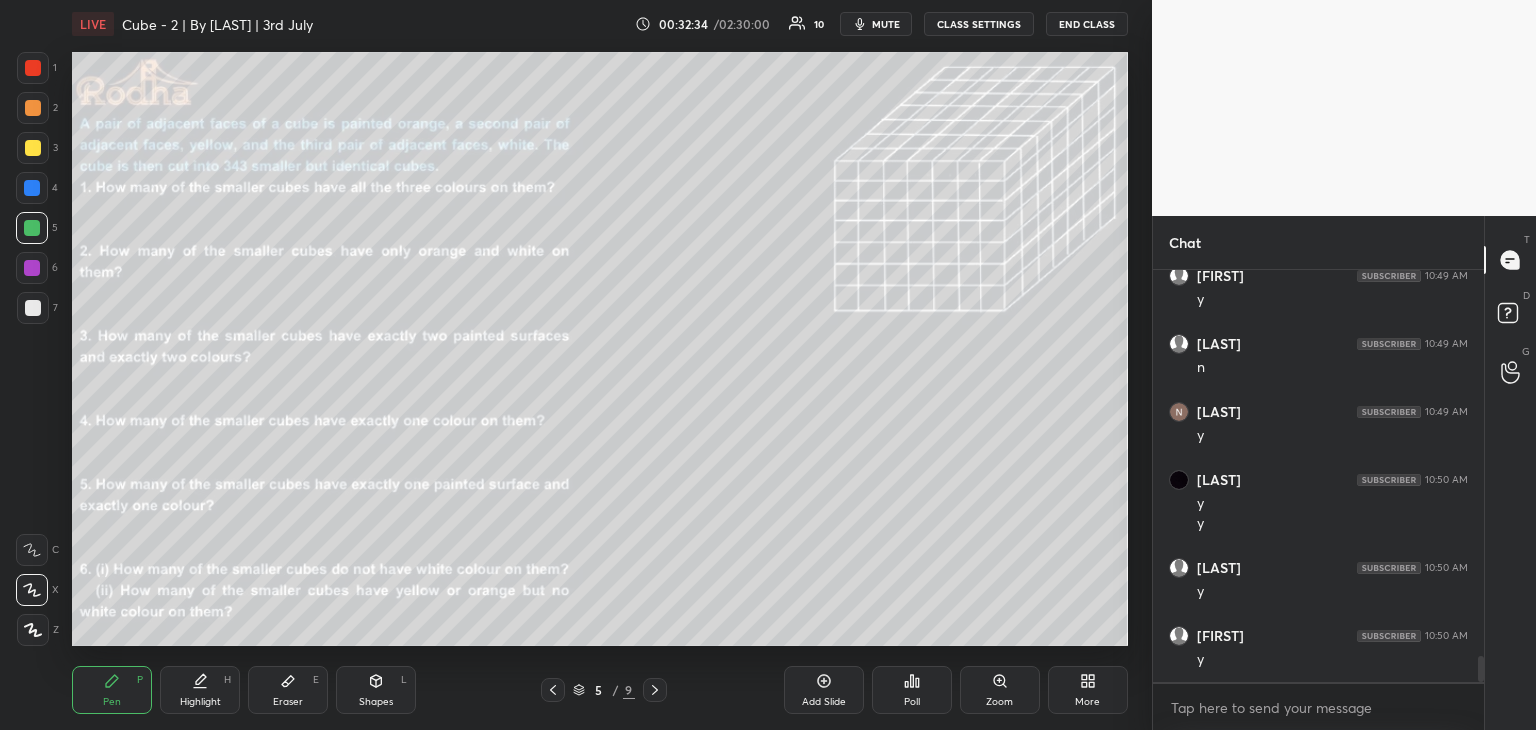 drag, startPoint x: 17, startPoint y: 272, endPoint x: 26, endPoint y: 266, distance: 10.816654 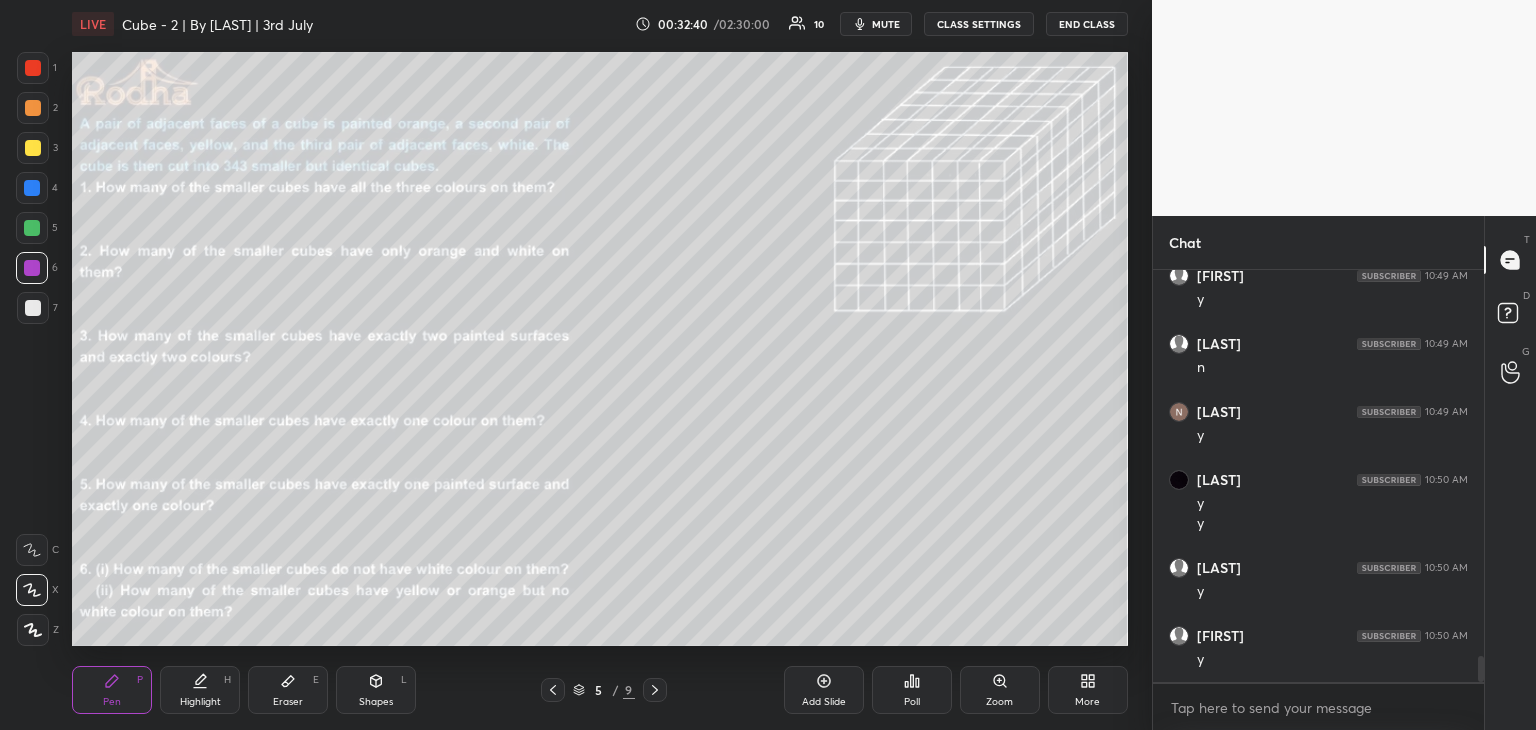 click 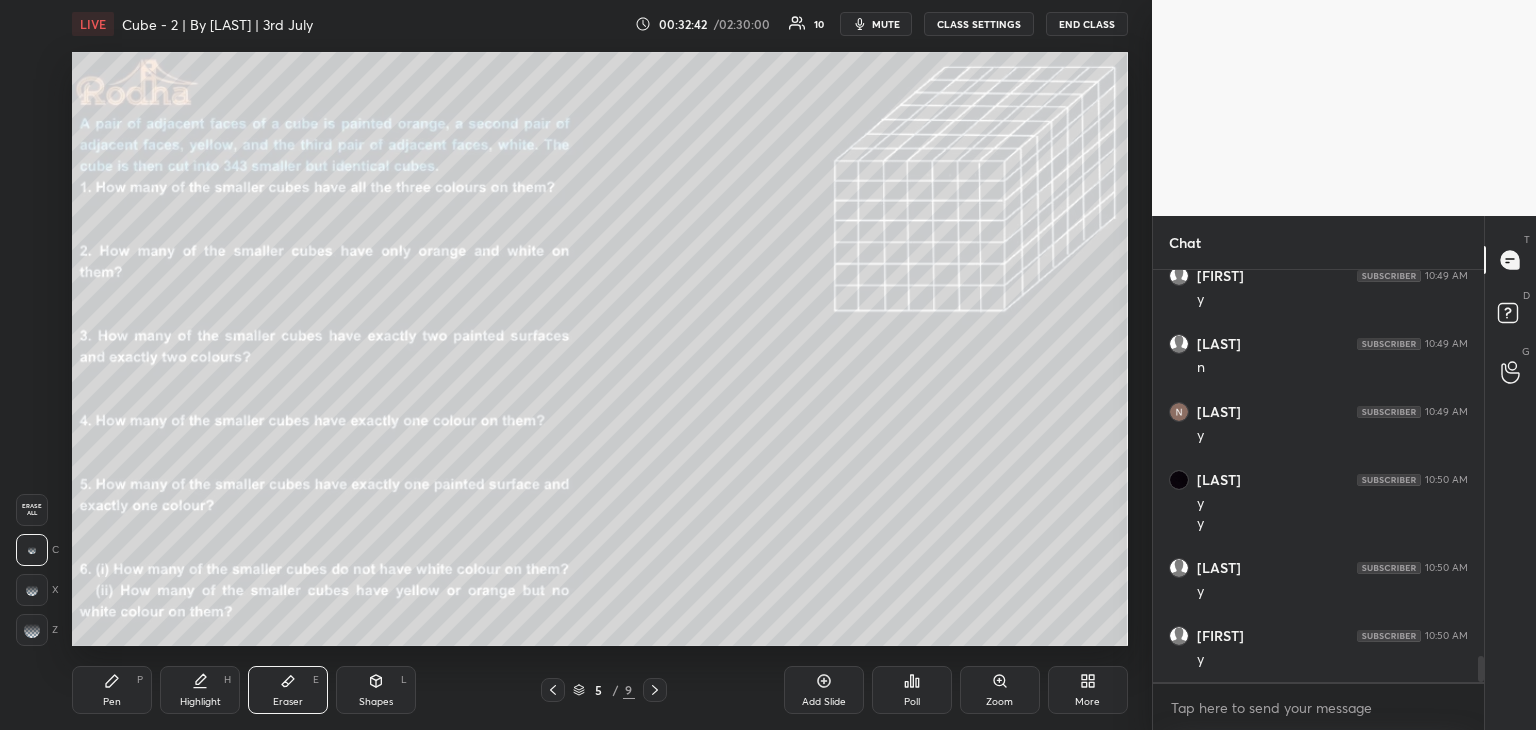drag, startPoint x: 28, startPoint y: 636, endPoint x: 48, endPoint y: 587, distance: 52.924473 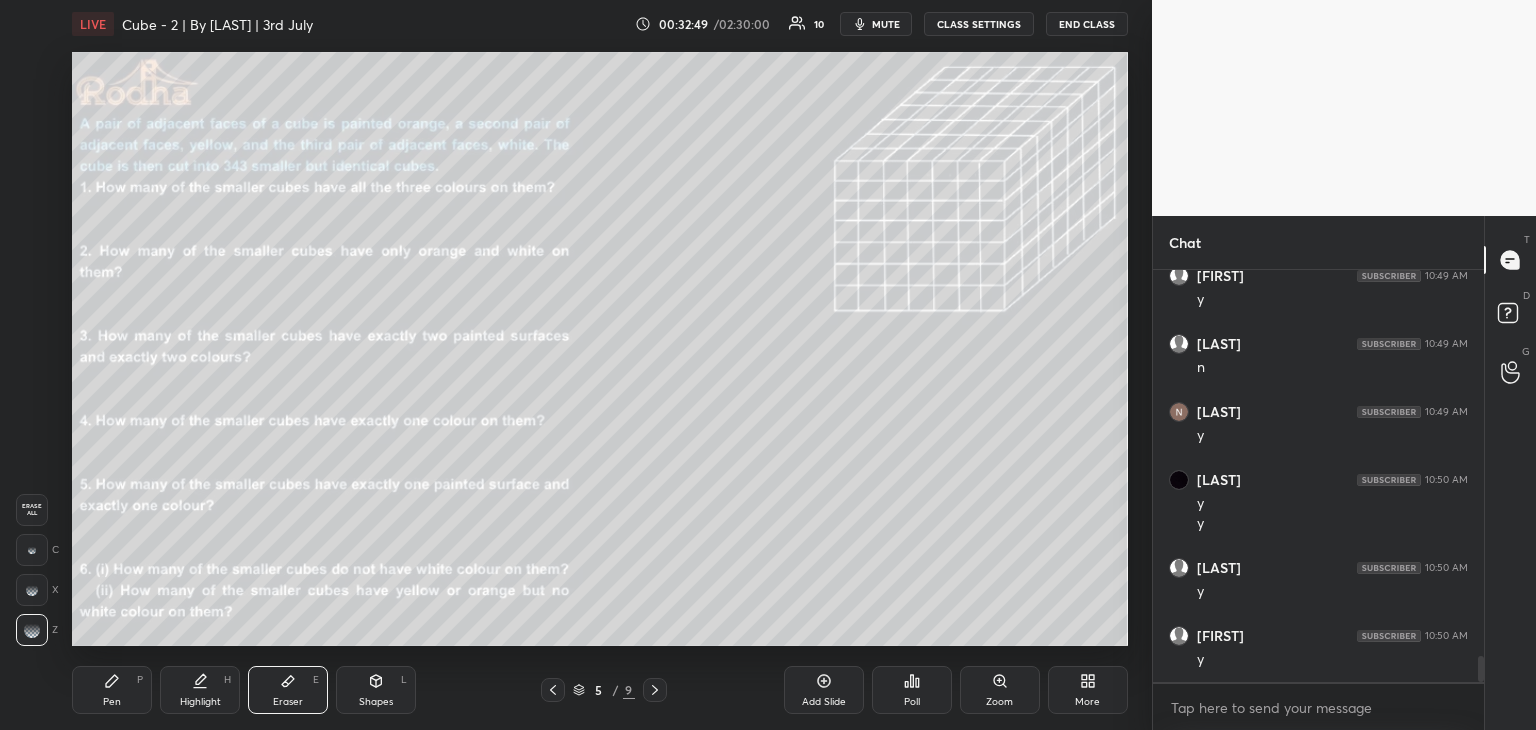 drag, startPoint x: 116, startPoint y: 698, endPoint x: 126, endPoint y: 648, distance: 50.990196 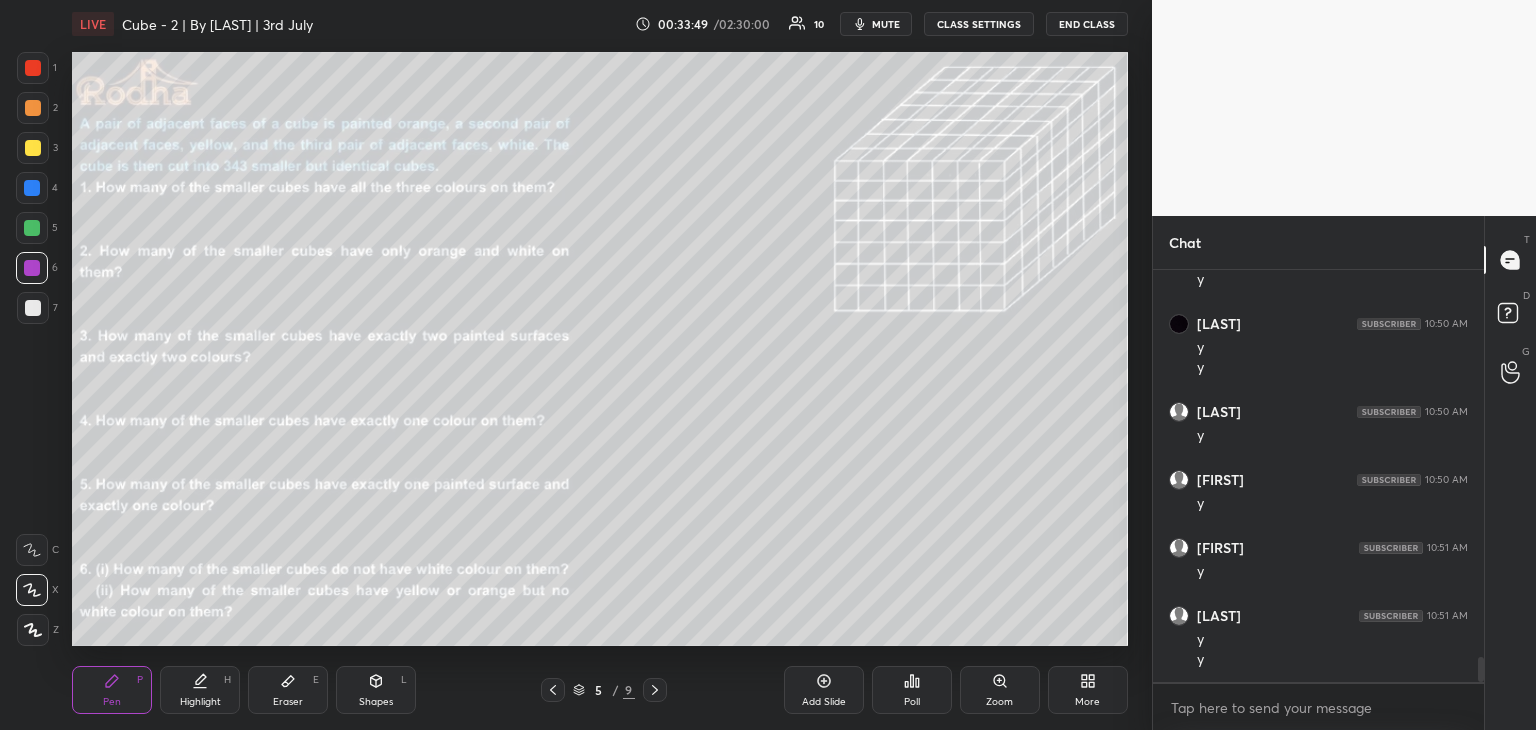 scroll, scrollTop: 6428, scrollLeft: 0, axis: vertical 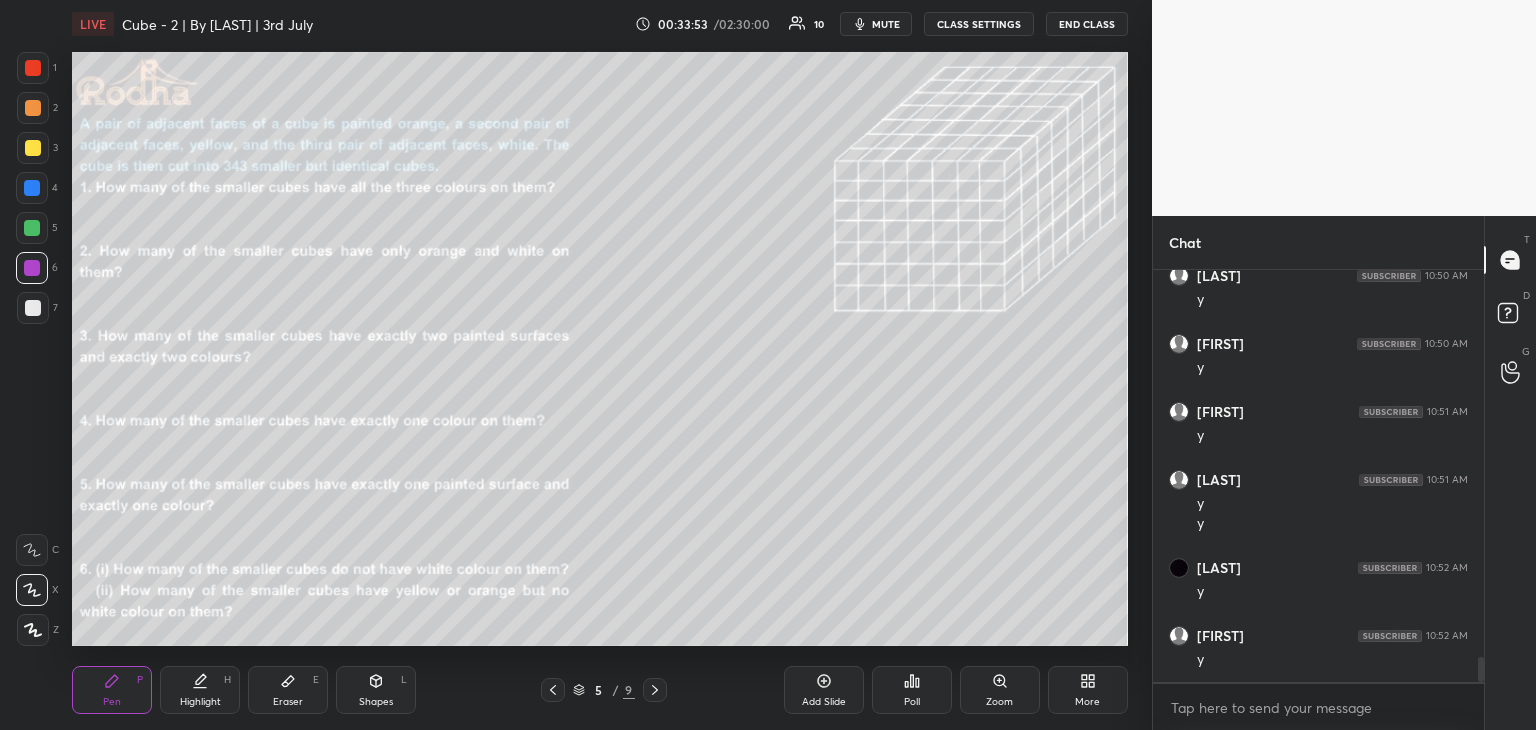 click 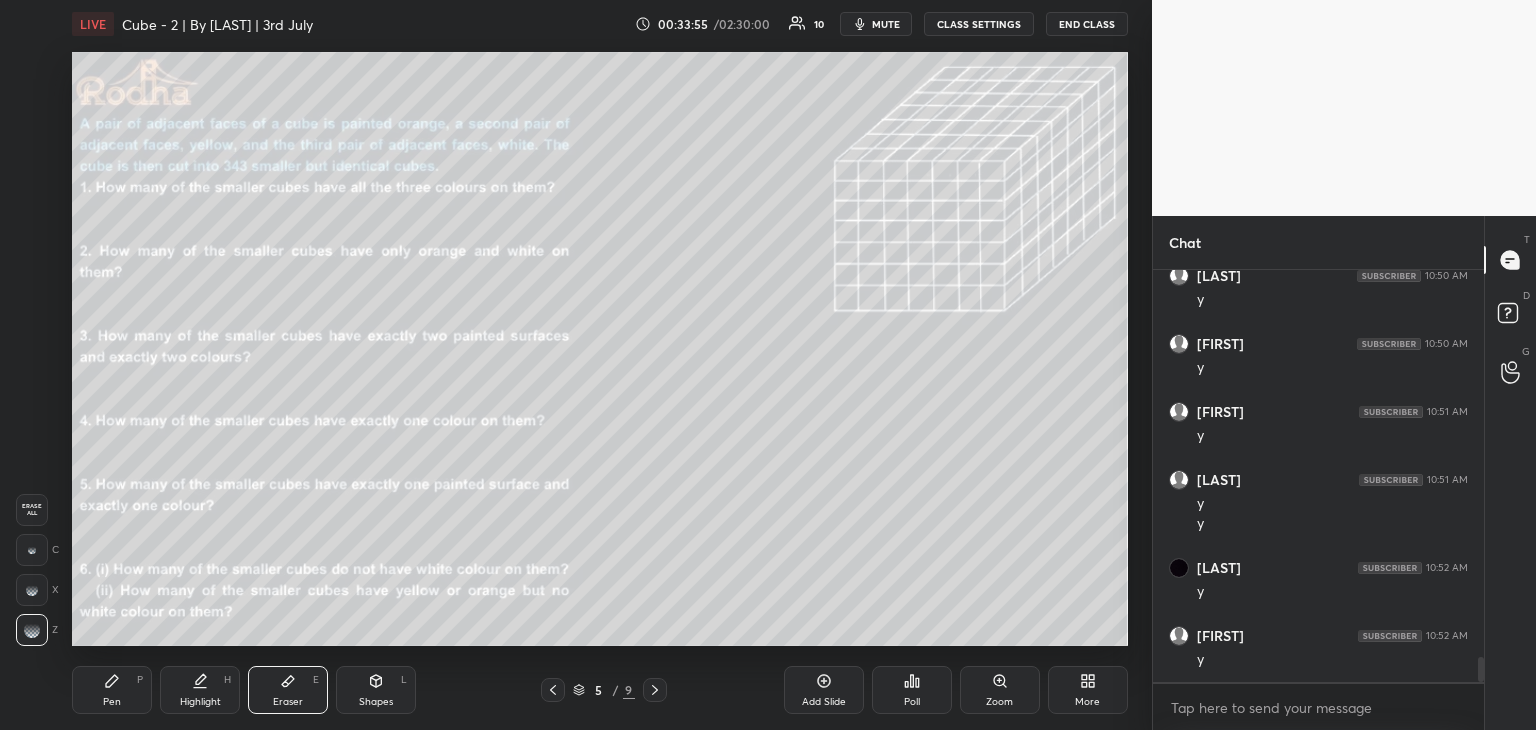 click on "LIVE Cube - 2 | By [LAST] | 3rd July 00:33:55 /  02:30:00 10 mute CLASS SETTINGS END CLASS Setting up your live class Poll for   secs No correct answer Start poll Back Cube - 2 | By [LAST] | 3rd July RODHA Pen P Highlight H Eraser E Shapes L 5 / 9 Add Slide Poll Zoom More" at bounding box center [600, 365] 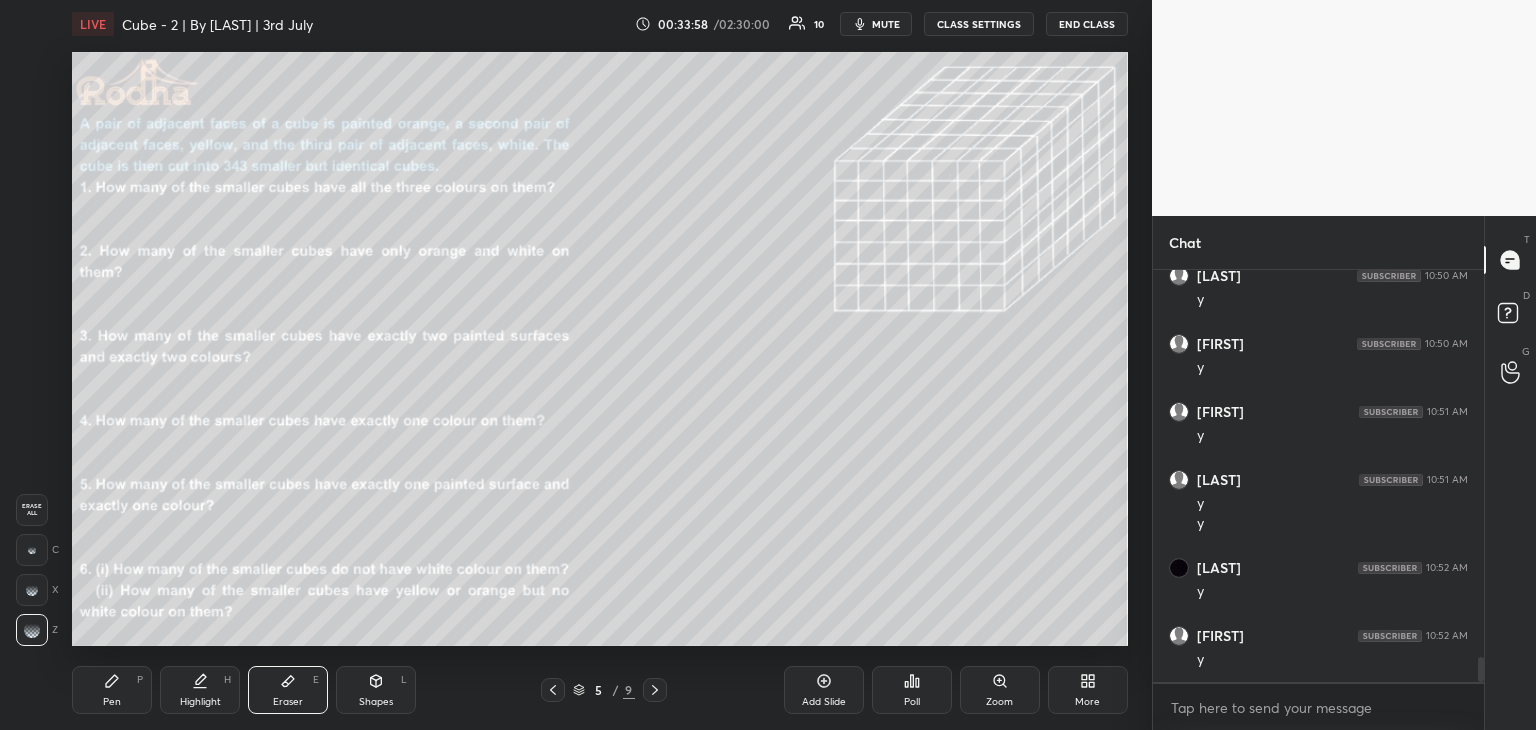 click on "Pen P" at bounding box center (112, 690) 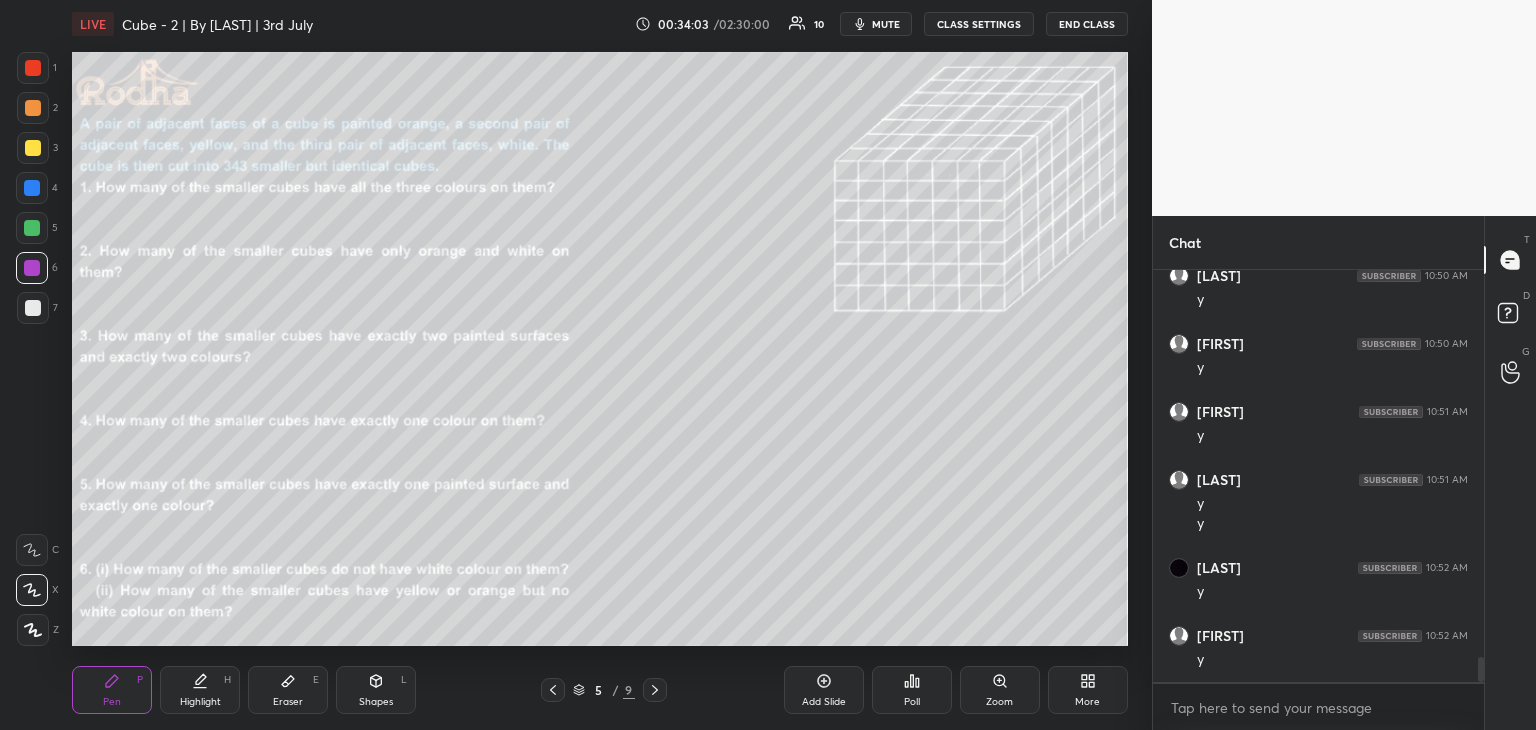 drag, startPoint x: 297, startPoint y: 690, endPoint x: 308, endPoint y: 686, distance: 11.7046995 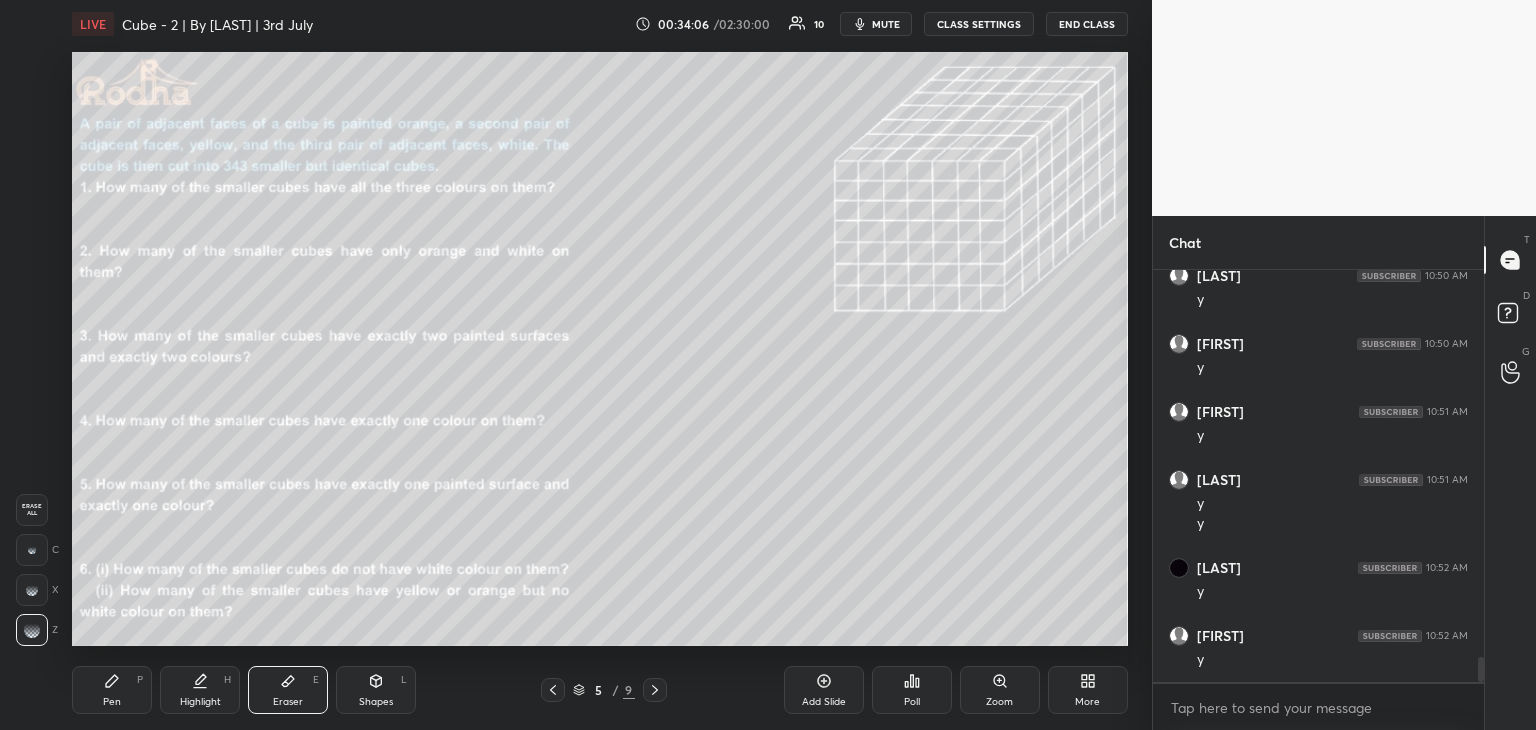click 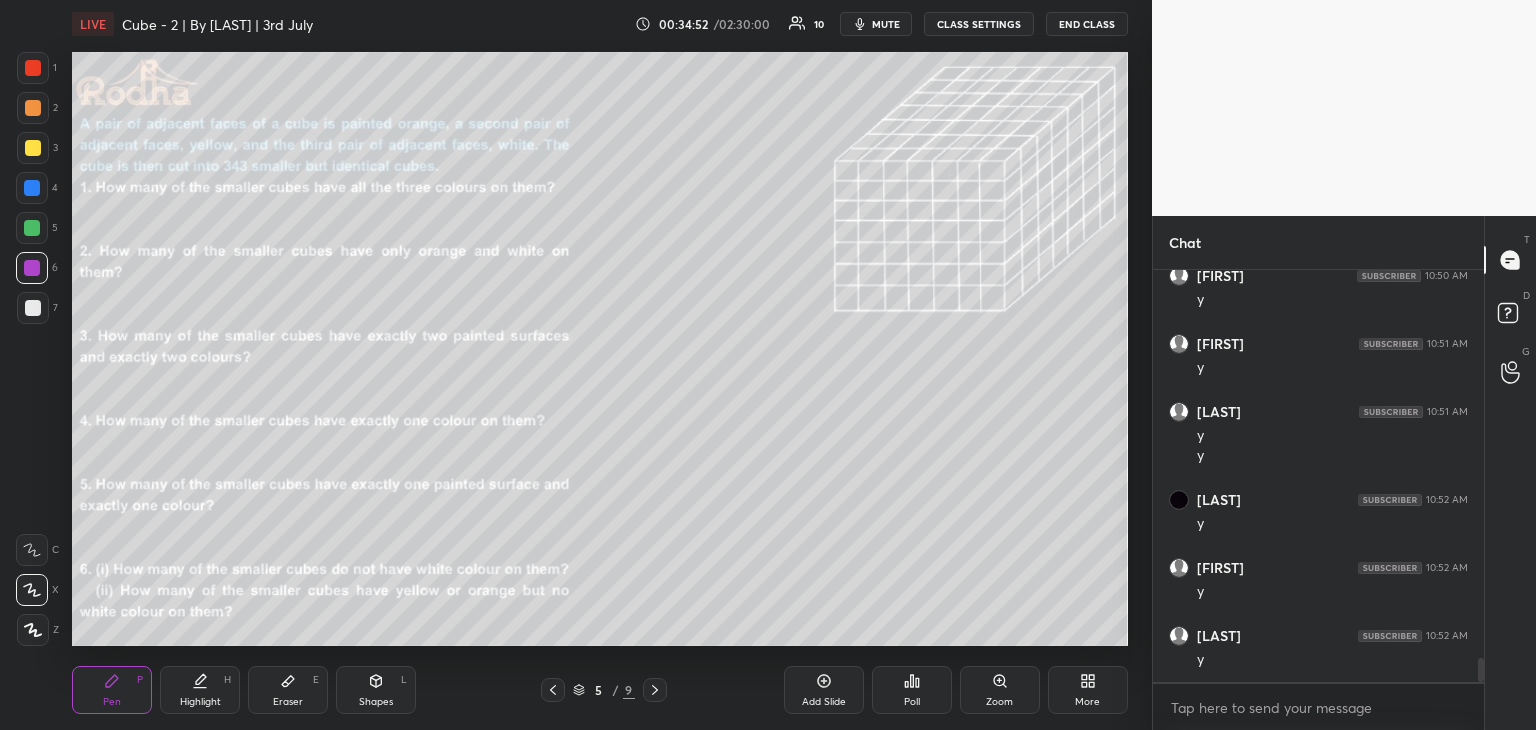 scroll, scrollTop: 6564, scrollLeft: 0, axis: vertical 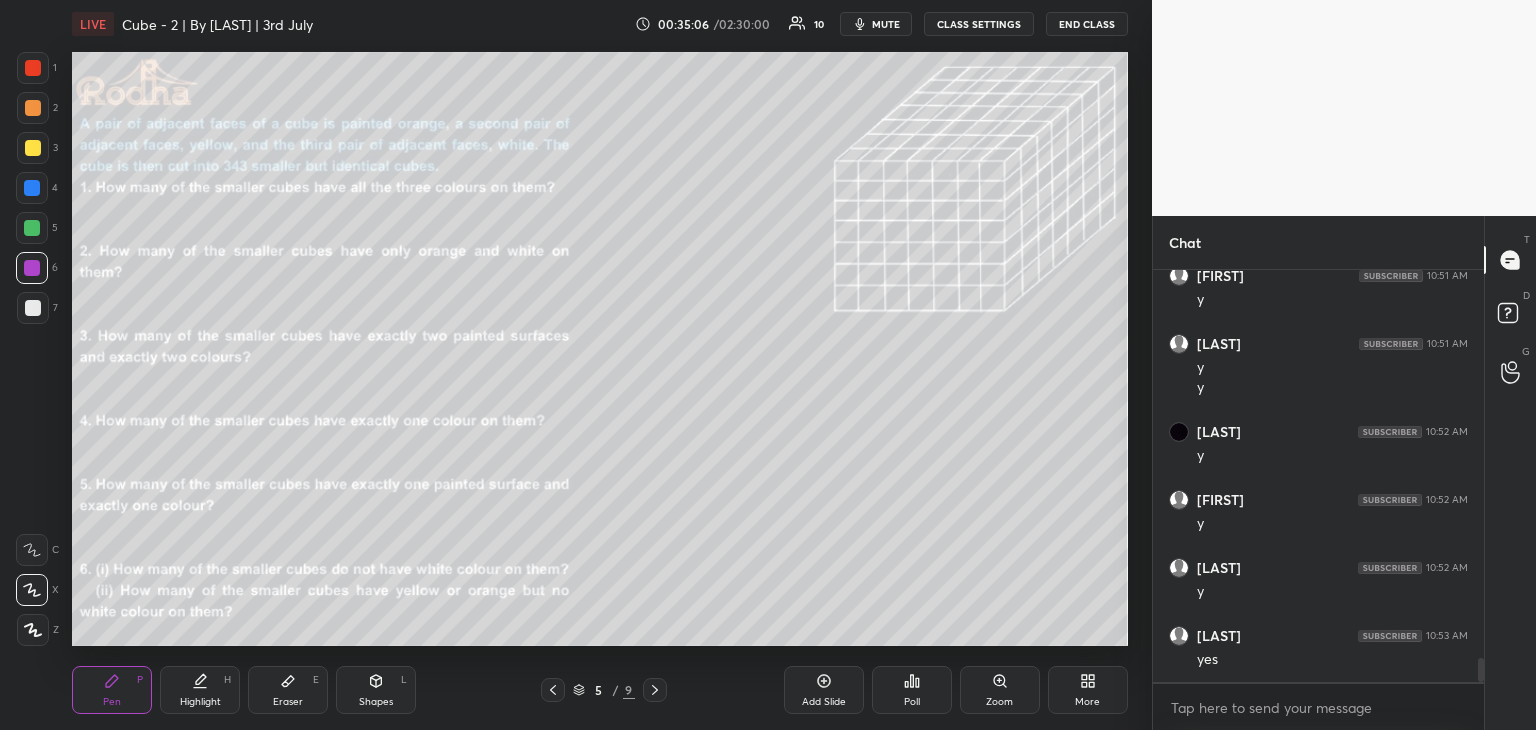 click on "Eraser" at bounding box center [288, 702] 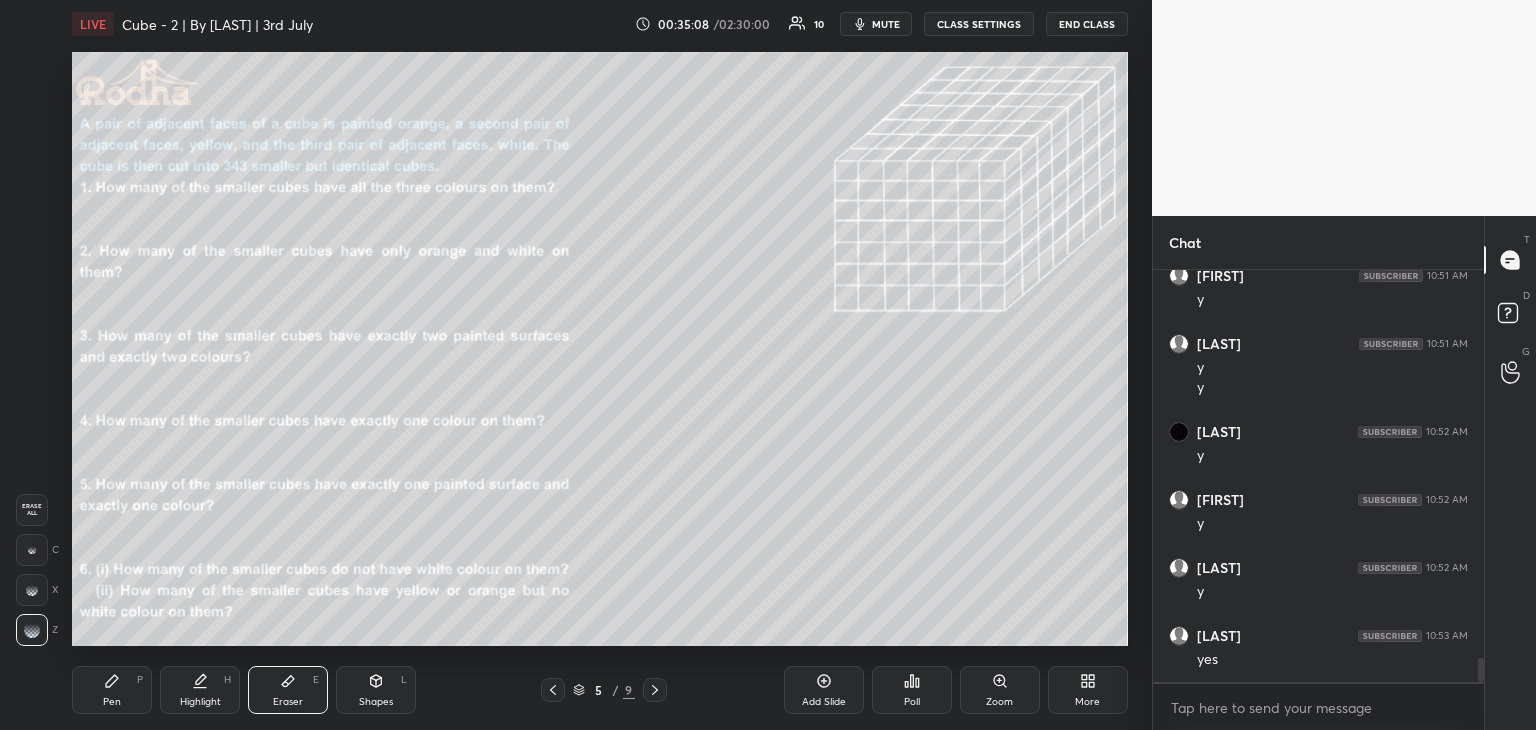 drag, startPoint x: 101, startPoint y: 689, endPoint x: 132, endPoint y: 659, distance: 43.13931 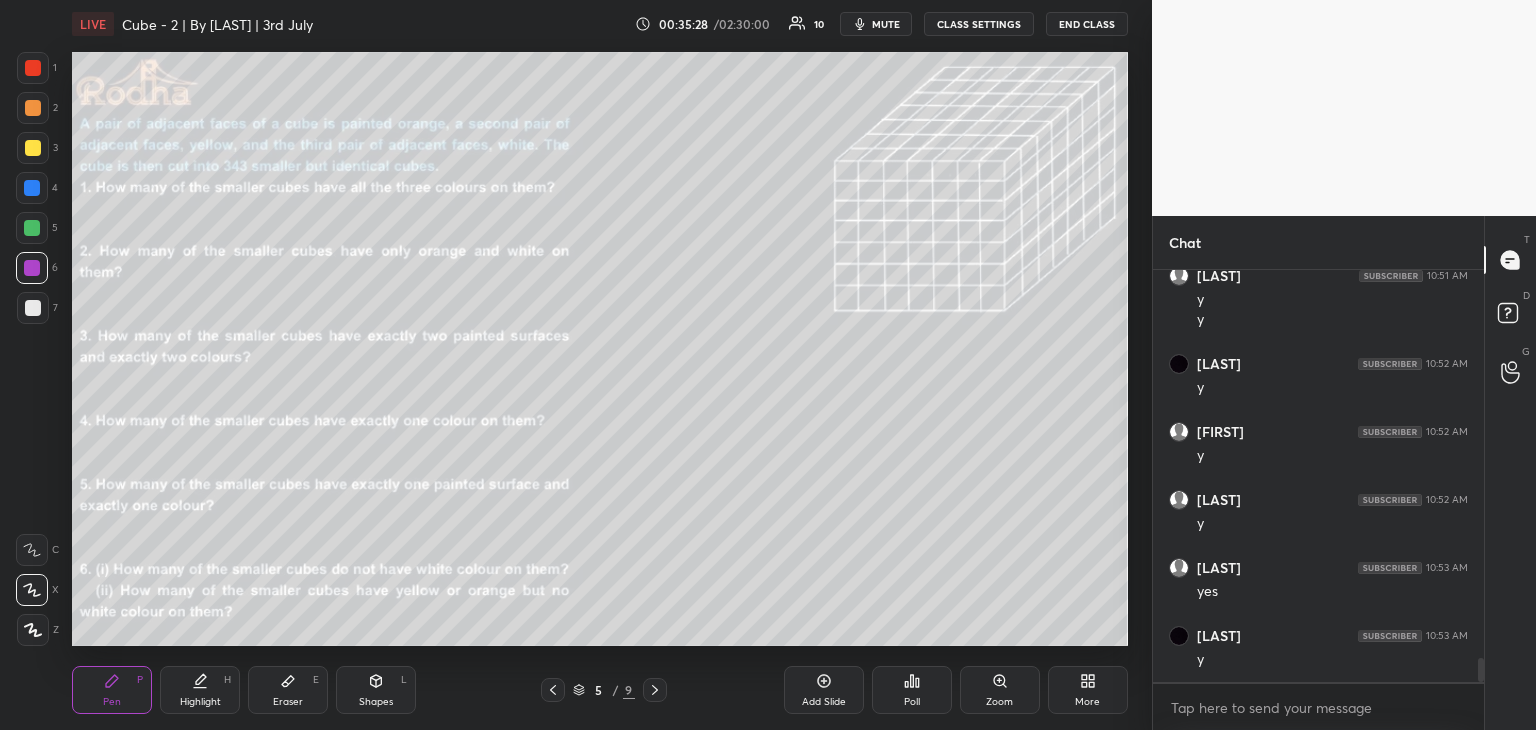 scroll, scrollTop: 6700, scrollLeft: 0, axis: vertical 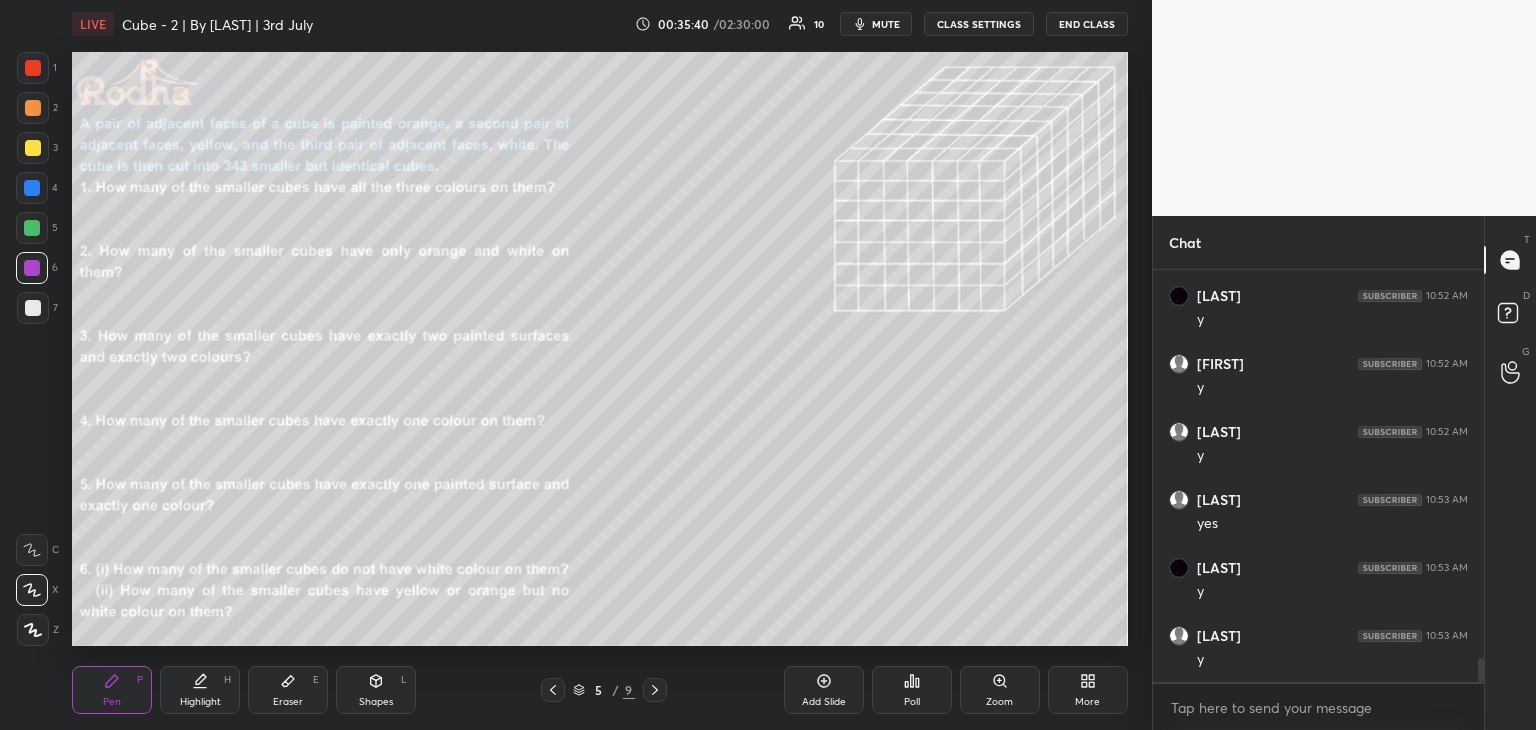 drag, startPoint x: 283, startPoint y: 689, endPoint x: 336, endPoint y: 657, distance: 61.91123 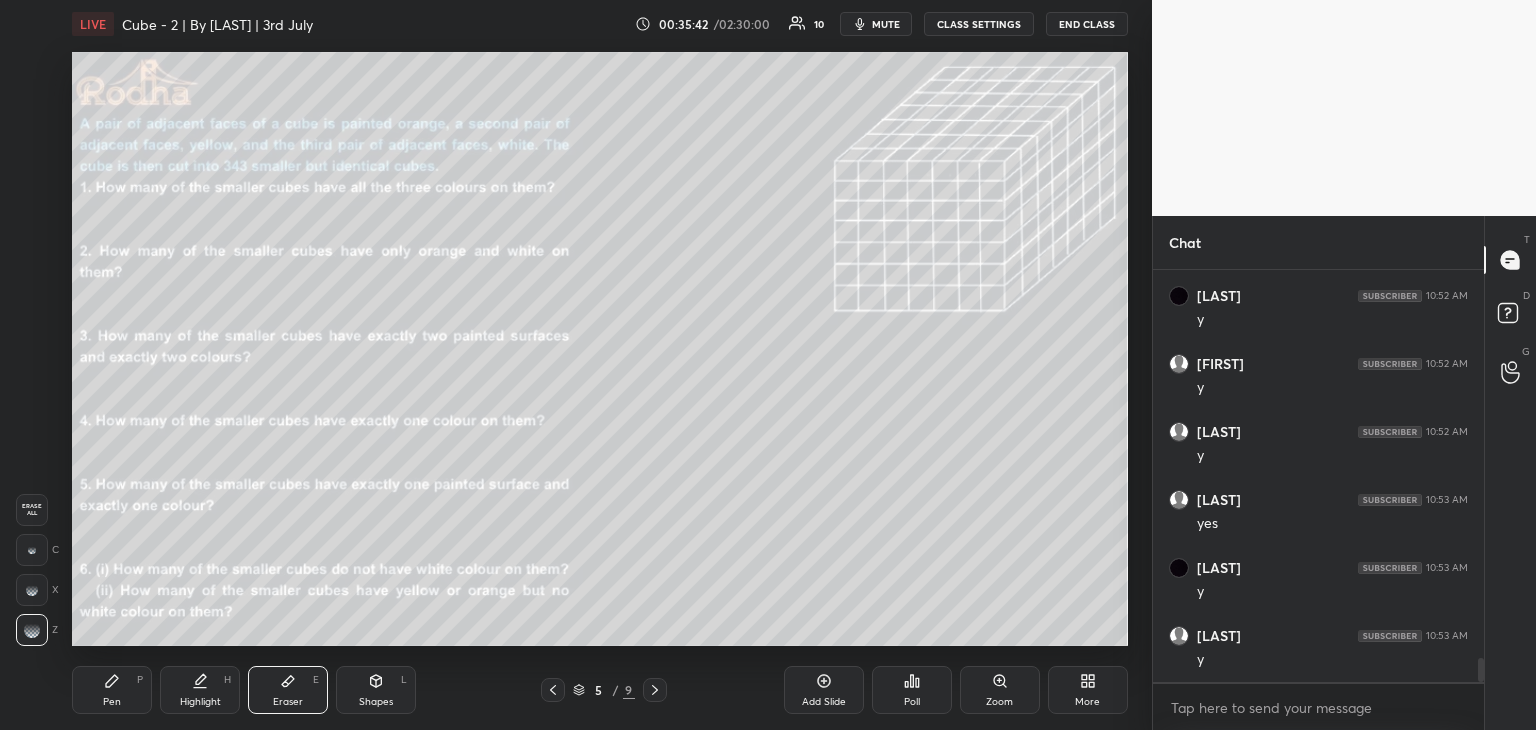 click on "Pen P" at bounding box center [112, 690] 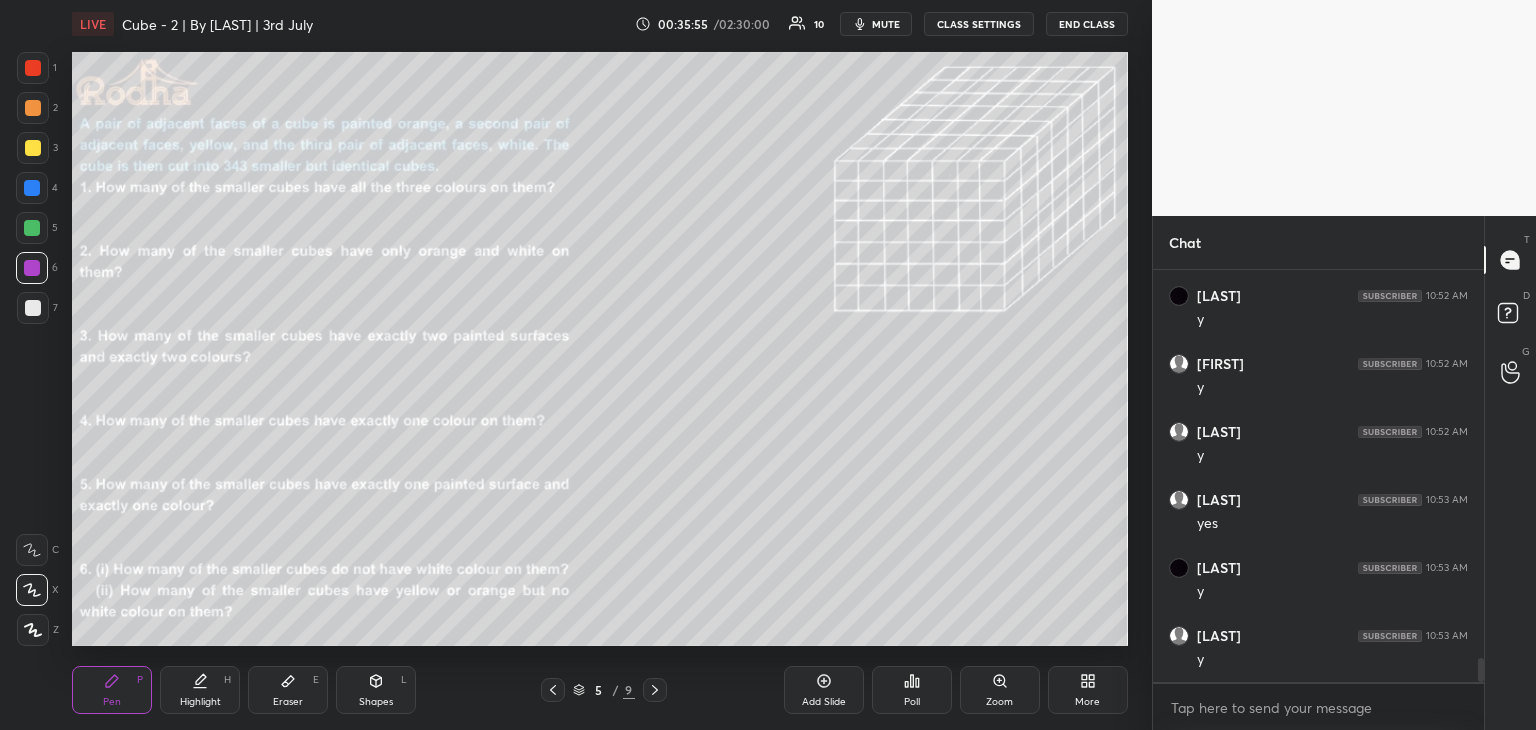 drag, startPoint x: 25, startPoint y: 226, endPoint x: 48, endPoint y: 229, distance: 23.194826 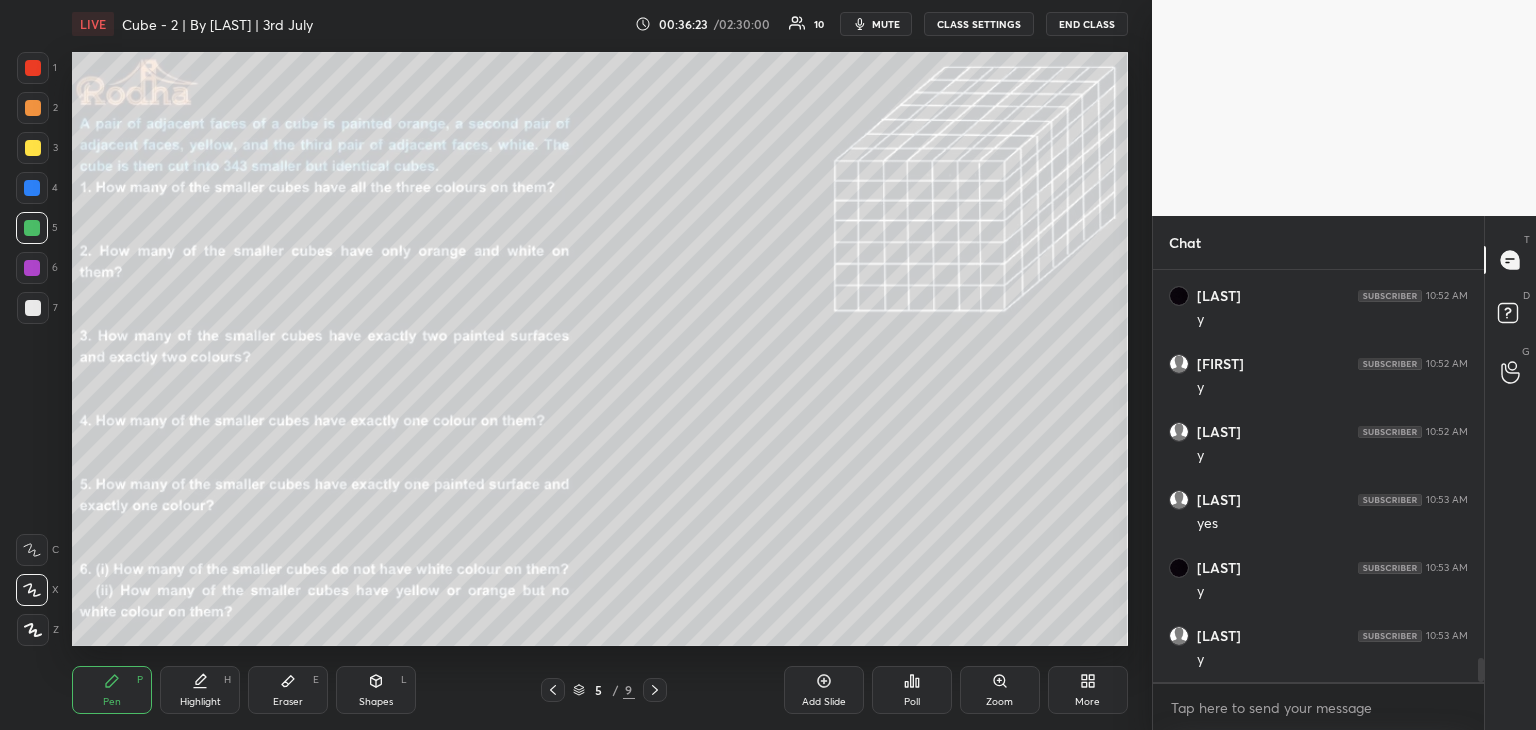 click at bounding box center [33, 108] 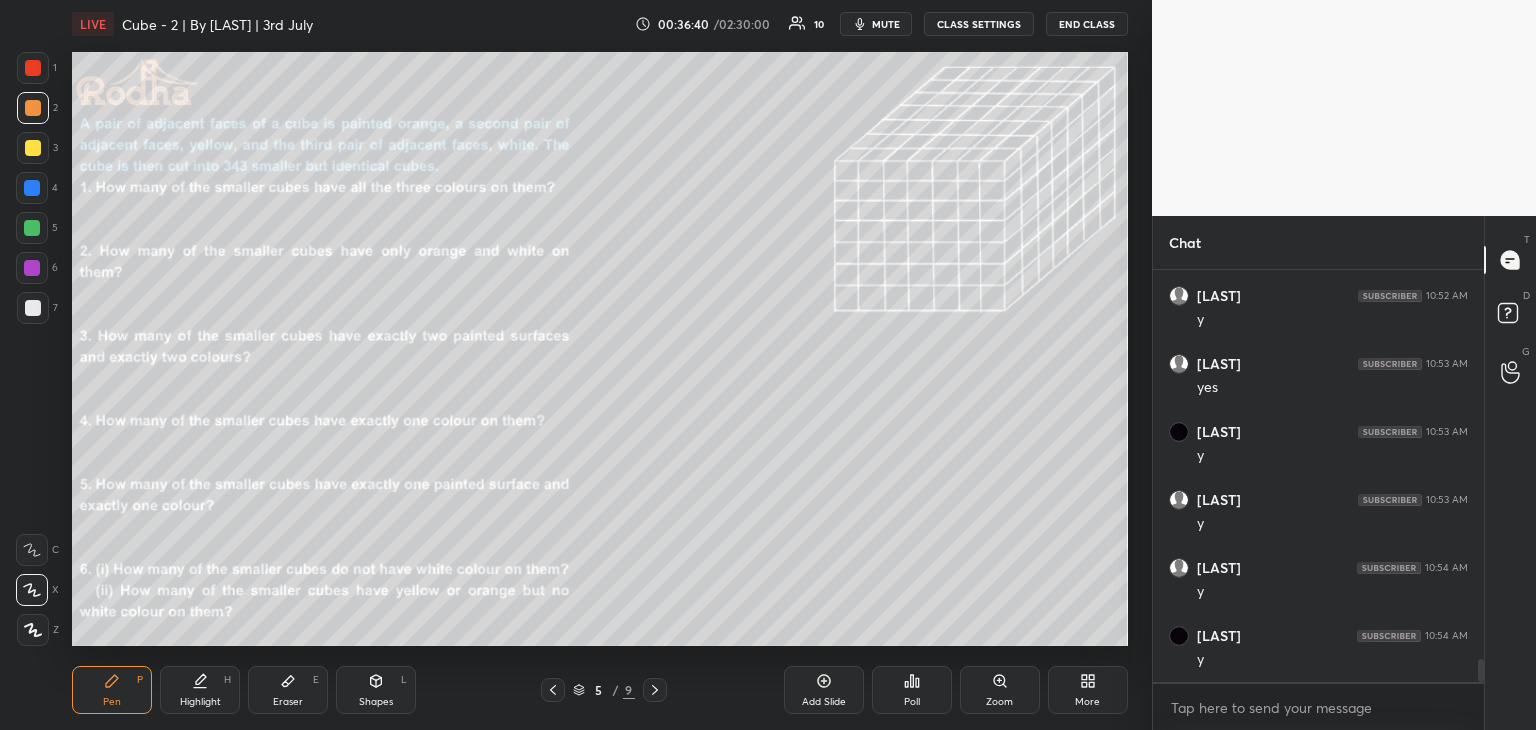scroll, scrollTop: 6904, scrollLeft: 0, axis: vertical 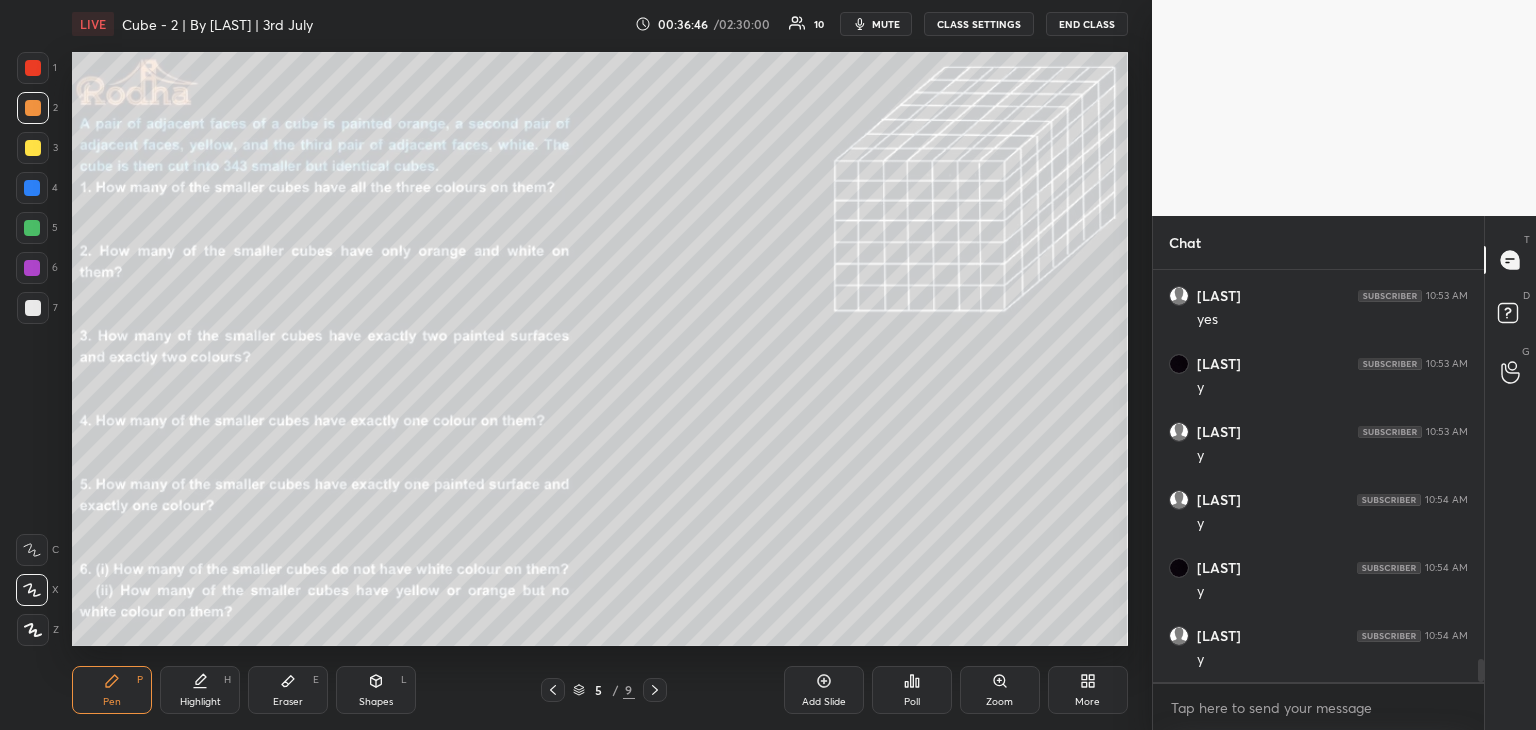 click 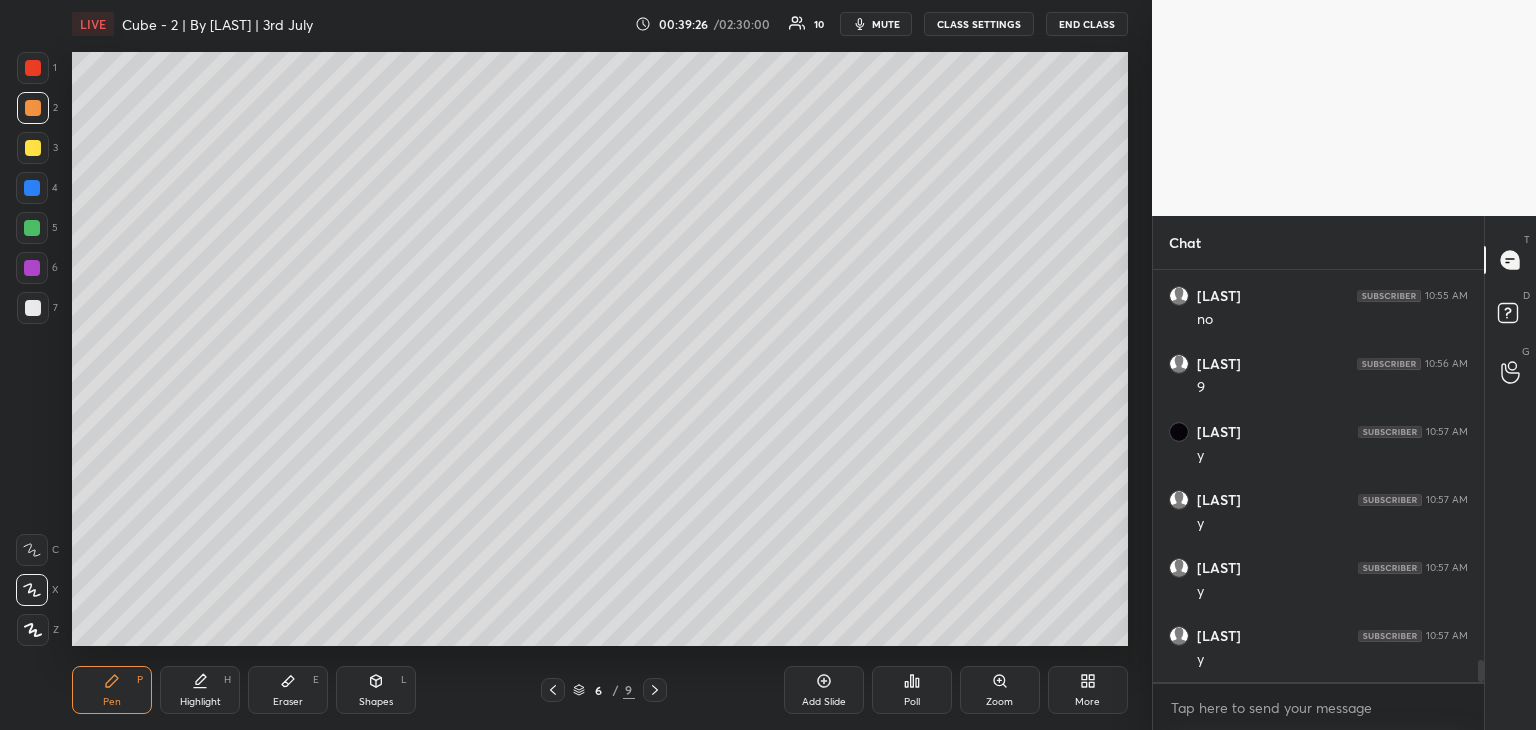 scroll, scrollTop: 7380, scrollLeft: 0, axis: vertical 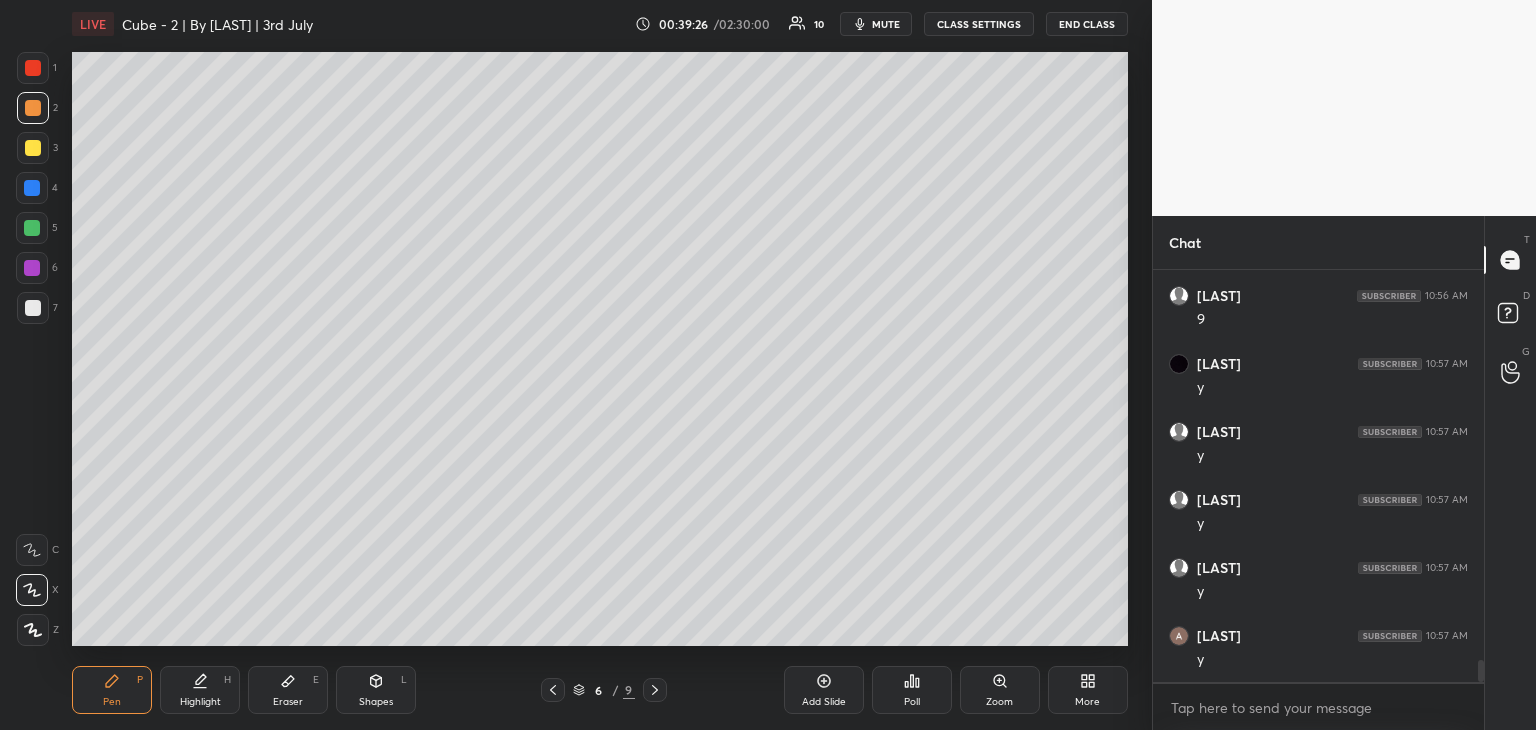 click at bounding box center (32, 268) 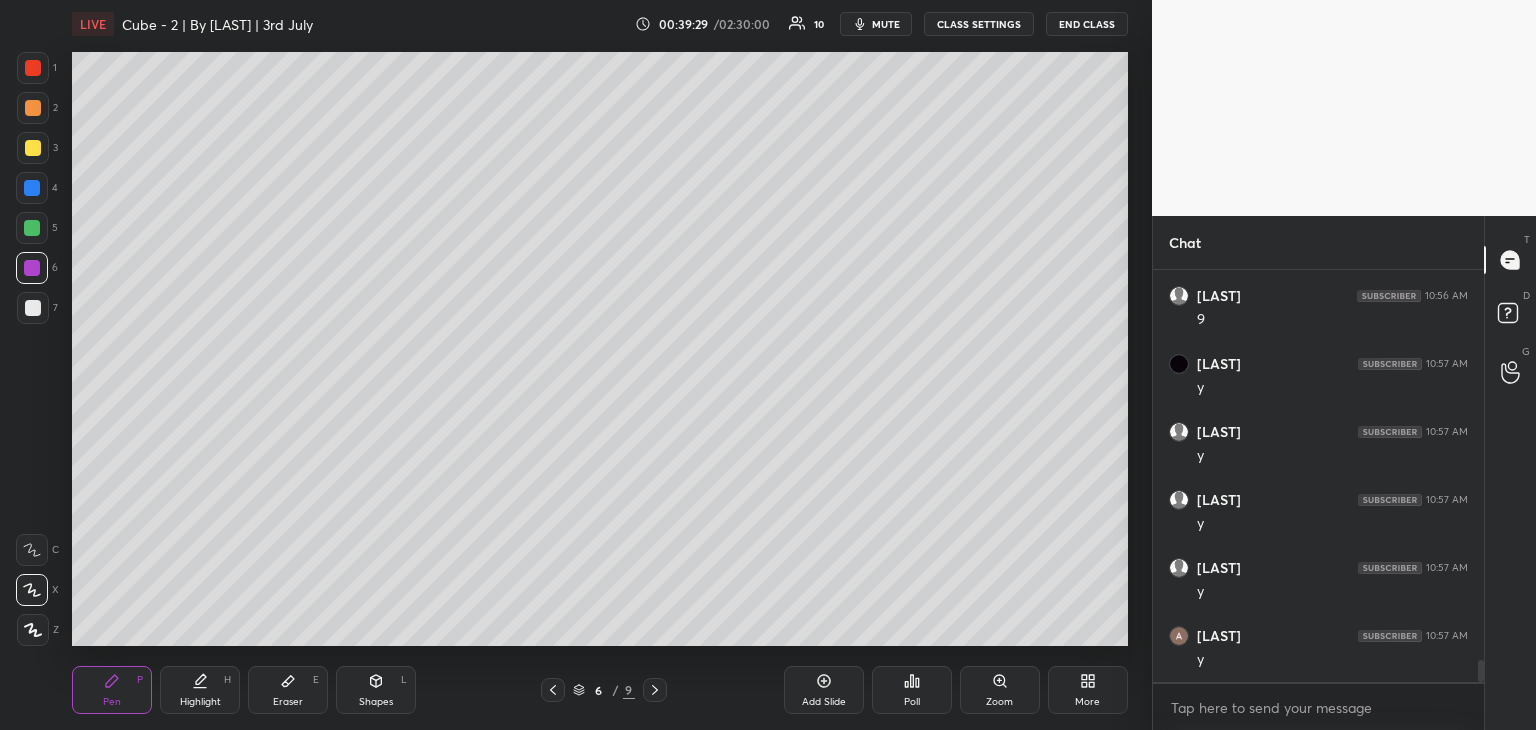 scroll, scrollTop: 7448, scrollLeft: 0, axis: vertical 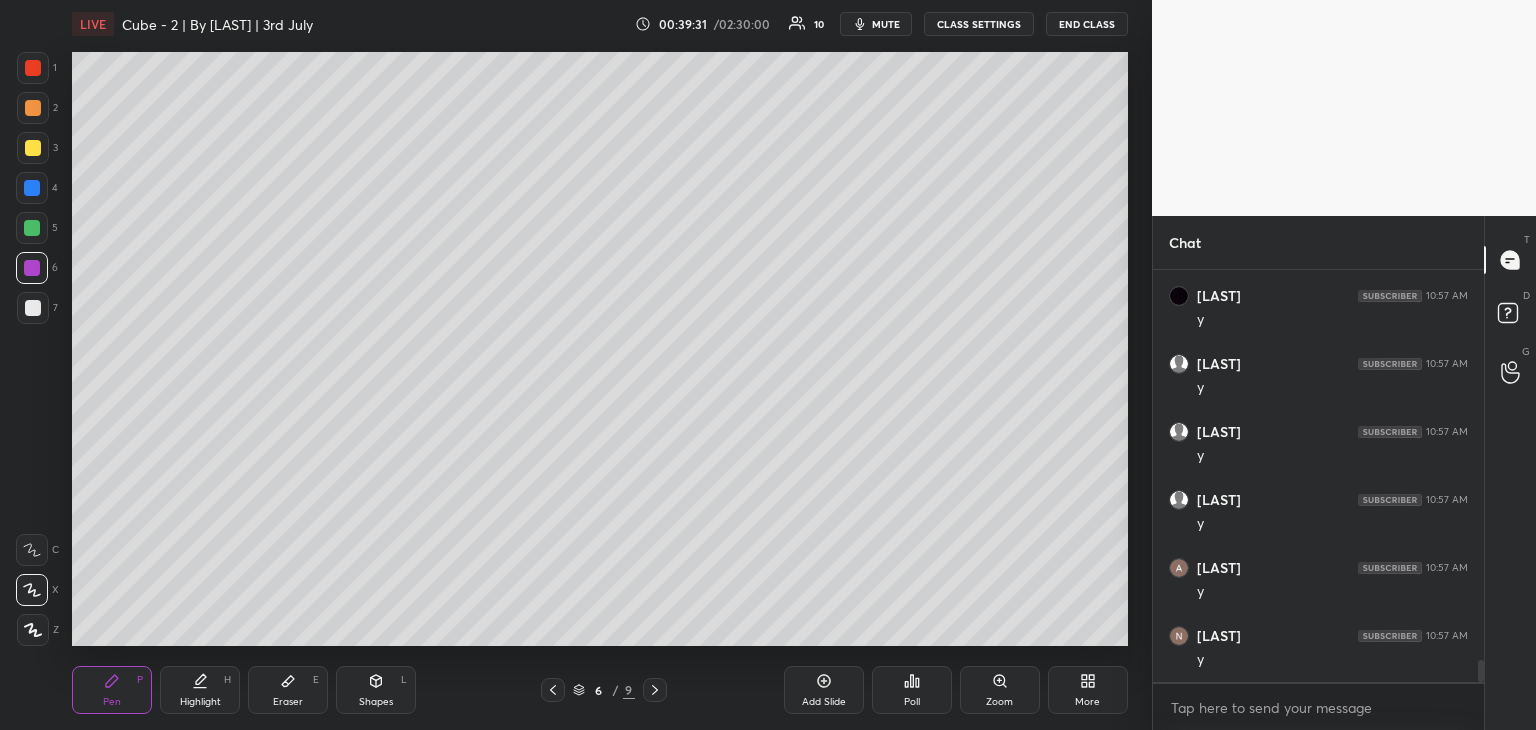 click at bounding box center (32, 268) 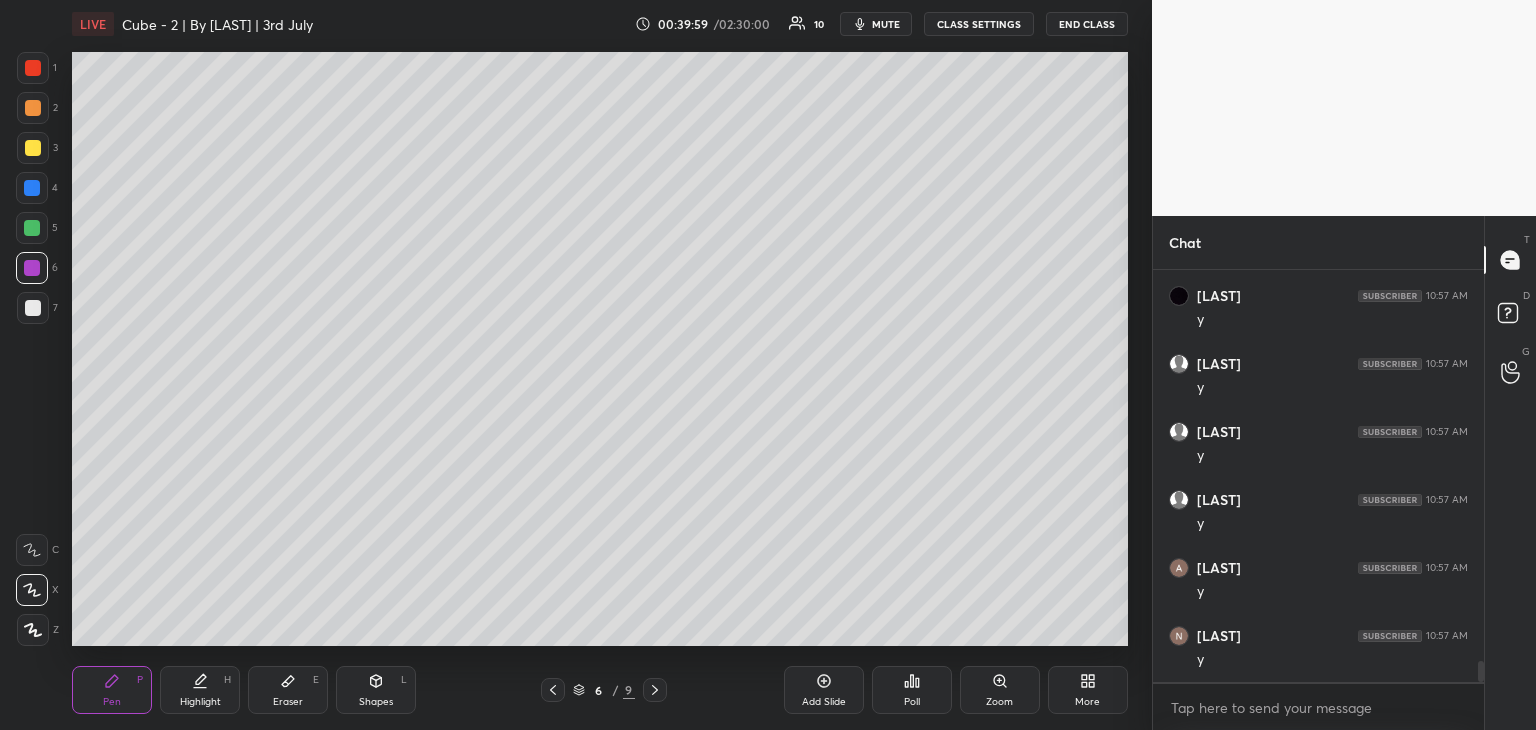 scroll, scrollTop: 7516, scrollLeft: 0, axis: vertical 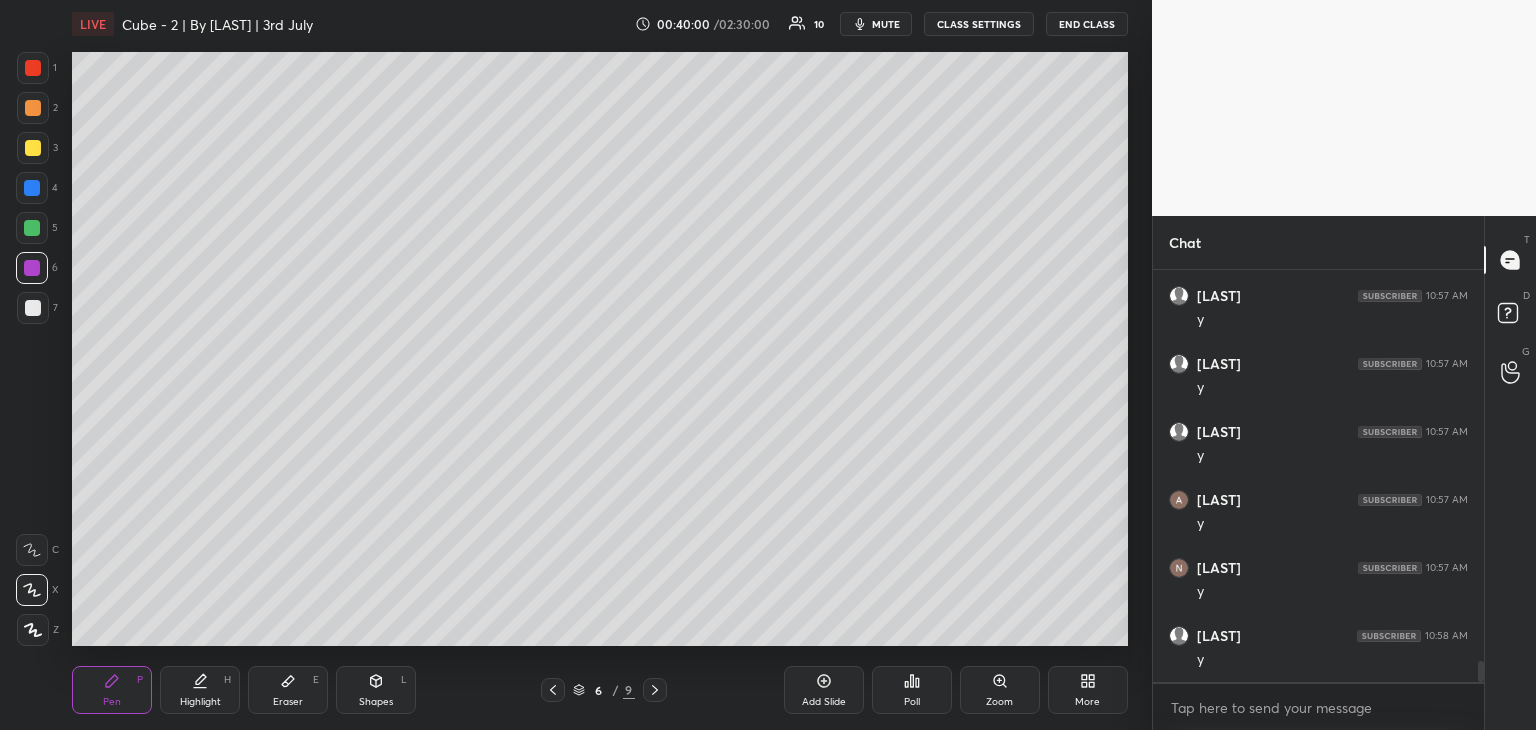 click 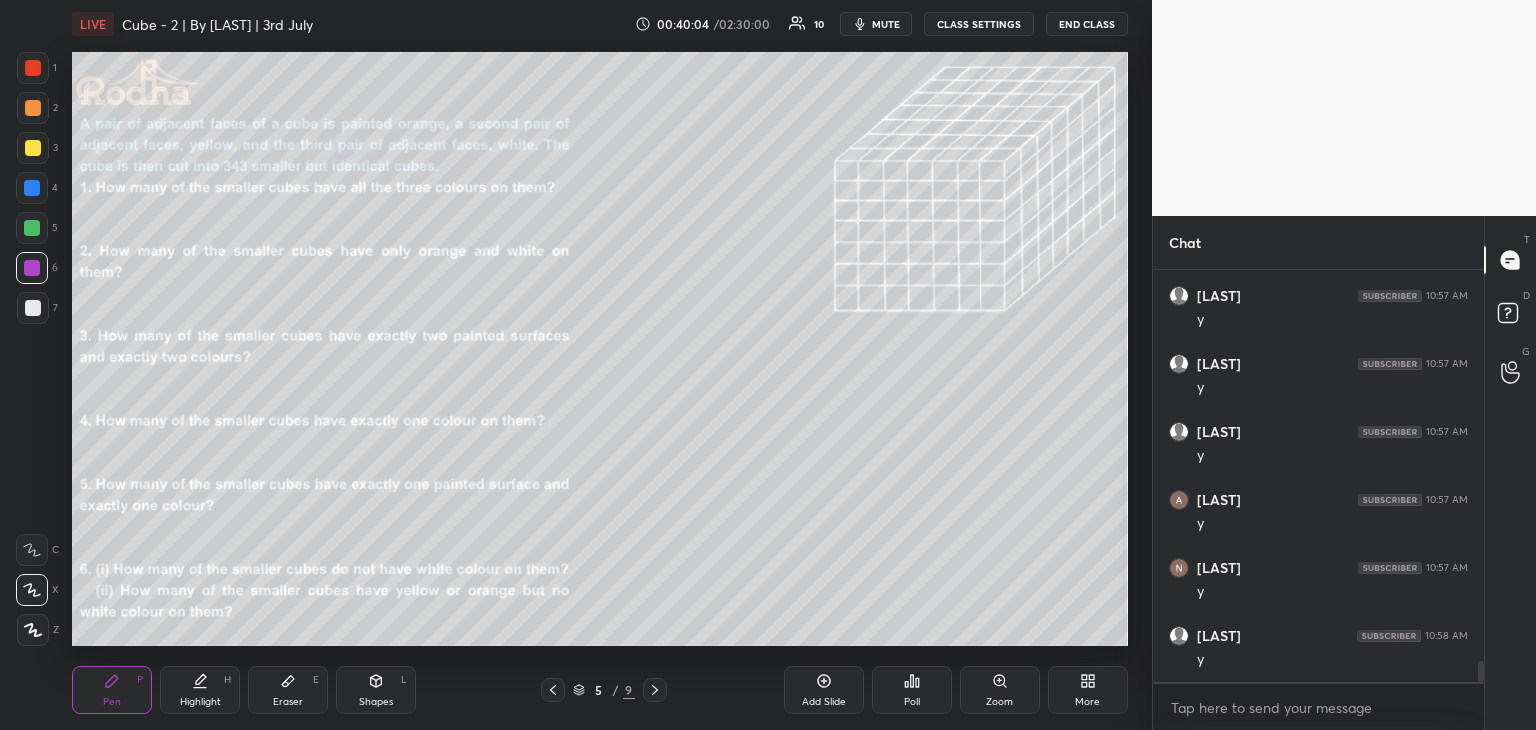 click at bounding box center [33, 108] 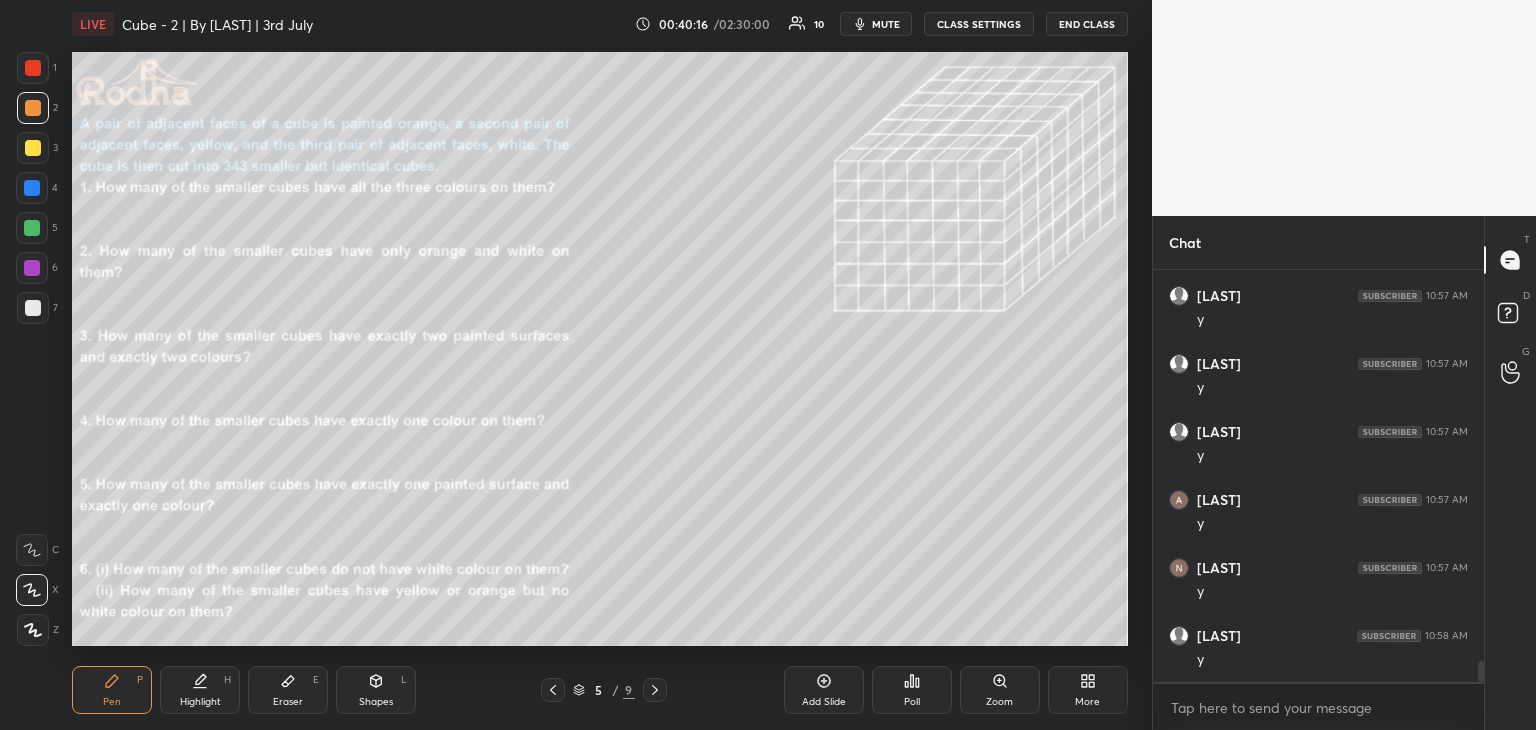 click 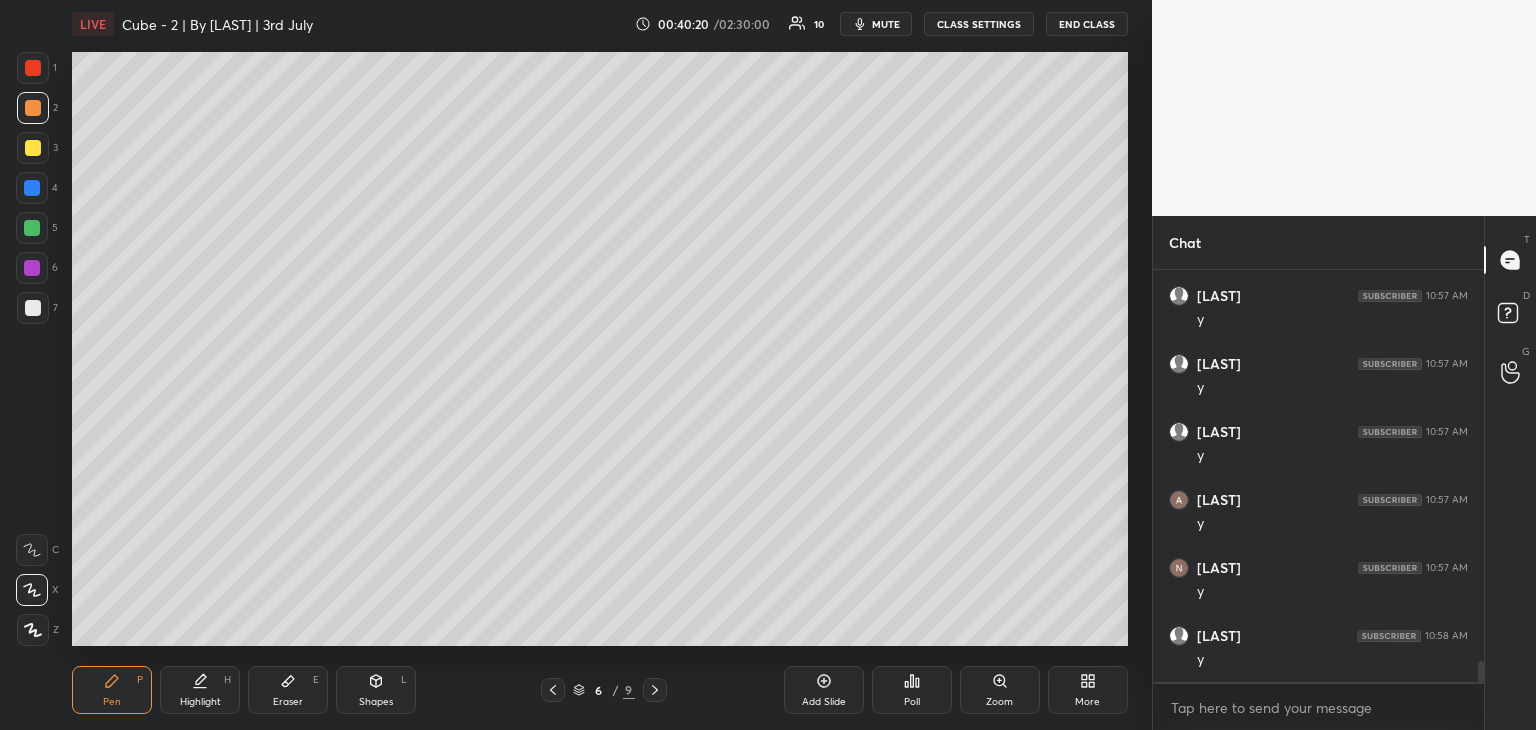 click at bounding box center [33, 308] 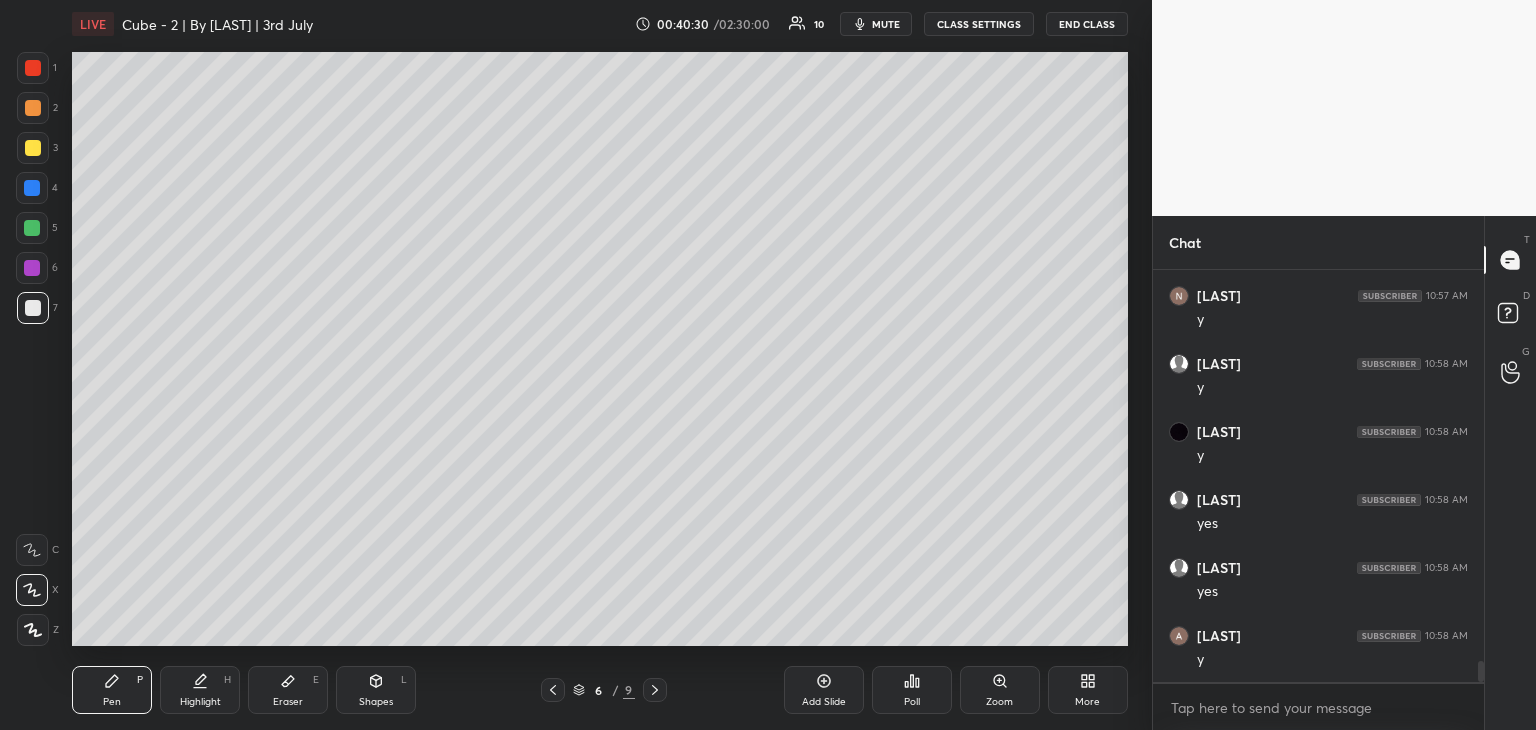 scroll, scrollTop: 7856, scrollLeft: 0, axis: vertical 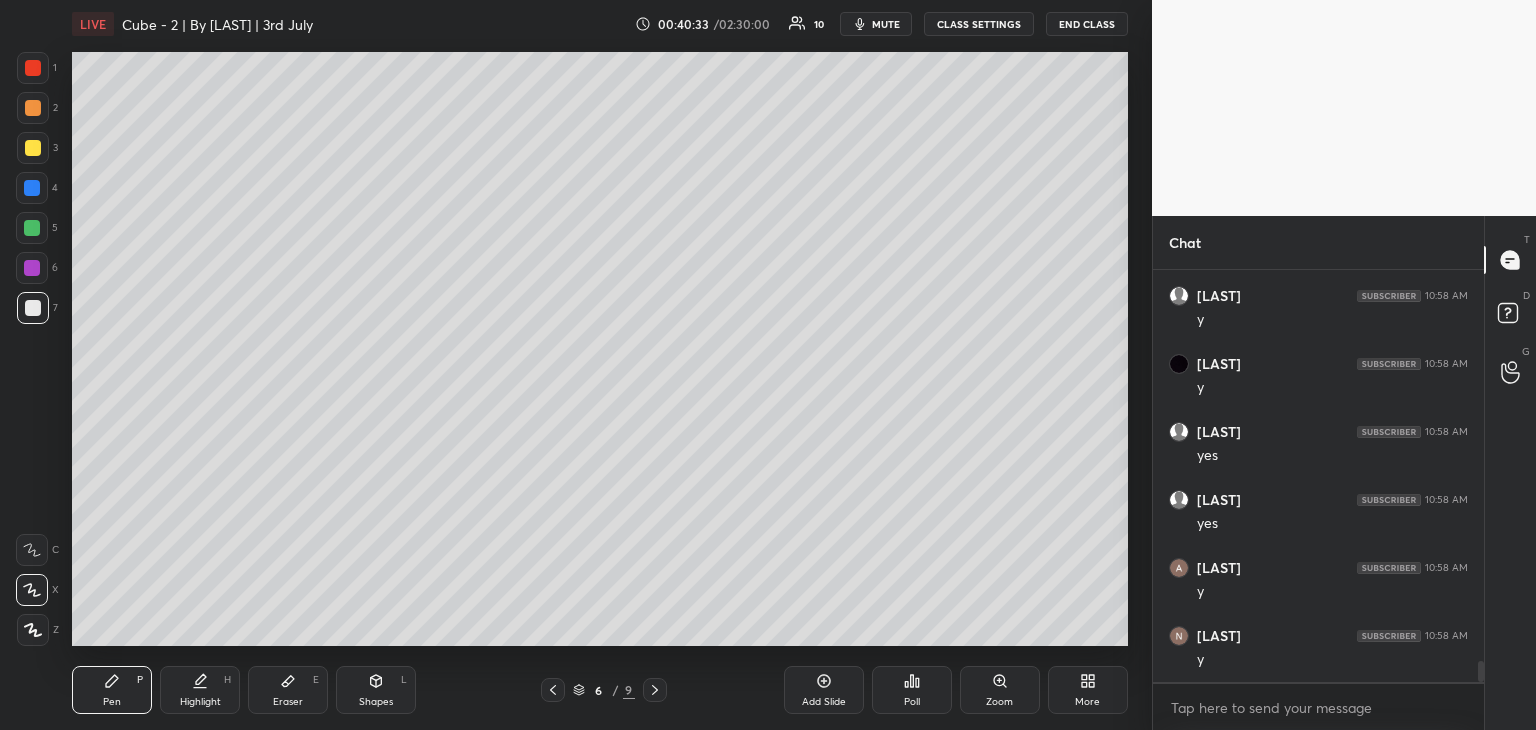 click 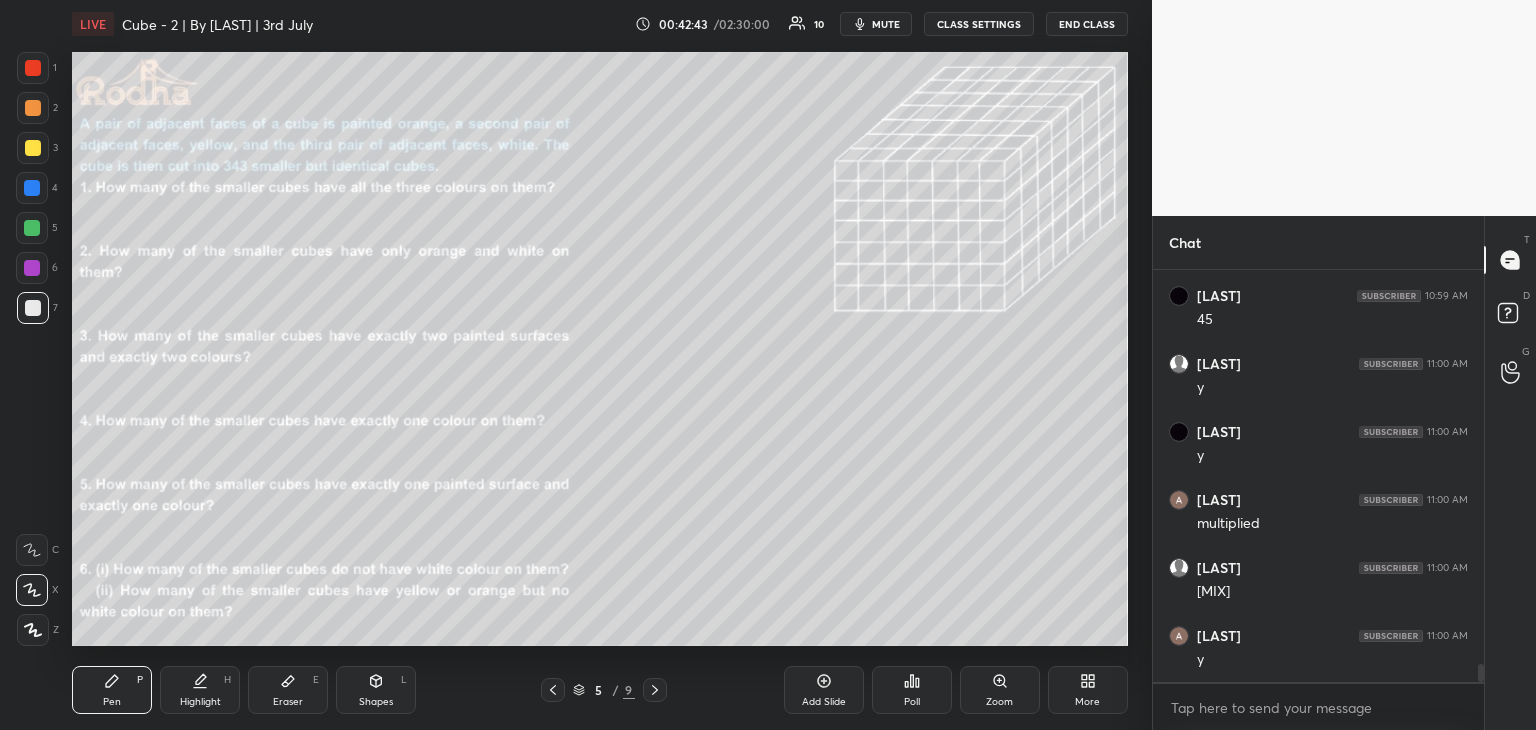 scroll, scrollTop: 8876, scrollLeft: 0, axis: vertical 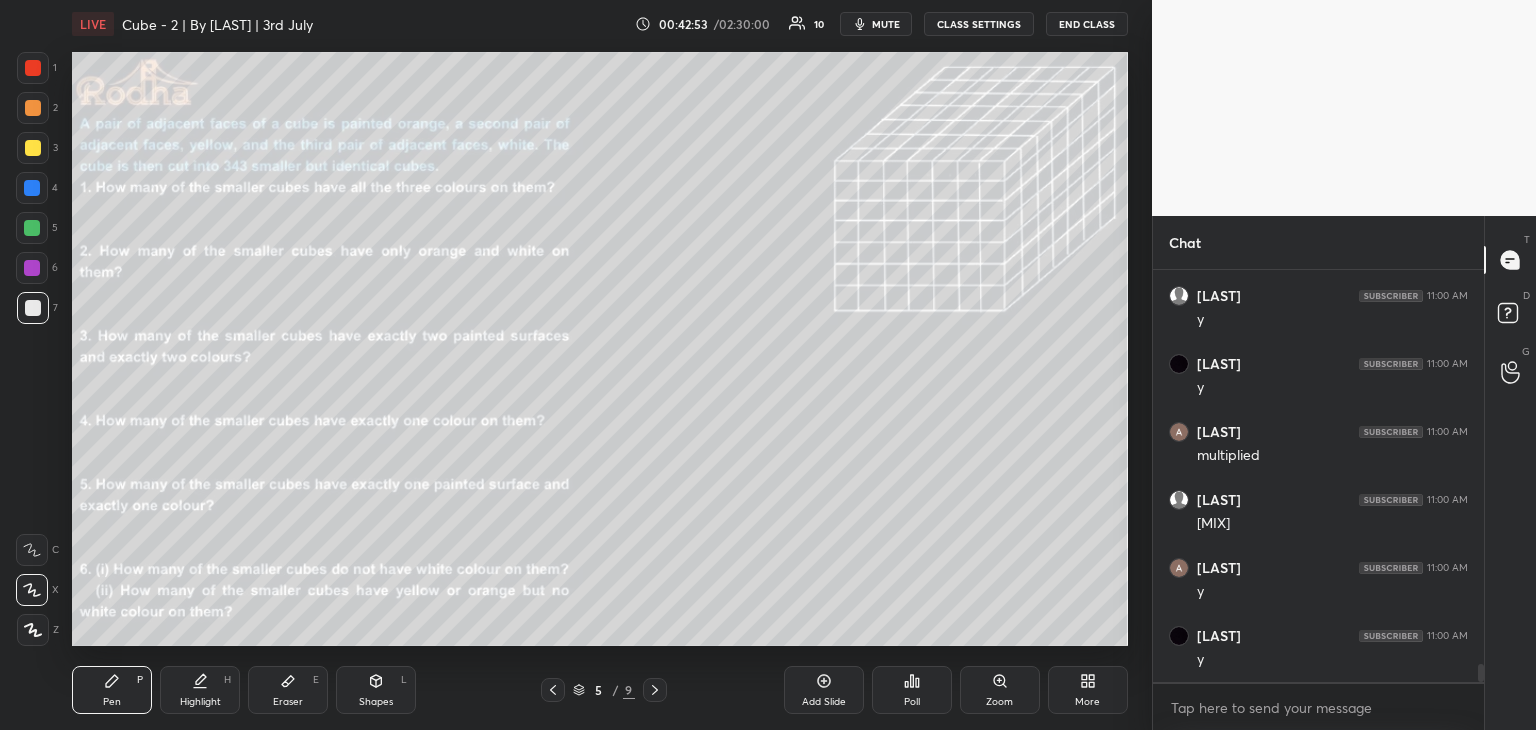 click 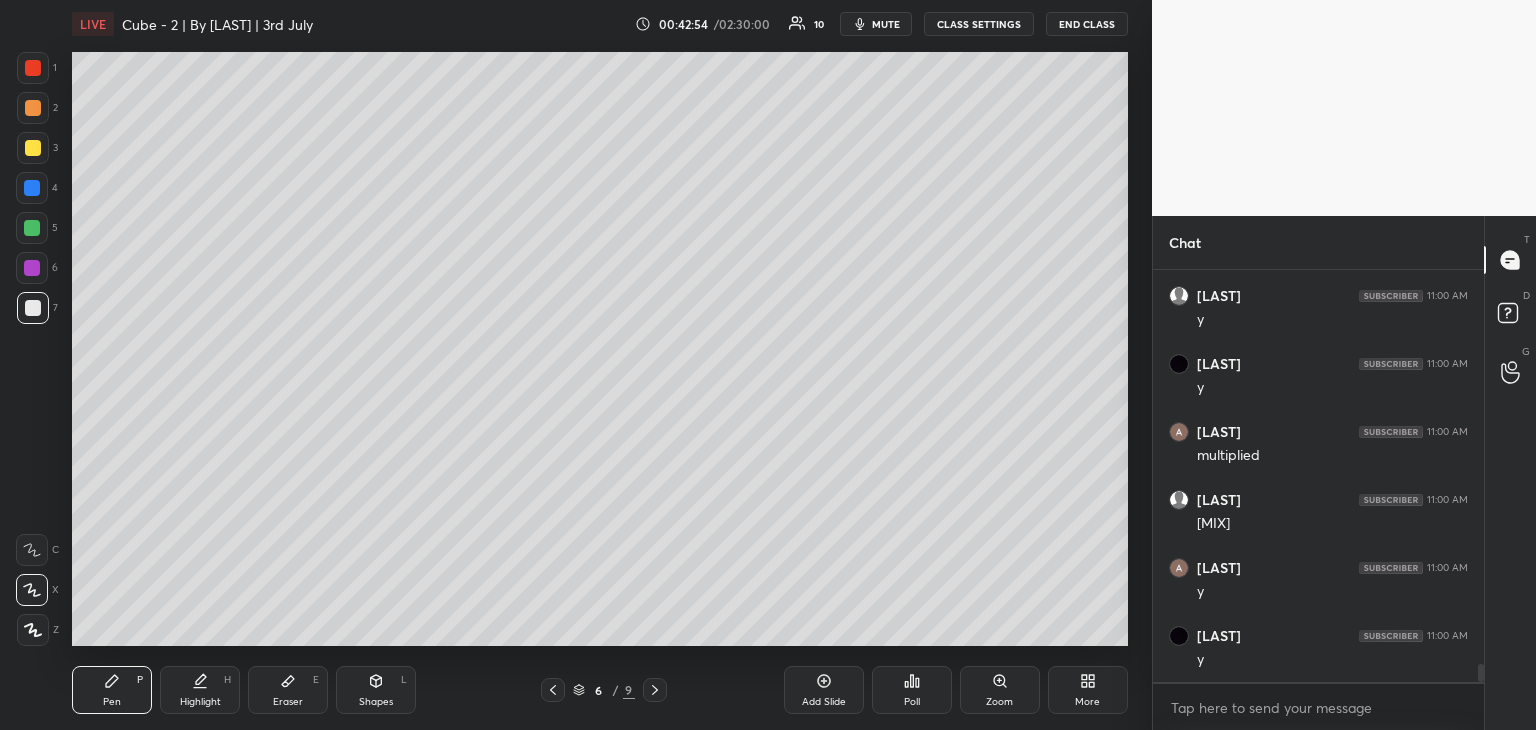 click 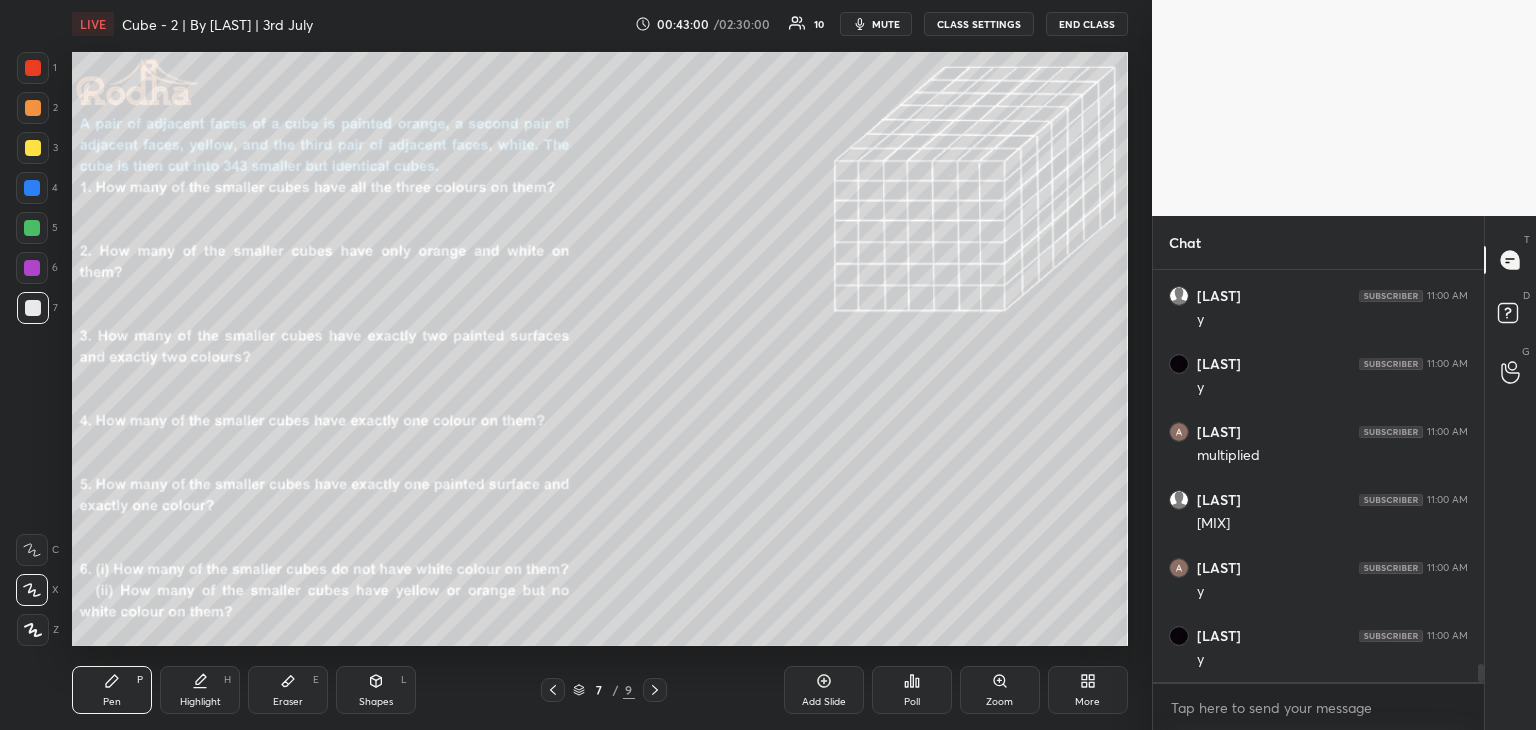 click 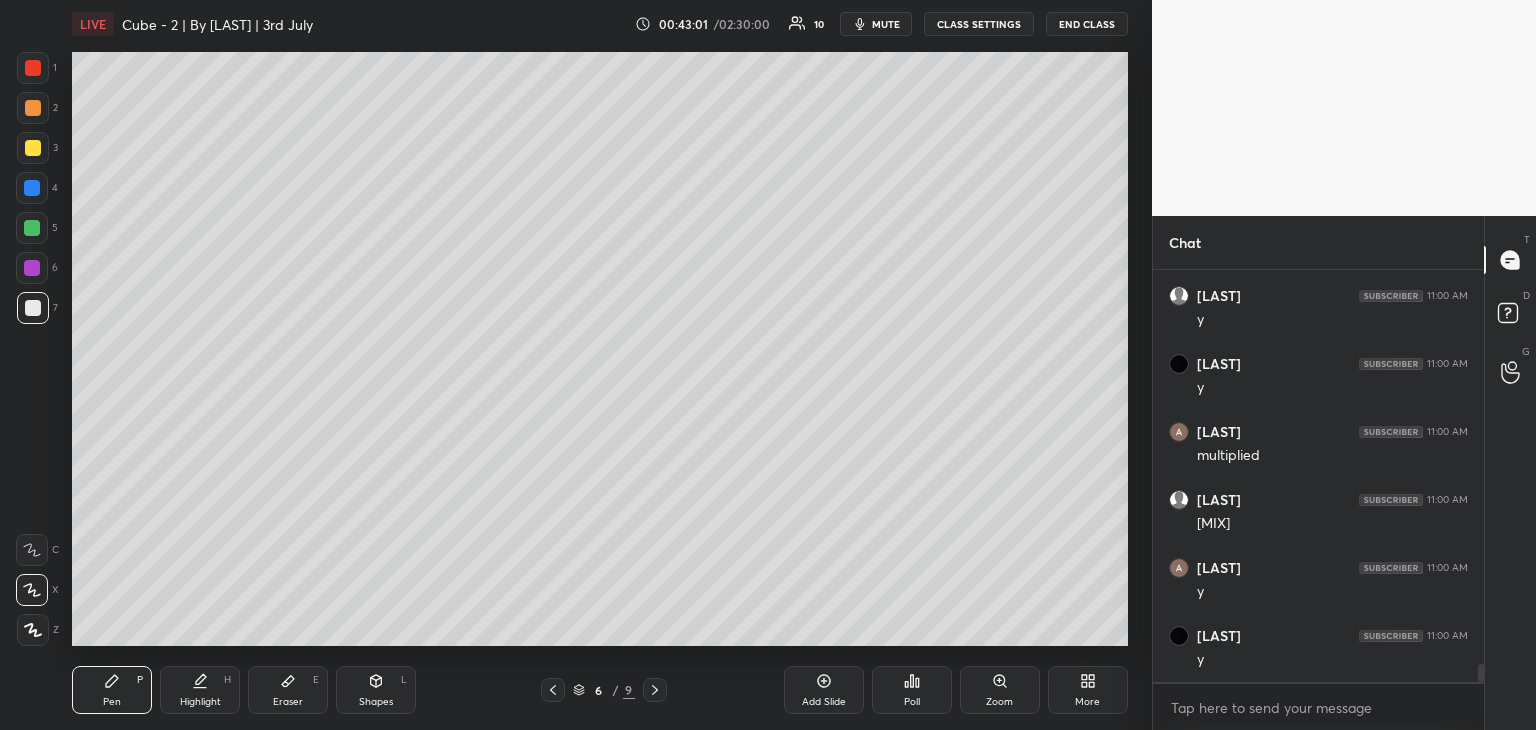click 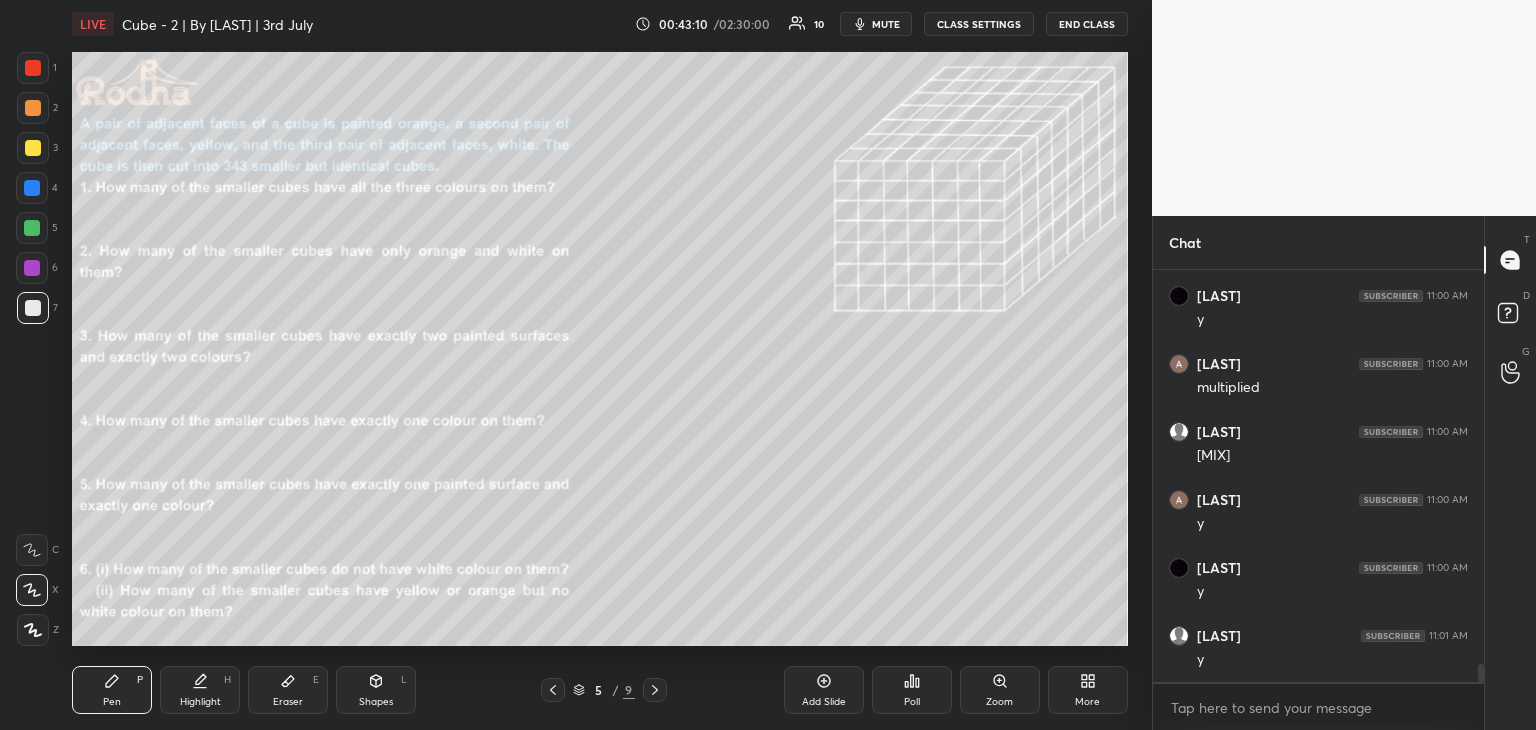 scroll, scrollTop: 9012, scrollLeft: 0, axis: vertical 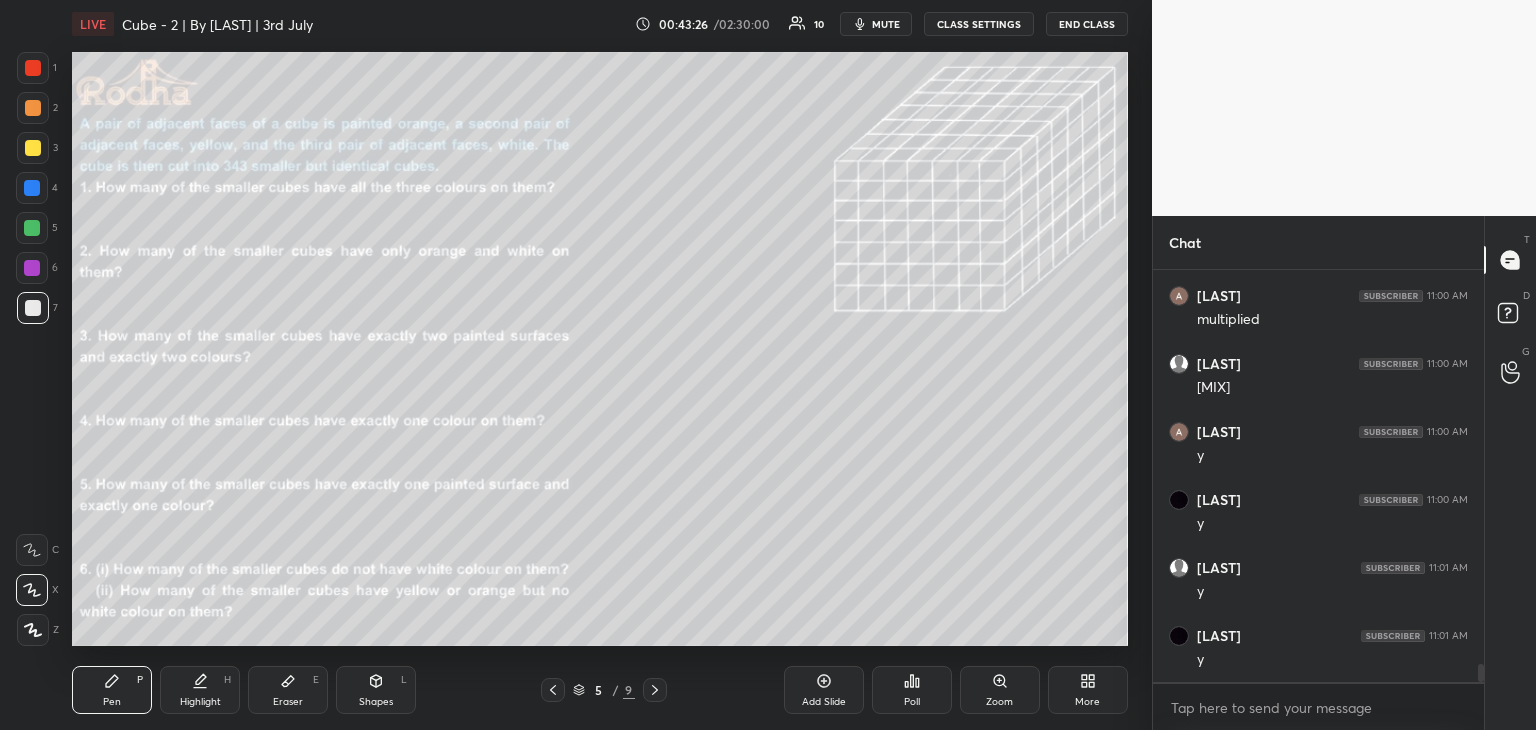 click at bounding box center [655, 690] 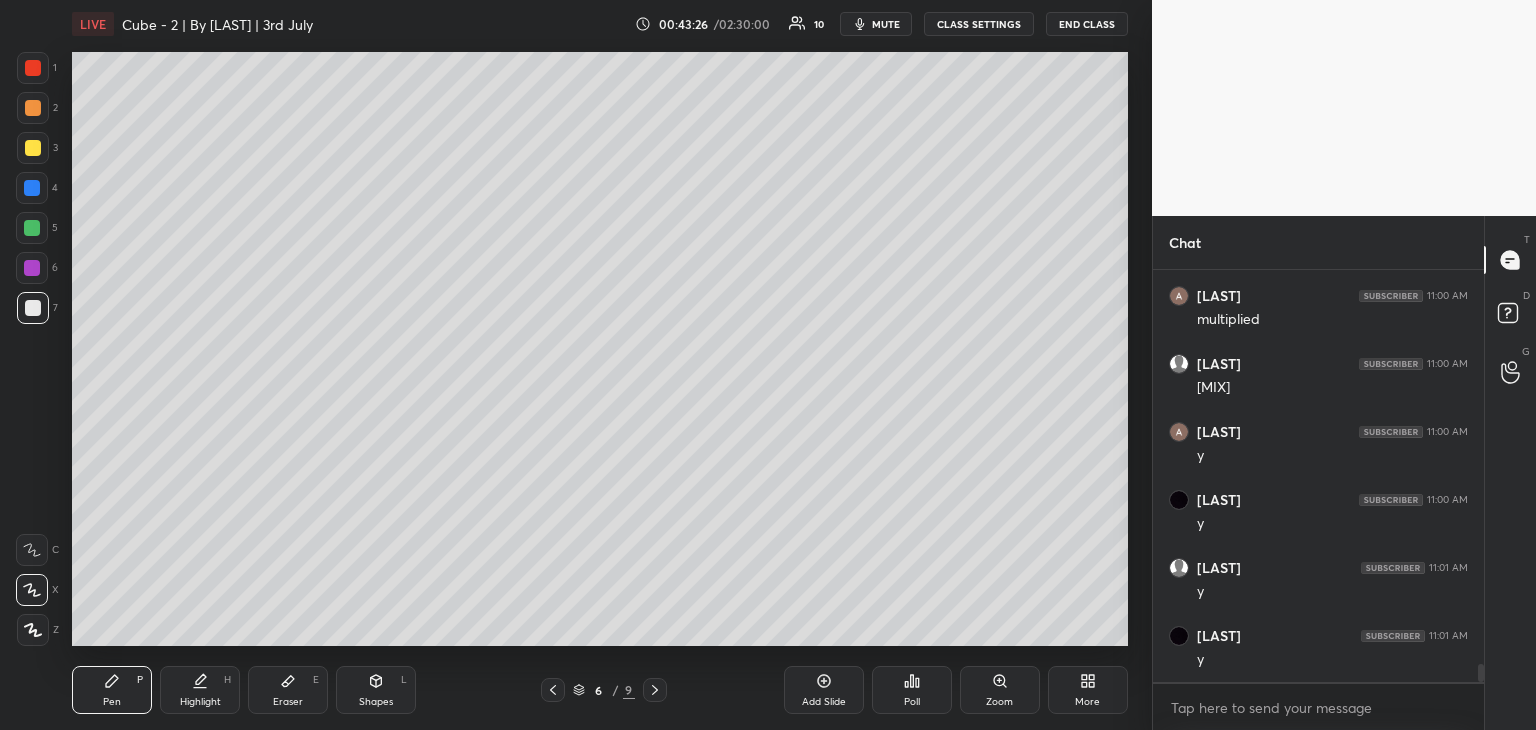drag, startPoint x: 659, startPoint y: 690, endPoint x: 672, endPoint y: 685, distance: 13.928389 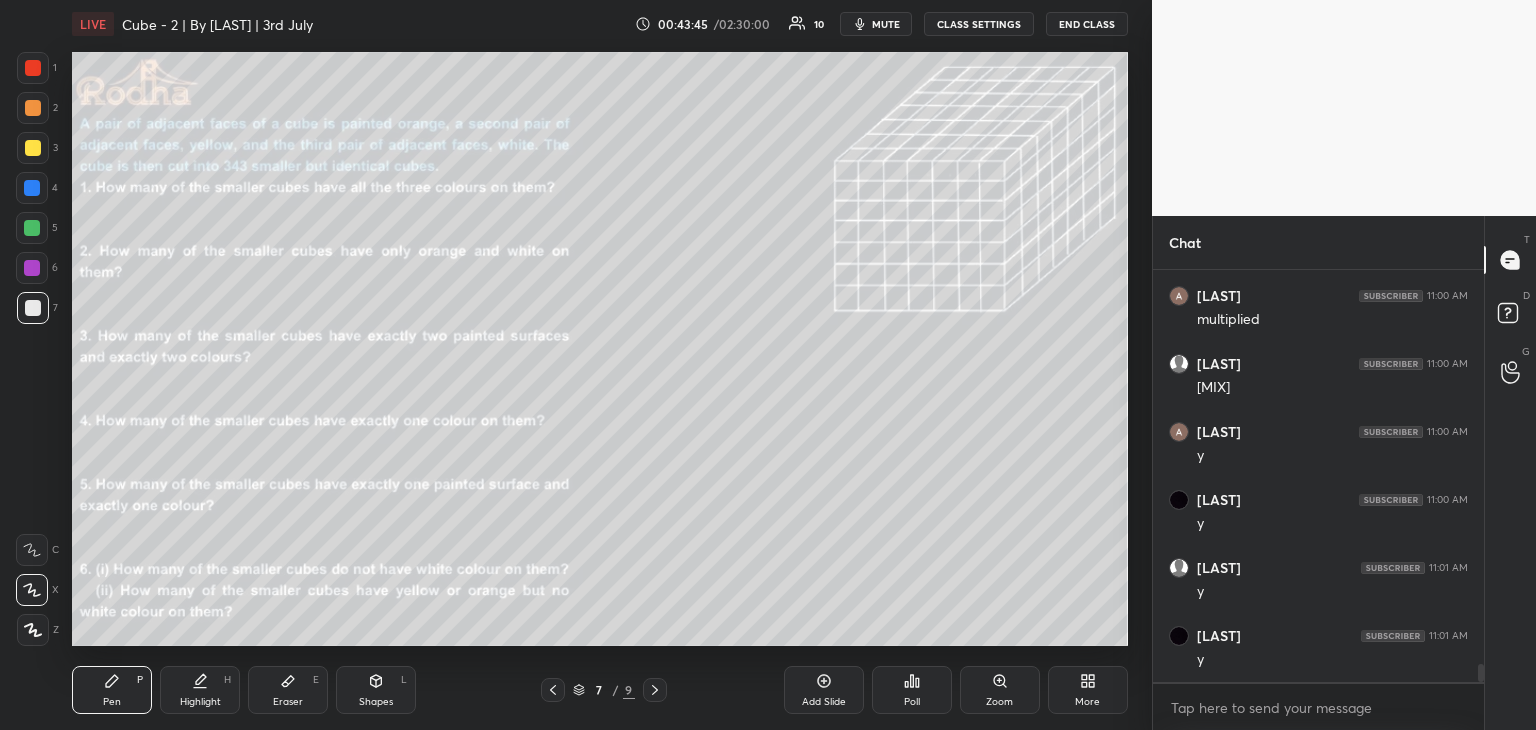 click 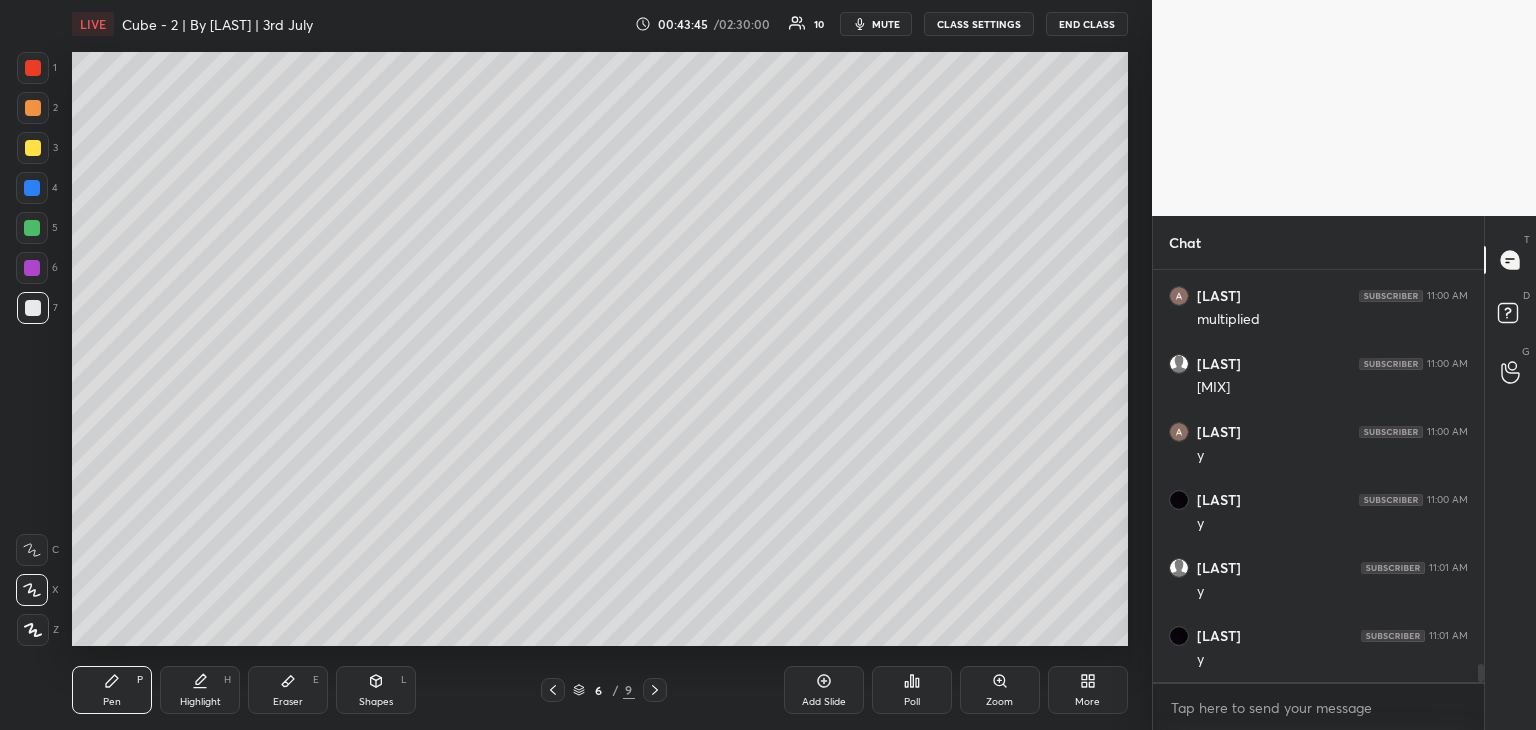 scroll, scrollTop: 9080, scrollLeft: 0, axis: vertical 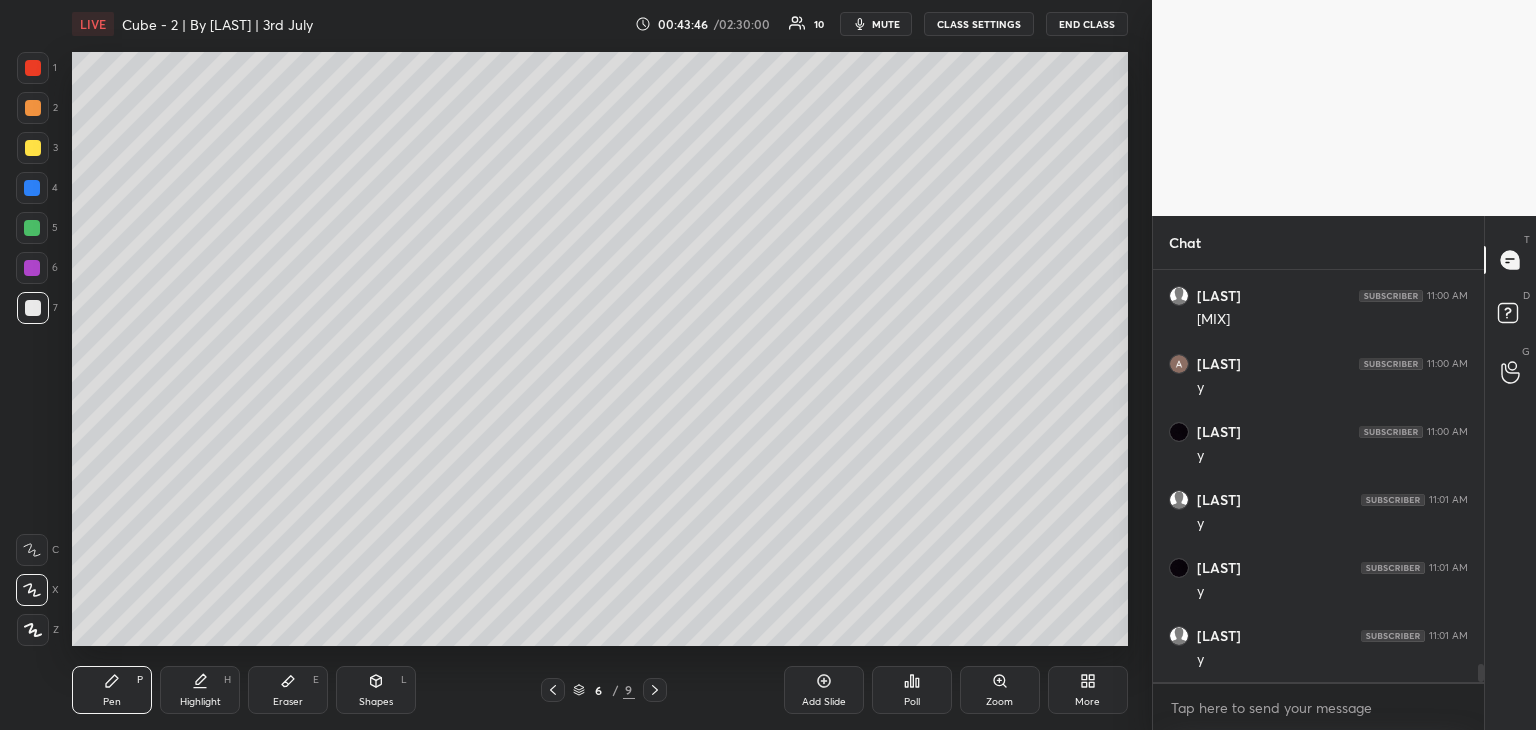 click 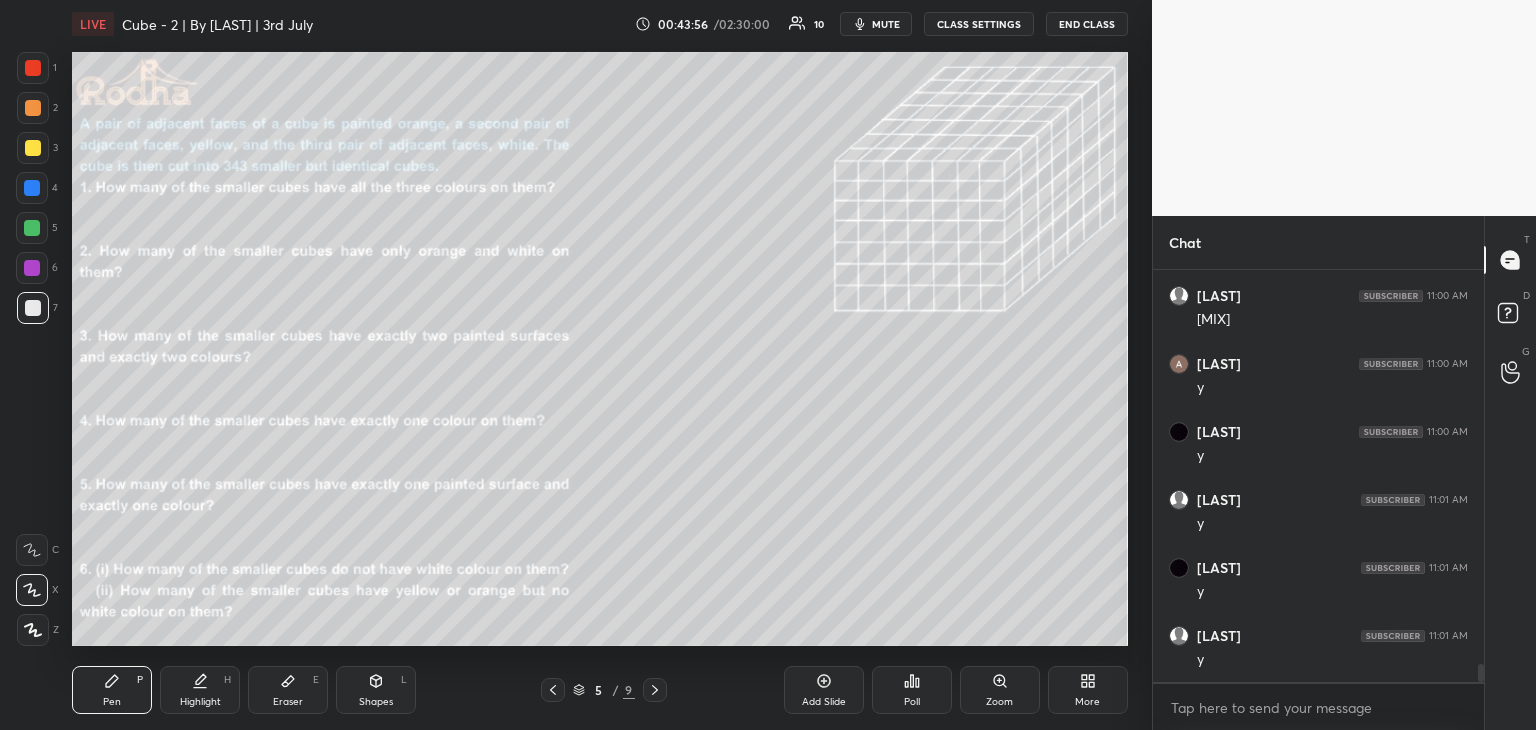 click 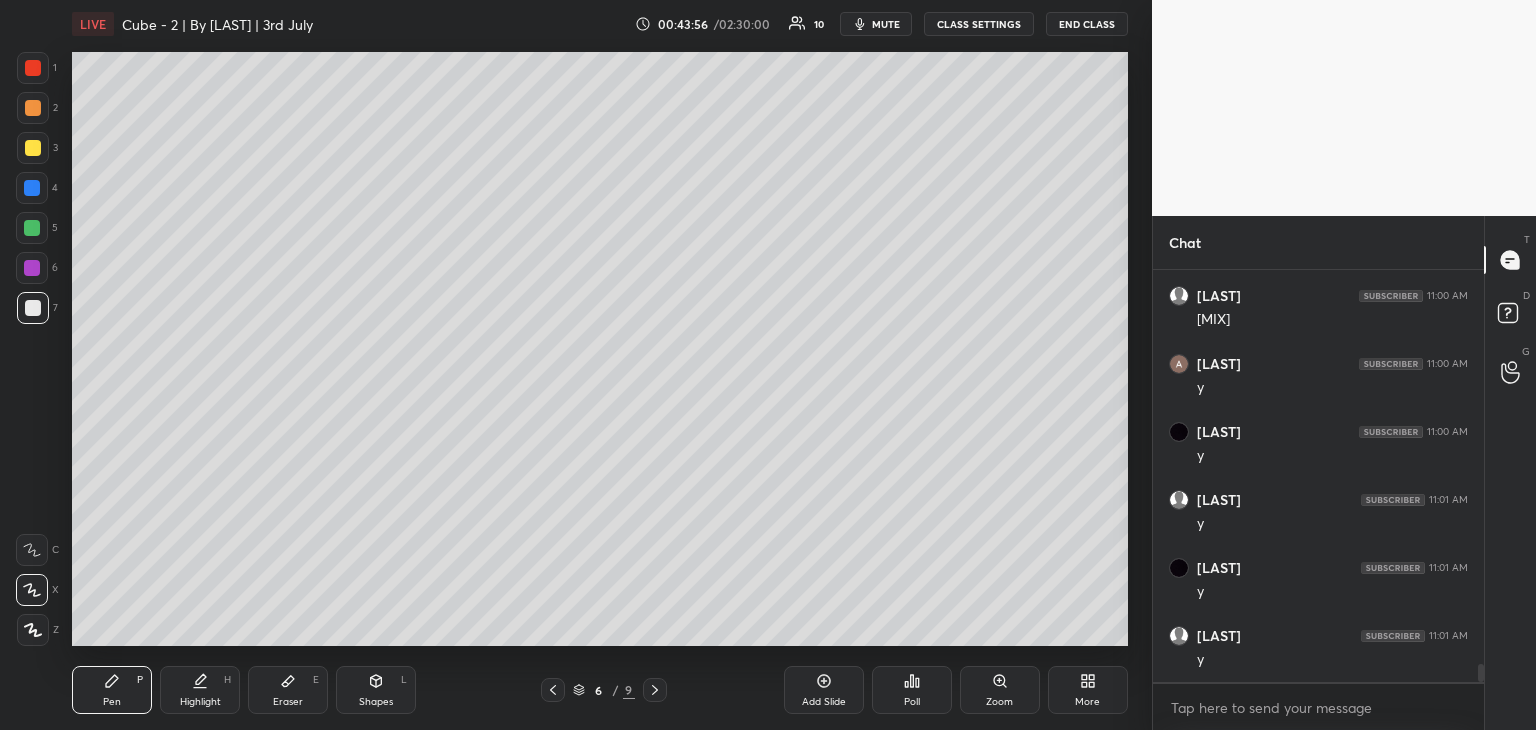 scroll, scrollTop: 9148, scrollLeft: 0, axis: vertical 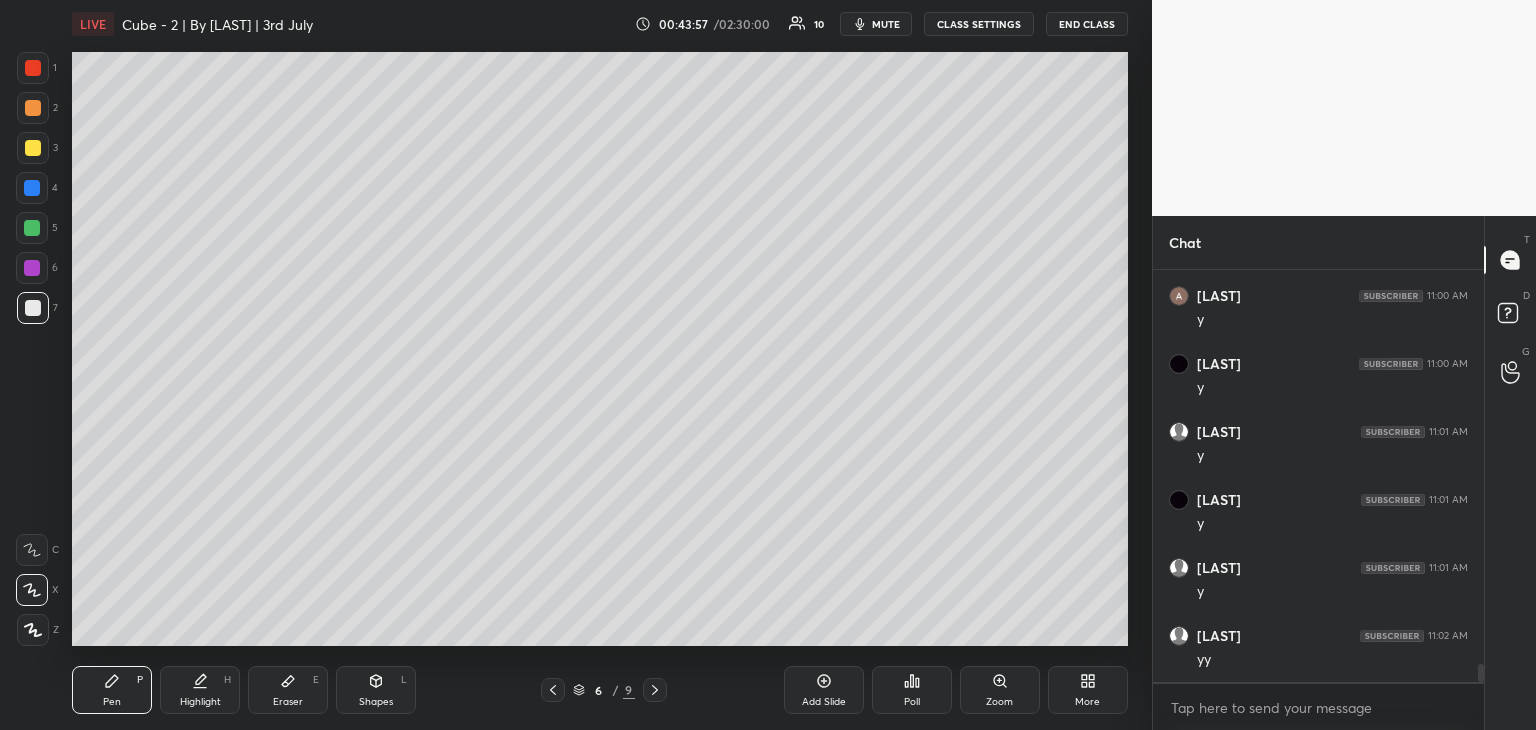 drag, startPoint x: 654, startPoint y: 695, endPoint x: 665, endPoint y: 691, distance: 11.7046995 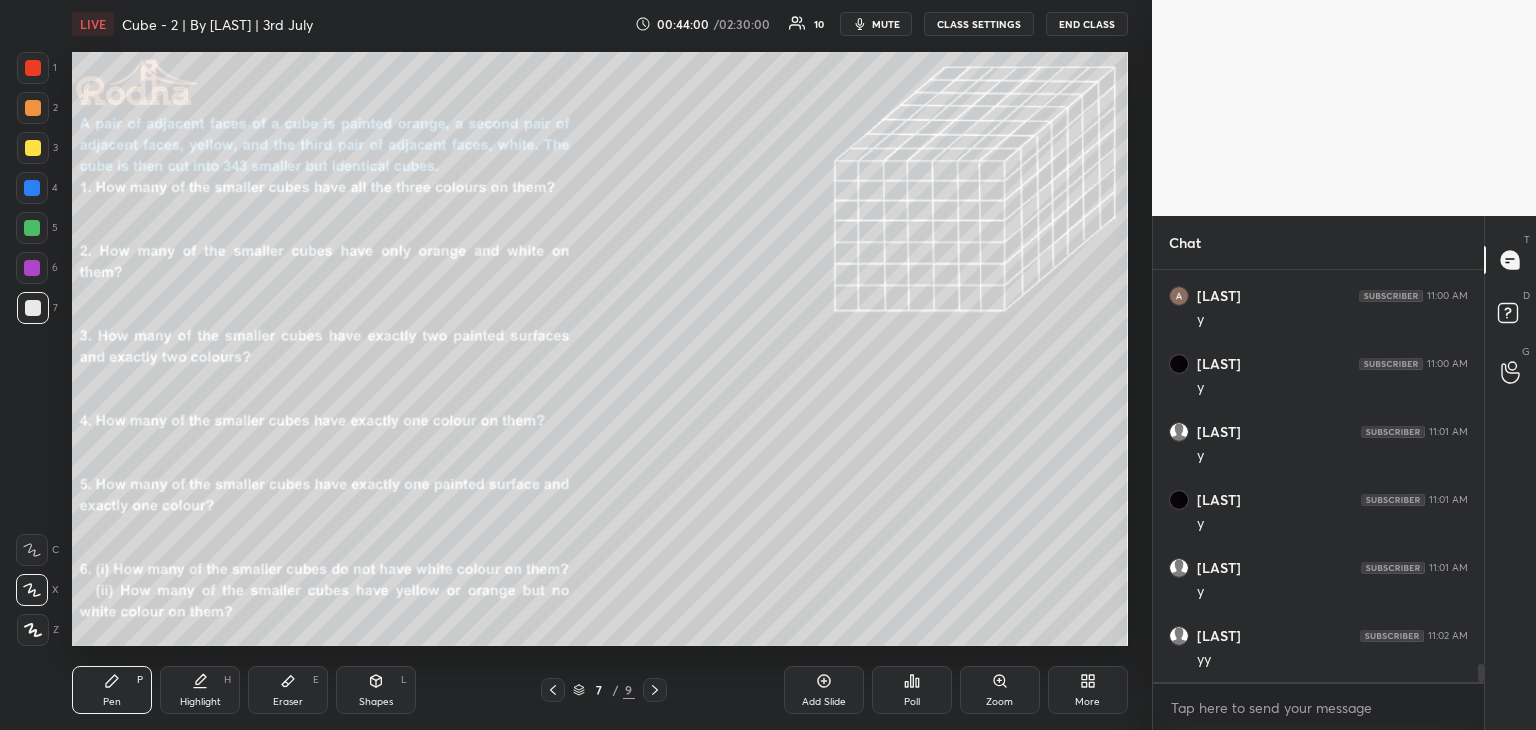 click 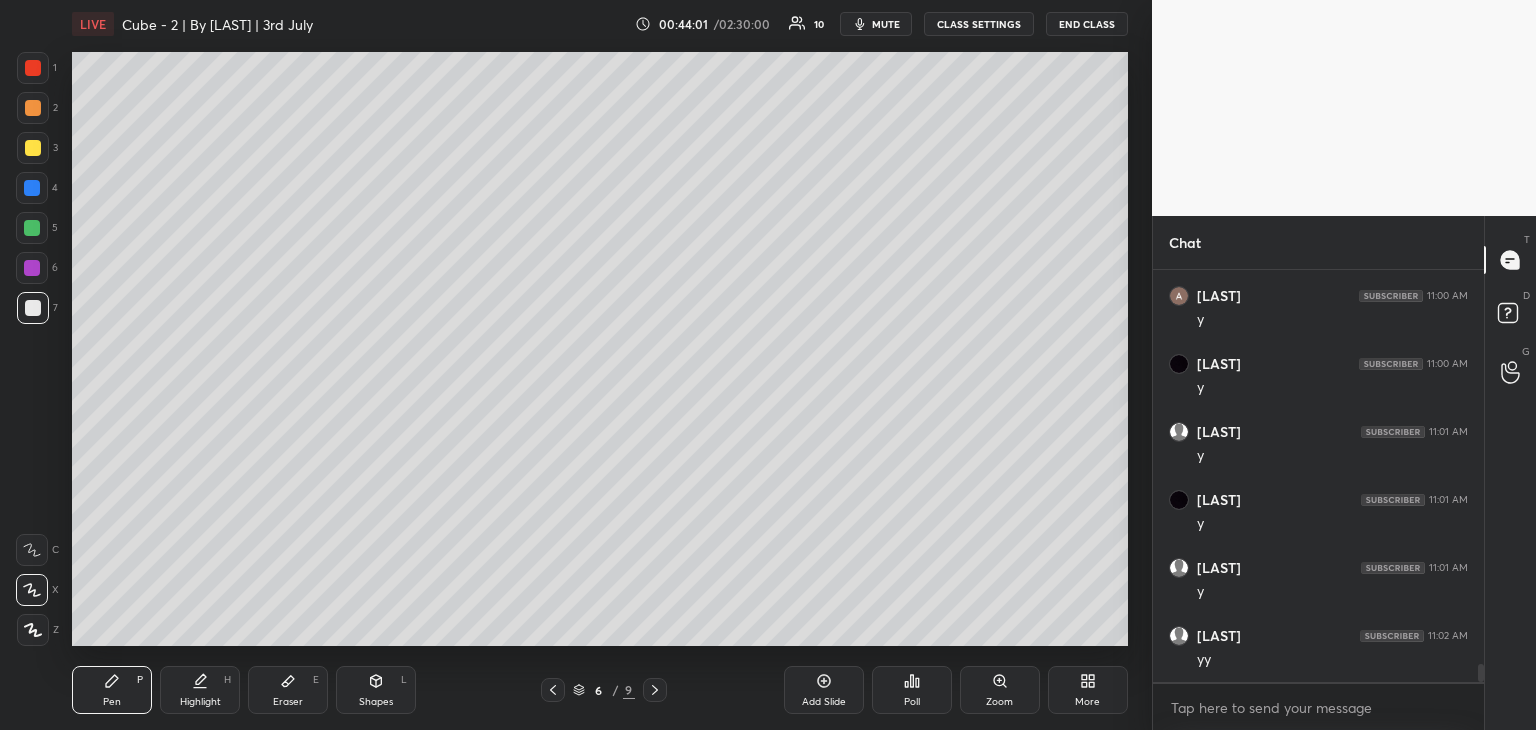 click 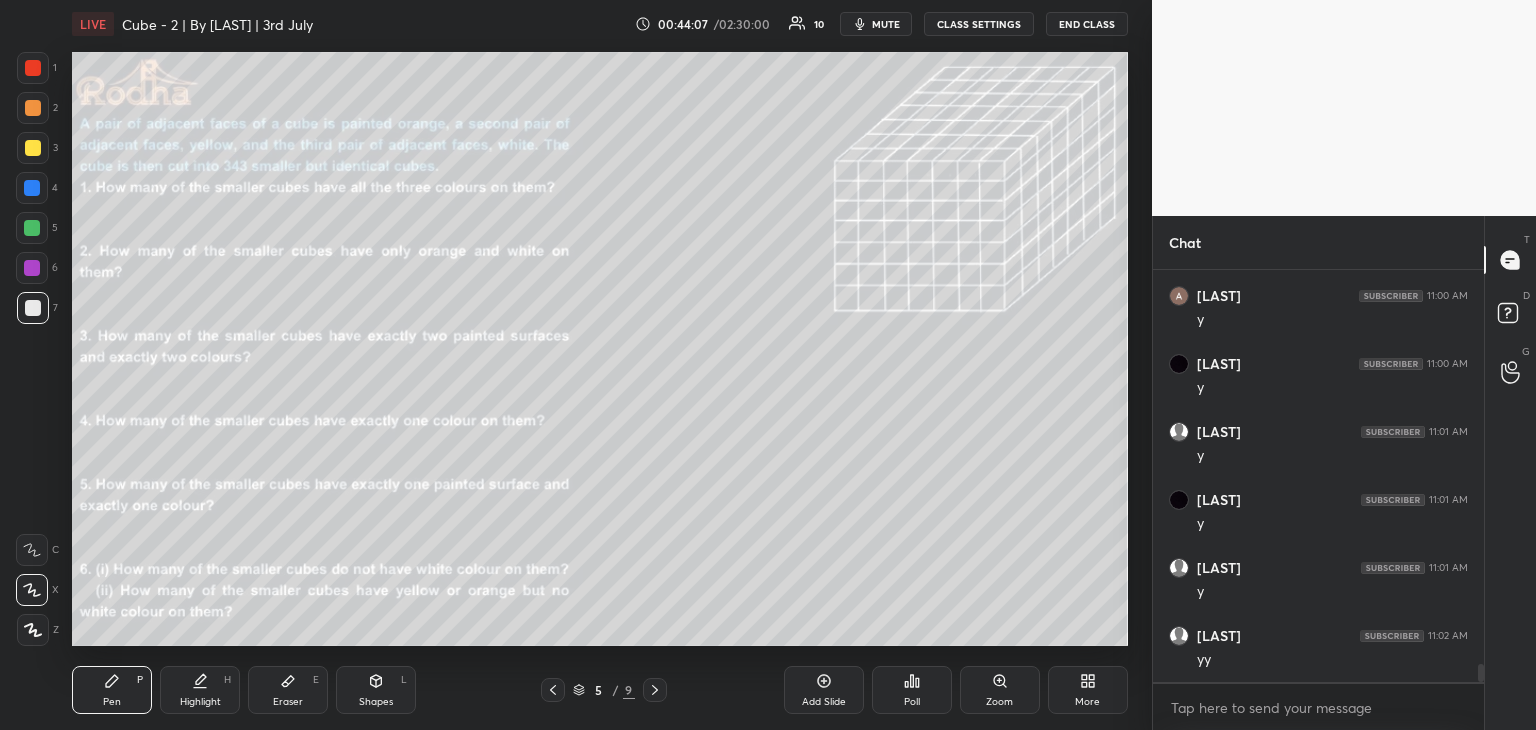 click 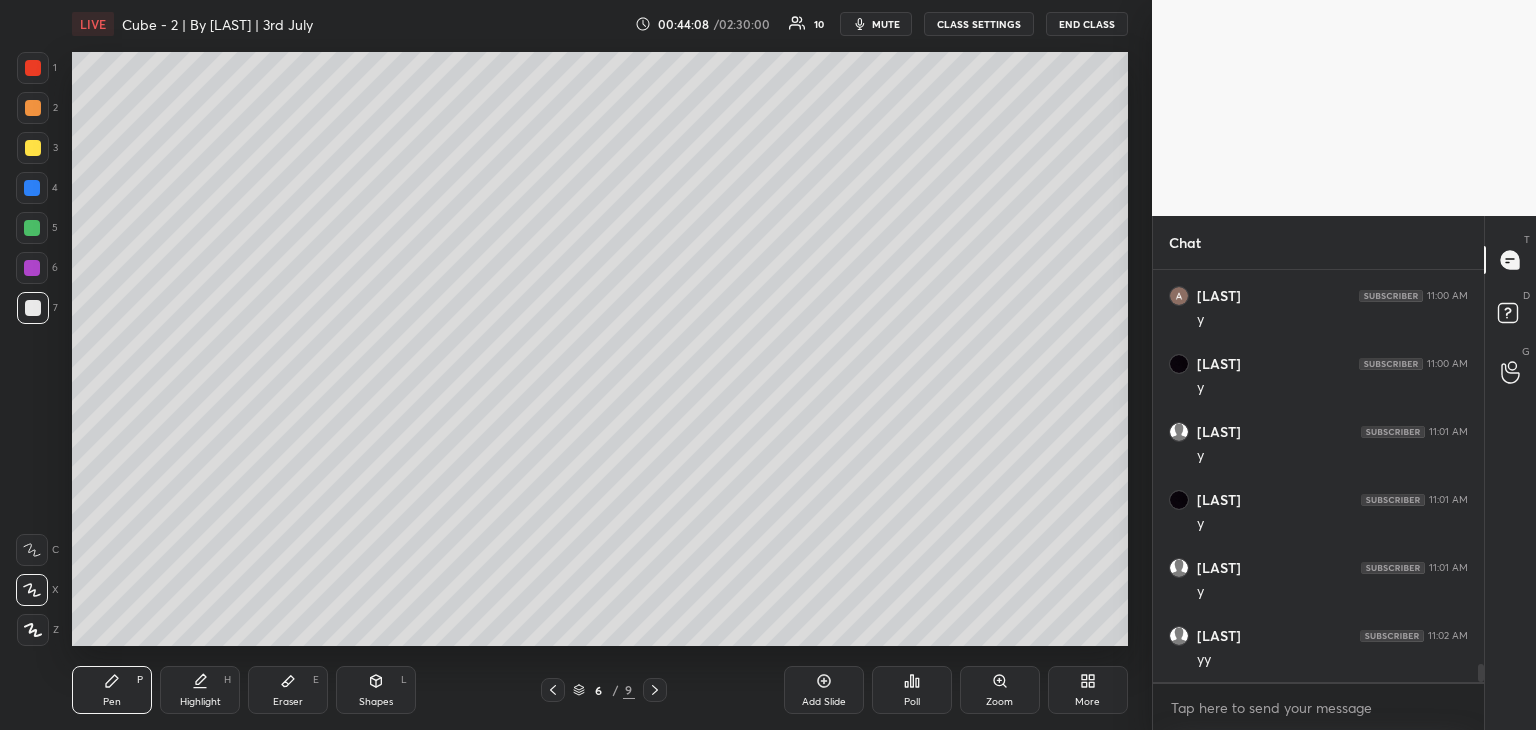 click at bounding box center (655, 690) 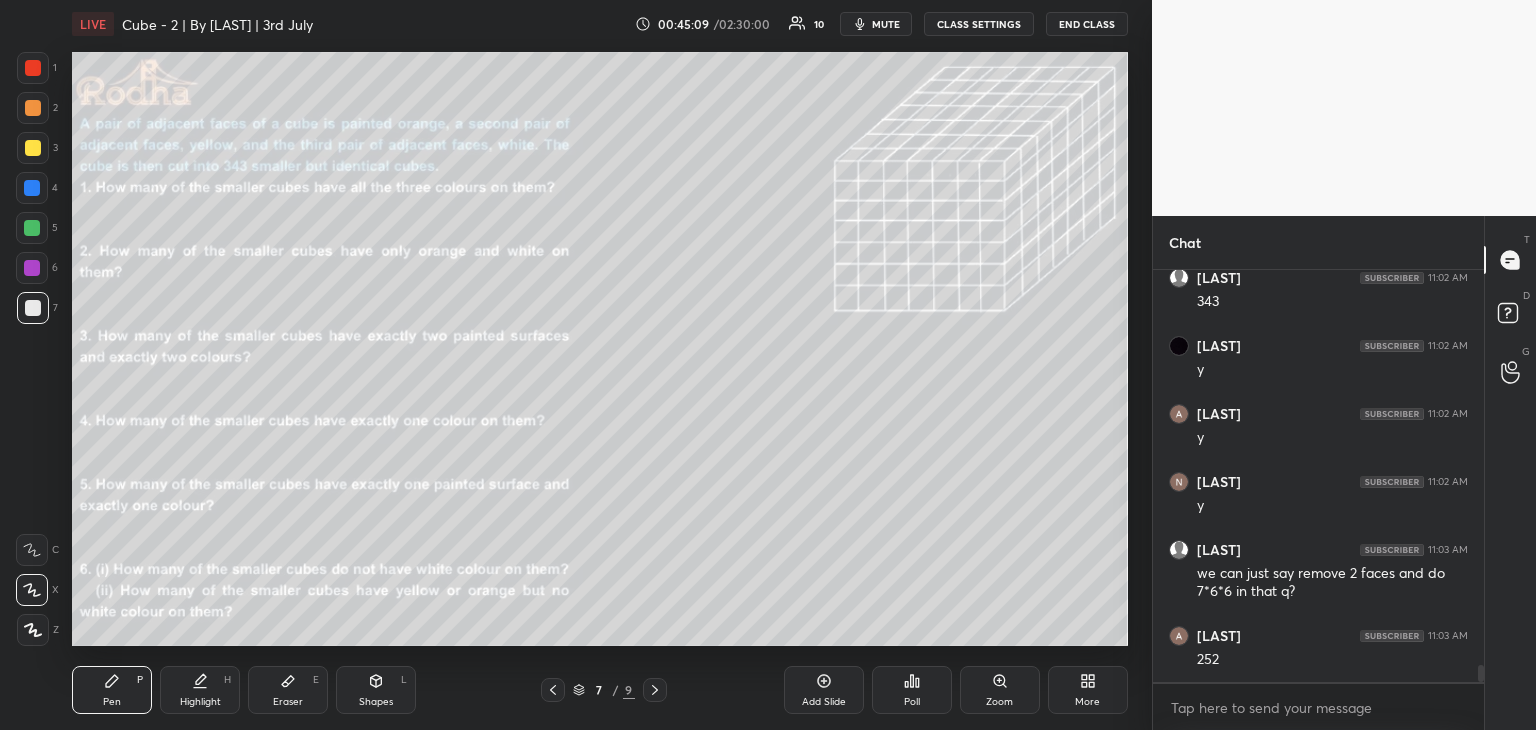 scroll, scrollTop: 9662, scrollLeft: 0, axis: vertical 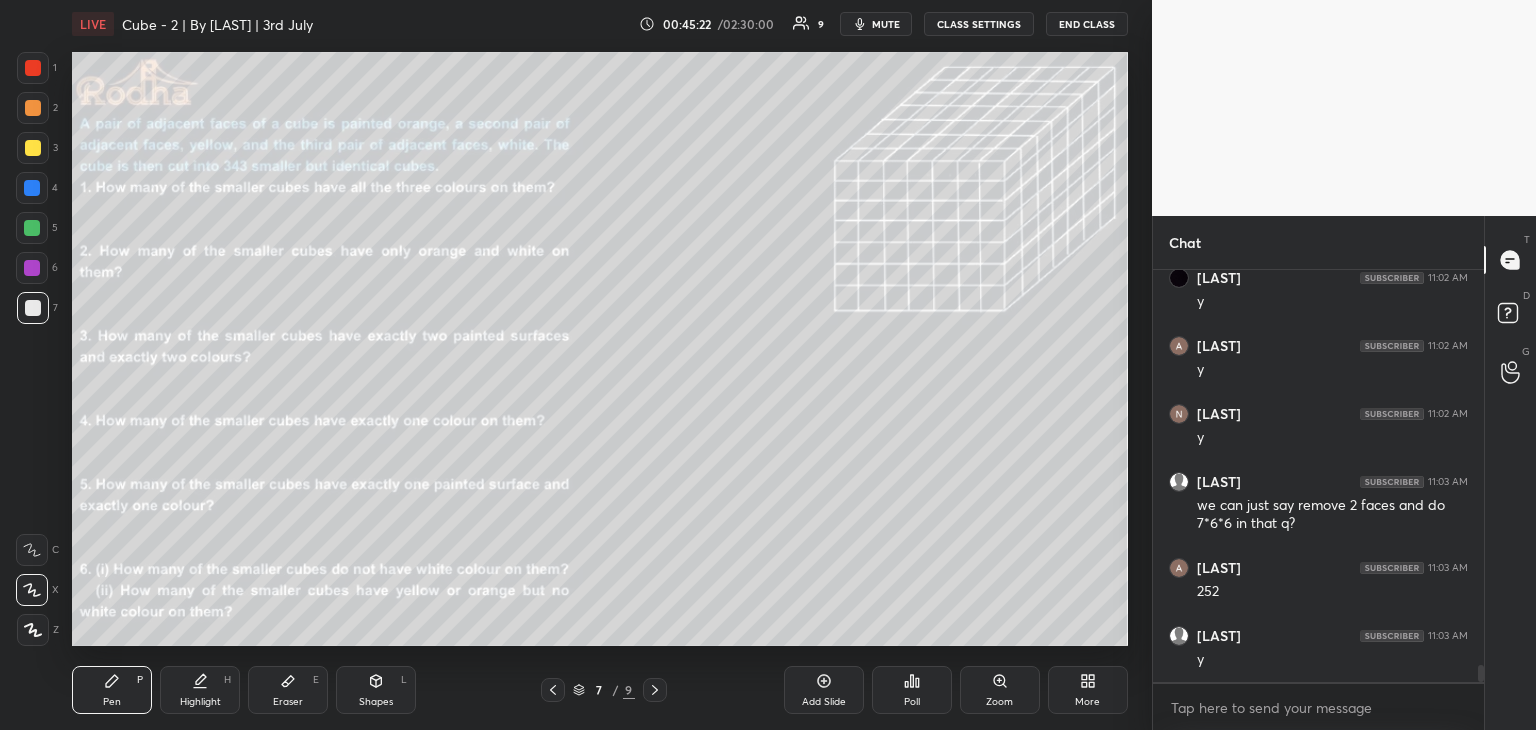 drag, startPoint x: 548, startPoint y: 693, endPoint x: 562, endPoint y: 681, distance: 18.439089 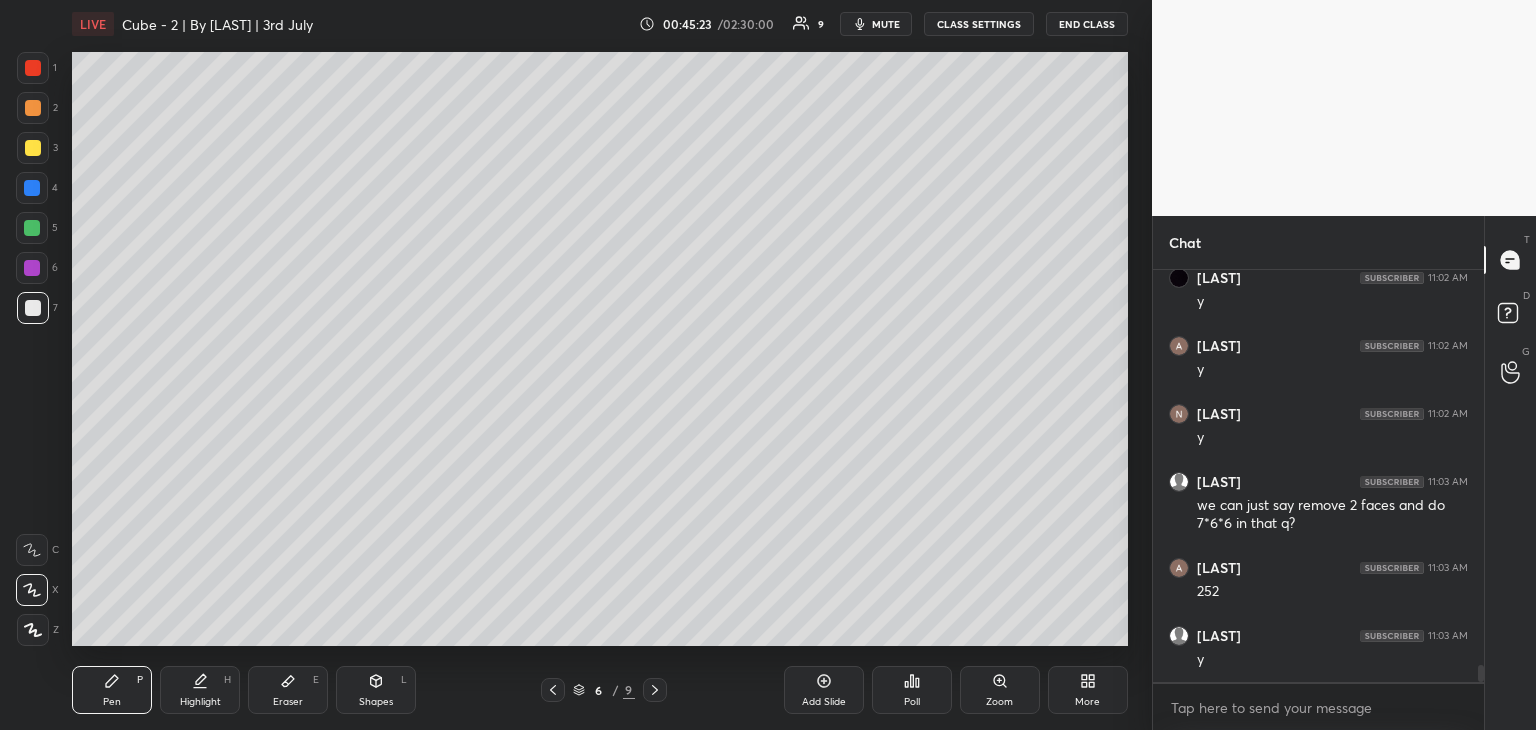 drag, startPoint x: 649, startPoint y: 690, endPoint x: 656, endPoint y: 681, distance: 11.401754 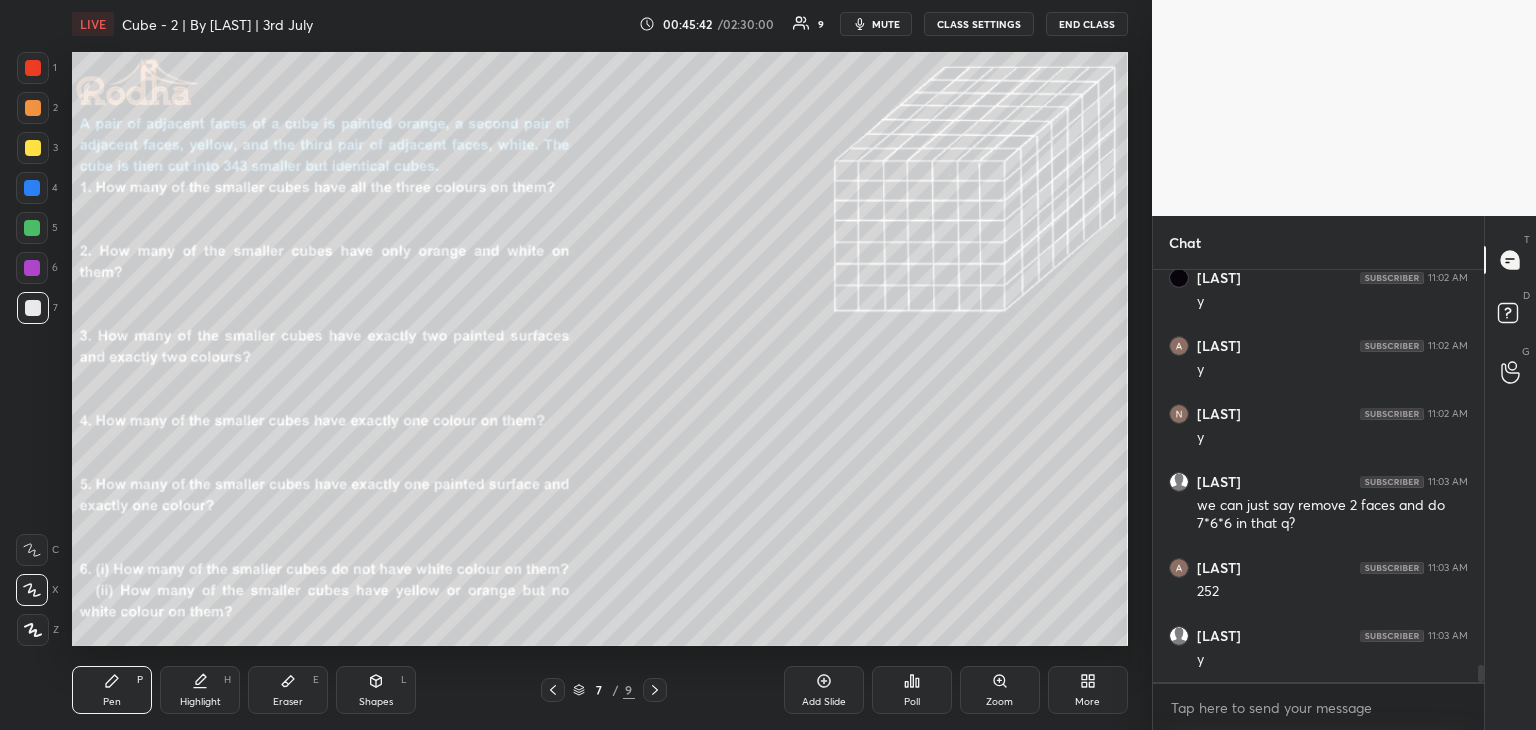 scroll, scrollTop: 9682, scrollLeft: 0, axis: vertical 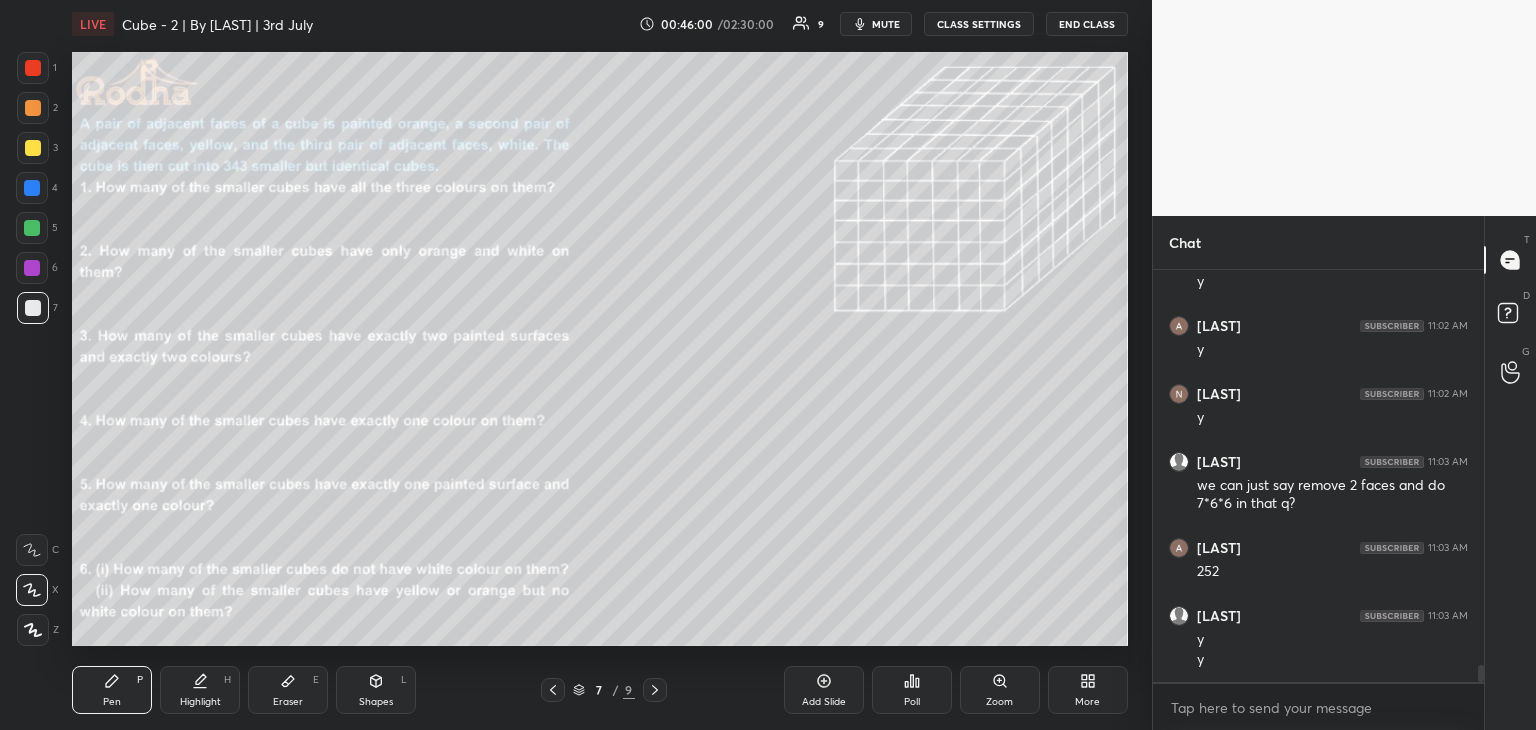 drag, startPoint x: 268, startPoint y: 691, endPoint x: 307, endPoint y: 663, distance: 48.010414 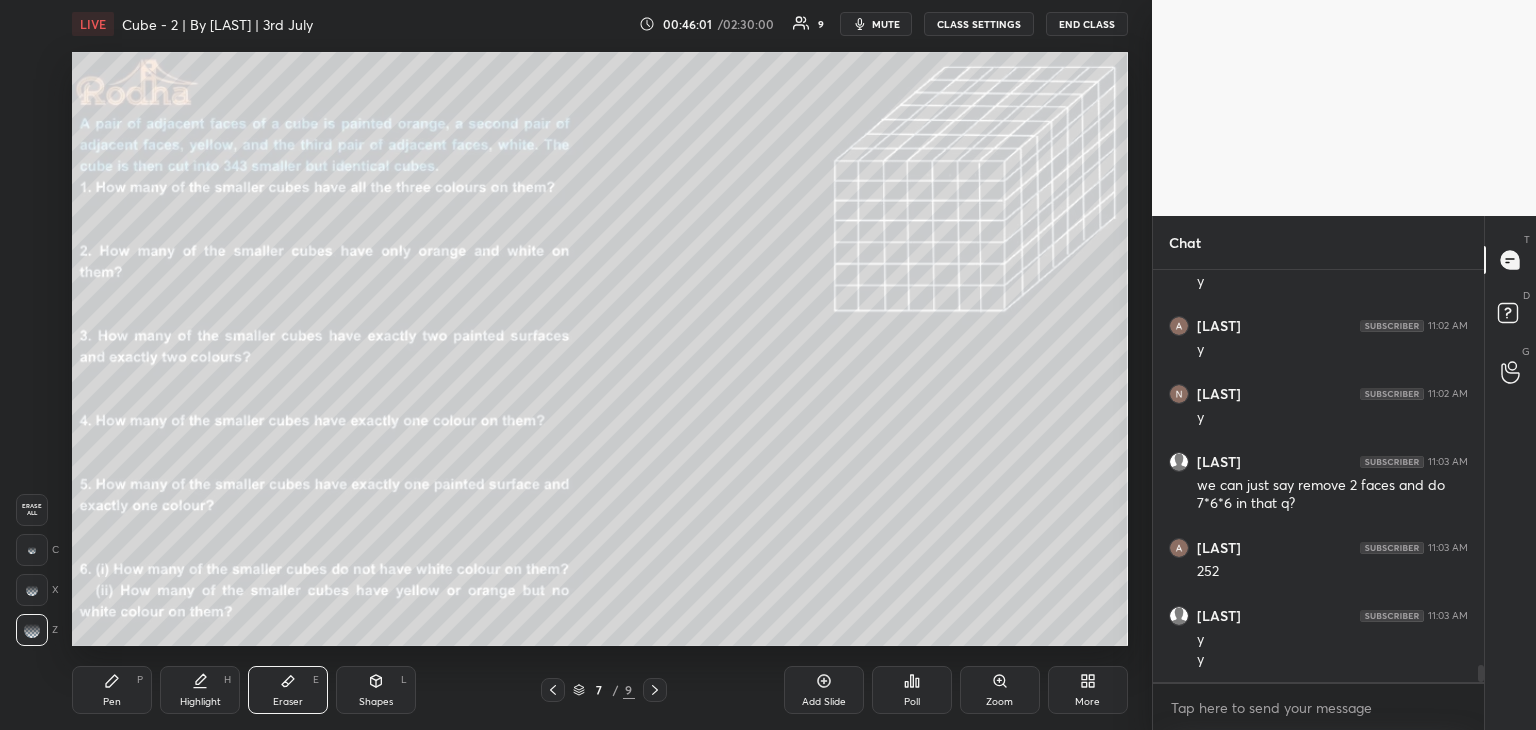 drag, startPoint x: 120, startPoint y: 696, endPoint x: 204, endPoint y: 657, distance: 92.61209 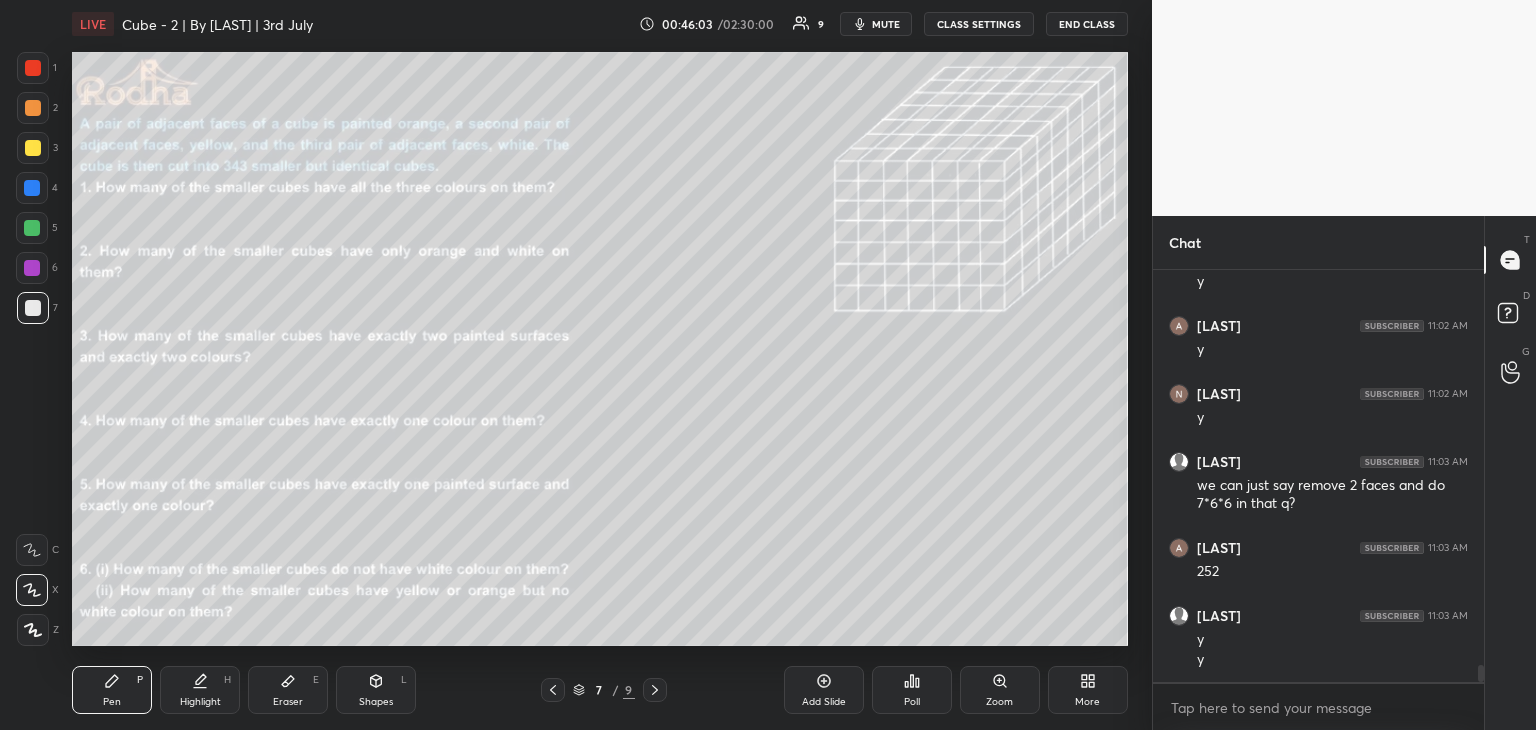 drag, startPoint x: 281, startPoint y: 689, endPoint x: 322, endPoint y: 661, distance: 49.648766 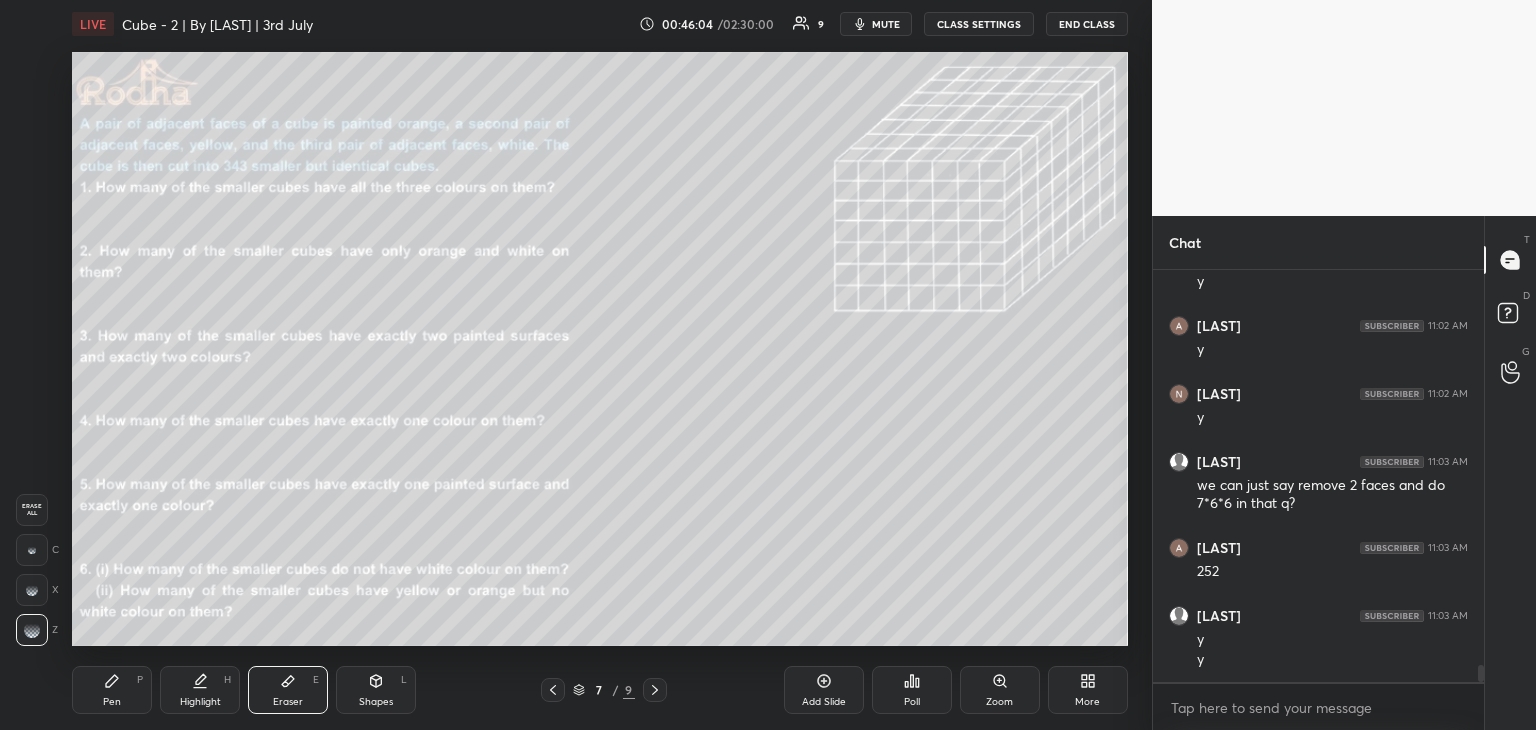 scroll, scrollTop: 9750, scrollLeft: 0, axis: vertical 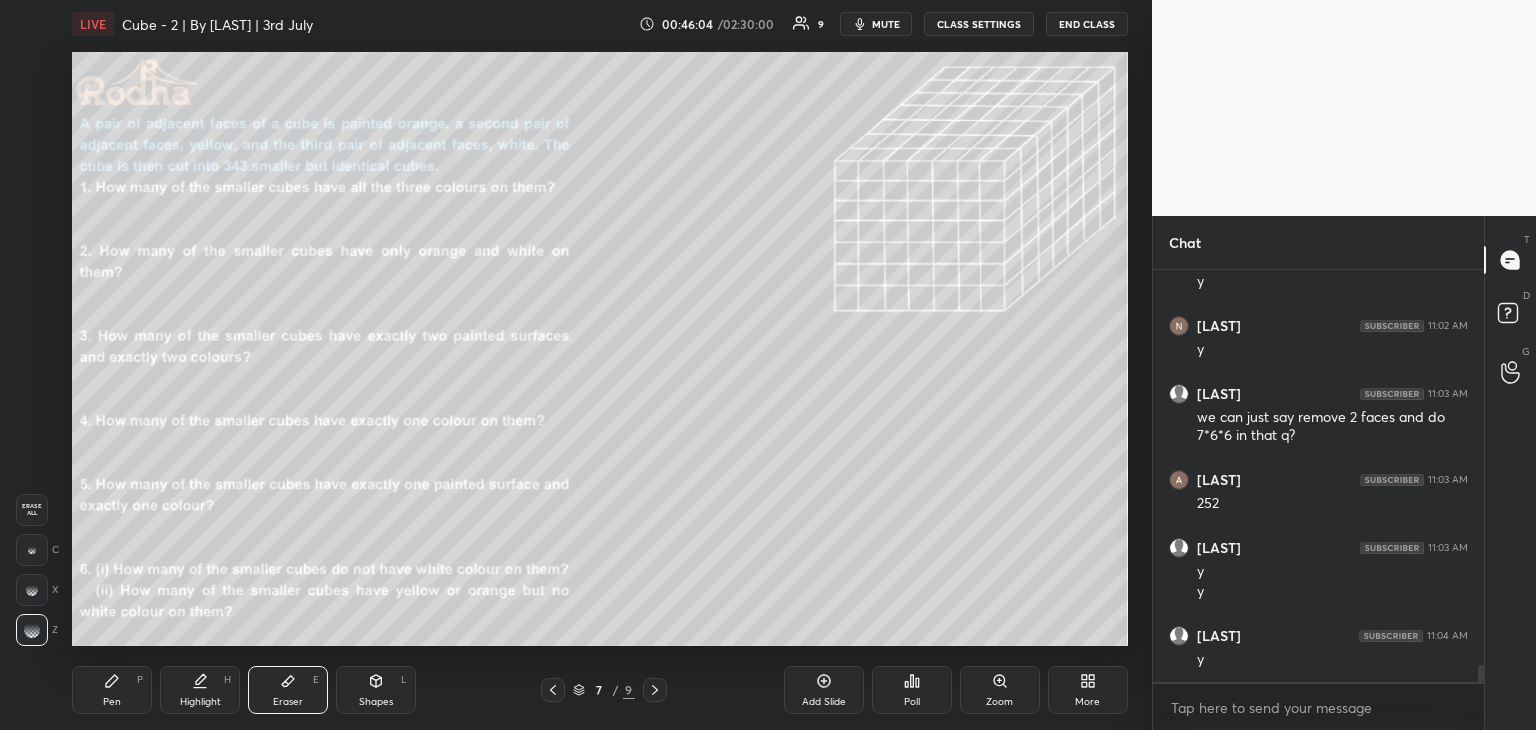 drag, startPoint x: 112, startPoint y: 698, endPoint x: 258, endPoint y: 656, distance: 151.92104 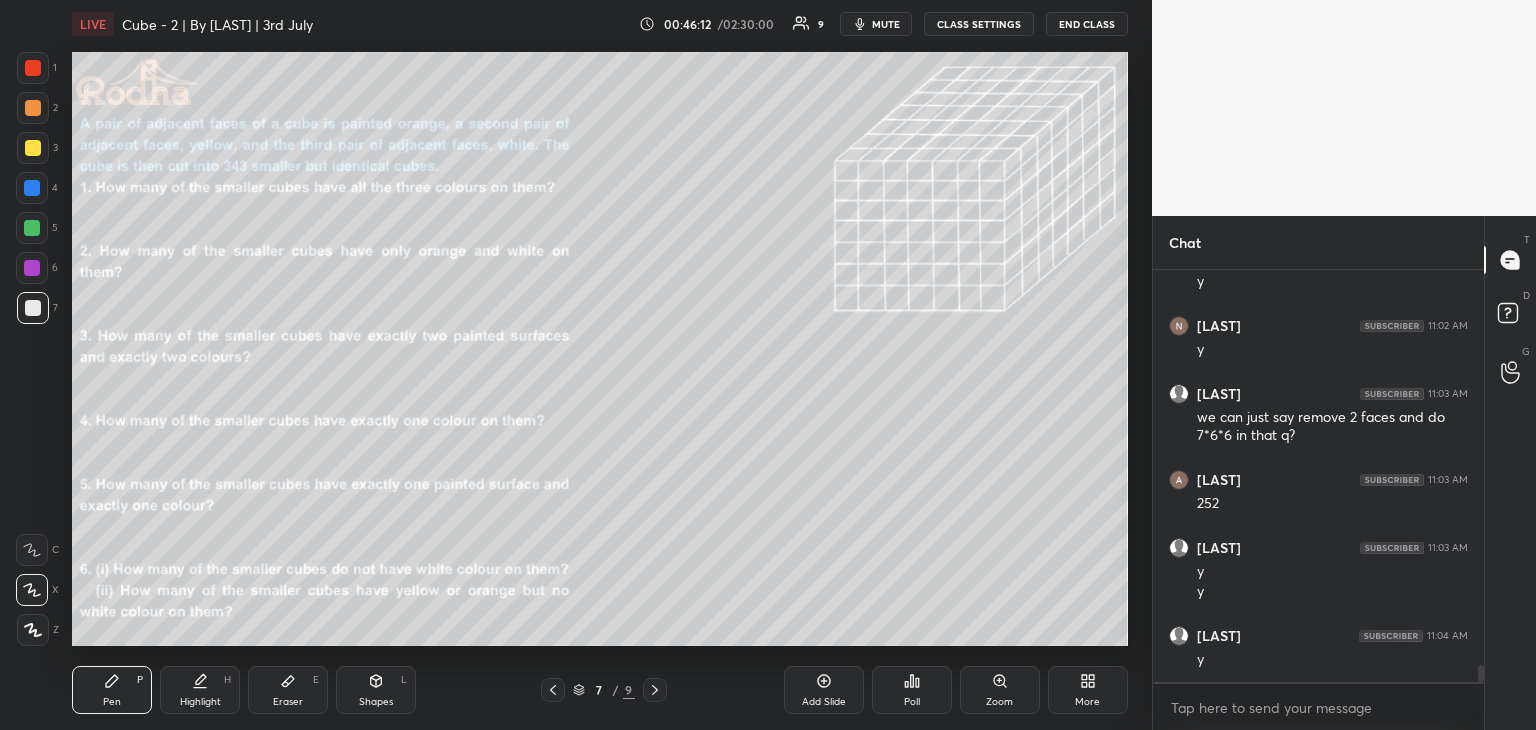 click at bounding box center (32, 228) 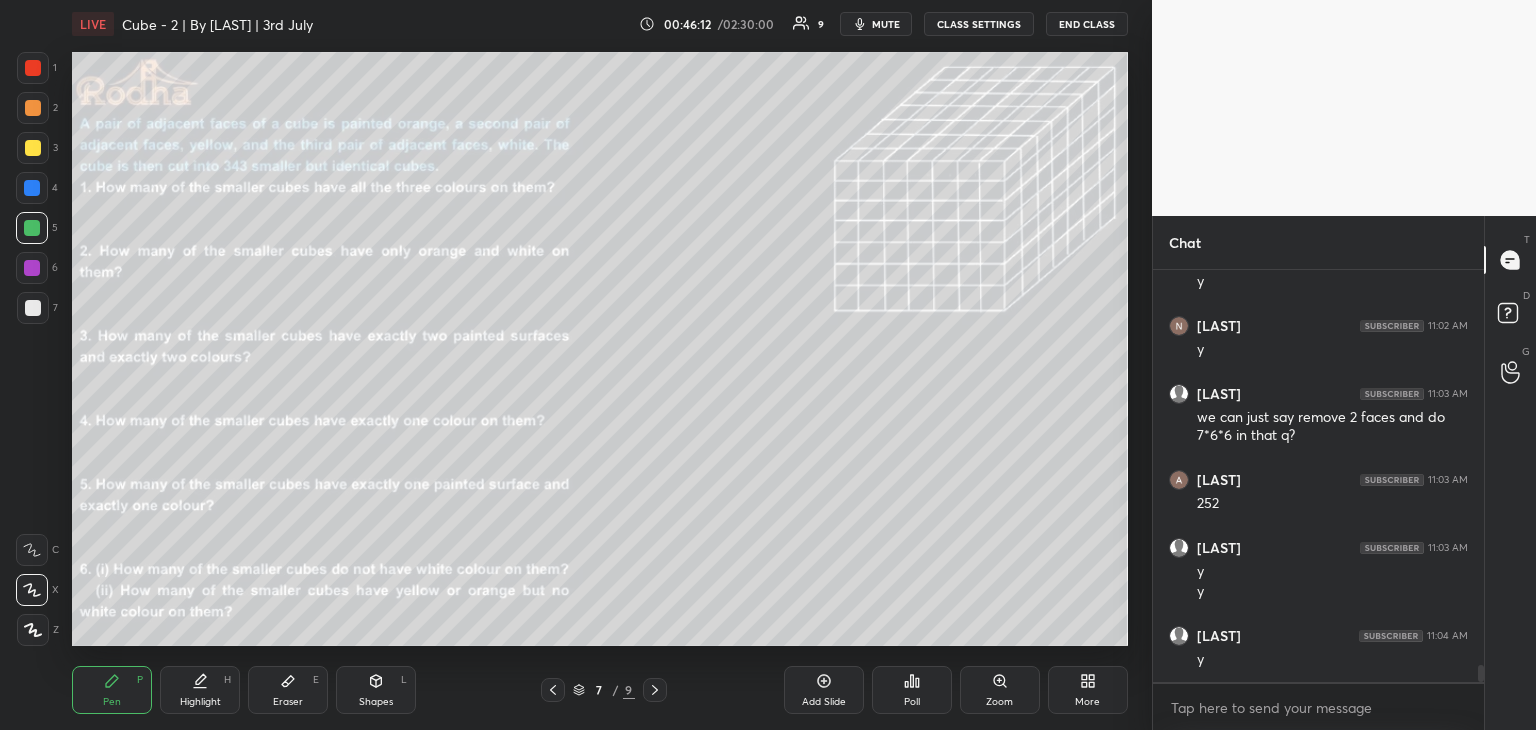 scroll, scrollTop: 9770, scrollLeft: 0, axis: vertical 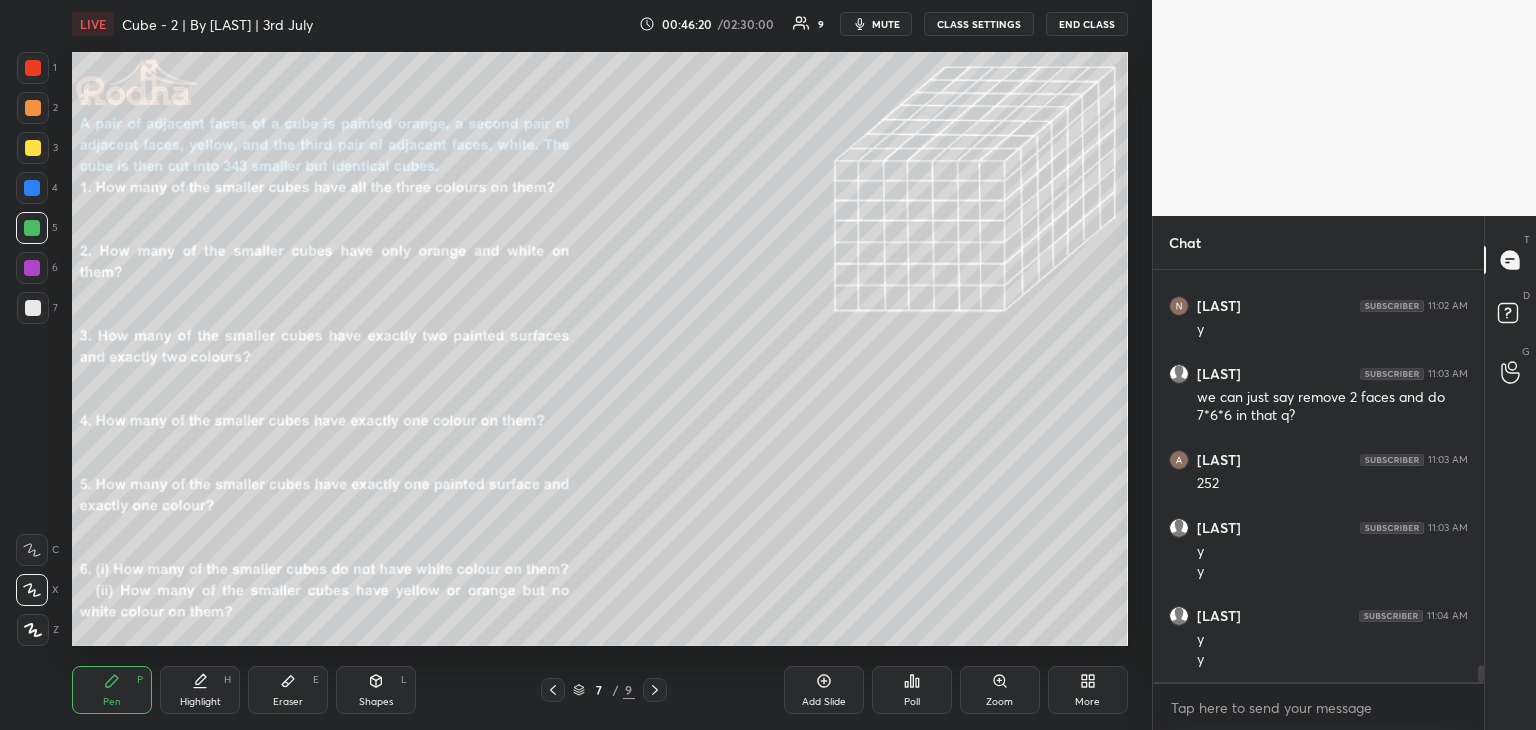 click 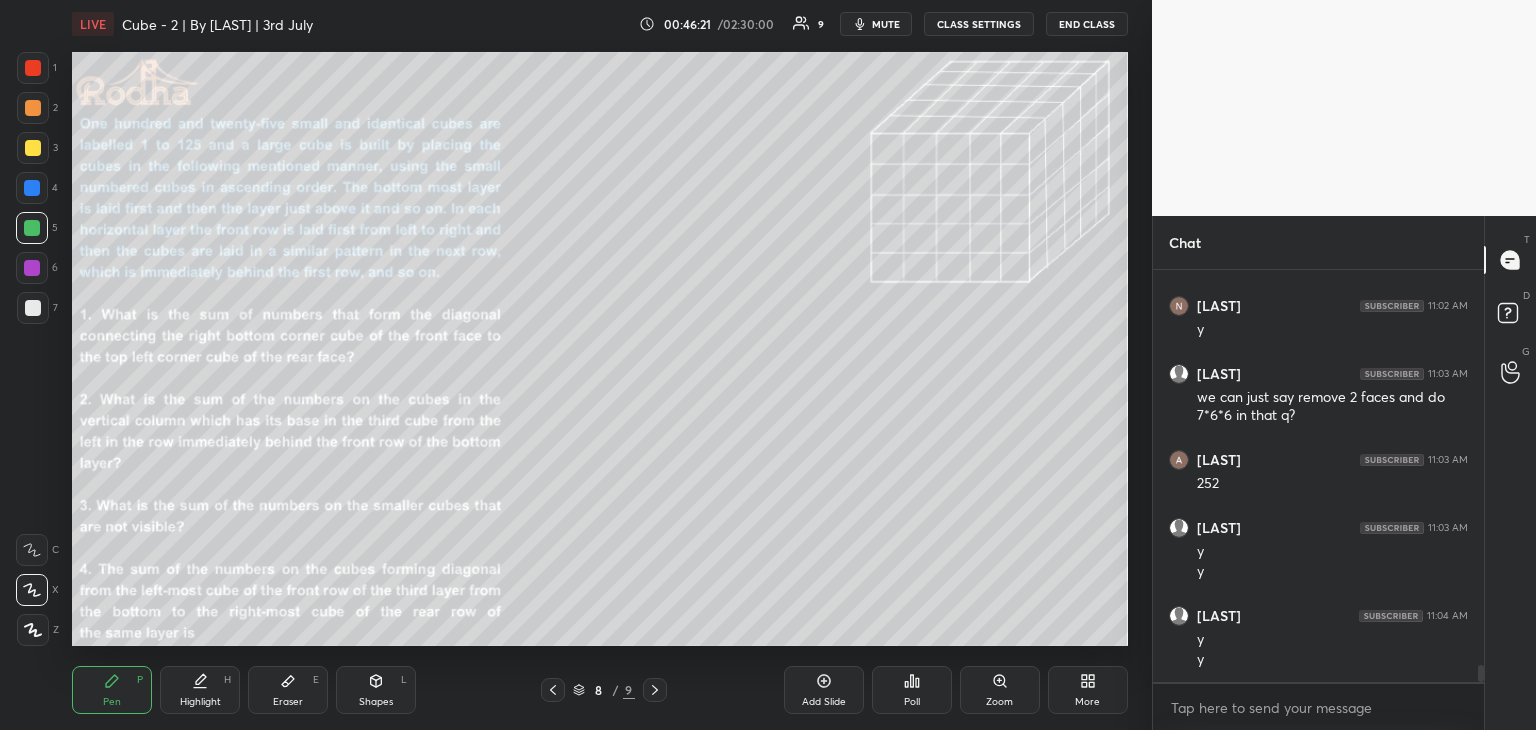 click 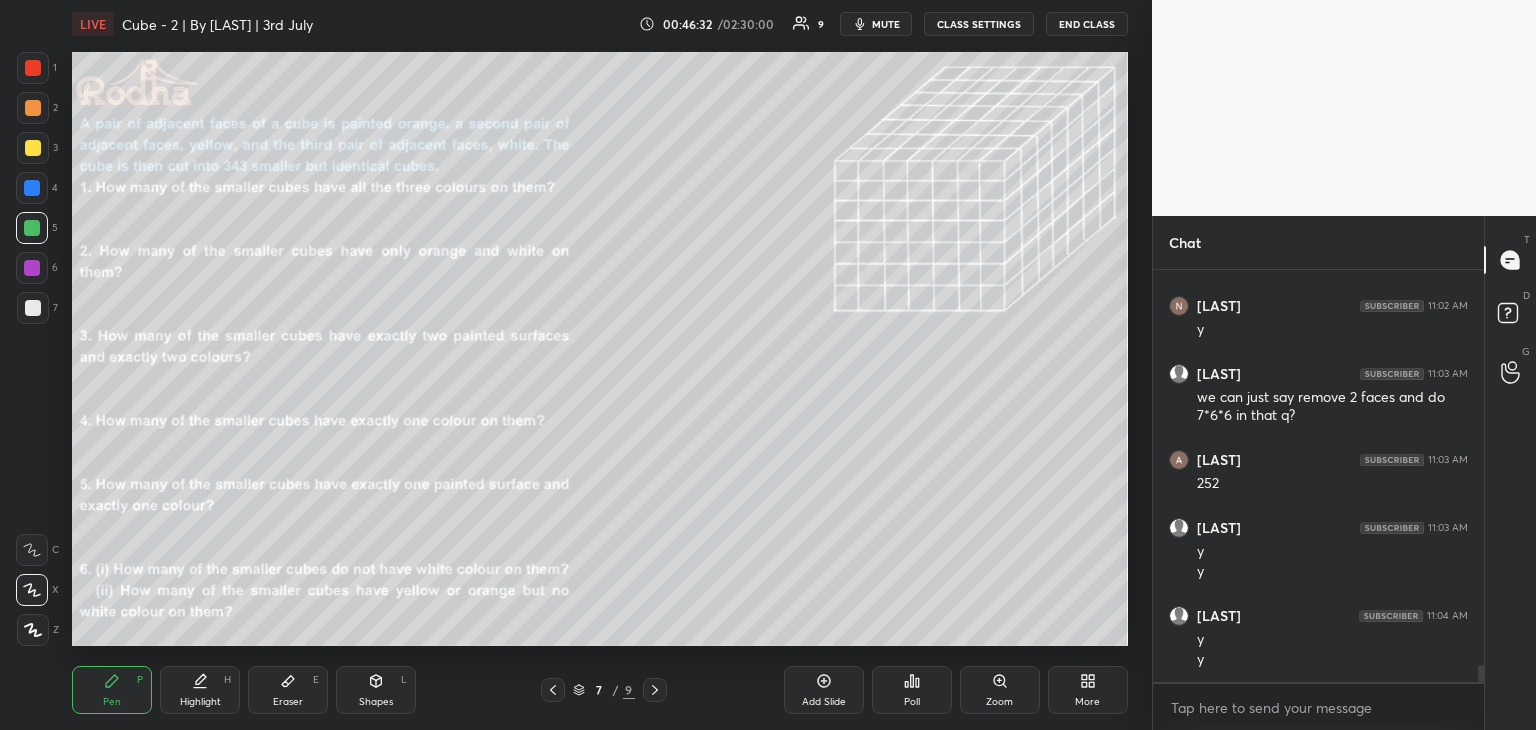 click on "Eraser" at bounding box center (288, 702) 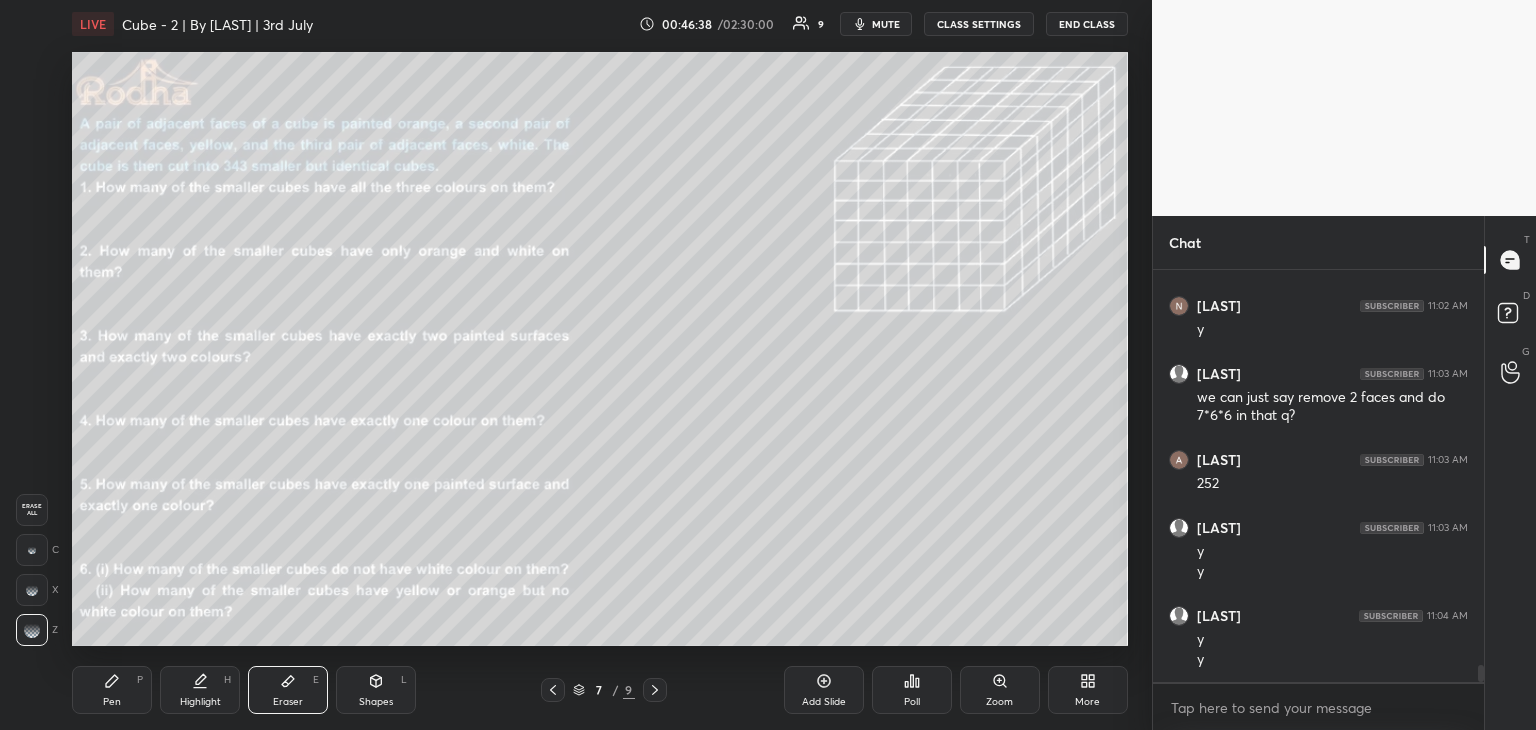 click 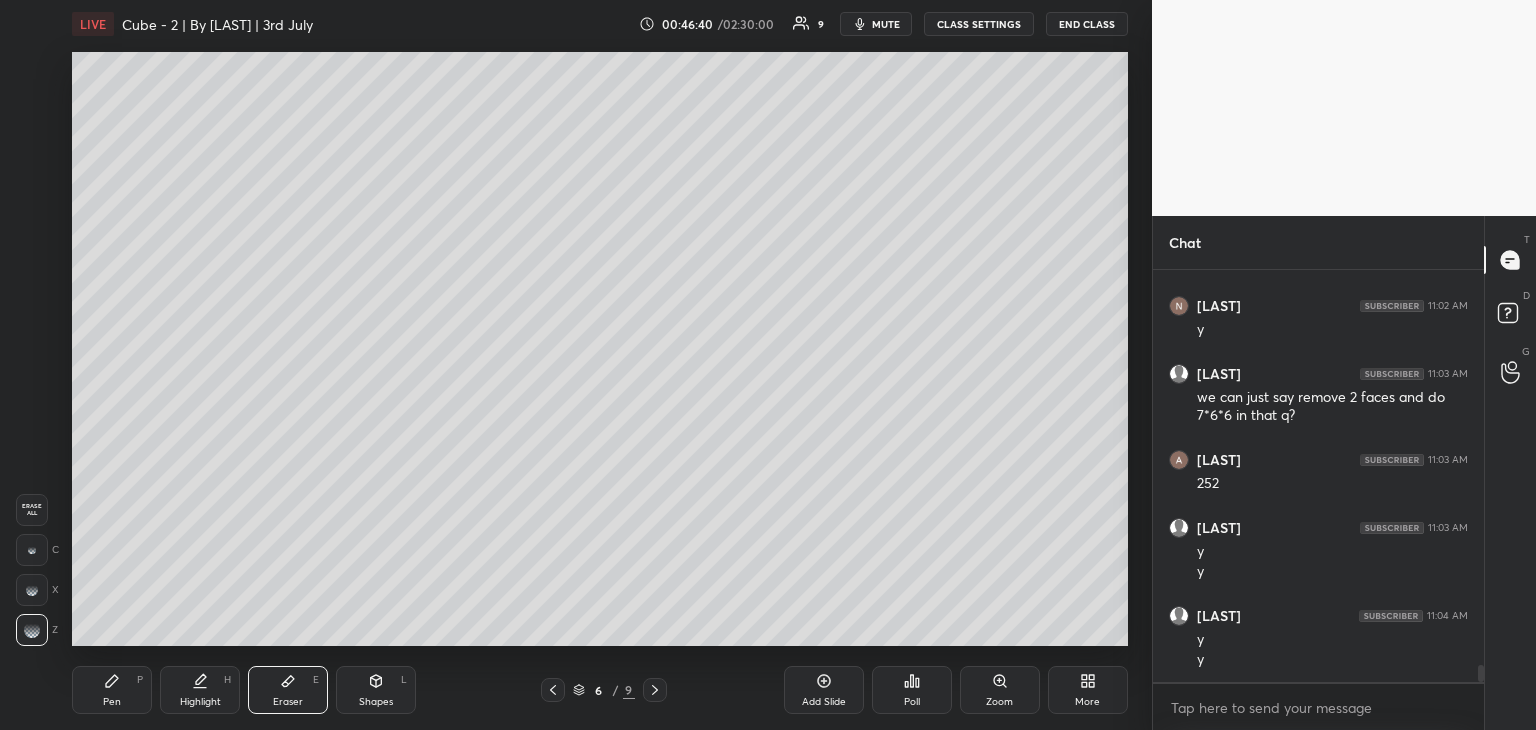 click 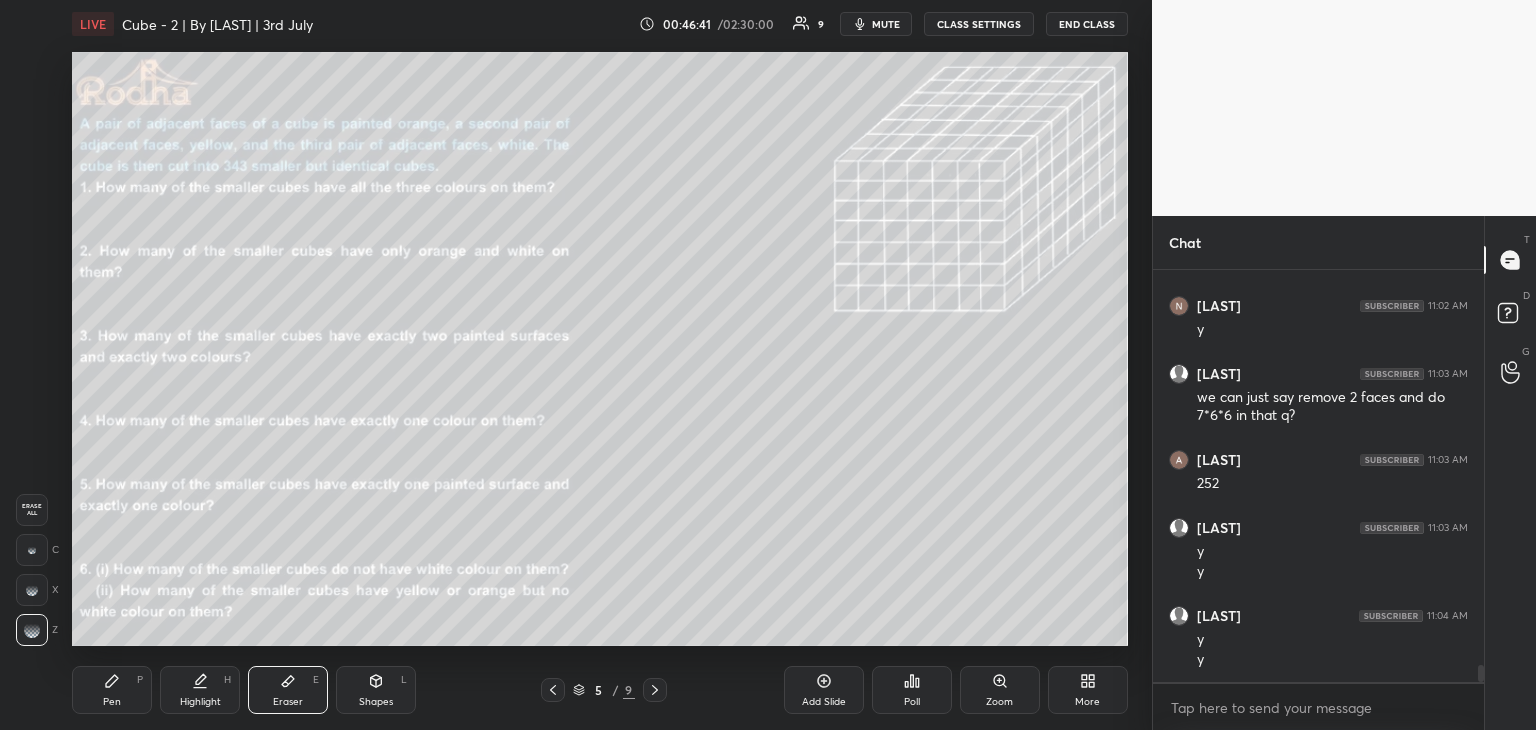 click 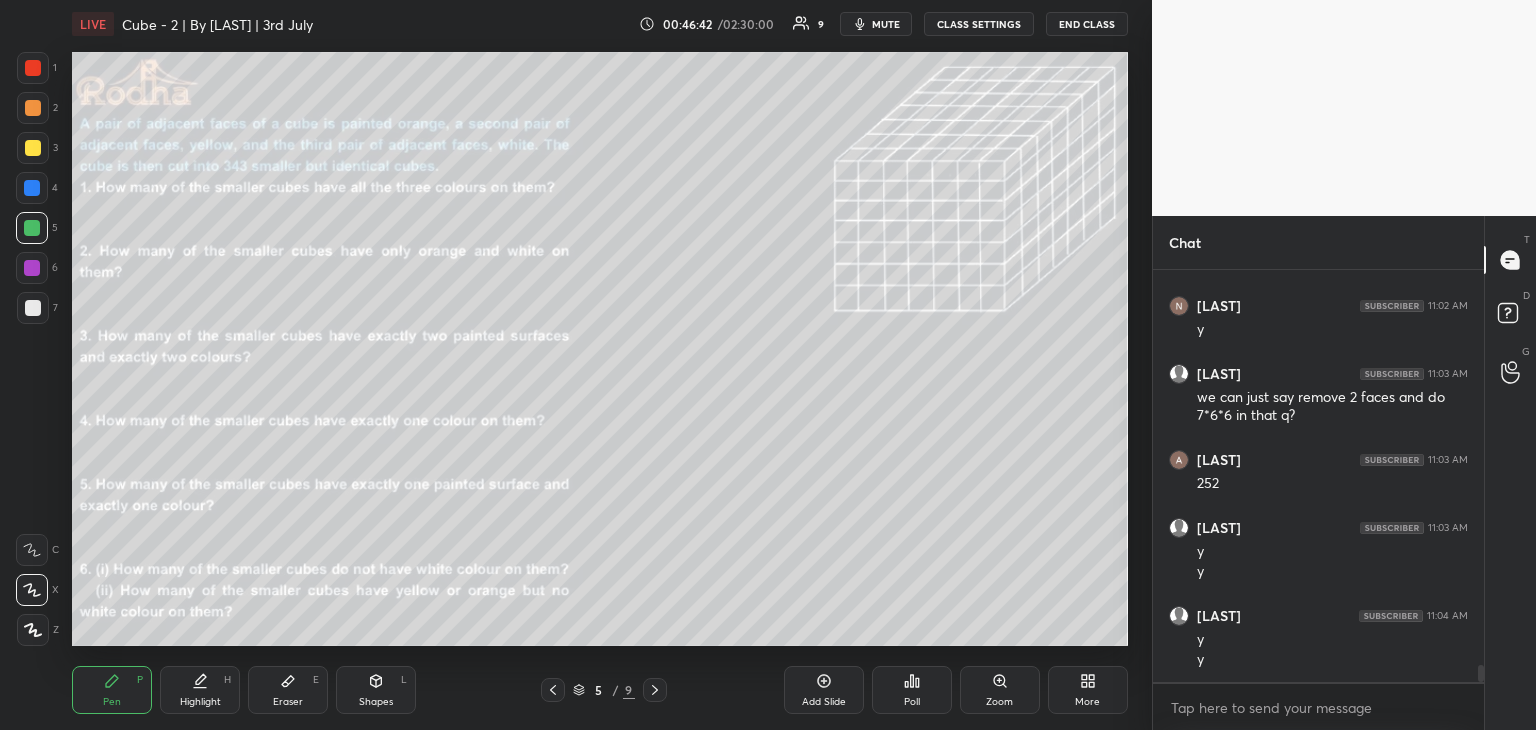 drag, startPoint x: 33, startPoint y: 142, endPoint x: 52, endPoint y: 137, distance: 19.646883 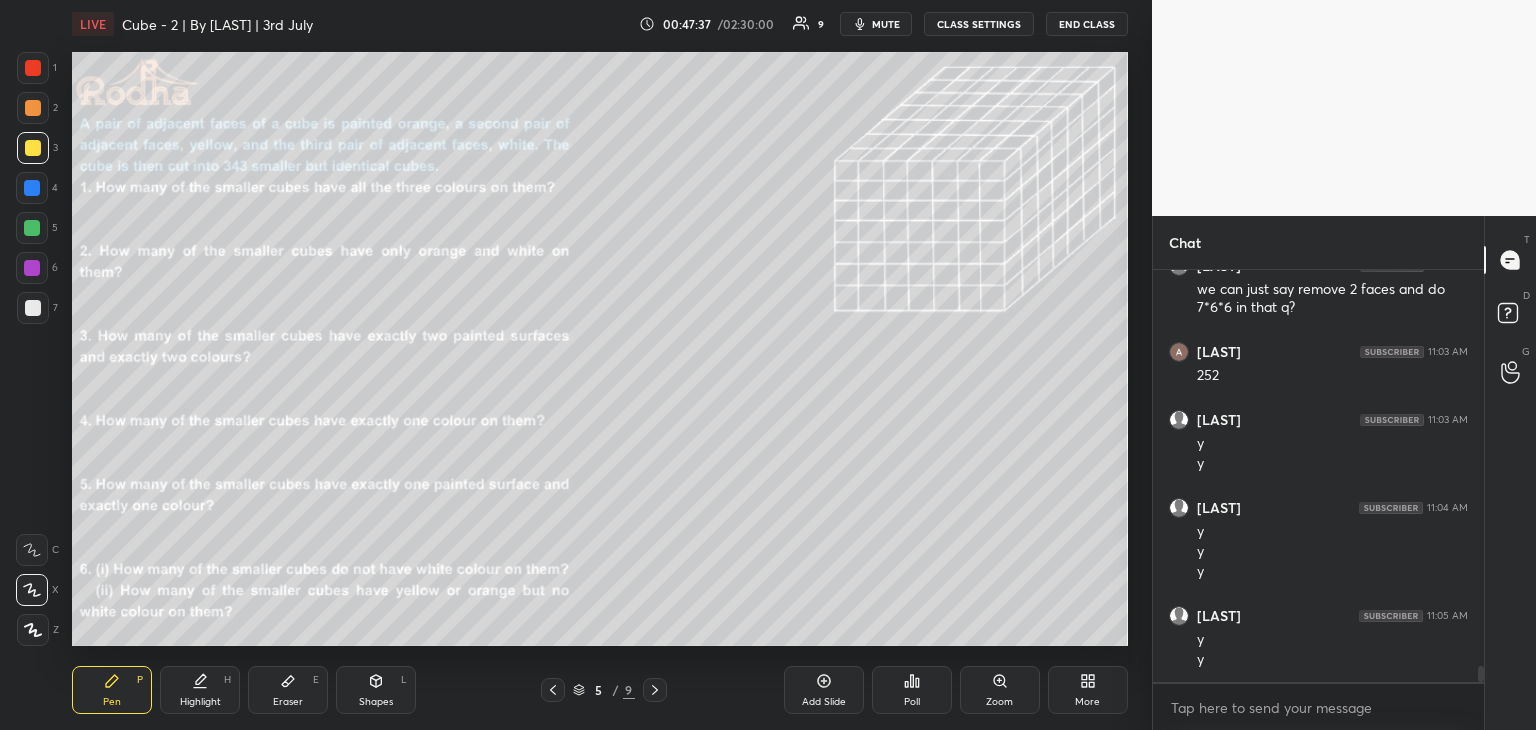 scroll, scrollTop: 9946, scrollLeft: 0, axis: vertical 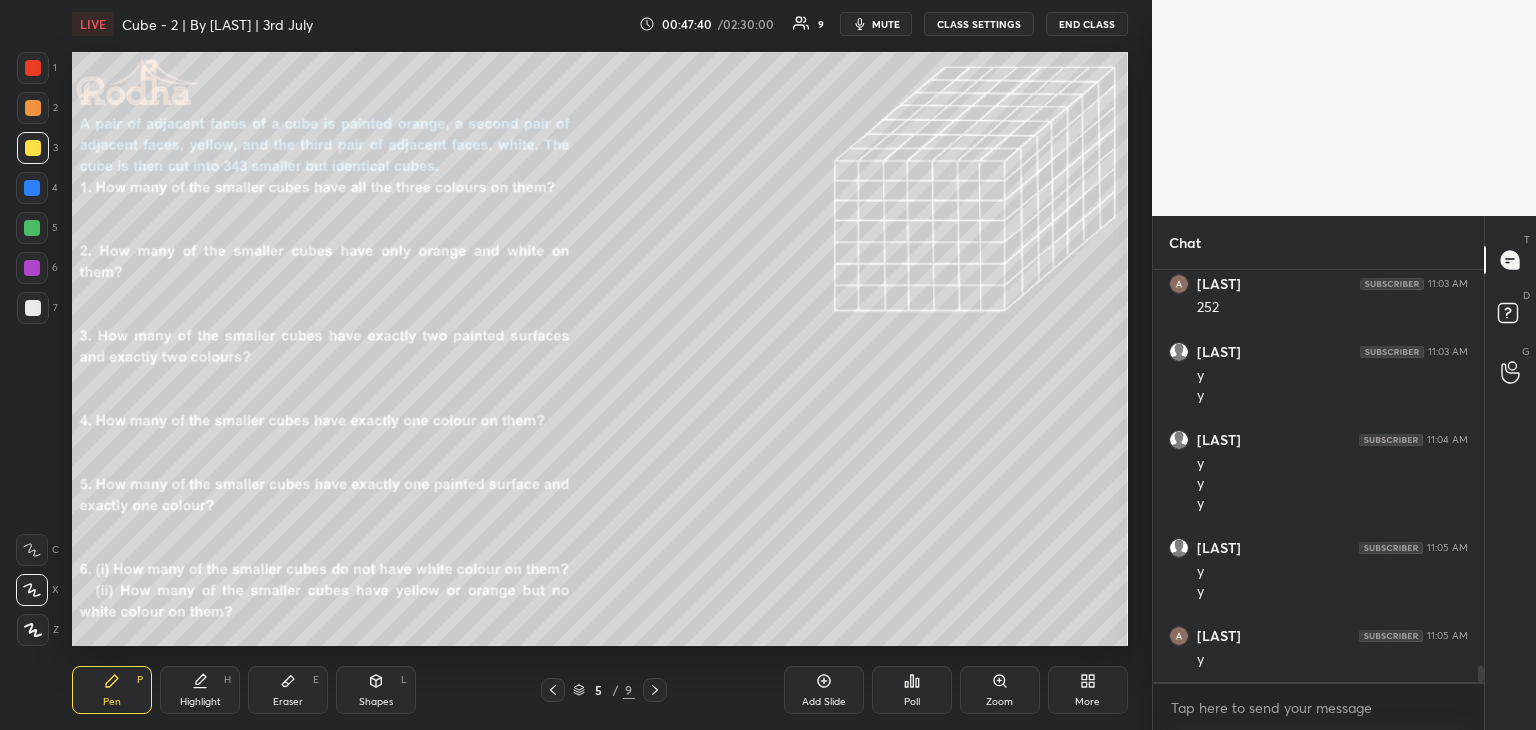 click 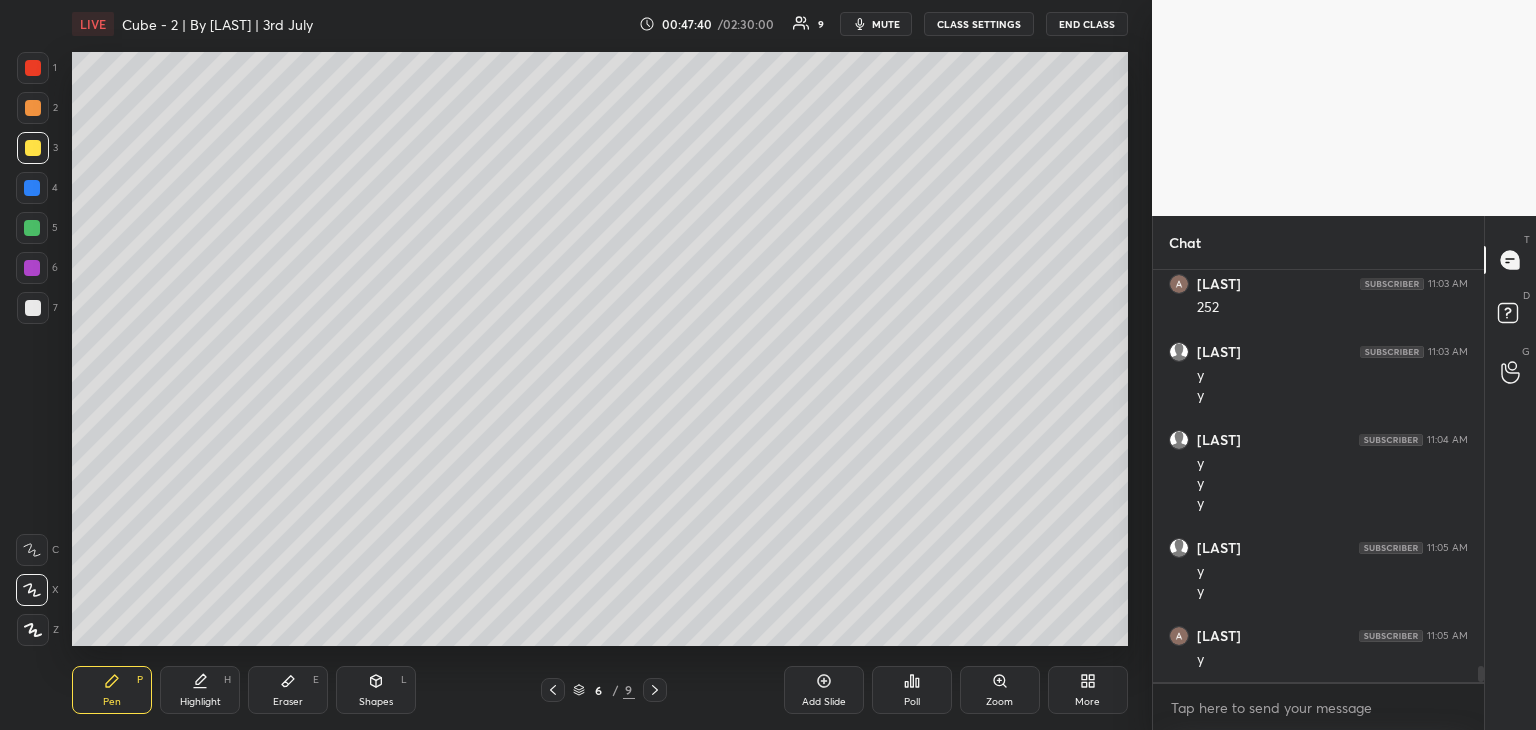 click 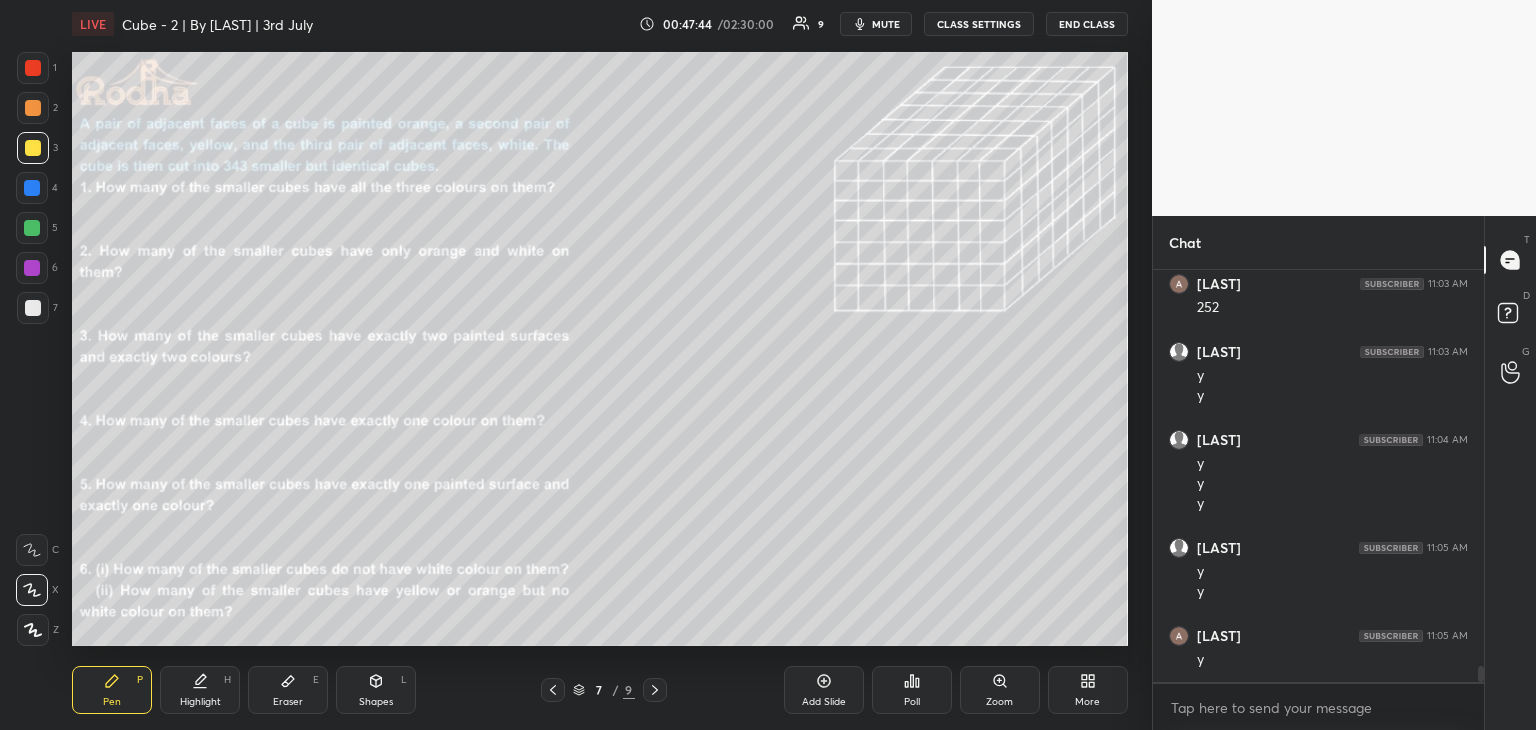 scroll, scrollTop: 10014, scrollLeft: 0, axis: vertical 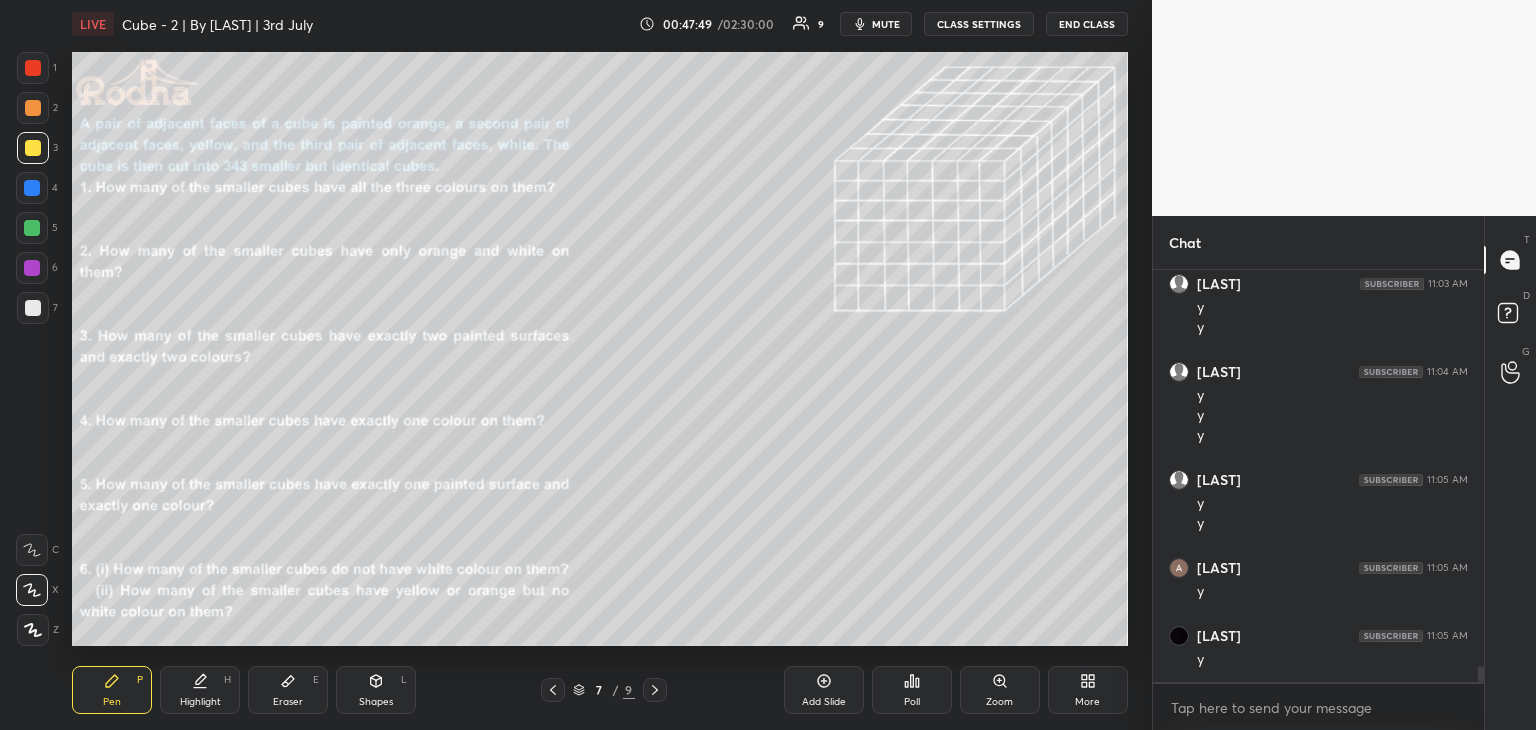 click 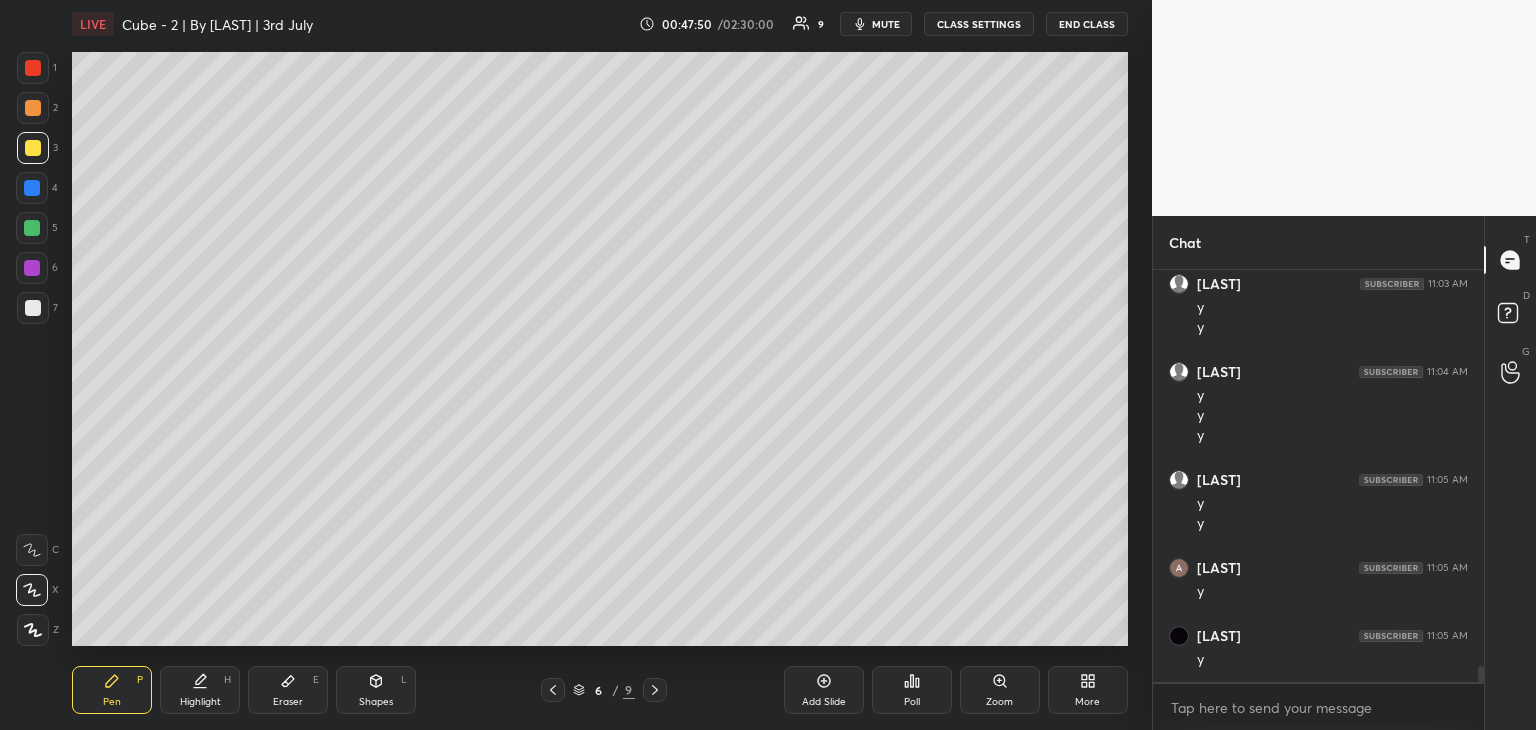 click 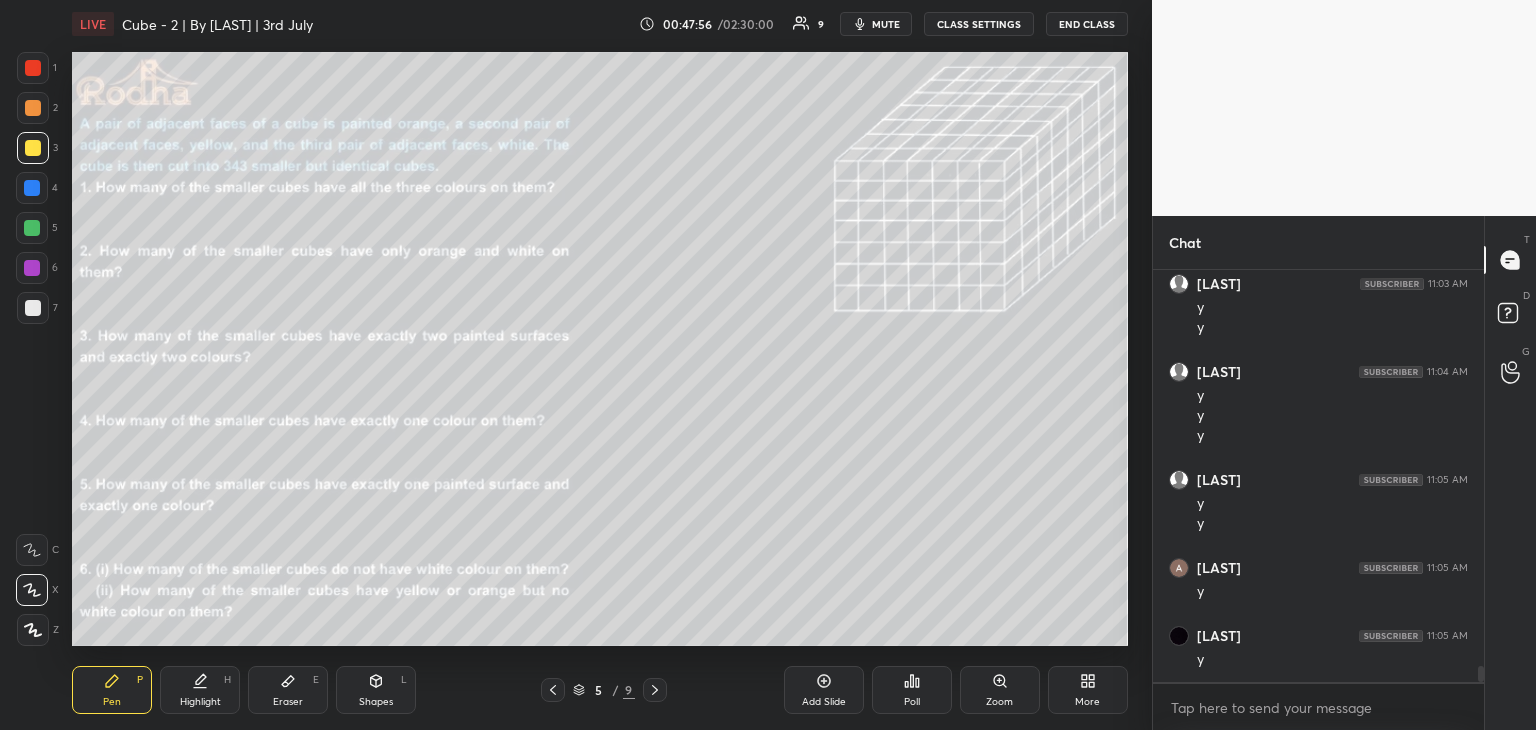 click 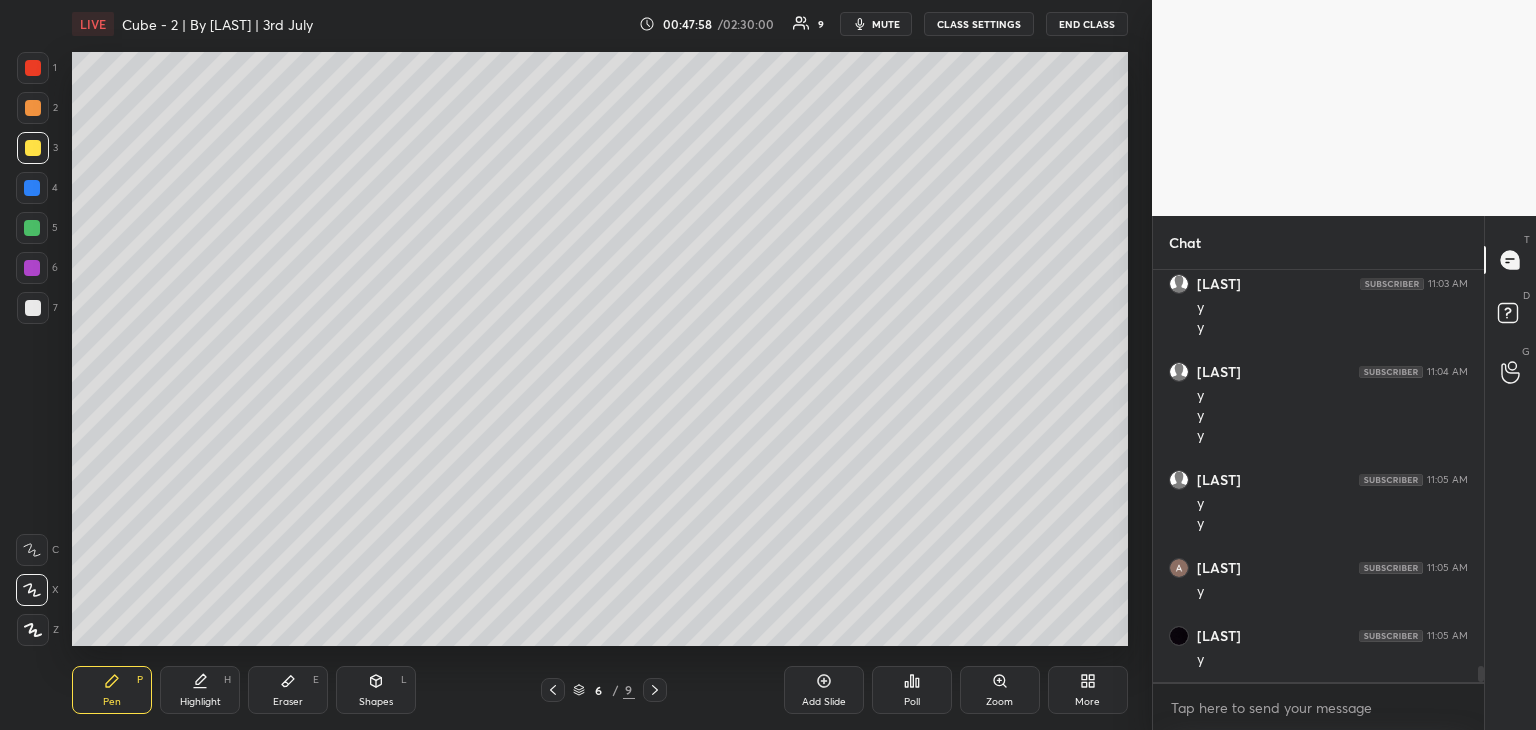 click 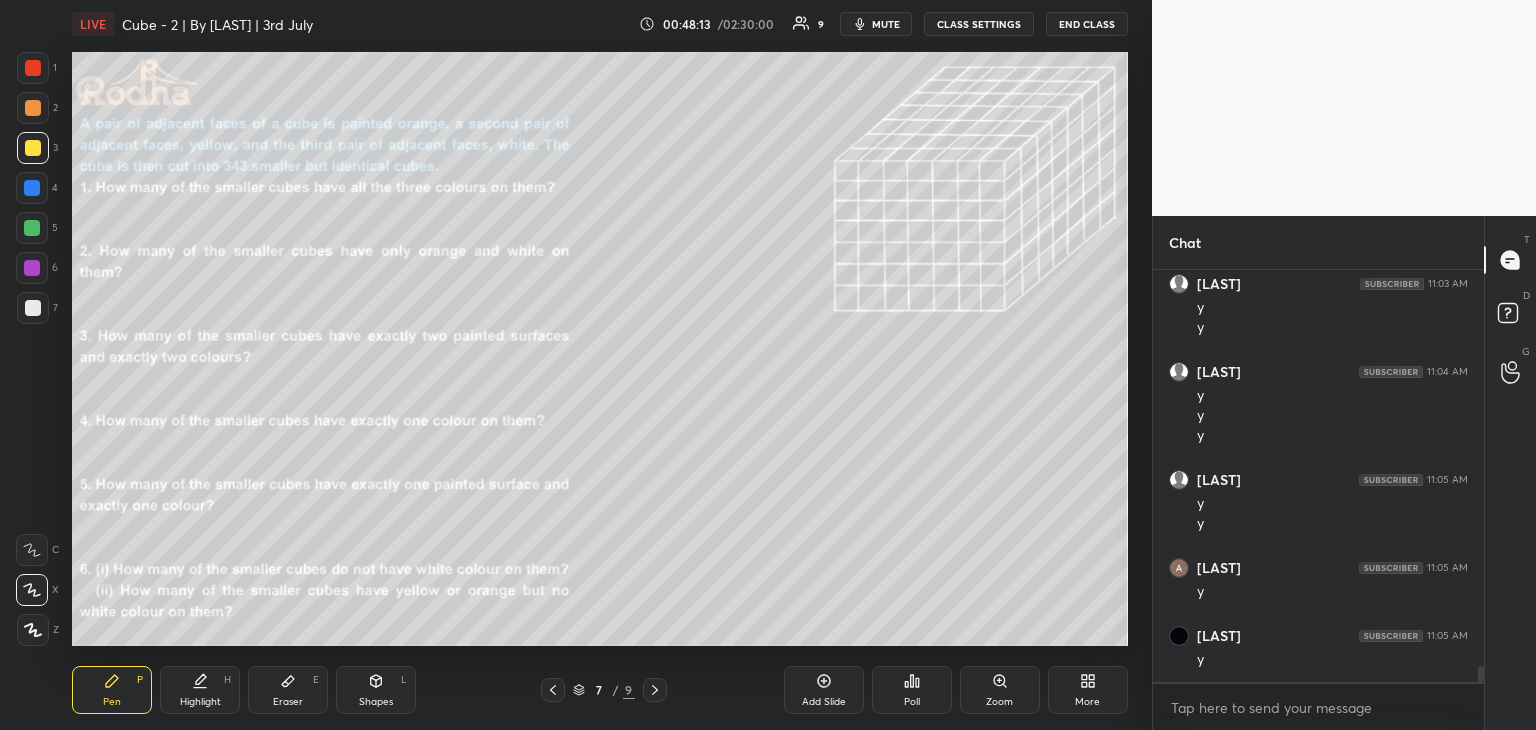 scroll, scrollTop: 10082, scrollLeft: 0, axis: vertical 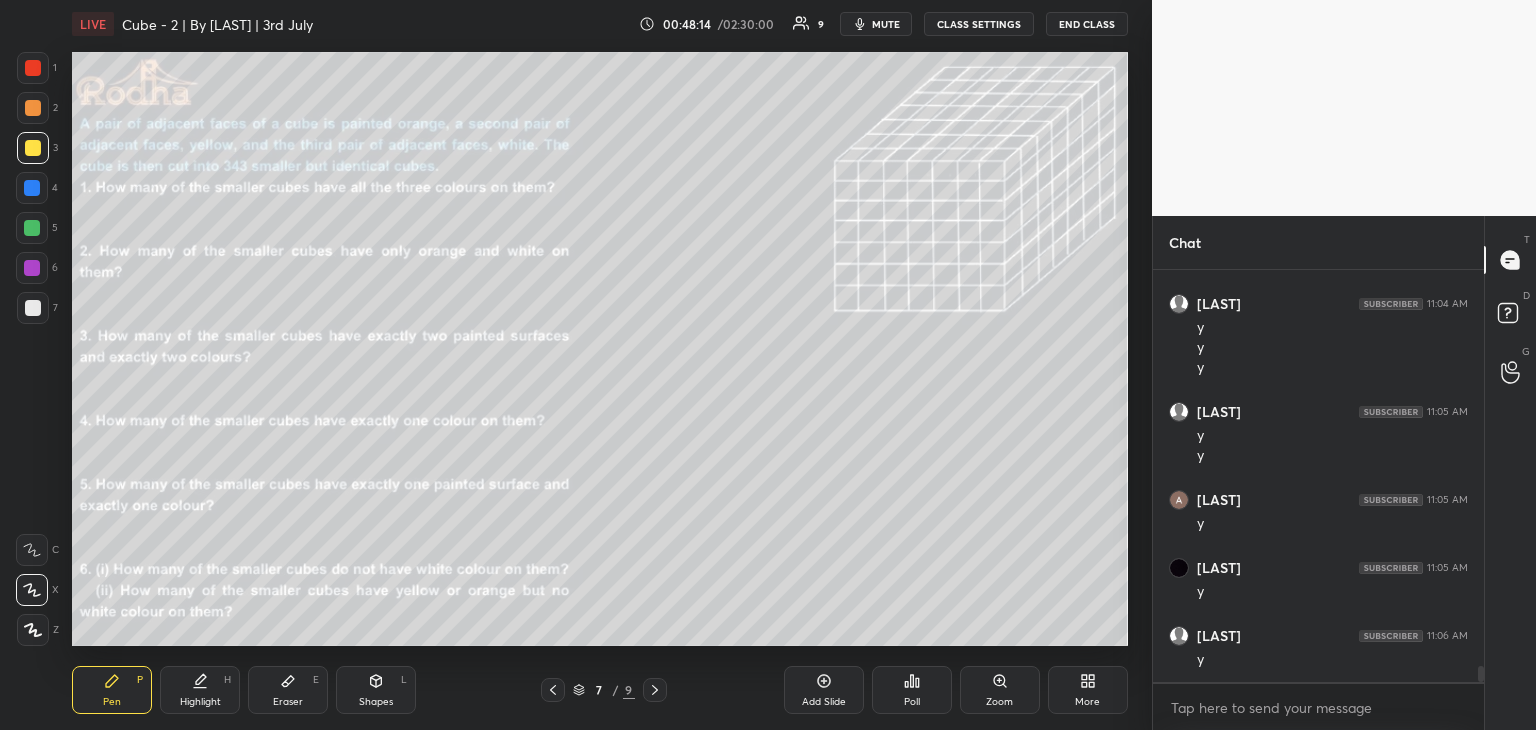 click 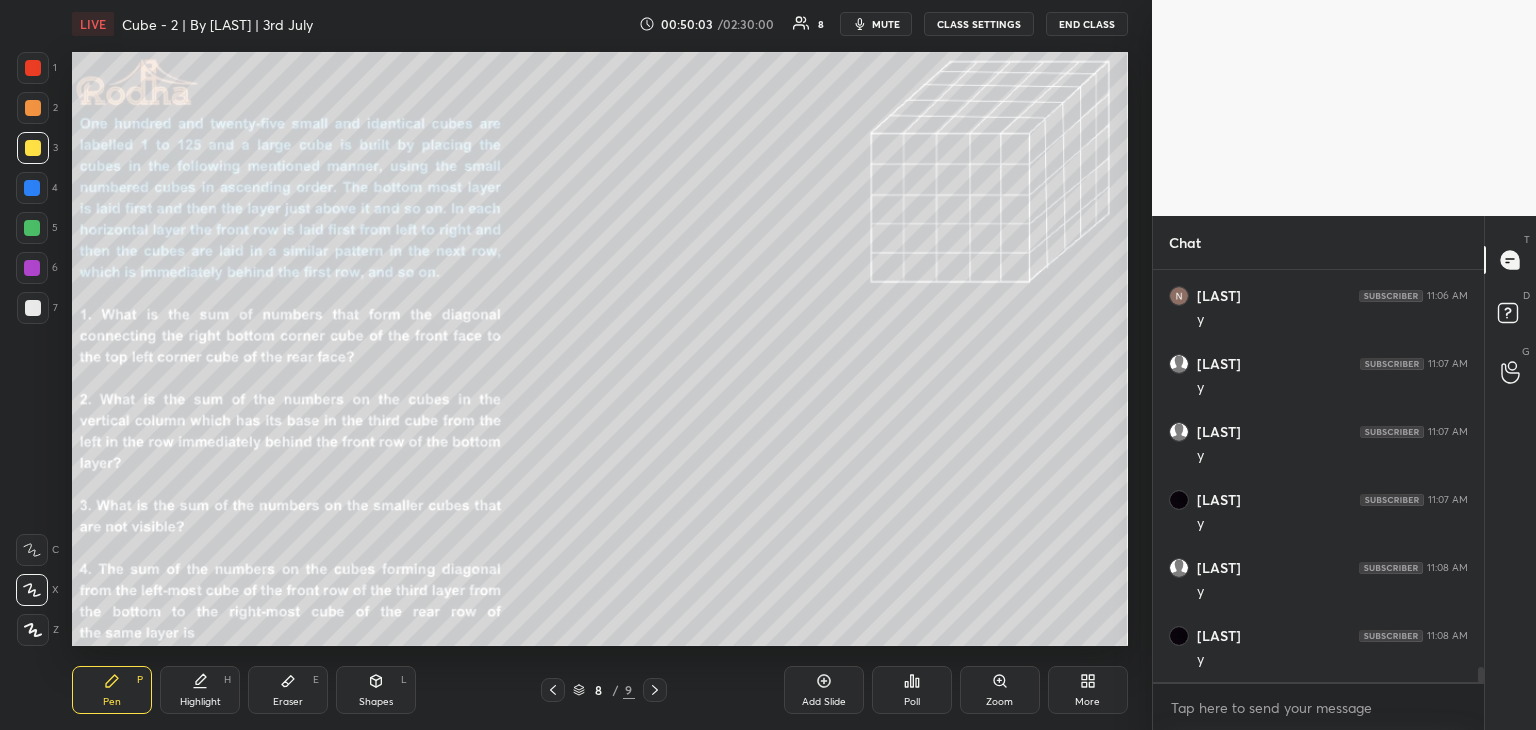 scroll, scrollTop: 10694, scrollLeft: 0, axis: vertical 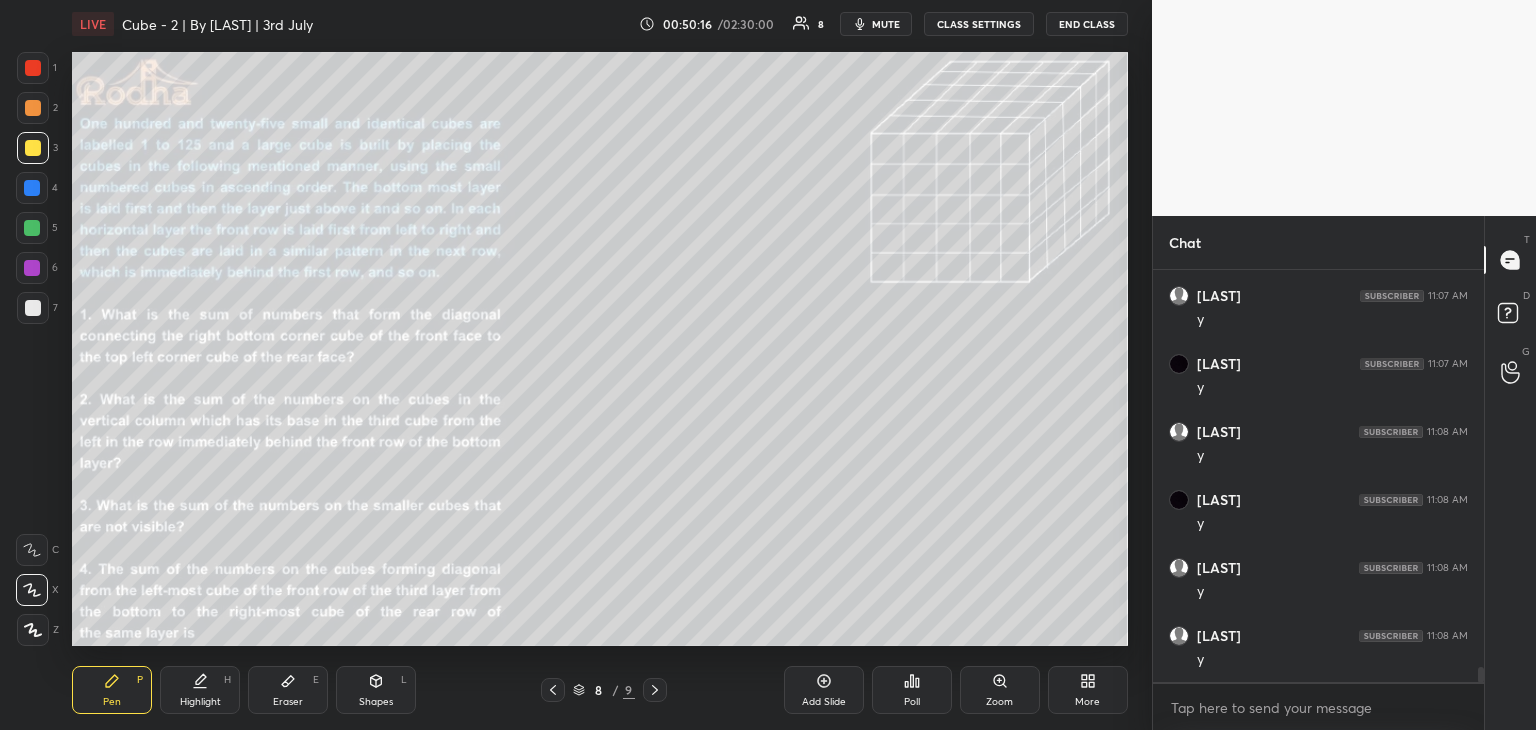 click on "Eraser" at bounding box center [288, 702] 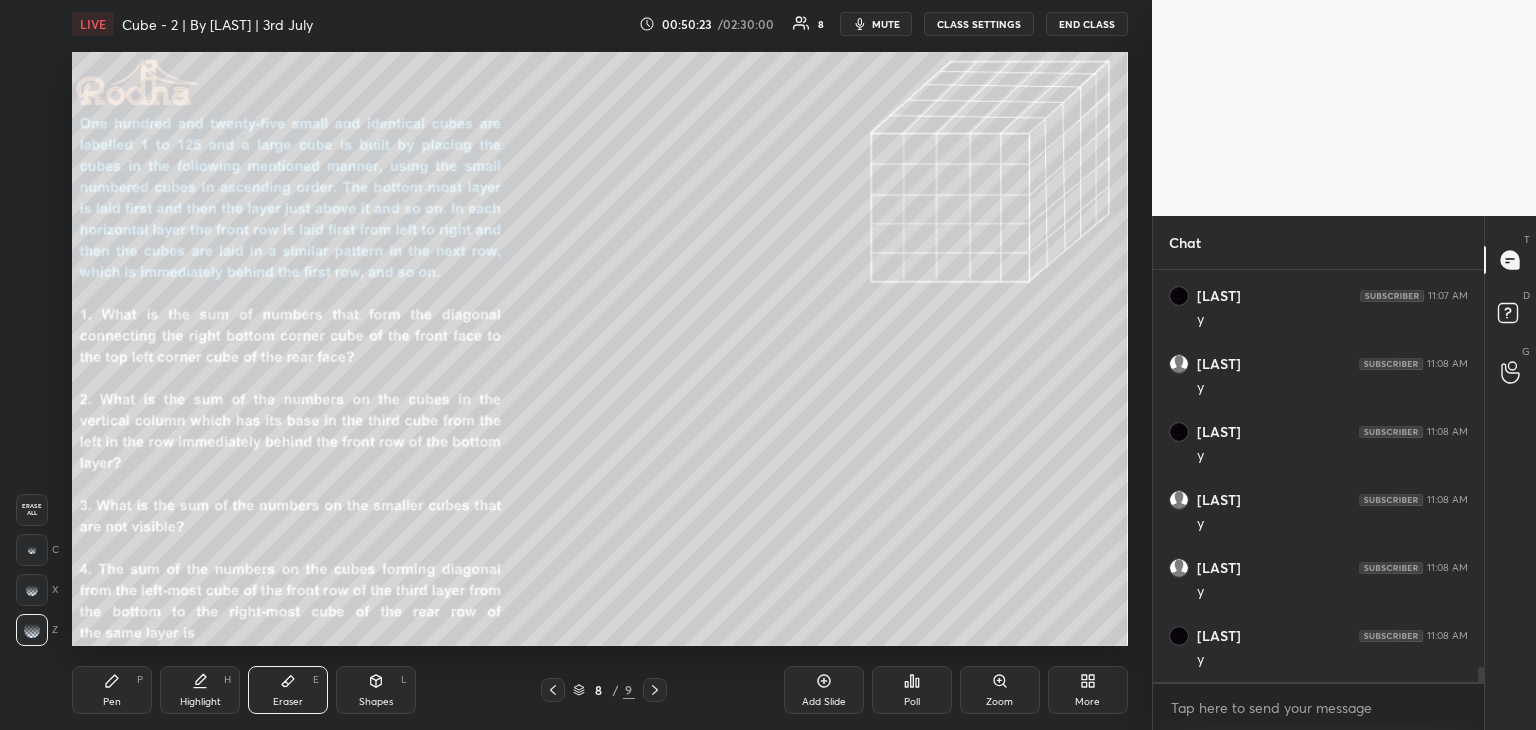 click 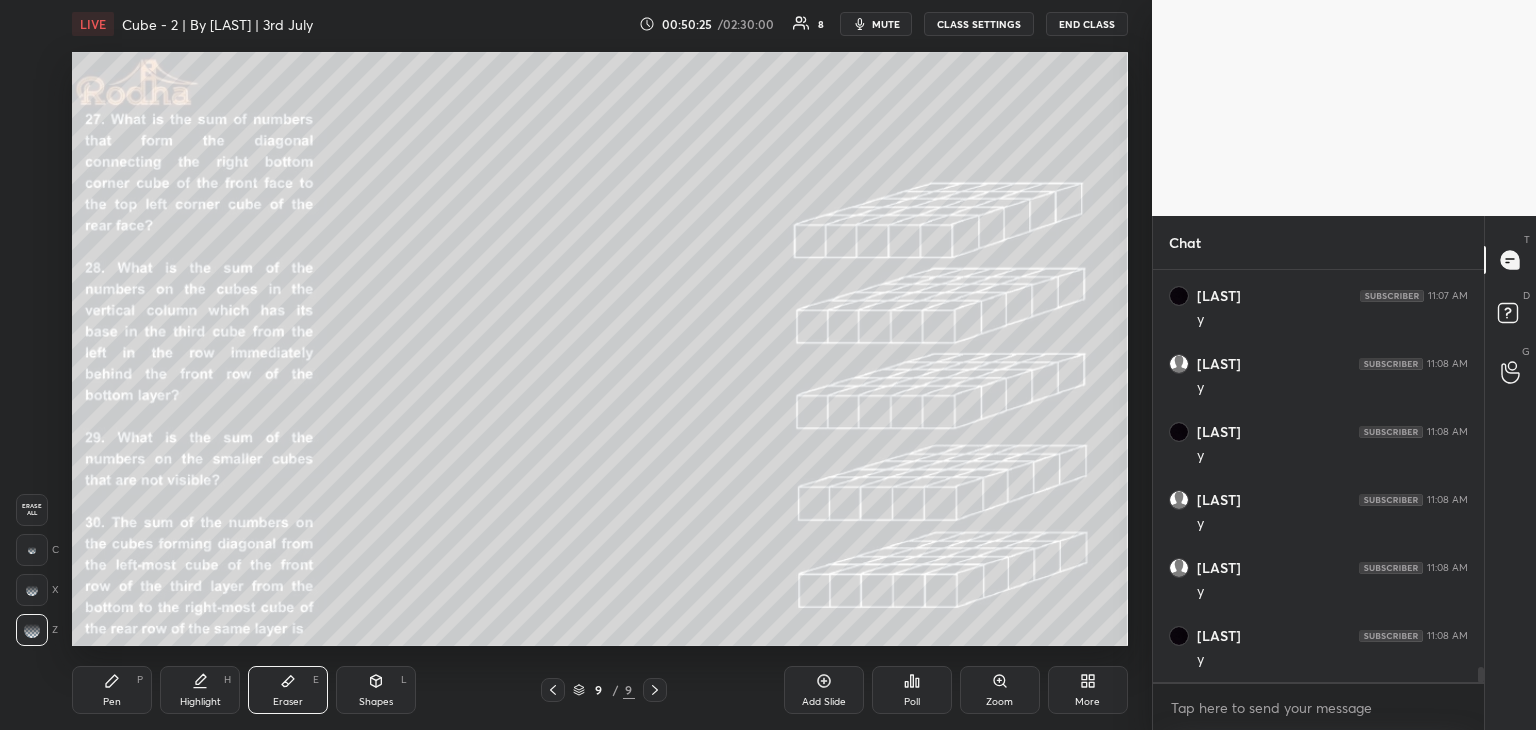 click on "Pen" at bounding box center [112, 702] 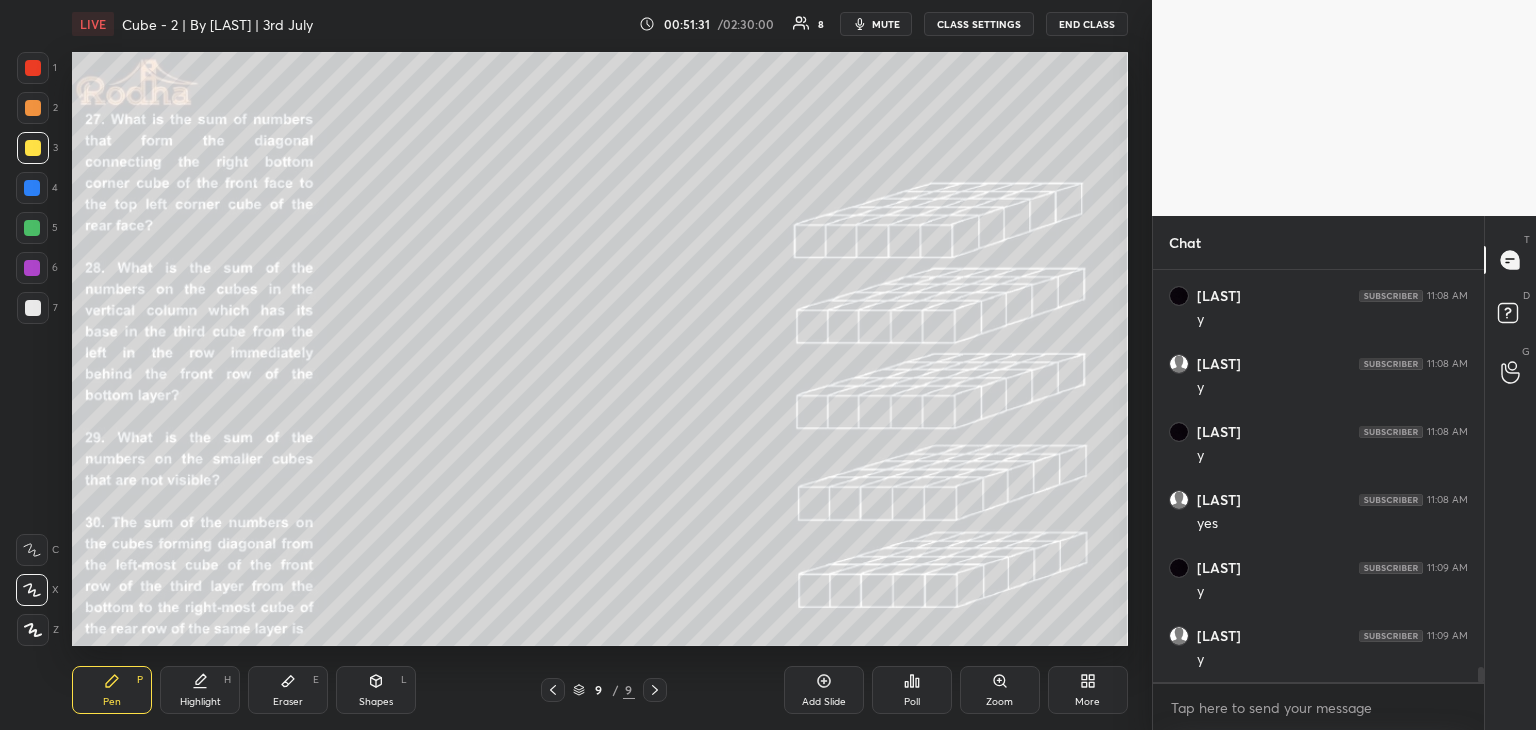 scroll, scrollTop: 11238, scrollLeft: 0, axis: vertical 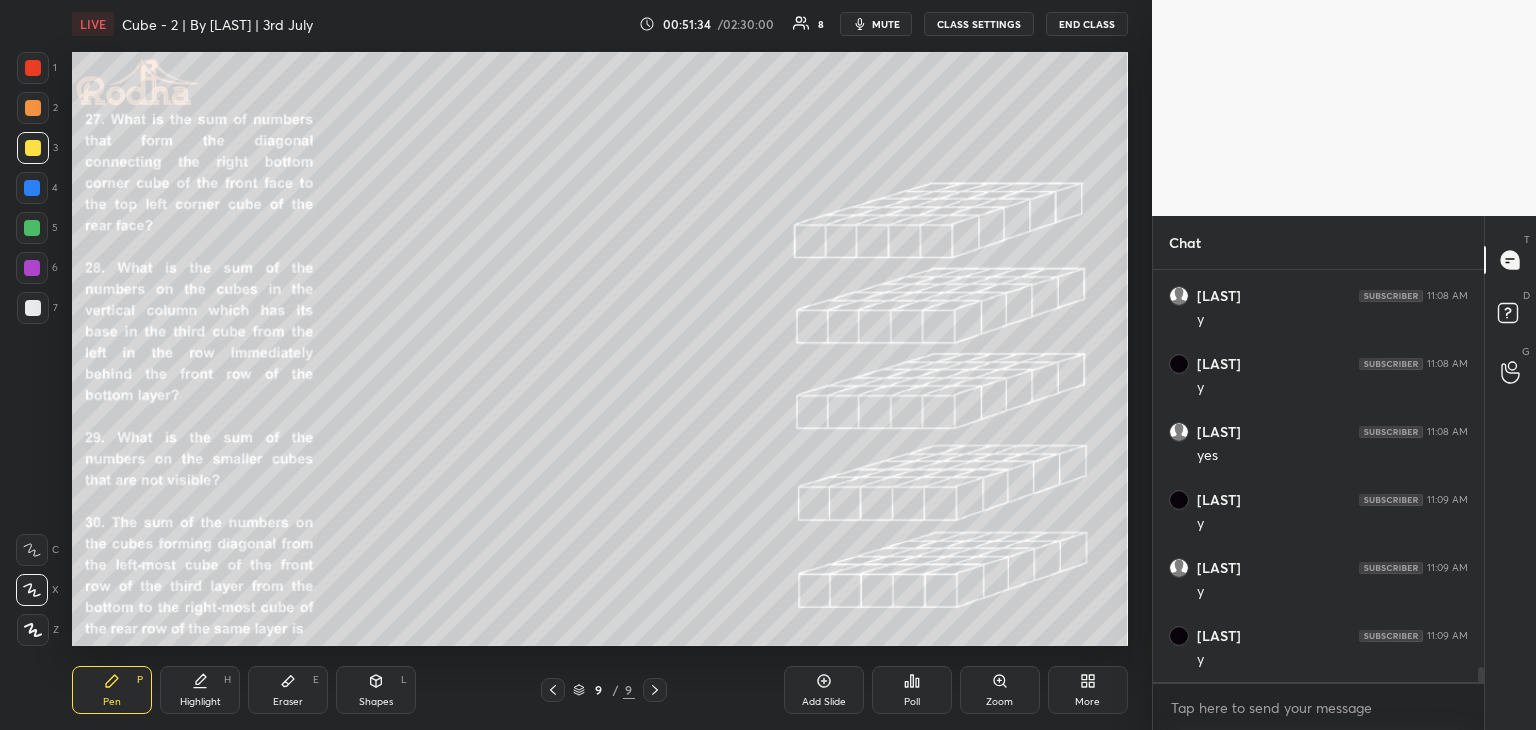 click at bounding box center (32, 228) 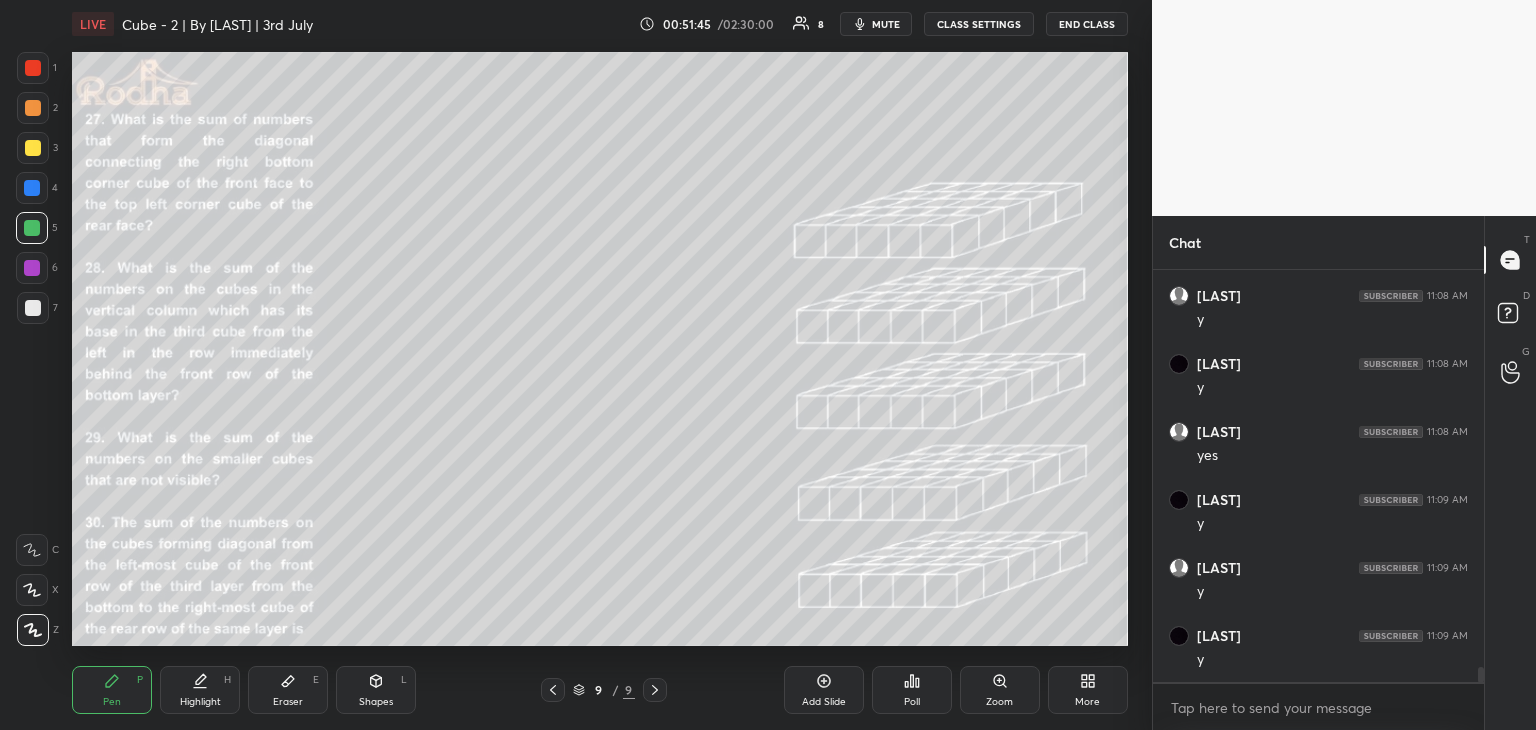 click 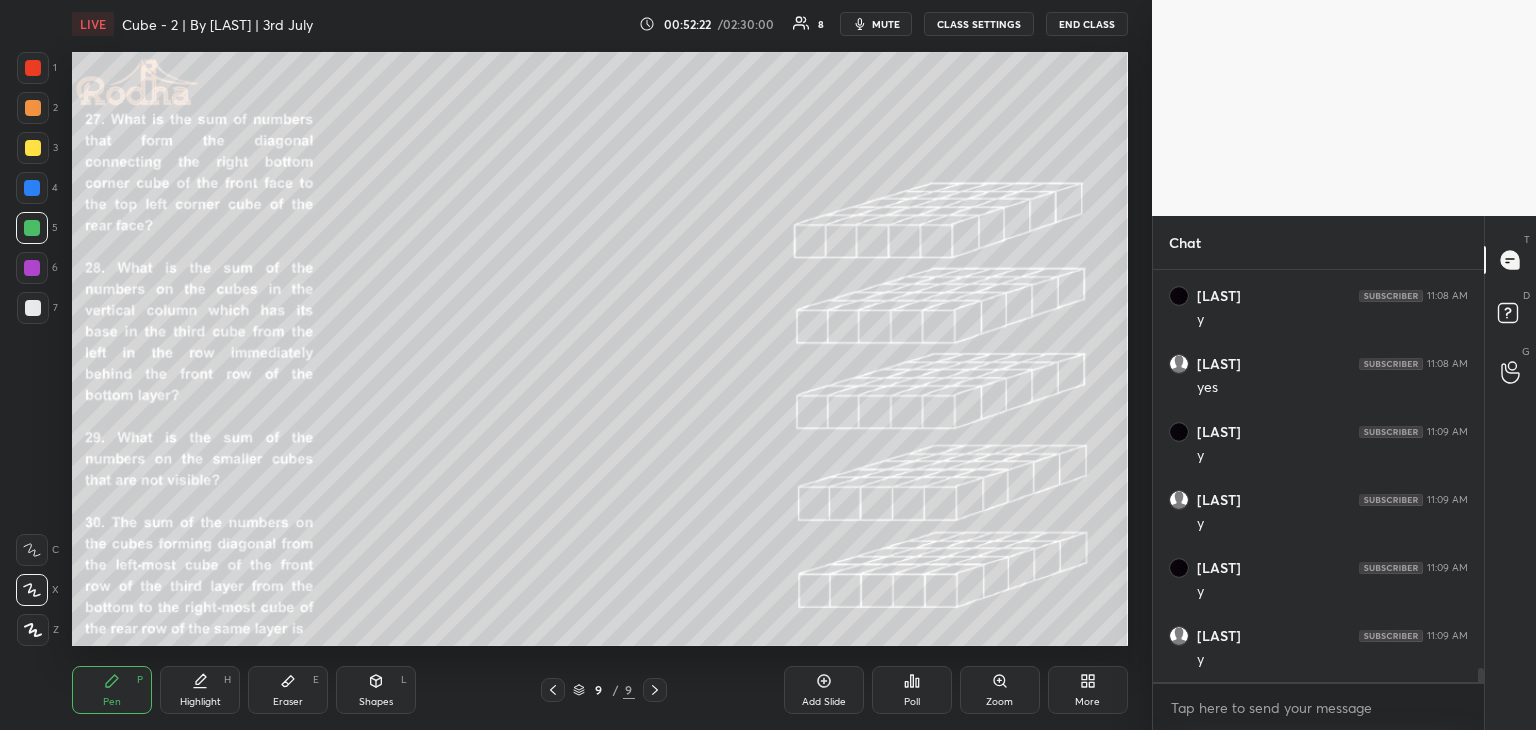 scroll, scrollTop: 11374, scrollLeft: 0, axis: vertical 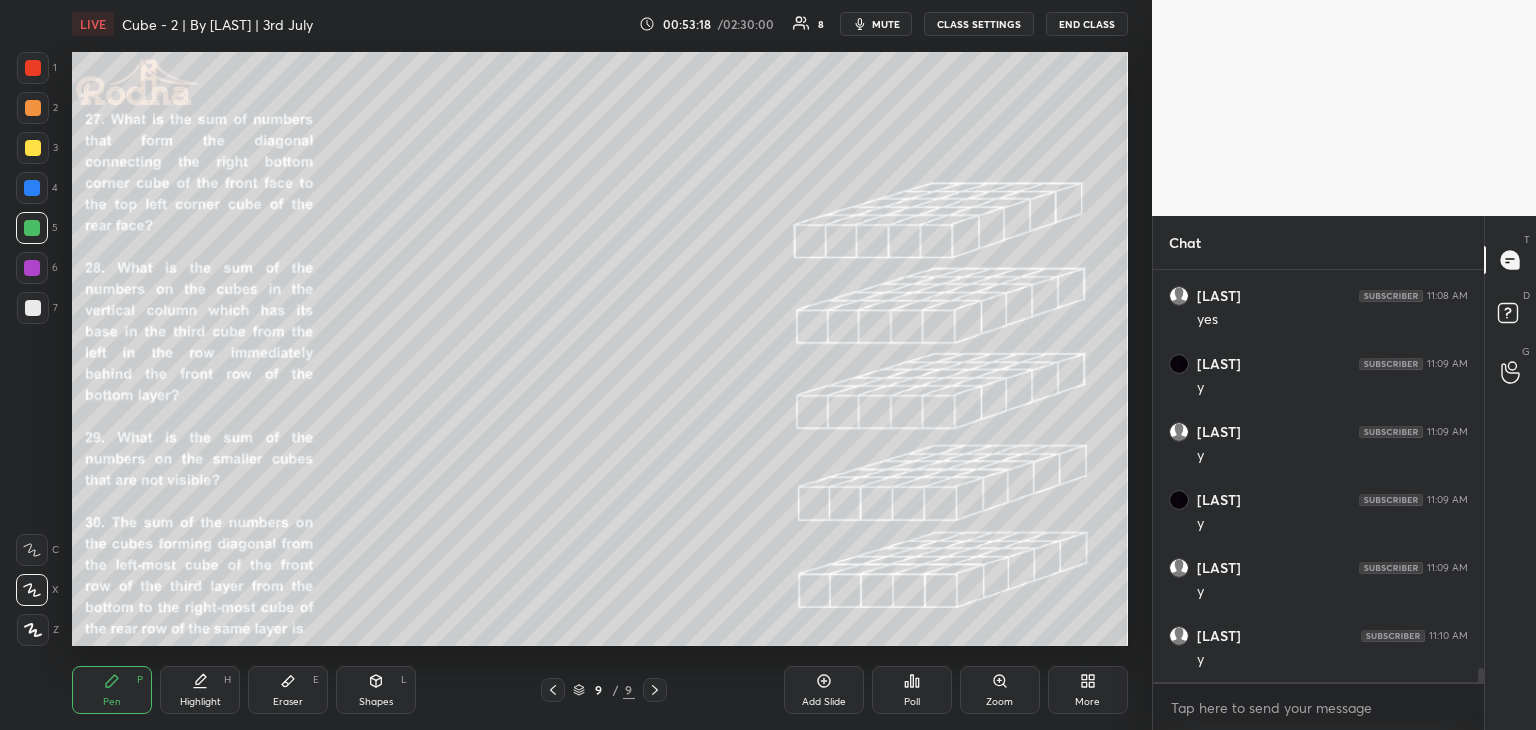 click at bounding box center (33, 148) 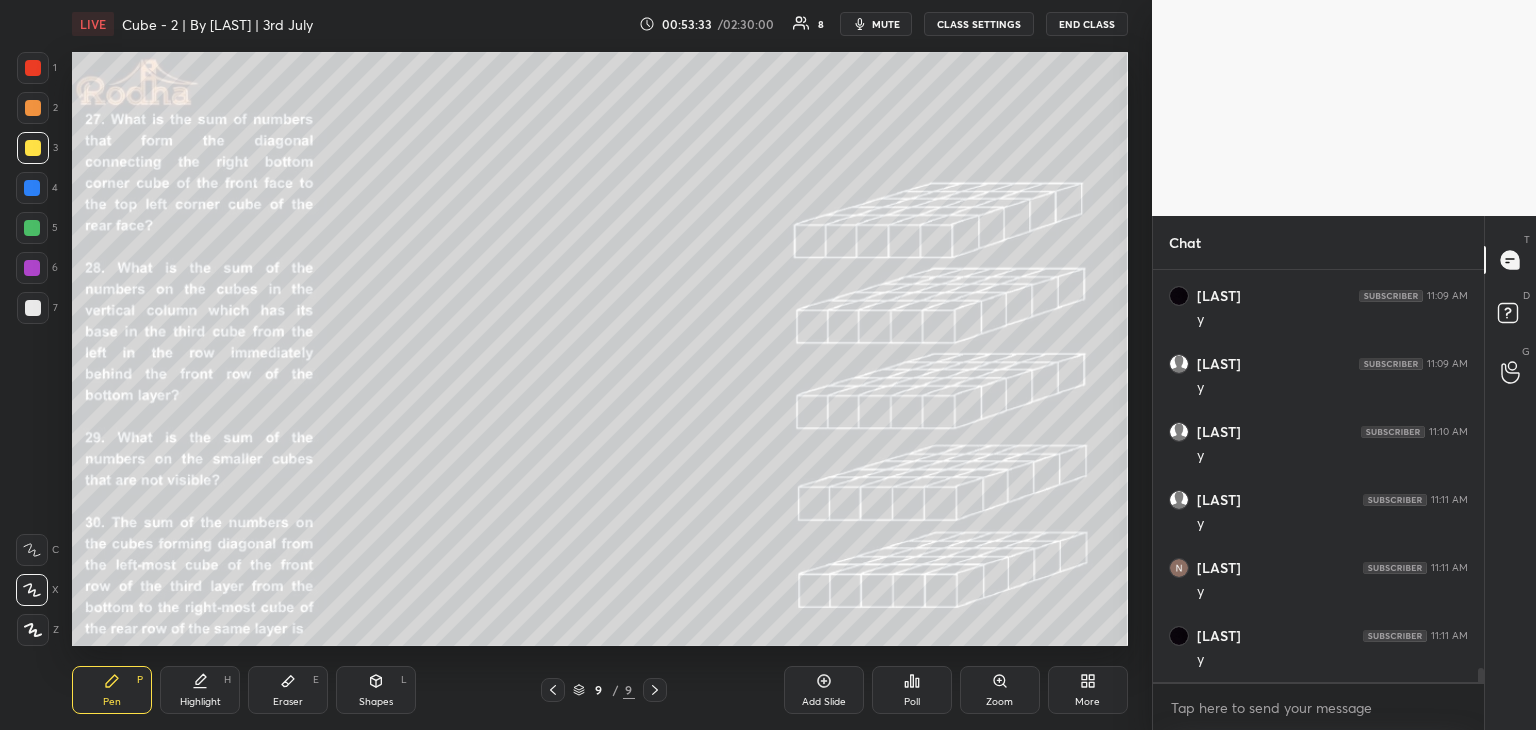 scroll, scrollTop: 11646, scrollLeft: 0, axis: vertical 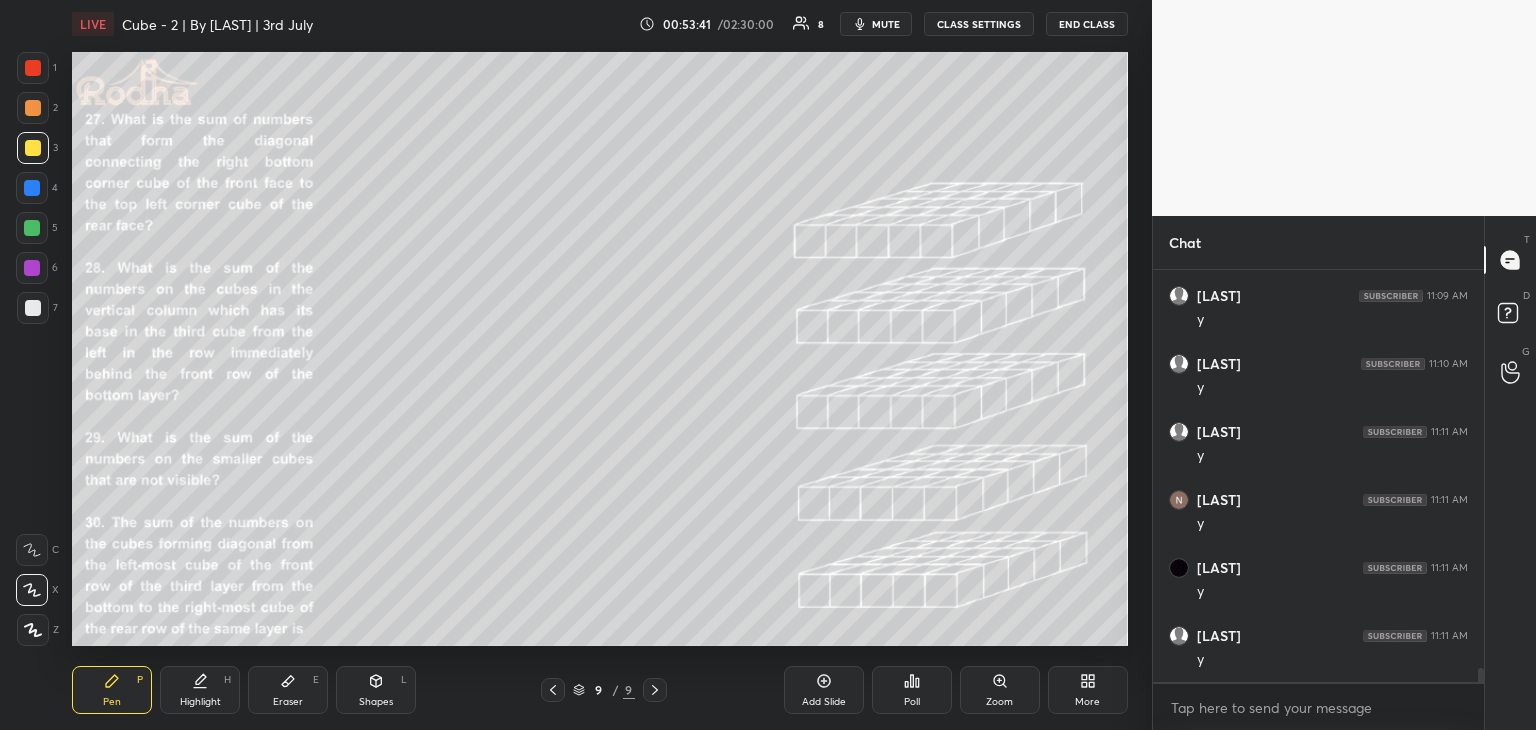 click 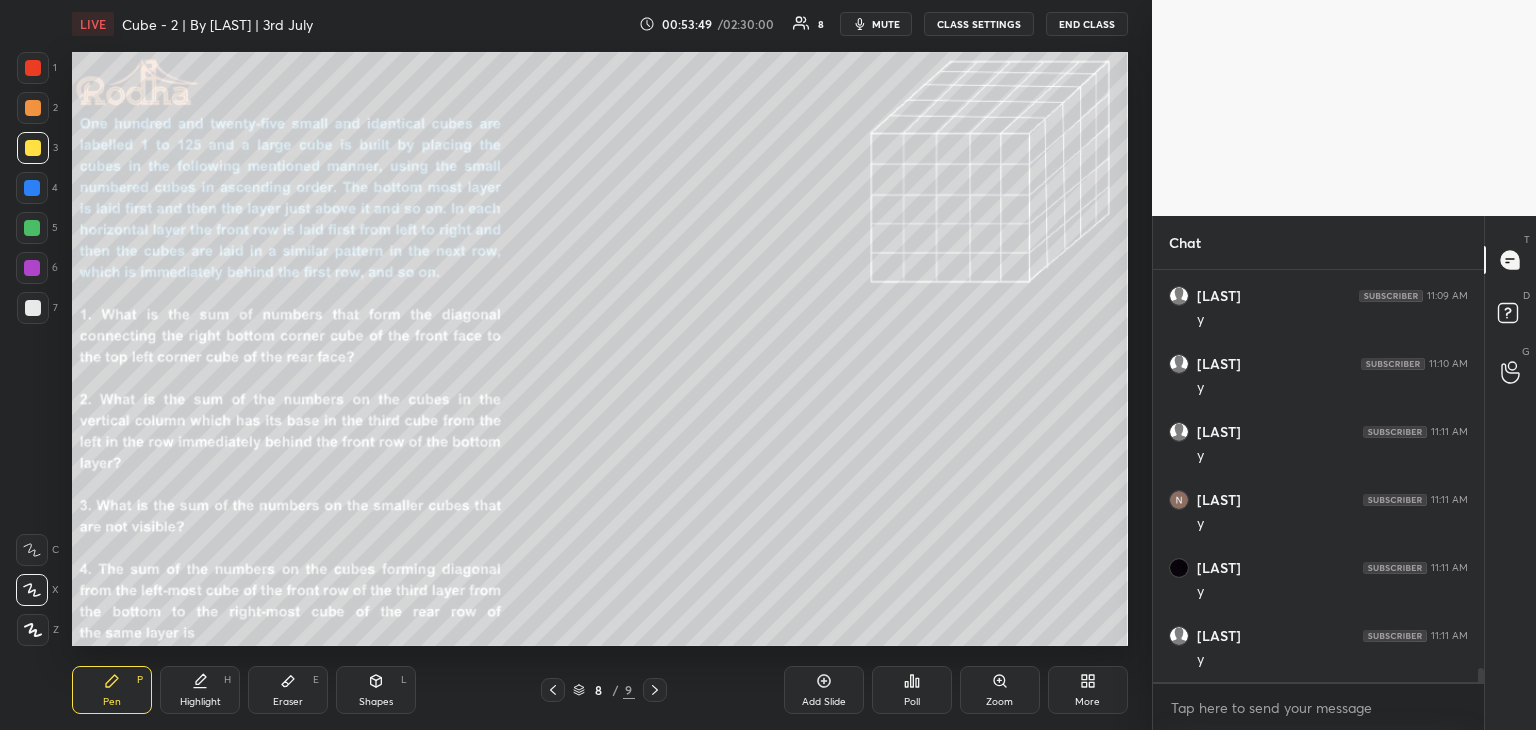 click 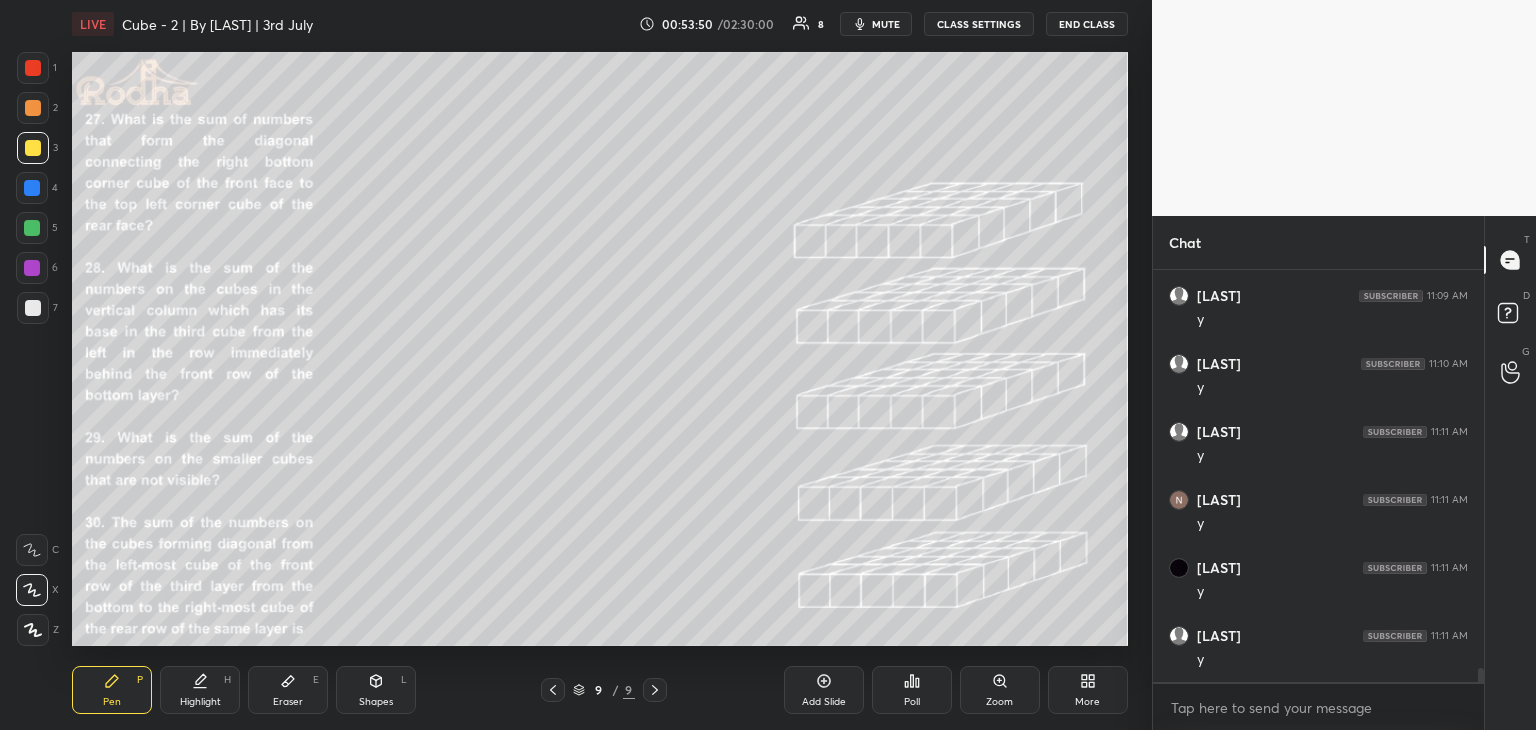 click at bounding box center [553, 690] 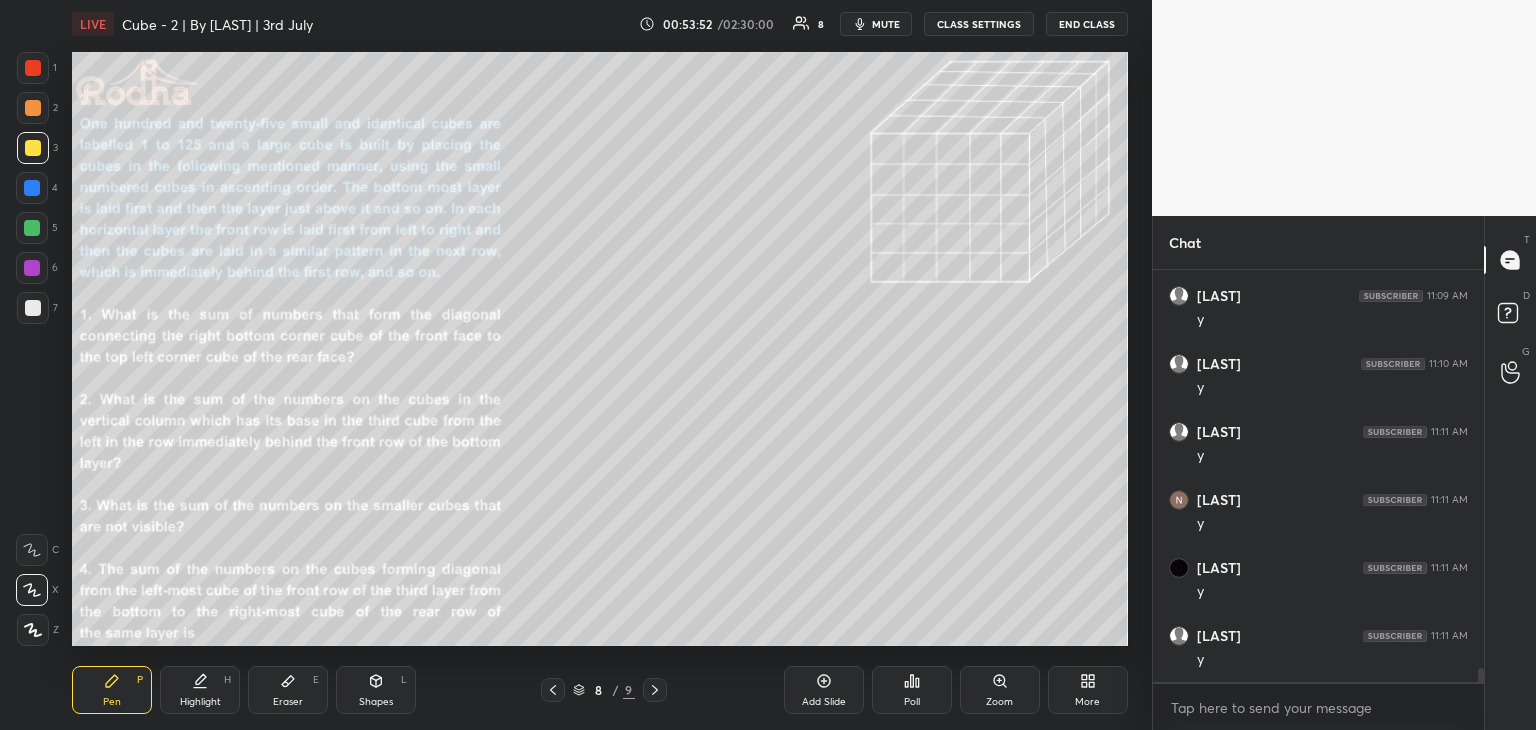 click at bounding box center (33, 68) 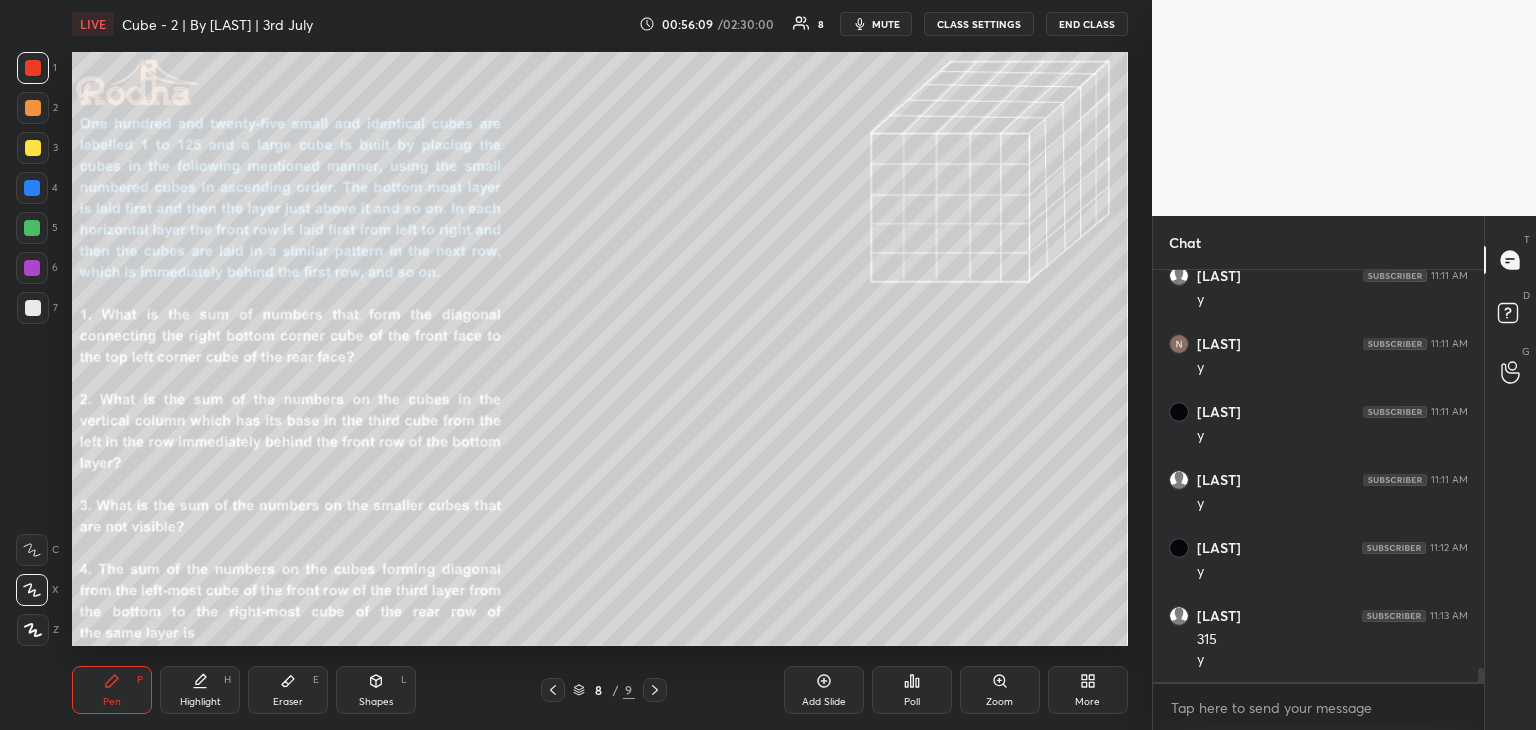 scroll, scrollTop: 11870, scrollLeft: 0, axis: vertical 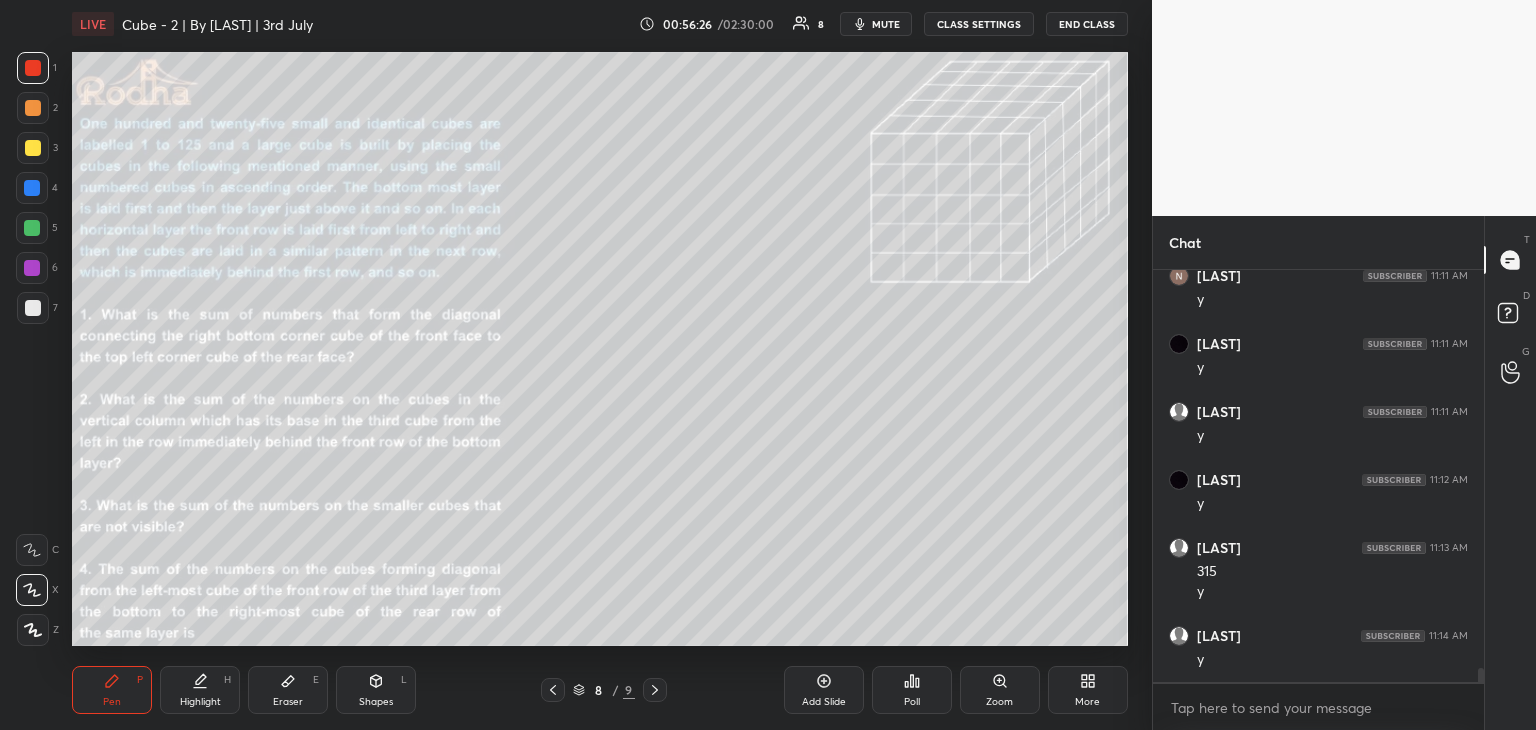 drag, startPoint x: 660, startPoint y: 697, endPoint x: 680, endPoint y: 655, distance: 46.518814 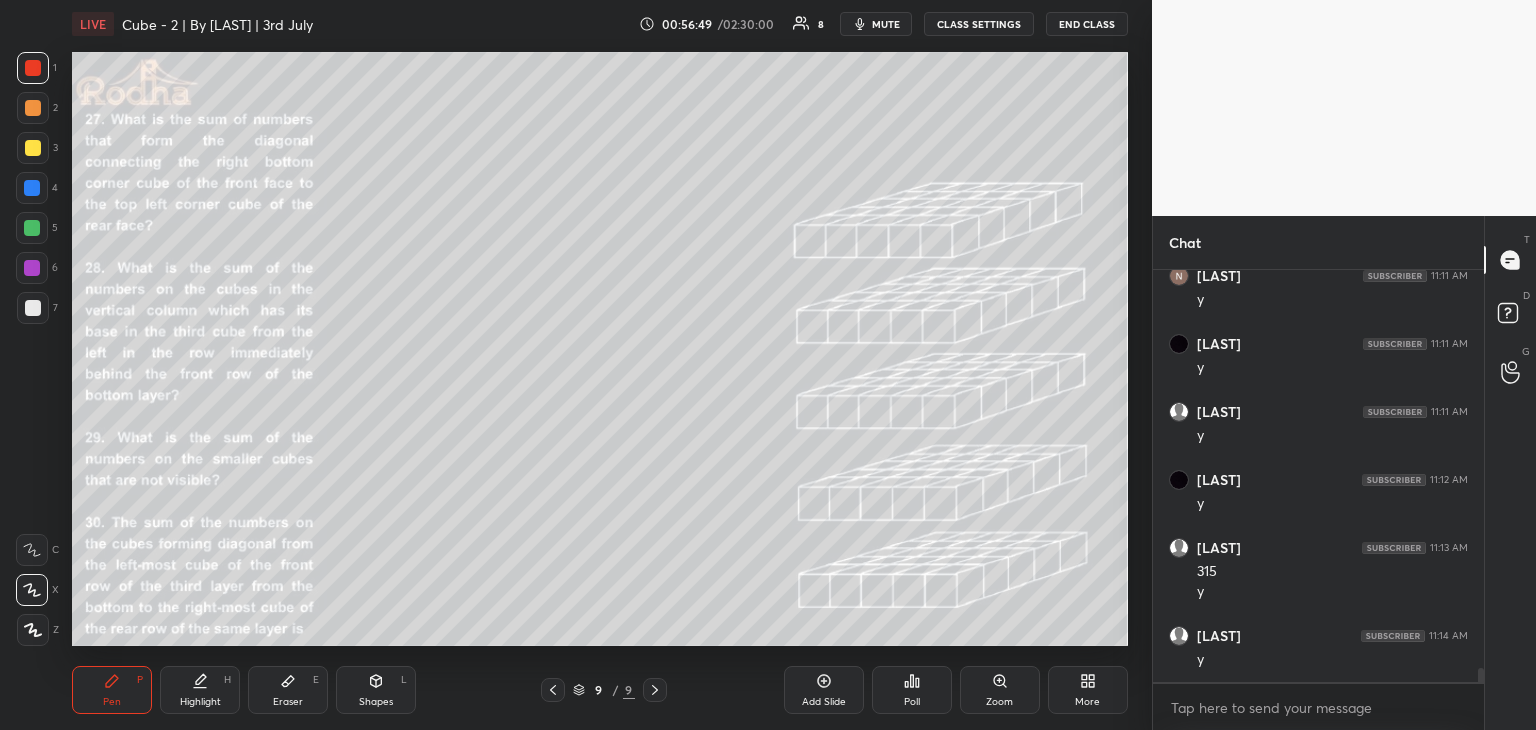 click on "Eraser" at bounding box center (288, 702) 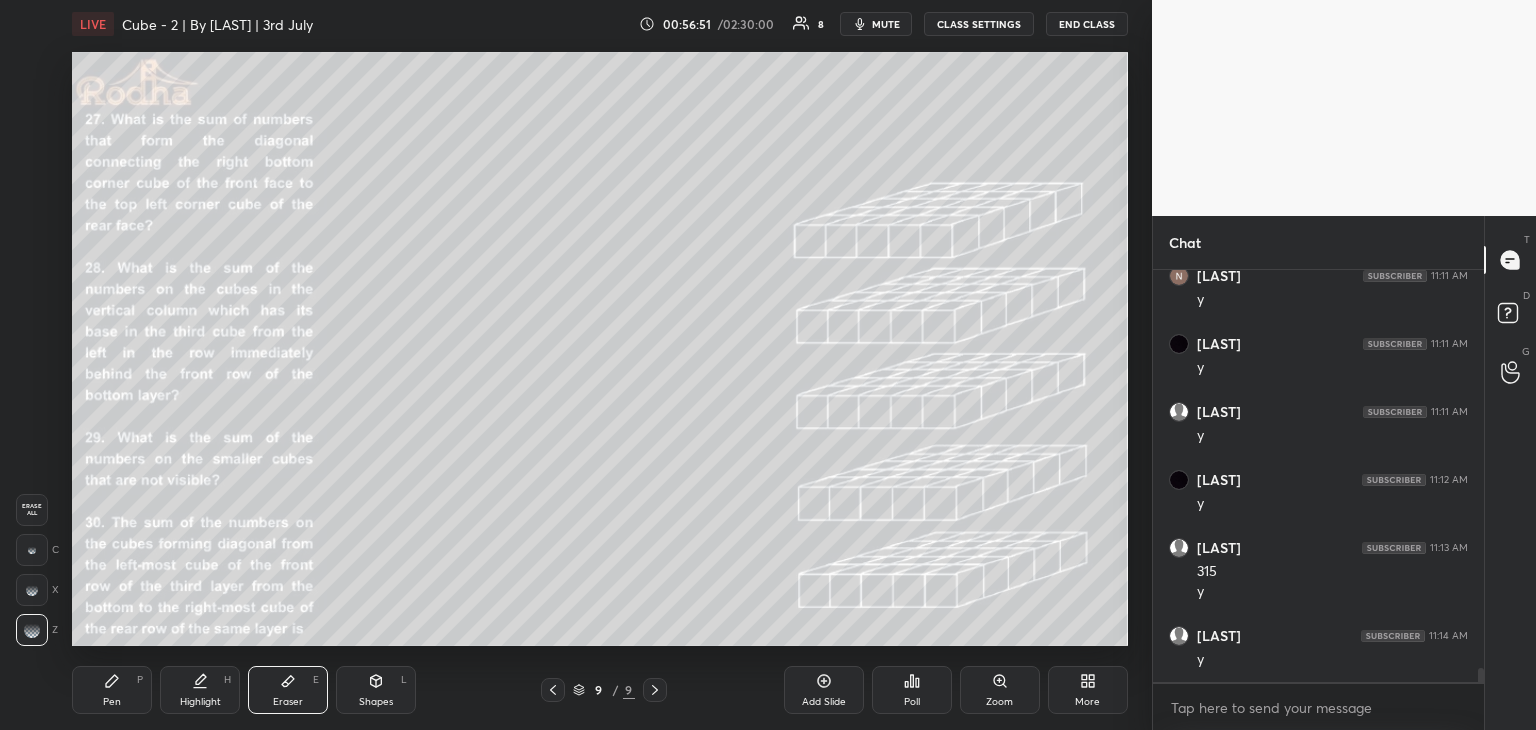 click on "Pen P" at bounding box center [112, 690] 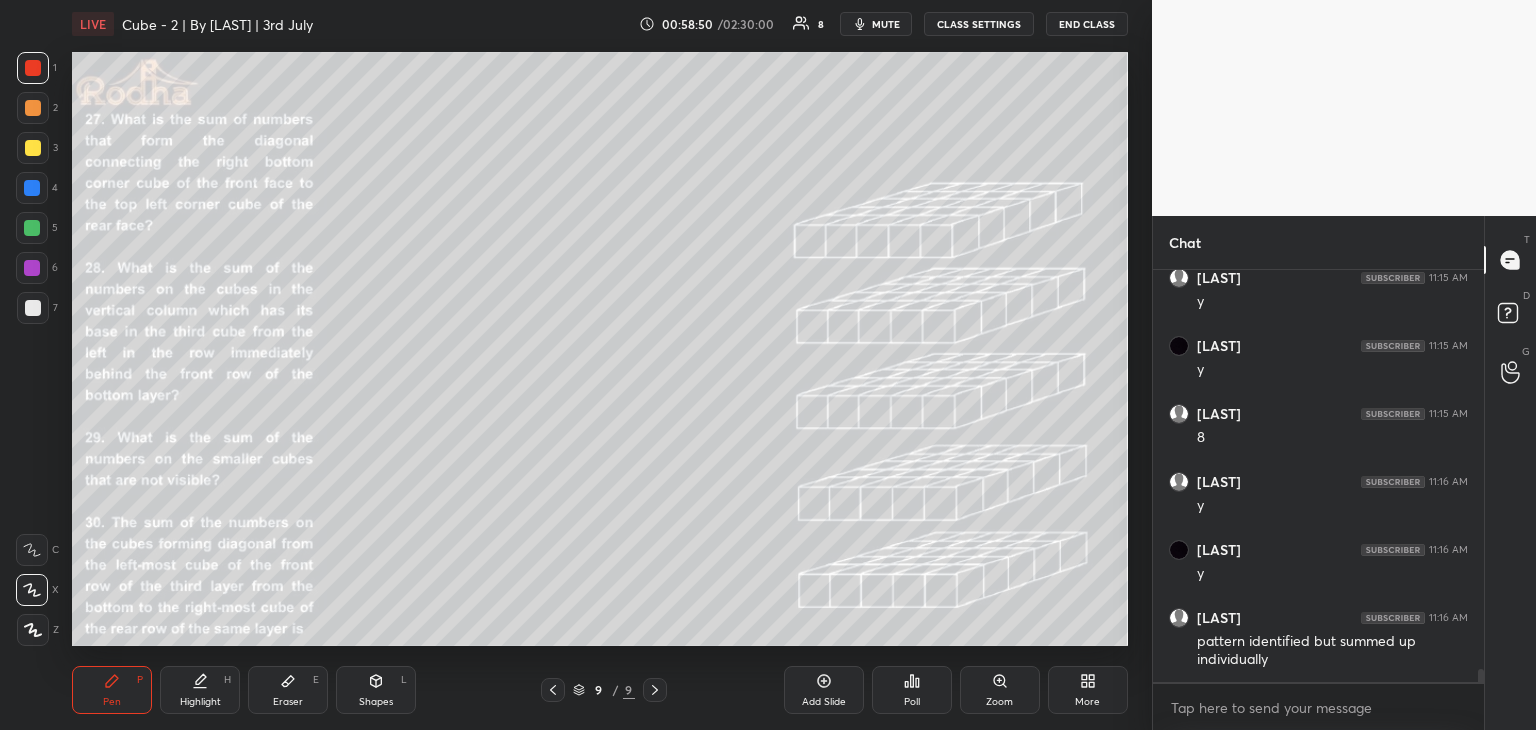 scroll, scrollTop: 12364, scrollLeft: 0, axis: vertical 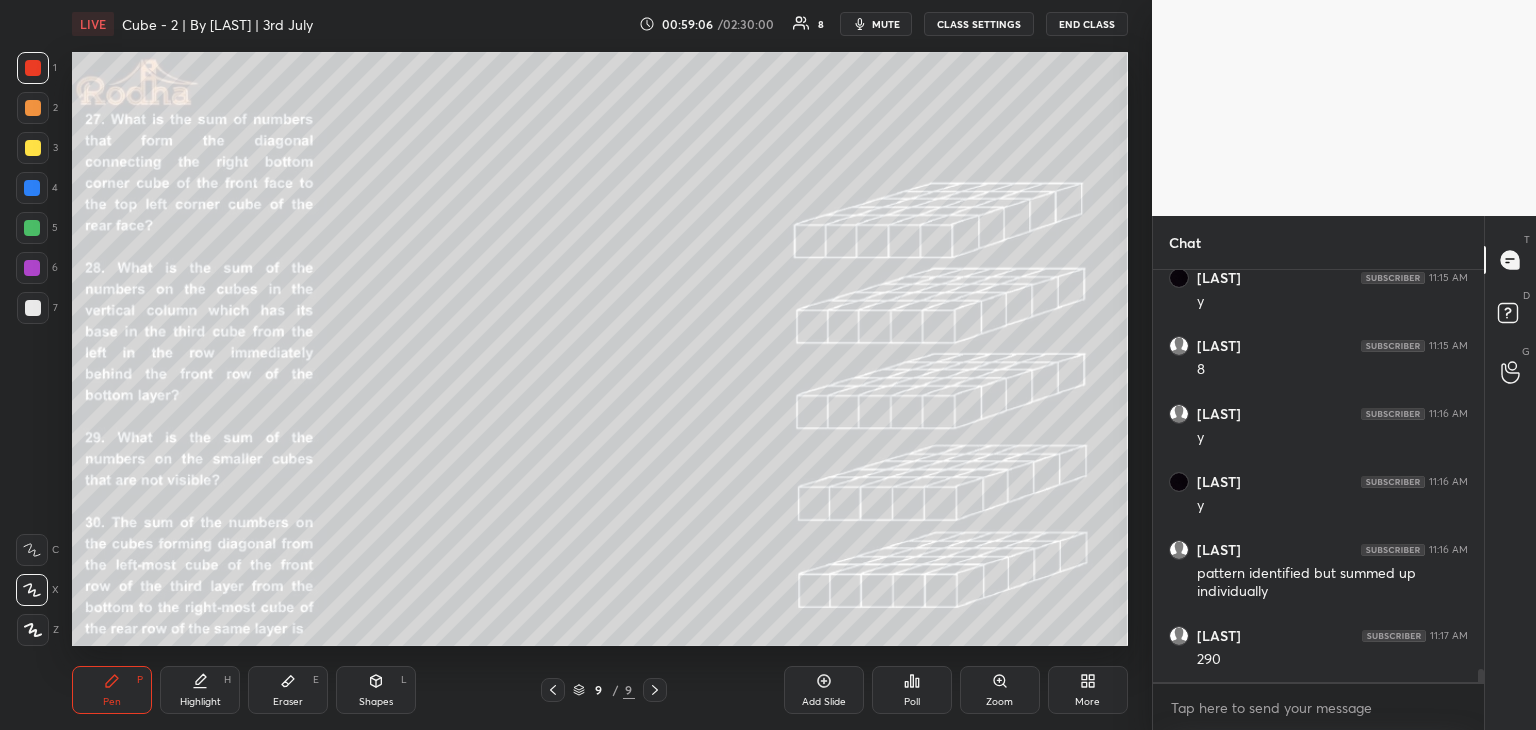 click at bounding box center (32, 268) 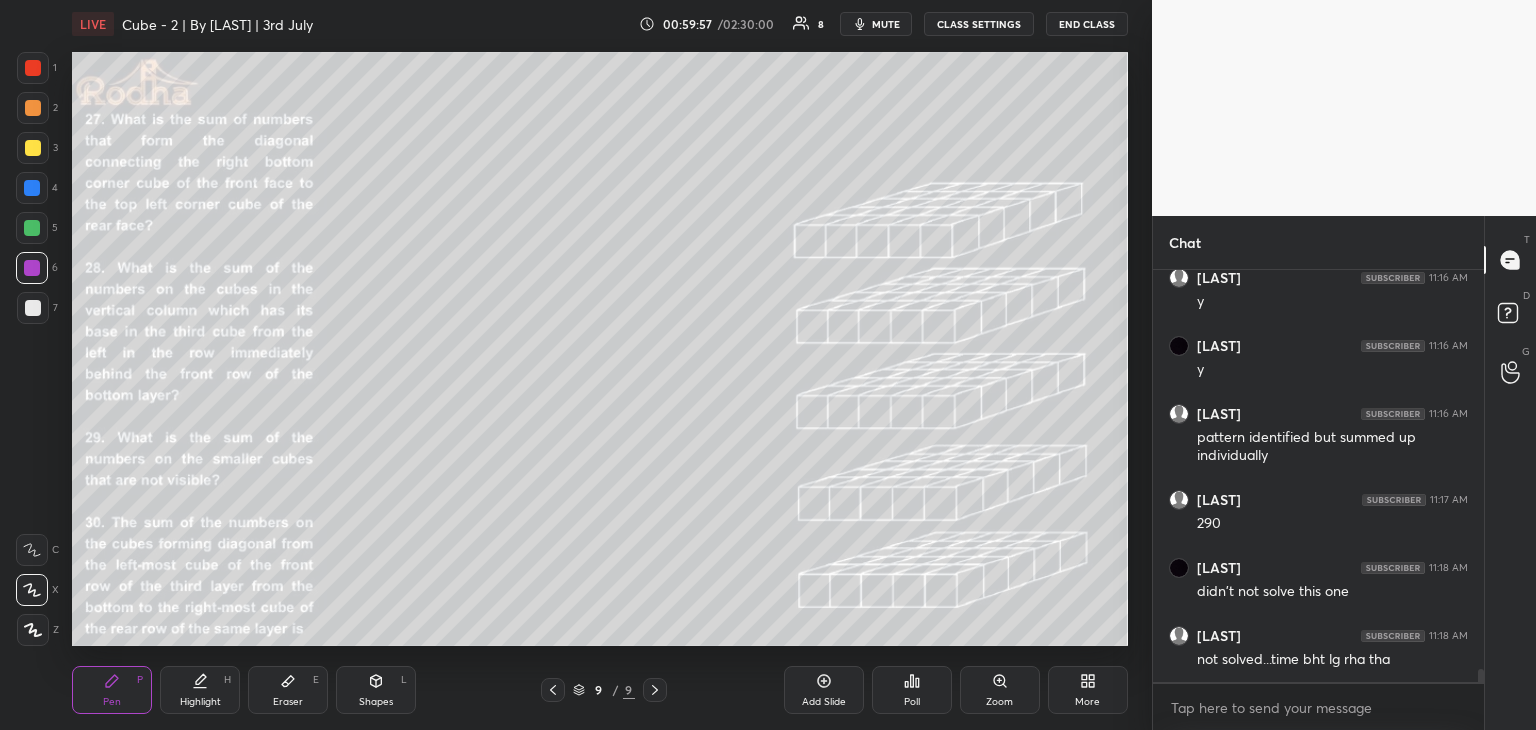 scroll, scrollTop: 12568, scrollLeft: 0, axis: vertical 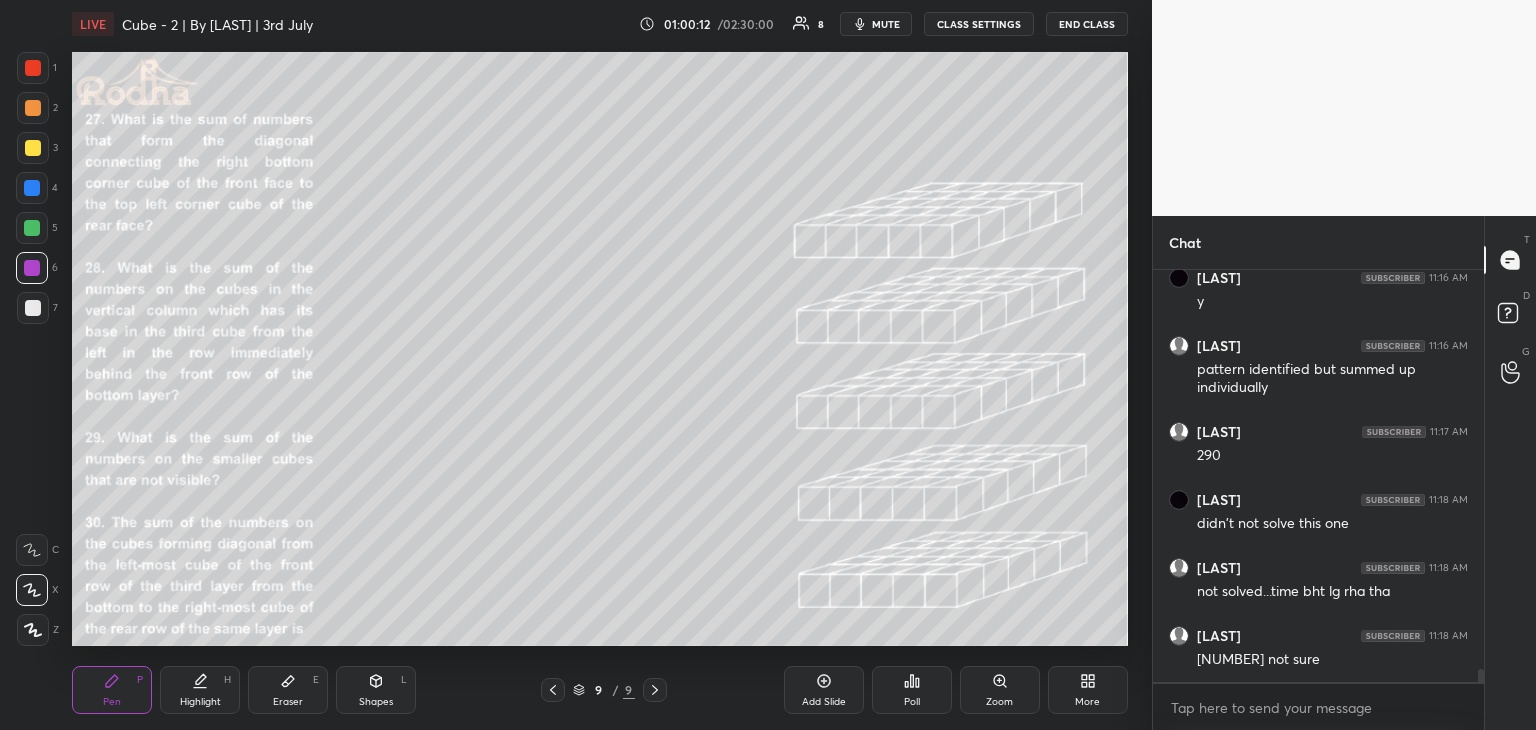 click 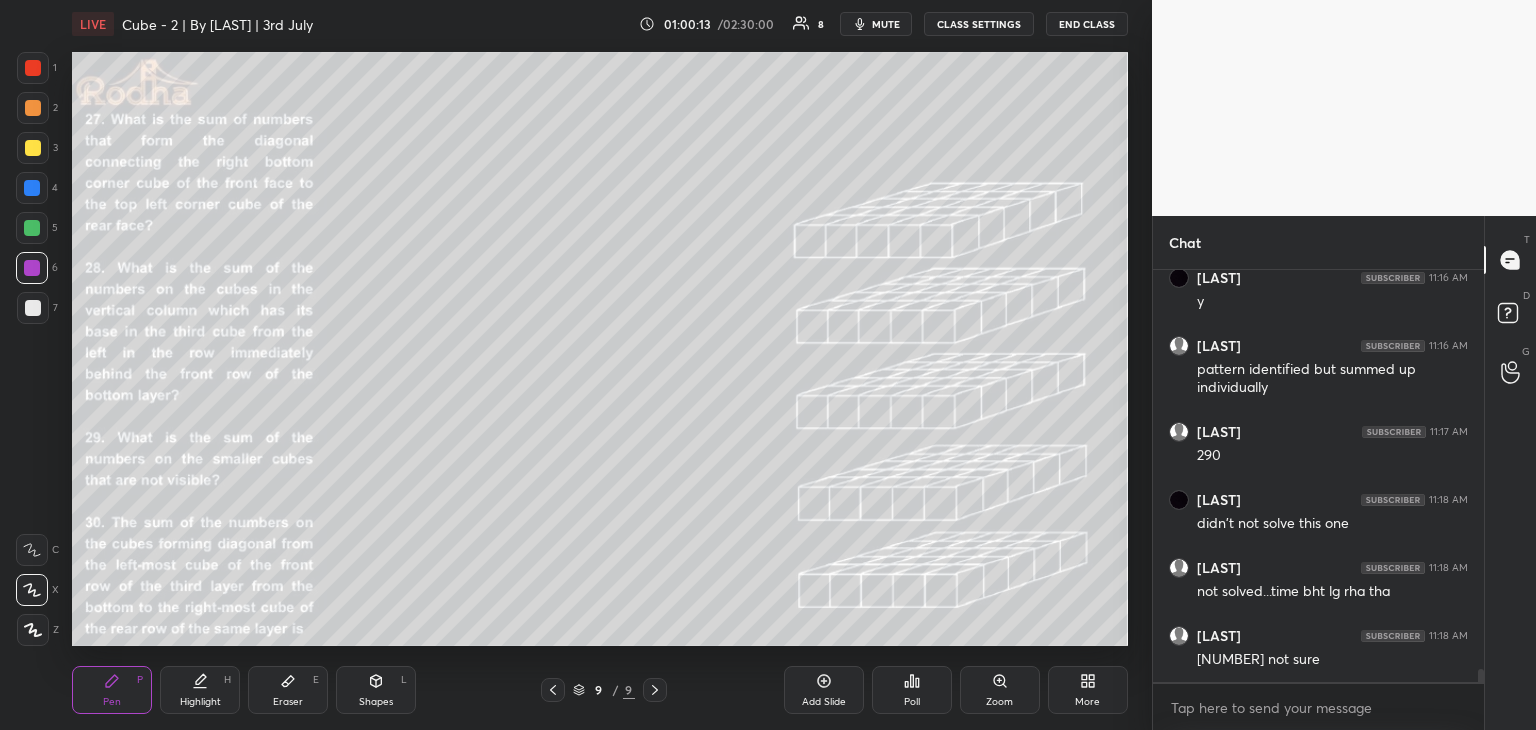 click on "Add Slide" at bounding box center (824, 690) 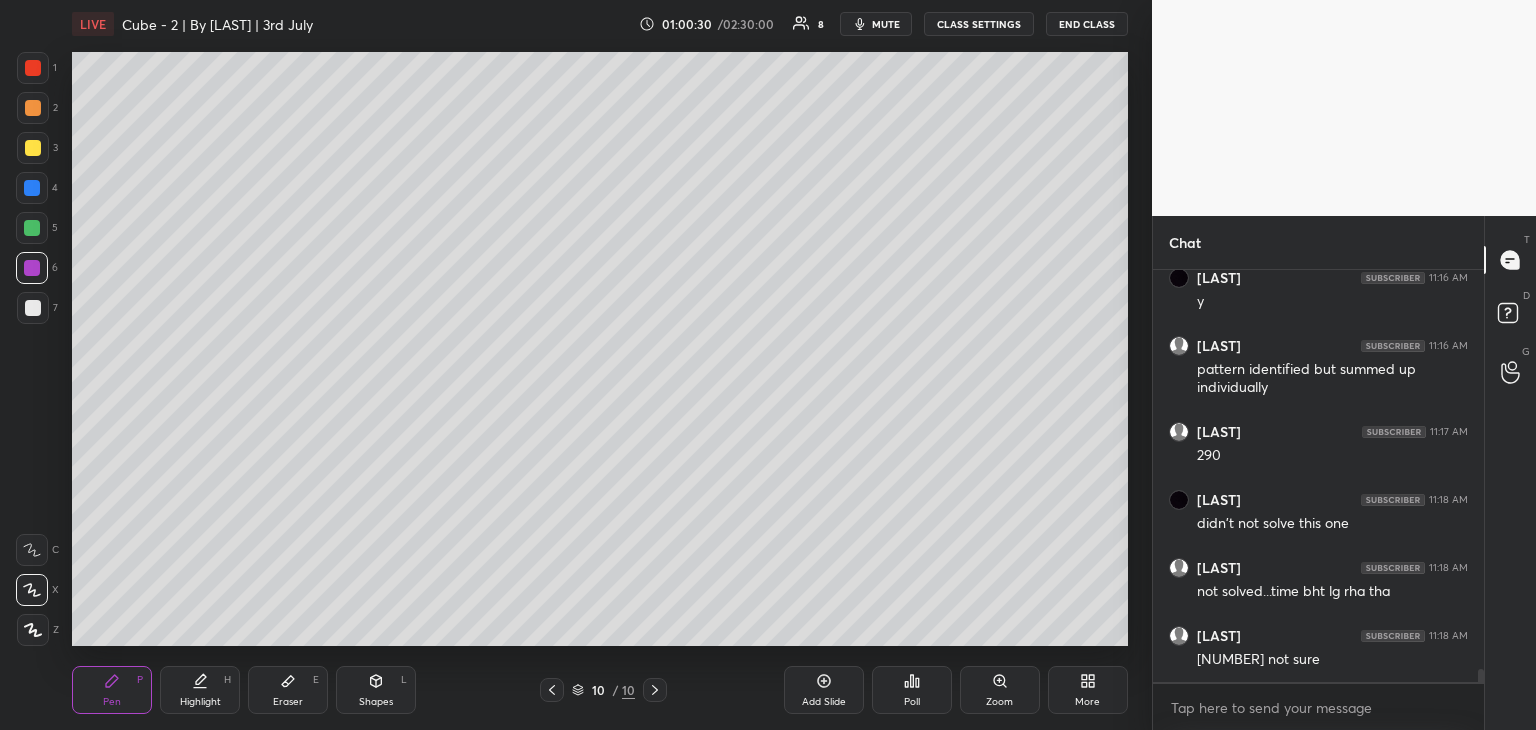 click 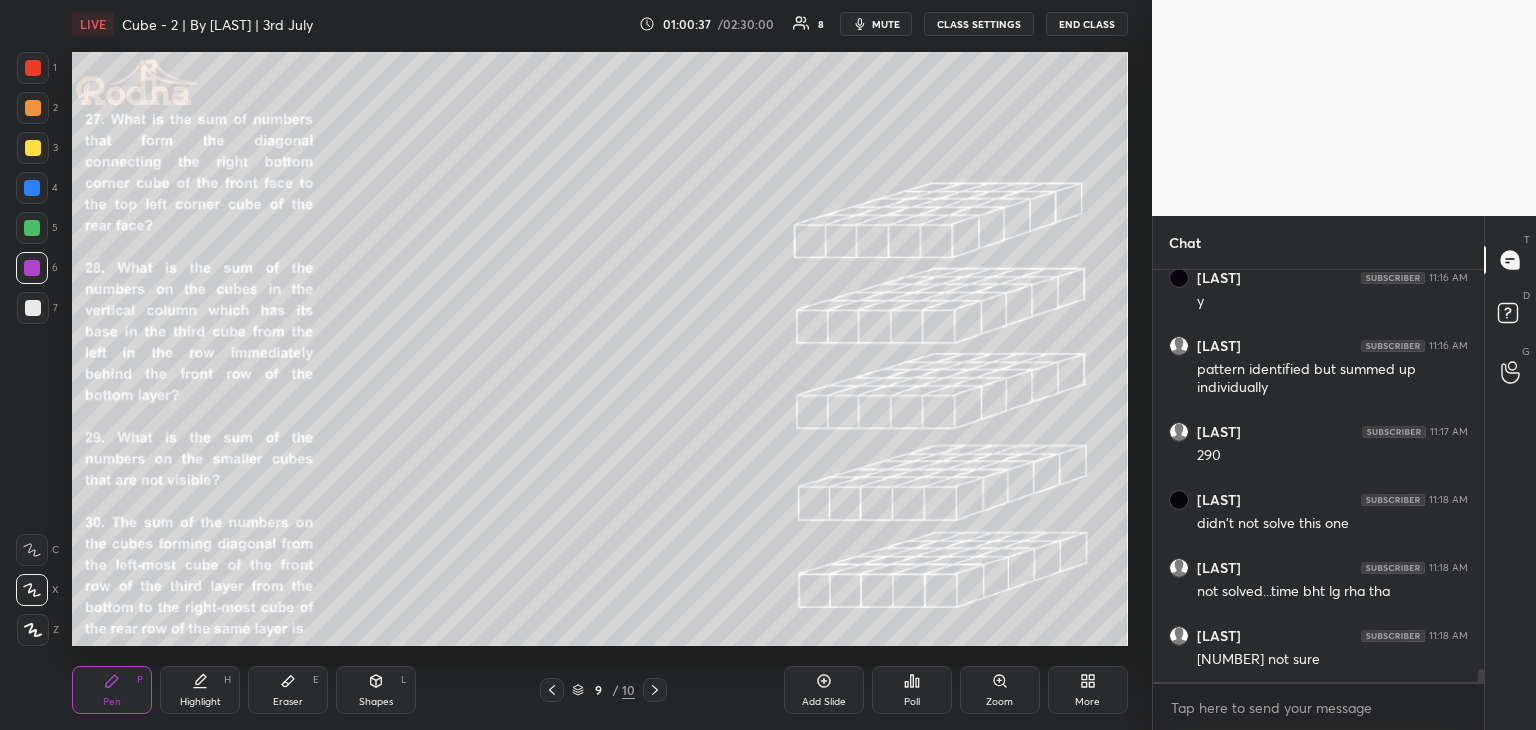 click 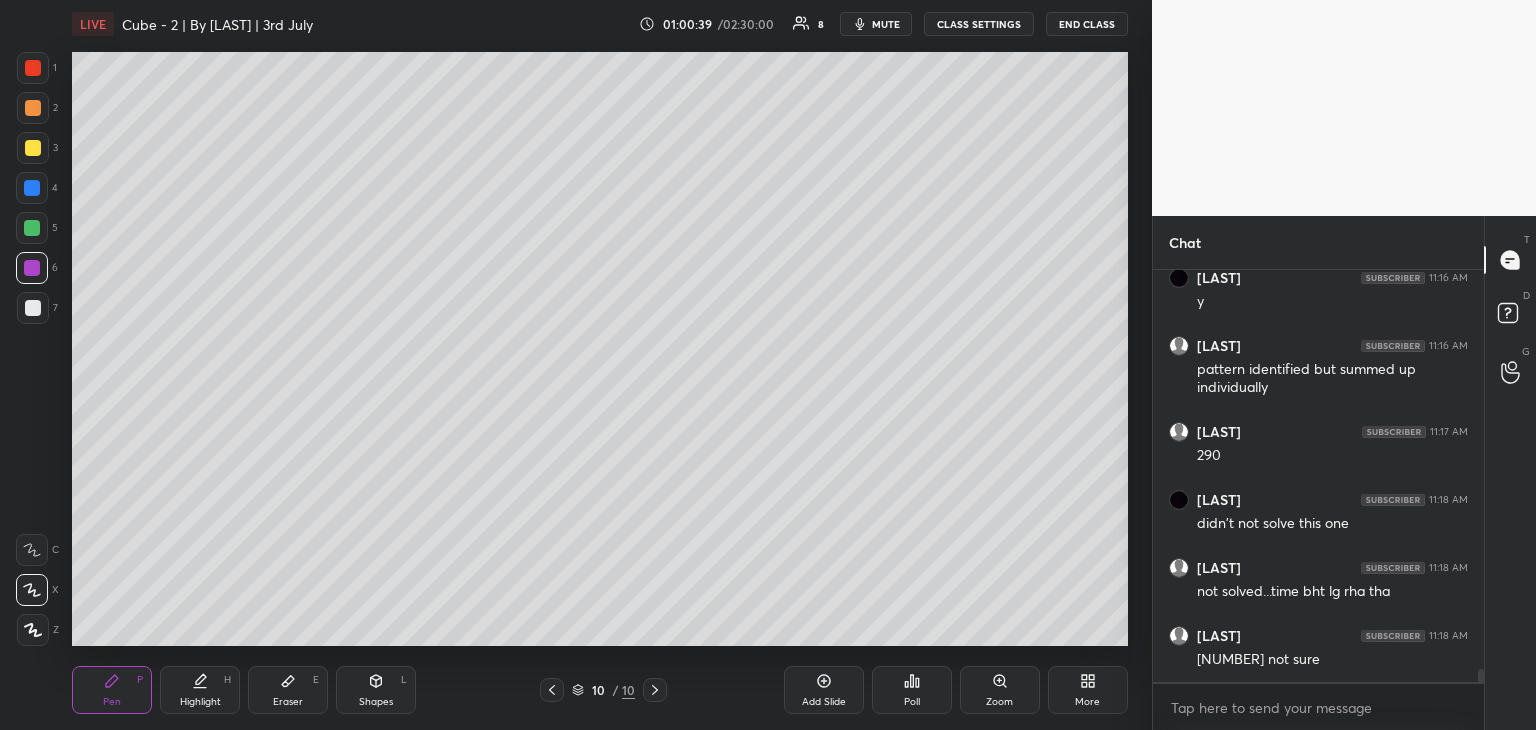 click on "Shapes L" at bounding box center [376, 690] 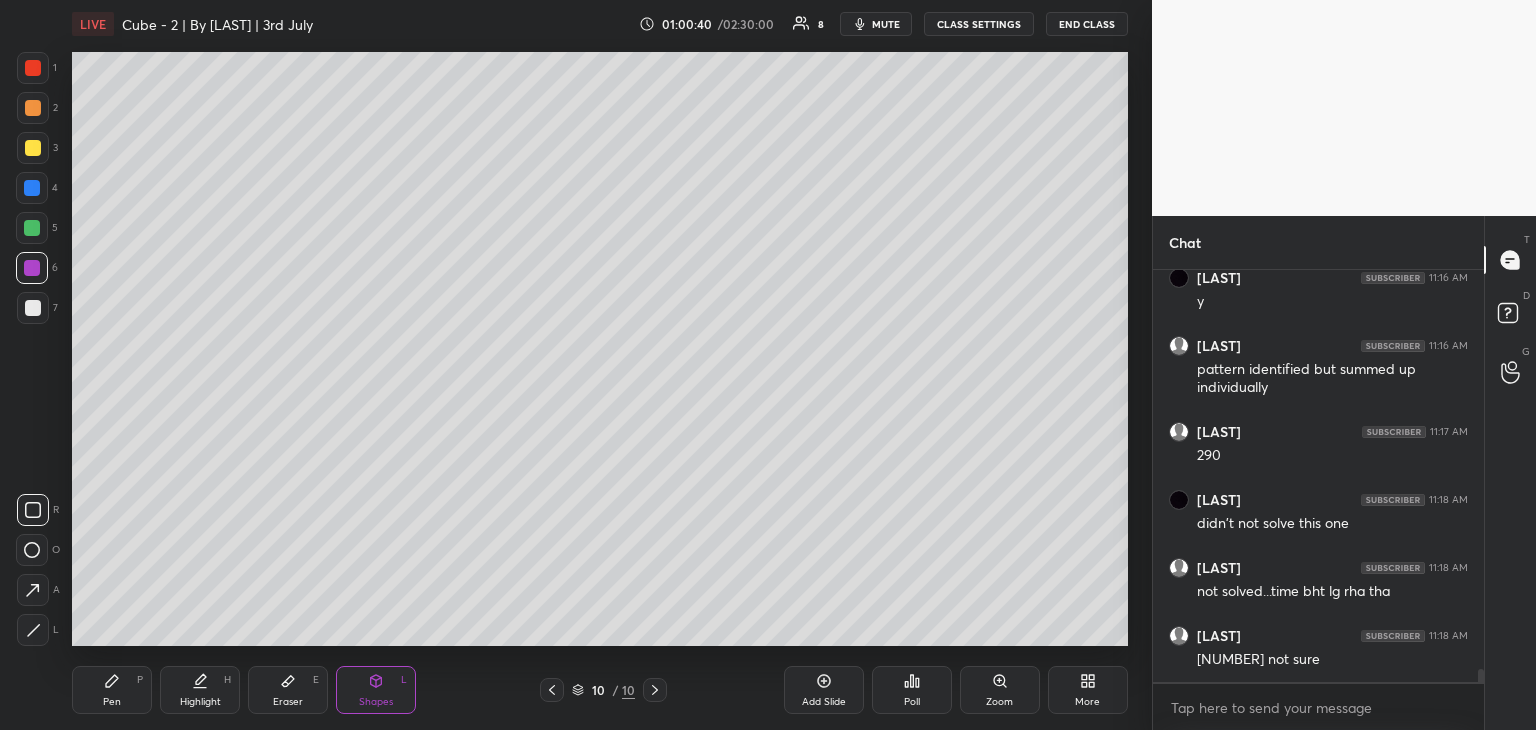 scroll, scrollTop: 12636, scrollLeft: 0, axis: vertical 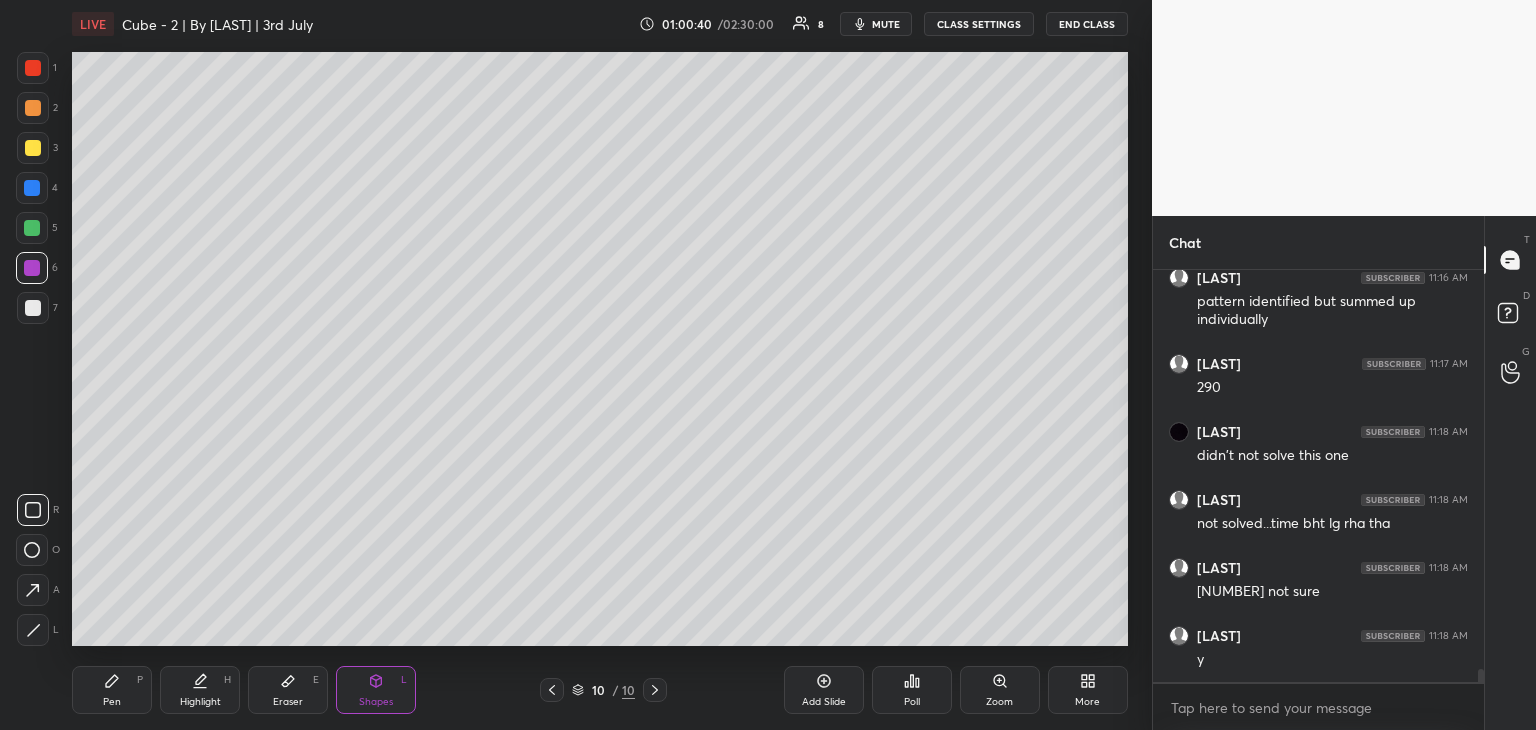 click at bounding box center (33, 630) 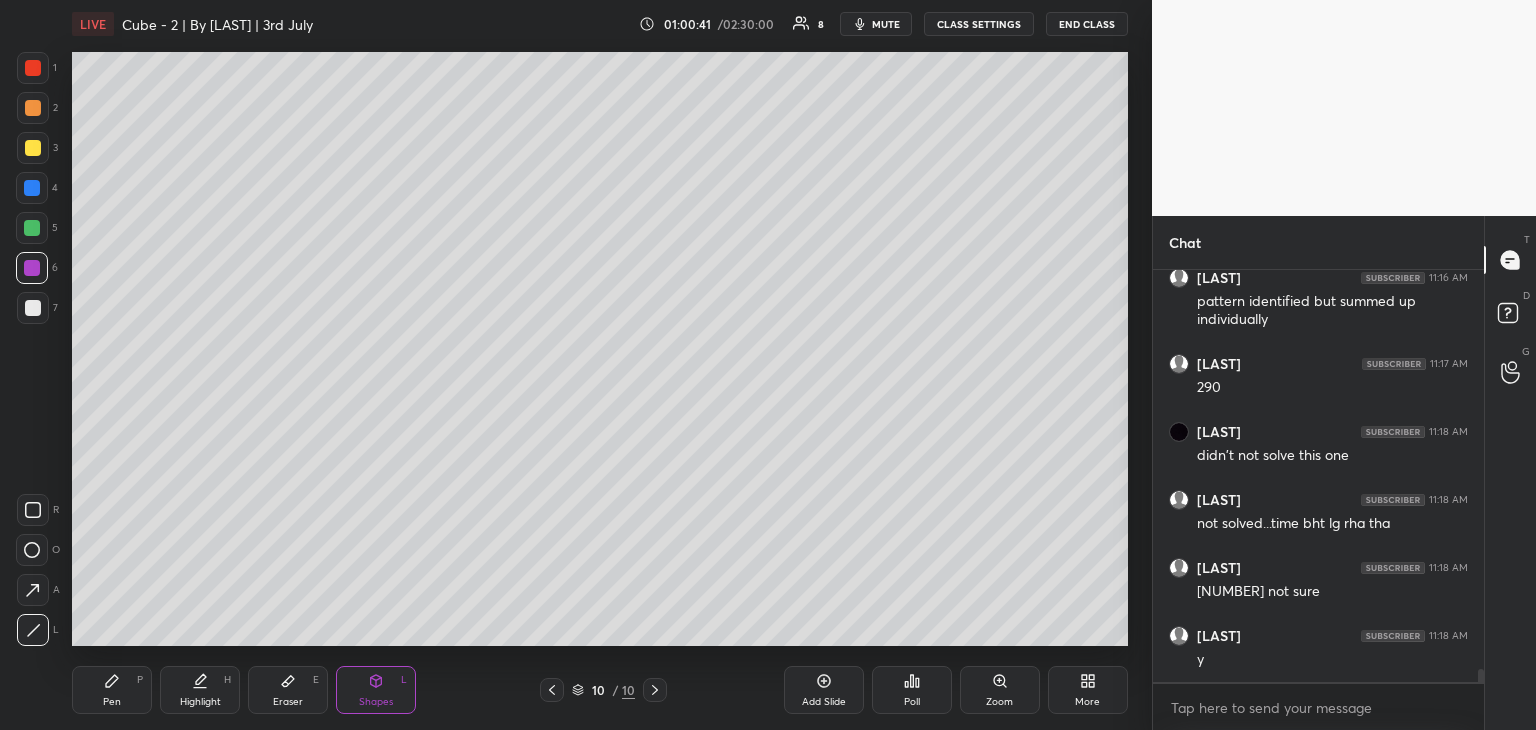 scroll, scrollTop: 12704, scrollLeft: 0, axis: vertical 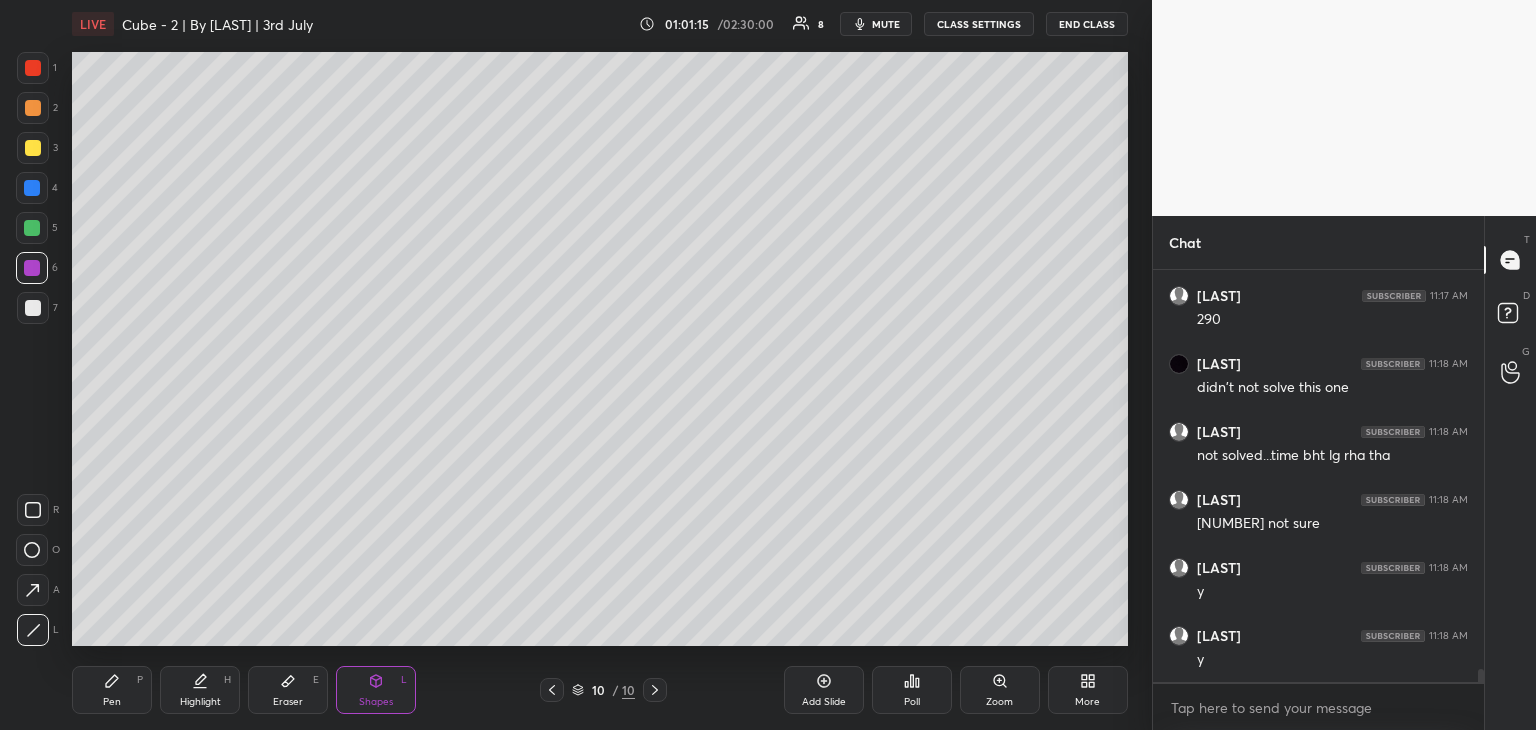 click on "Pen P" at bounding box center [112, 690] 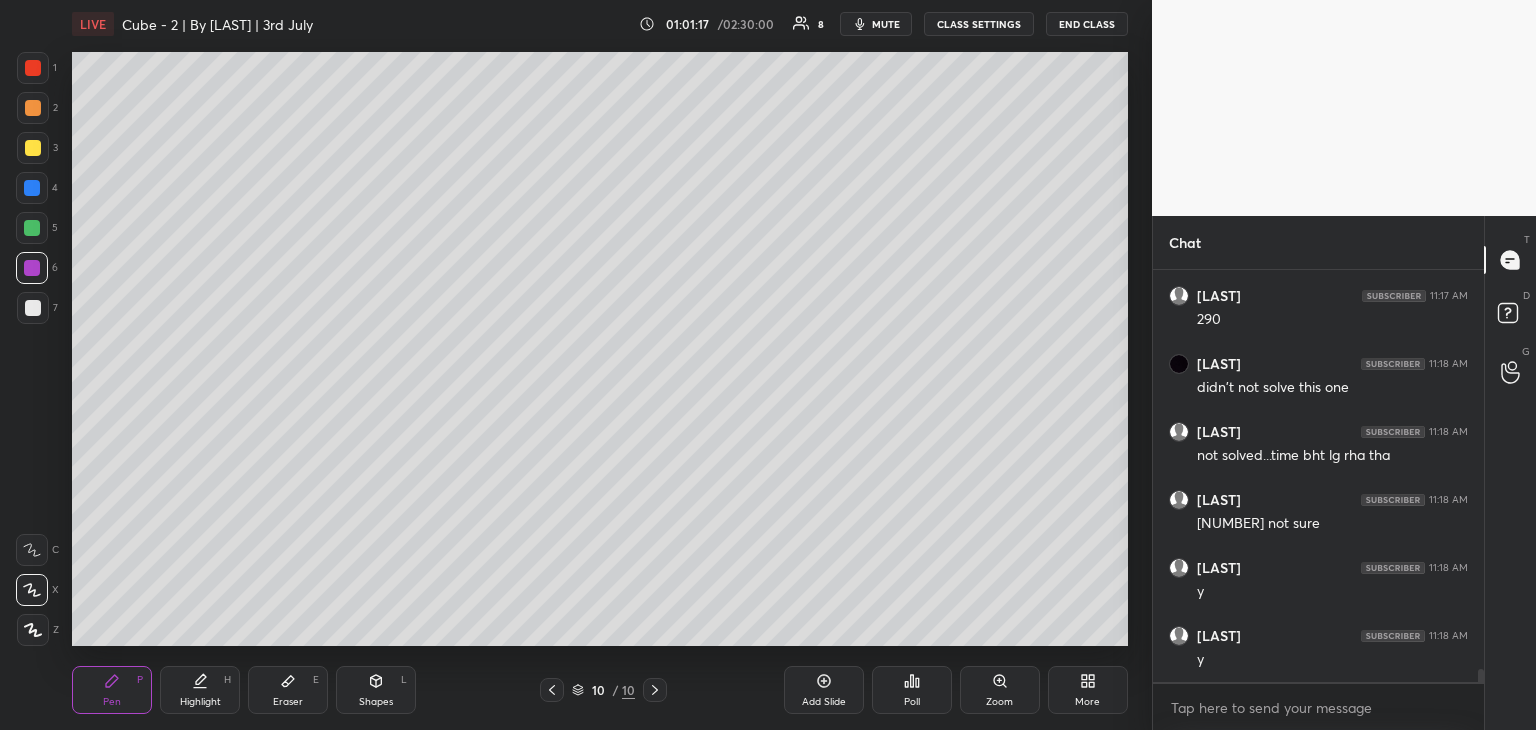 click at bounding box center (33, 308) 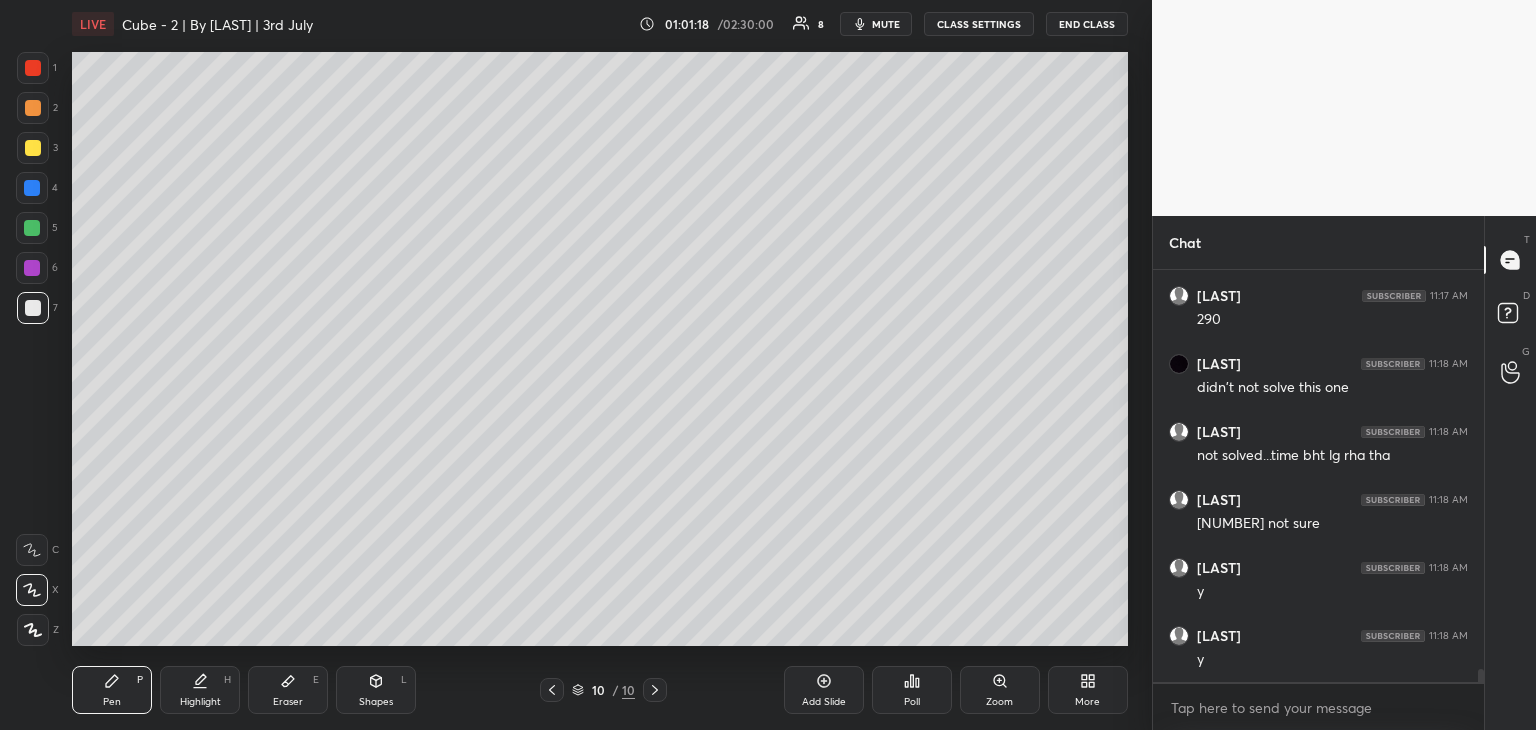 click 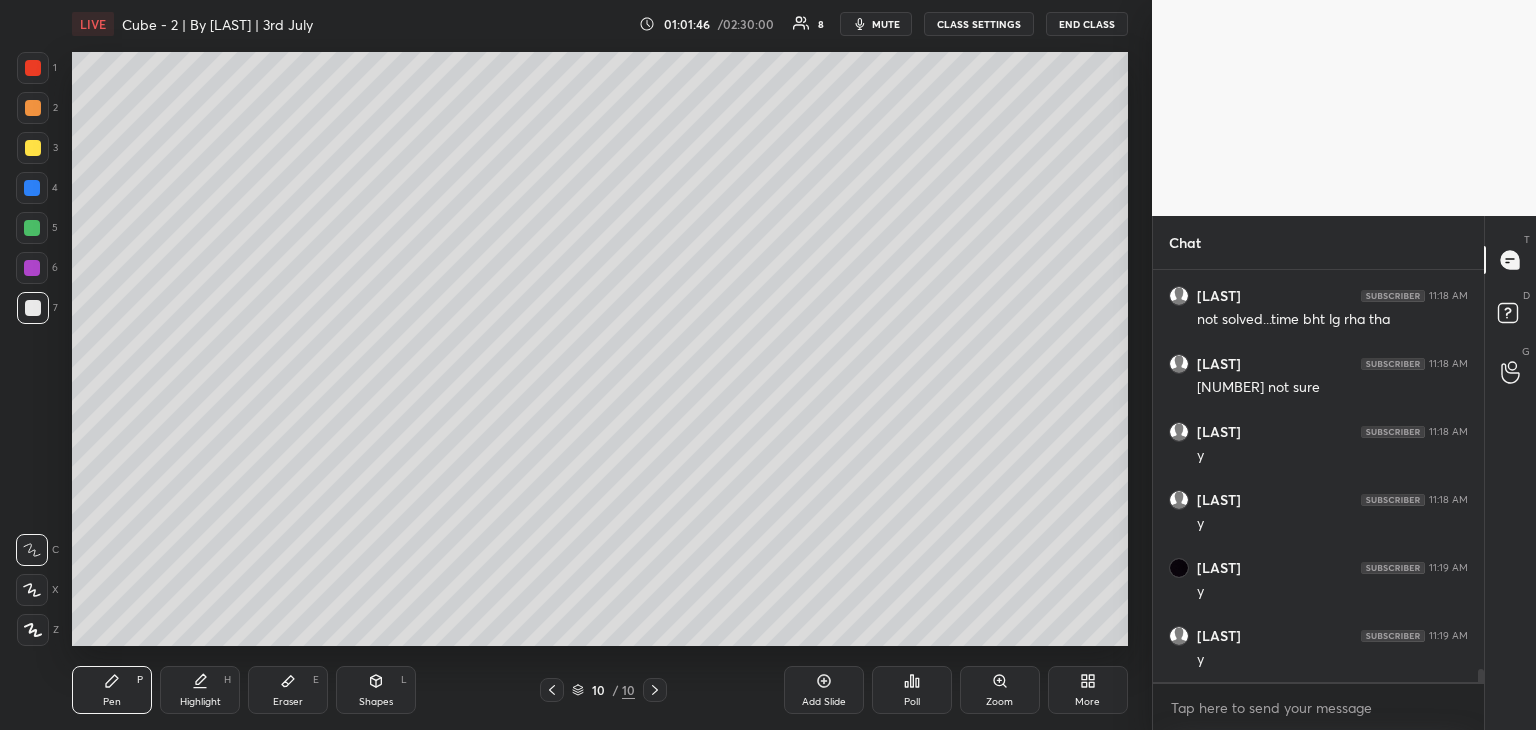 scroll, scrollTop: 12908, scrollLeft: 0, axis: vertical 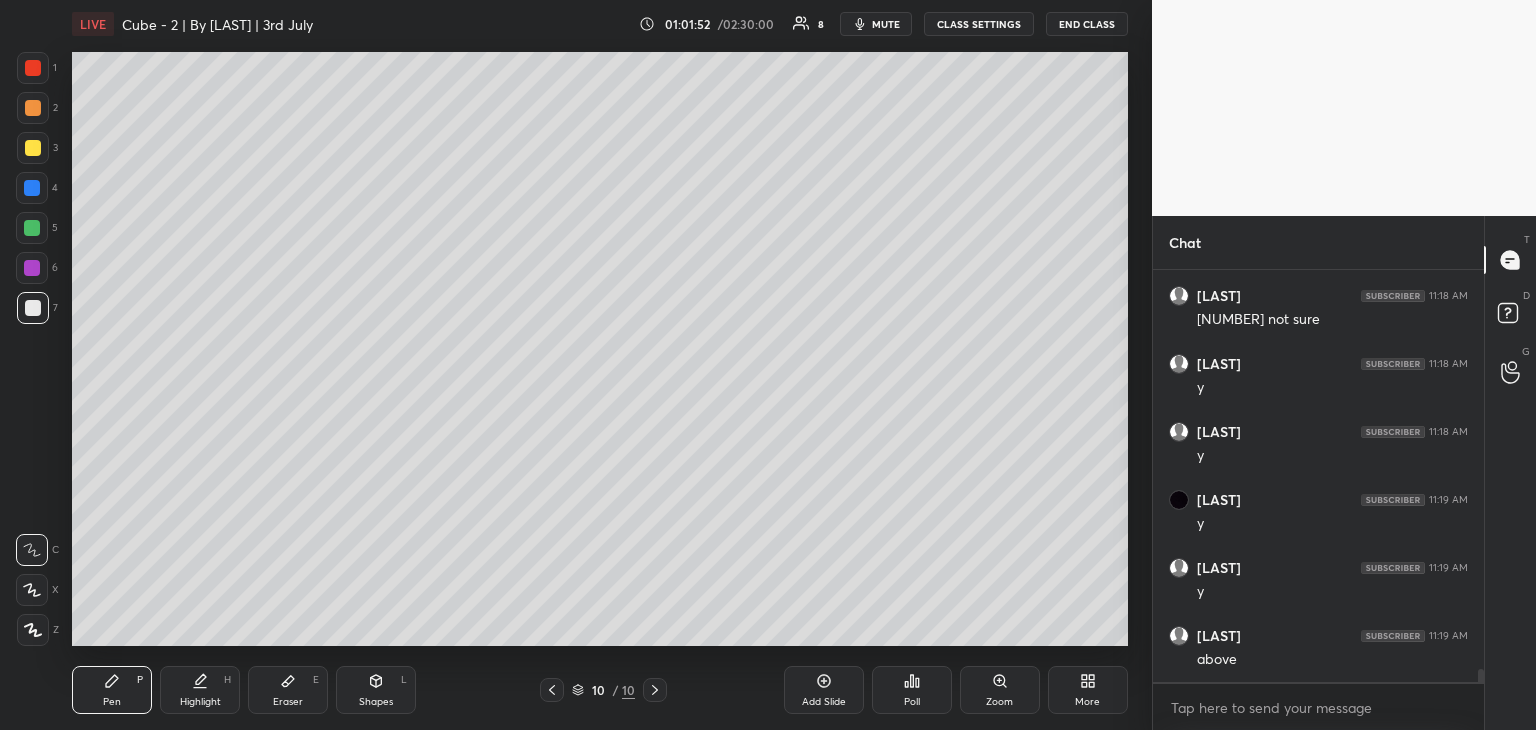 click at bounding box center [33, 148] 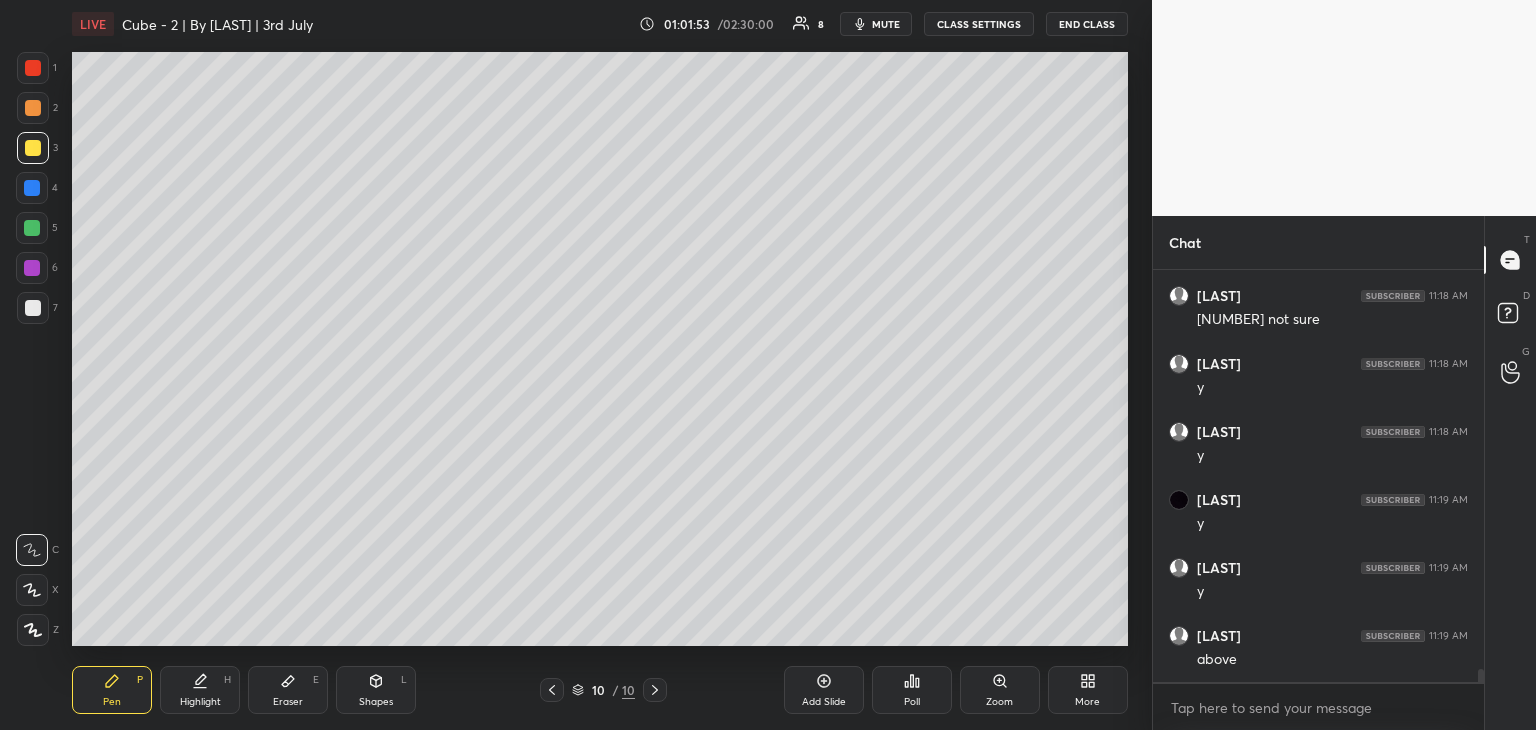 scroll, scrollTop: 12976, scrollLeft: 0, axis: vertical 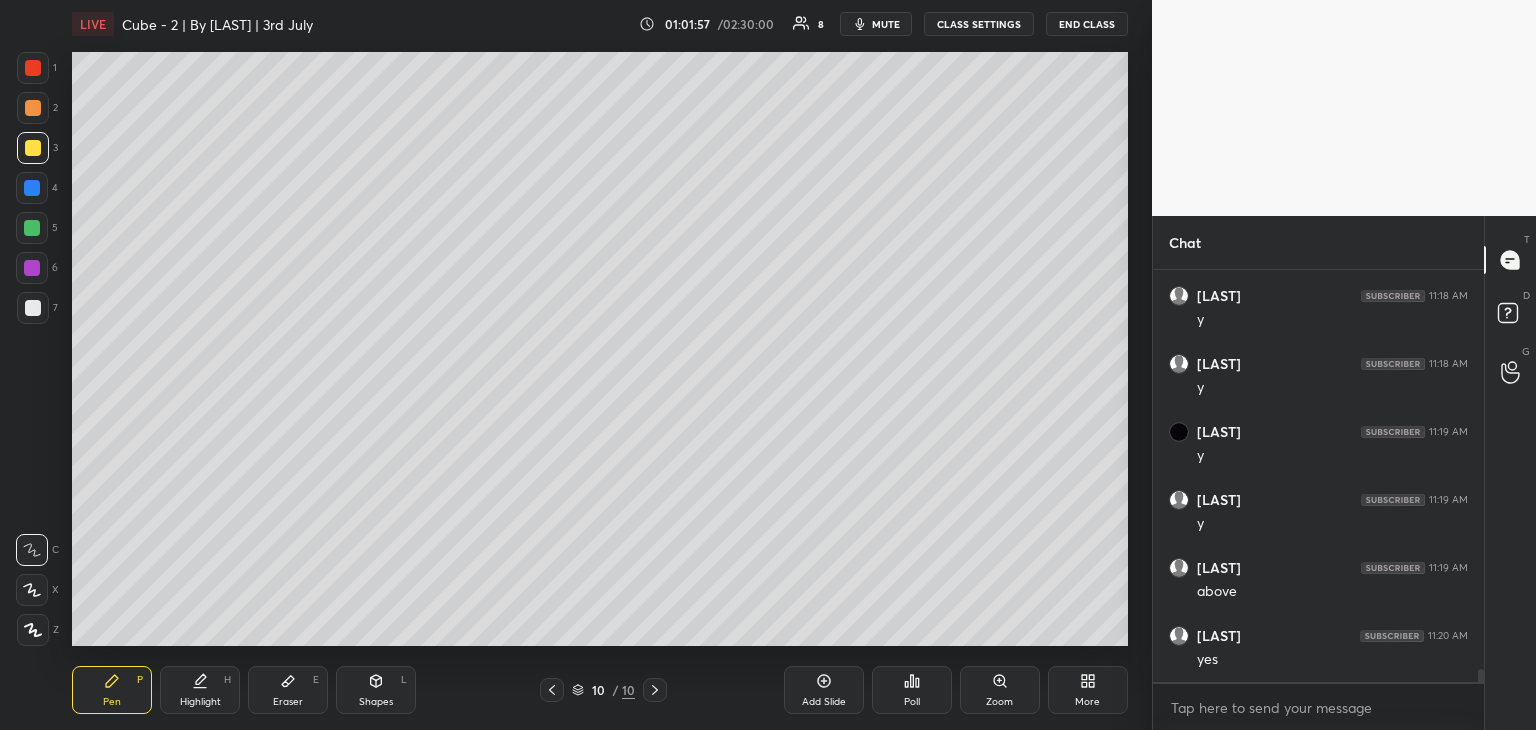 click at bounding box center (32, 590) 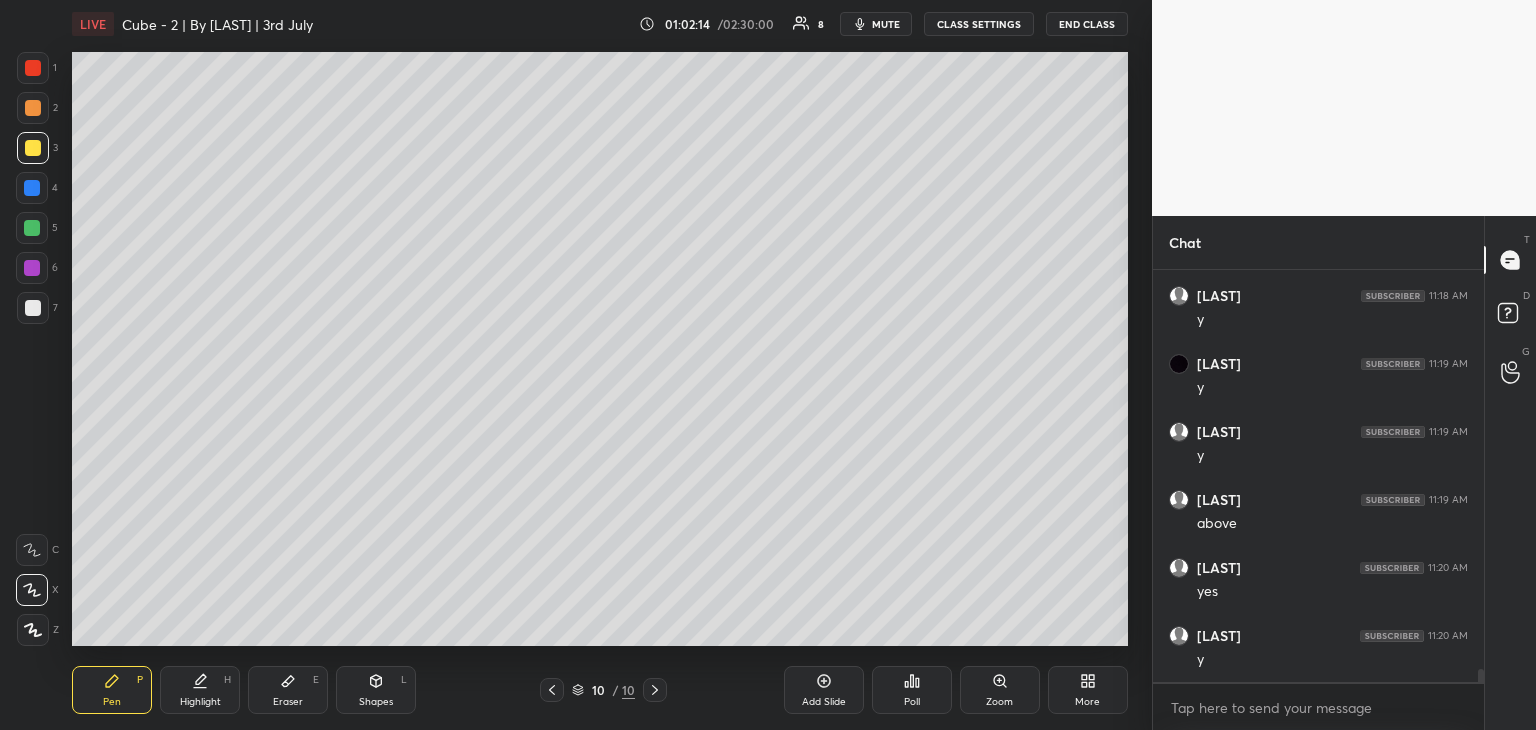 scroll, scrollTop: 13112, scrollLeft: 0, axis: vertical 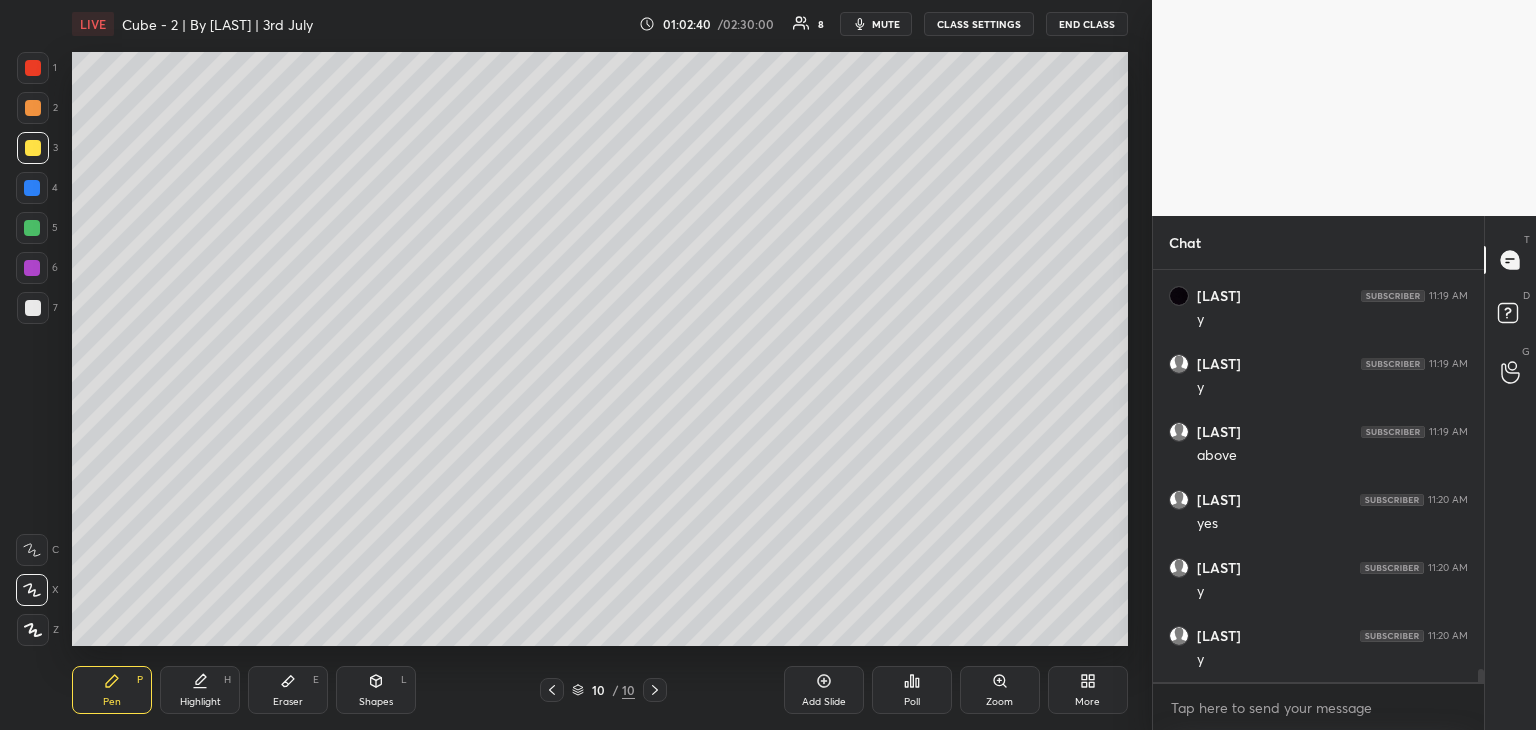 click on "Eraser E" at bounding box center [288, 690] 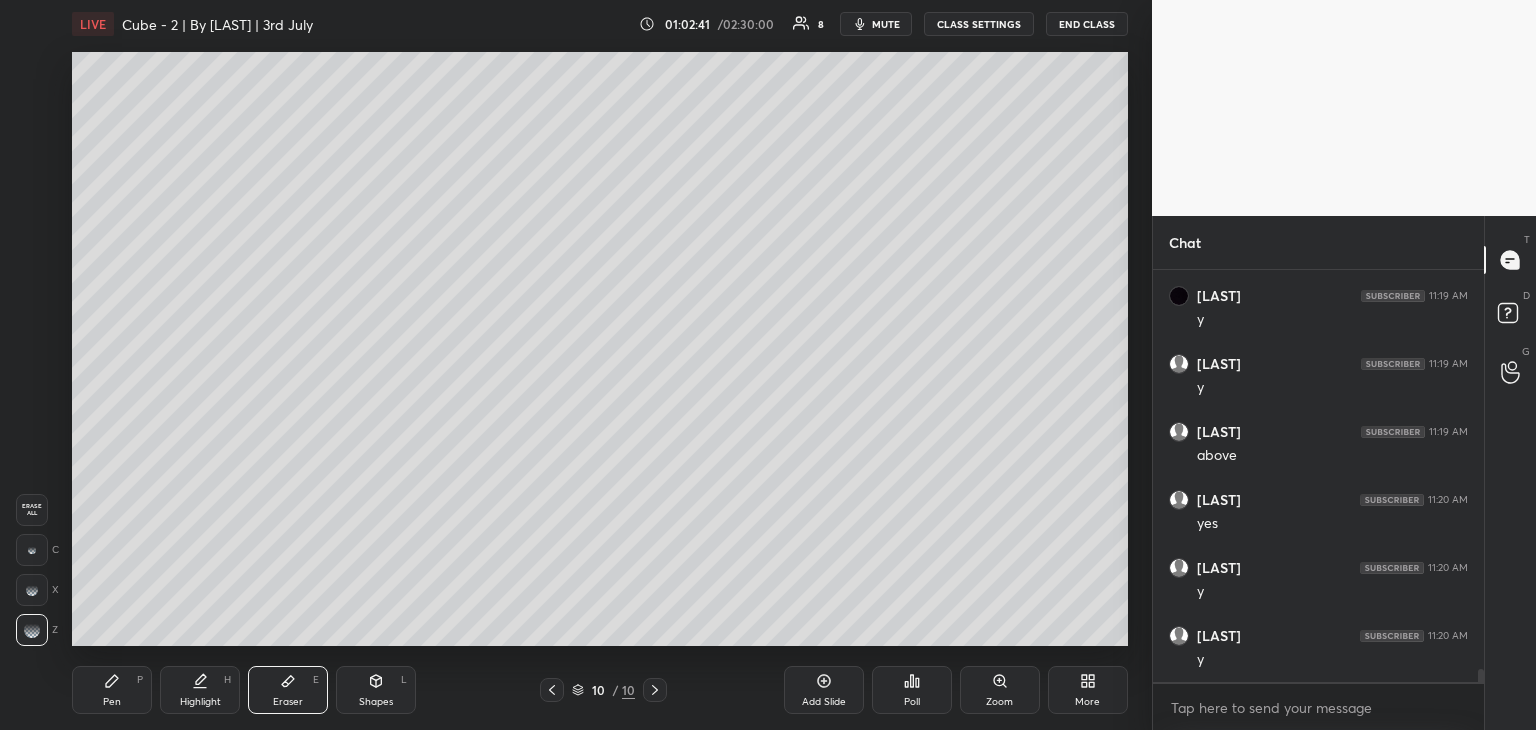 scroll, scrollTop: 13180, scrollLeft: 0, axis: vertical 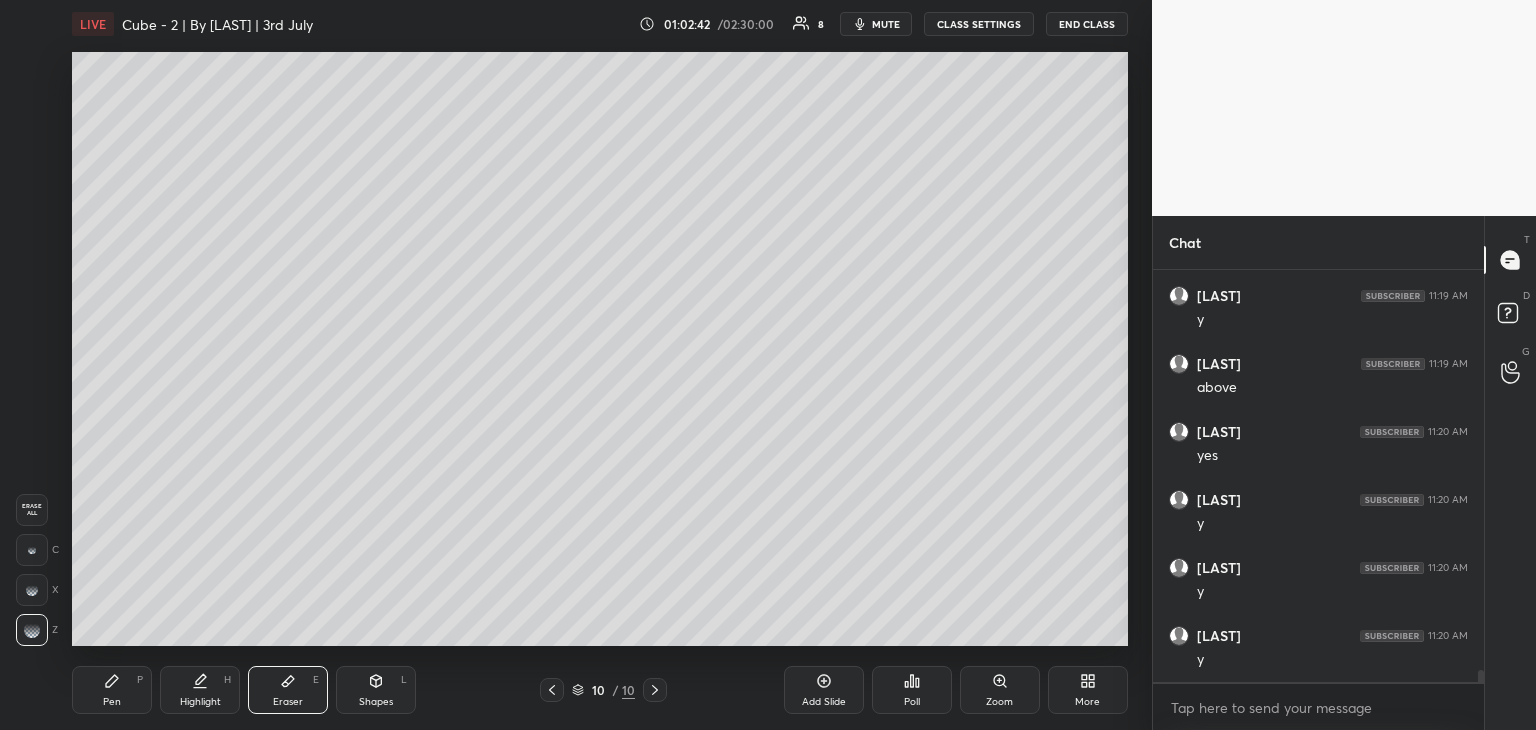 click on "Pen" at bounding box center (112, 702) 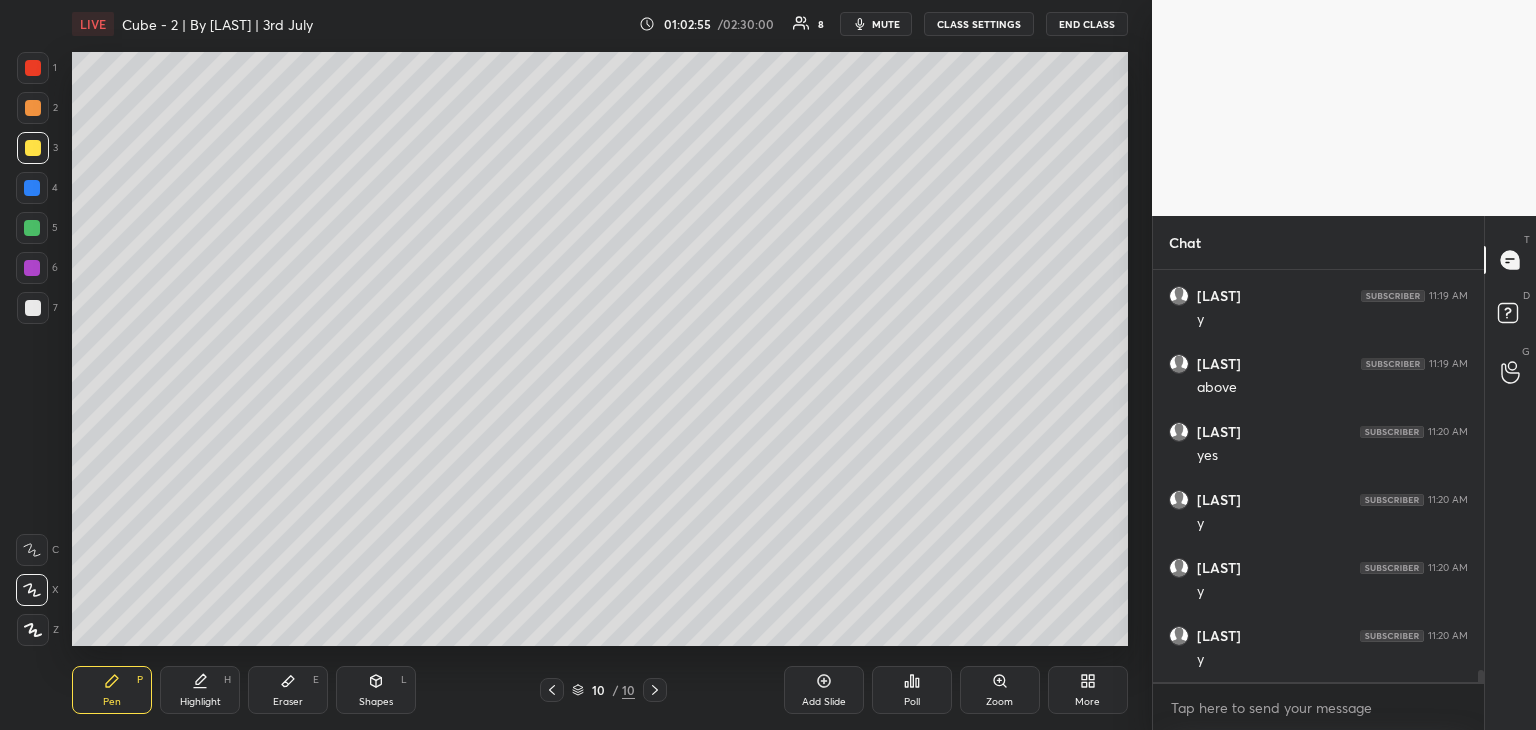 scroll, scrollTop: 13248, scrollLeft: 0, axis: vertical 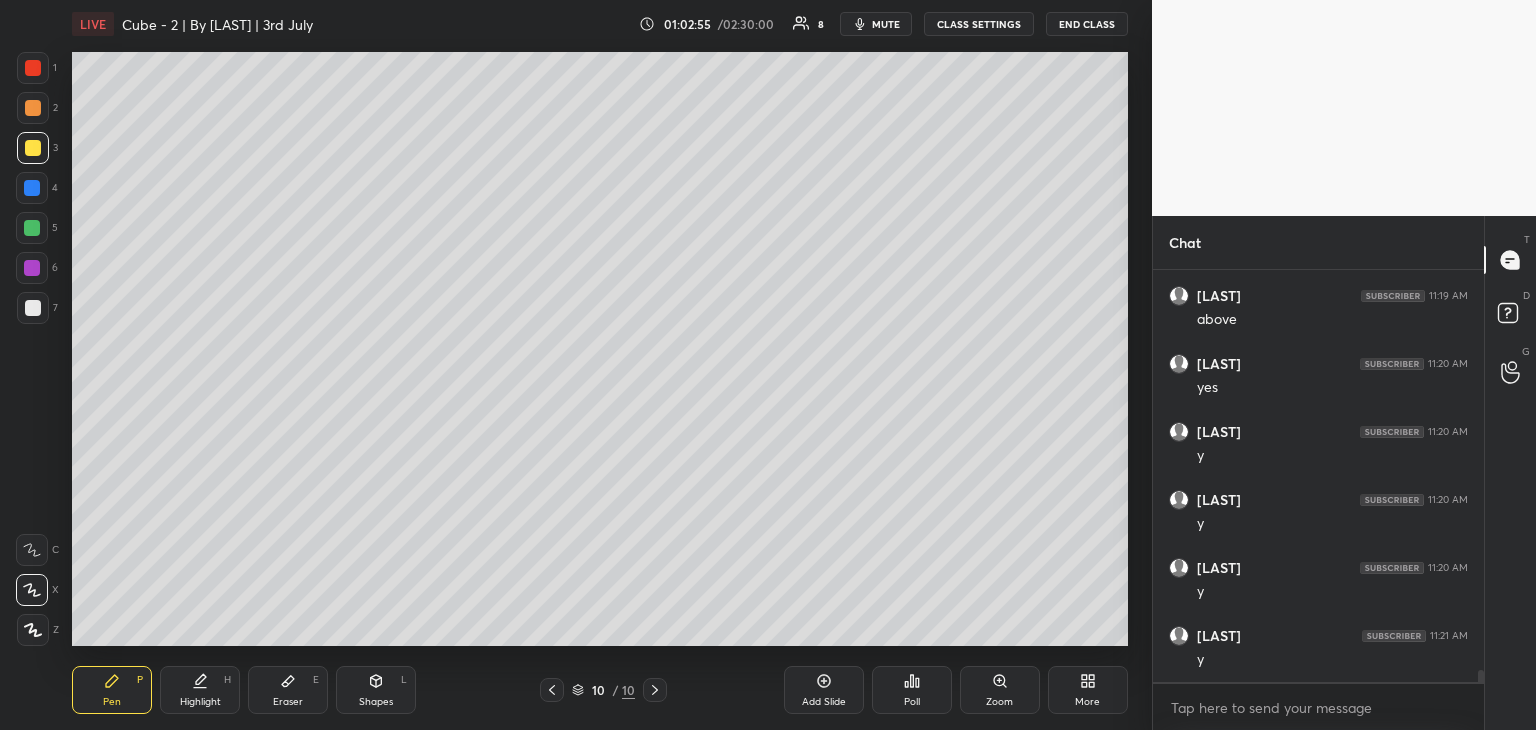 click at bounding box center [33, 308] 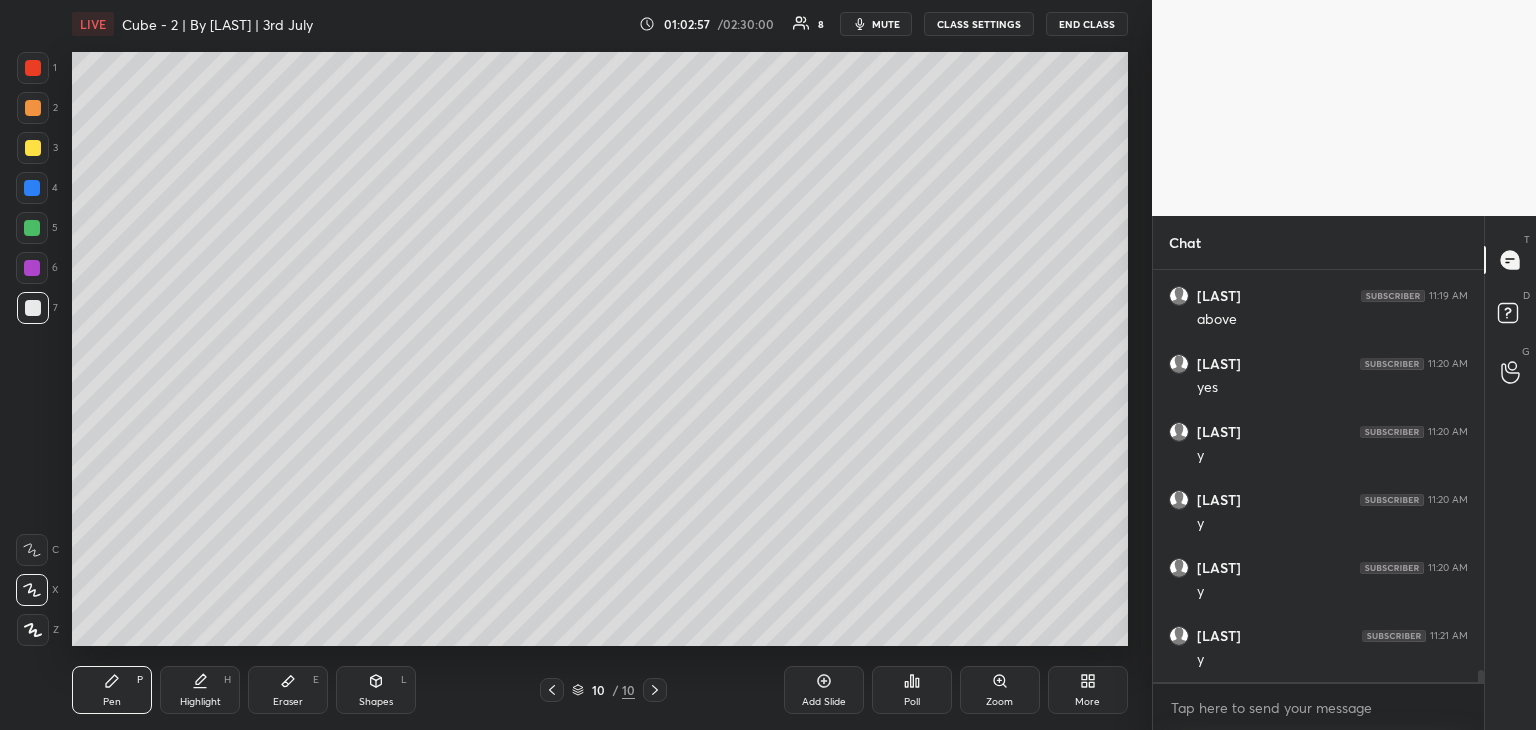 click at bounding box center (33, 308) 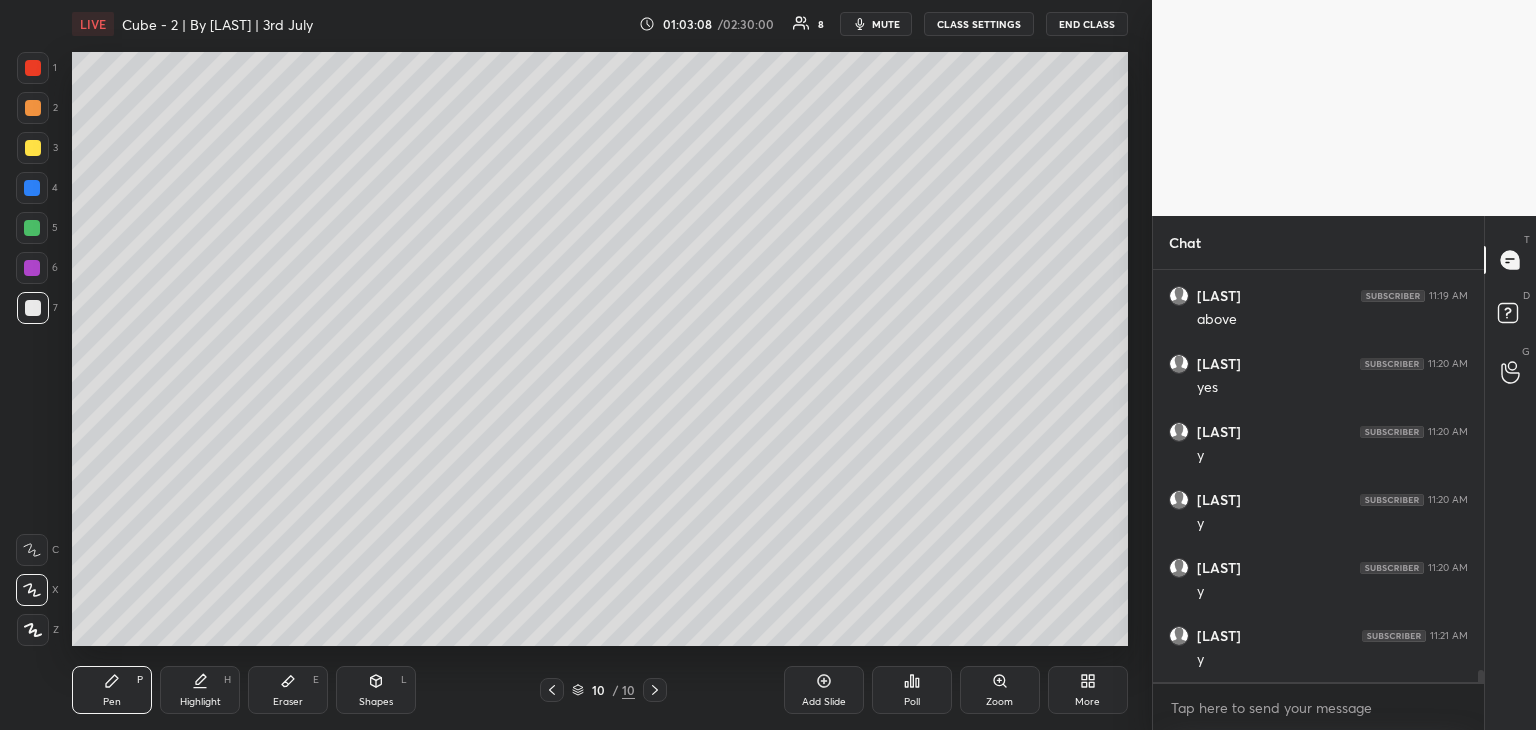 scroll, scrollTop: 13268, scrollLeft: 0, axis: vertical 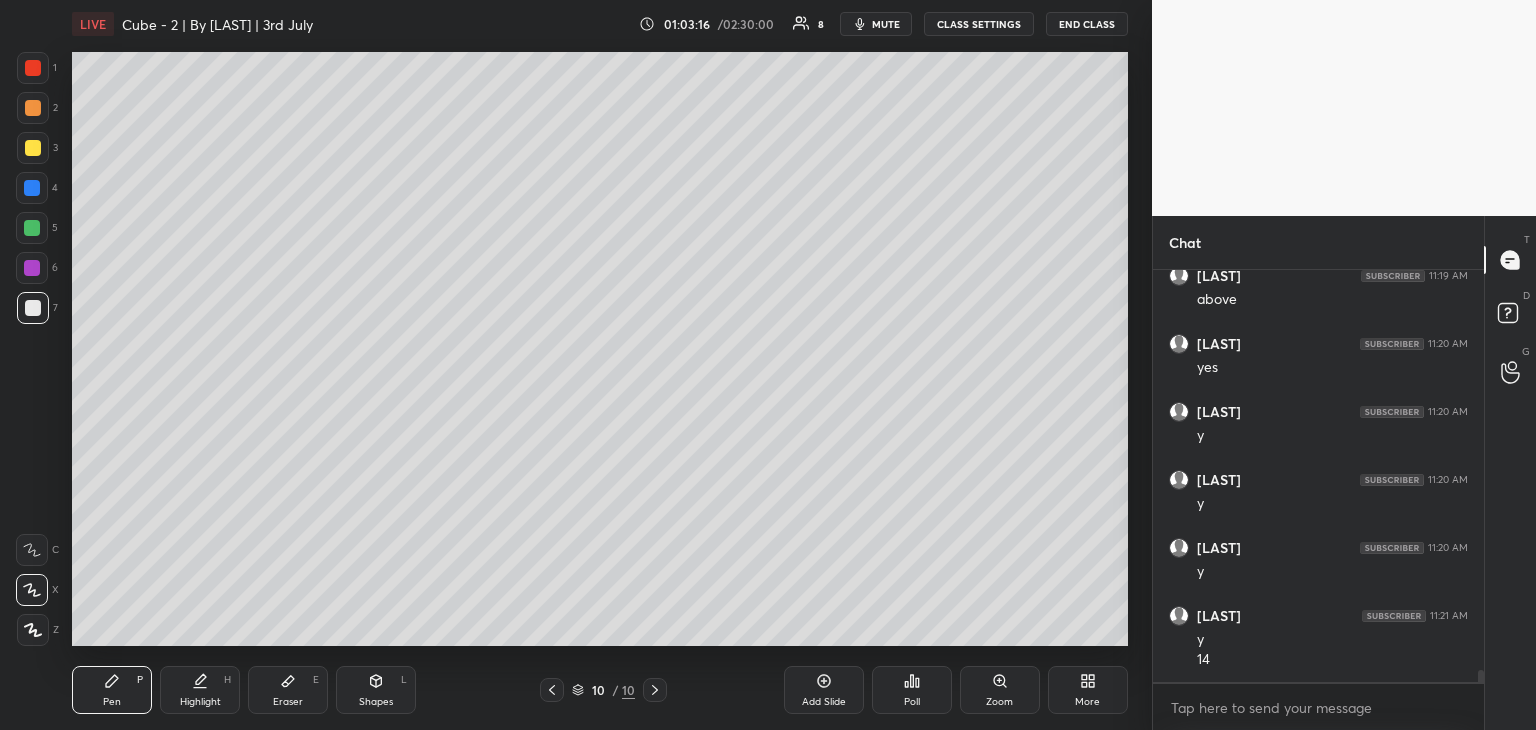 click at bounding box center [32, 268] 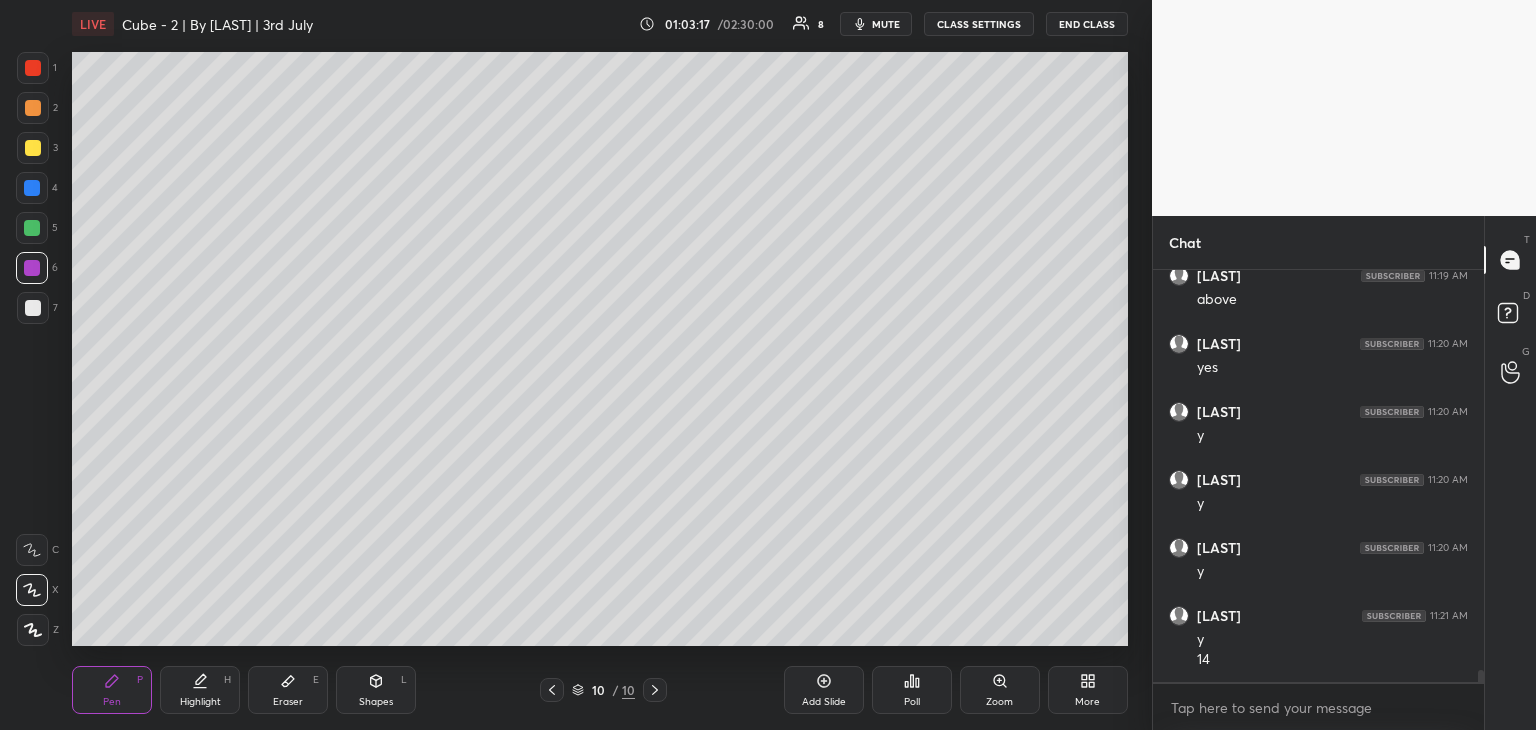 click at bounding box center [32, 268] 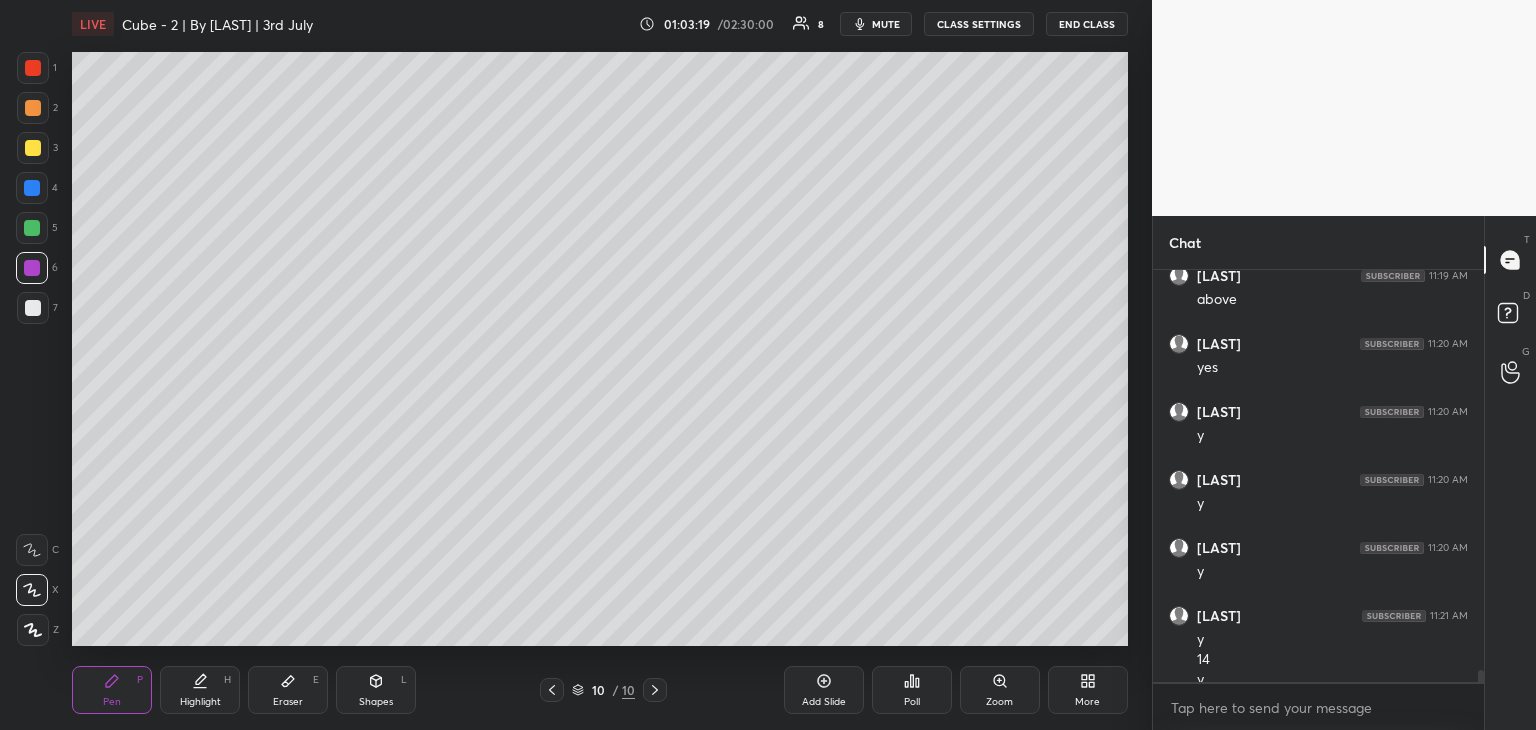 scroll, scrollTop: 13288, scrollLeft: 0, axis: vertical 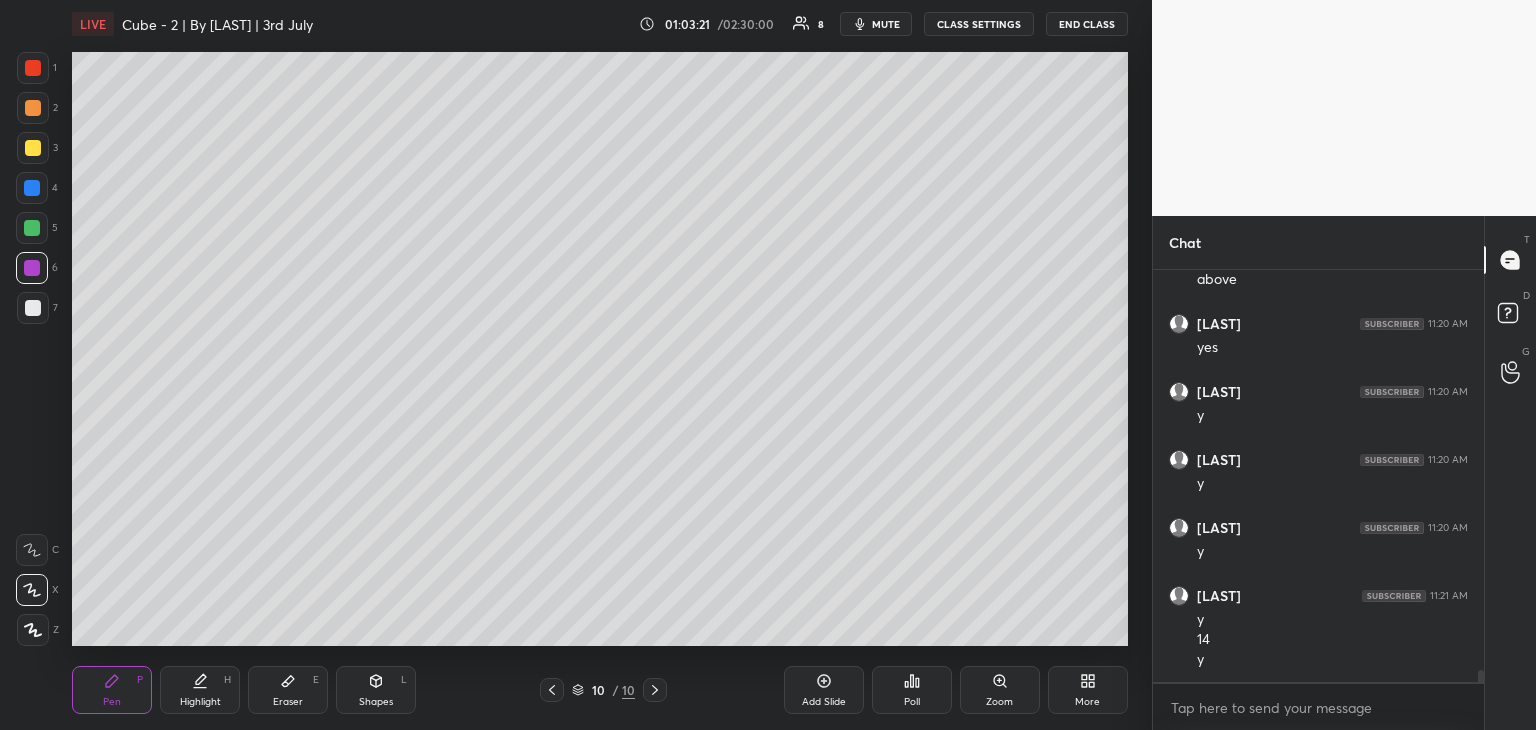 drag, startPoint x: 32, startPoint y: 66, endPoint x: 46, endPoint y: 67, distance: 14.035668 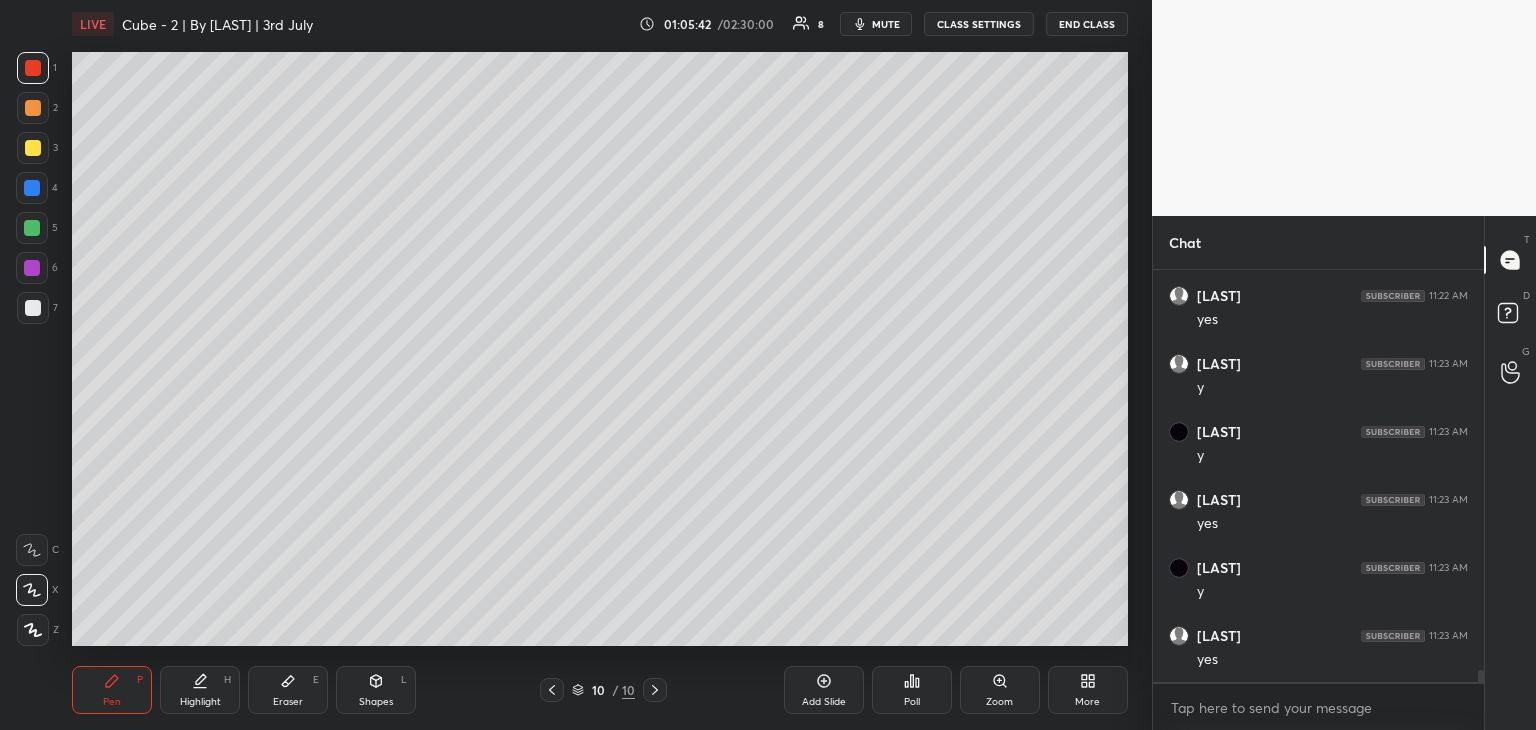 scroll, scrollTop: 14416, scrollLeft: 0, axis: vertical 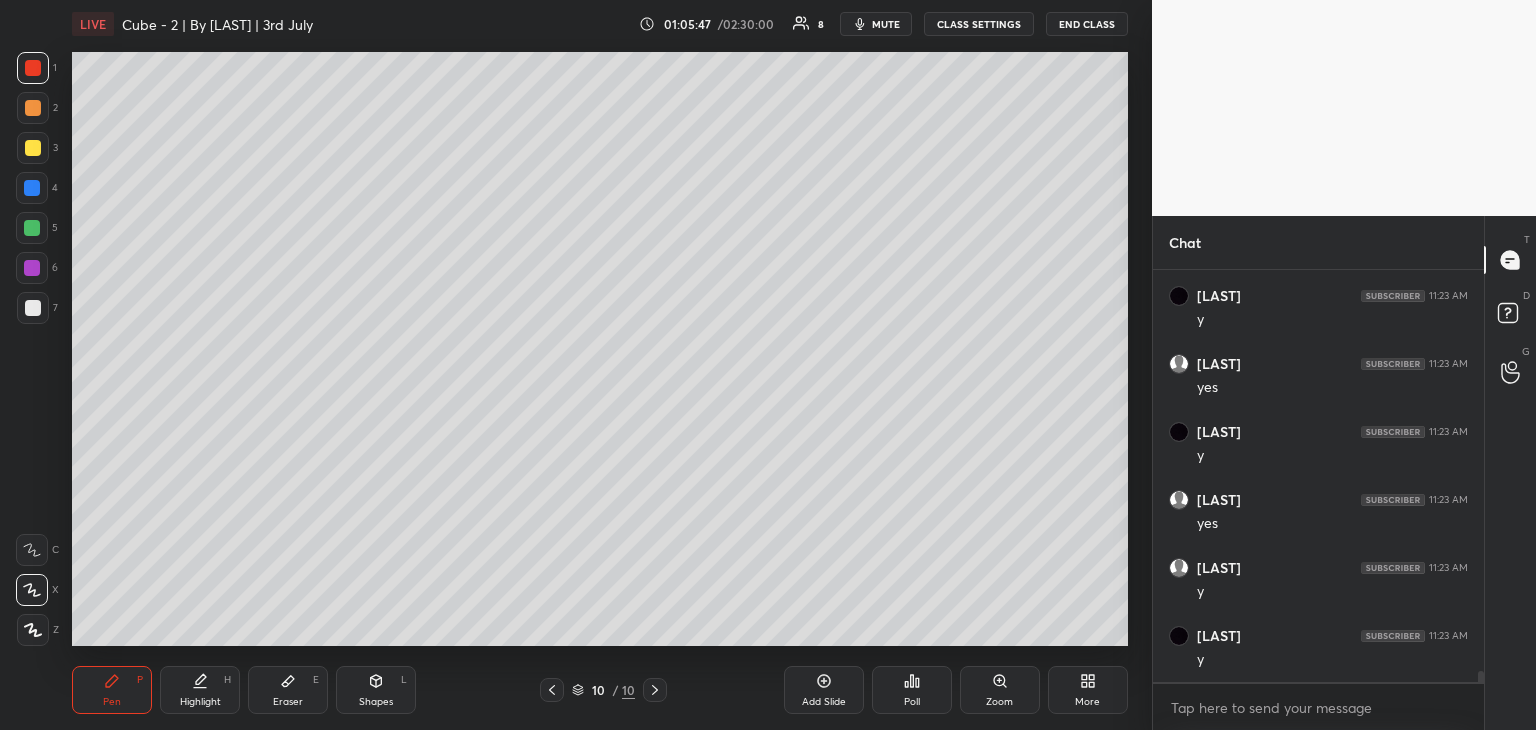 click at bounding box center (32, 228) 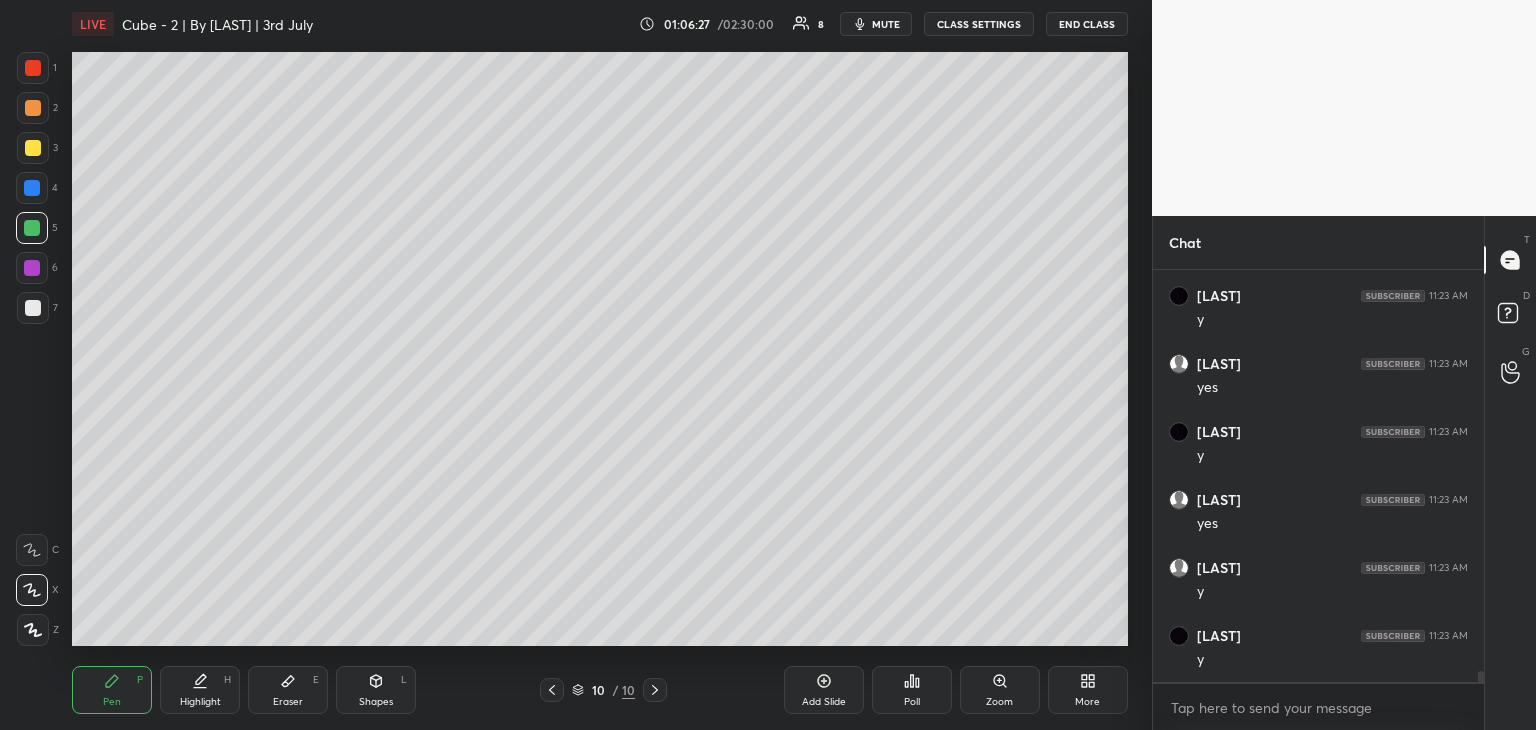 scroll, scrollTop: 14484, scrollLeft: 0, axis: vertical 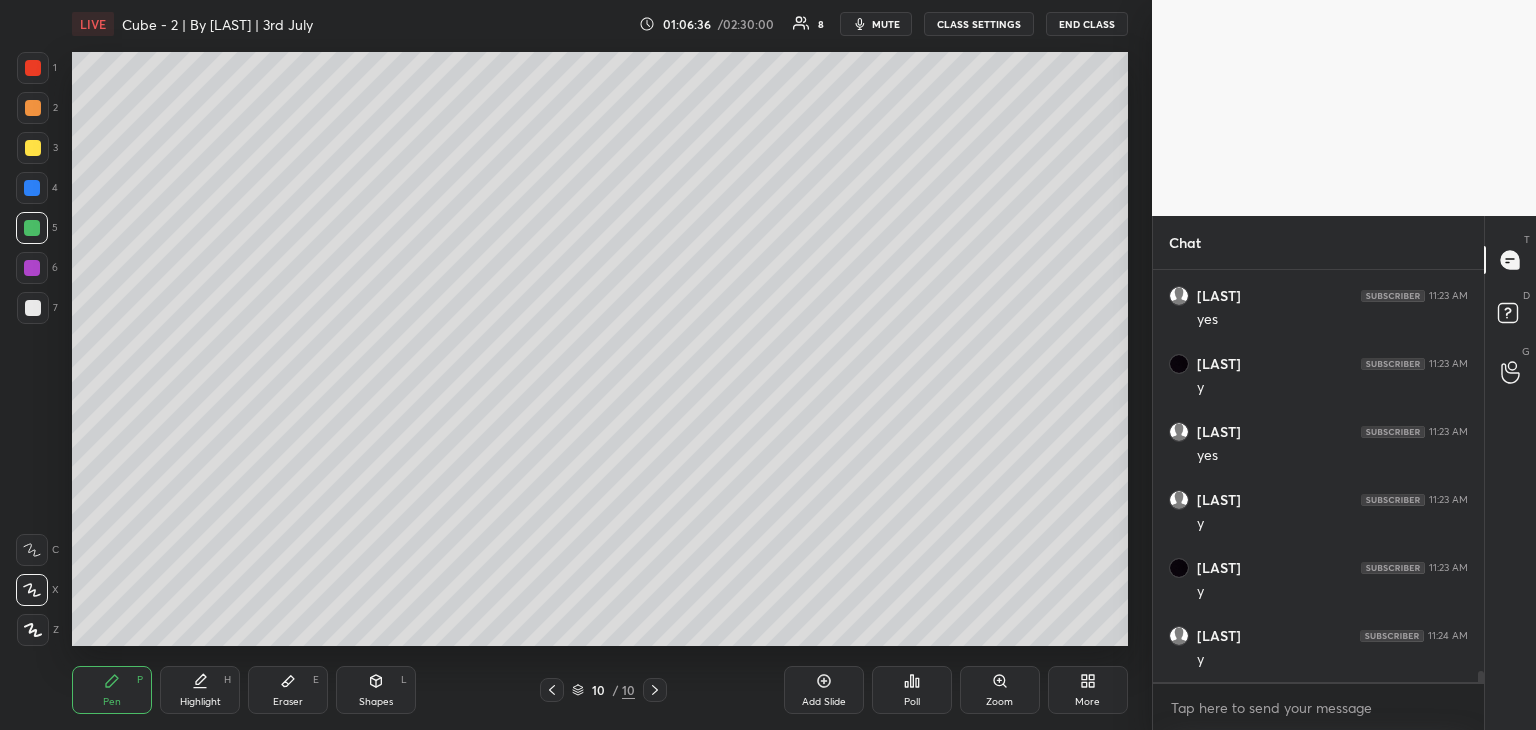 click at bounding box center (33, 68) 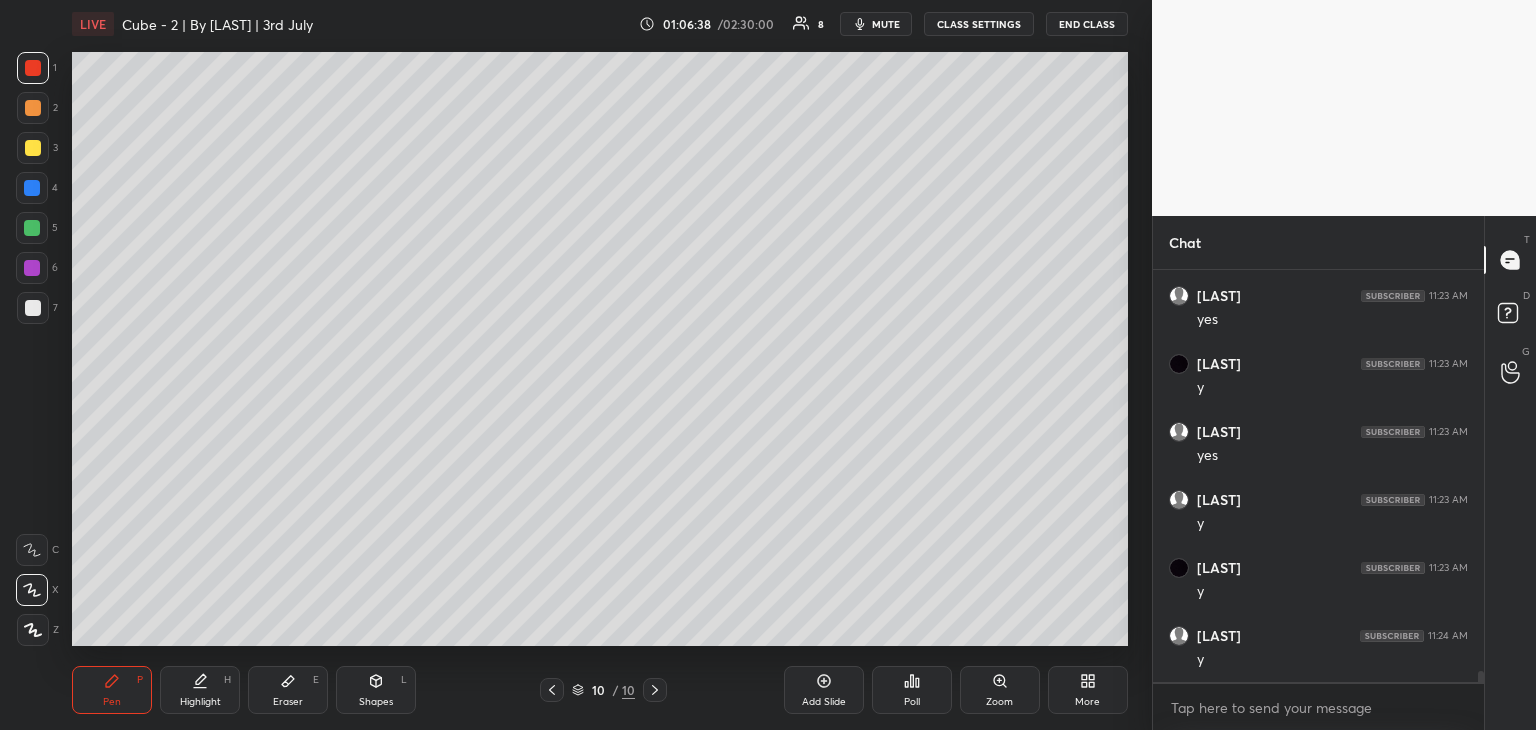 drag, startPoint x: 31, startPoint y: 272, endPoint x: 54, endPoint y: 247, distance: 33.970577 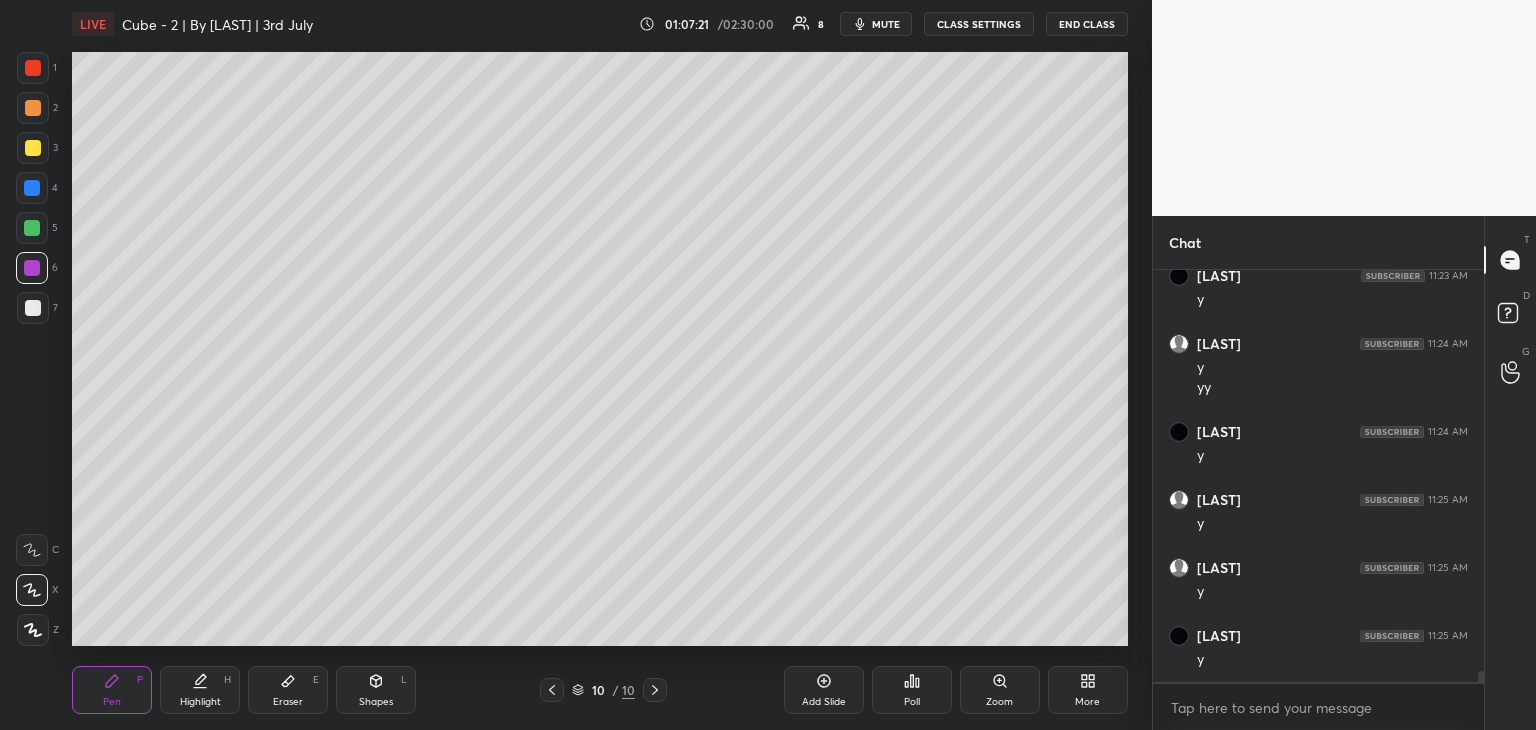 scroll, scrollTop: 14844, scrollLeft: 0, axis: vertical 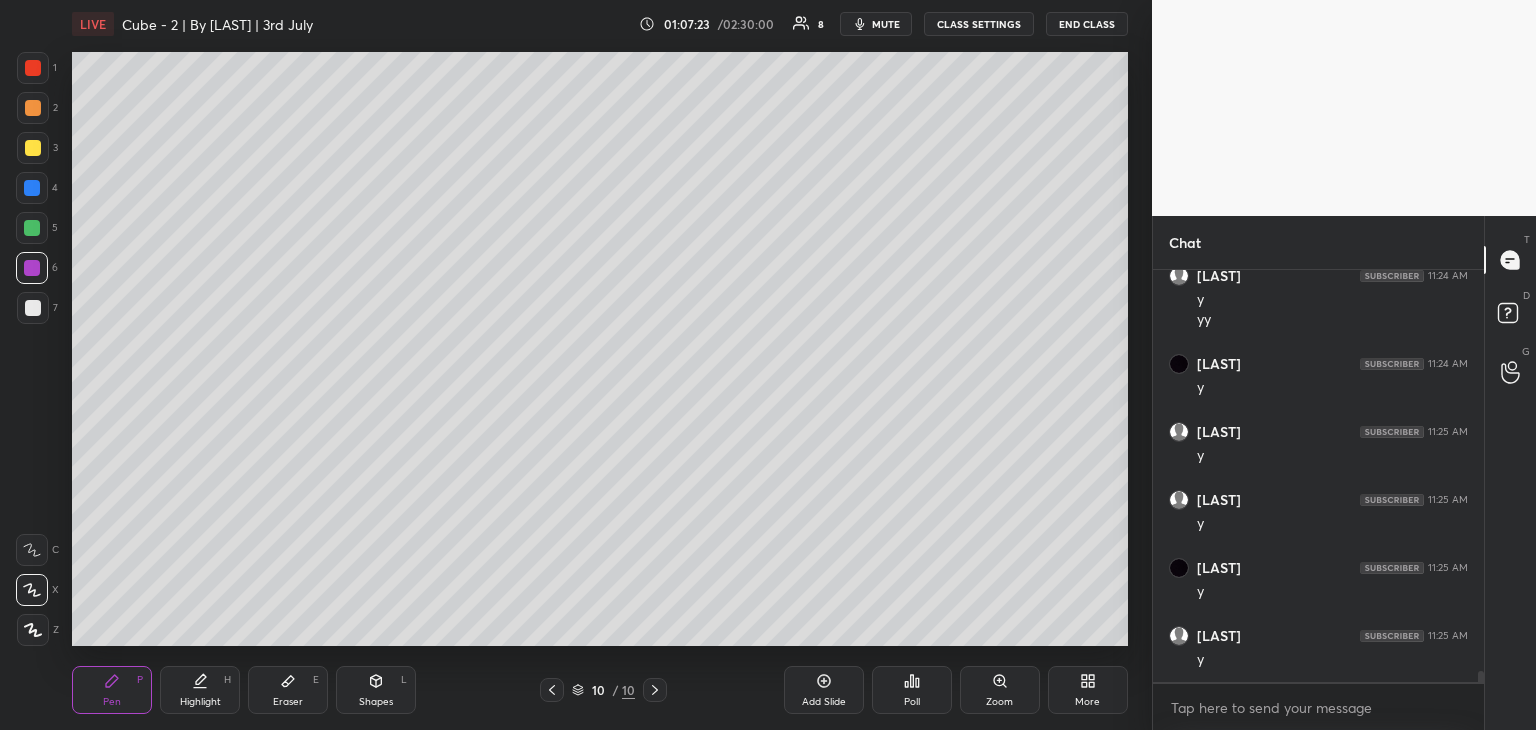 click on "Eraser E" at bounding box center [288, 690] 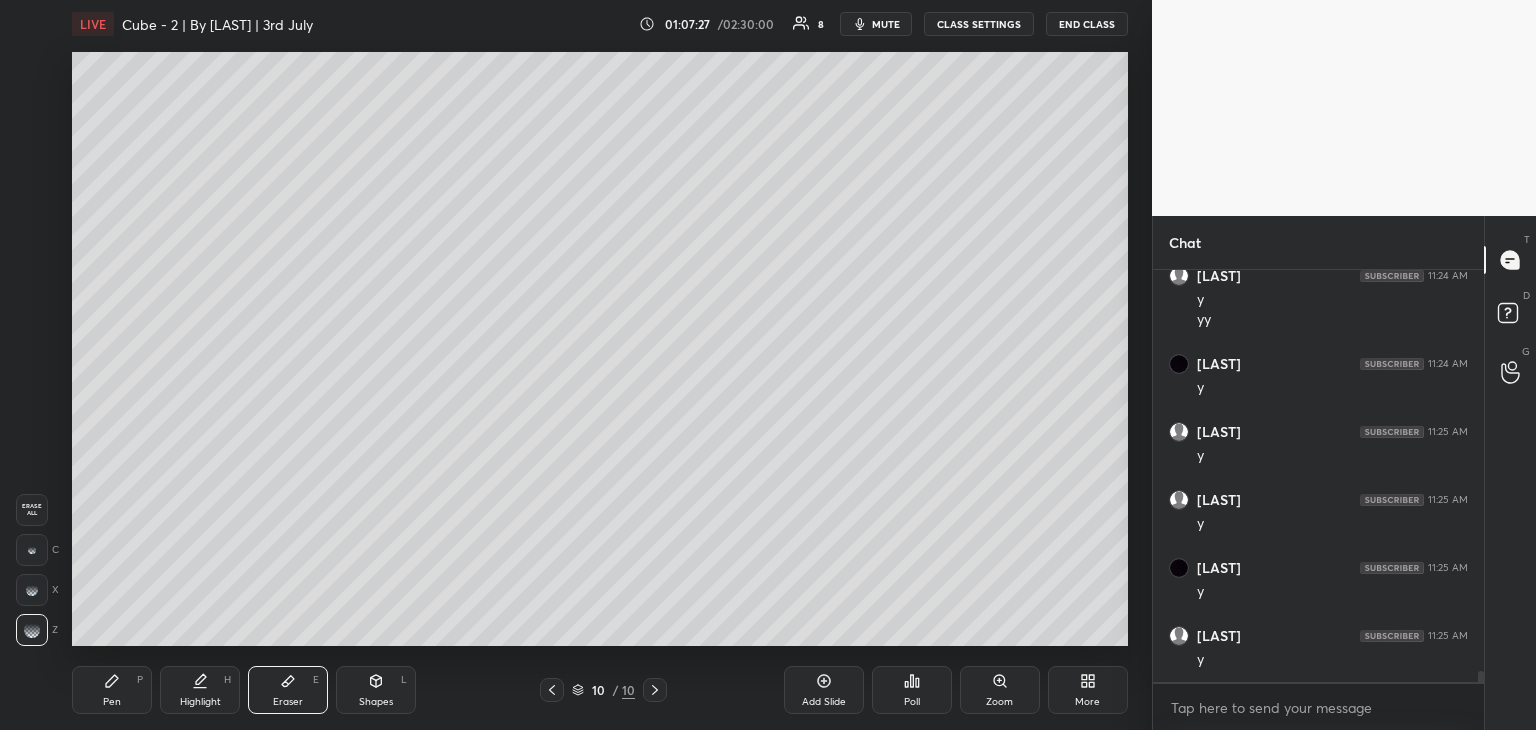 scroll, scrollTop: 14864, scrollLeft: 0, axis: vertical 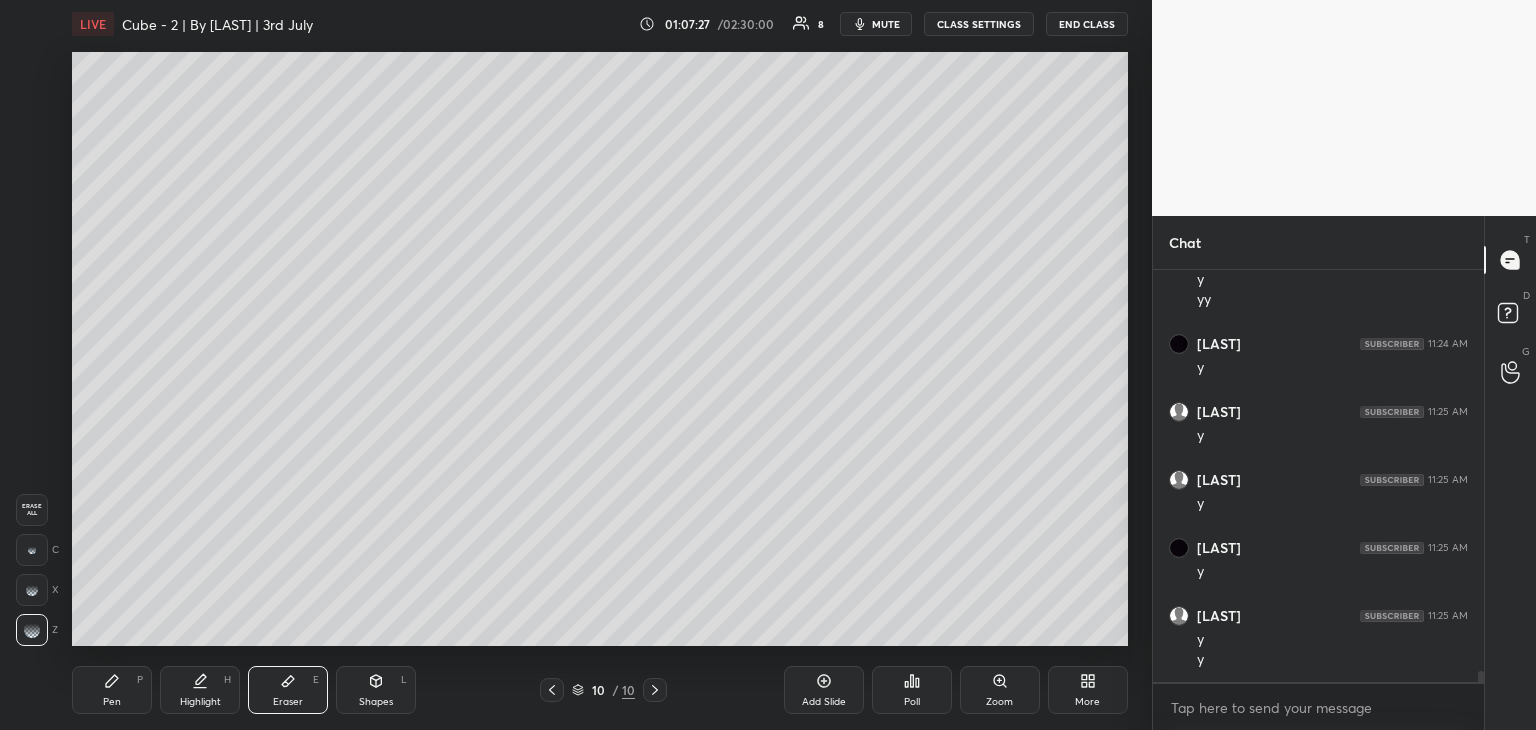 click on "Pen" at bounding box center [112, 702] 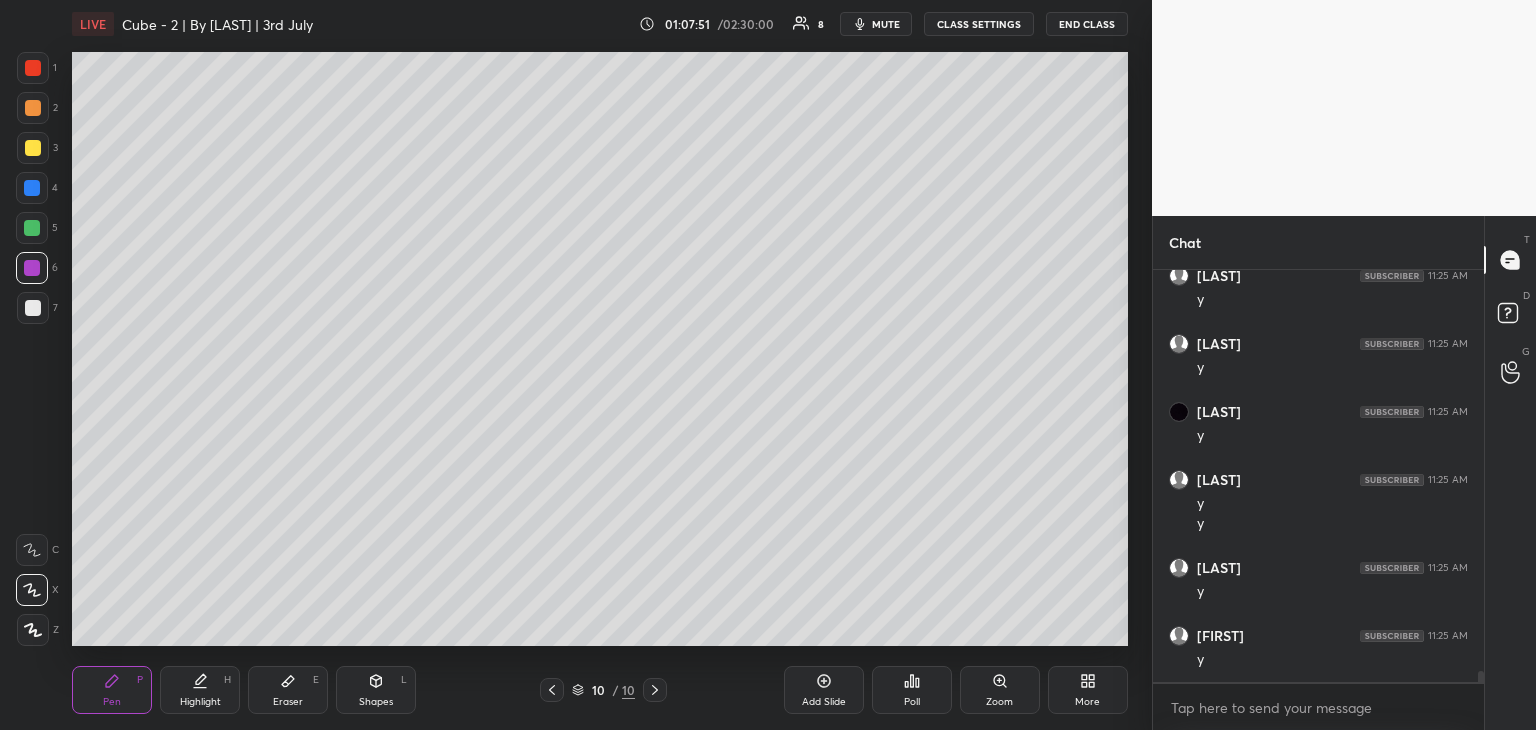 scroll, scrollTop: 15068, scrollLeft: 0, axis: vertical 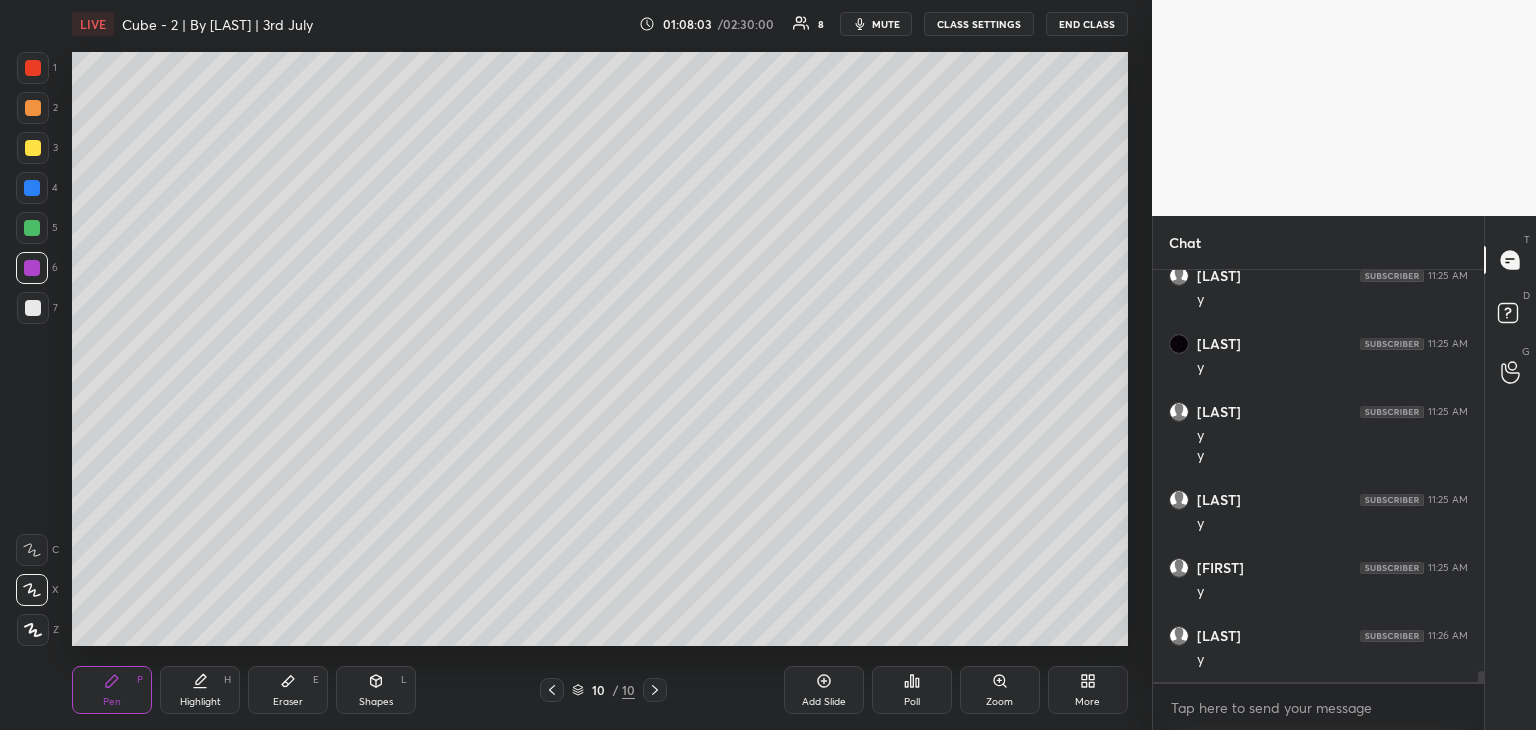 click at bounding box center (32, 228) 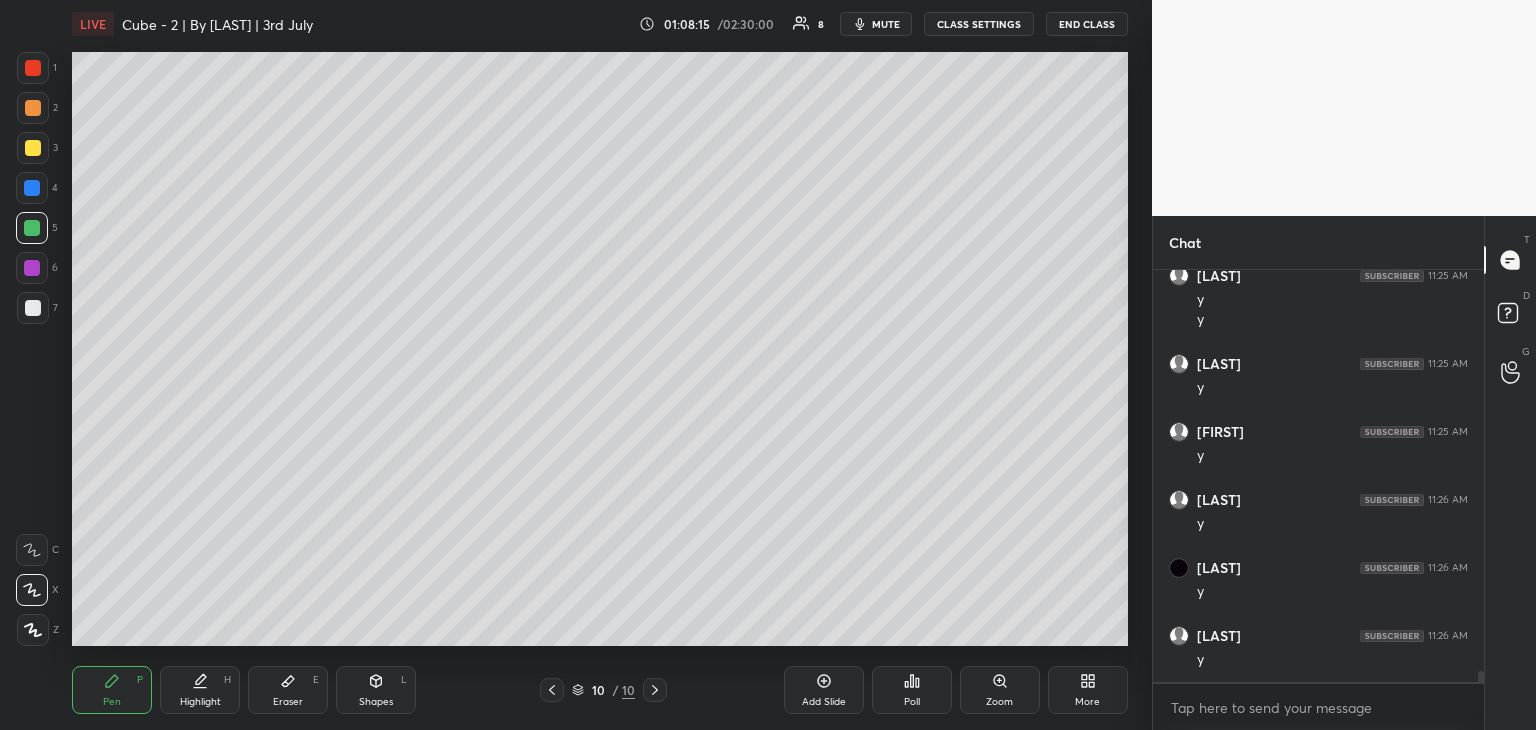scroll, scrollTop: 15272, scrollLeft: 0, axis: vertical 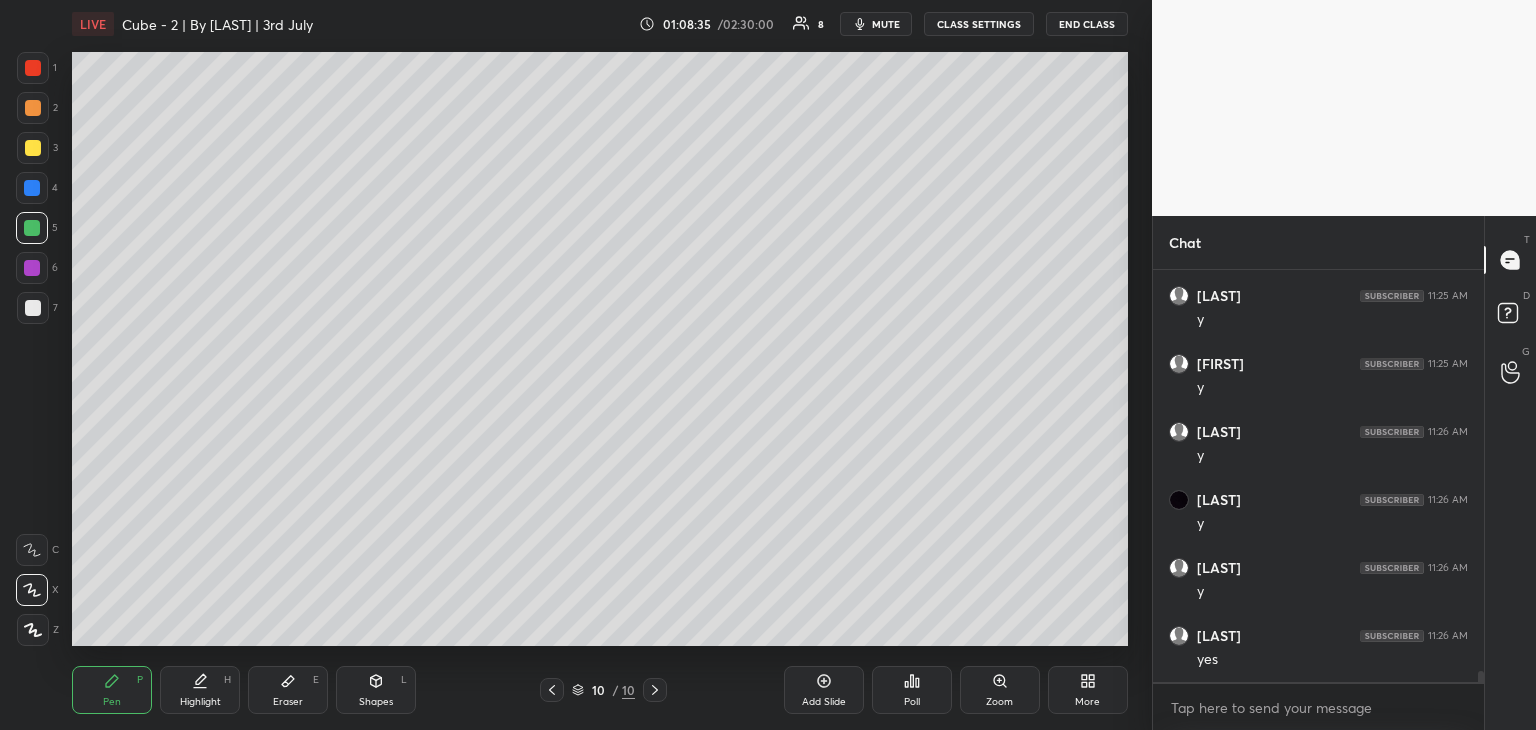 click at bounding box center [33, 68] 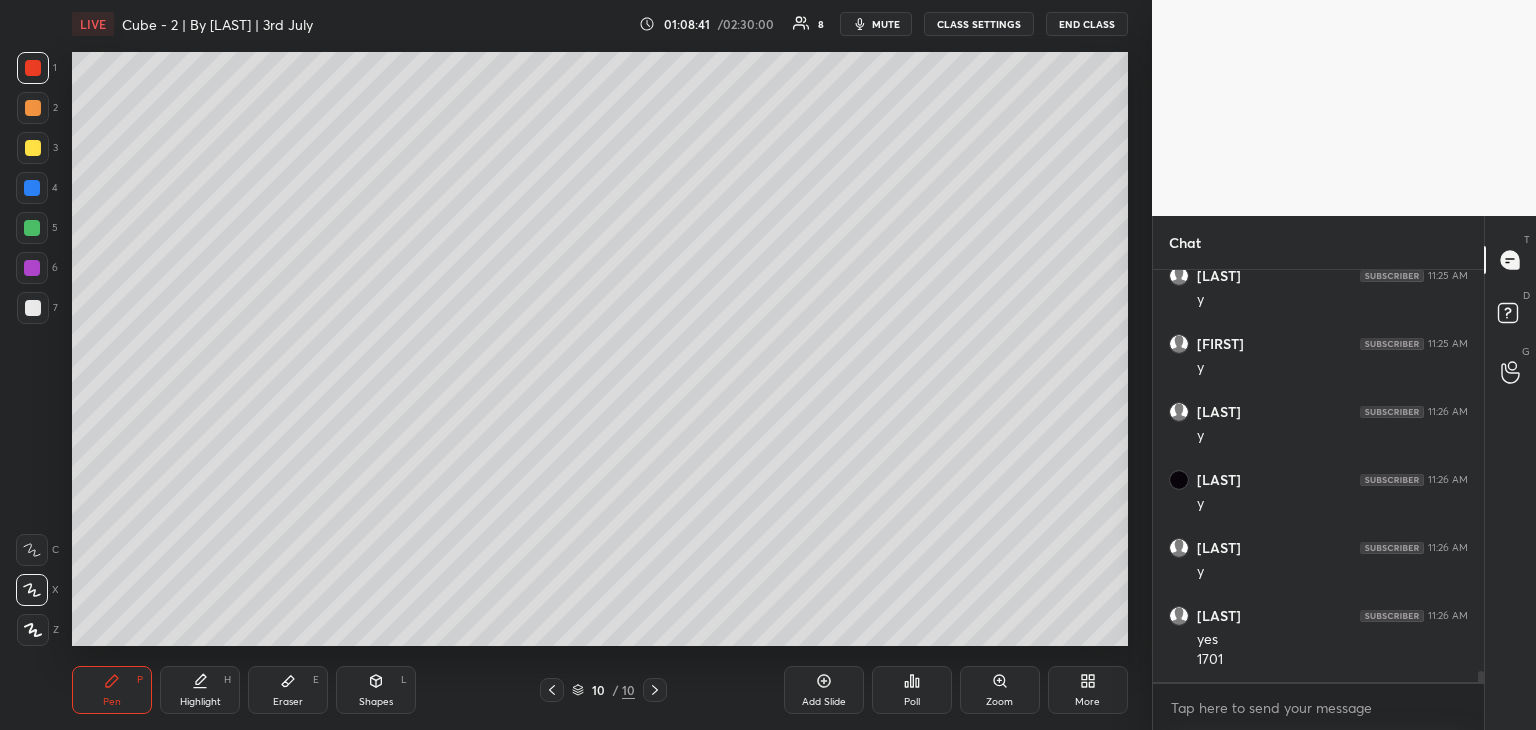 scroll, scrollTop: 15360, scrollLeft: 0, axis: vertical 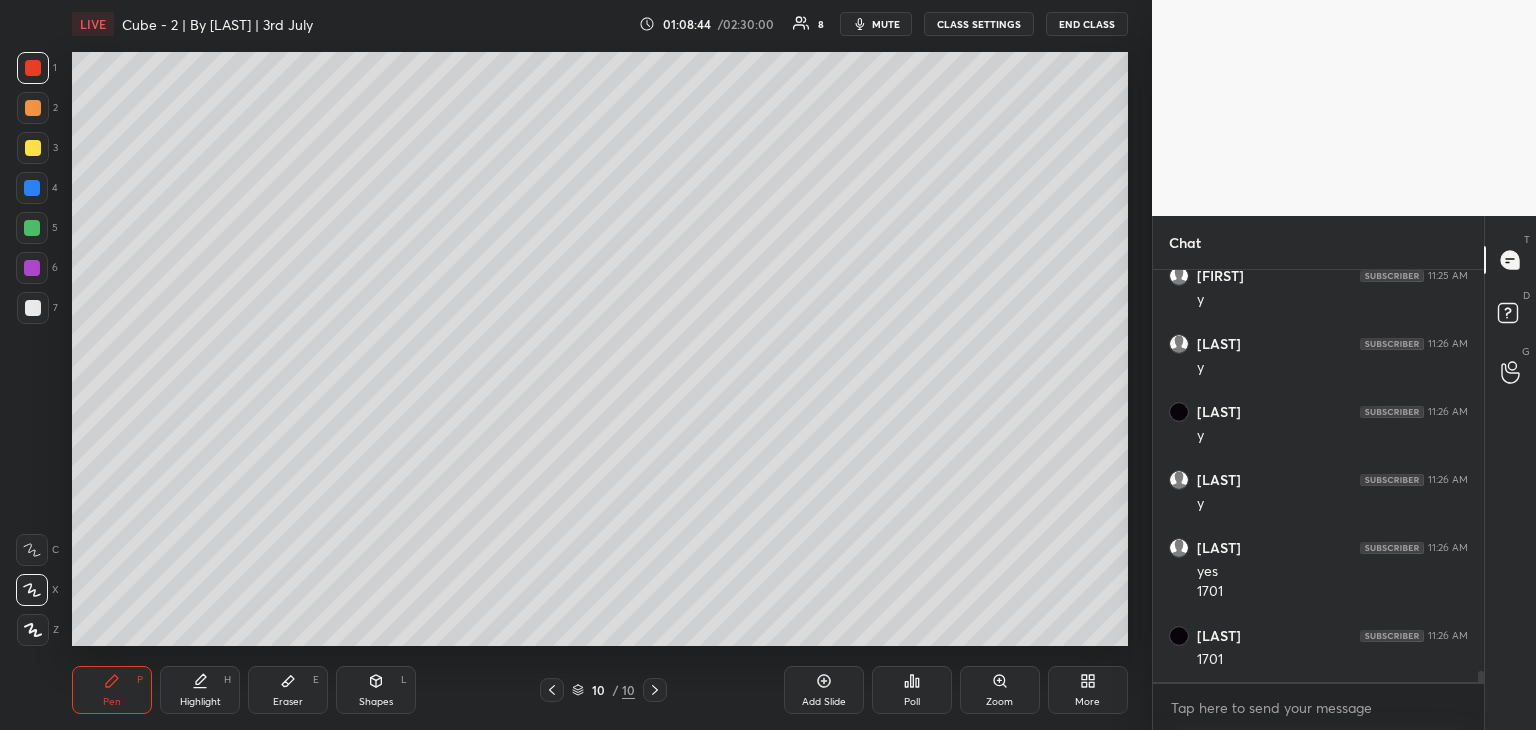 click at bounding box center [32, 228] 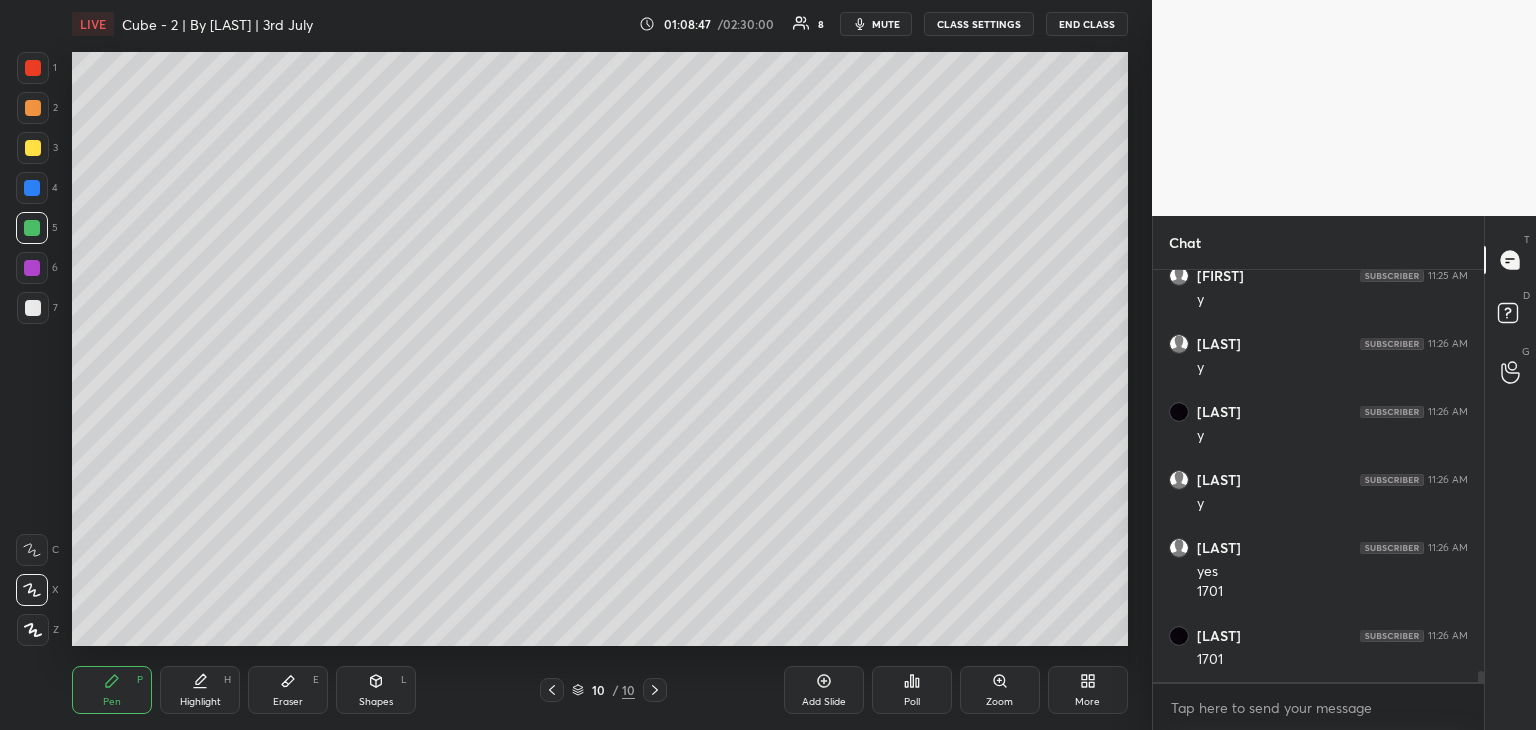 scroll, scrollTop: 15428, scrollLeft: 0, axis: vertical 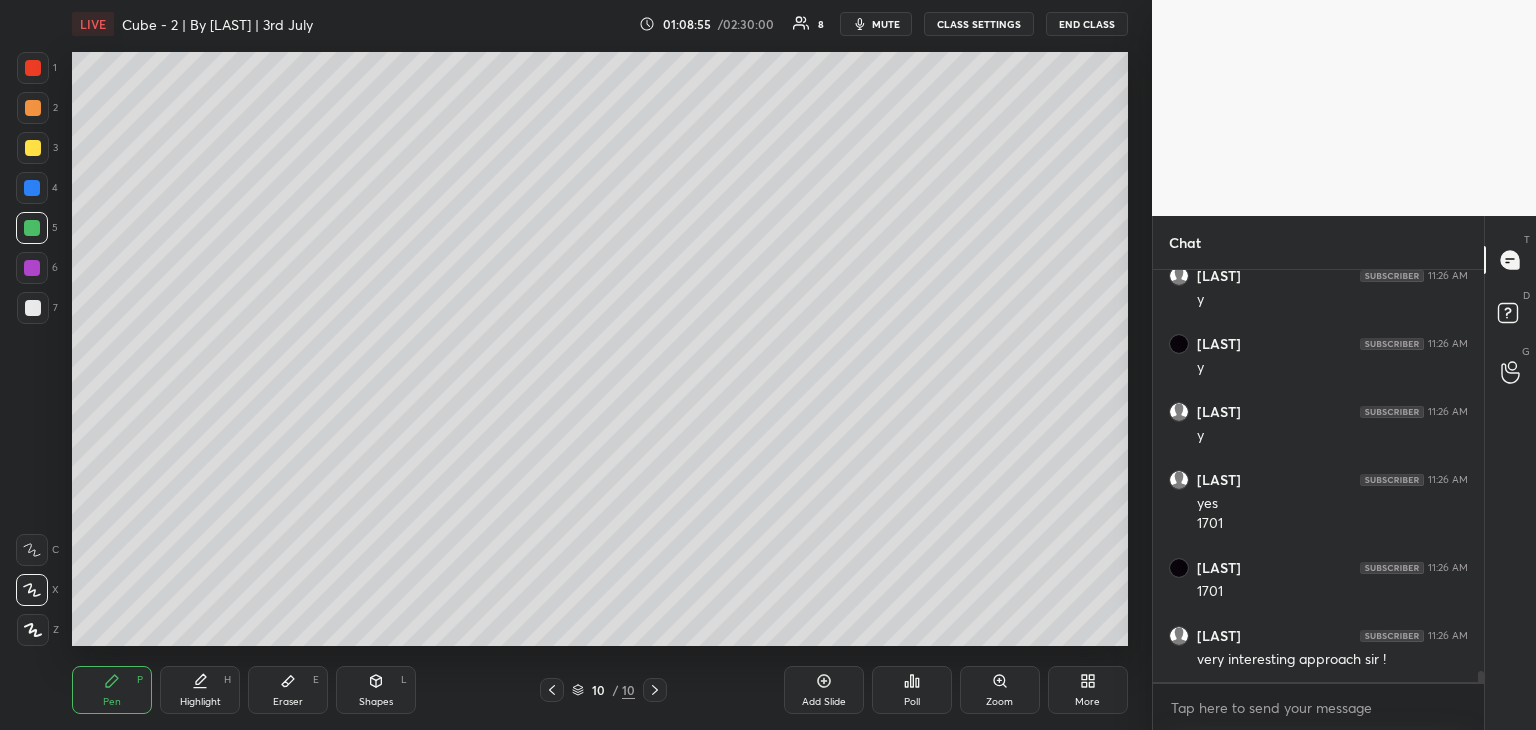 click on "Eraser E" at bounding box center (288, 690) 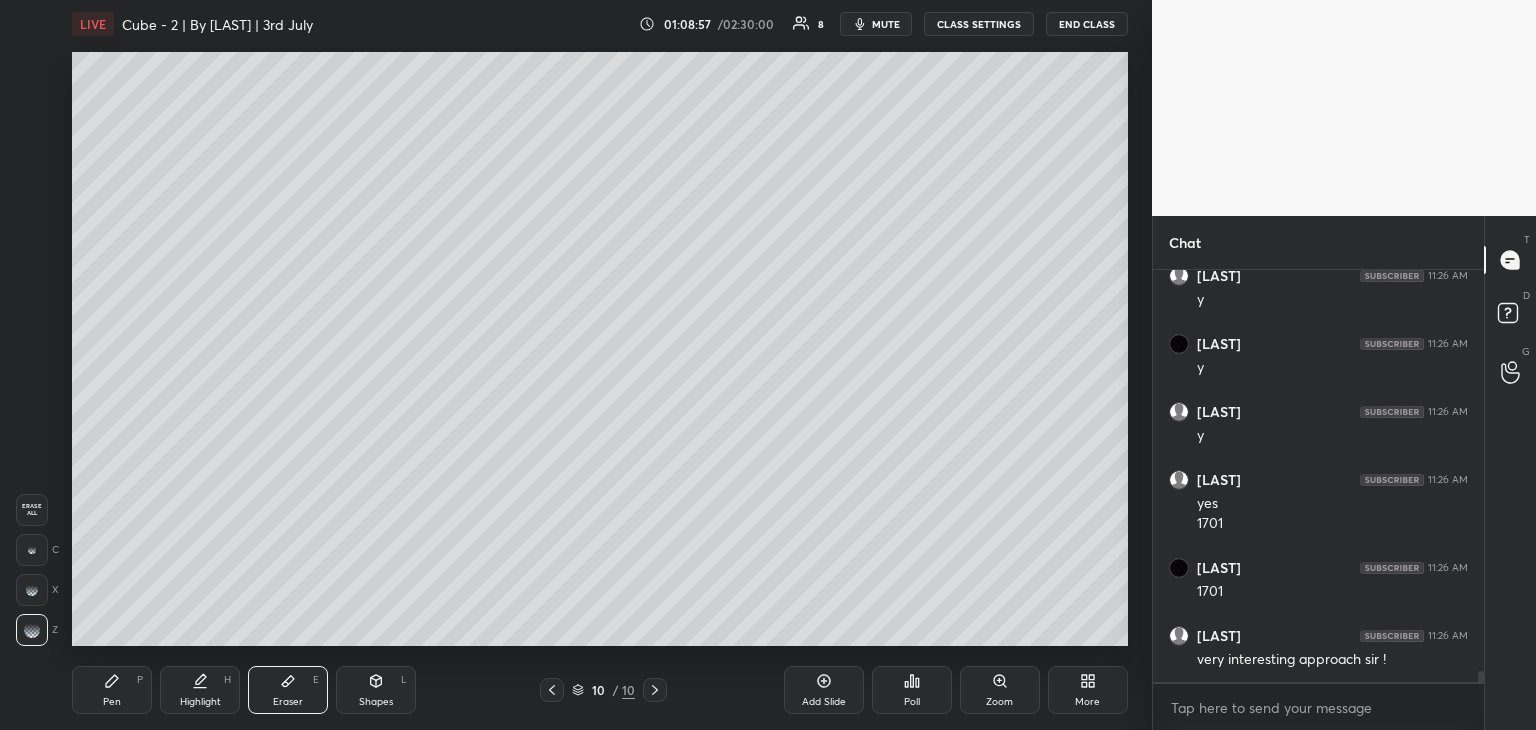 click on "Pen" at bounding box center [112, 702] 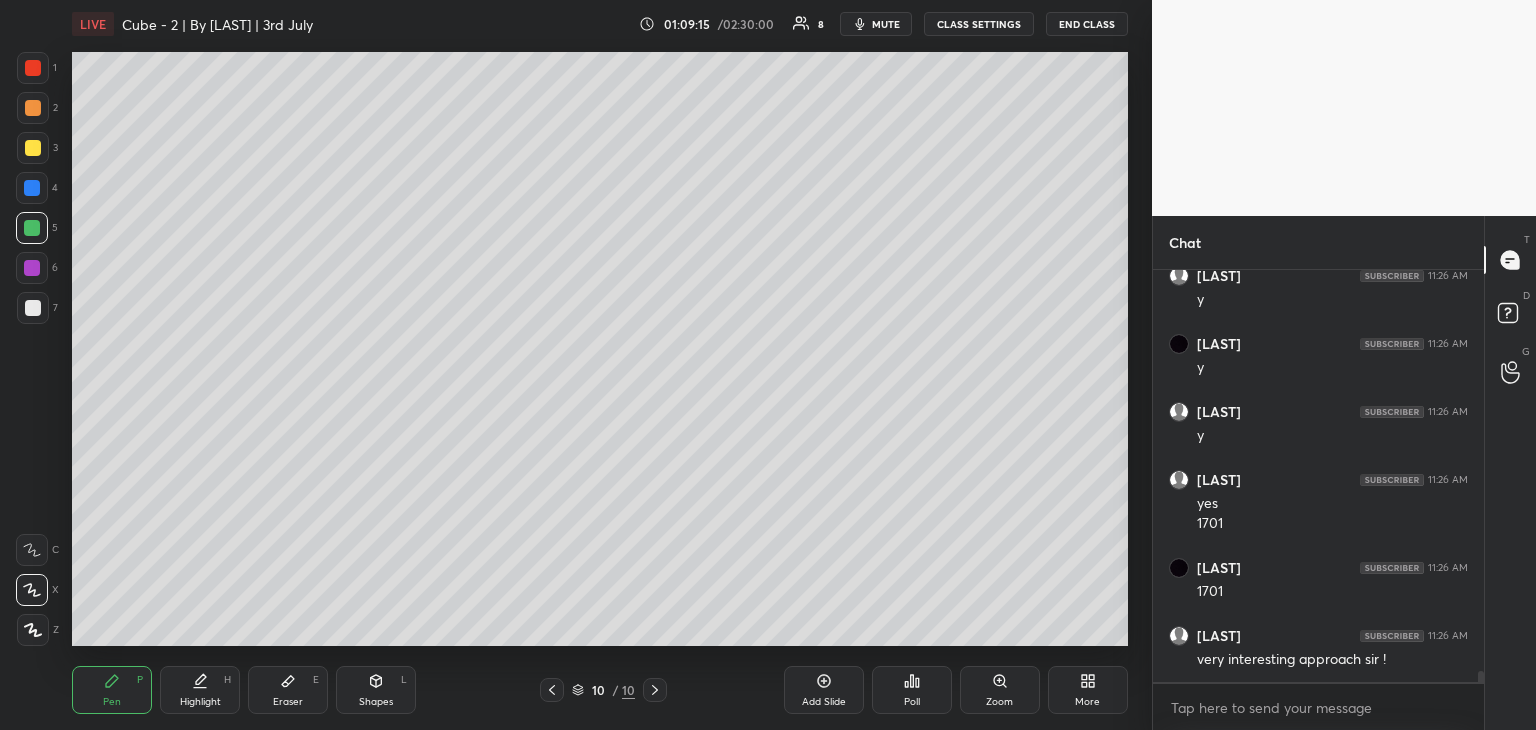 drag, startPoint x: 37, startPoint y: 63, endPoint x: 59, endPoint y: 85, distance: 31.112698 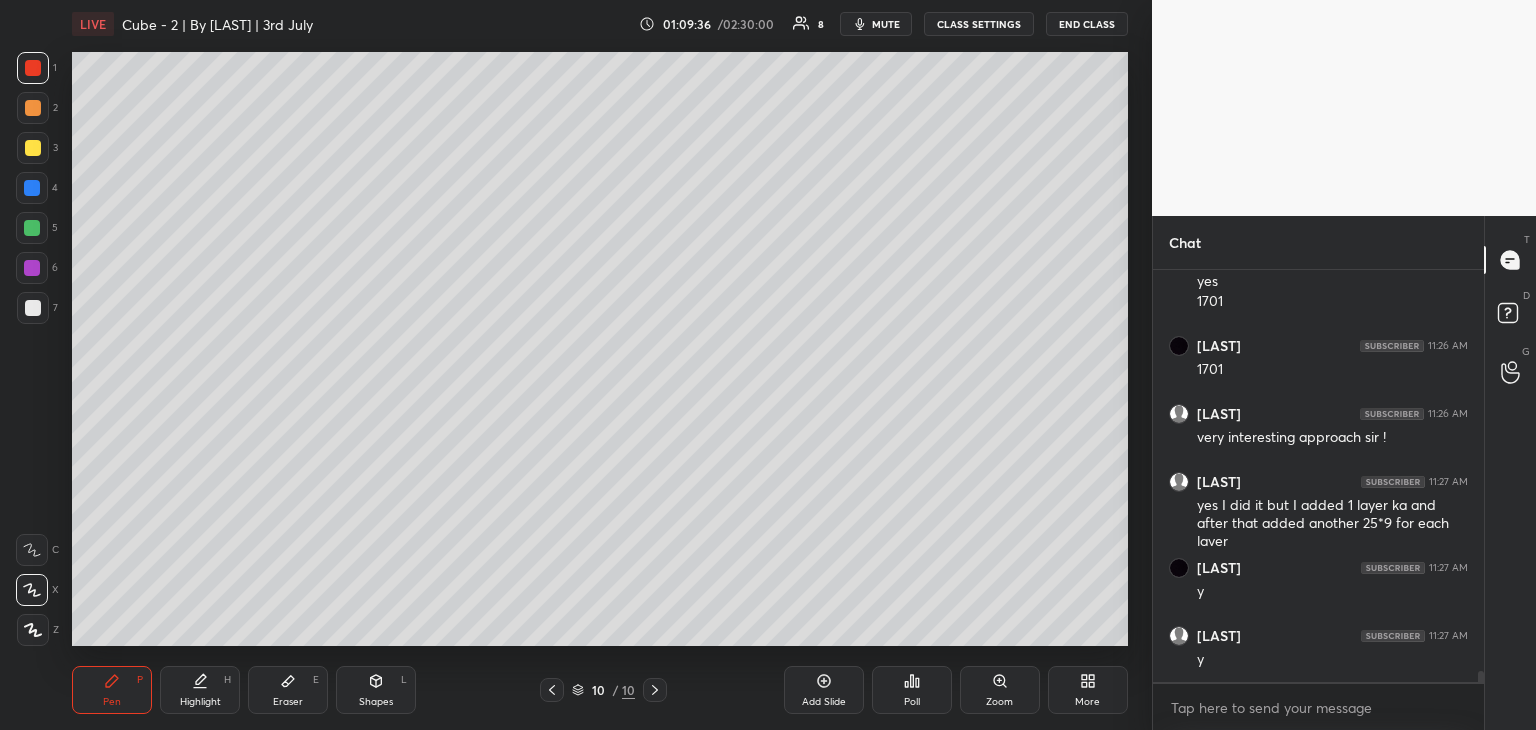 scroll, scrollTop: 15718, scrollLeft: 0, axis: vertical 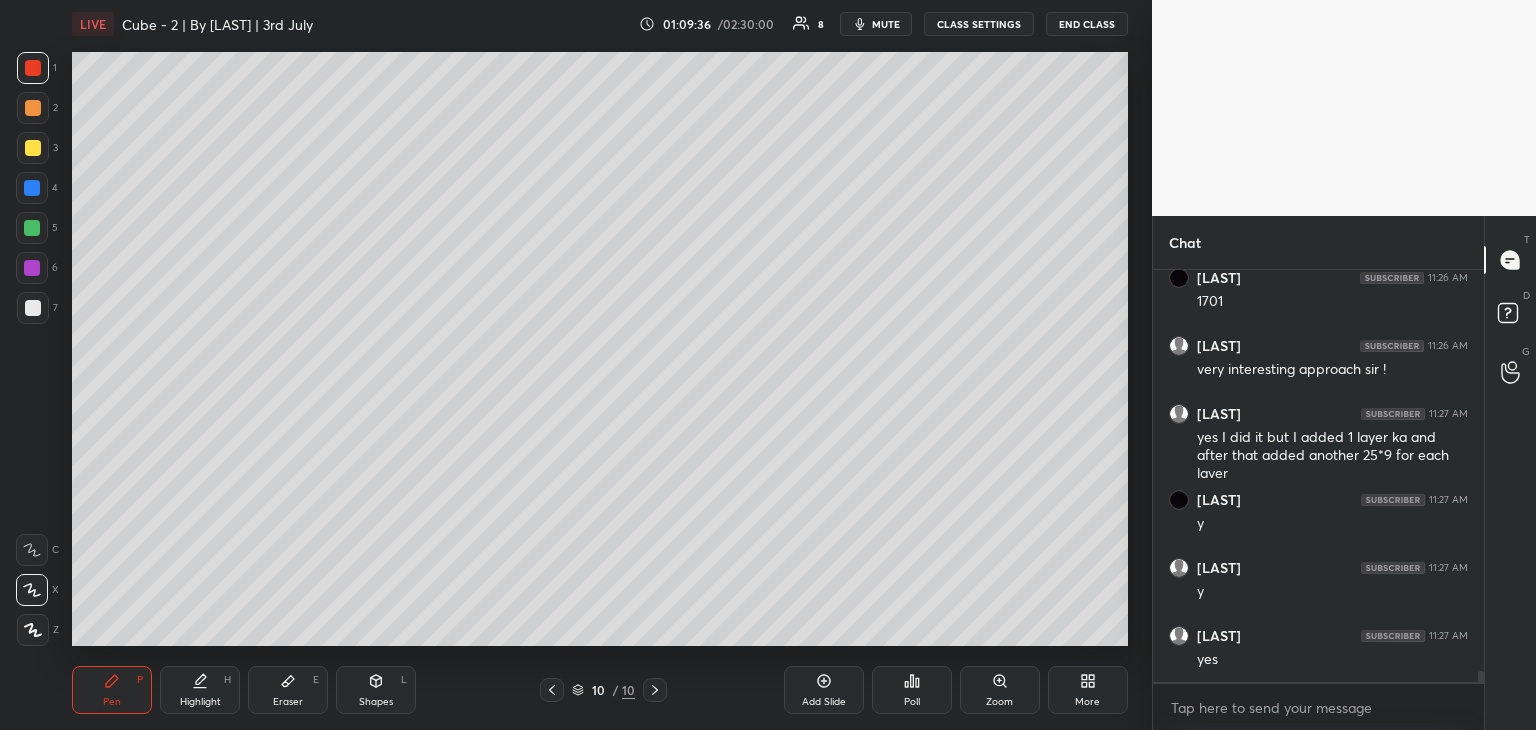 click 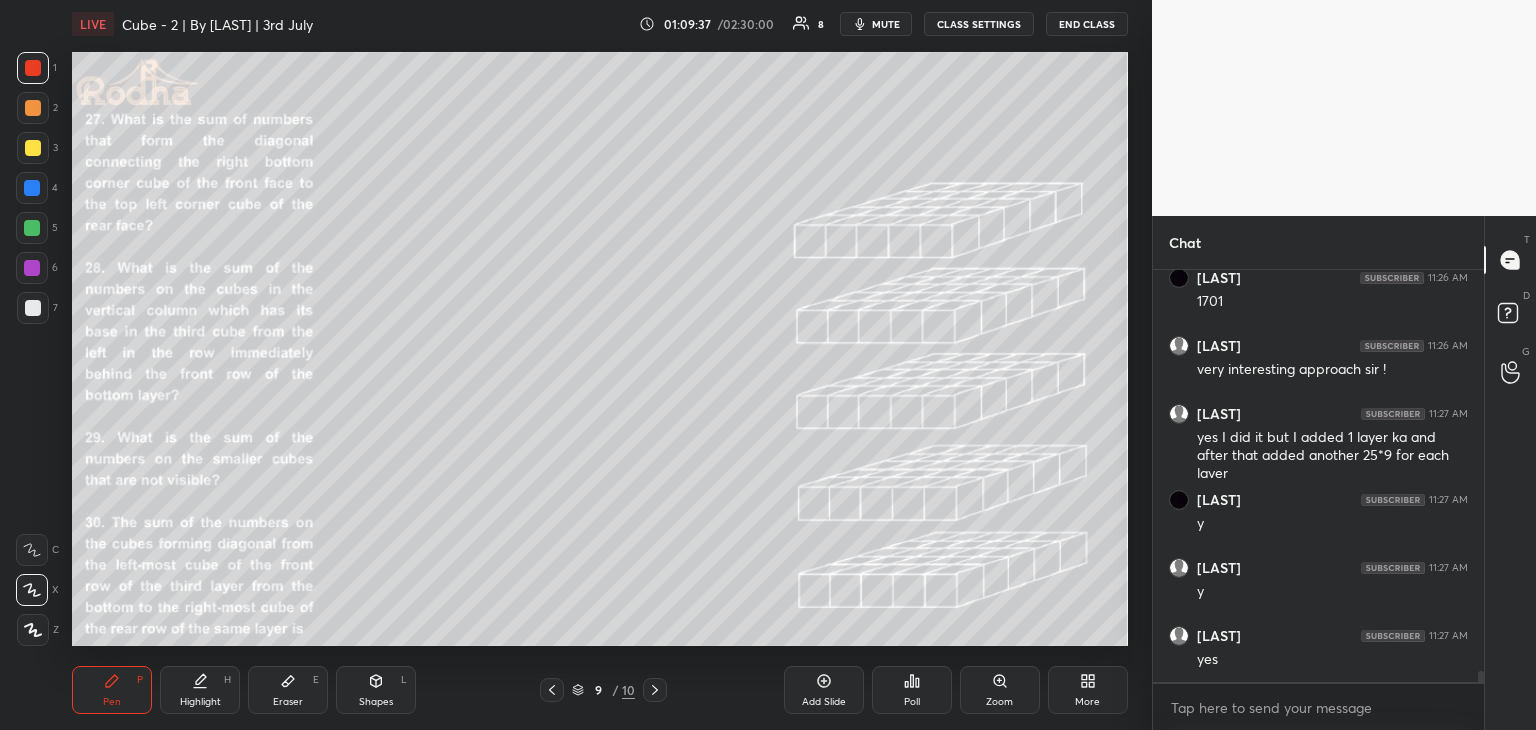 click at bounding box center (552, 690) 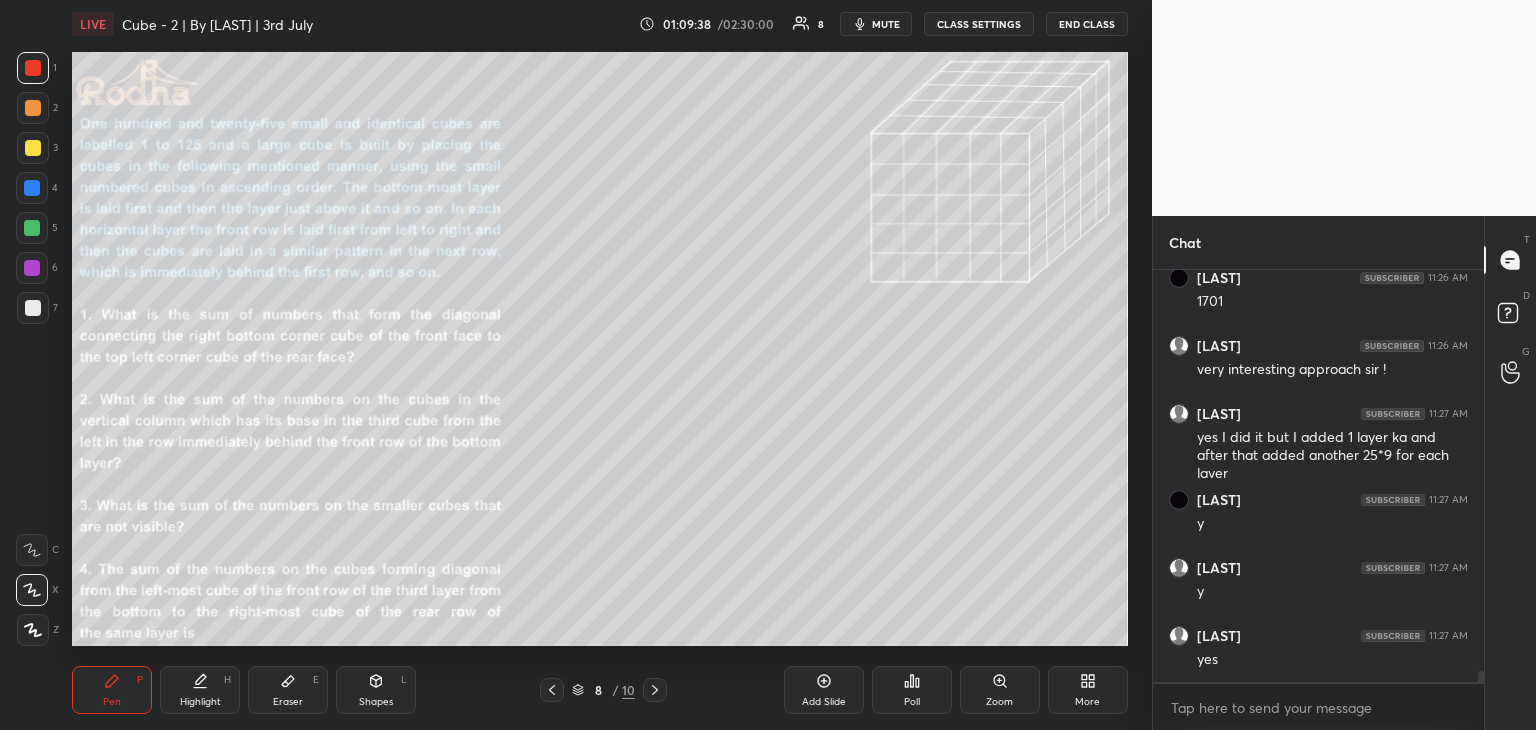 click 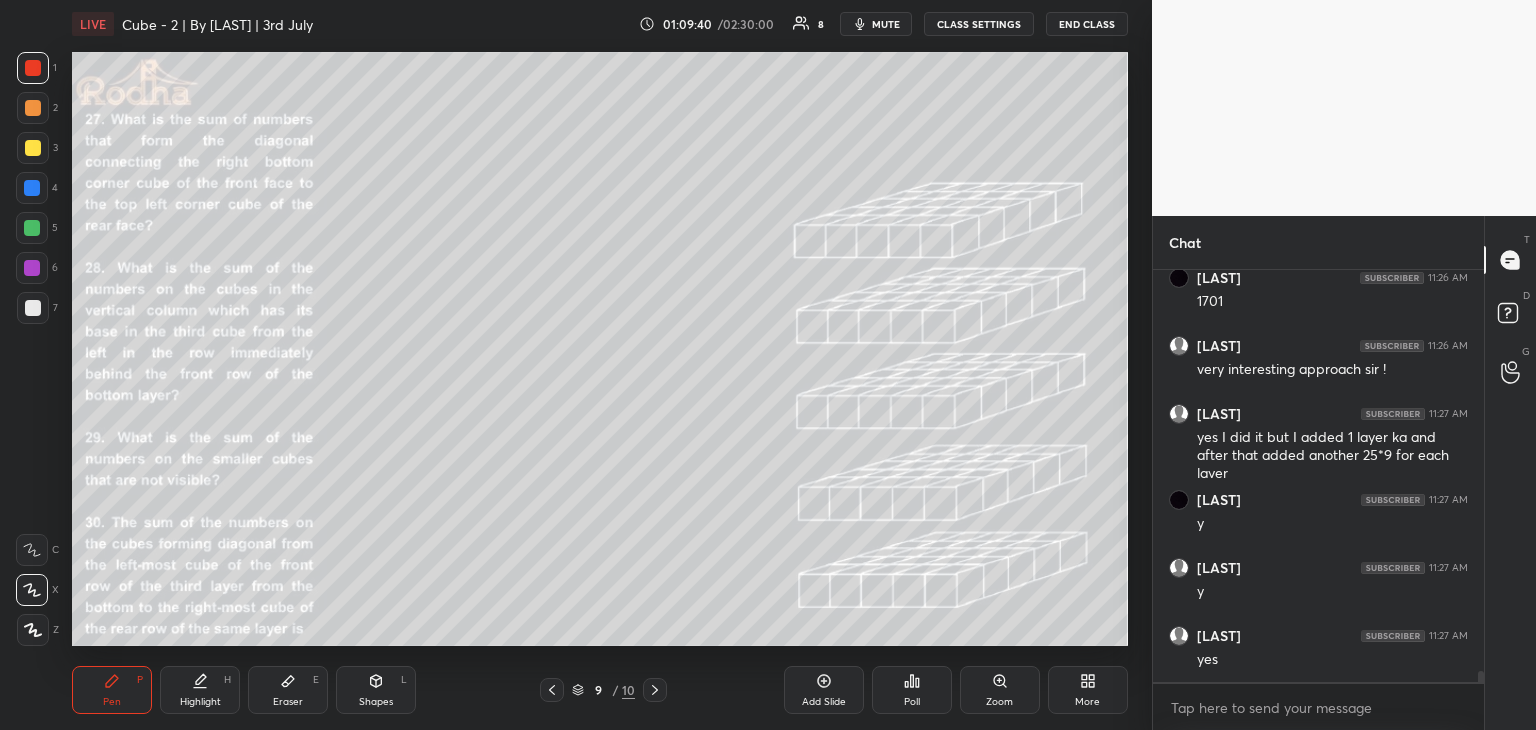 click 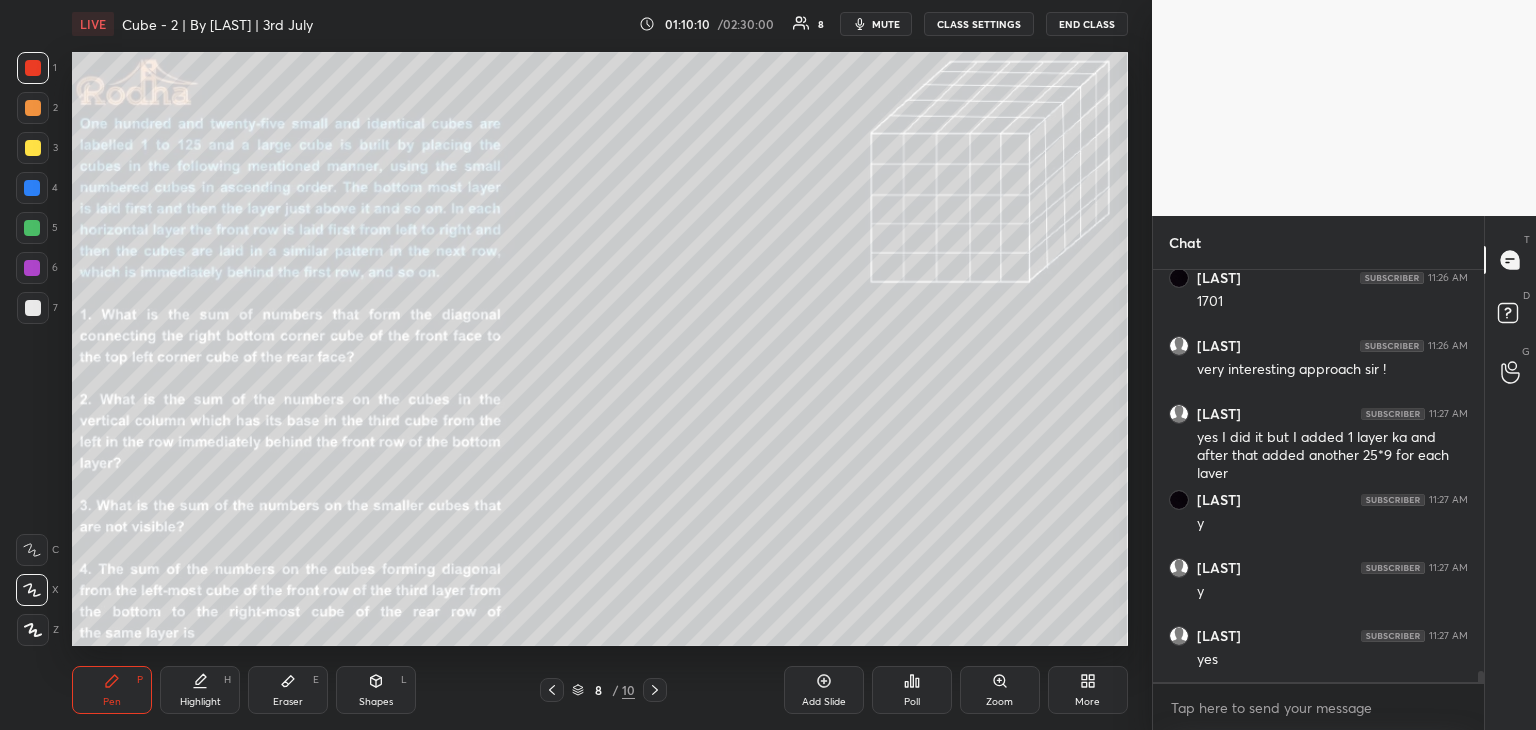 click 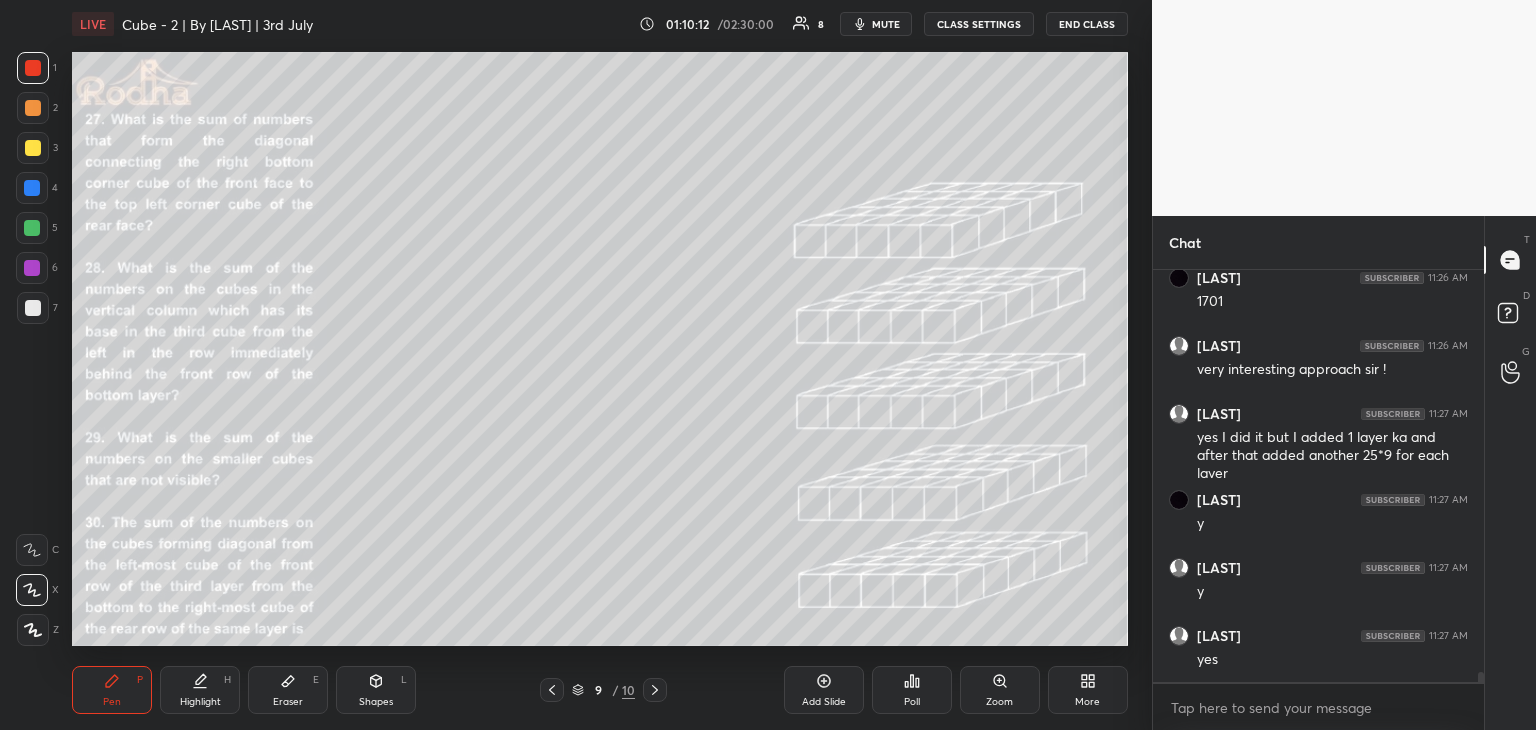 scroll, scrollTop: 15786, scrollLeft: 0, axis: vertical 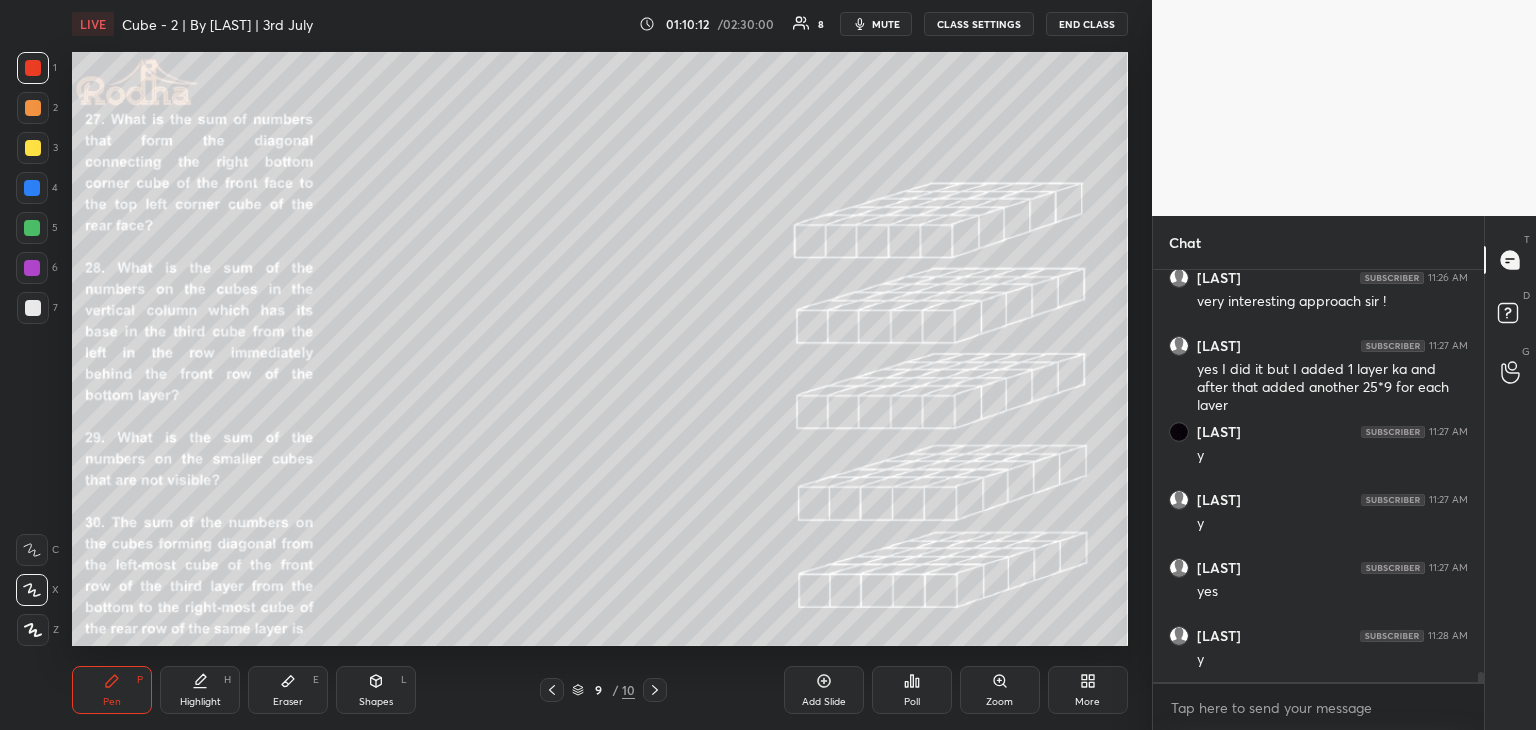 click at bounding box center [33, 148] 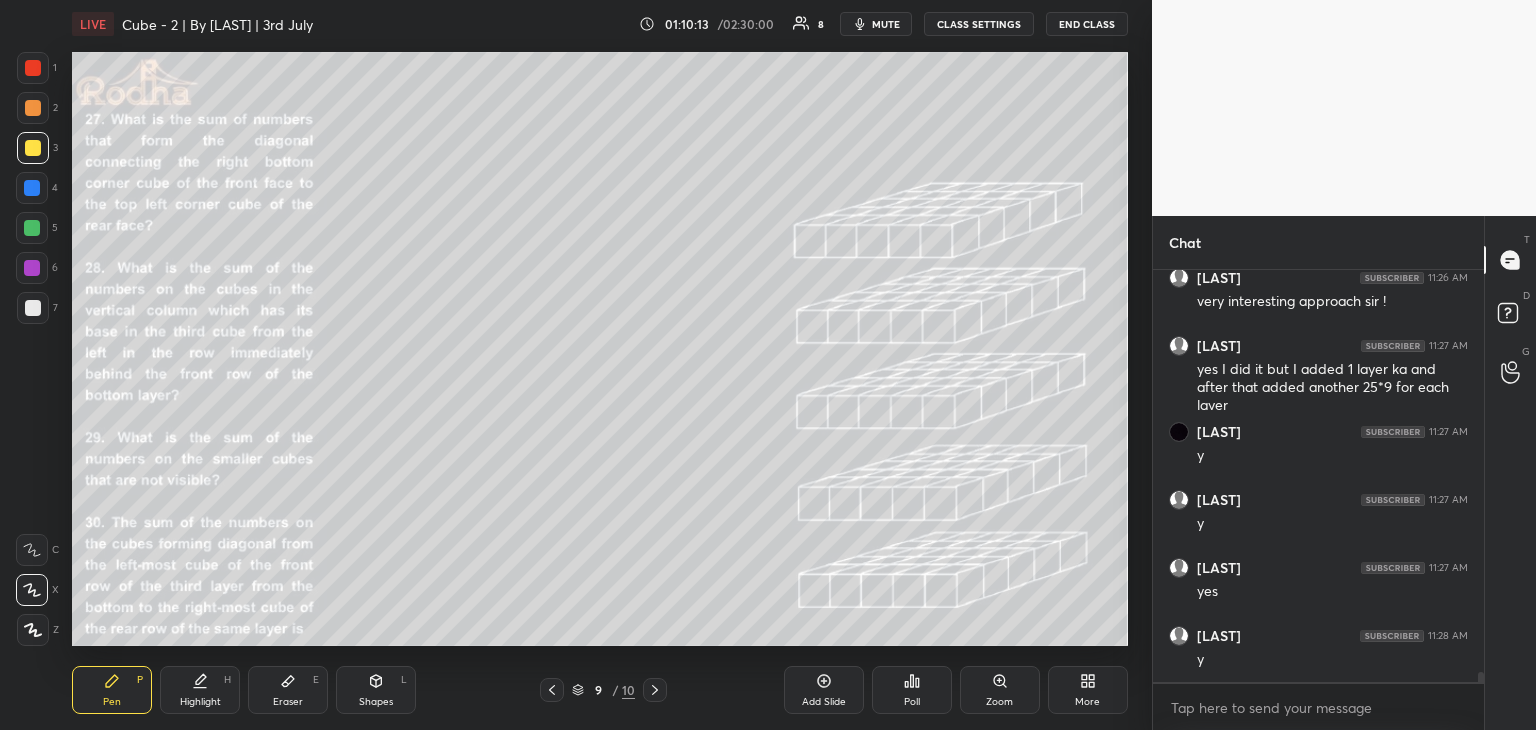 click at bounding box center (33, 108) 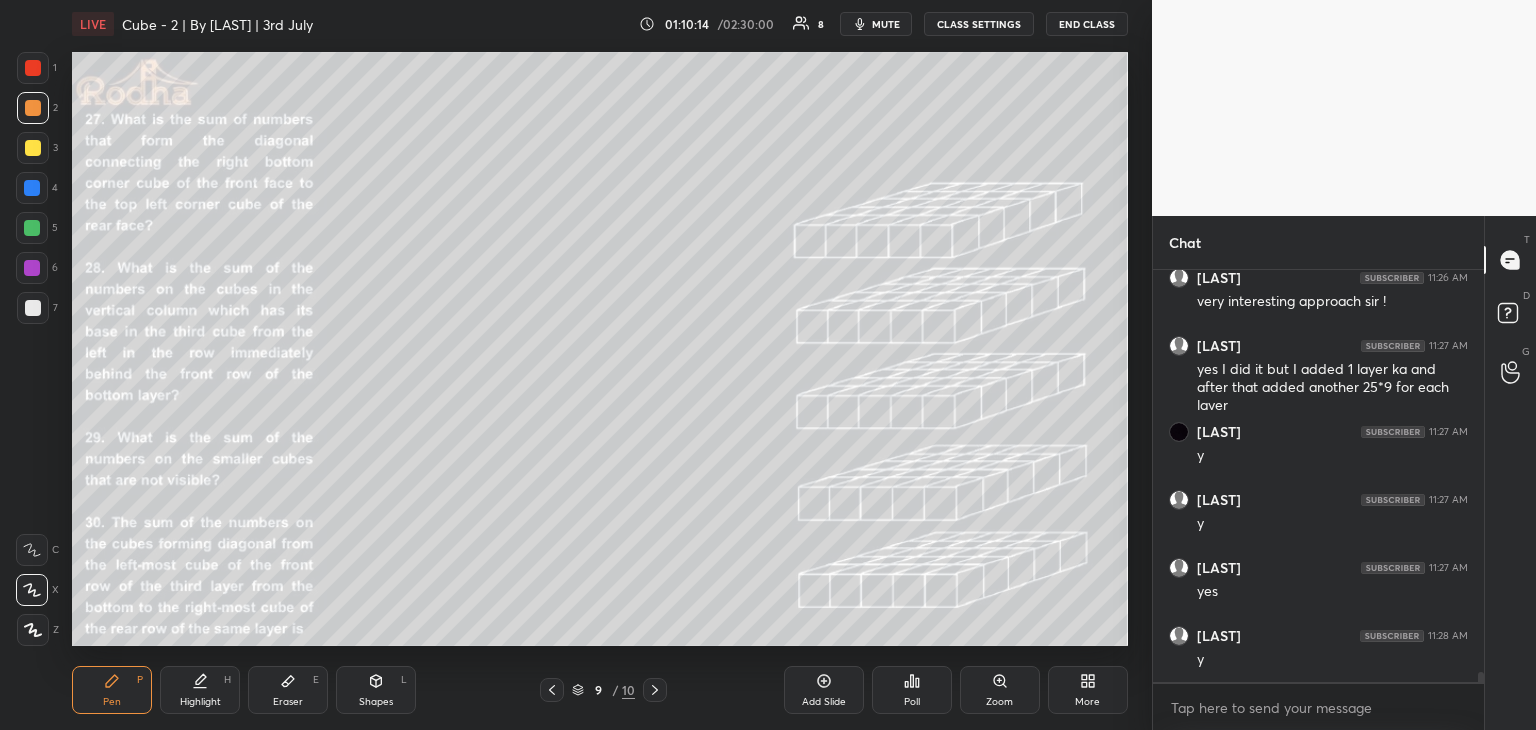 click at bounding box center [33, 308] 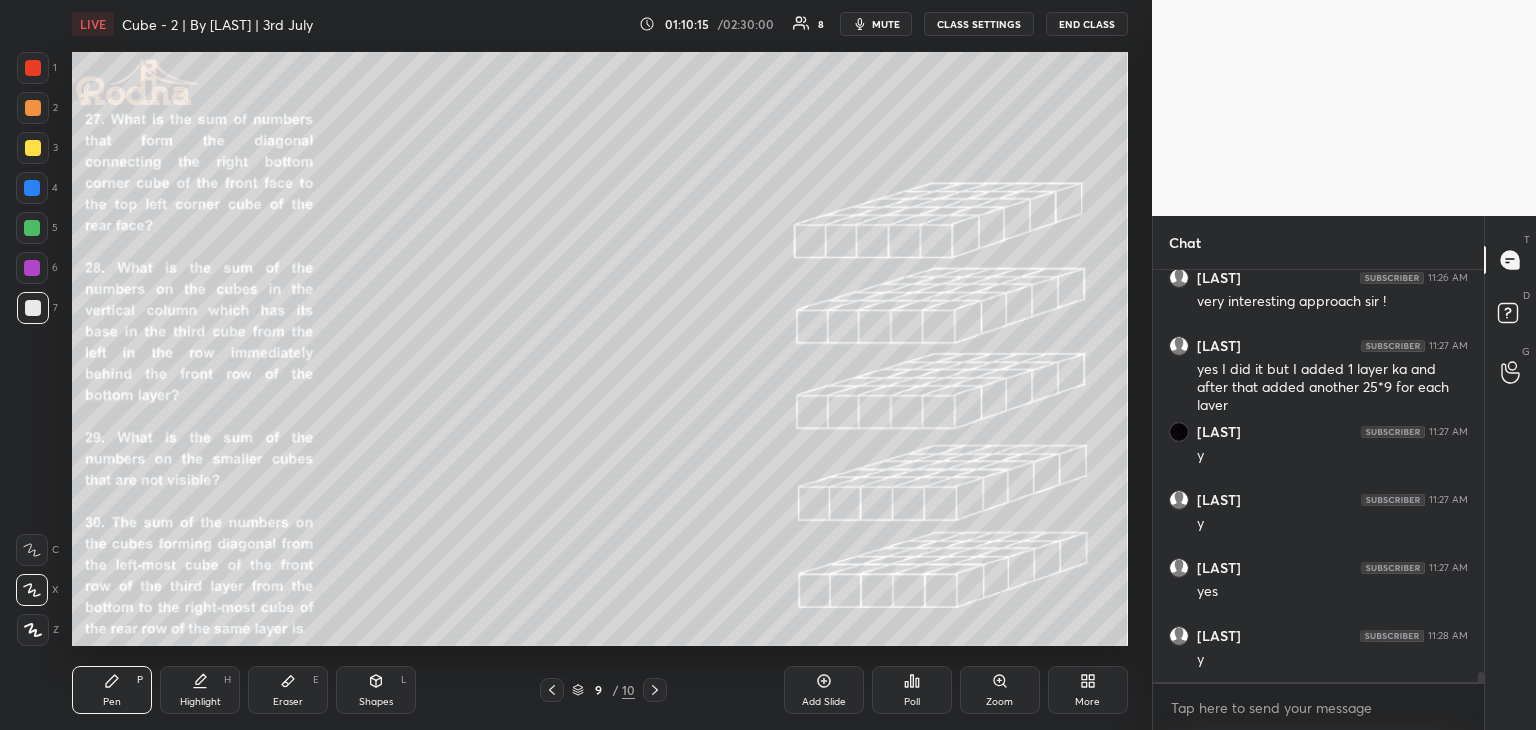 click at bounding box center (32, 268) 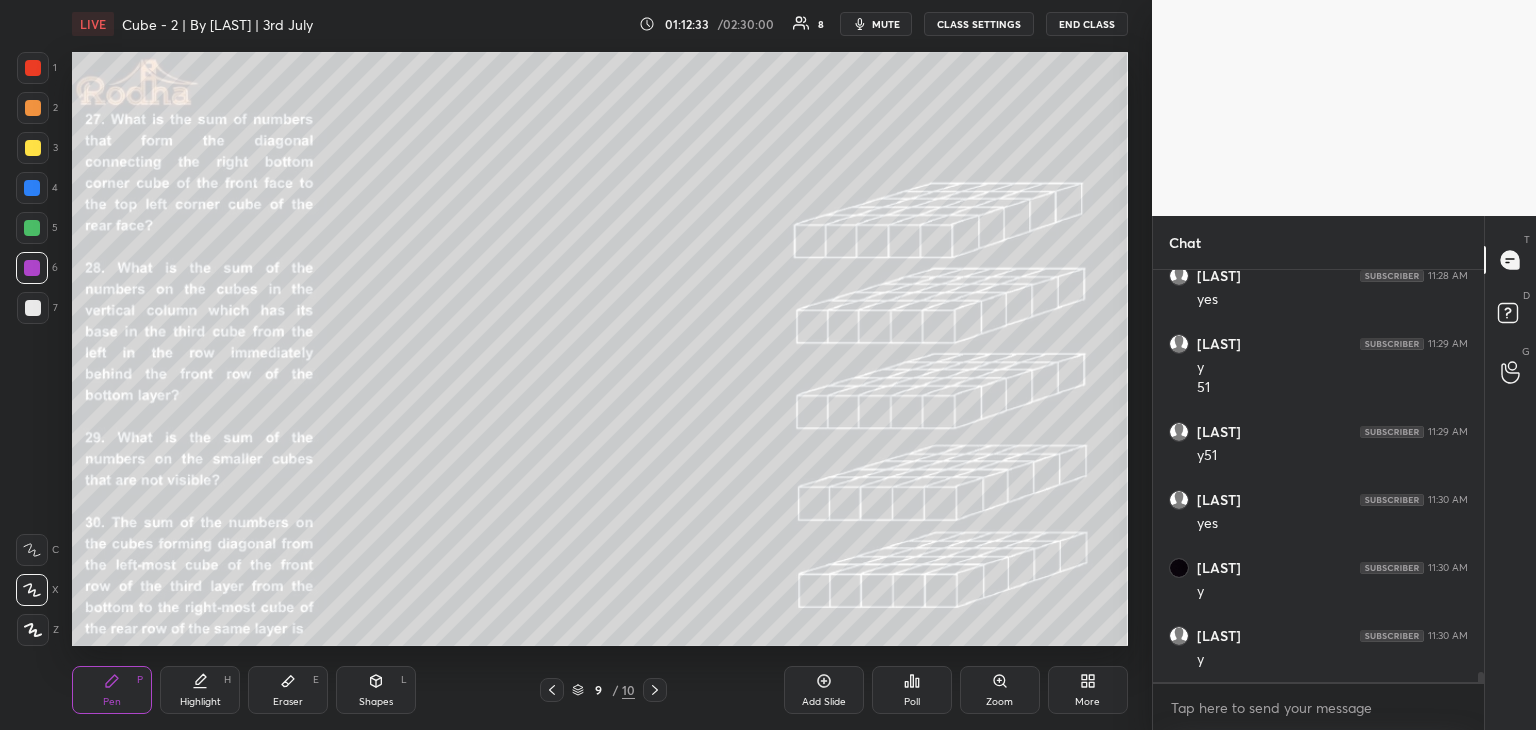 scroll, scrollTop: 16350, scrollLeft: 0, axis: vertical 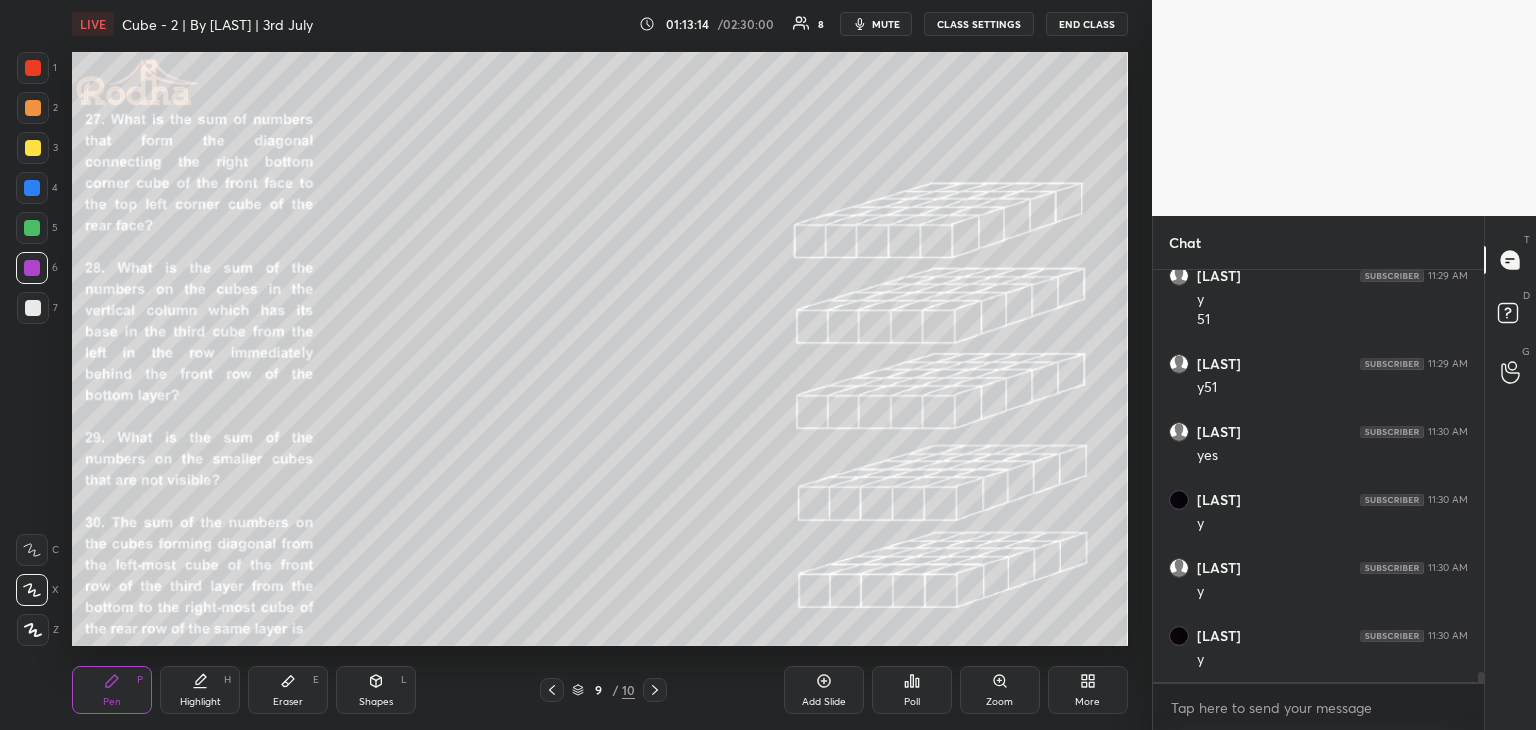 click 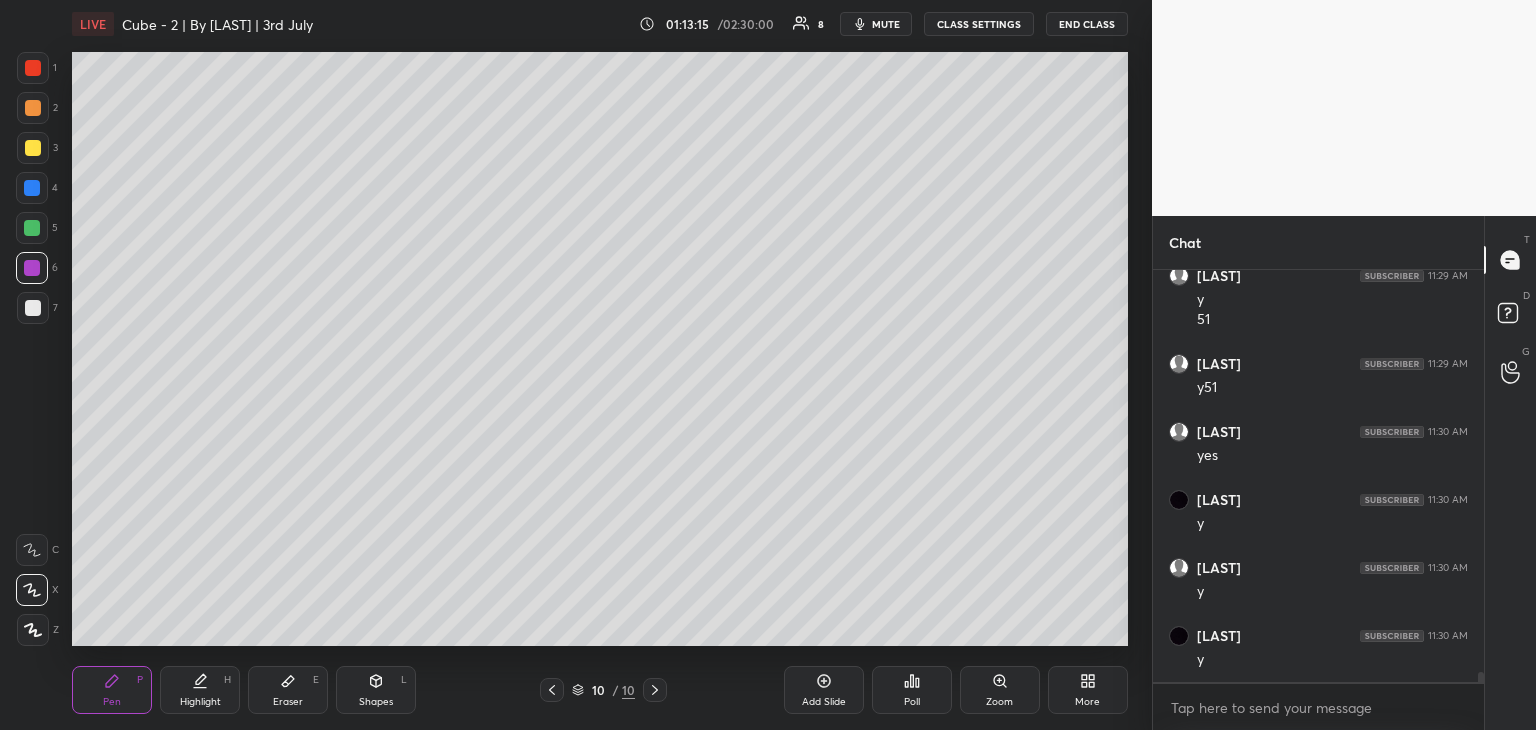 click 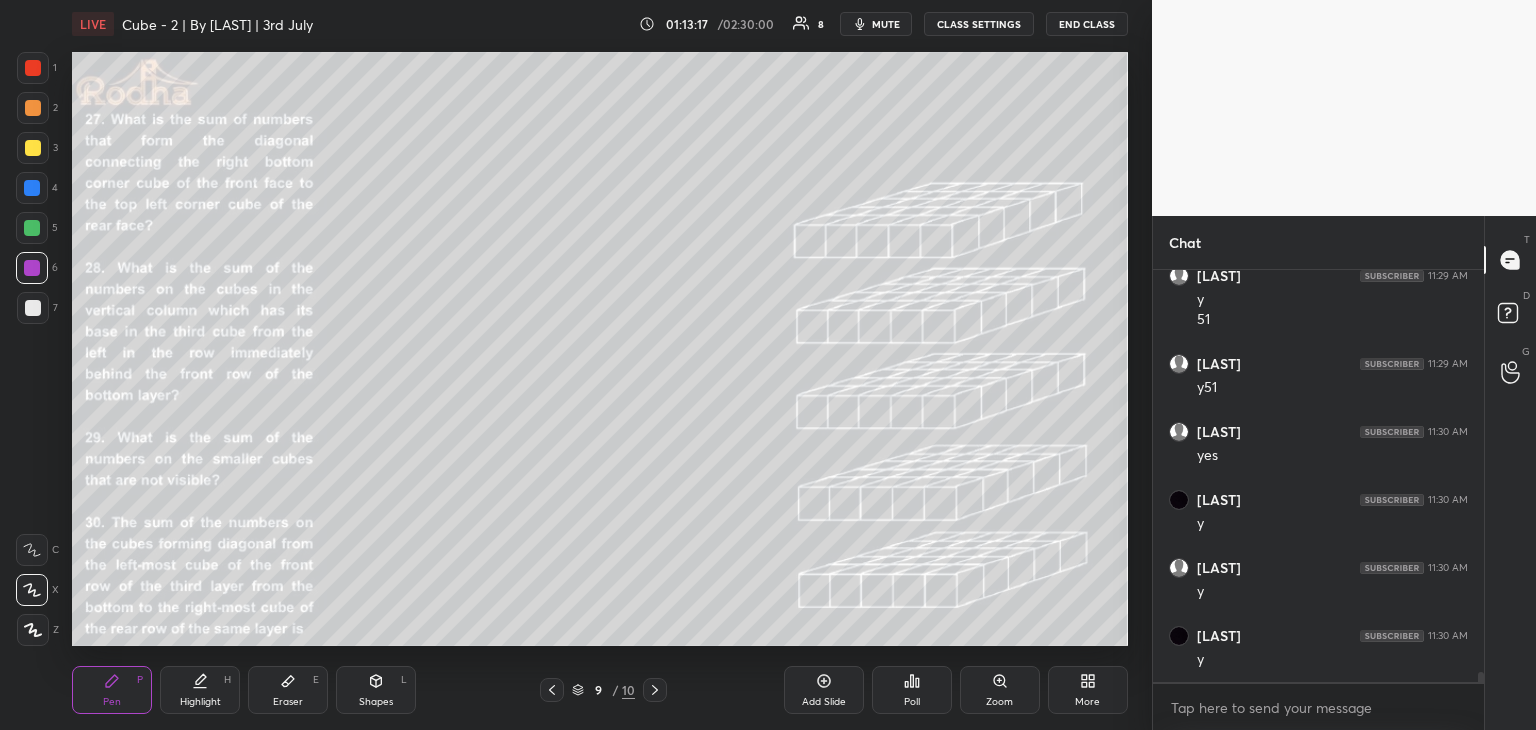 click at bounding box center [655, 690] 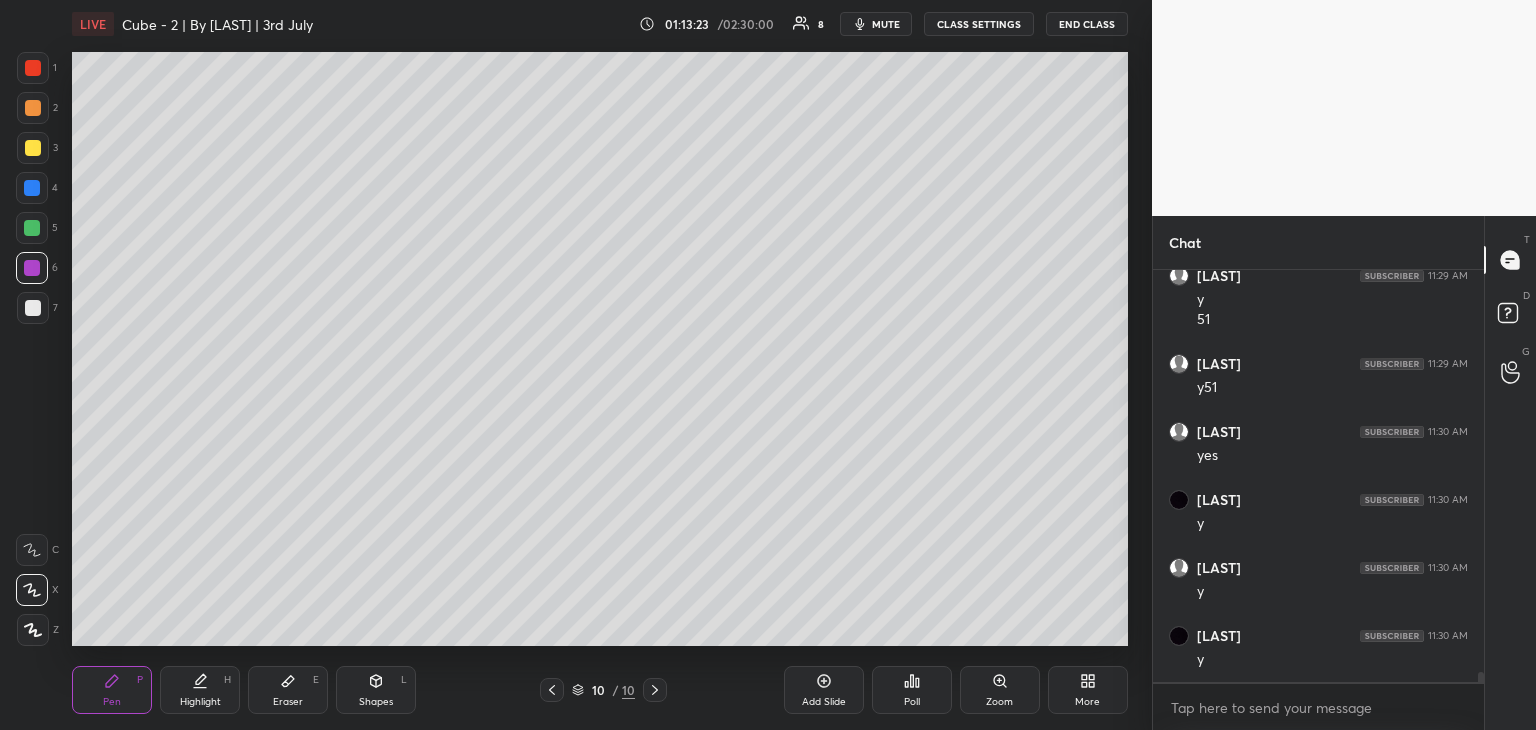 click on "Poll" at bounding box center [912, 690] 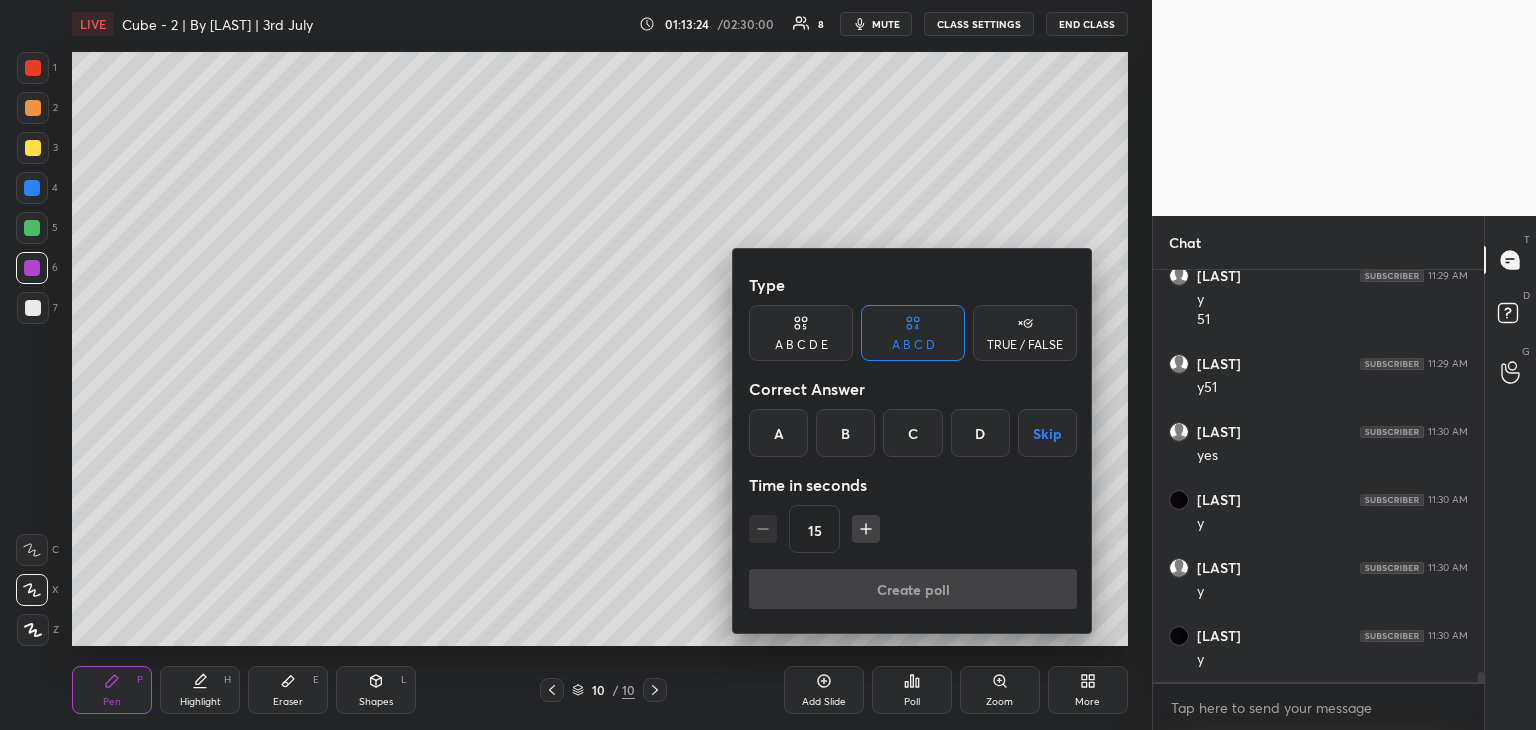 click at bounding box center (768, 365) 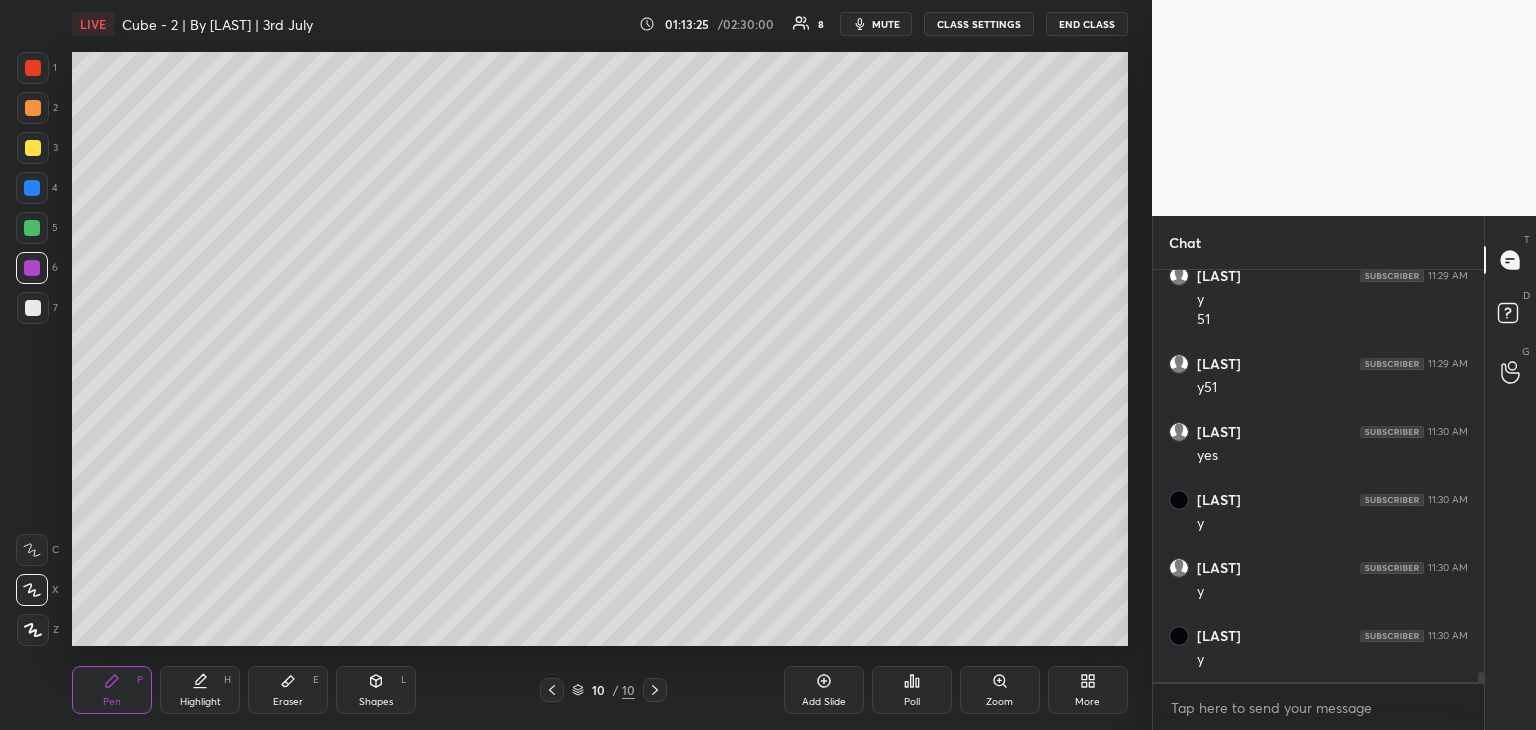 click on "Add Slide" at bounding box center (824, 690) 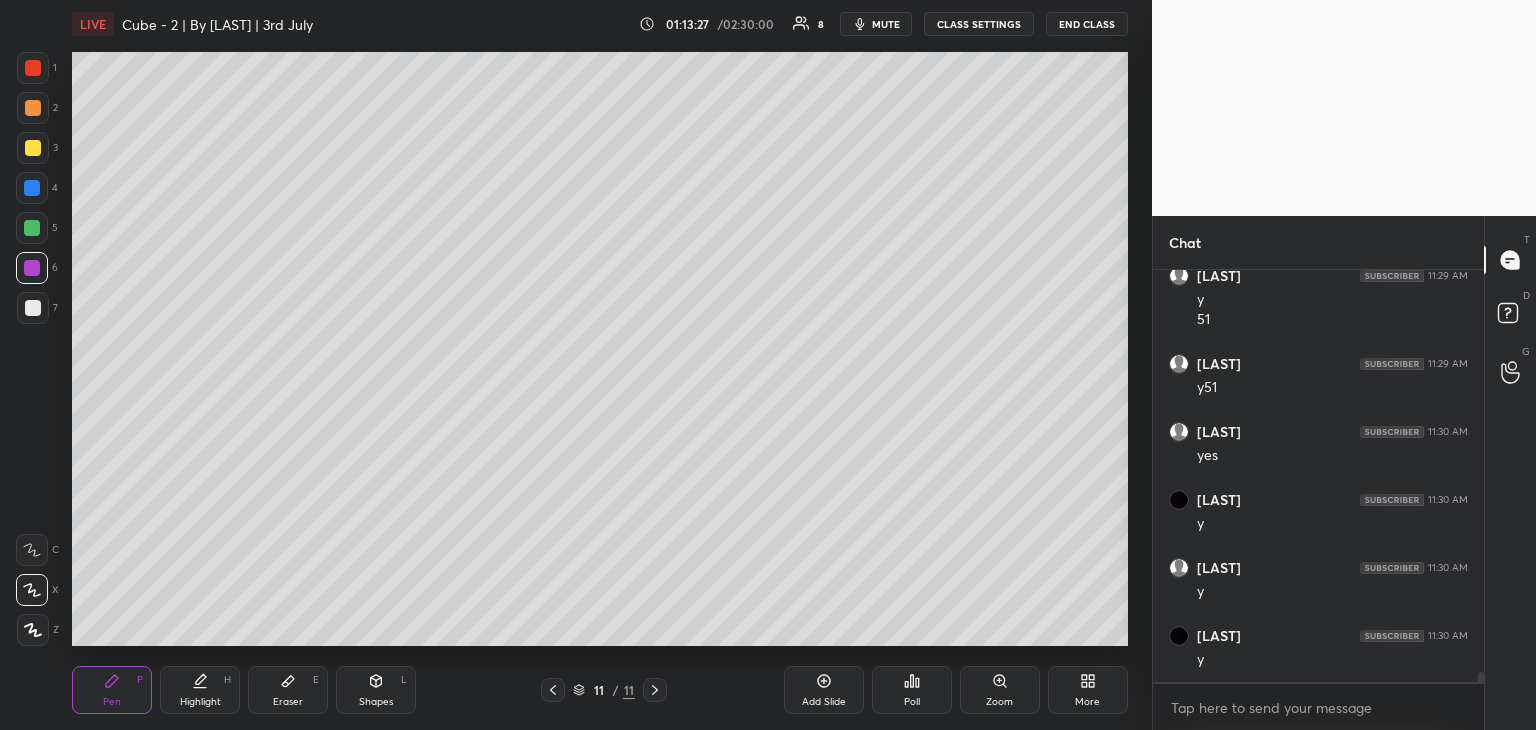 drag, startPoint x: 374, startPoint y: 681, endPoint x: 337, endPoint y: 647, distance: 50.24938 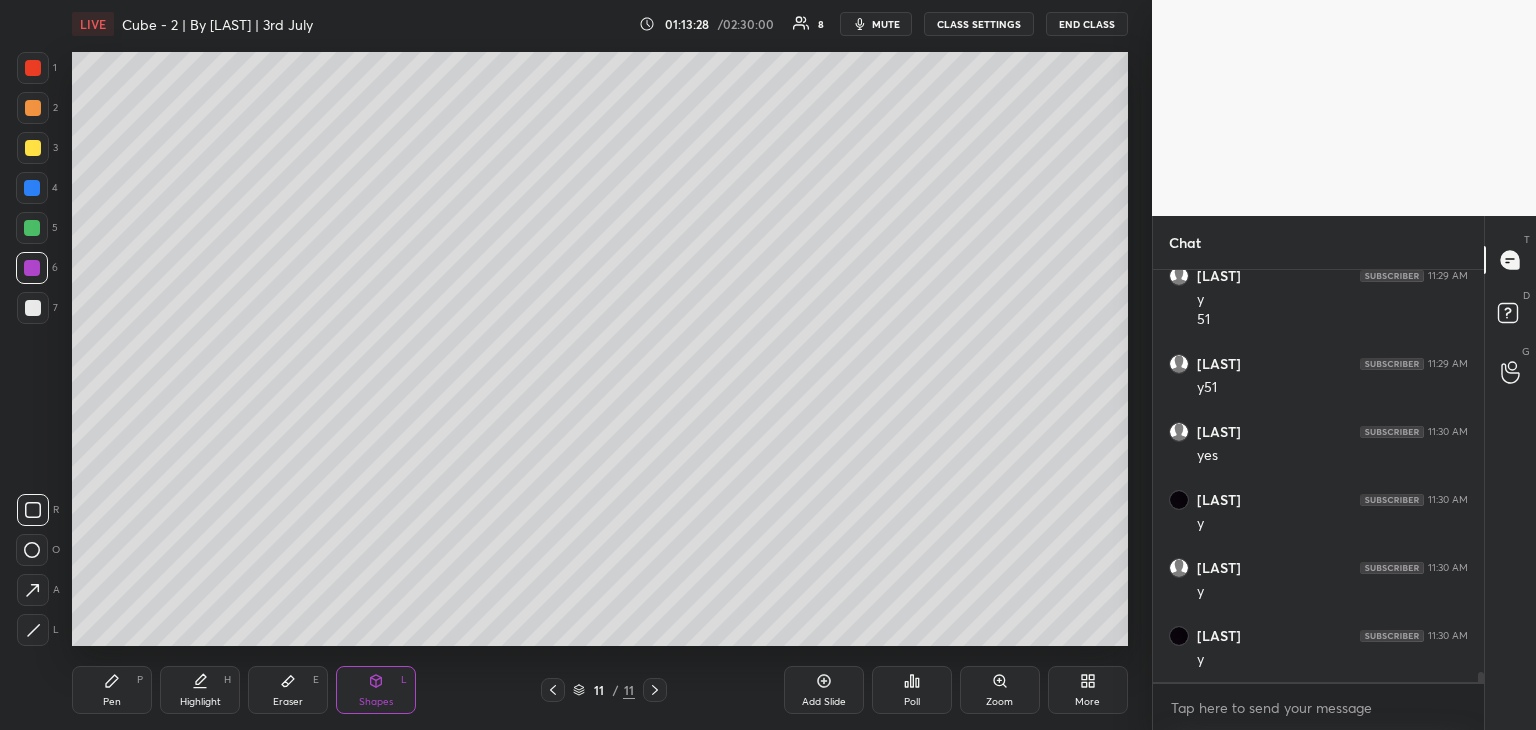 drag, startPoint x: 34, startPoint y: 633, endPoint x: 48, endPoint y: 609, distance: 27.784887 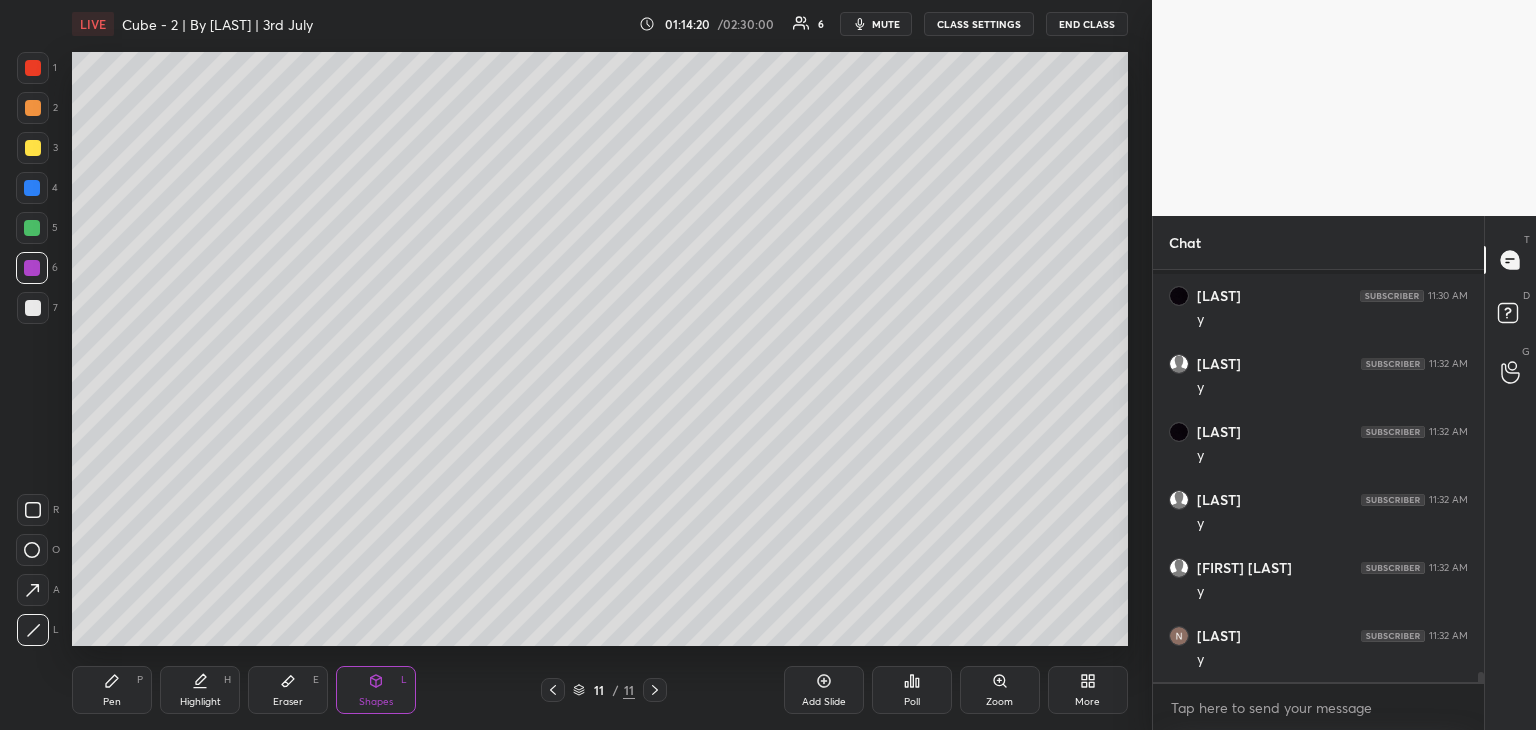 scroll, scrollTop: 16762, scrollLeft: 0, axis: vertical 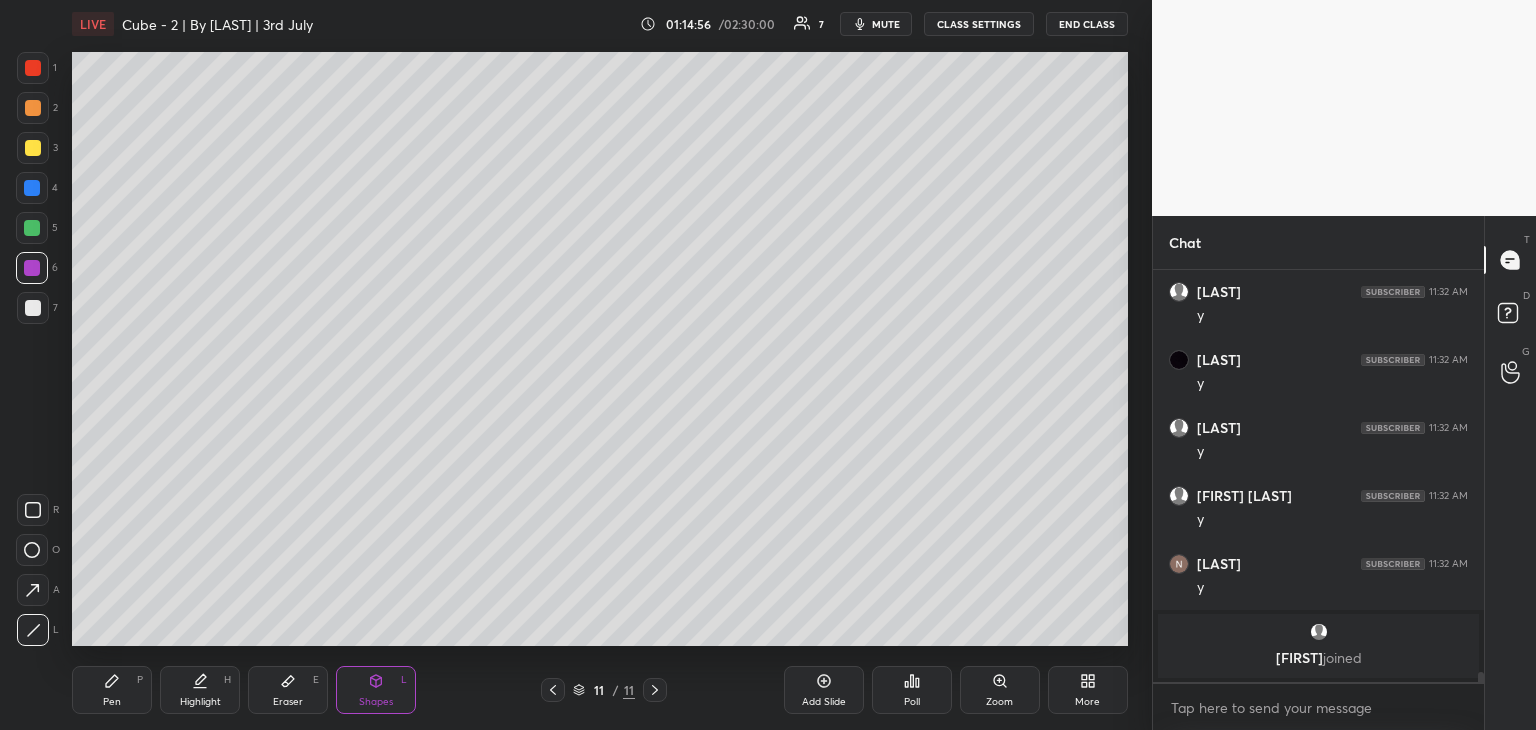 drag, startPoint x: 300, startPoint y: 693, endPoint x: 320, endPoint y: 658, distance: 40.311287 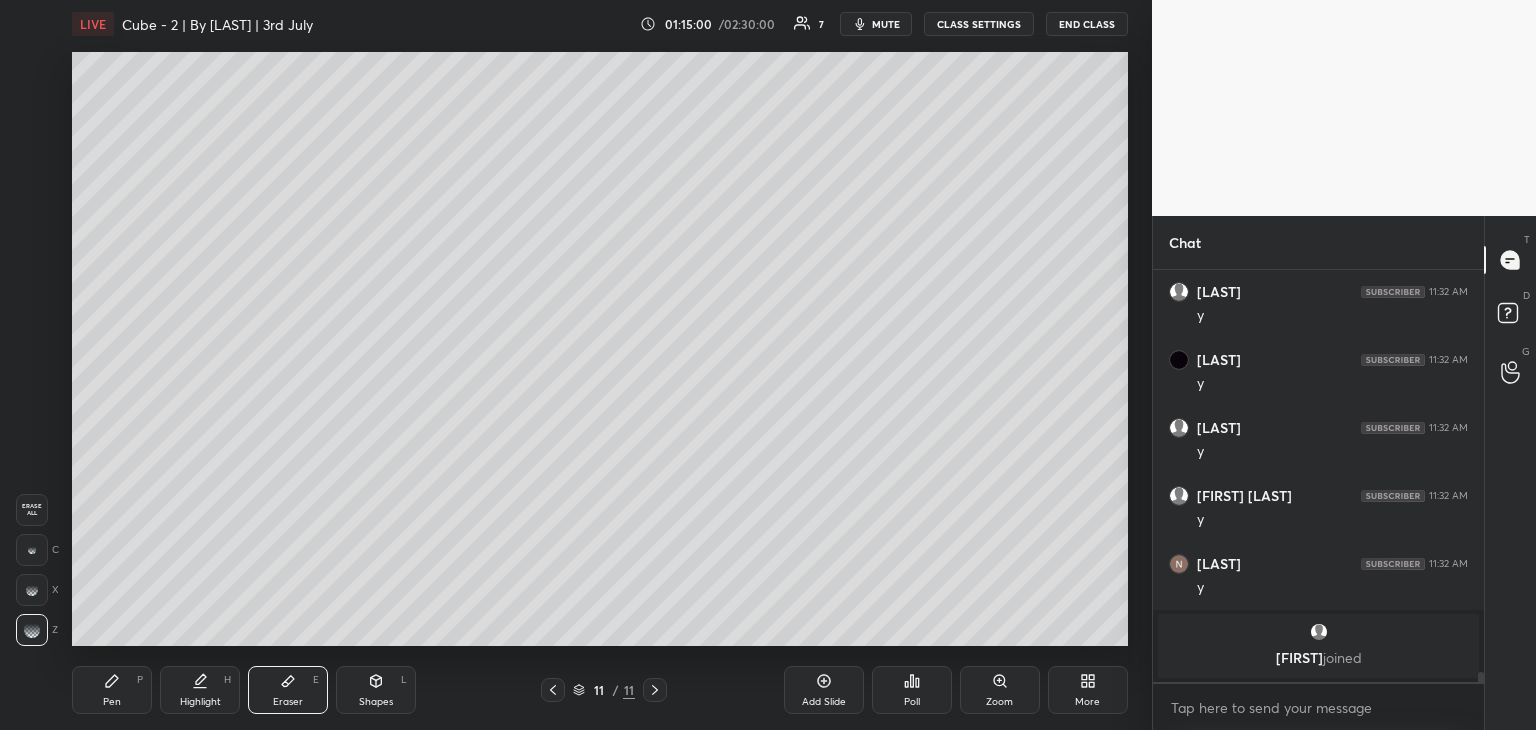 click on "Pen P" at bounding box center [112, 690] 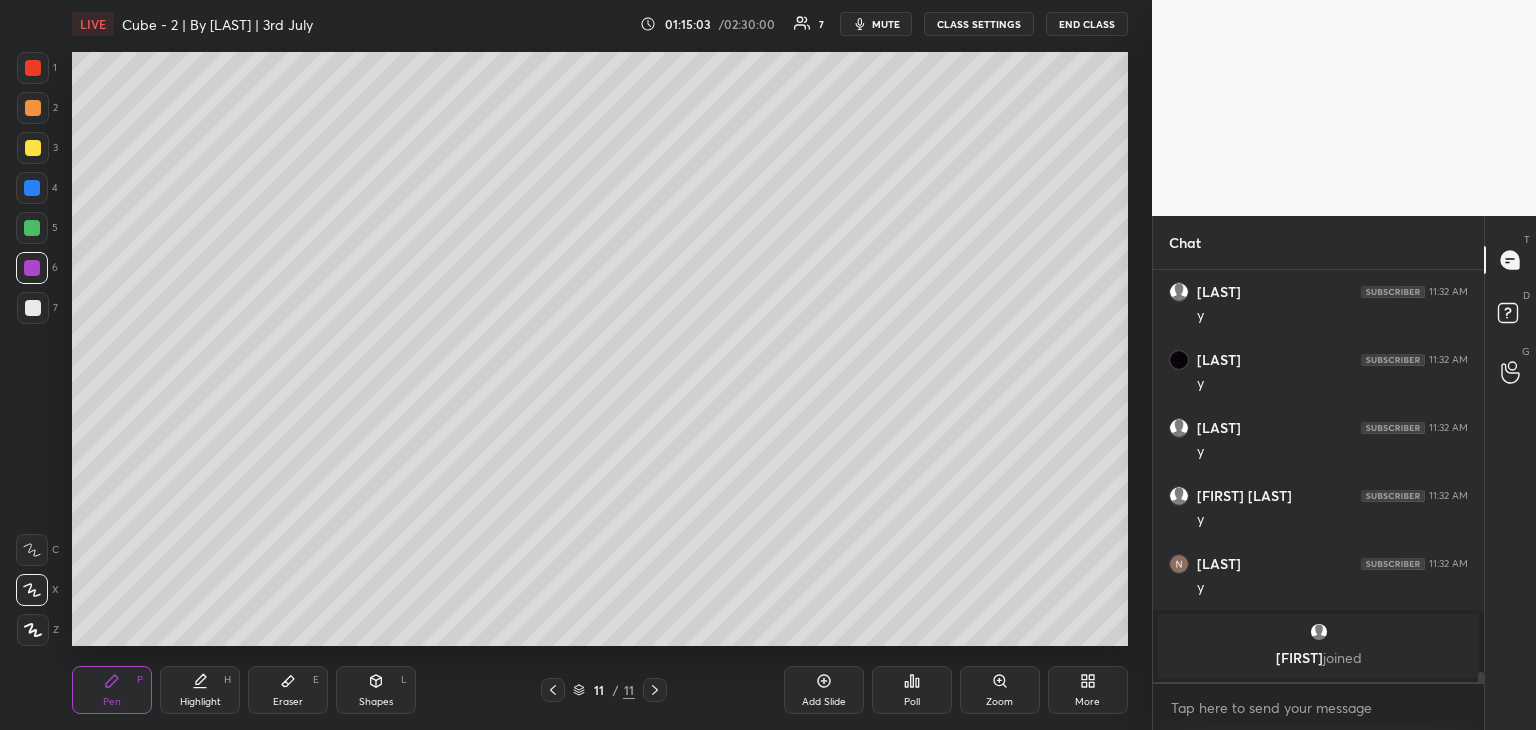 click on "Shapes L" at bounding box center [376, 690] 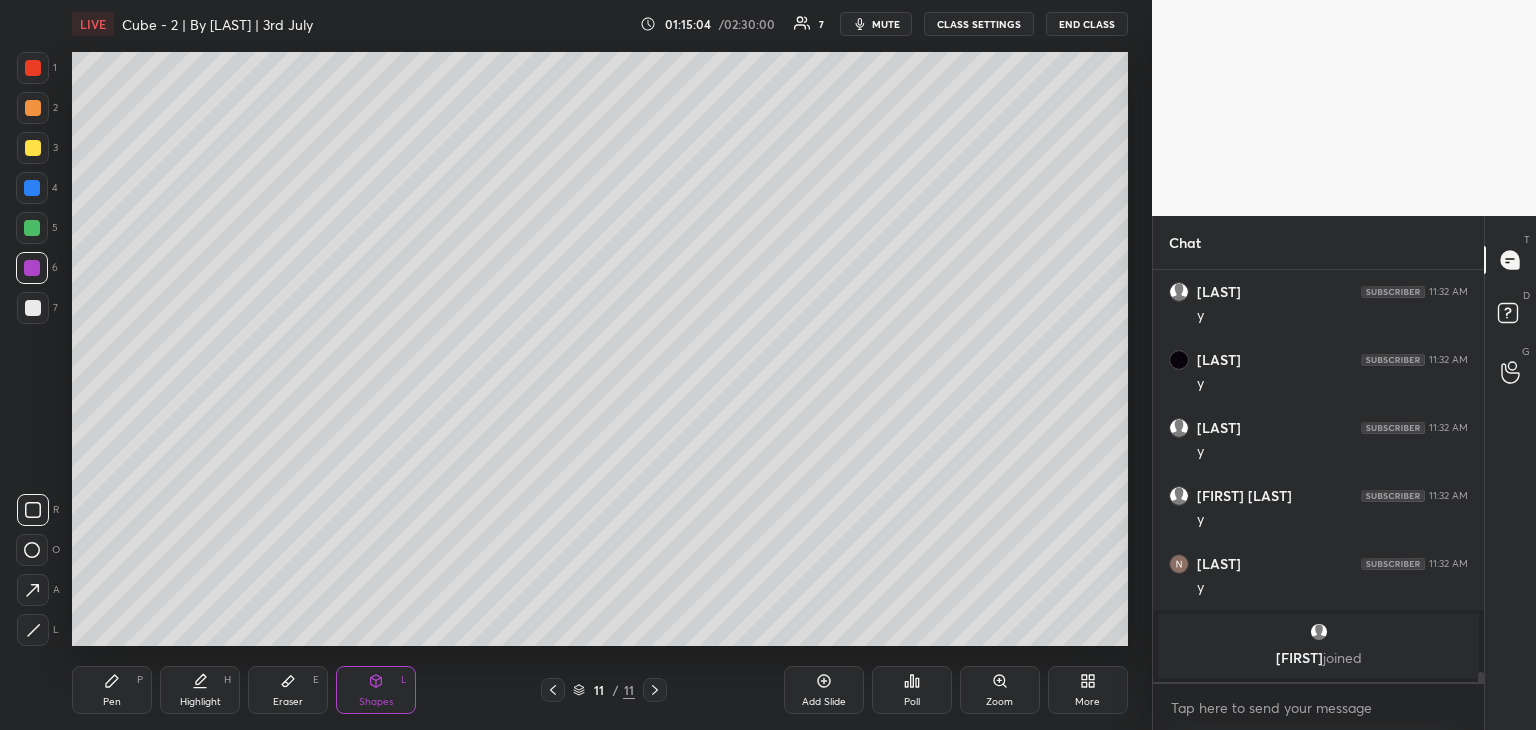 click 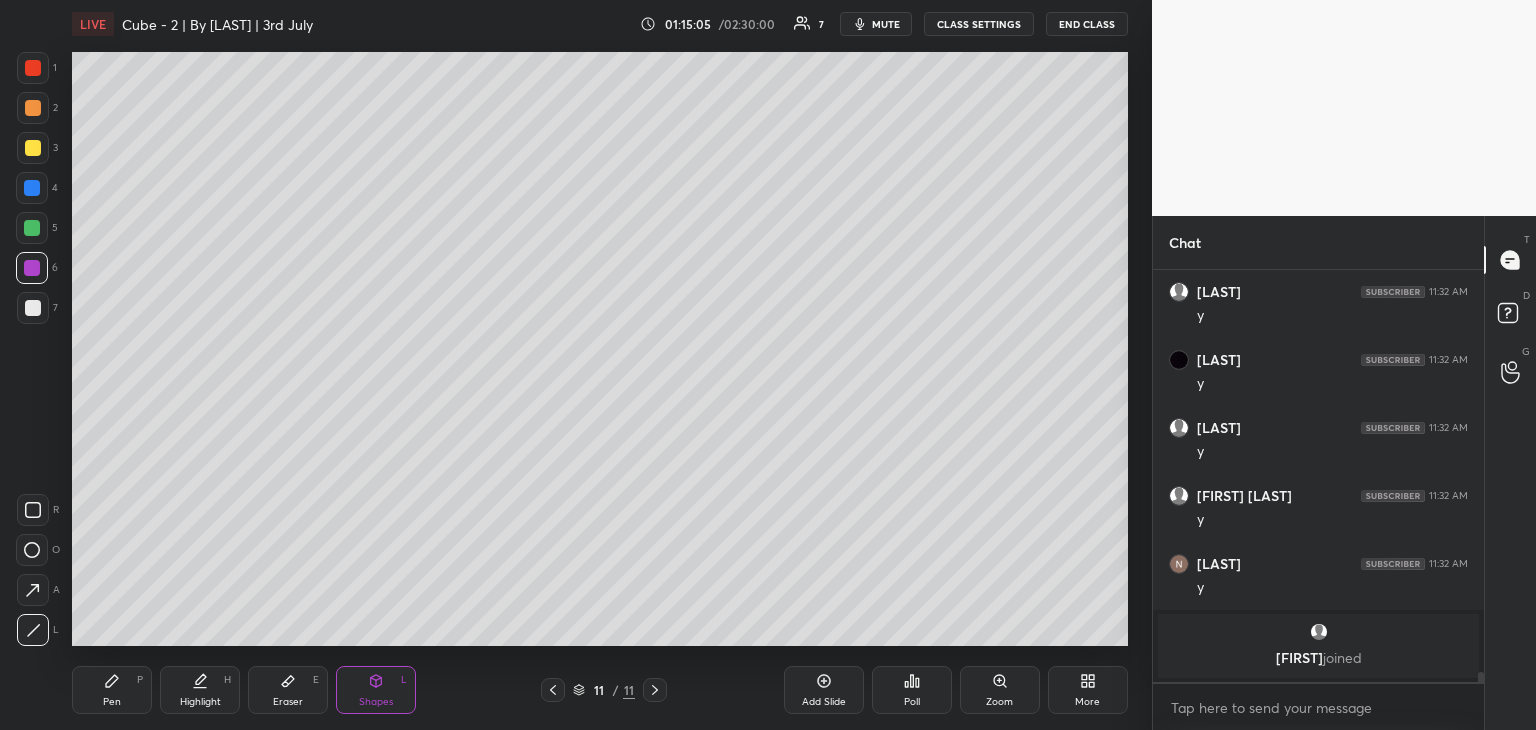 click on "Eraser E" at bounding box center (288, 690) 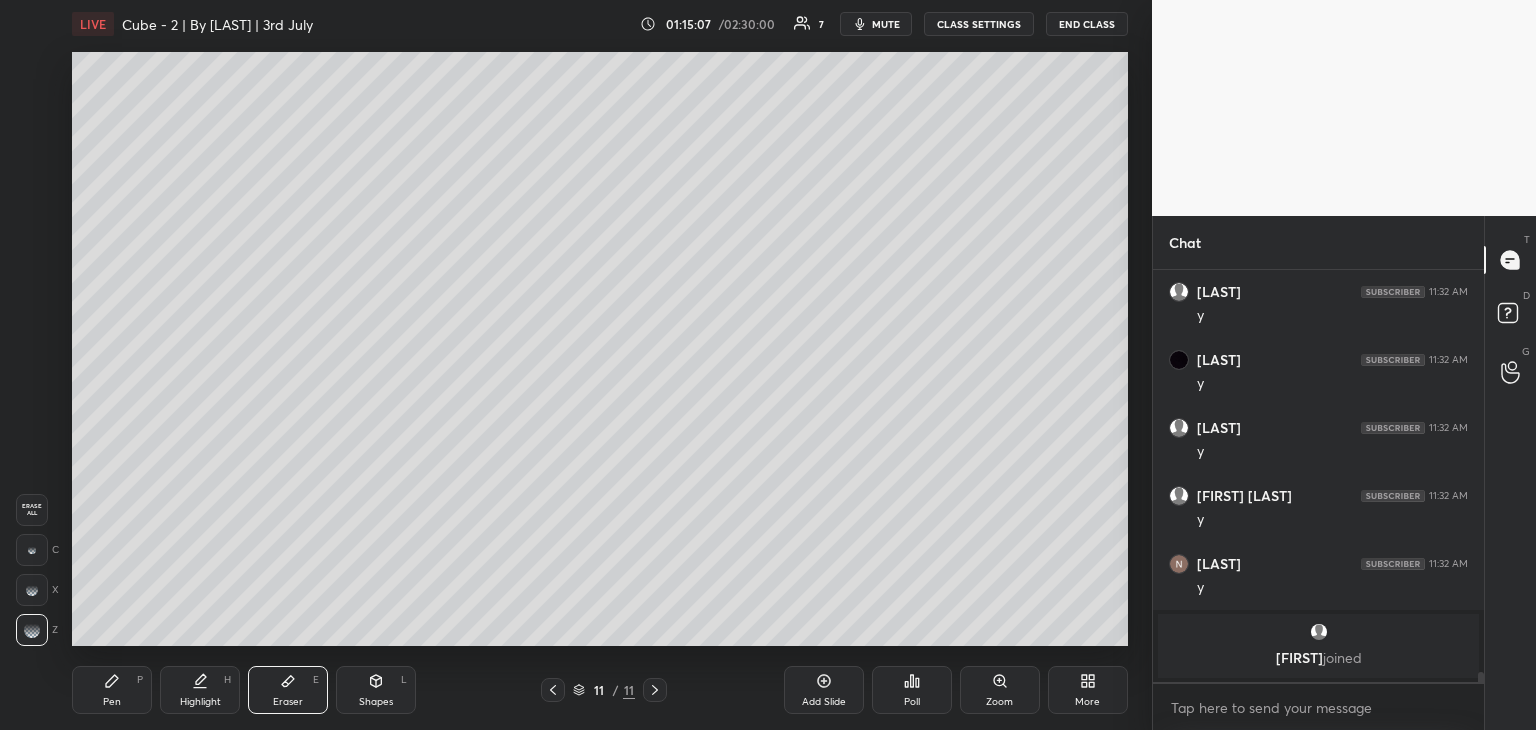 click on "Highlight H" at bounding box center [200, 690] 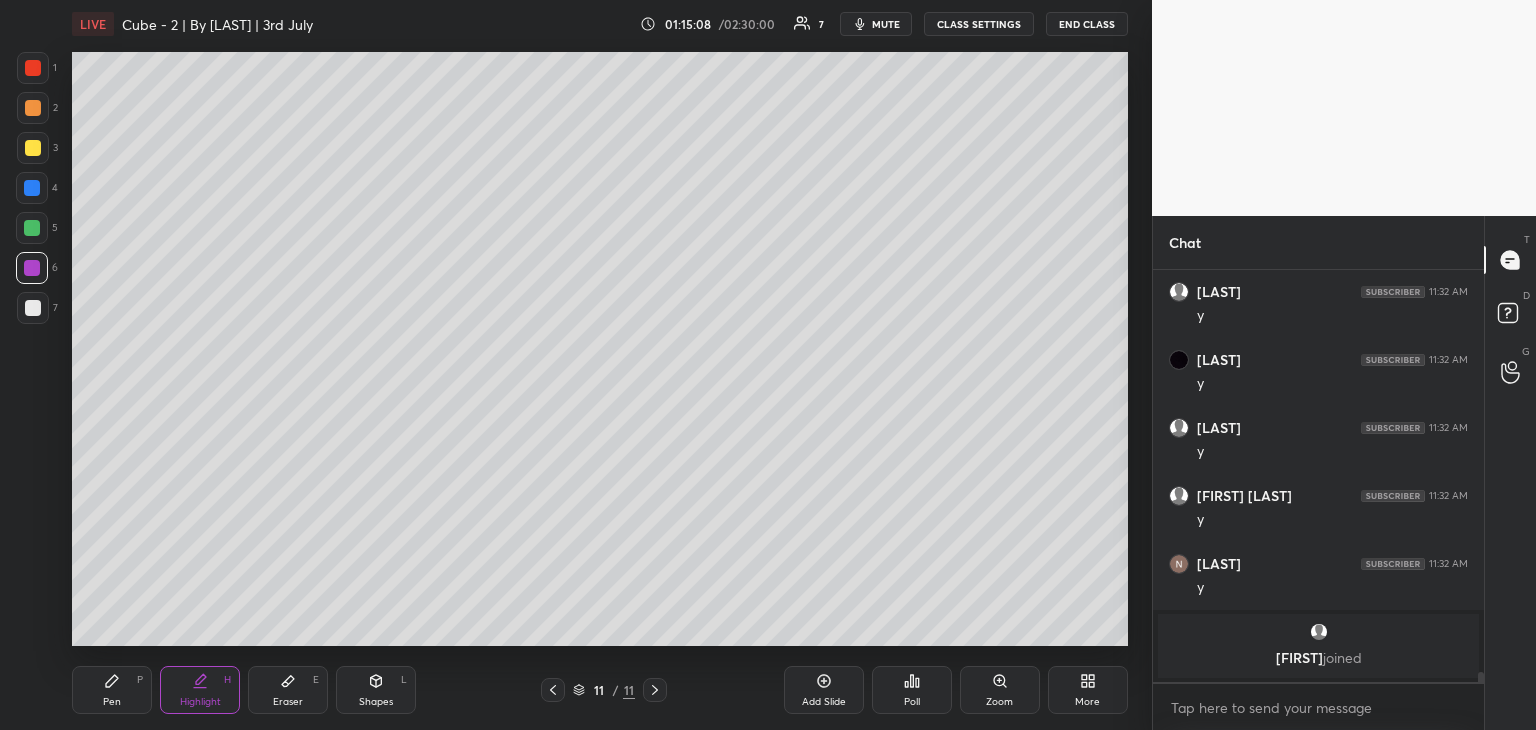 click on "Pen P" at bounding box center (112, 690) 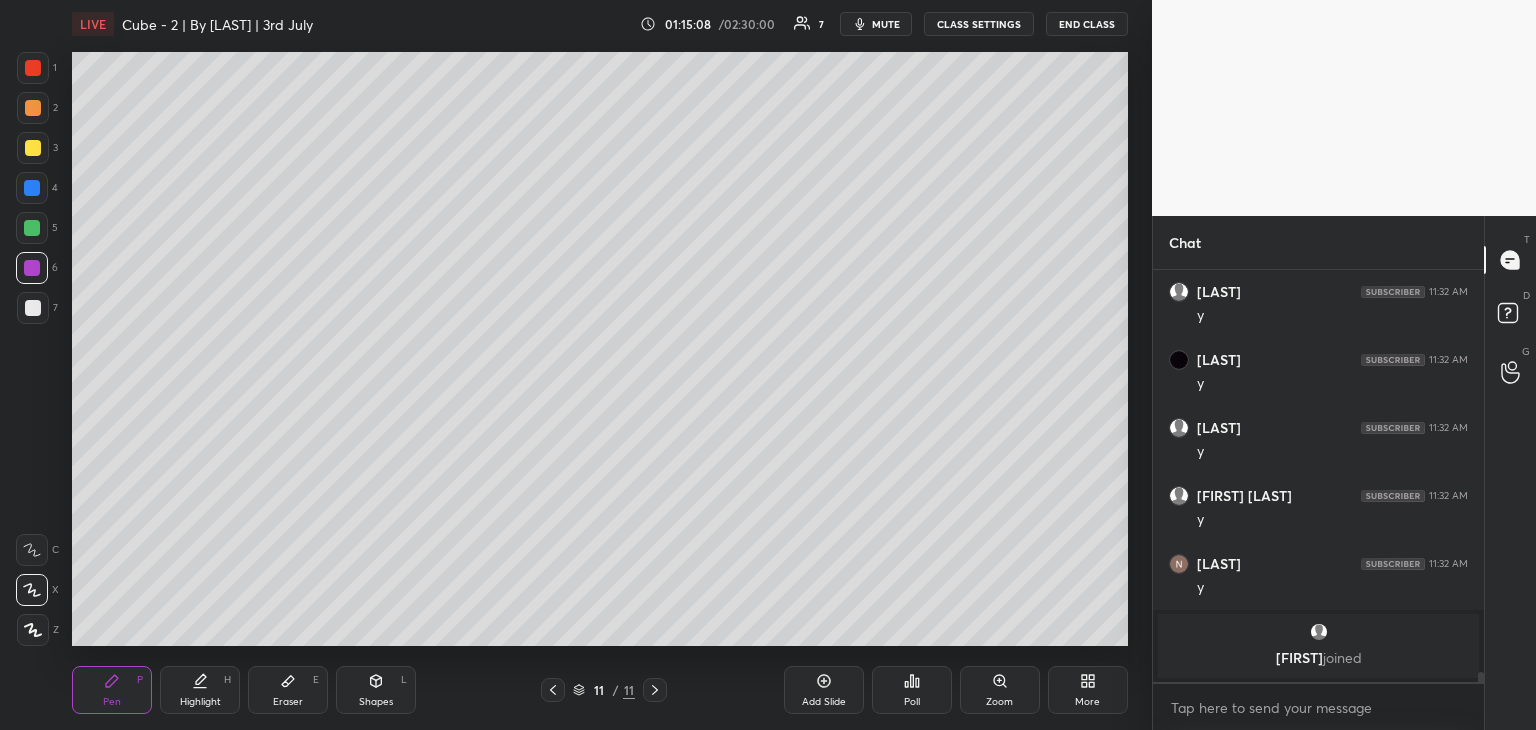 click 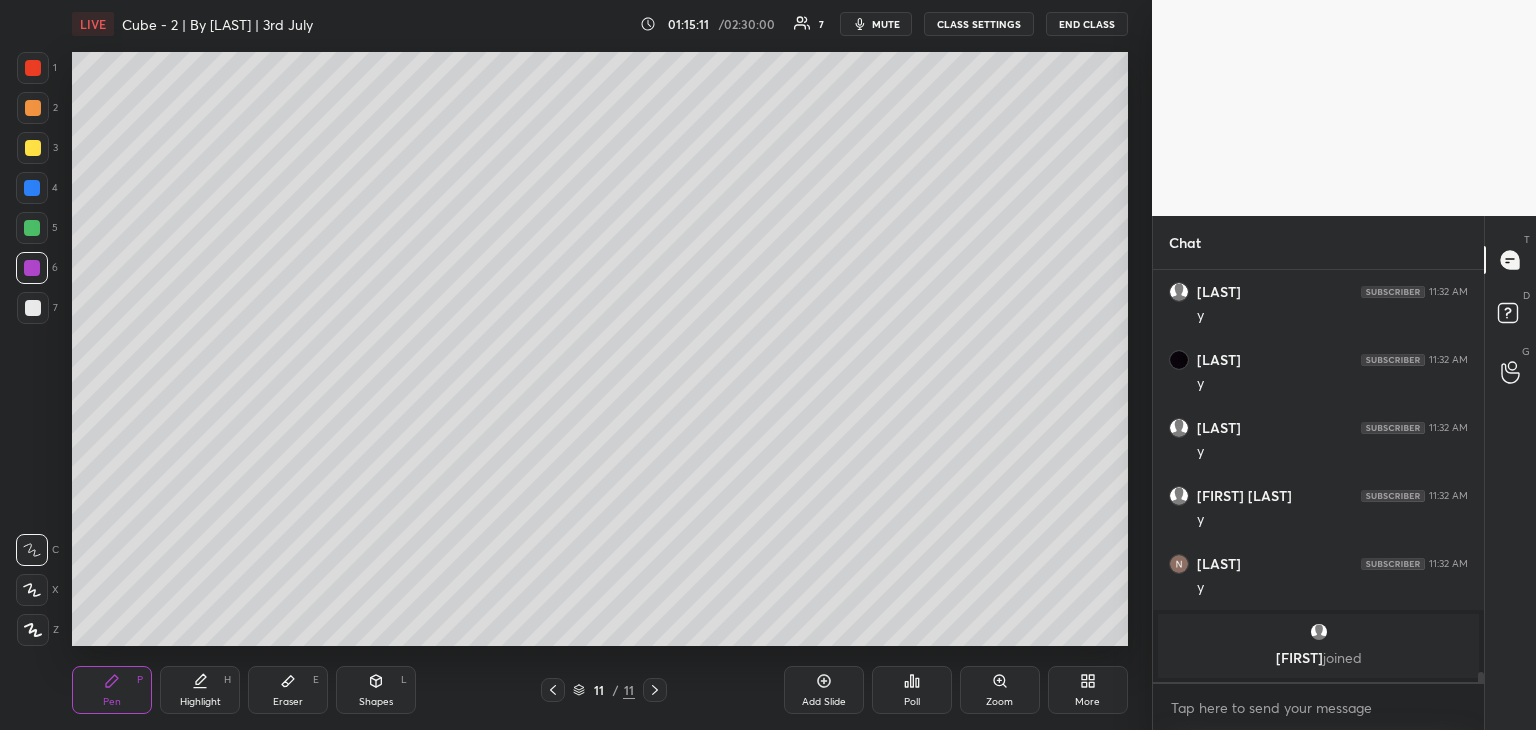 click on "Shapes L" at bounding box center [376, 690] 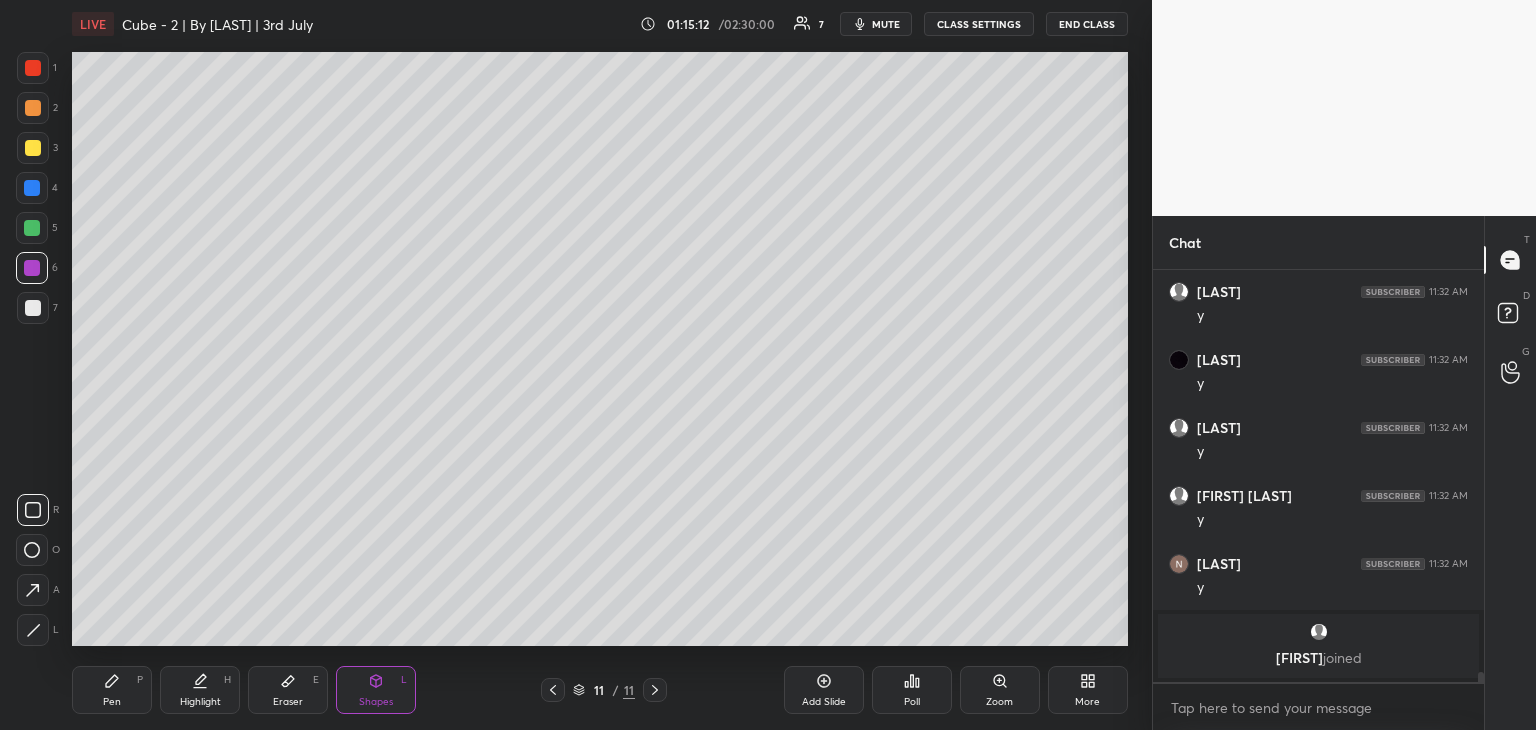 drag, startPoint x: 34, startPoint y: 634, endPoint x: 46, endPoint y: 622, distance: 16.970562 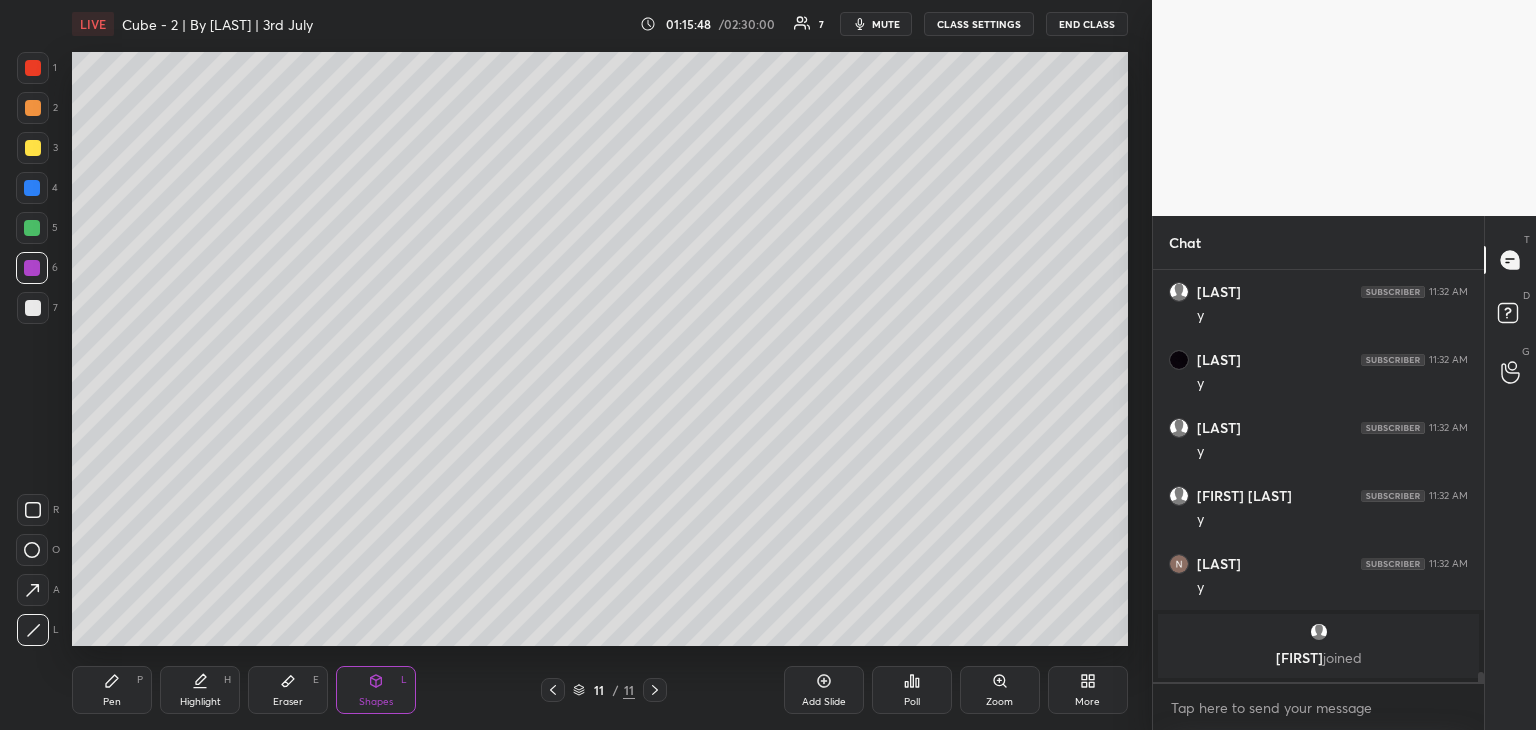 scroll, scrollTop: 13154, scrollLeft: 0, axis: vertical 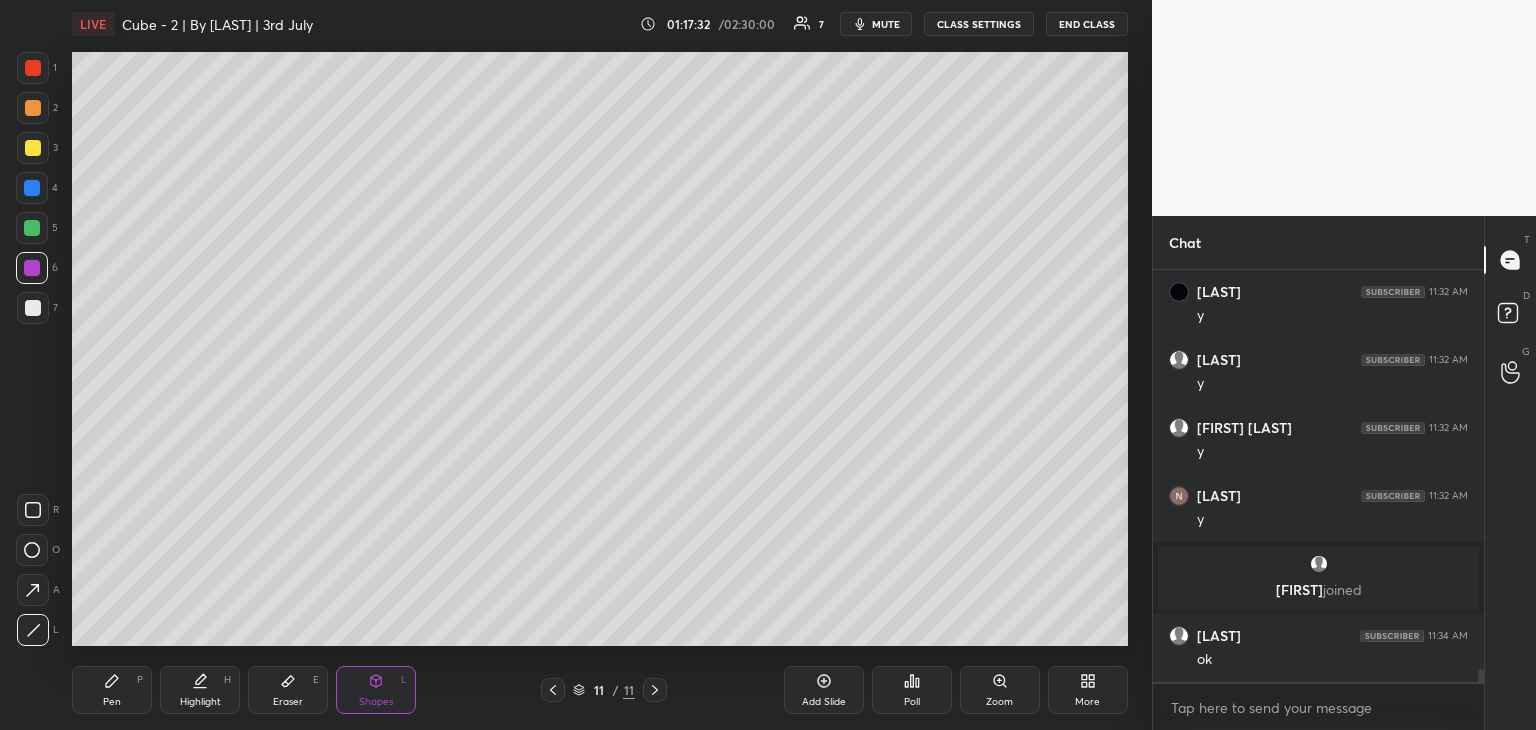 click 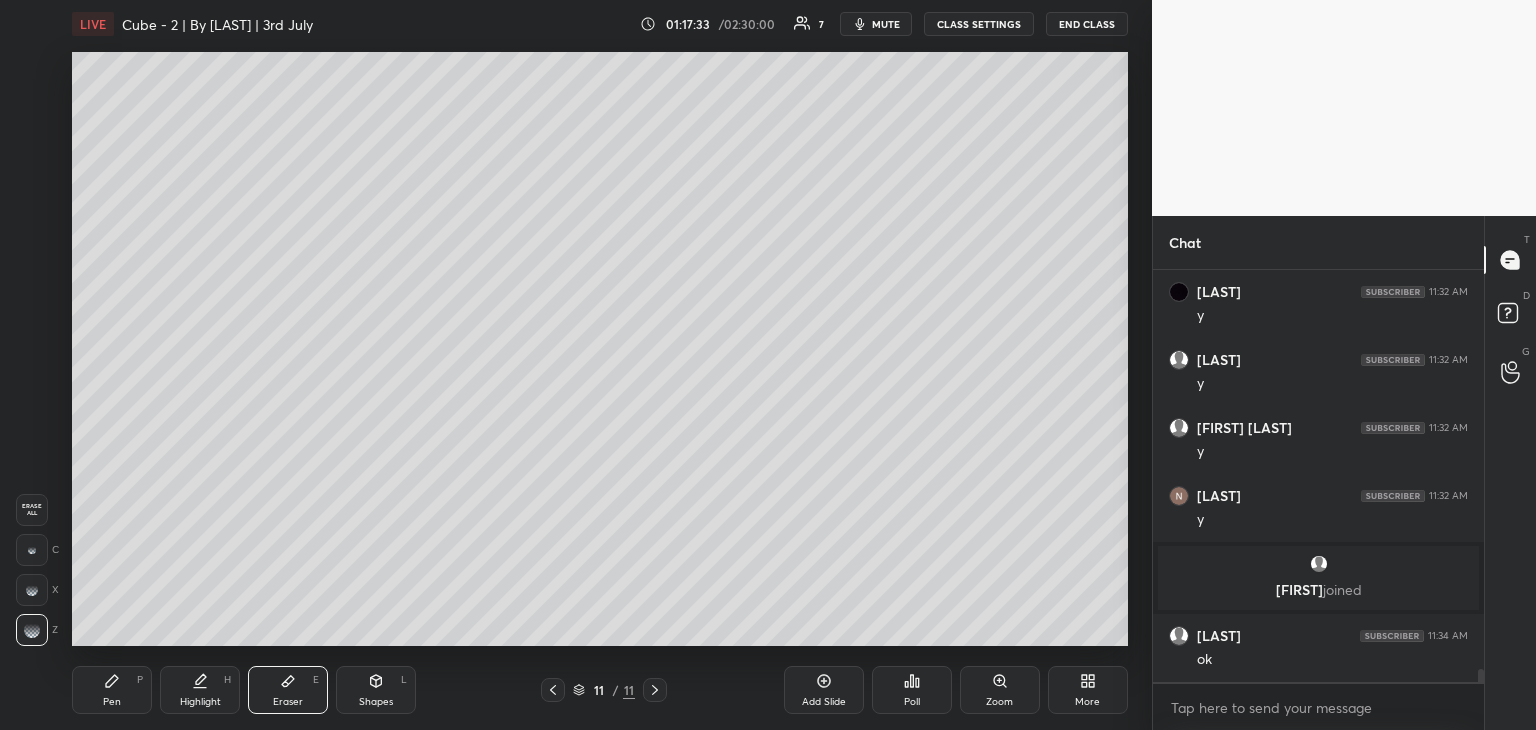 scroll, scrollTop: 13222, scrollLeft: 0, axis: vertical 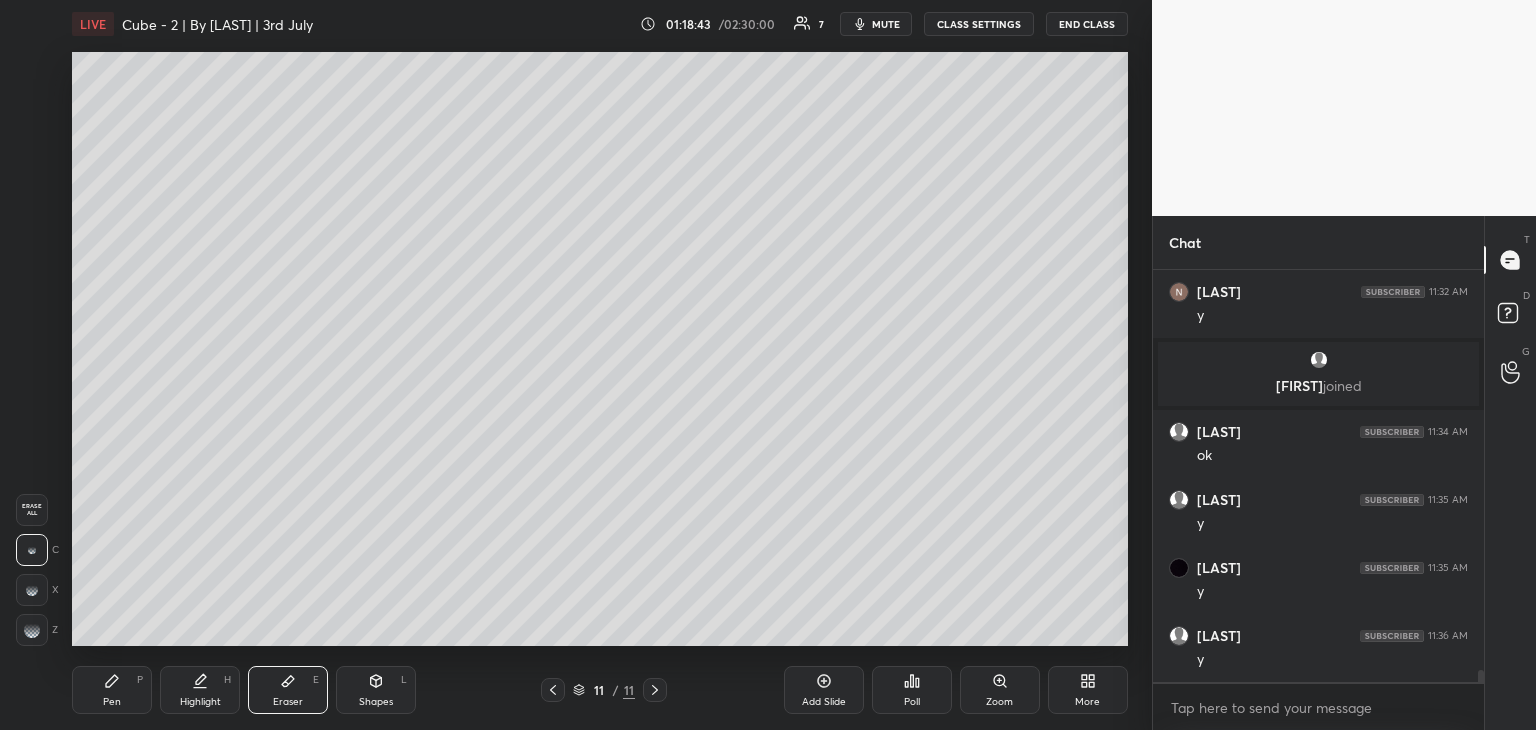 click on "Shapes" at bounding box center [376, 702] 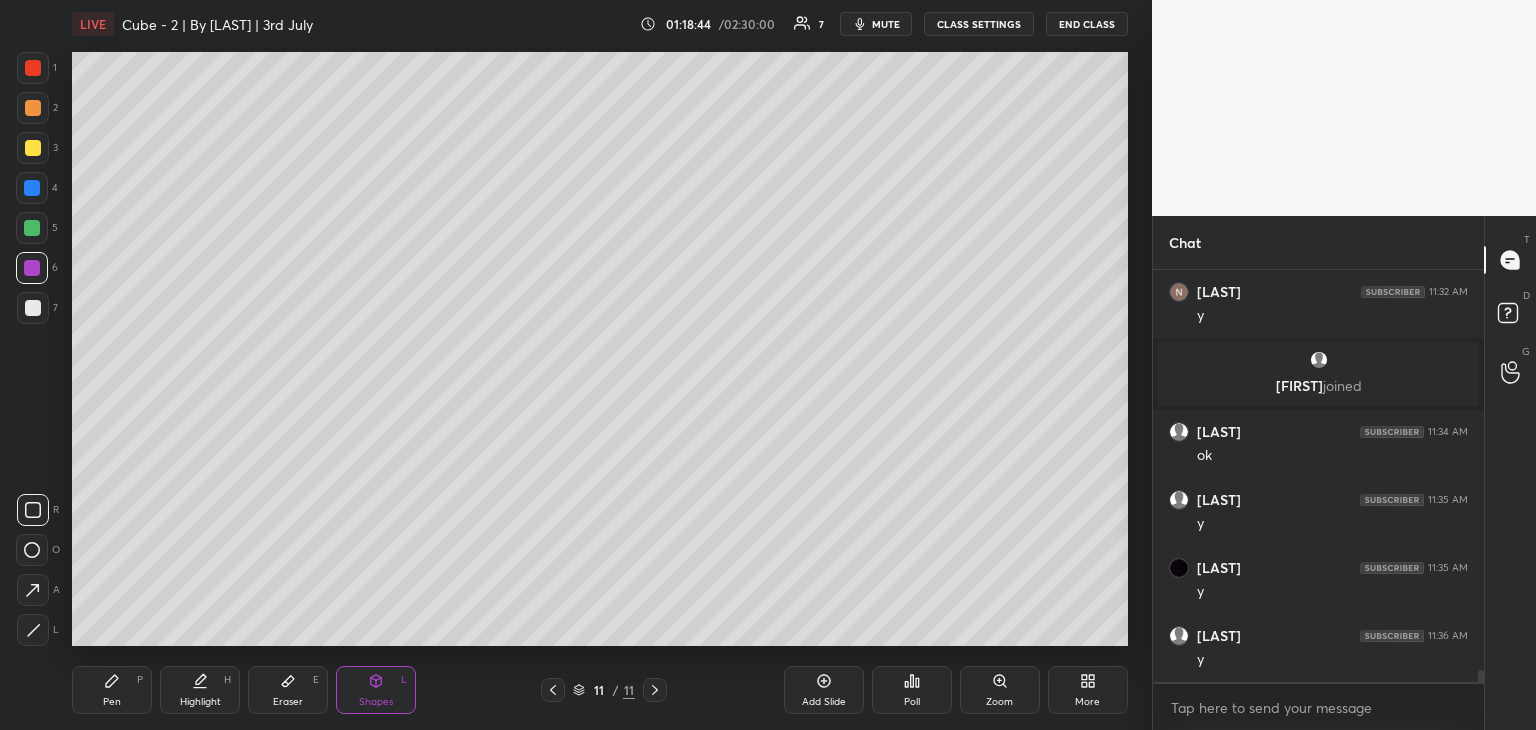 click at bounding box center [33, 630] 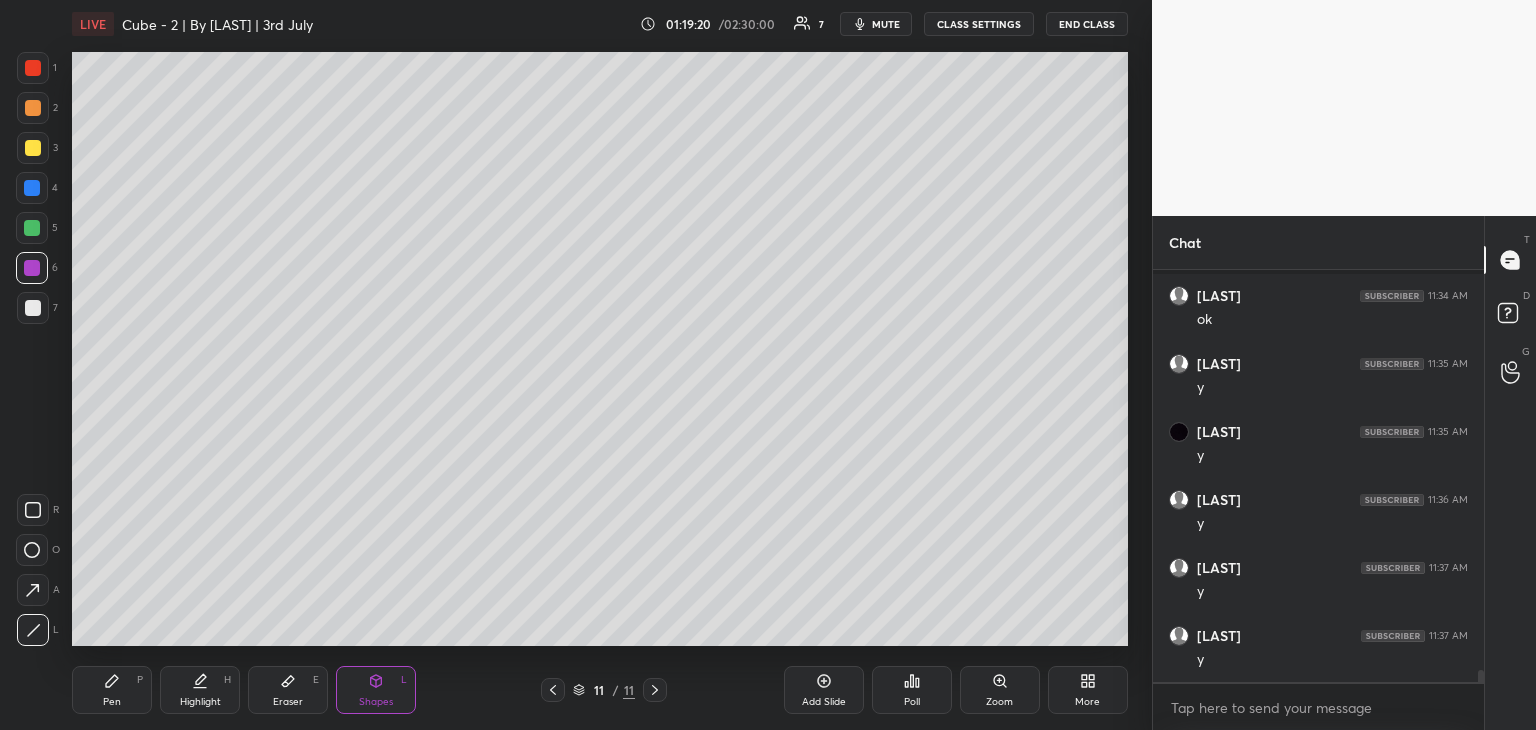scroll, scrollTop: 13562, scrollLeft: 0, axis: vertical 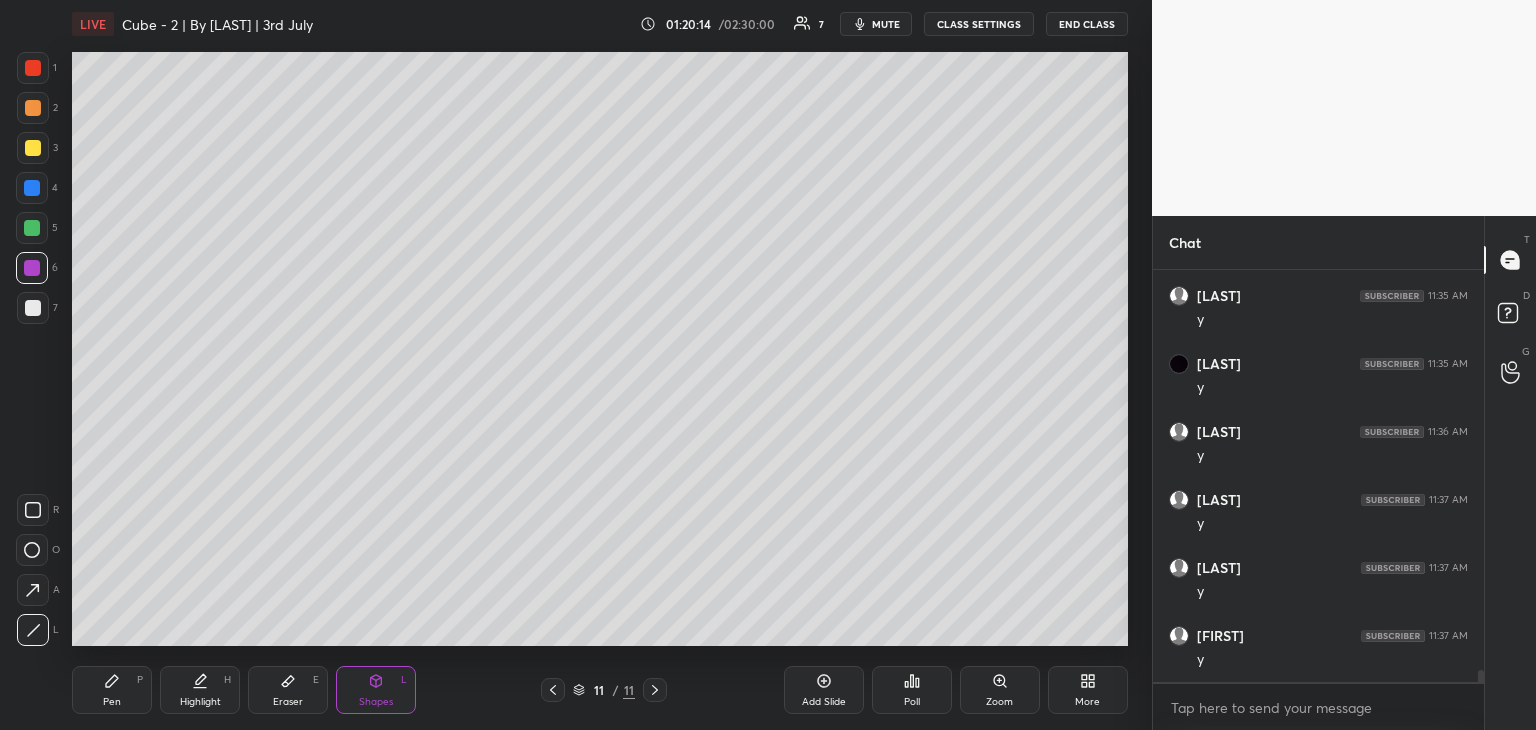 click on "Eraser E" at bounding box center (288, 690) 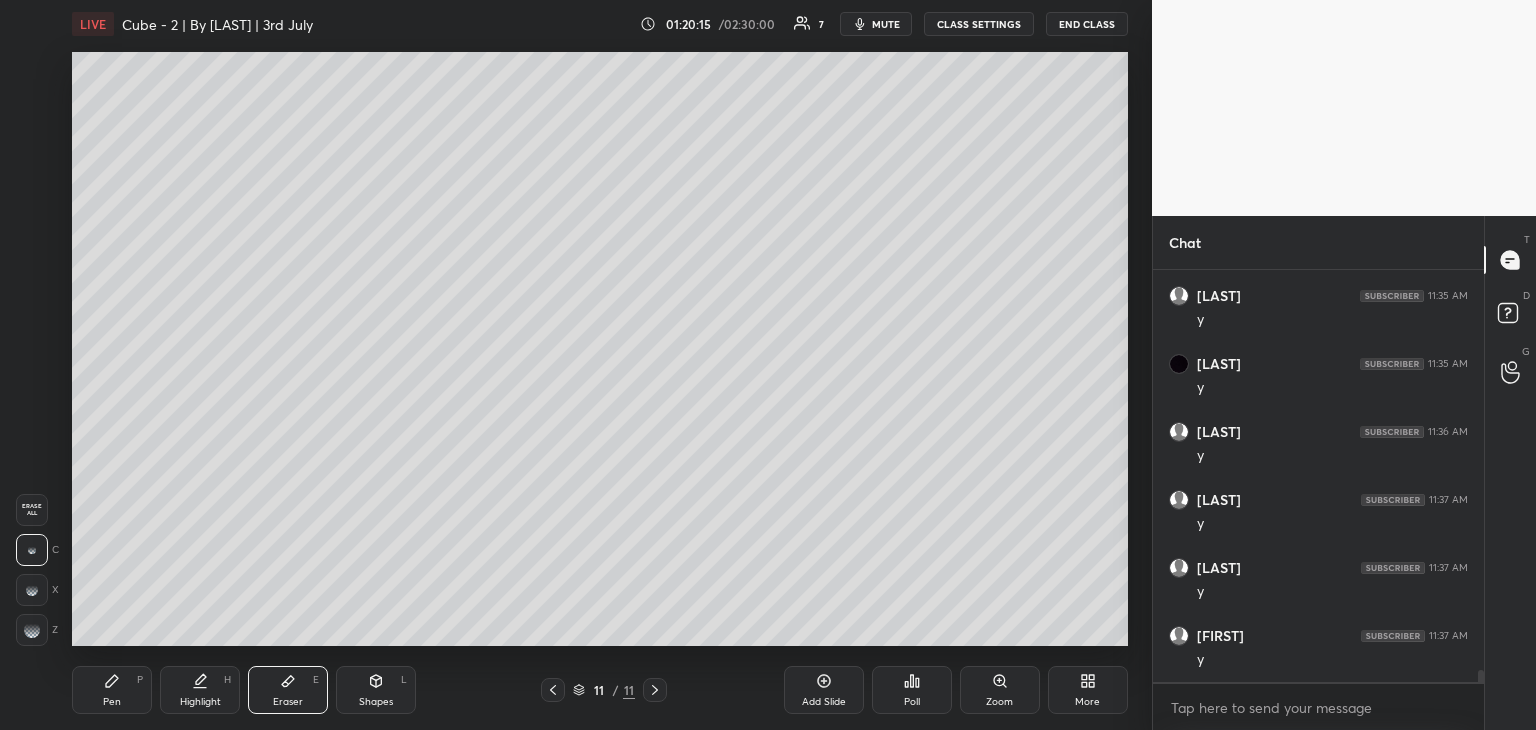 drag, startPoint x: 32, startPoint y: 549, endPoint x: 60, endPoint y: 539, distance: 29.732138 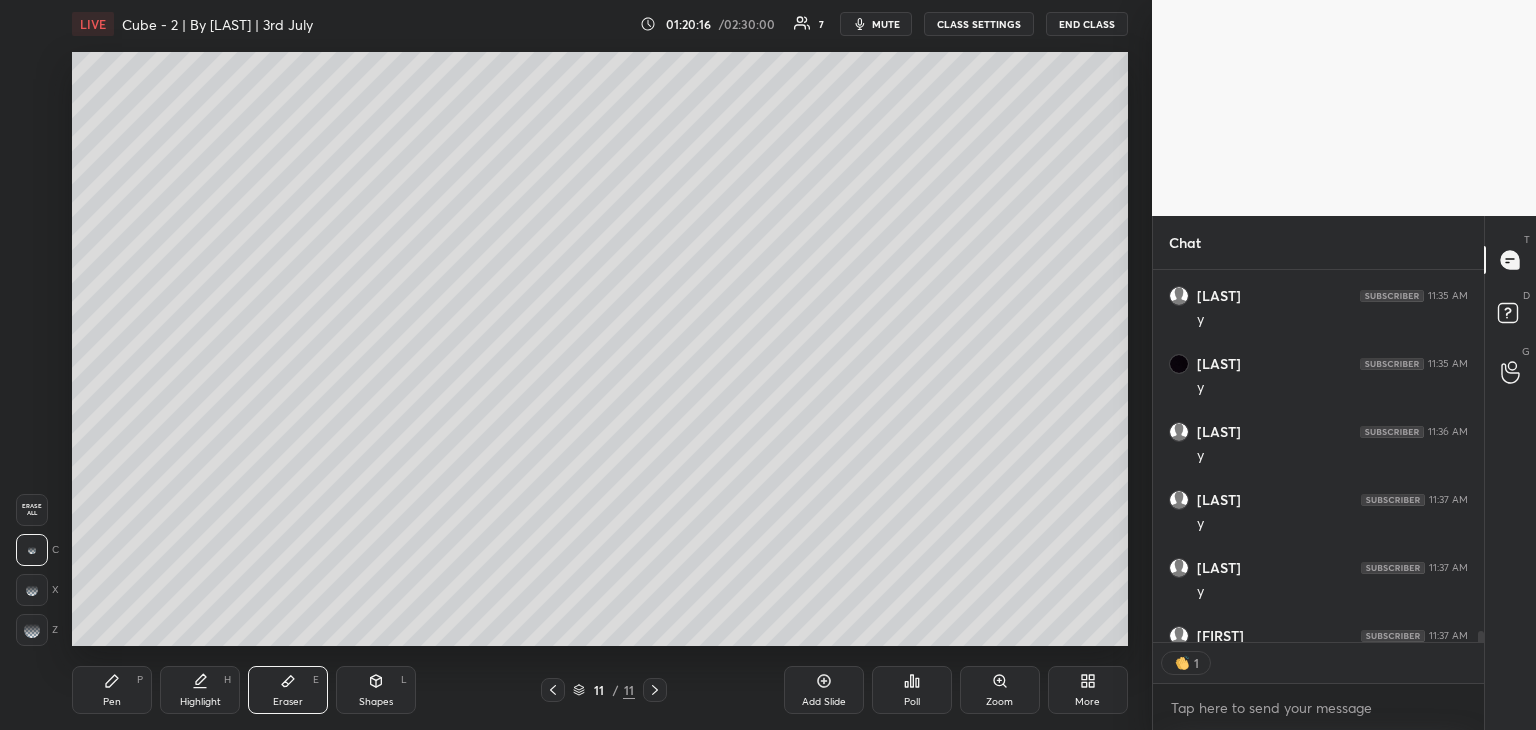 scroll, scrollTop: 366, scrollLeft: 325, axis: both 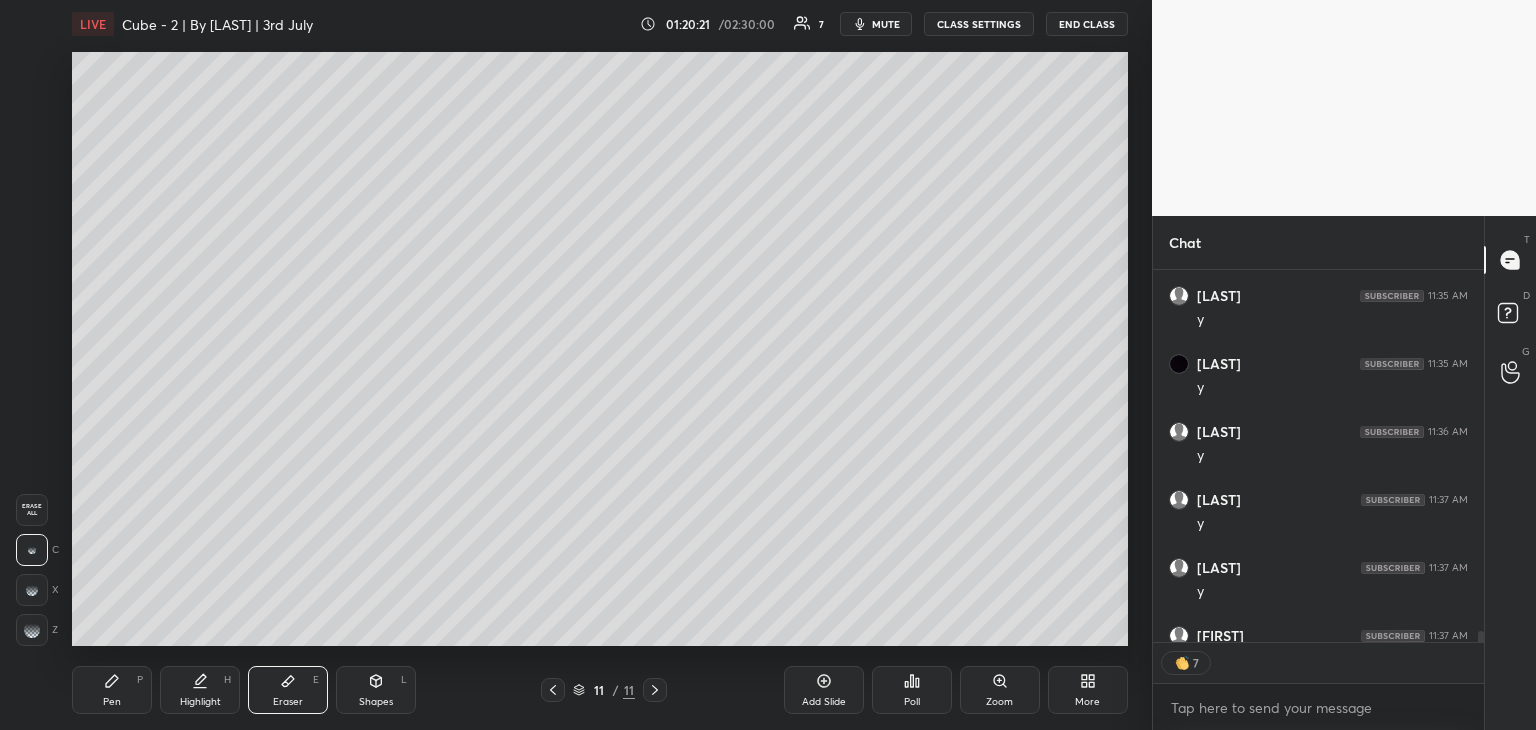 click on "Pen" at bounding box center [112, 702] 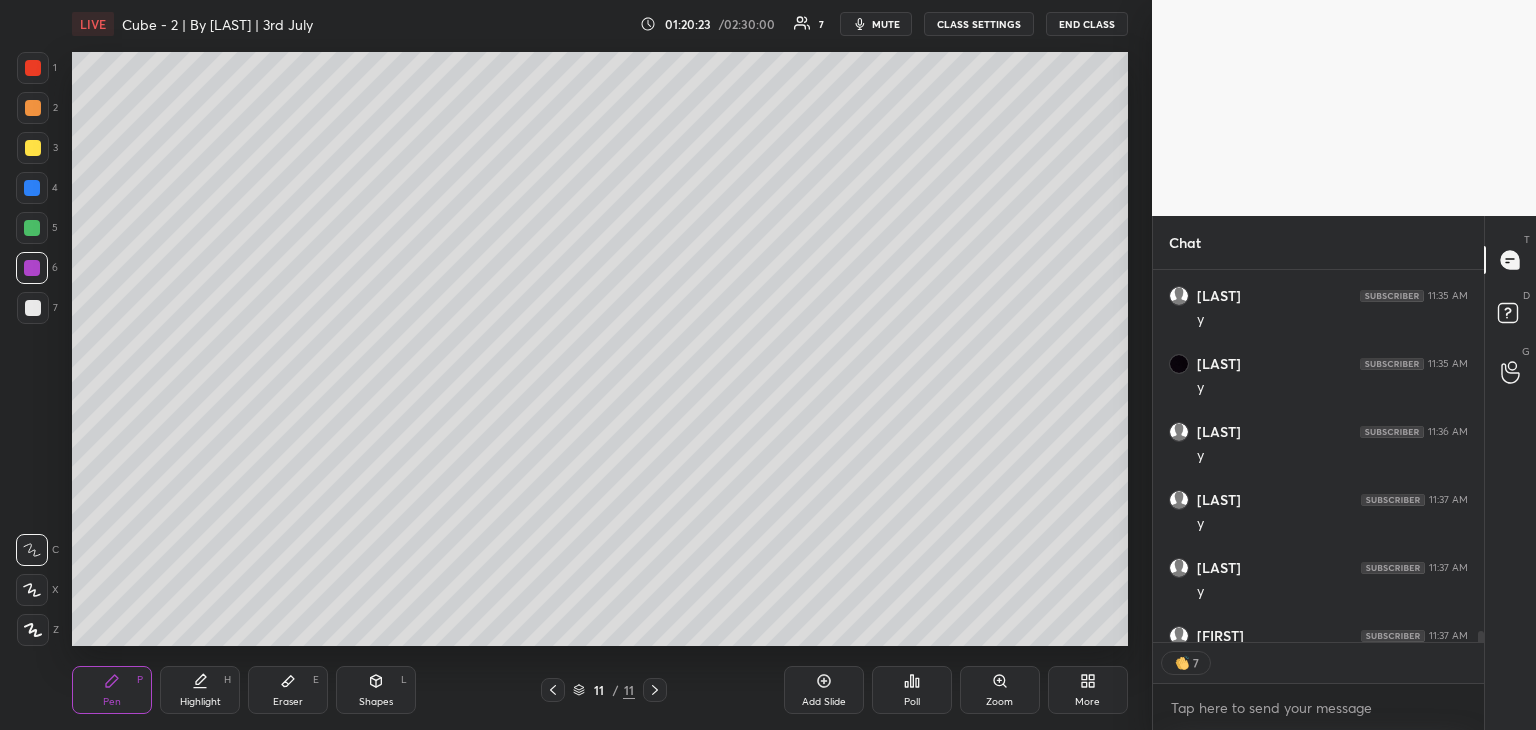 click 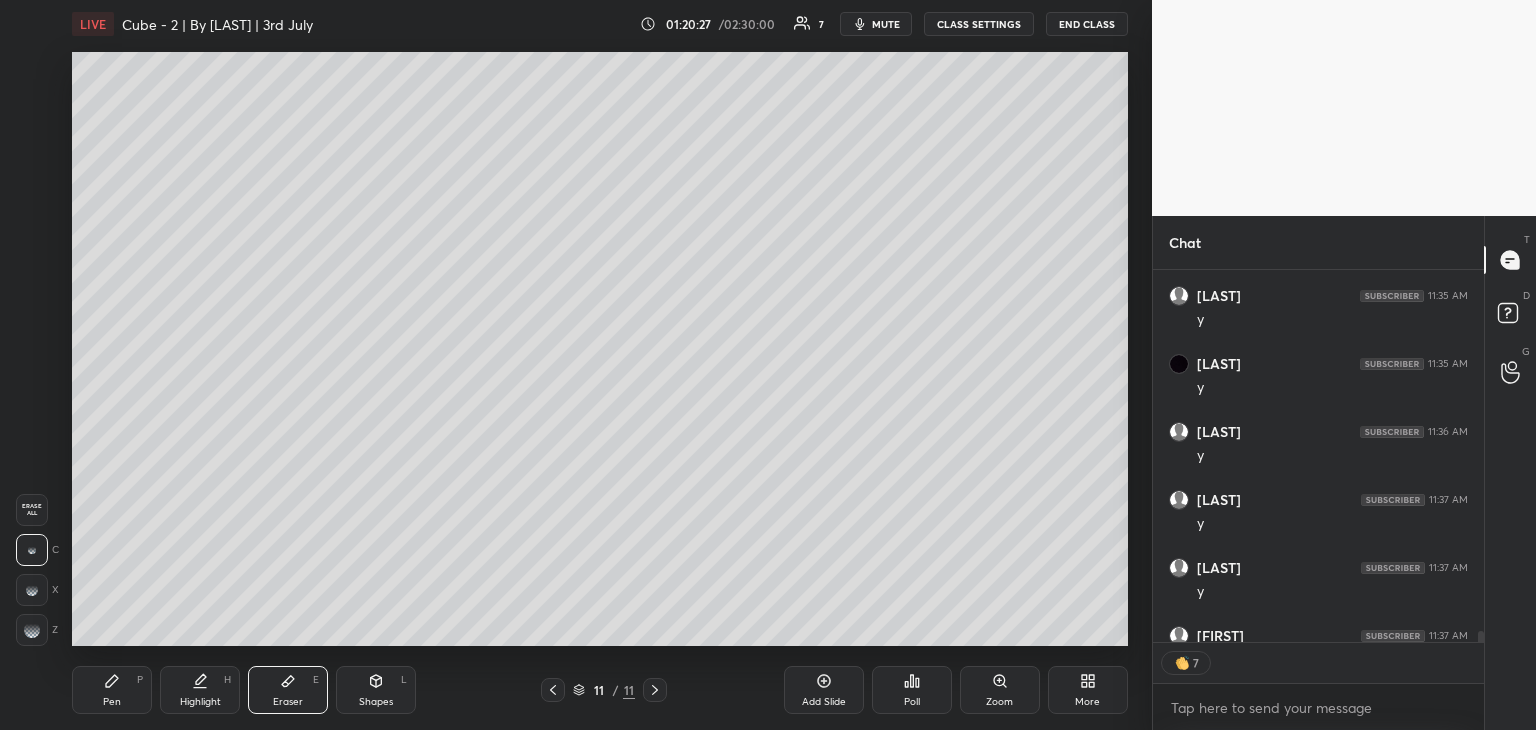 click on "Pen P" at bounding box center [112, 690] 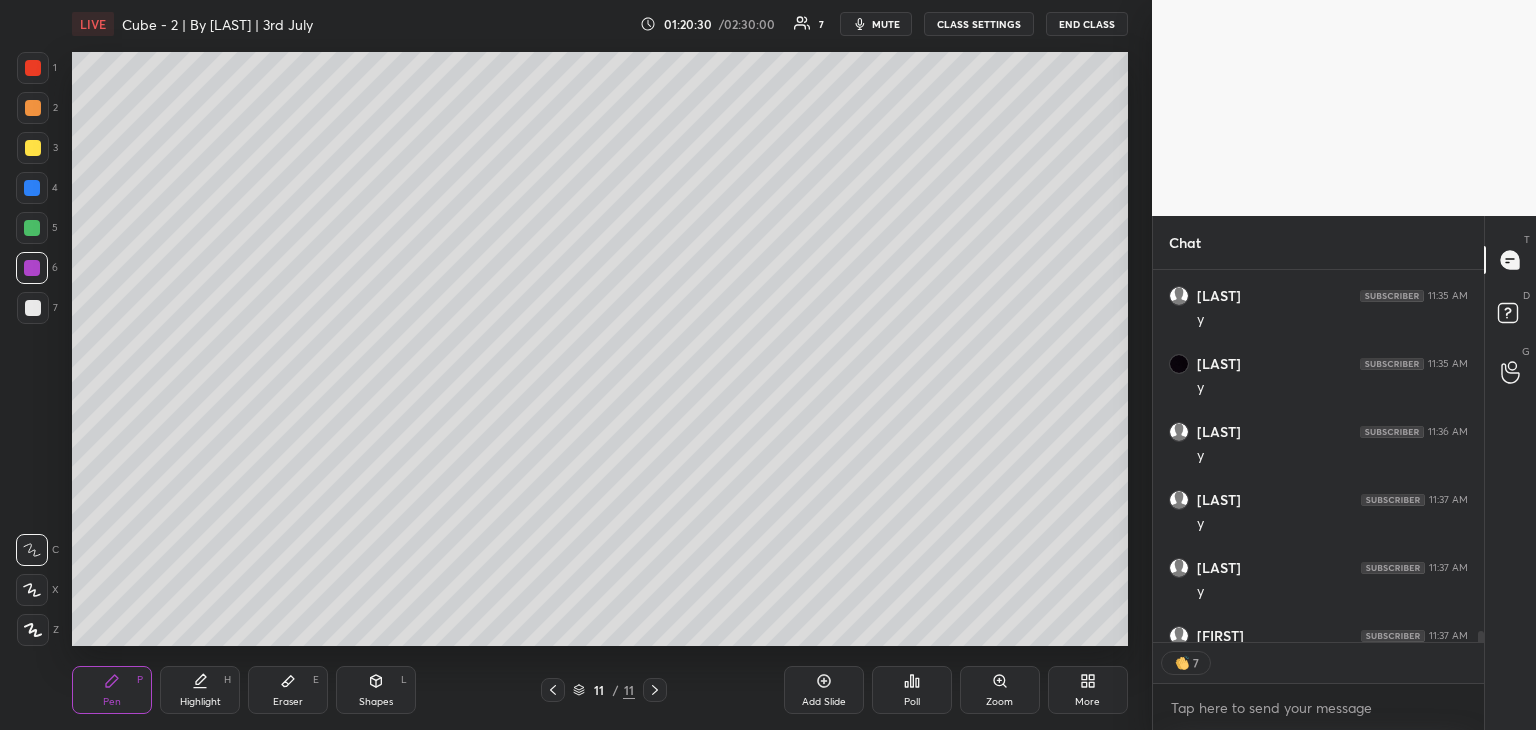 scroll, scrollTop: 5, scrollLeft: 6, axis: both 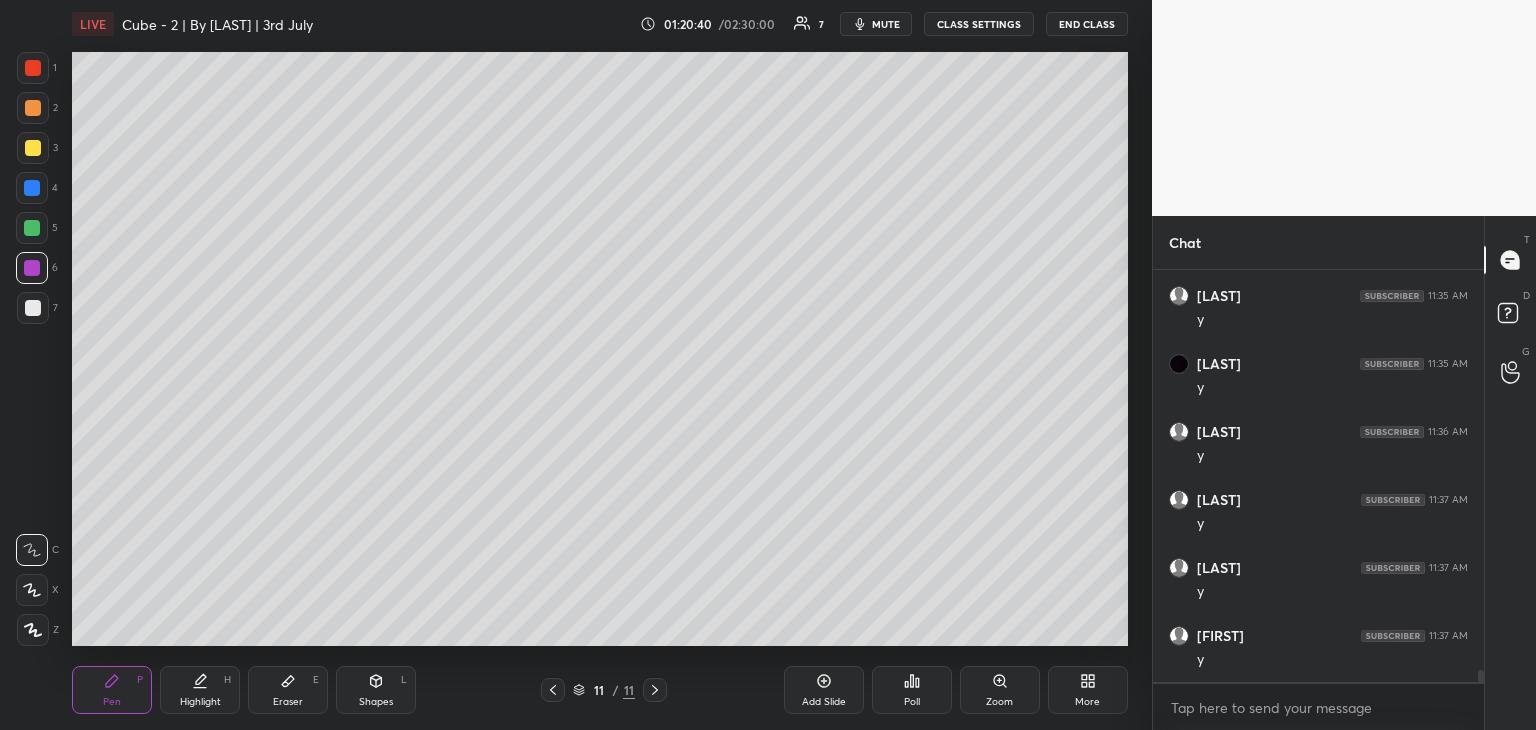 drag, startPoint x: 35, startPoint y: 73, endPoint x: 47, endPoint y: 65, distance: 14.422205 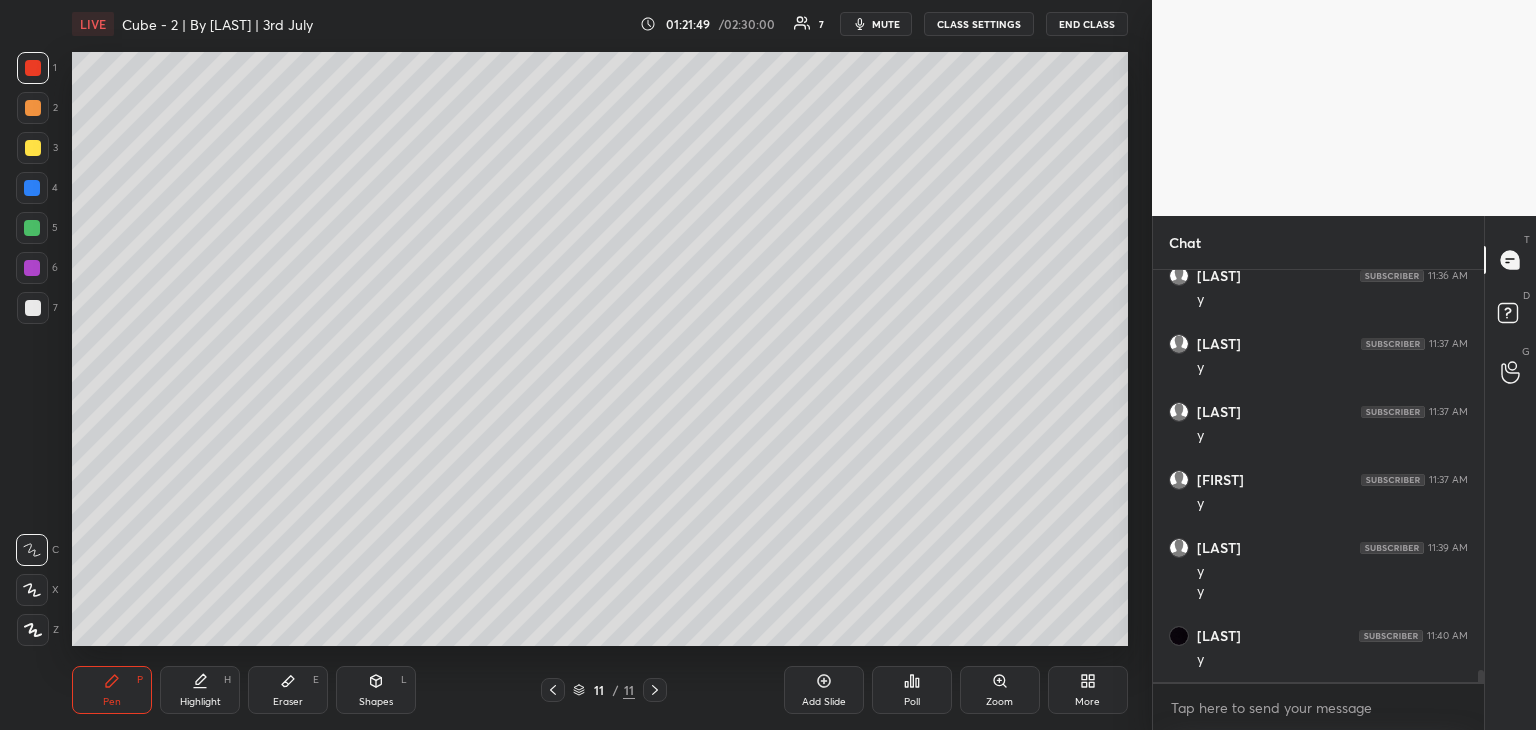 scroll, scrollTop: 13786, scrollLeft: 0, axis: vertical 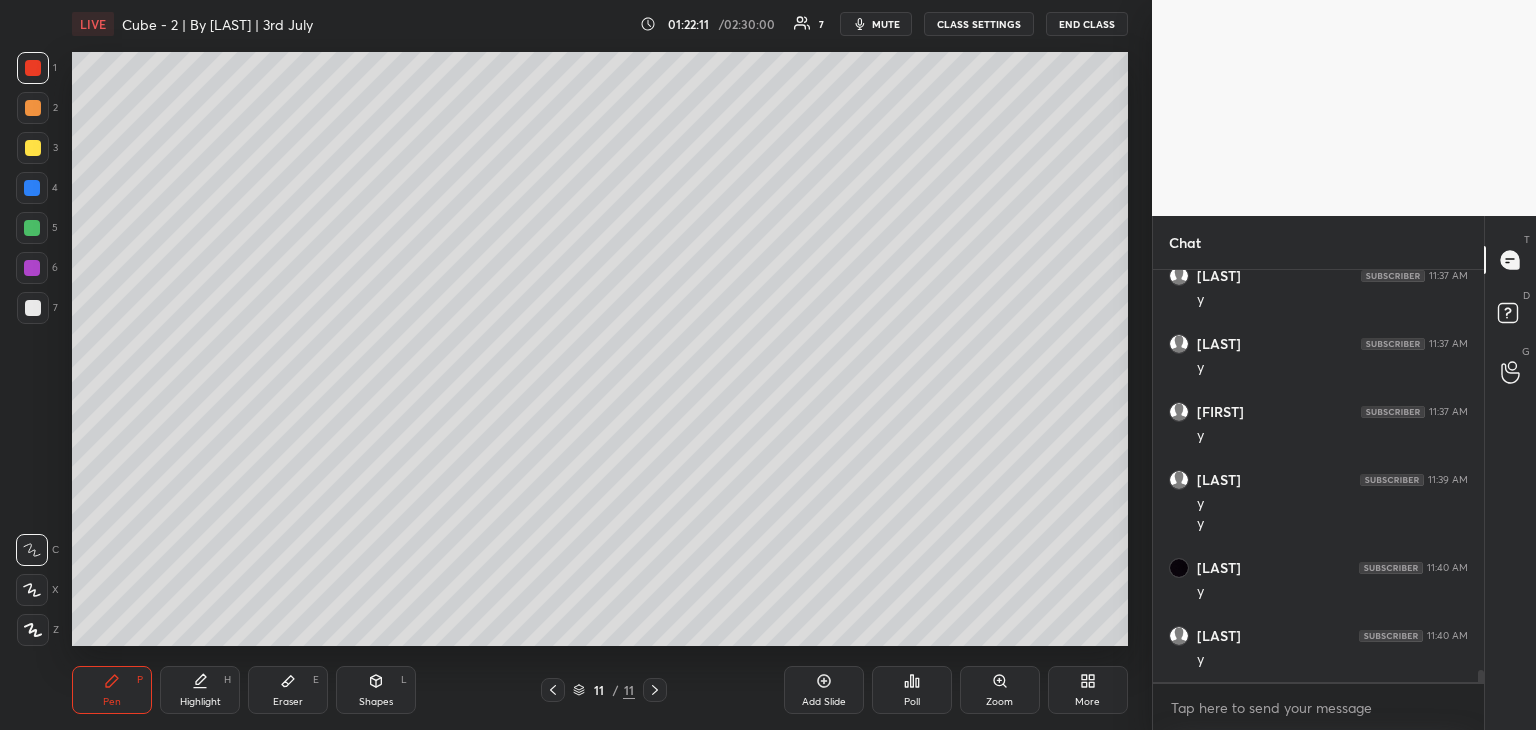 drag, startPoint x: 884, startPoint y: 27, endPoint x: 900, endPoint y: 20, distance: 17.464249 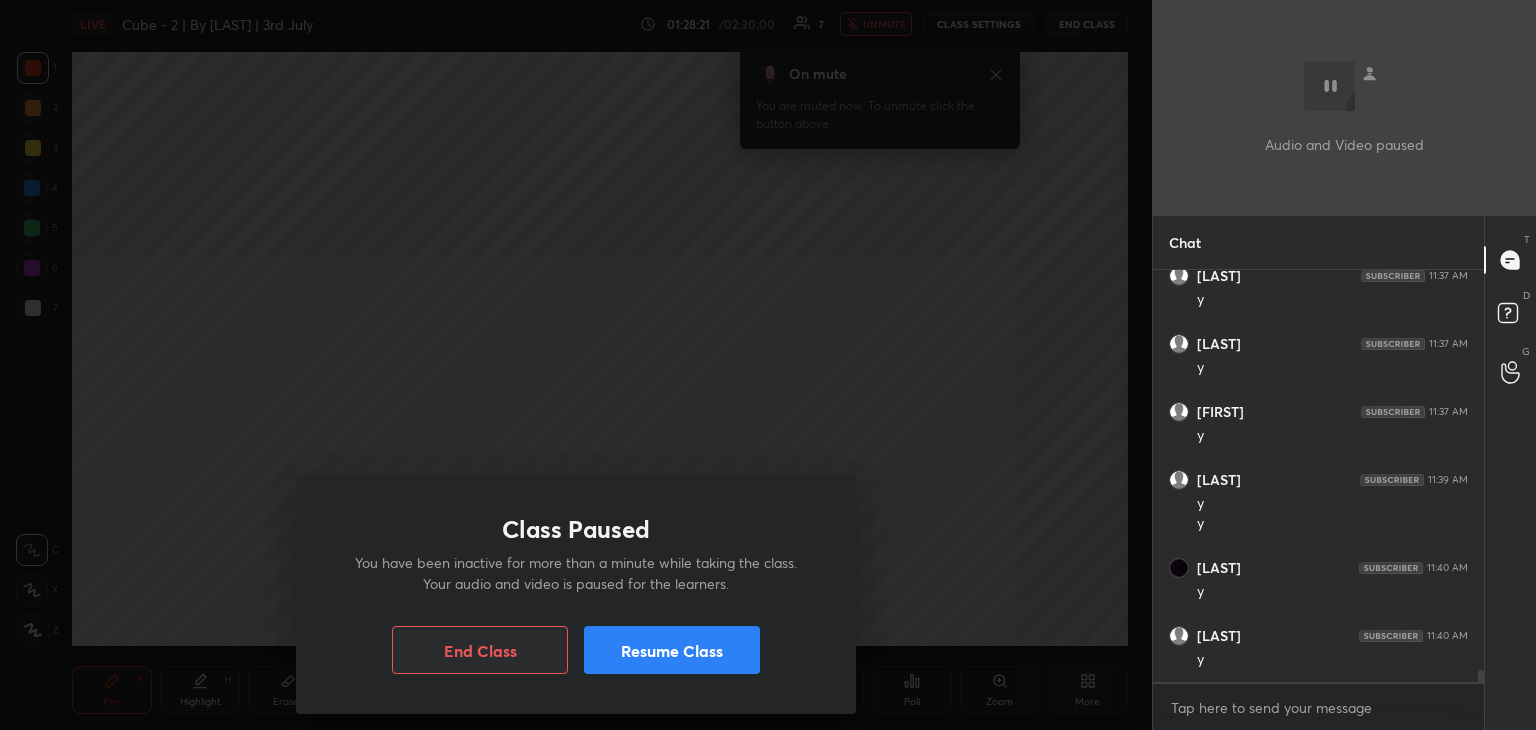 drag, startPoint x: 656, startPoint y: 645, endPoint x: 677, endPoint y: 639, distance: 21.84033 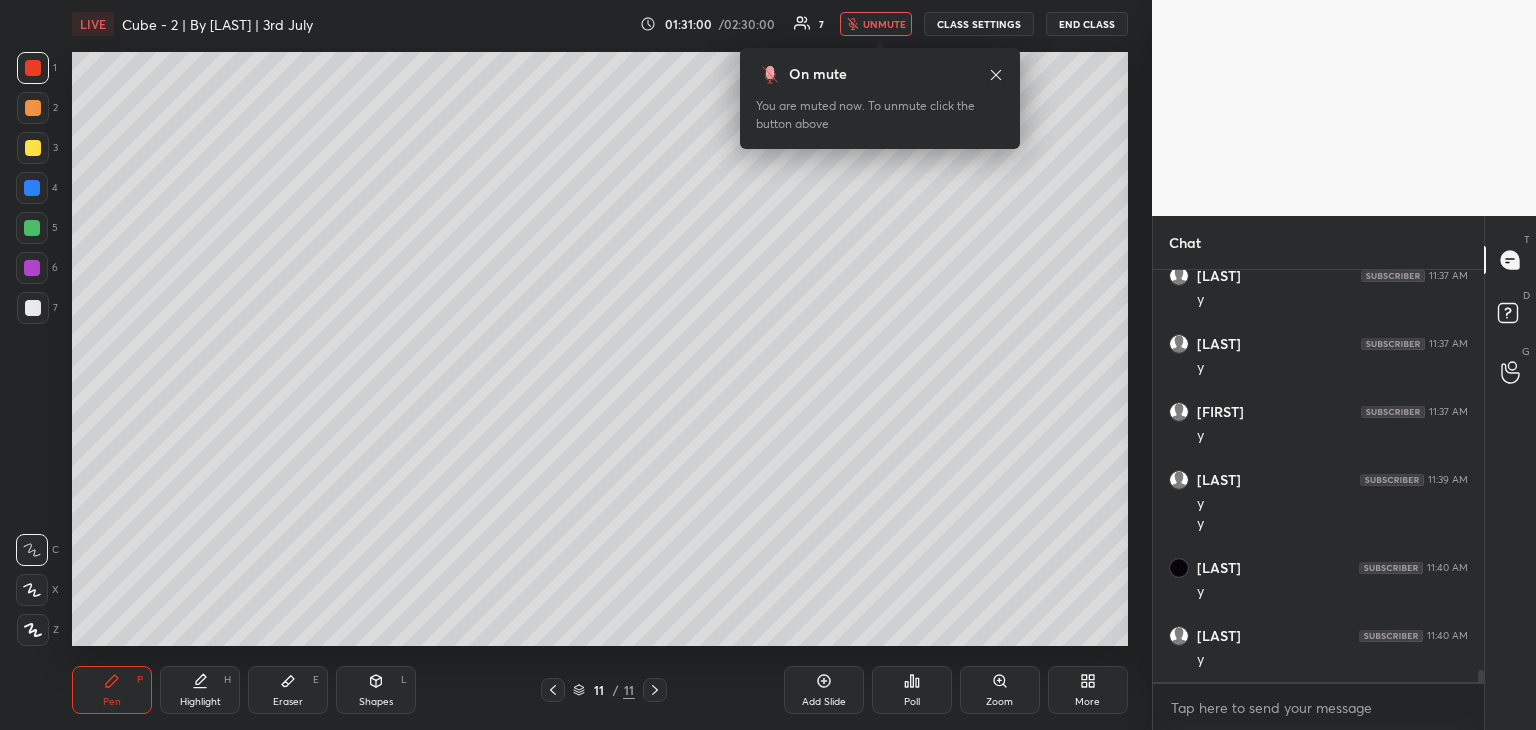 click on "unmute" at bounding box center [884, 24] 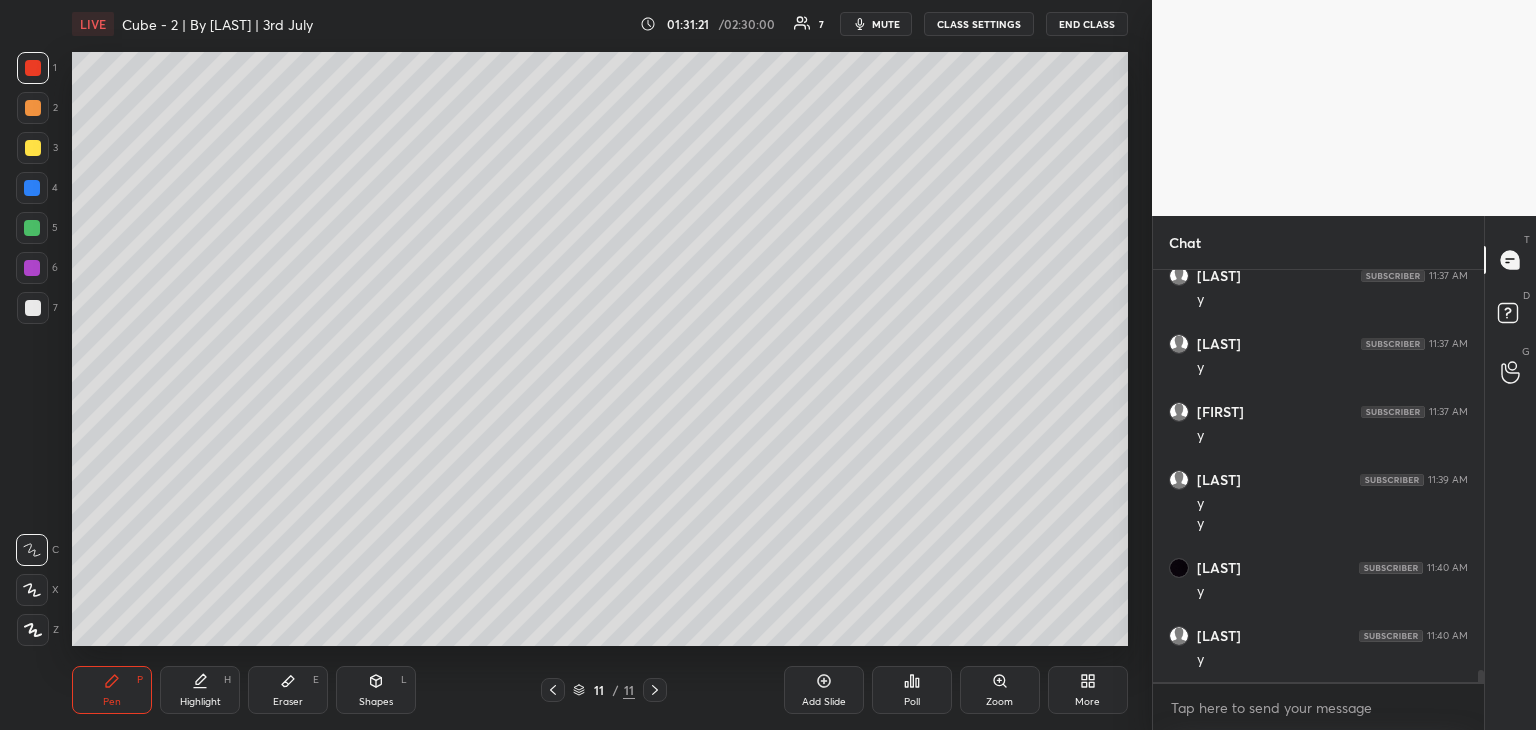 click on "Eraser E" at bounding box center (288, 690) 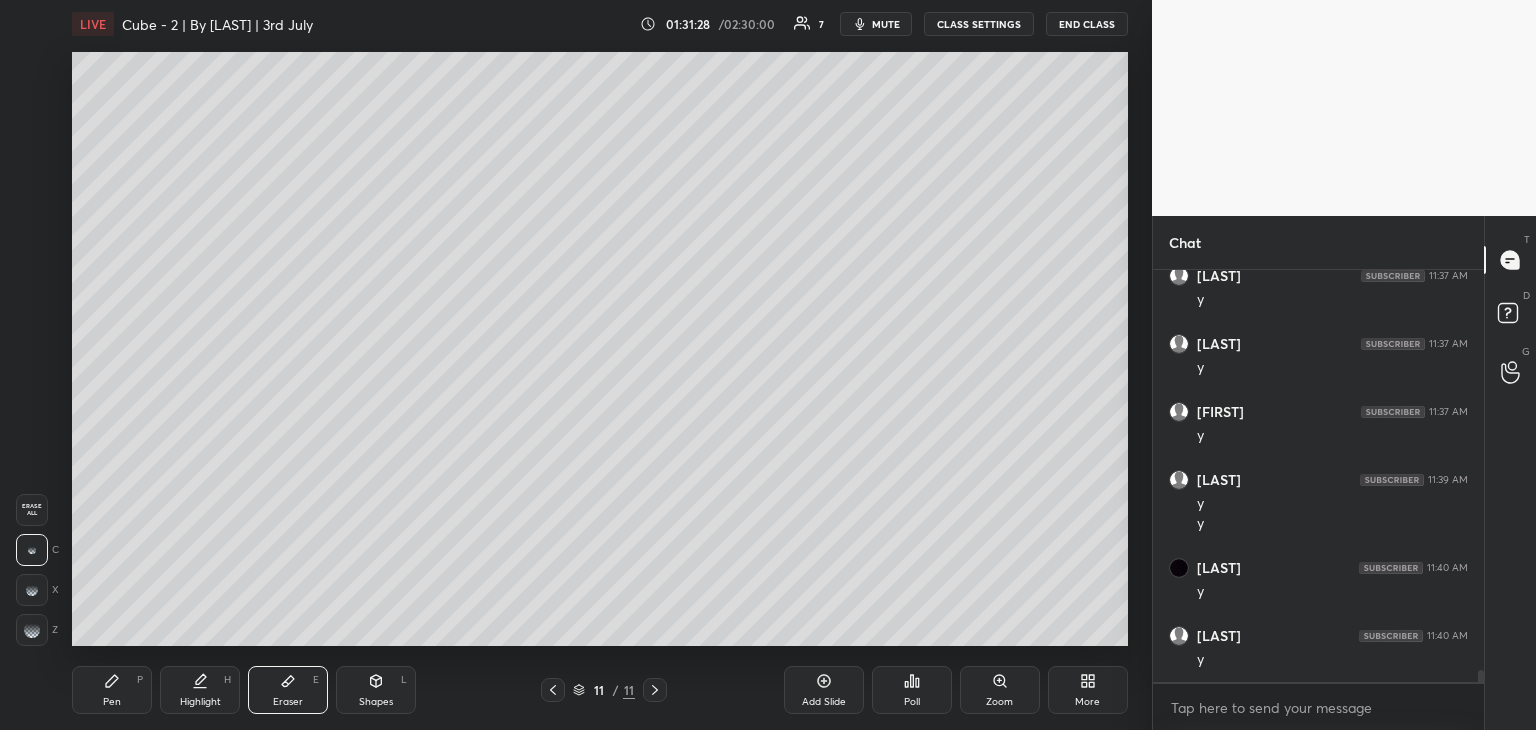 drag, startPoint x: 116, startPoint y: 687, endPoint x: 120, endPoint y: 654, distance: 33.24154 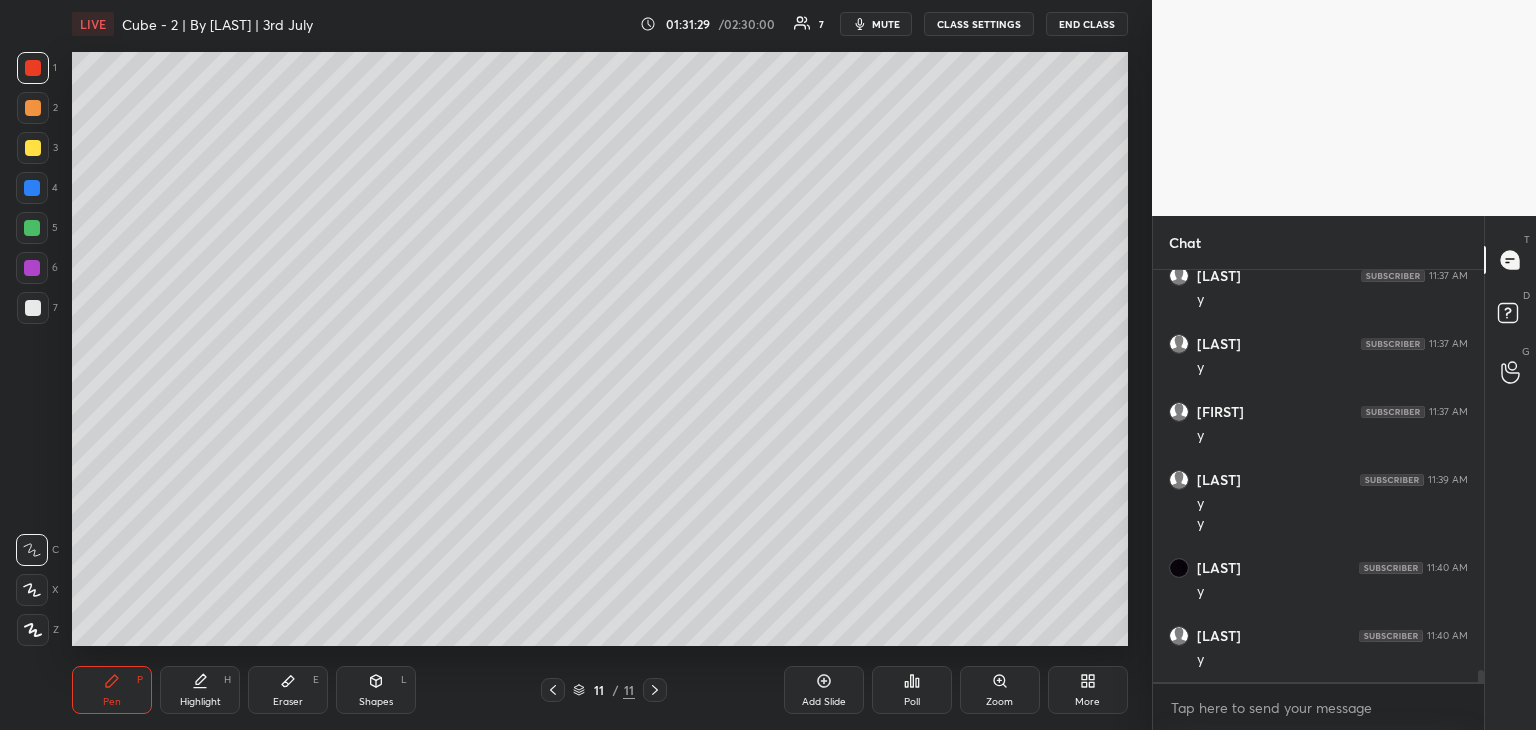 drag, startPoint x: 32, startPoint y: 260, endPoint x: 68, endPoint y: 258, distance: 36.05551 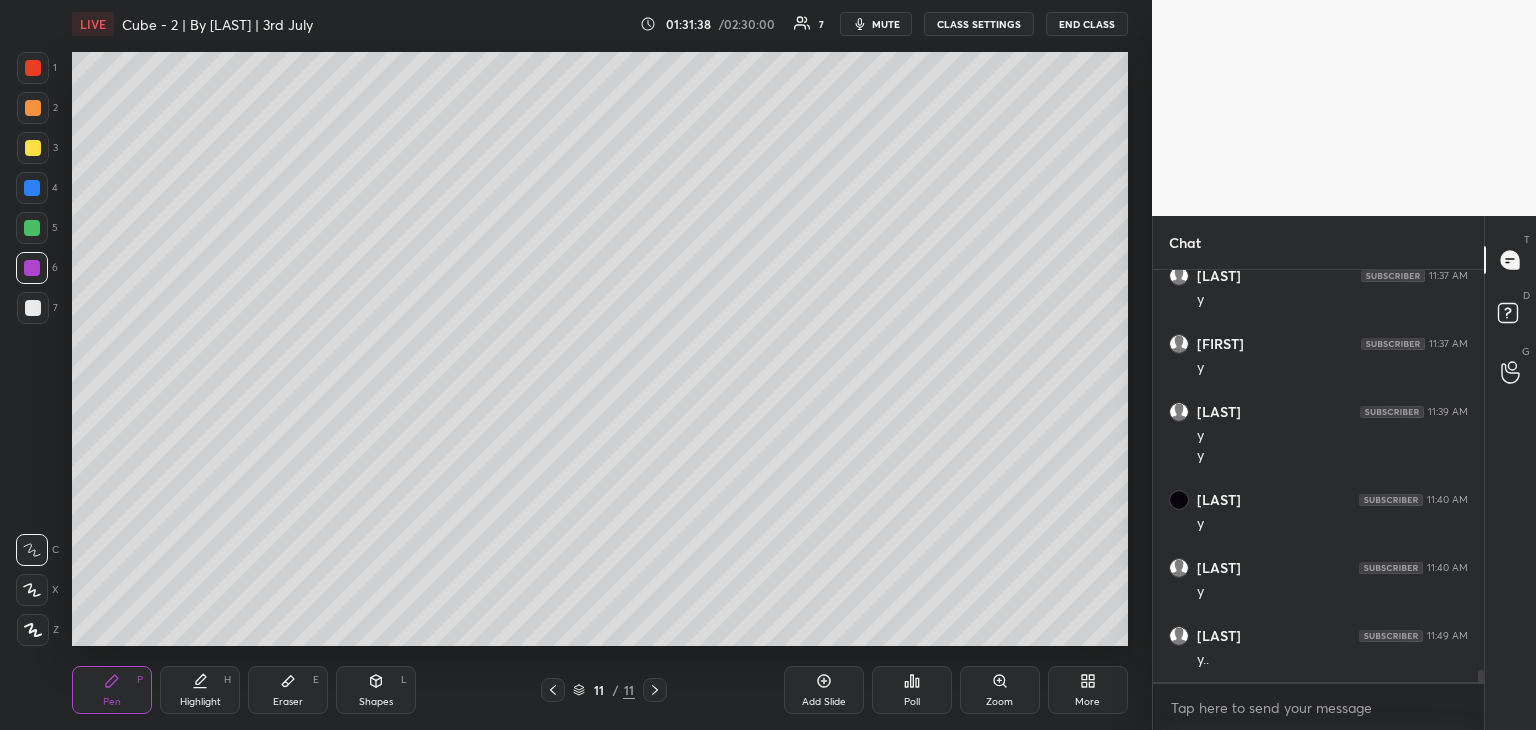scroll, scrollTop: 13922, scrollLeft: 0, axis: vertical 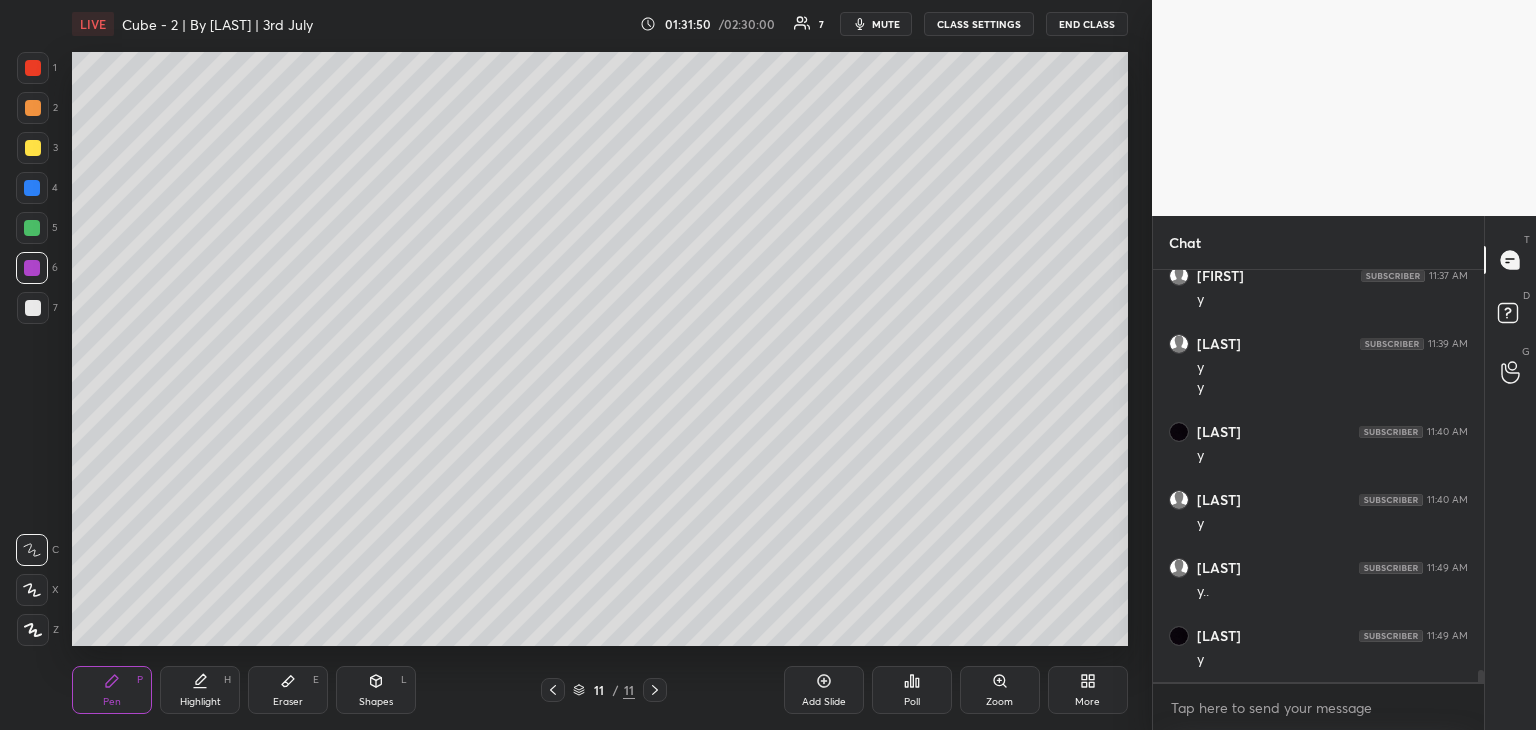 click on "Eraser" at bounding box center [288, 702] 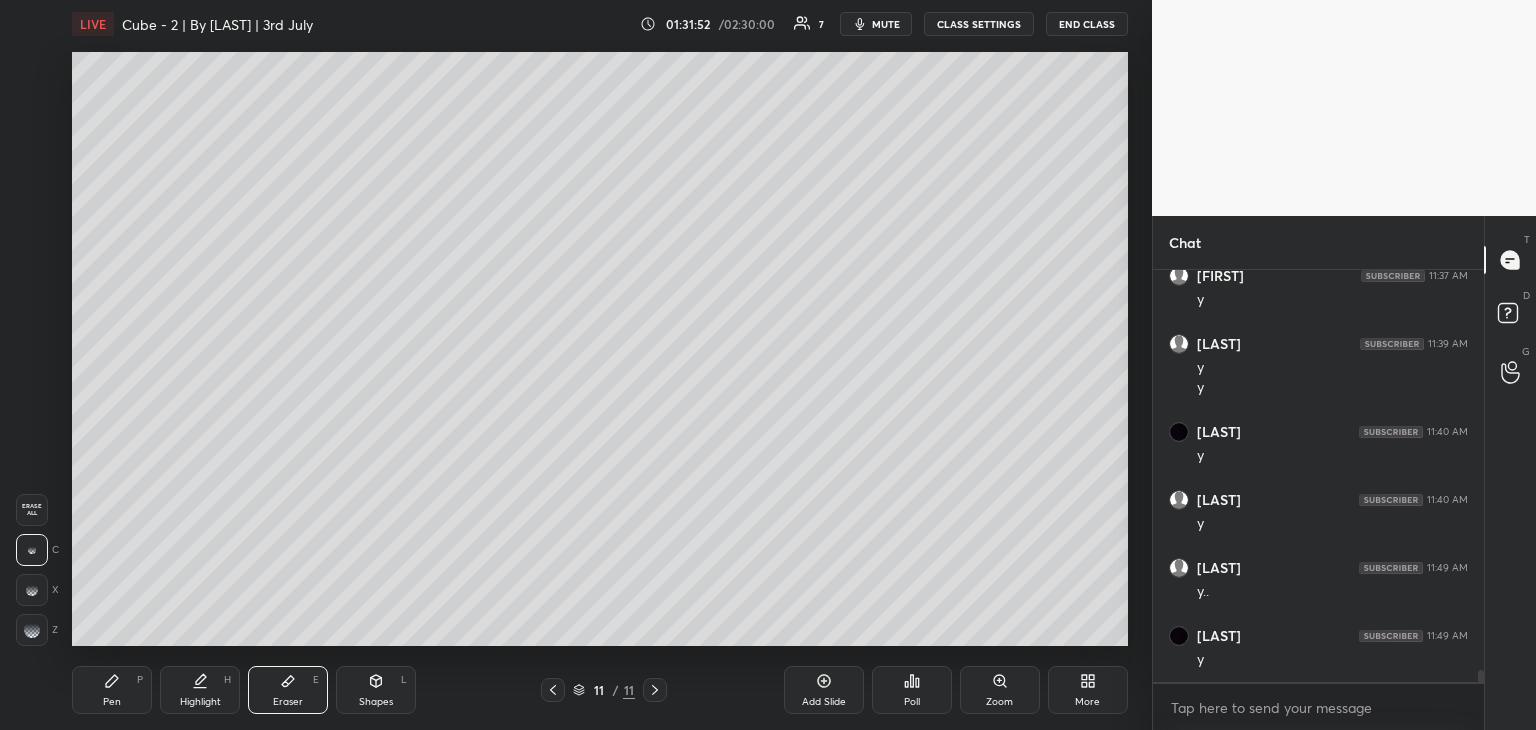 drag, startPoint x: 29, startPoint y: 629, endPoint x: 71, endPoint y: 609, distance: 46.518814 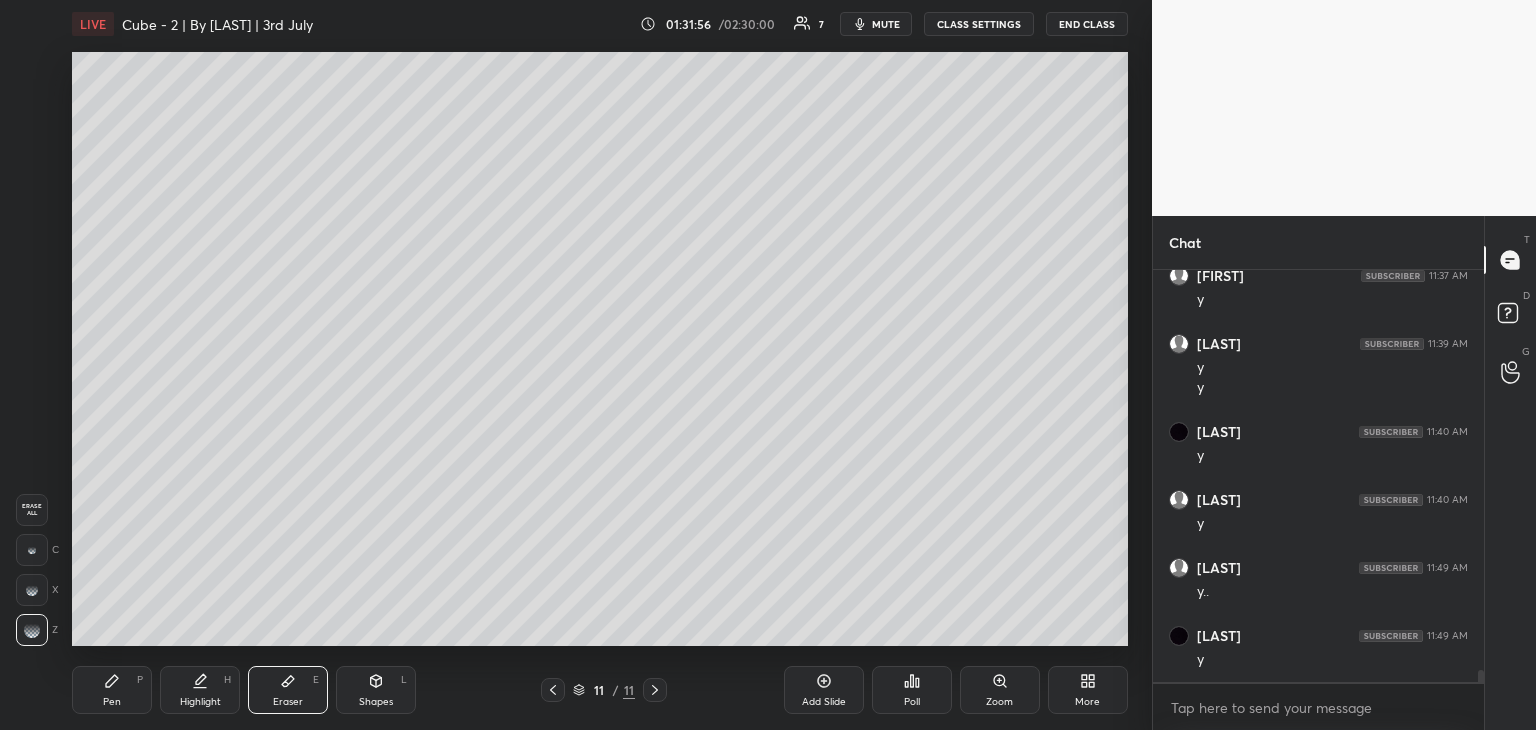 click on "Pen P" at bounding box center [112, 690] 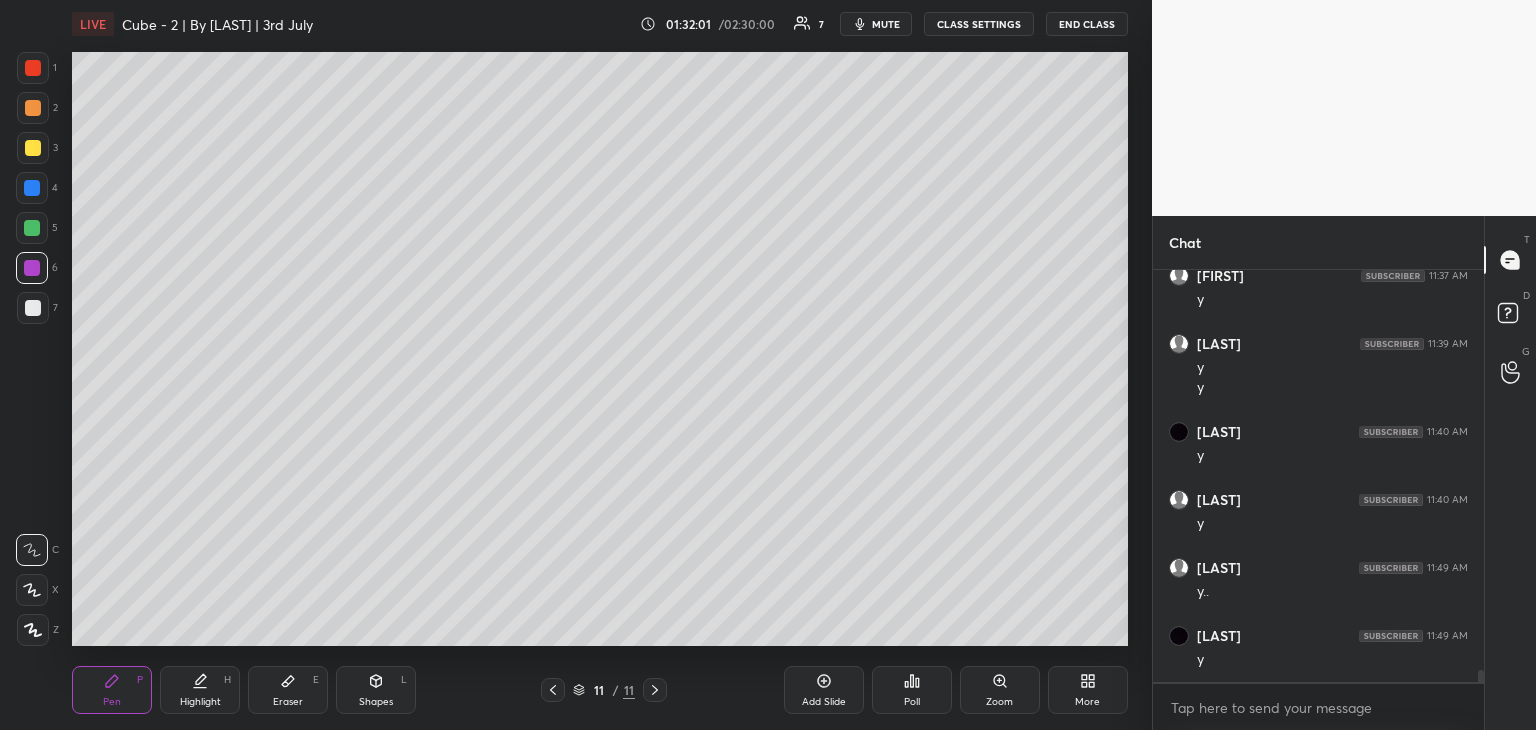 click at bounding box center (33, 148) 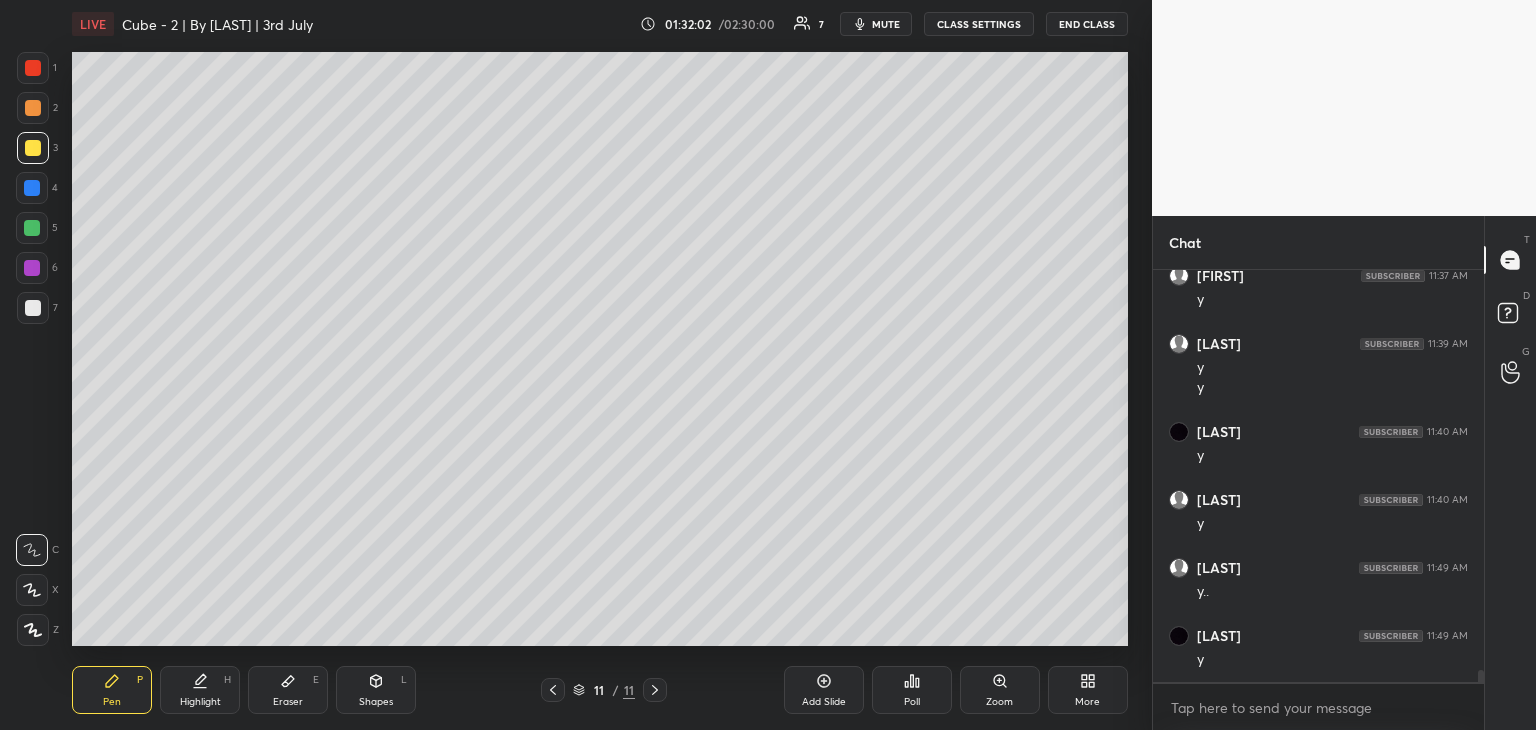 drag, startPoint x: 40, startPoint y: 590, endPoint x: 60, endPoint y: 568, distance: 29.732138 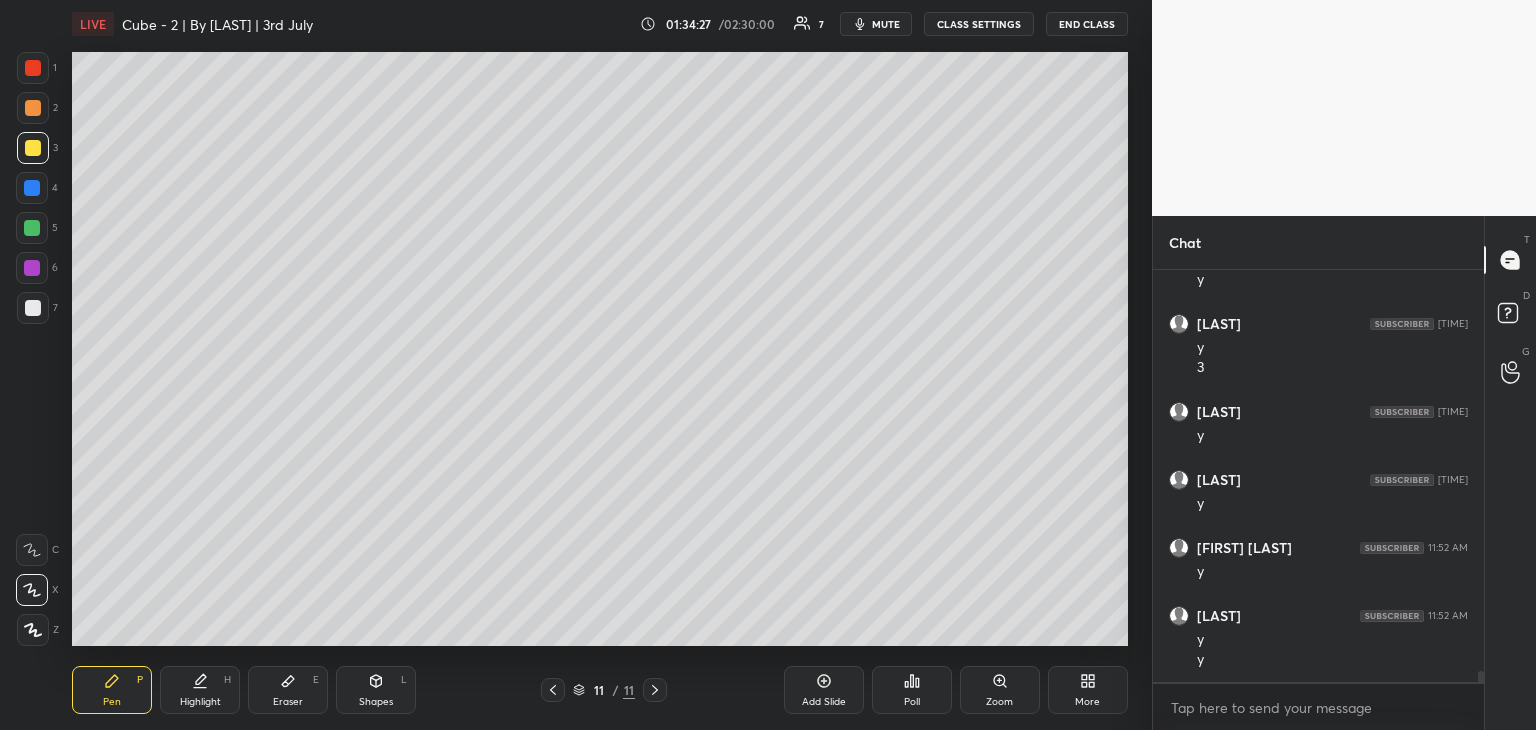 scroll, scrollTop: 14574, scrollLeft: 0, axis: vertical 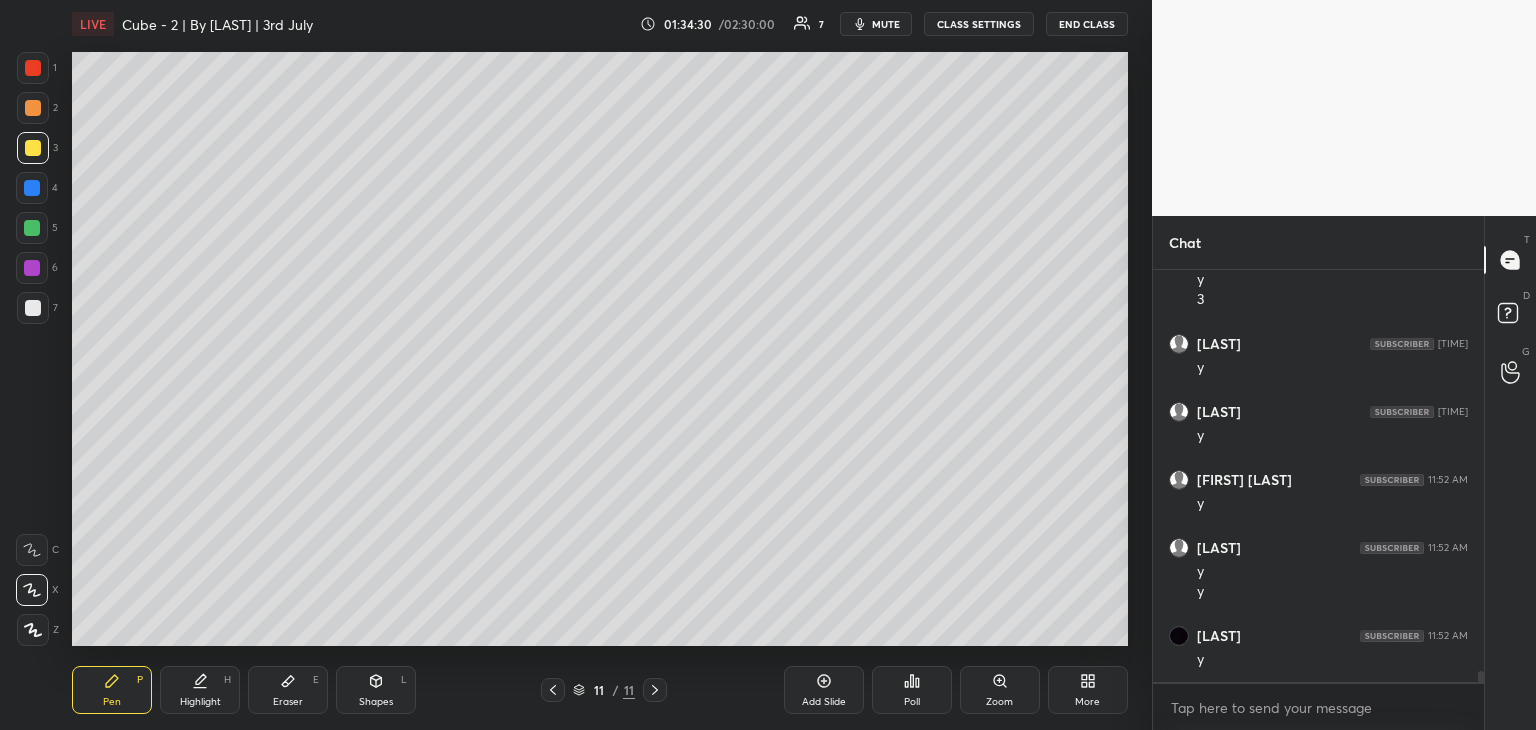 click at bounding box center (33, 308) 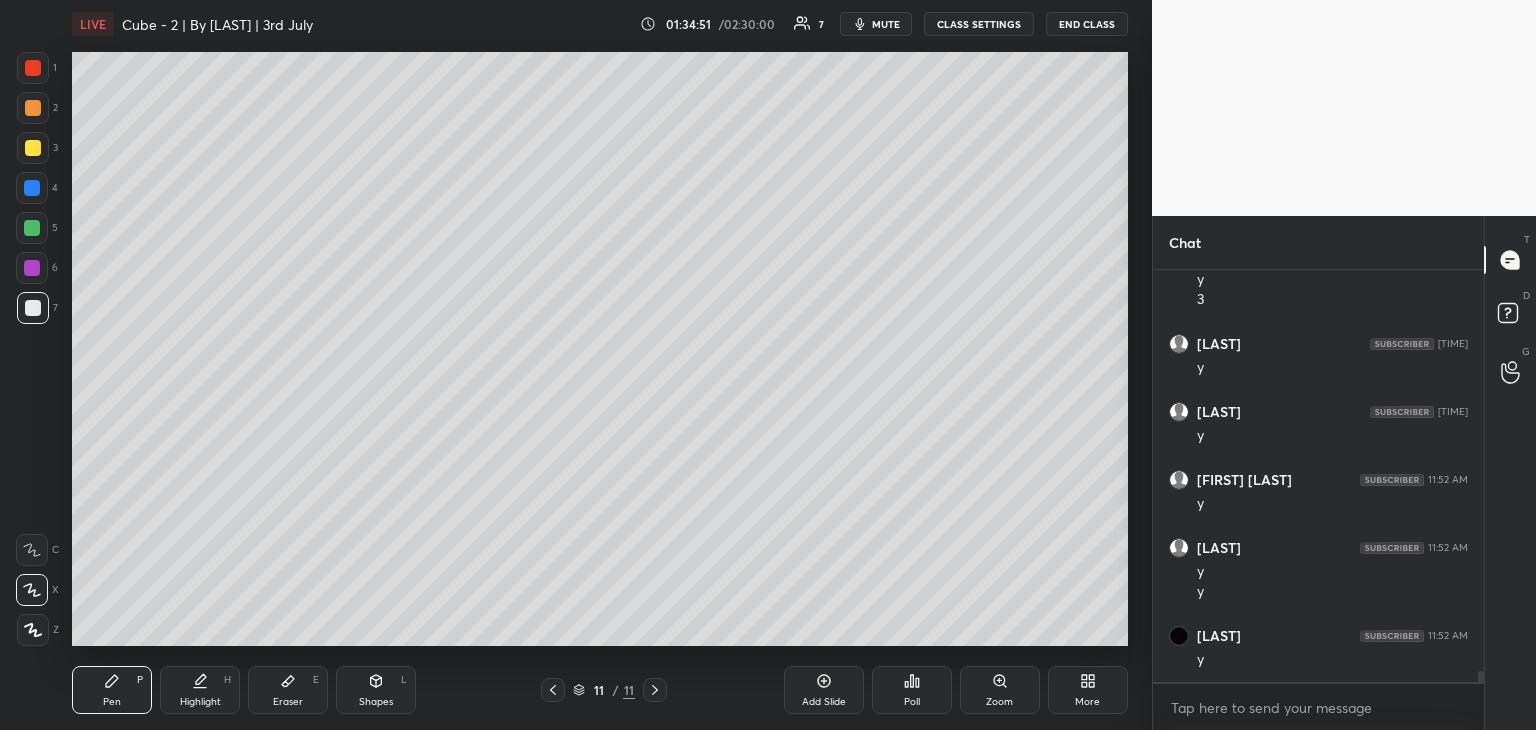 scroll, scrollTop: 14642, scrollLeft: 0, axis: vertical 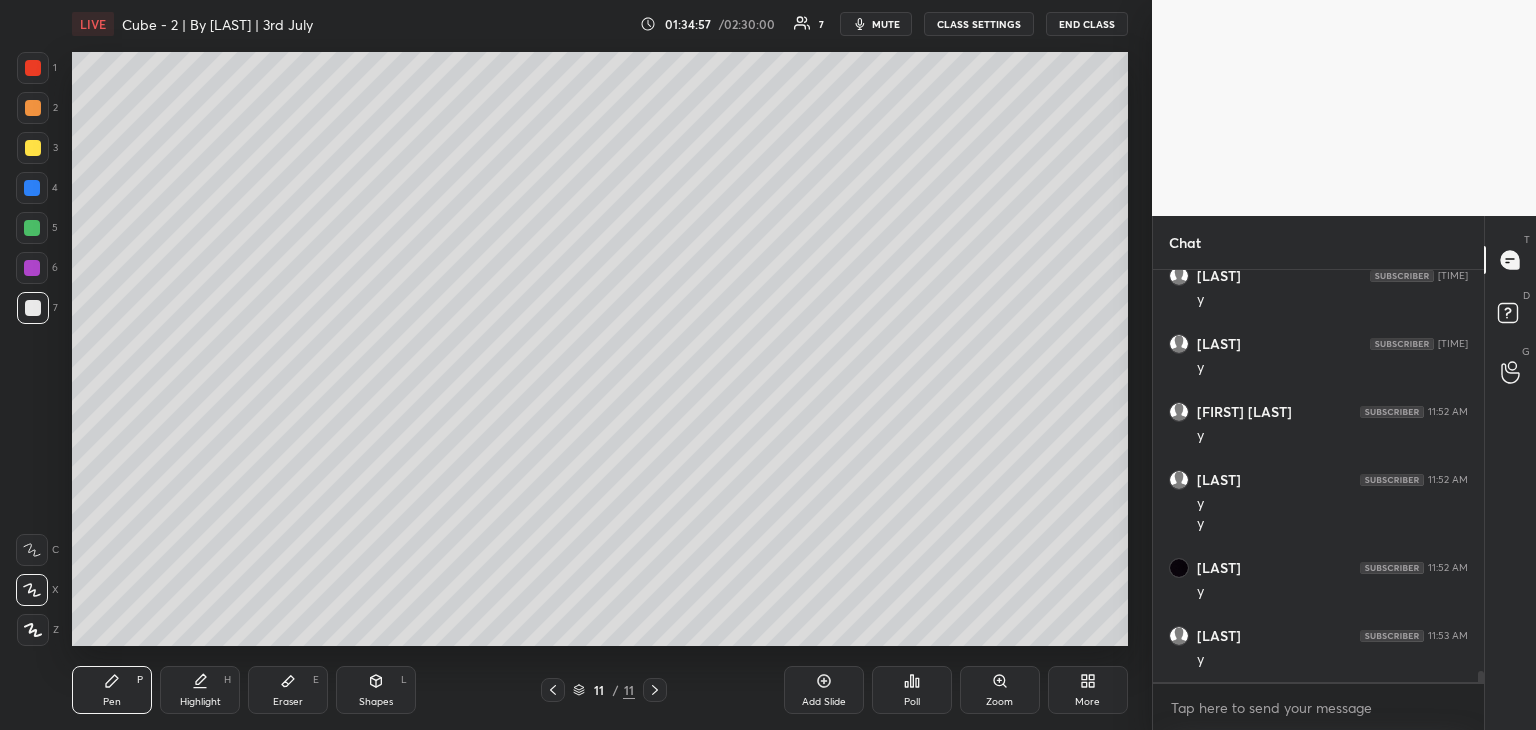 click at bounding box center [33, 148] 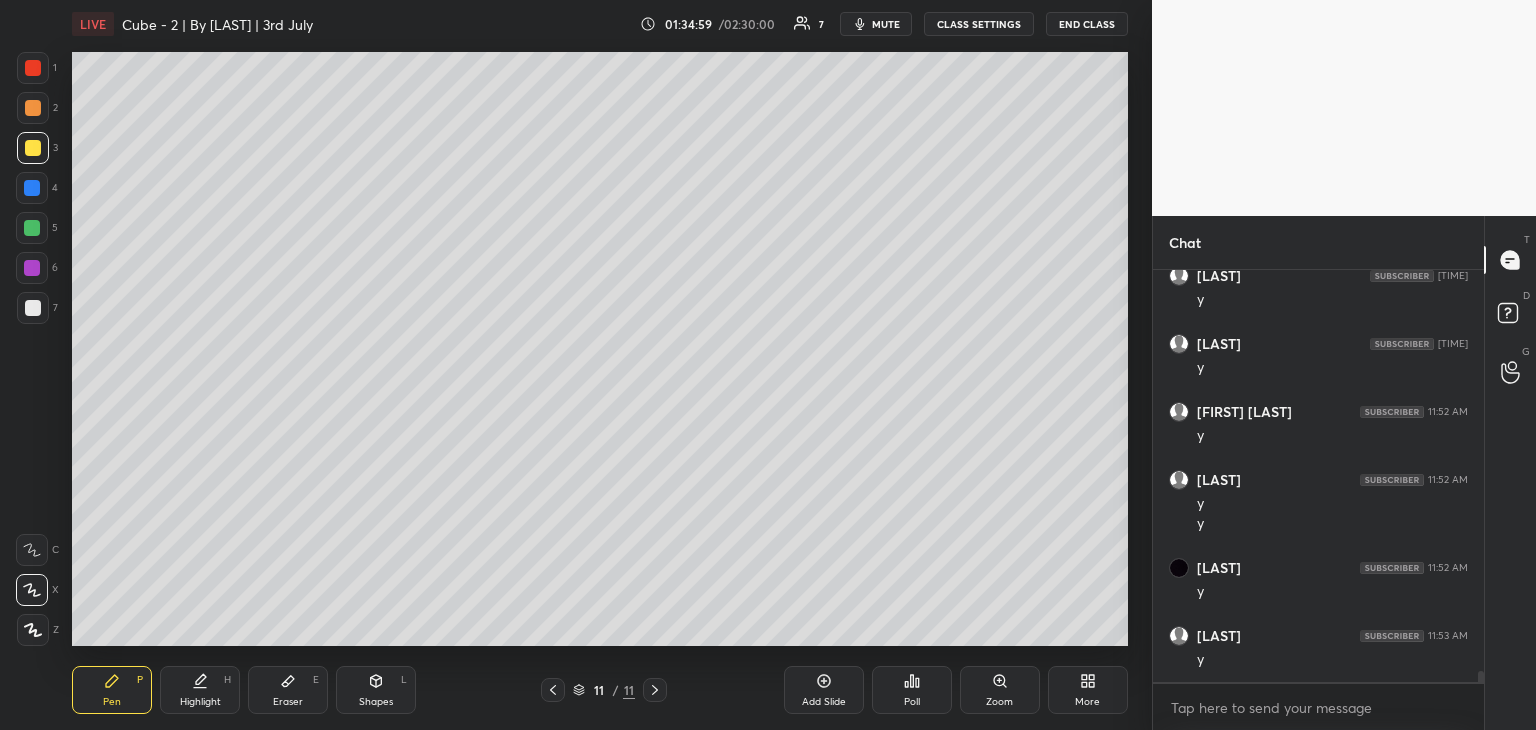 drag, startPoint x: 296, startPoint y: 697, endPoint x: 351, endPoint y: 649, distance: 73 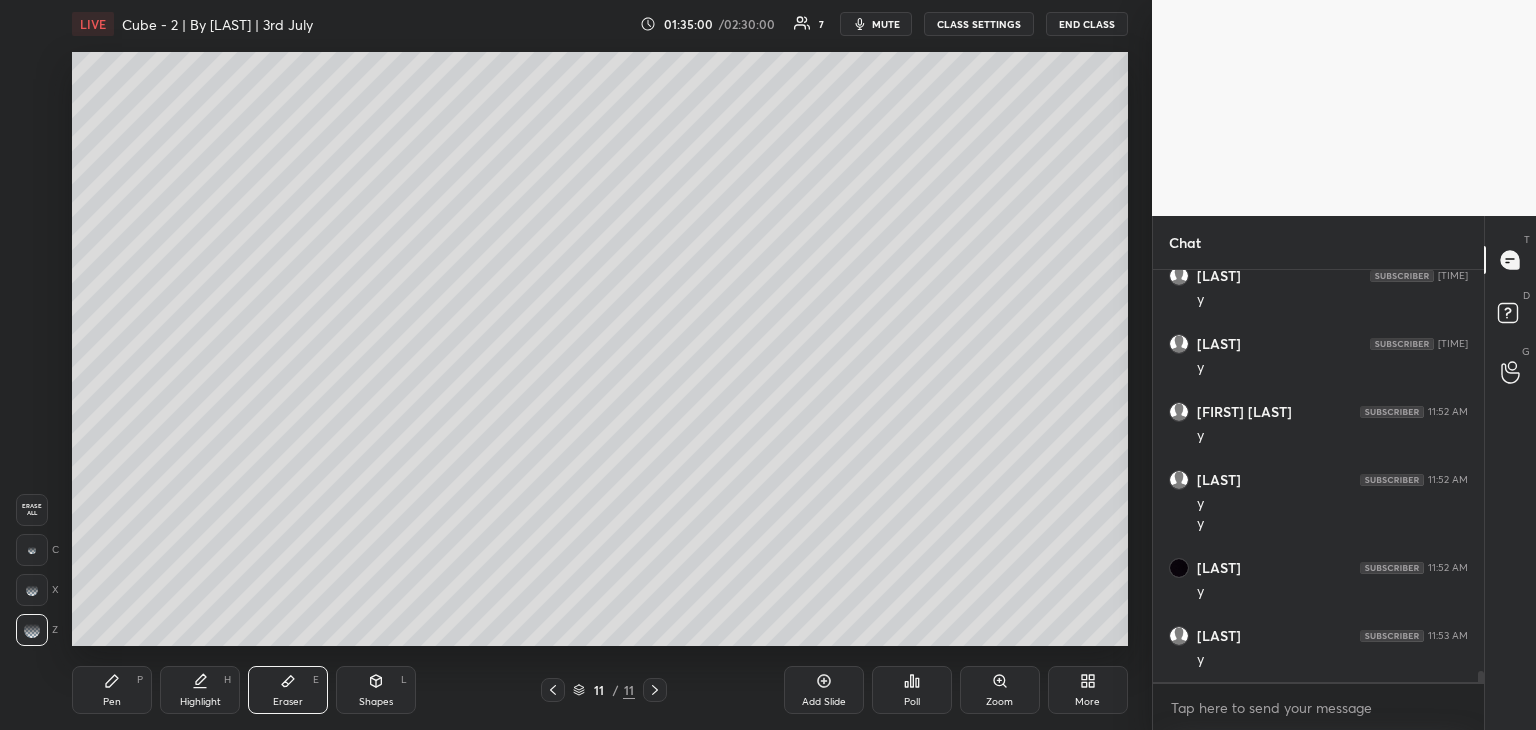 click on "Pen P" at bounding box center (112, 690) 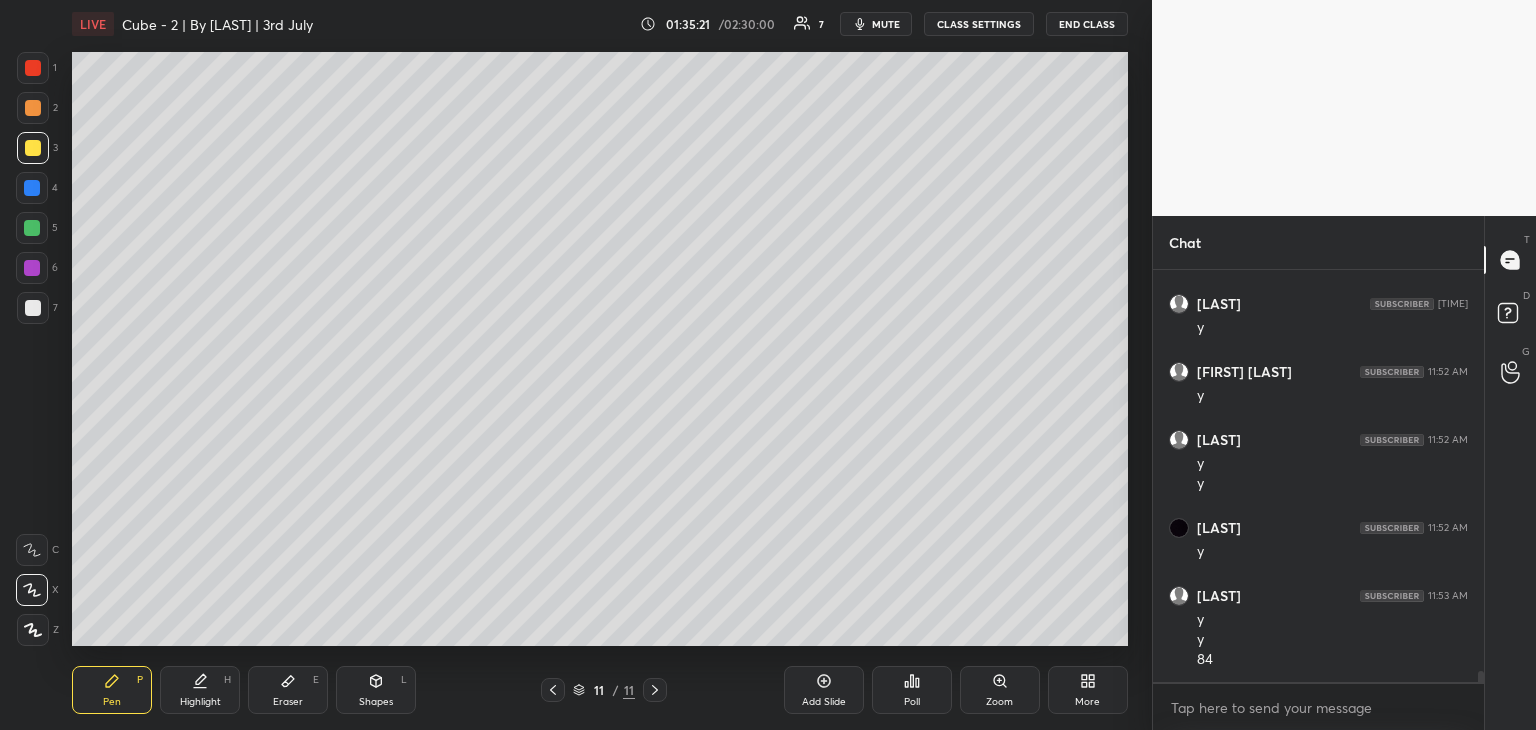 scroll, scrollTop: 14750, scrollLeft: 0, axis: vertical 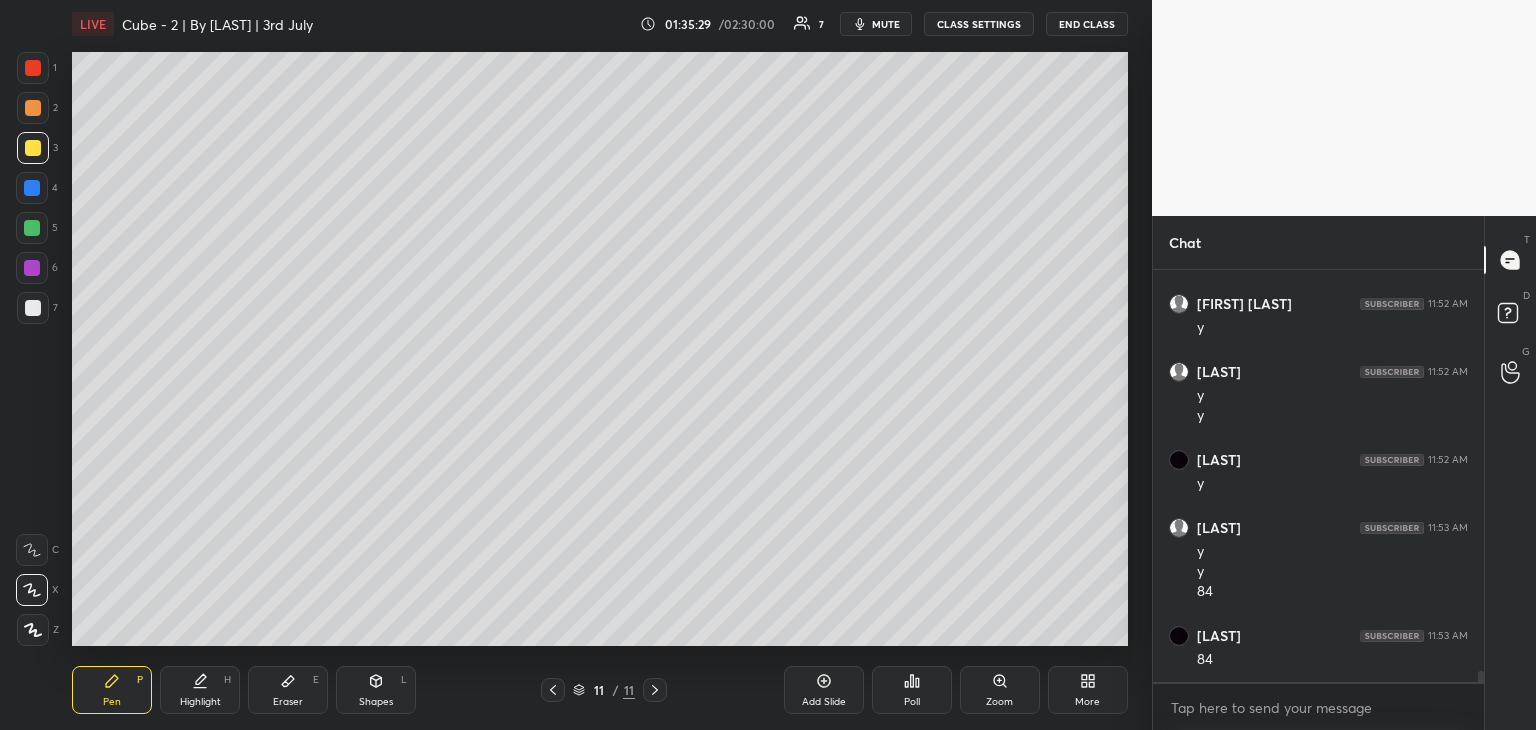 drag, startPoint x: 296, startPoint y: 707, endPoint x: 360, endPoint y: 654, distance: 83.09633 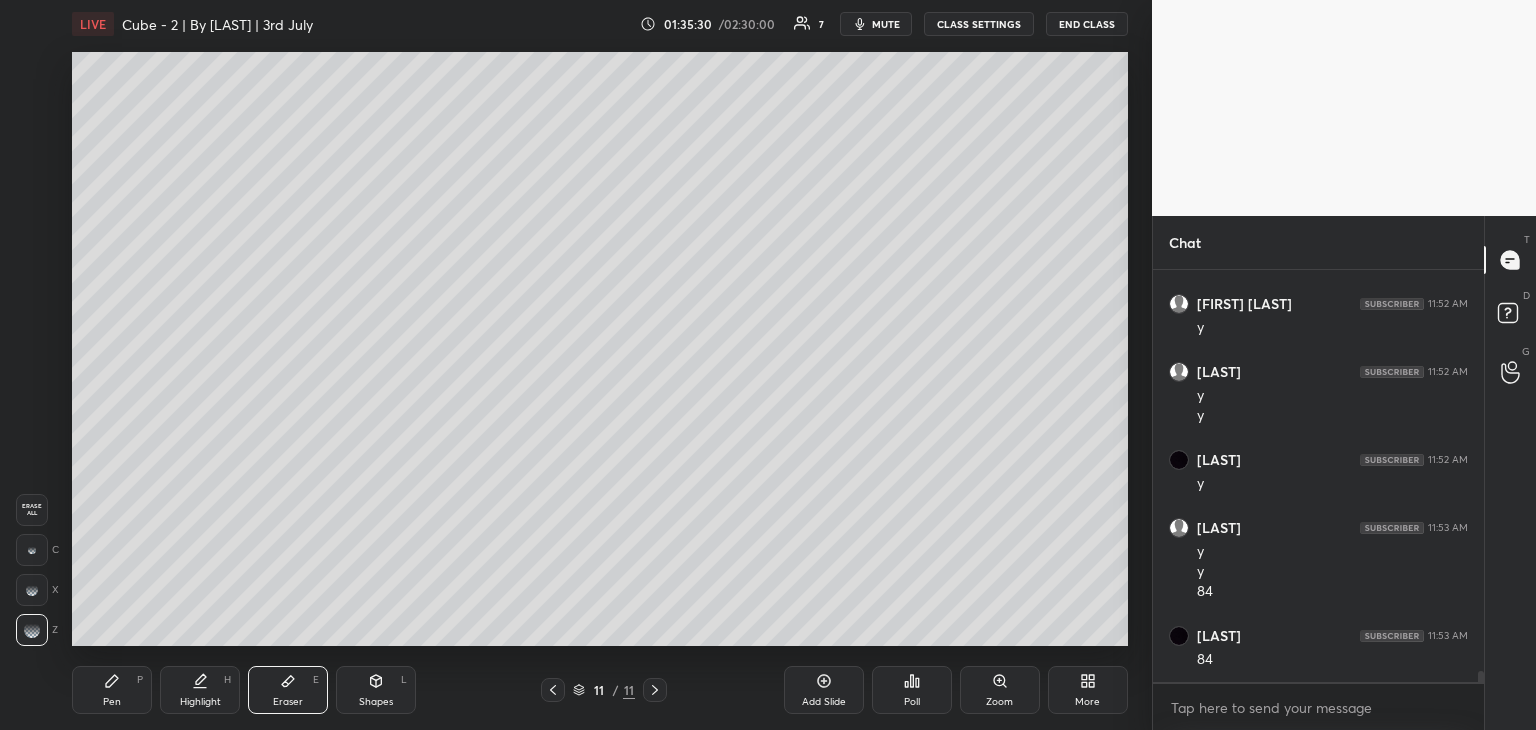scroll, scrollTop: 14818, scrollLeft: 0, axis: vertical 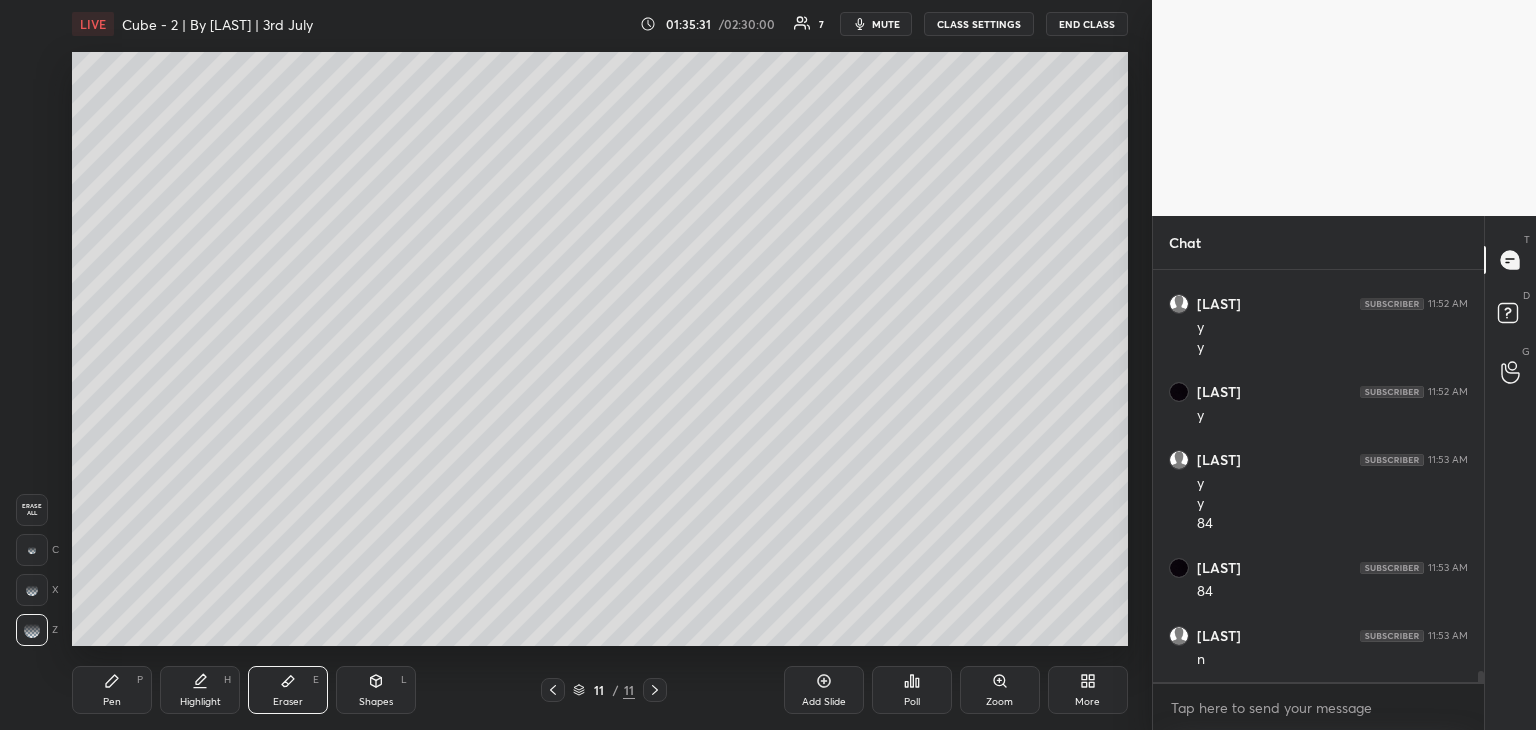 click on "Pen P" at bounding box center [112, 690] 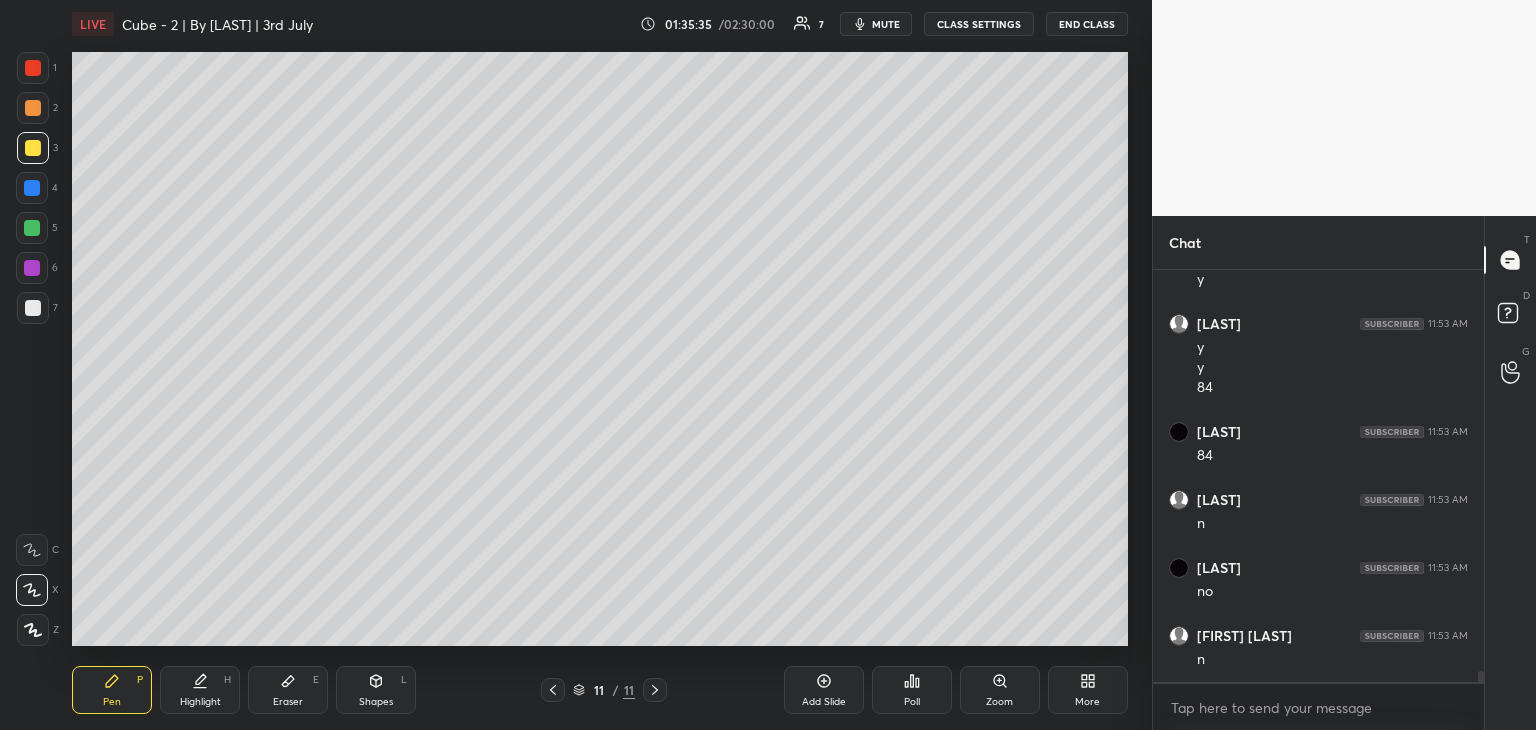 scroll, scrollTop: 15022, scrollLeft: 0, axis: vertical 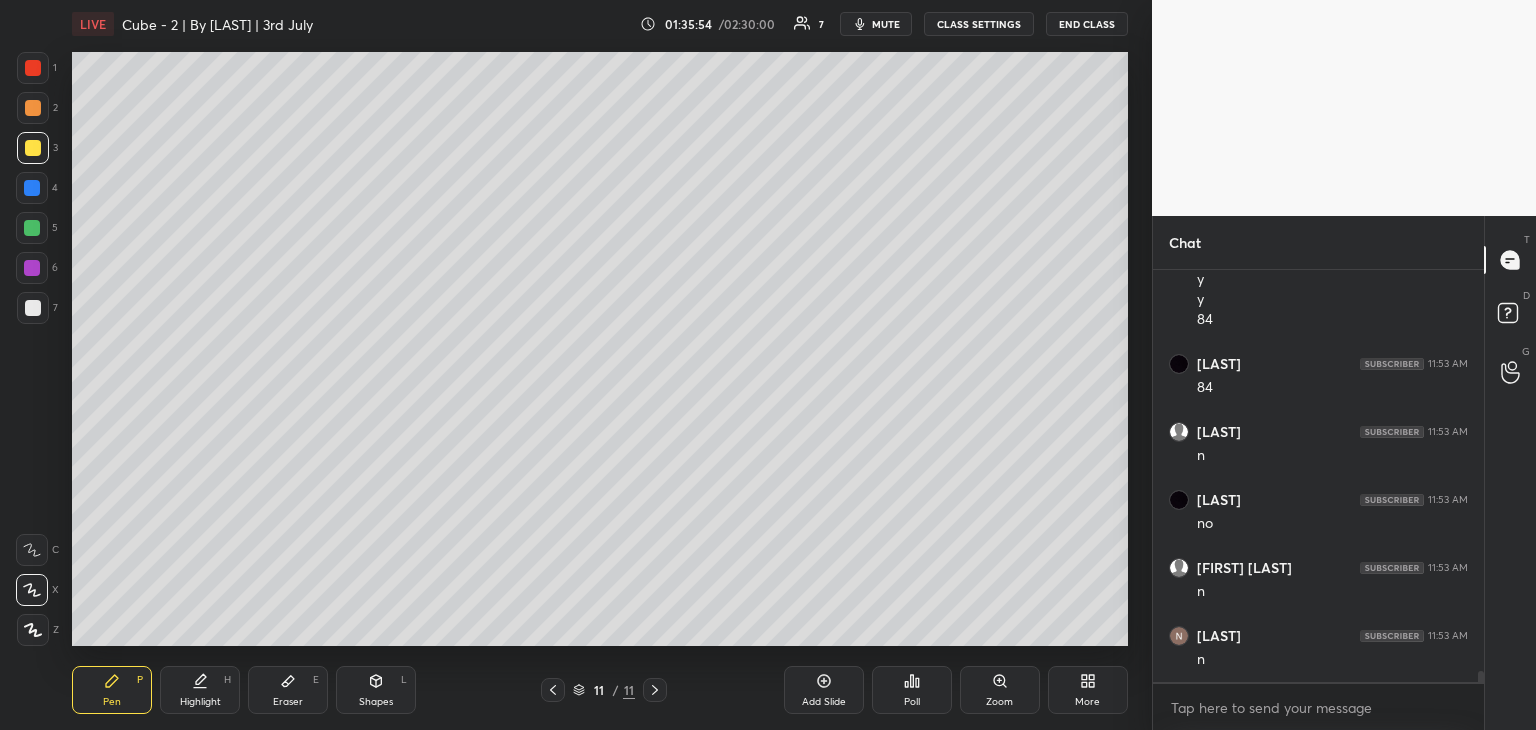 click at bounding box center [33, 148] 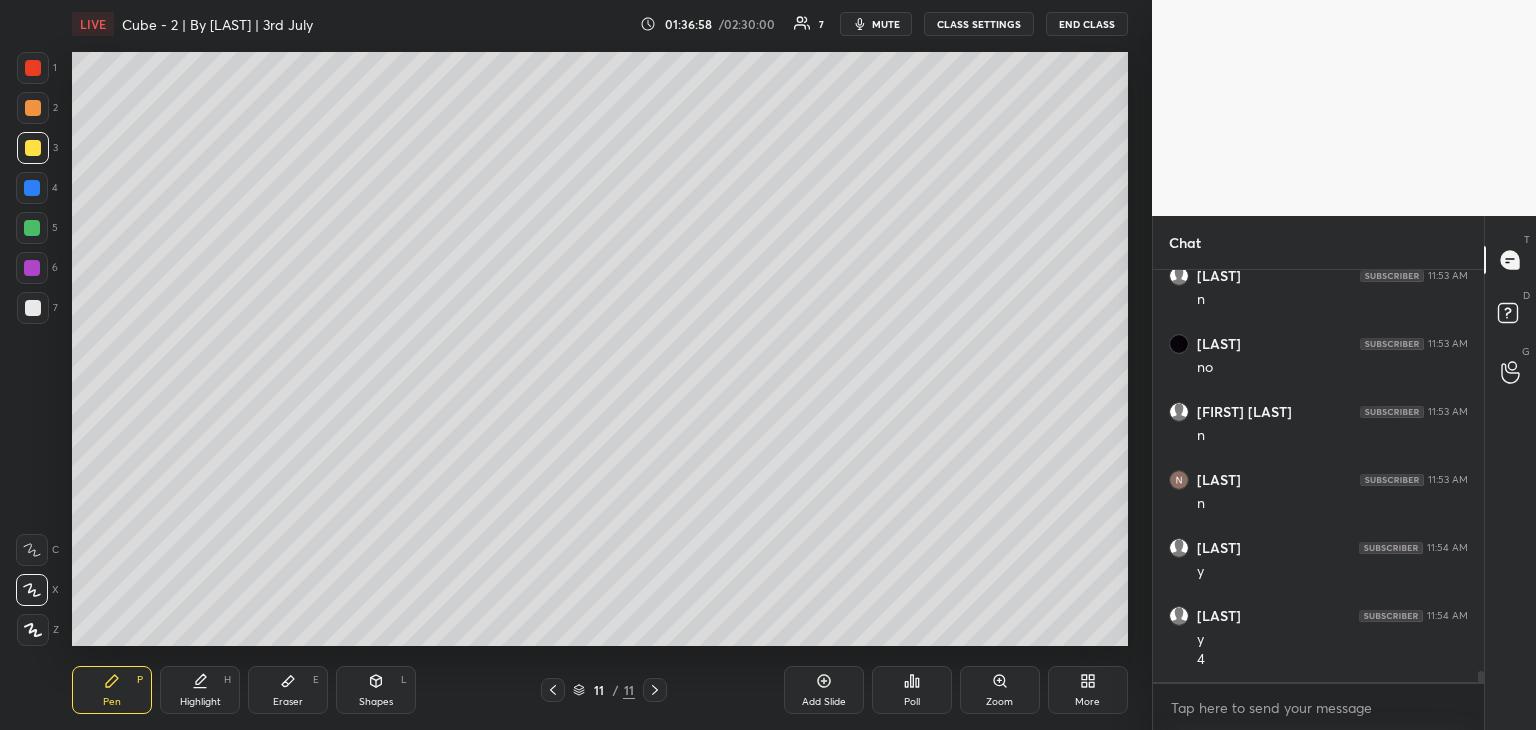 scroll, scrollTop: 15246, scrollLeft: 0, axis: vertical 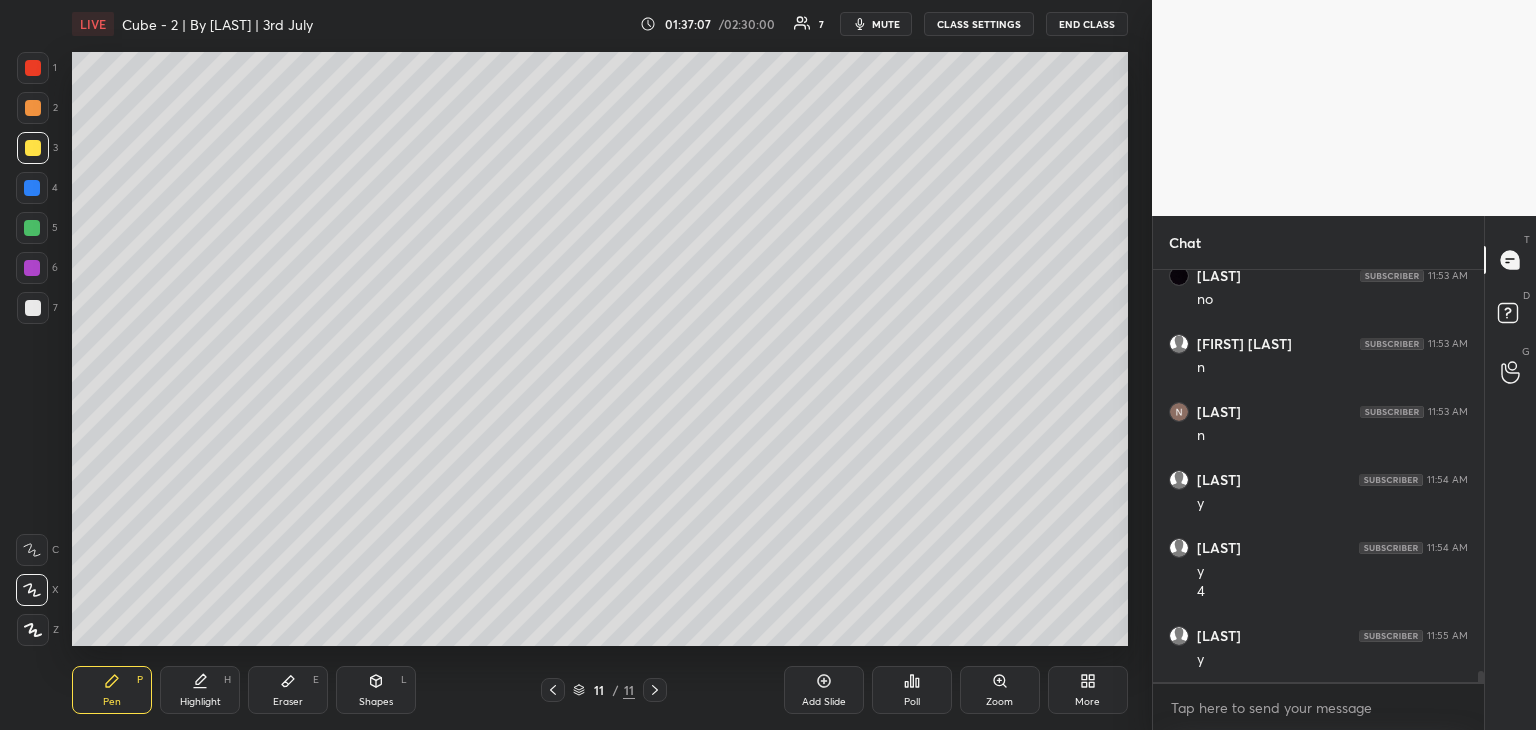 click at bounding box center [32, 228] 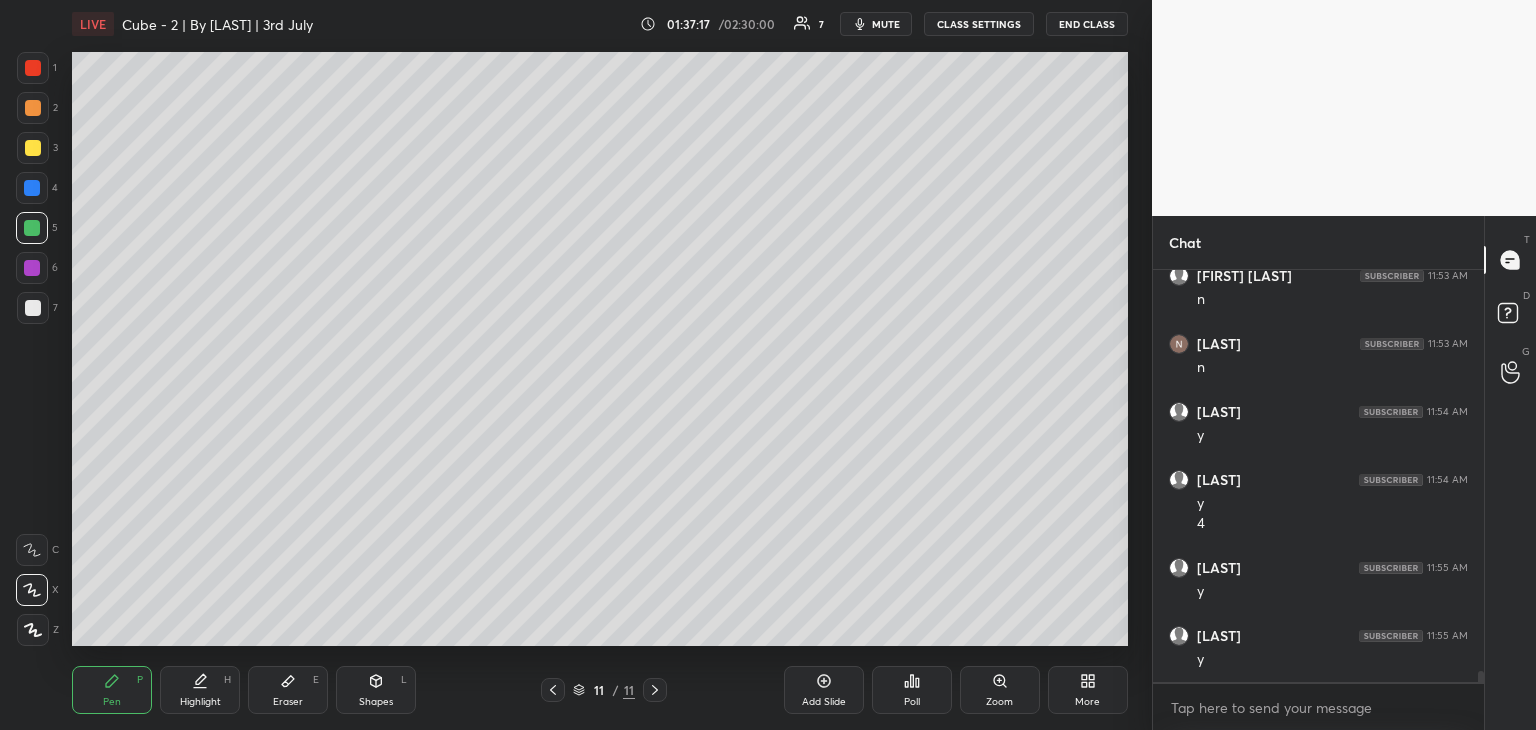 scroll, scrollTop: 15382, scrollLeft: 0, axis: vertical 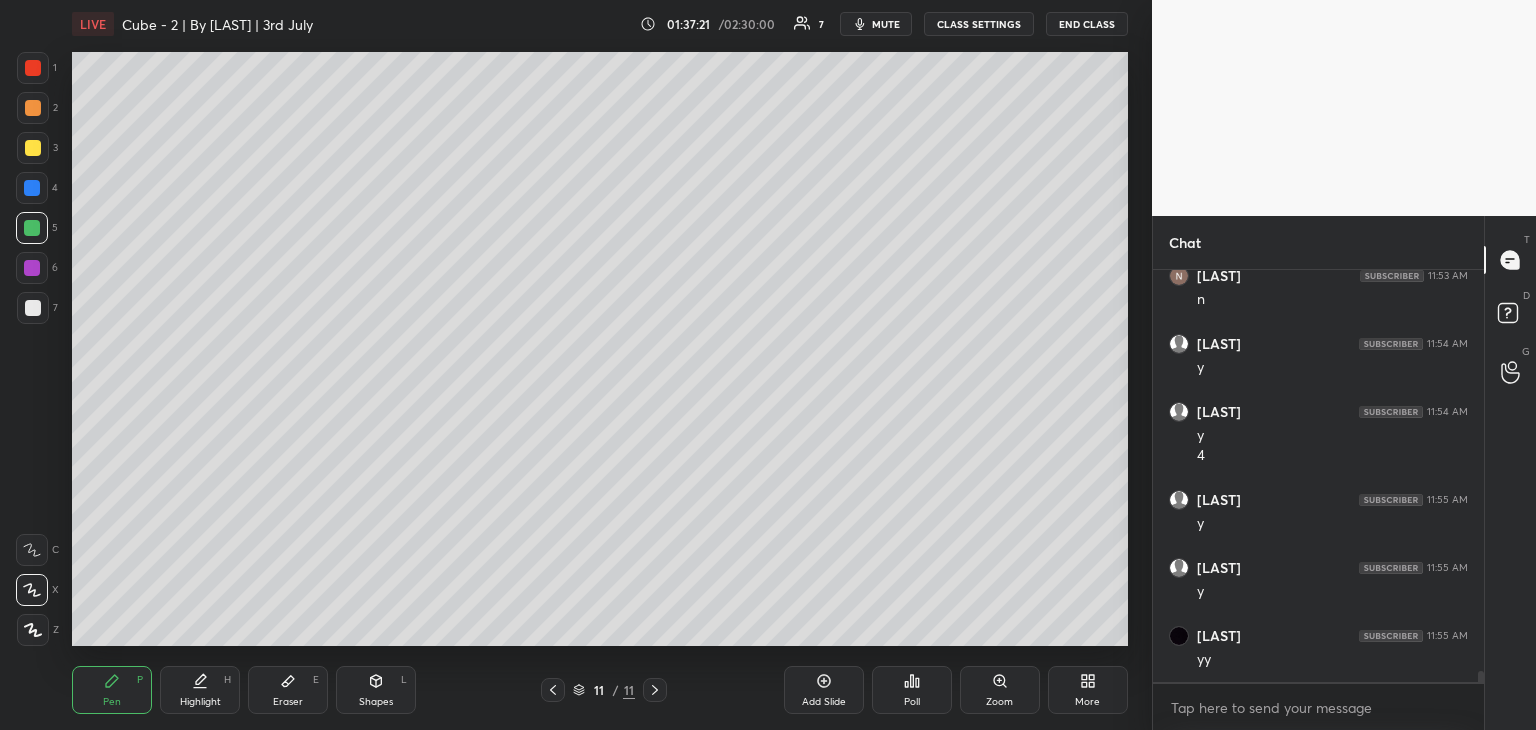 click at bounding box center [33, 68] 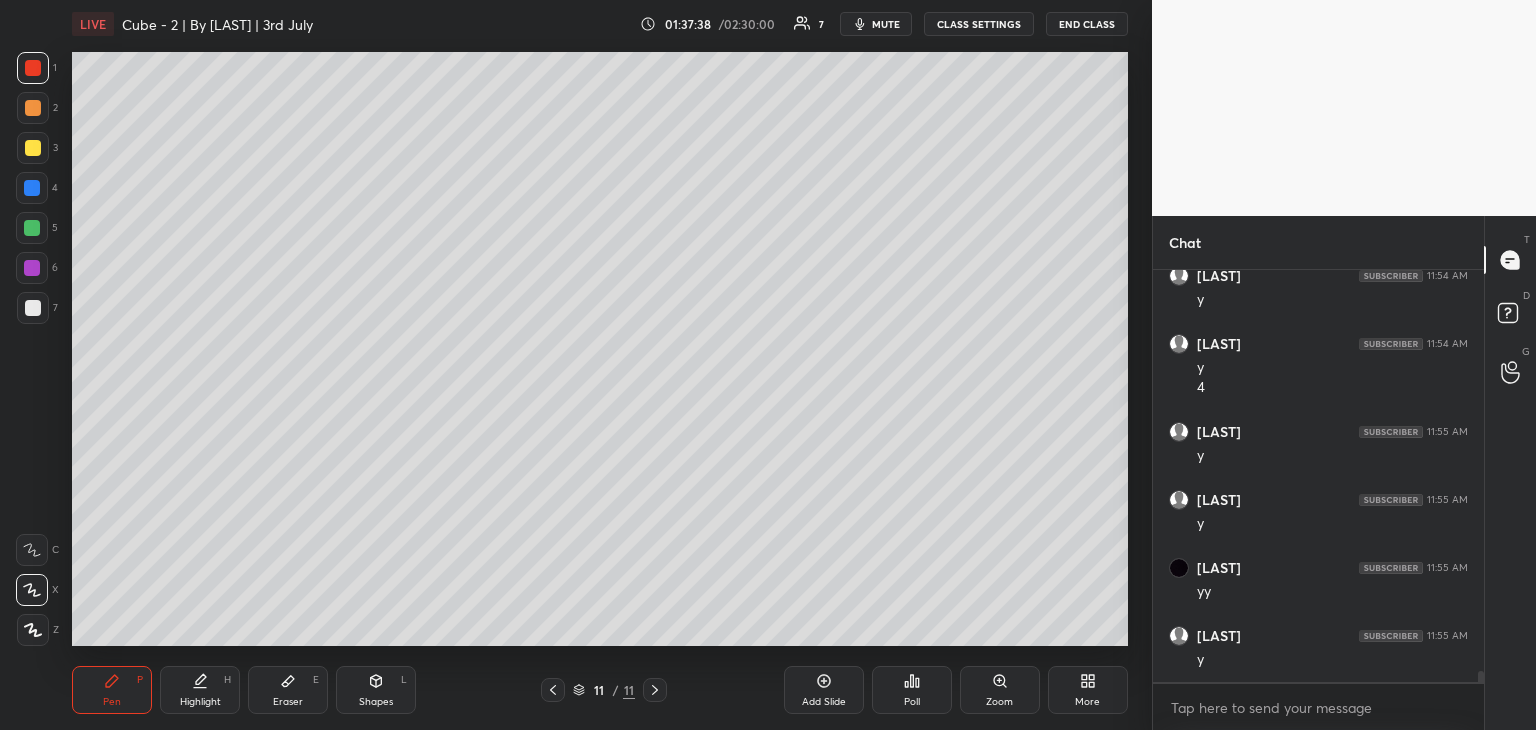 scroll, scrollTop: 15470, scrollLeft: 0, axis: vertical 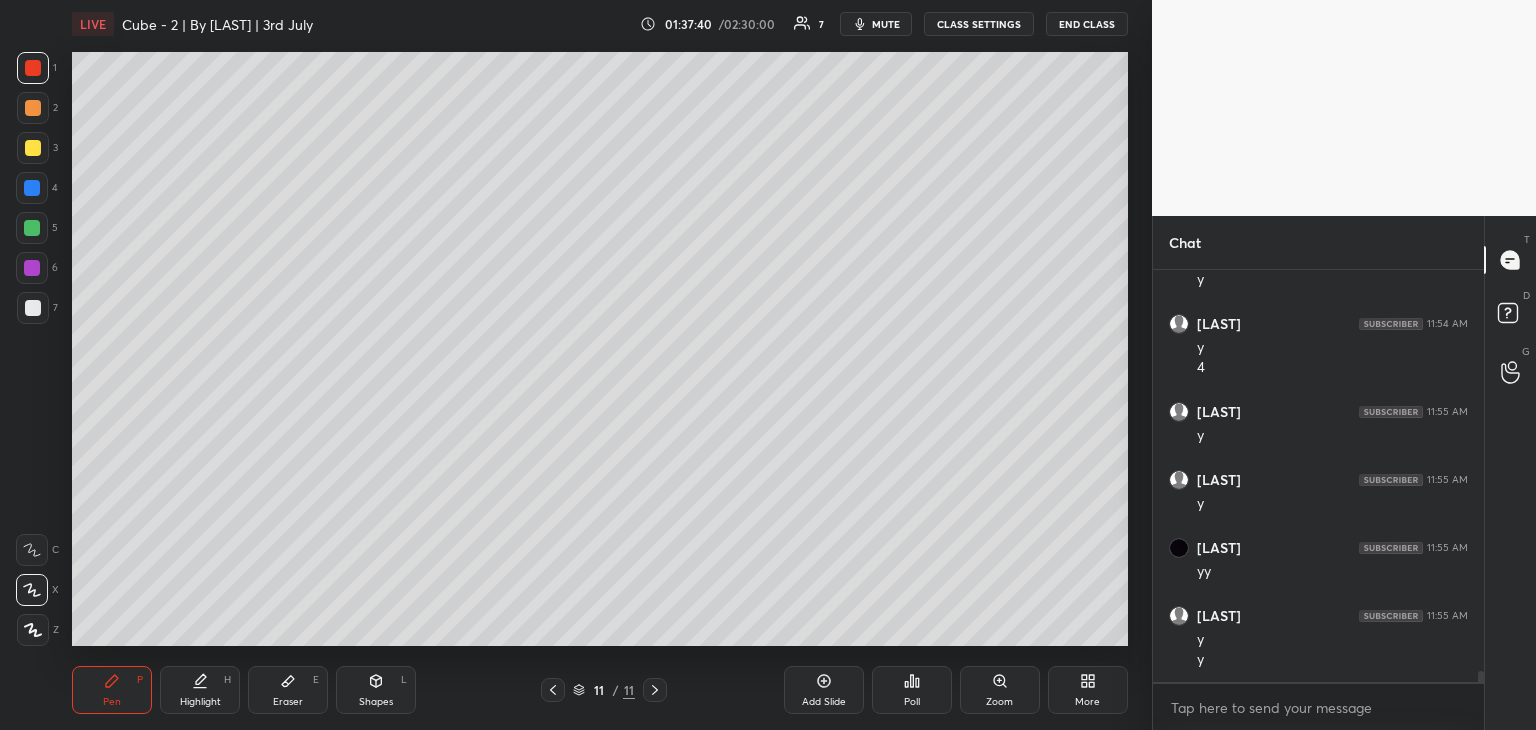 click at bounding box center [33, 148] 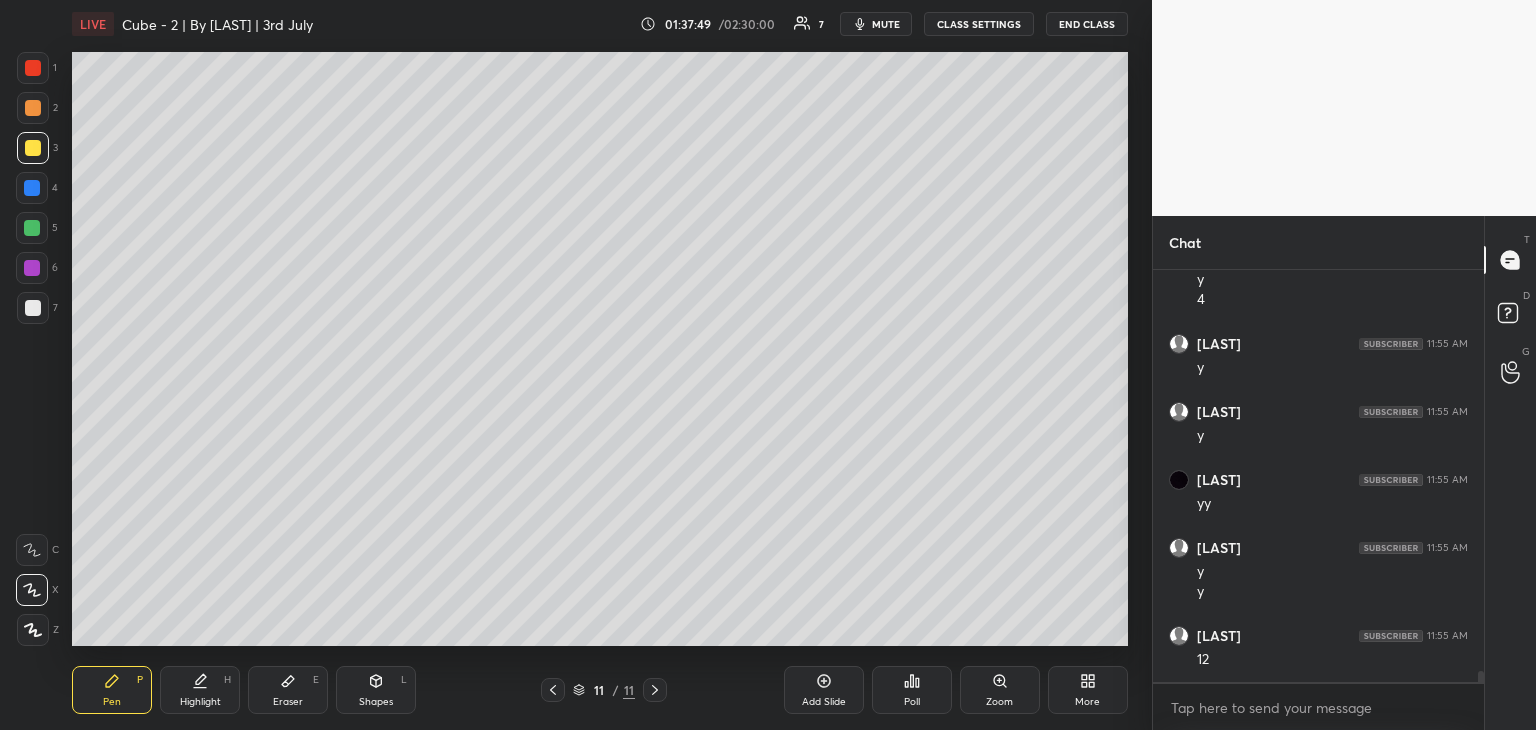 scroll, scrollTop: 15606, scrollLeft: 0, axis: vertical 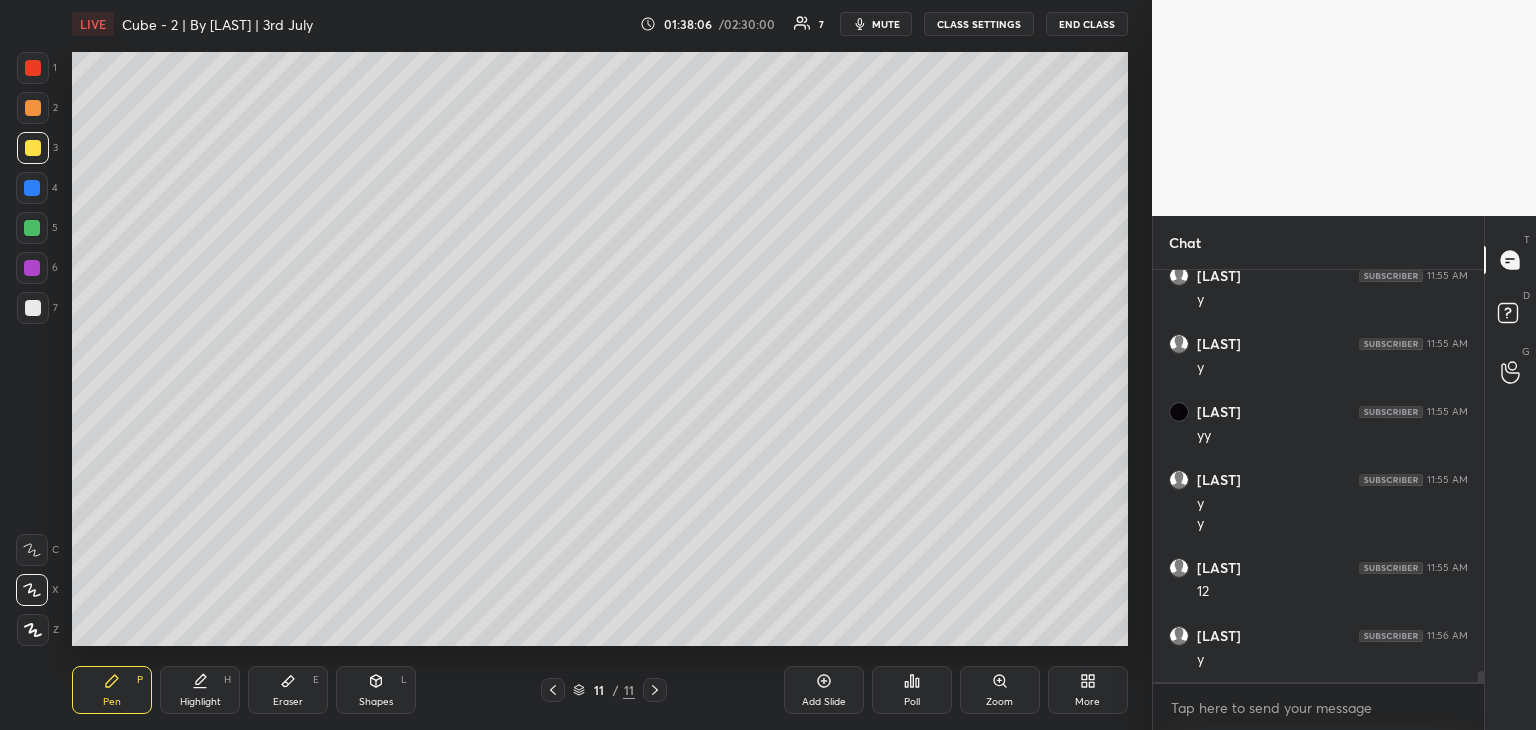 drag, startPoint x: 30, startPoint y: 66, endPoint x: 41, endPoint y: 90, distance: 26.400757 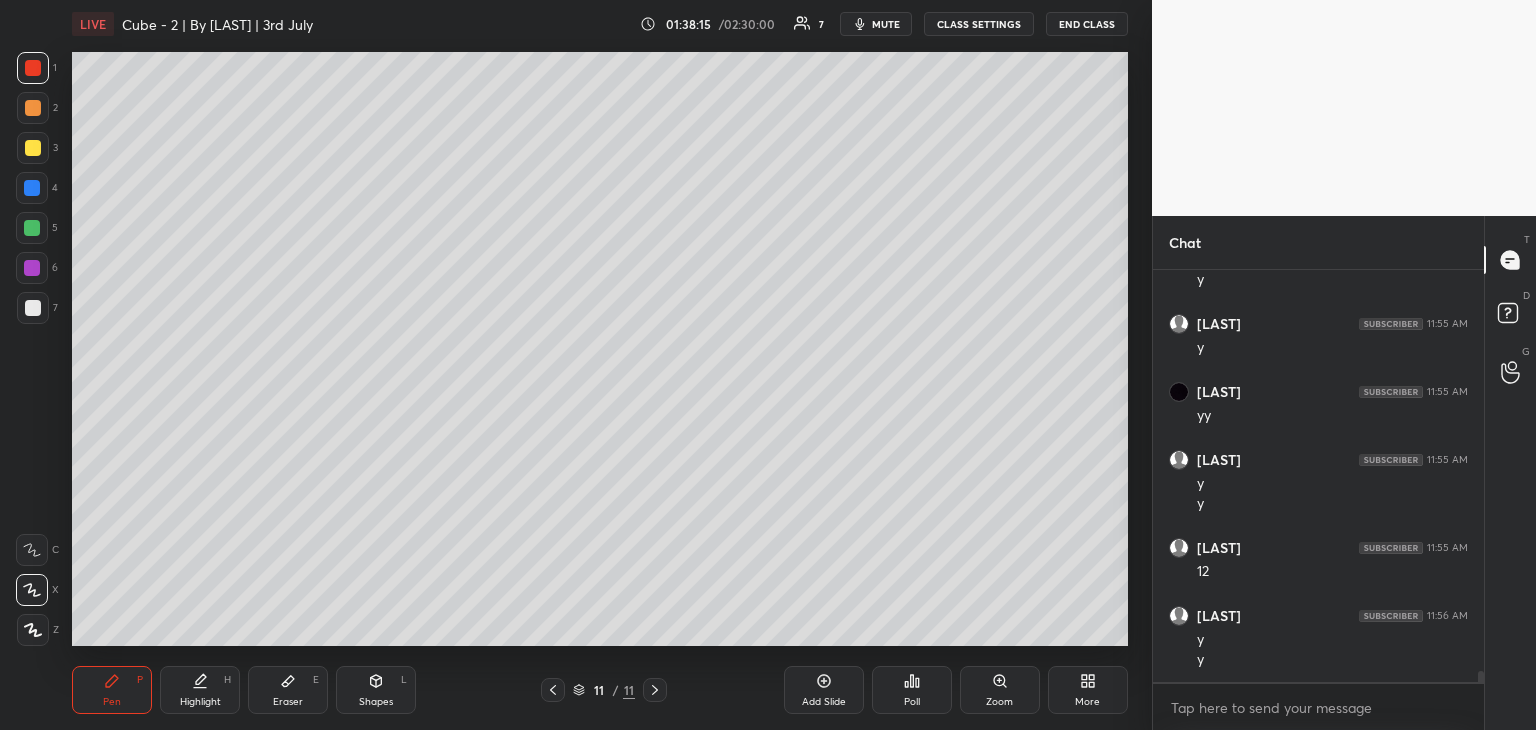 scroll, scrollTop: 15694, scrollLeft: 0, axis: vertical 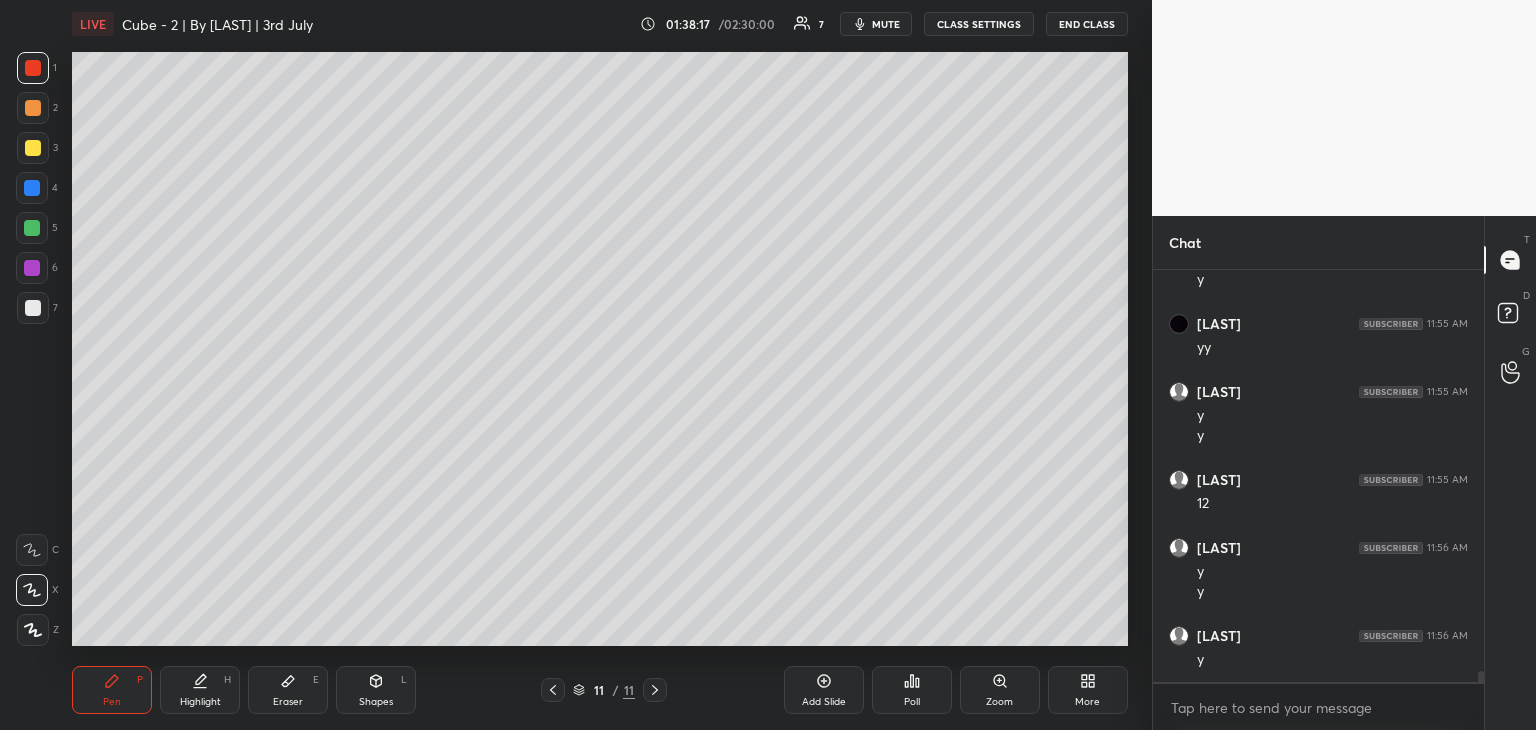 drag, startPoint x: 28, startPoint y: 151, endPoint x: 66, endPoint y: 202, distance: 63.600315 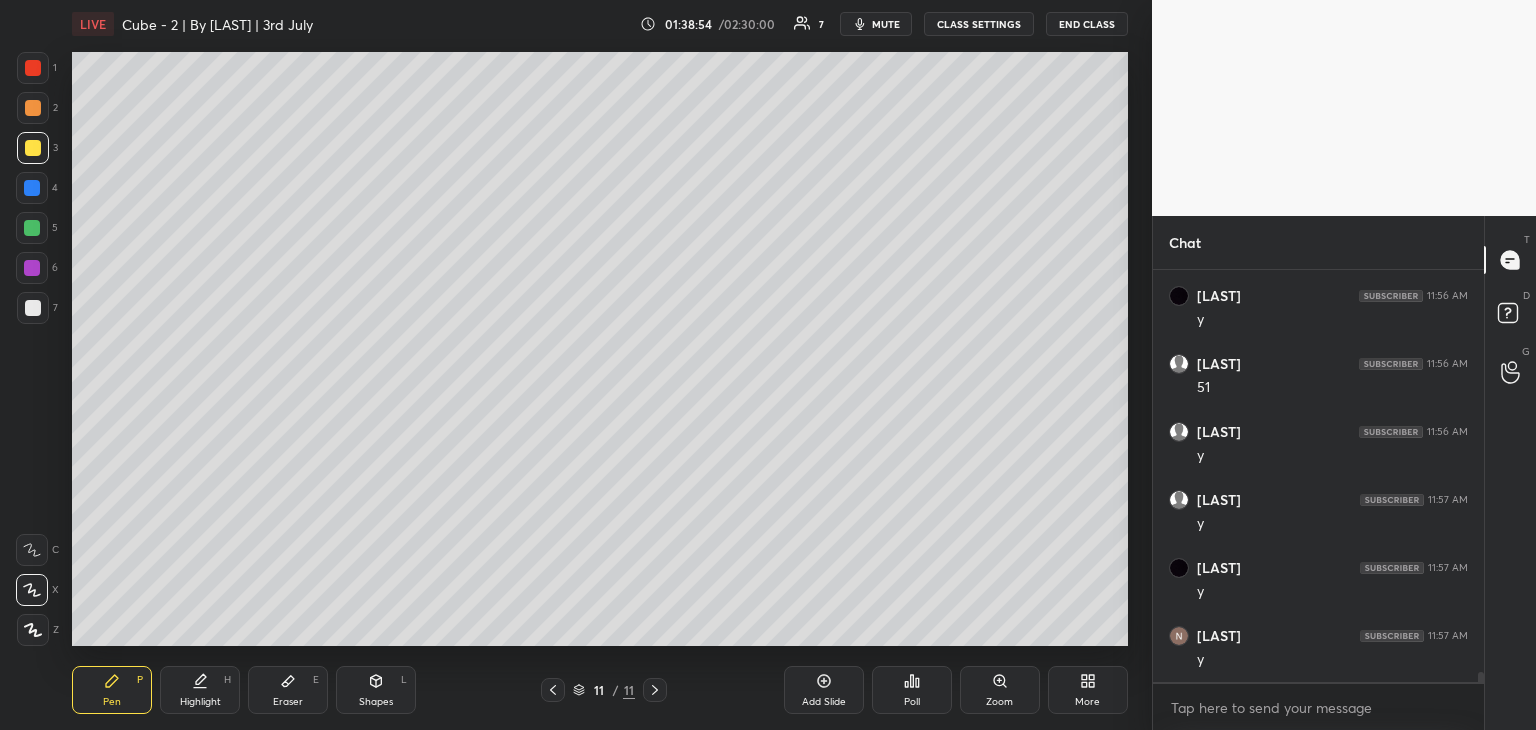 scroll, scrollTop: 16238, scrollLeft: 0, axis: vertical 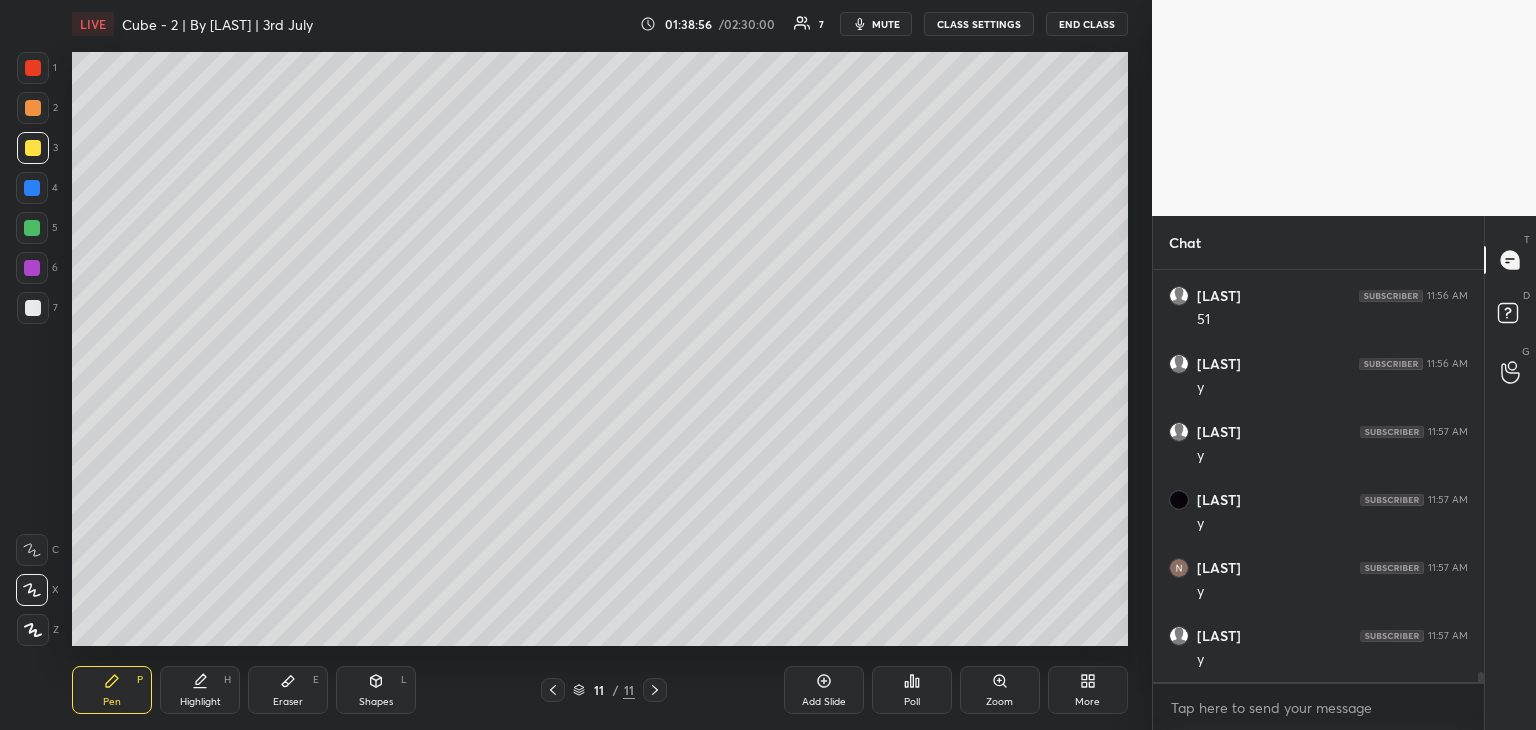 click at bounding box center [33, 68] 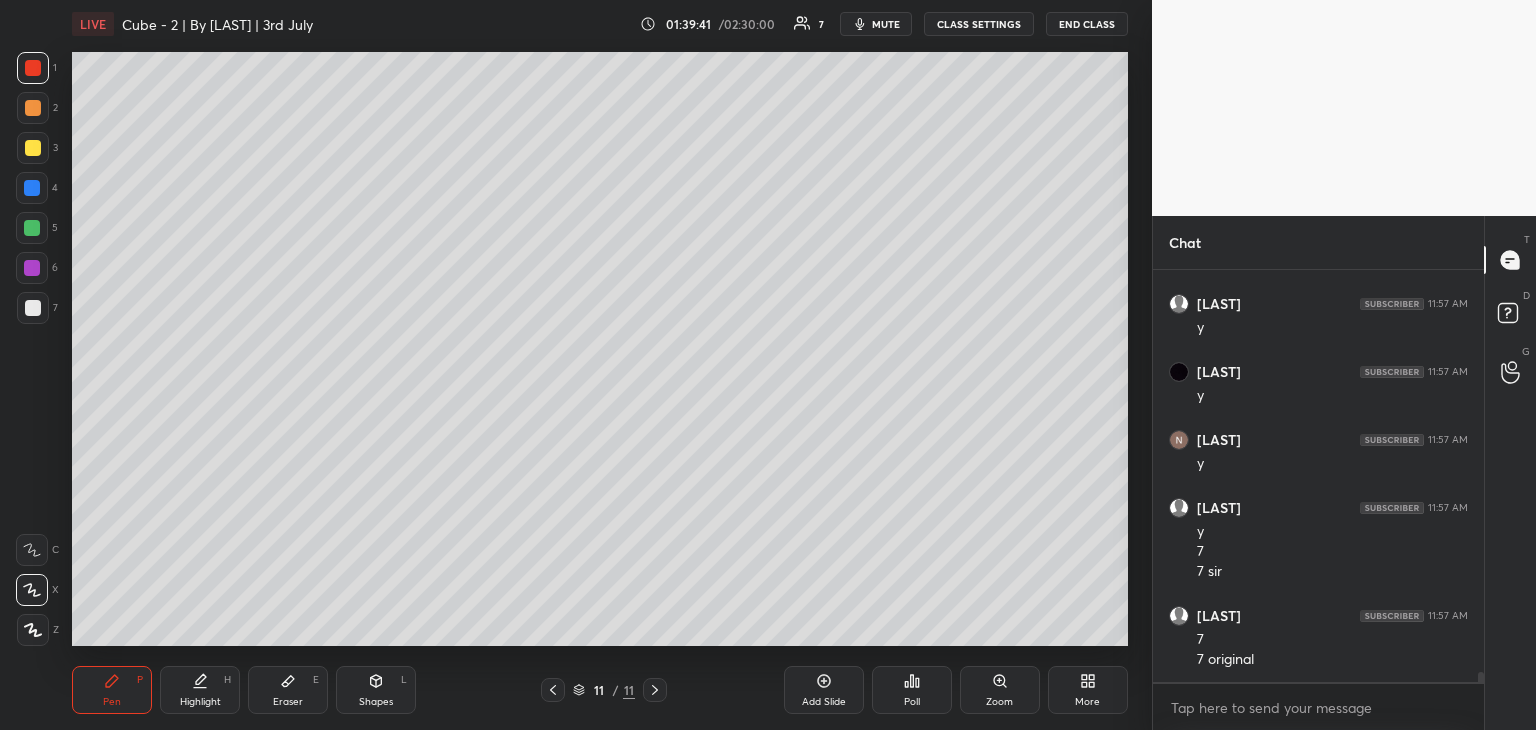 scroll, scrollTop: 16434, scrollLeft: 0, axis: vertical 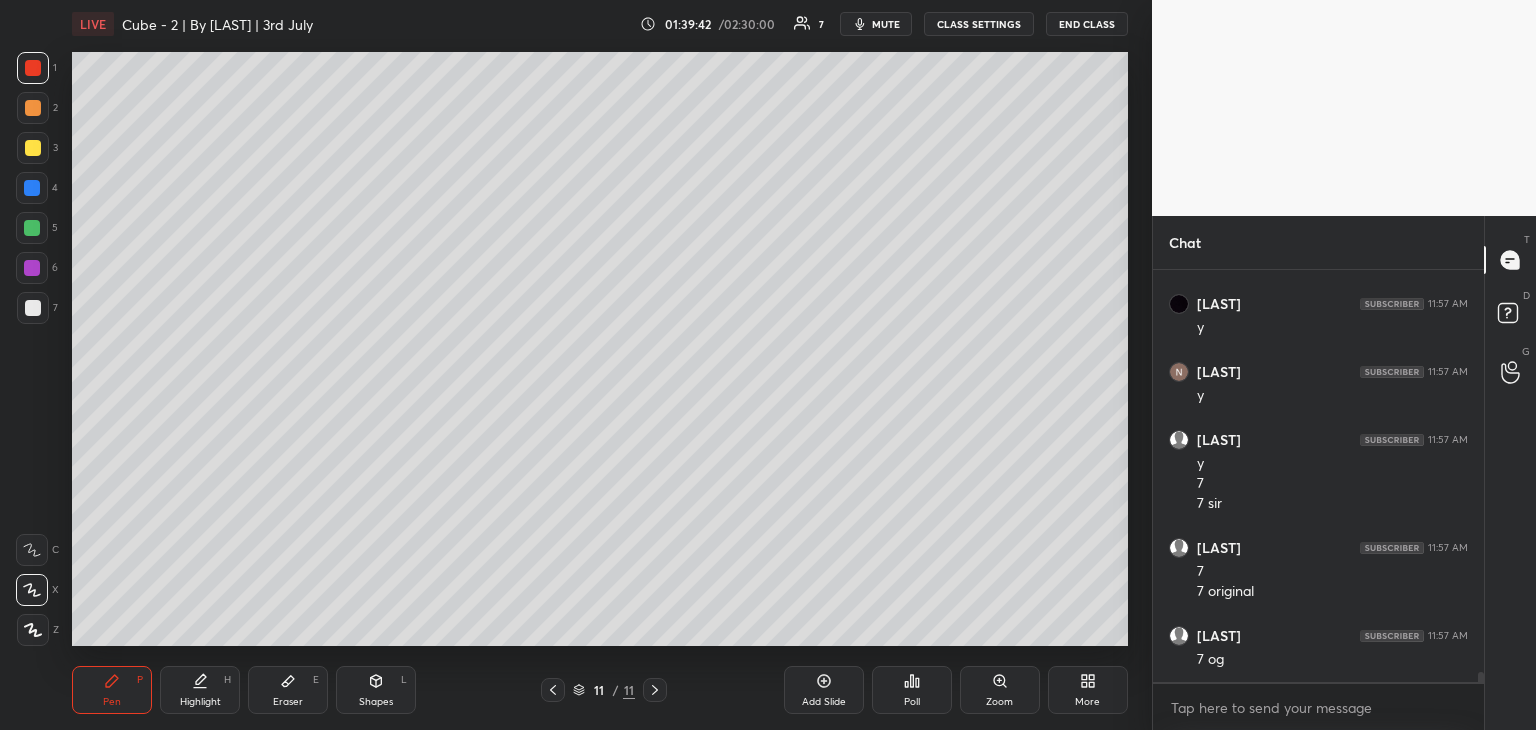 click on "Eraser" at bounding box center (288, 702) 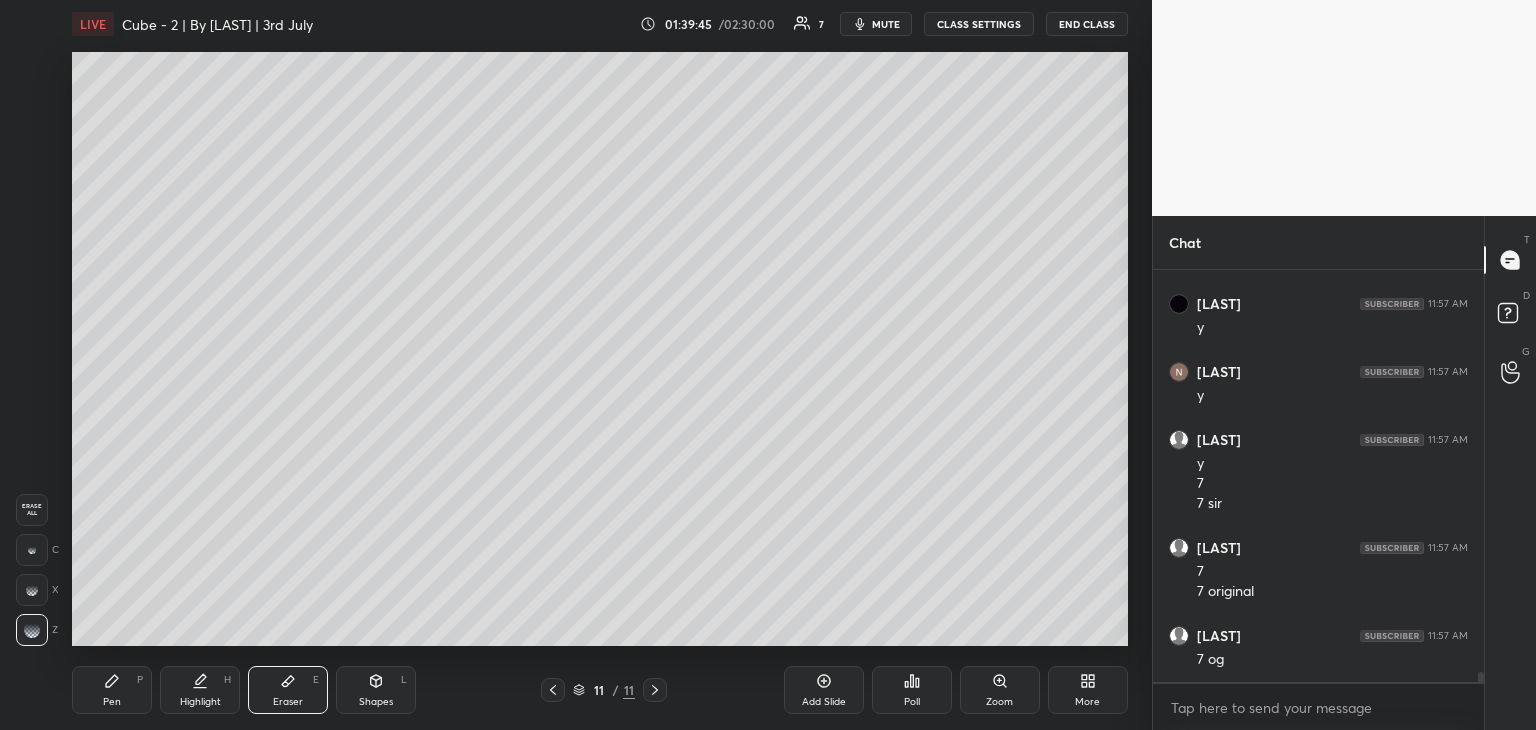 click on "Pen P" at bounding box center [112, 690] 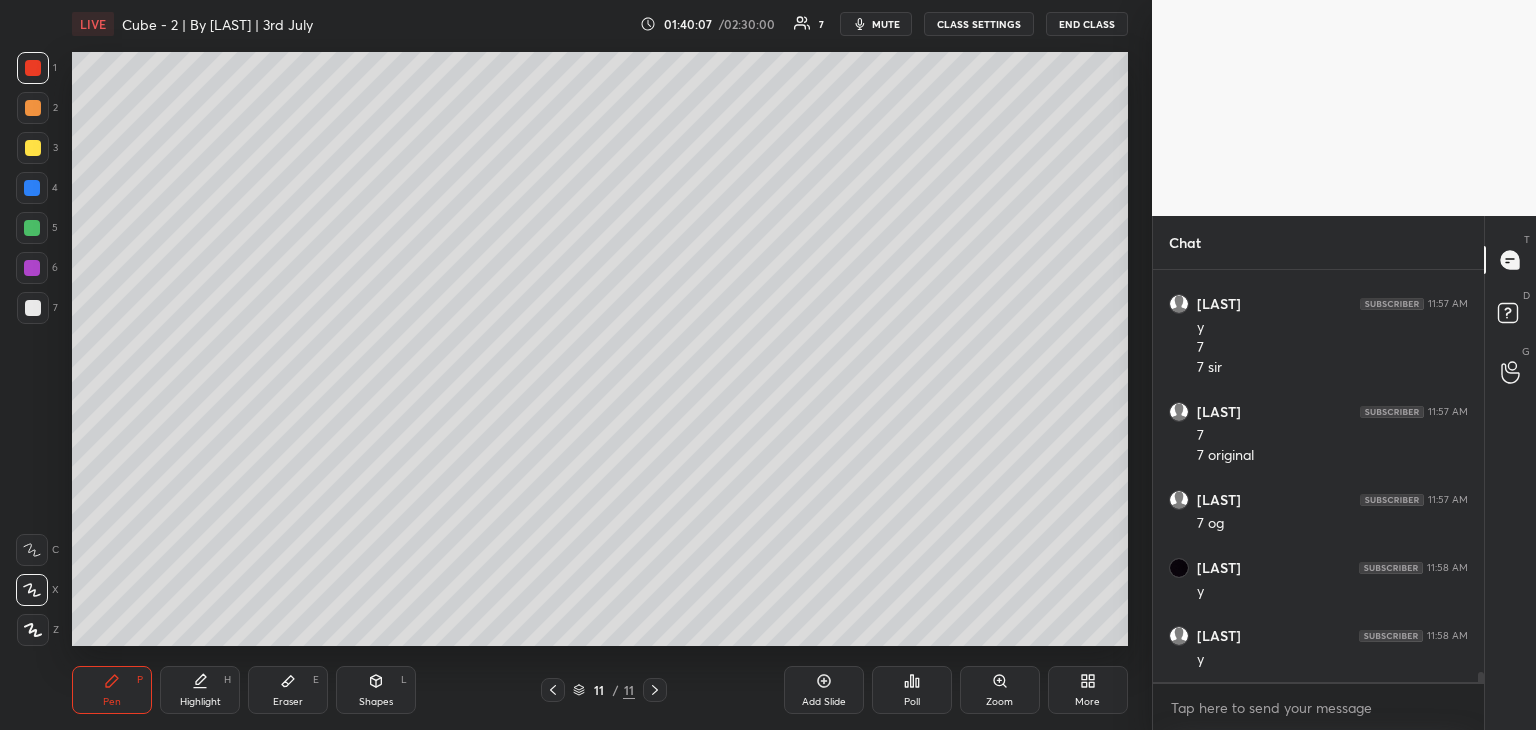 scroll, scrollTop: 16706, scrollLeft: 0, axis: vertical 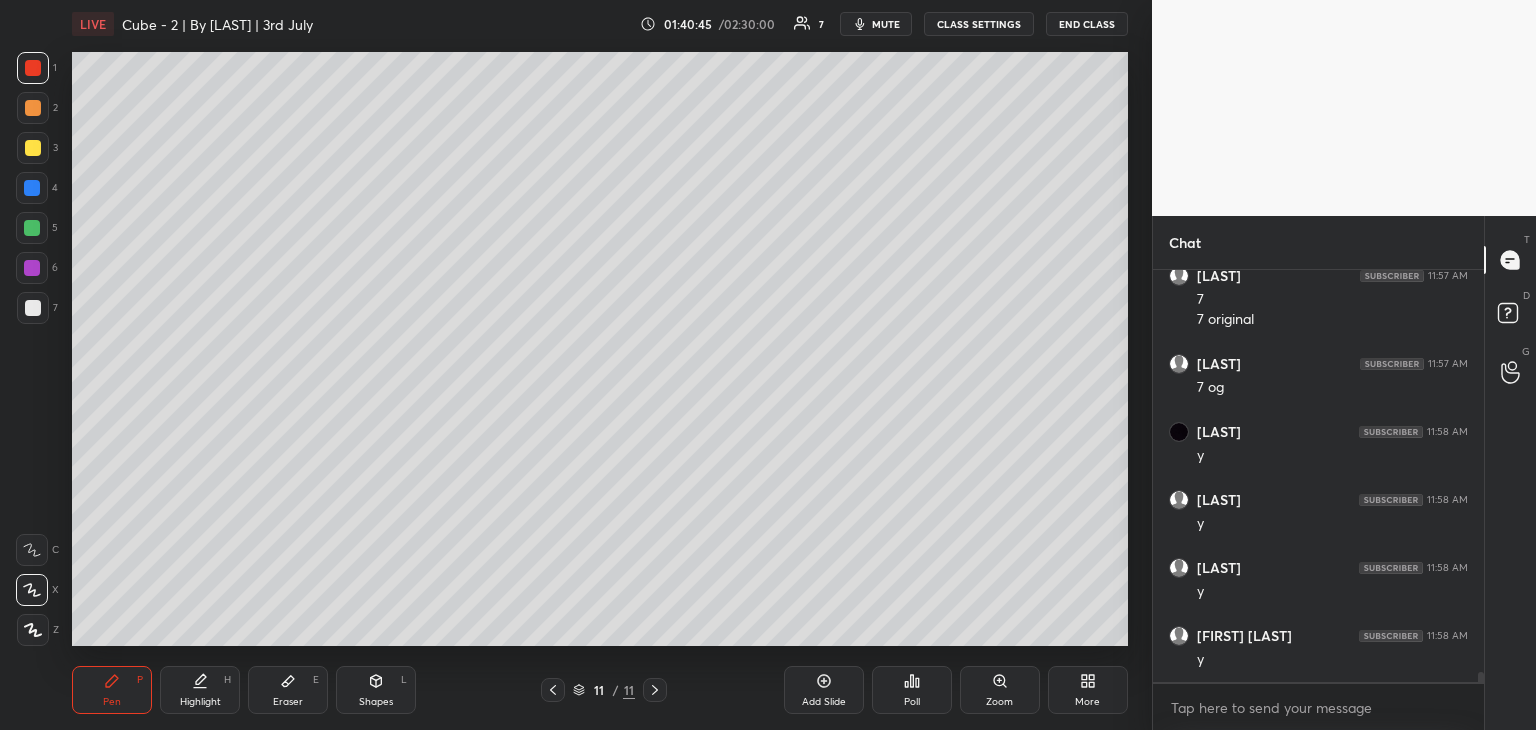 click at bounding box center (33, 68) 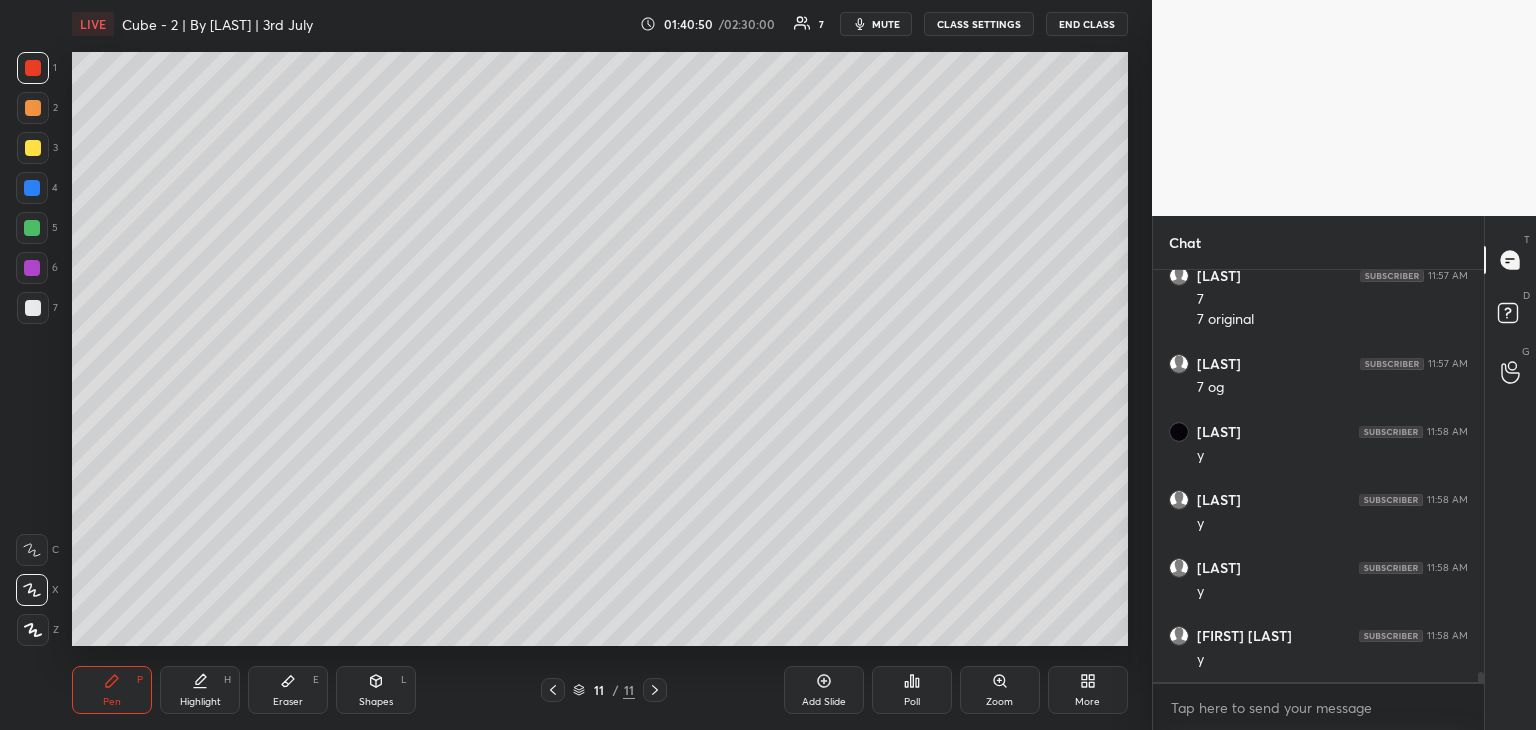 scroll, scrollTop: 16774, scrollLeft: 0, axis: vertical 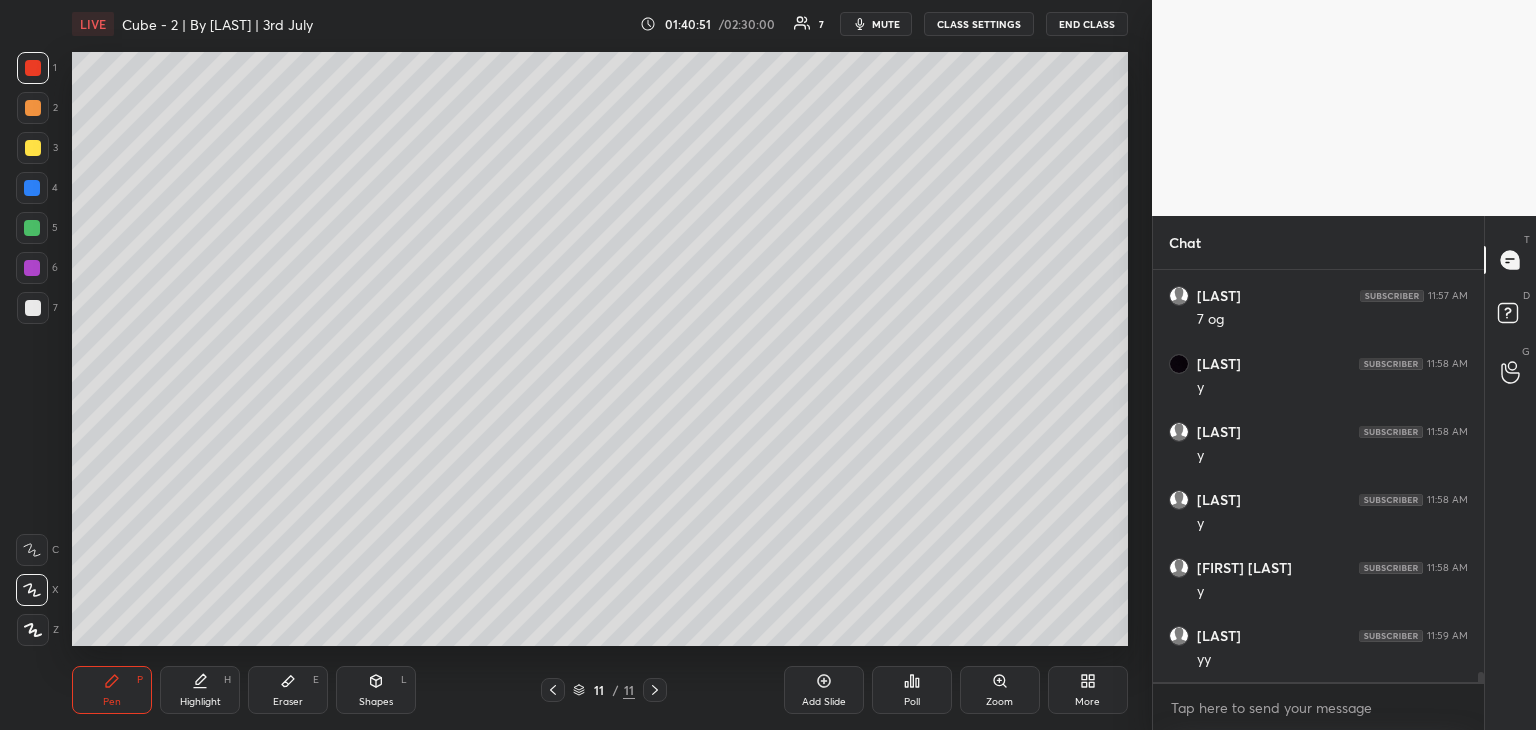 click on "Eraser E" at bounding box center [288, 690] 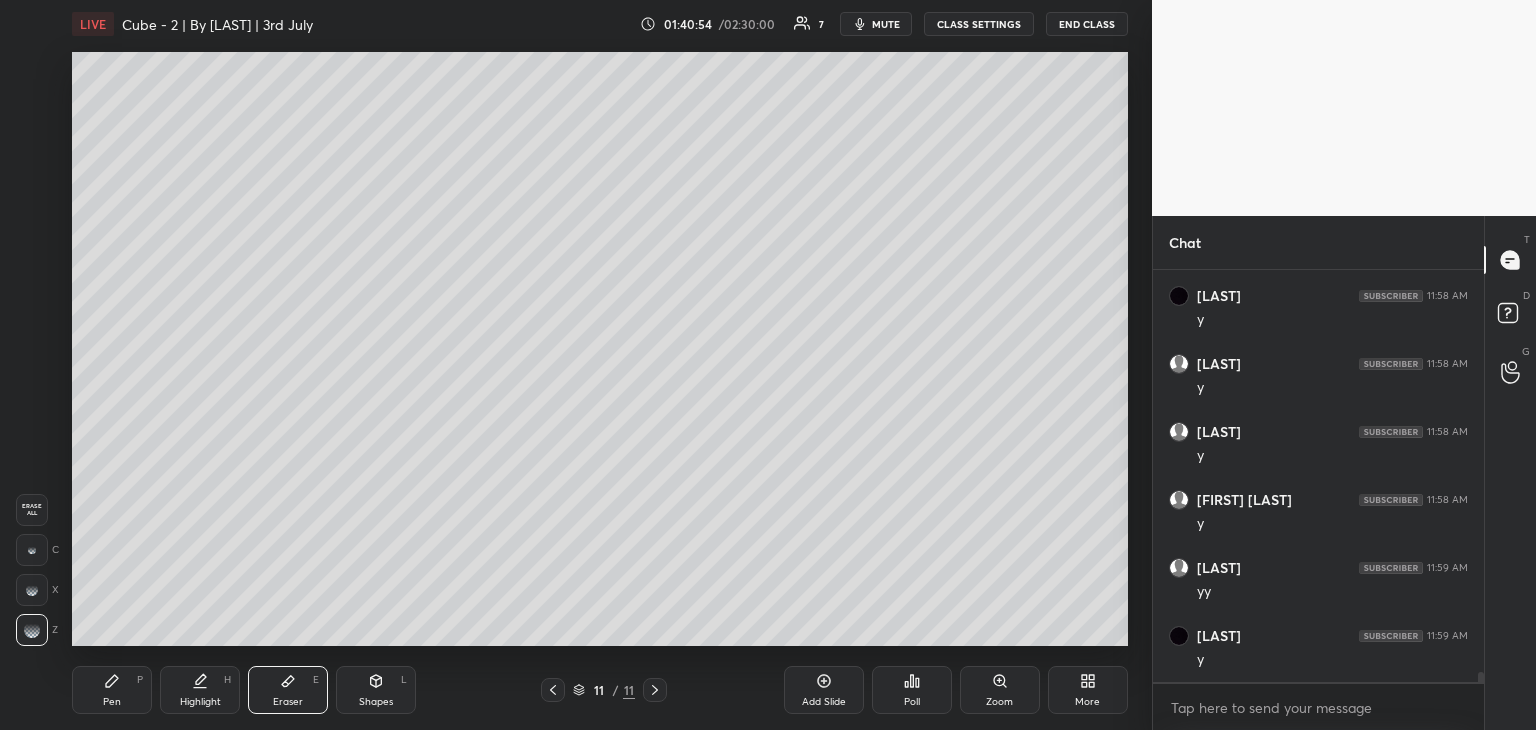 scroll, scrollTop: 16910, scrollLeft: 0, axis: vertical 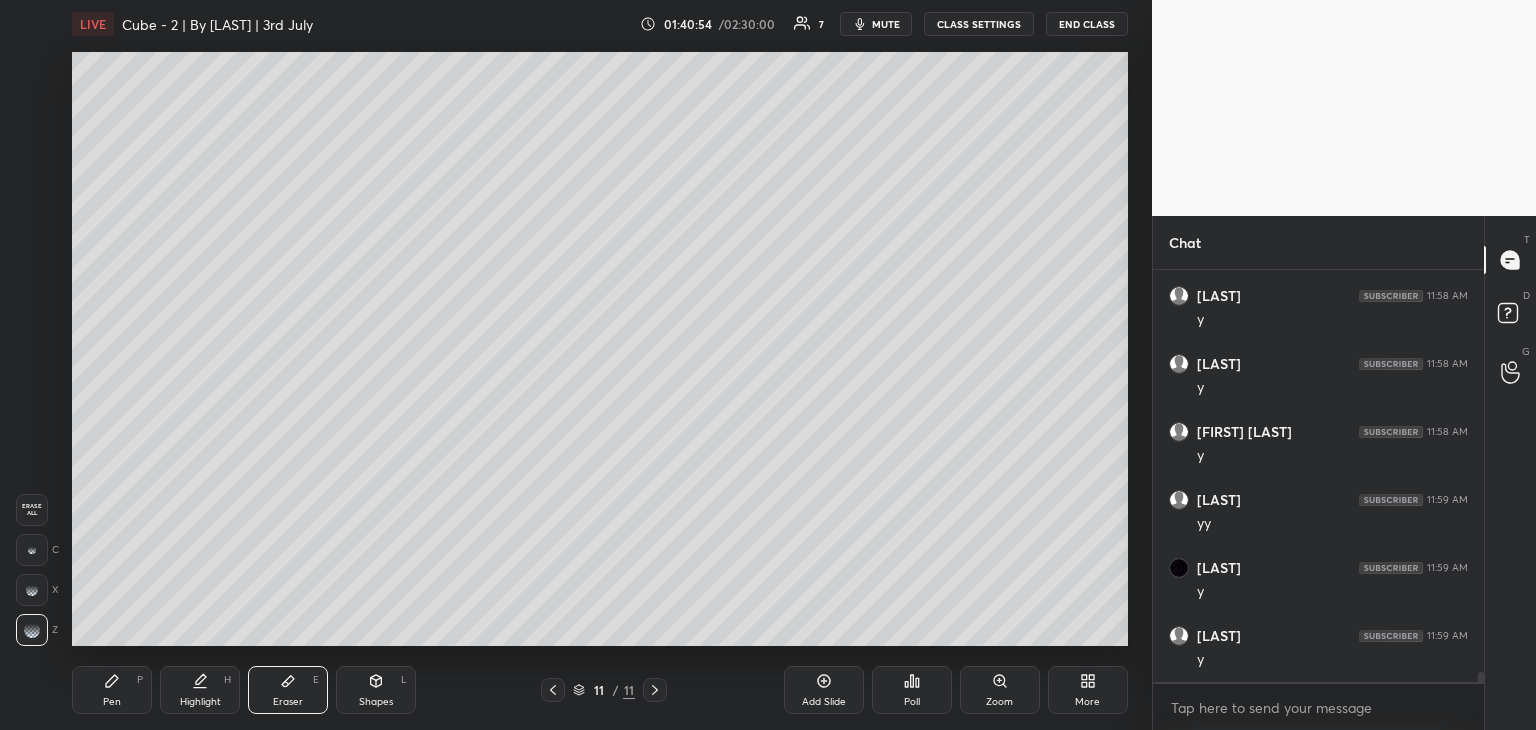 drag, startPoint x: 127, startPoint y: 693, endPoint x: 153, endPoint y: 686, distance: 26.925823 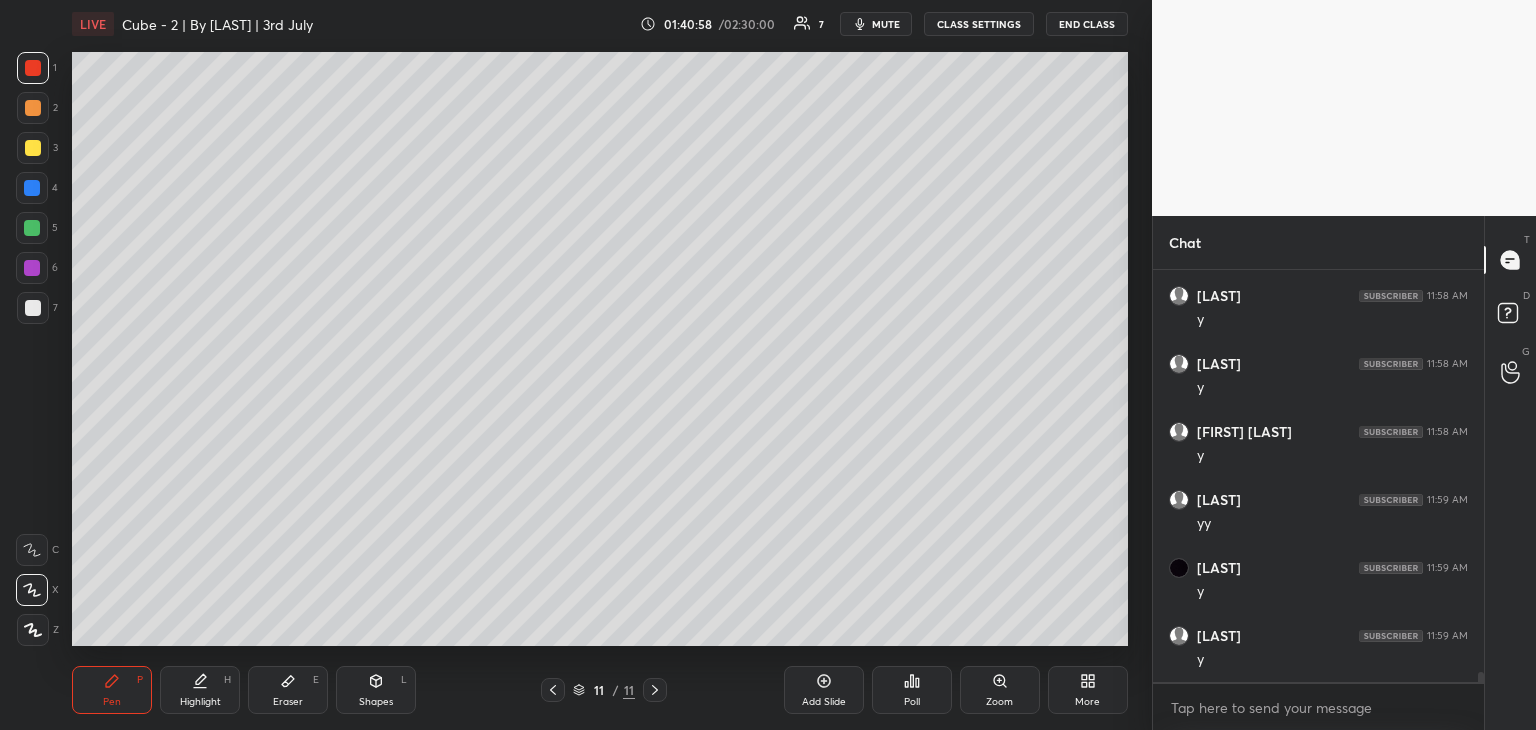 click at bounding box center [33, 308] 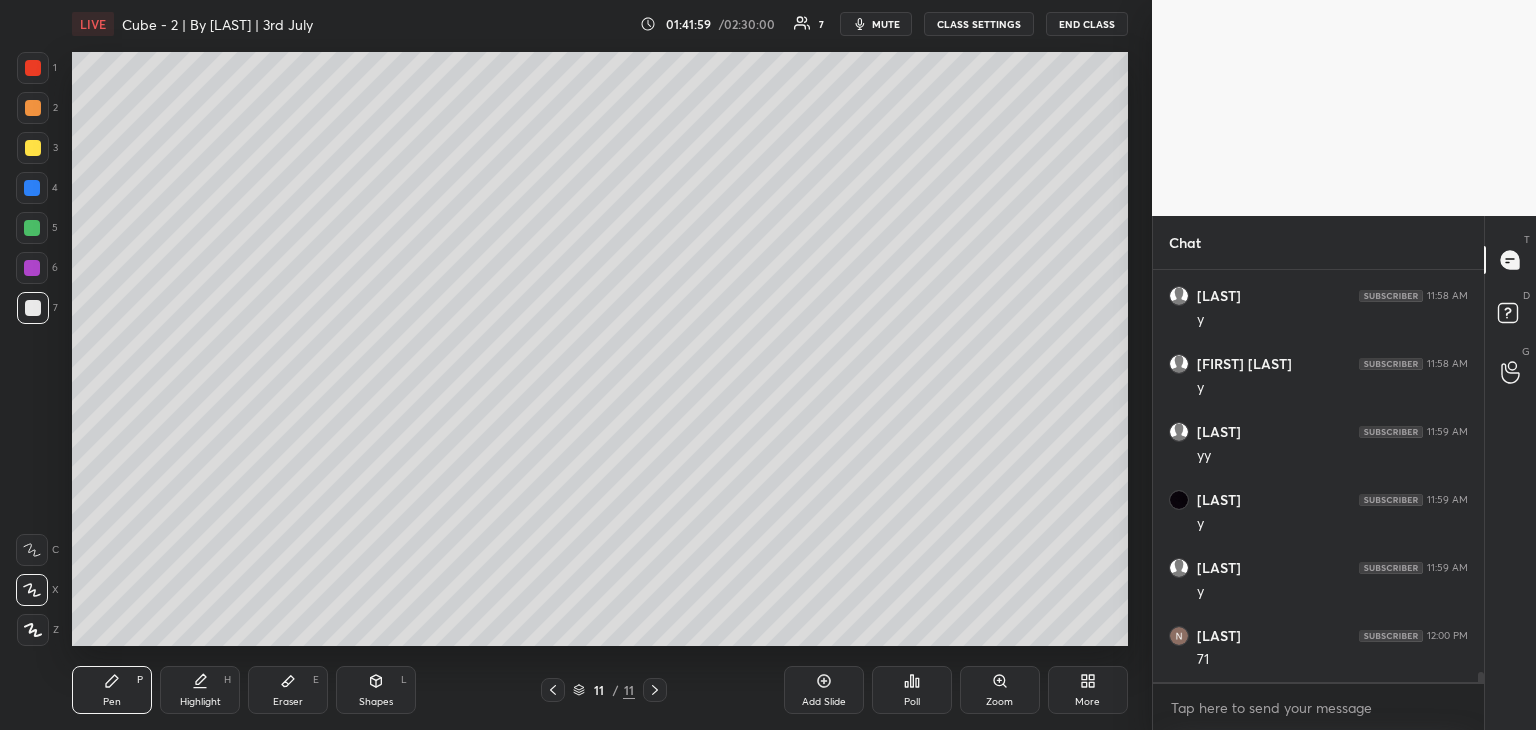 scroll, scrollTop: 17046, scrollLeft: 0, axis: vertical 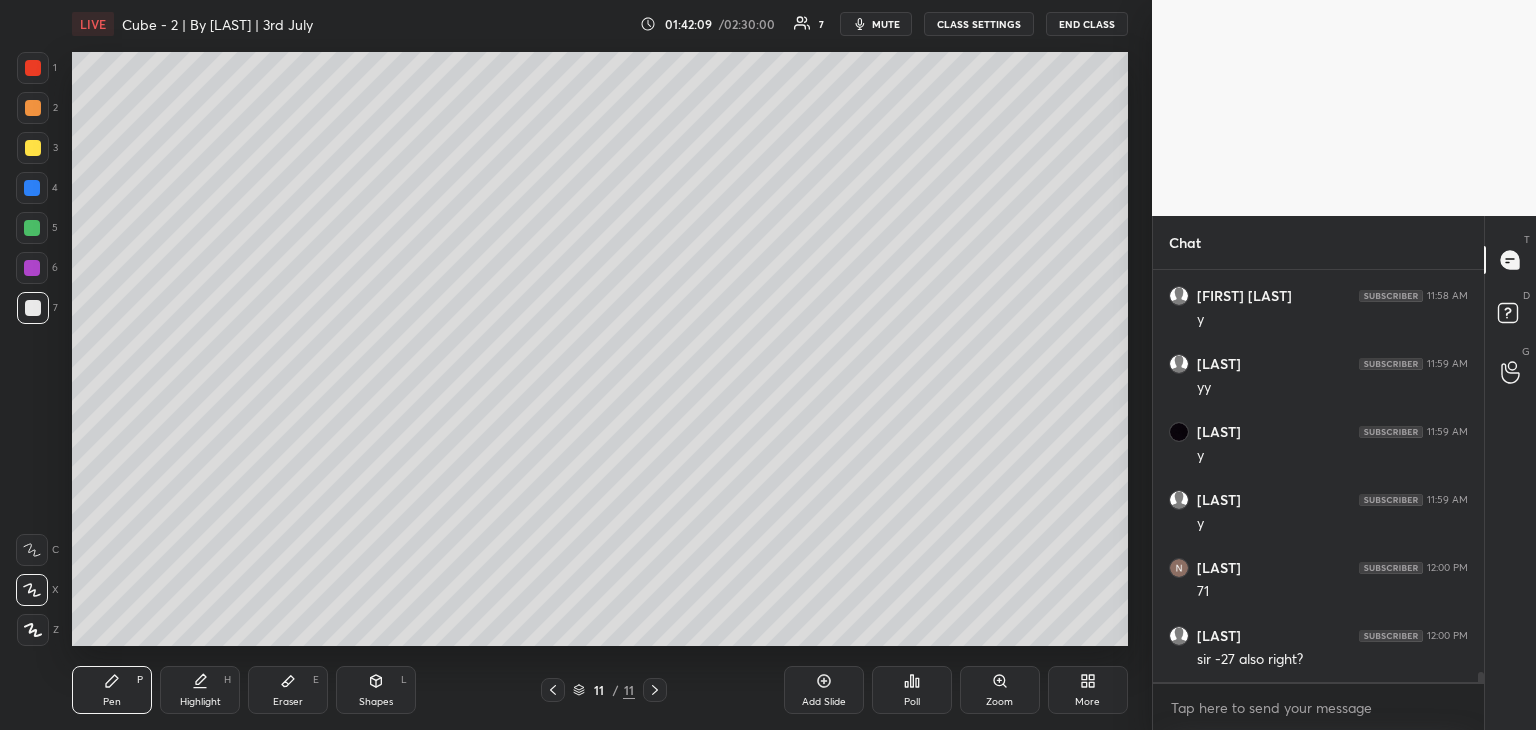 drag, startPoint x: 299, startPoint y: 695, endPoint x: 260, endPoint y: 690, distance: 39.319206 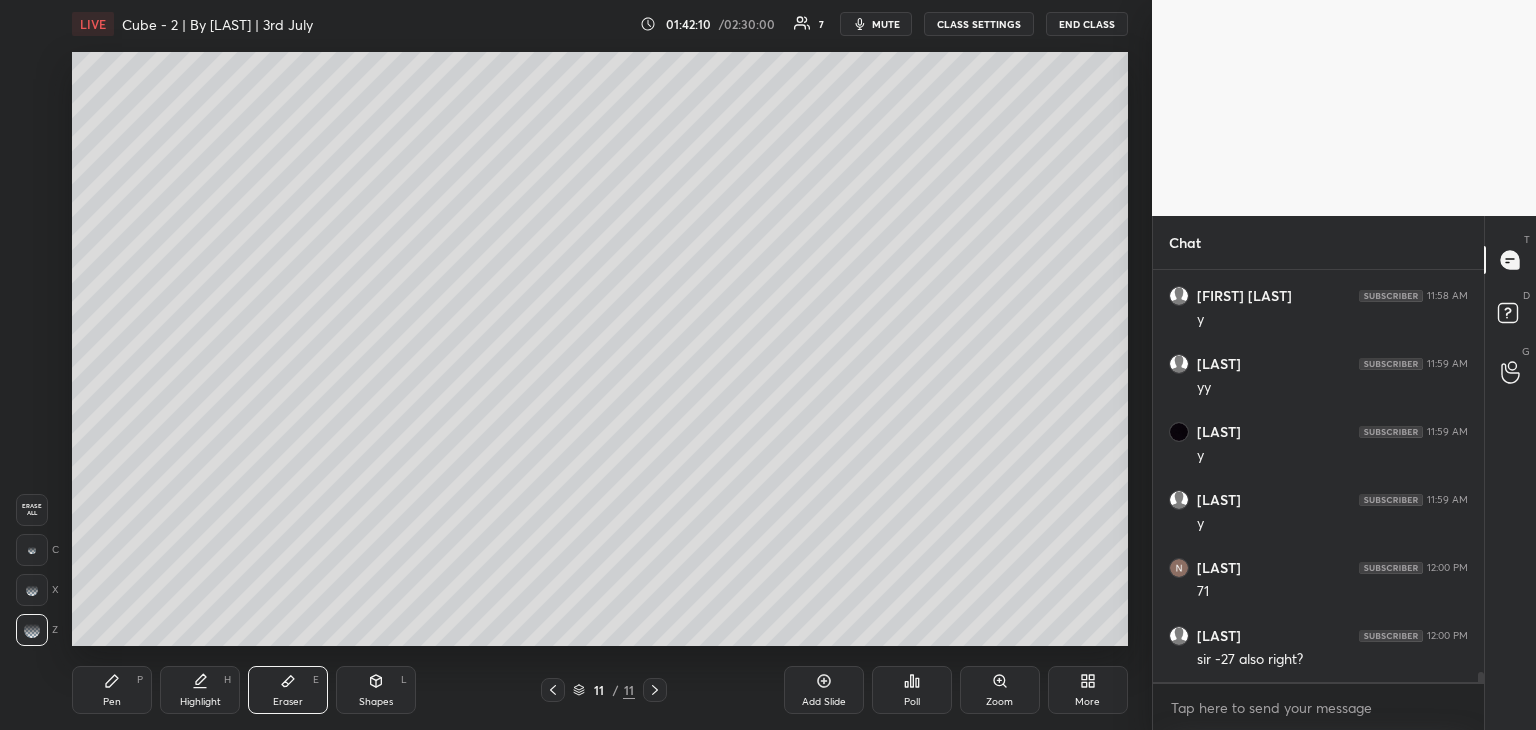 scroll, scrollTop: 17066, scrollLeft: 0, axis: vertical 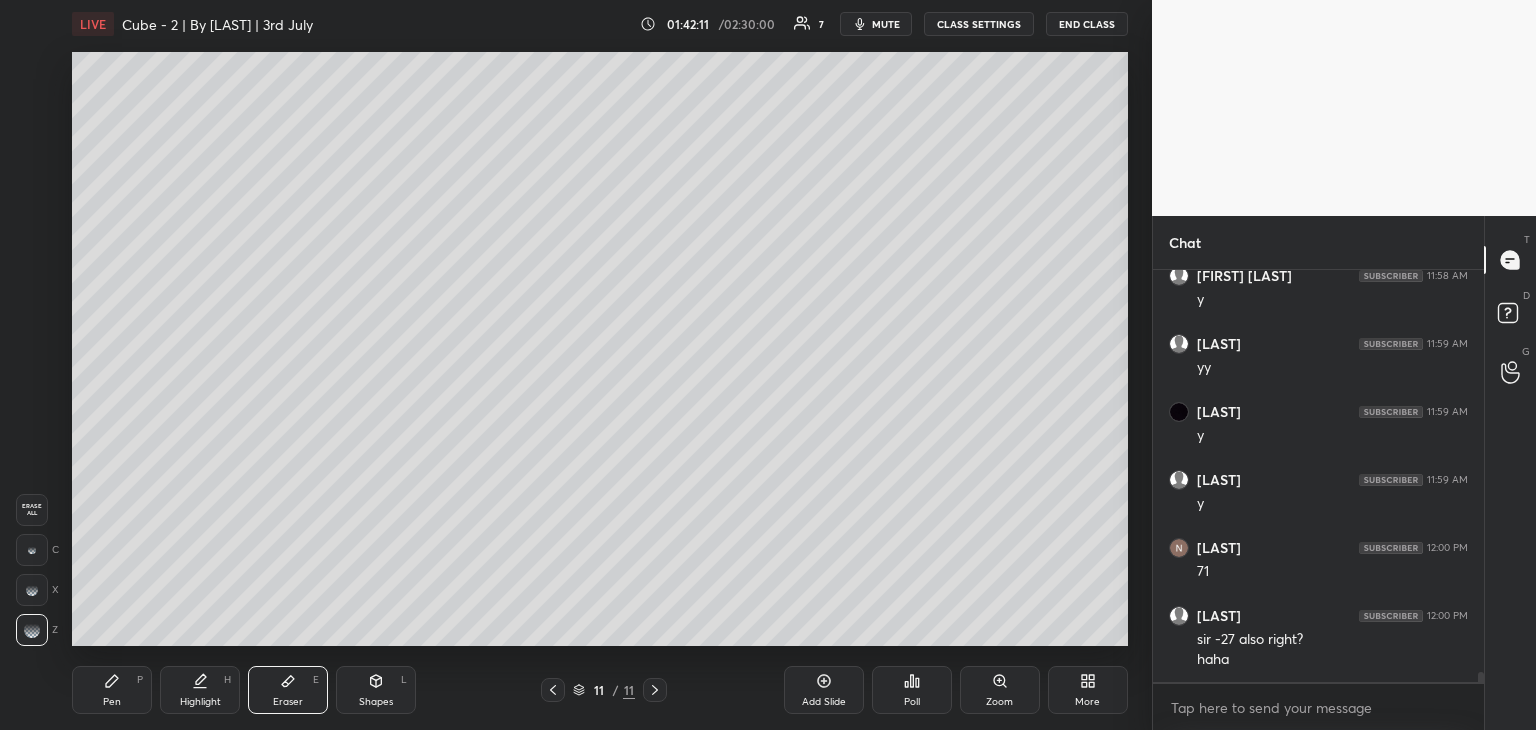 click at bounding box center (32, 550) 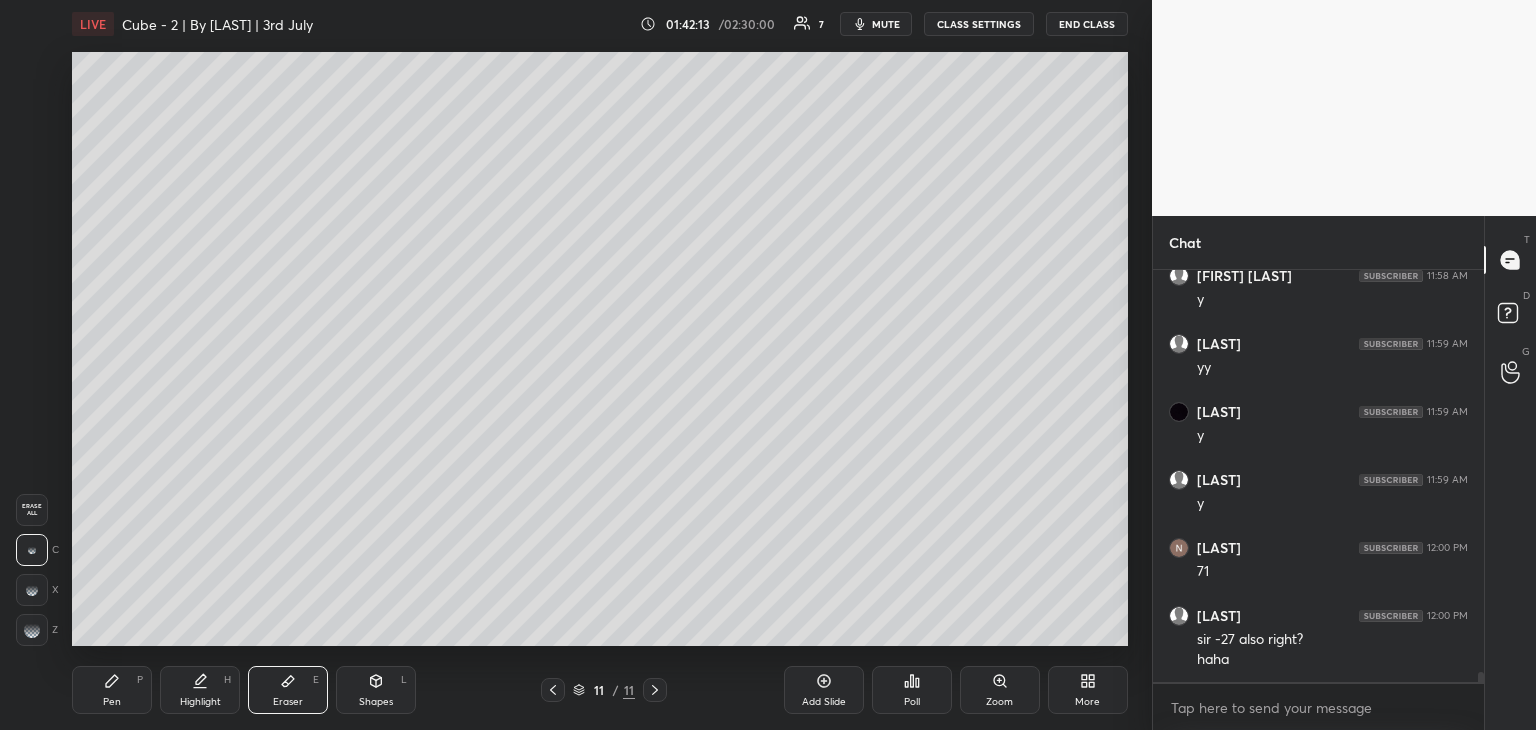 drag, startPoint x: 105, startPoint y: 706, endPoint x: 119, endPoint y: 688, distance: 22.803509 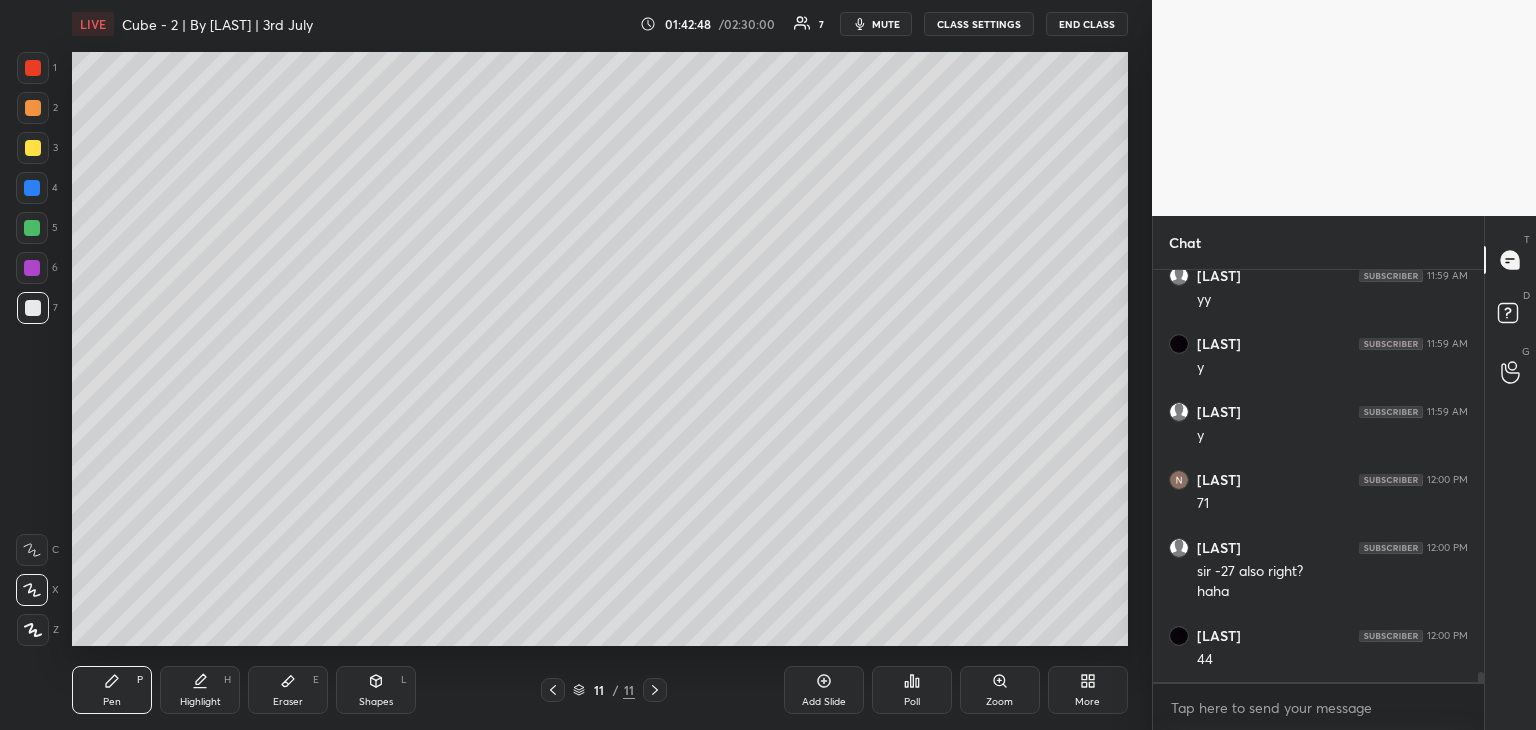 scroll, scrollTop: 17202, scrollLeft: 0, axis: vertical 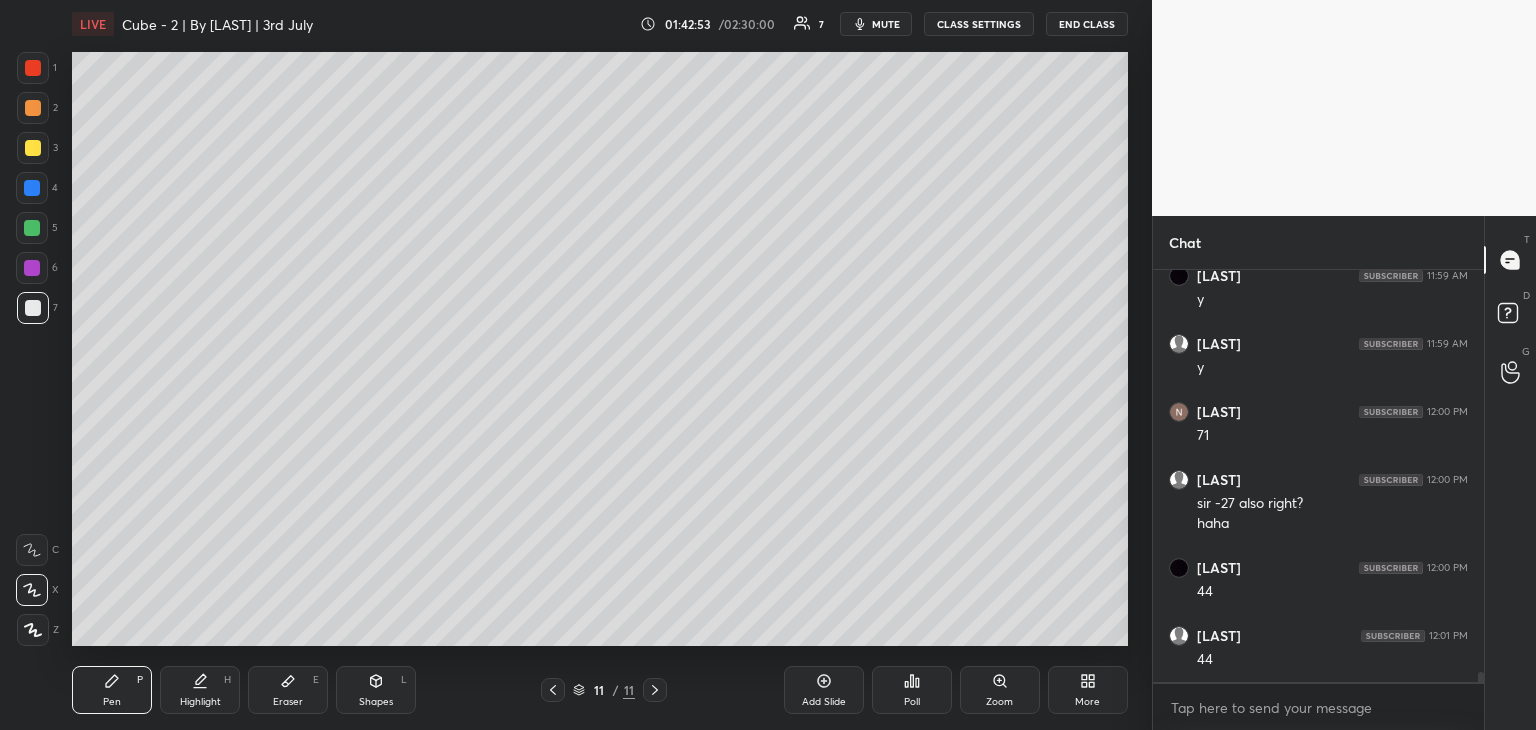 click on "Eraser E" at bounding box center [288, 690] 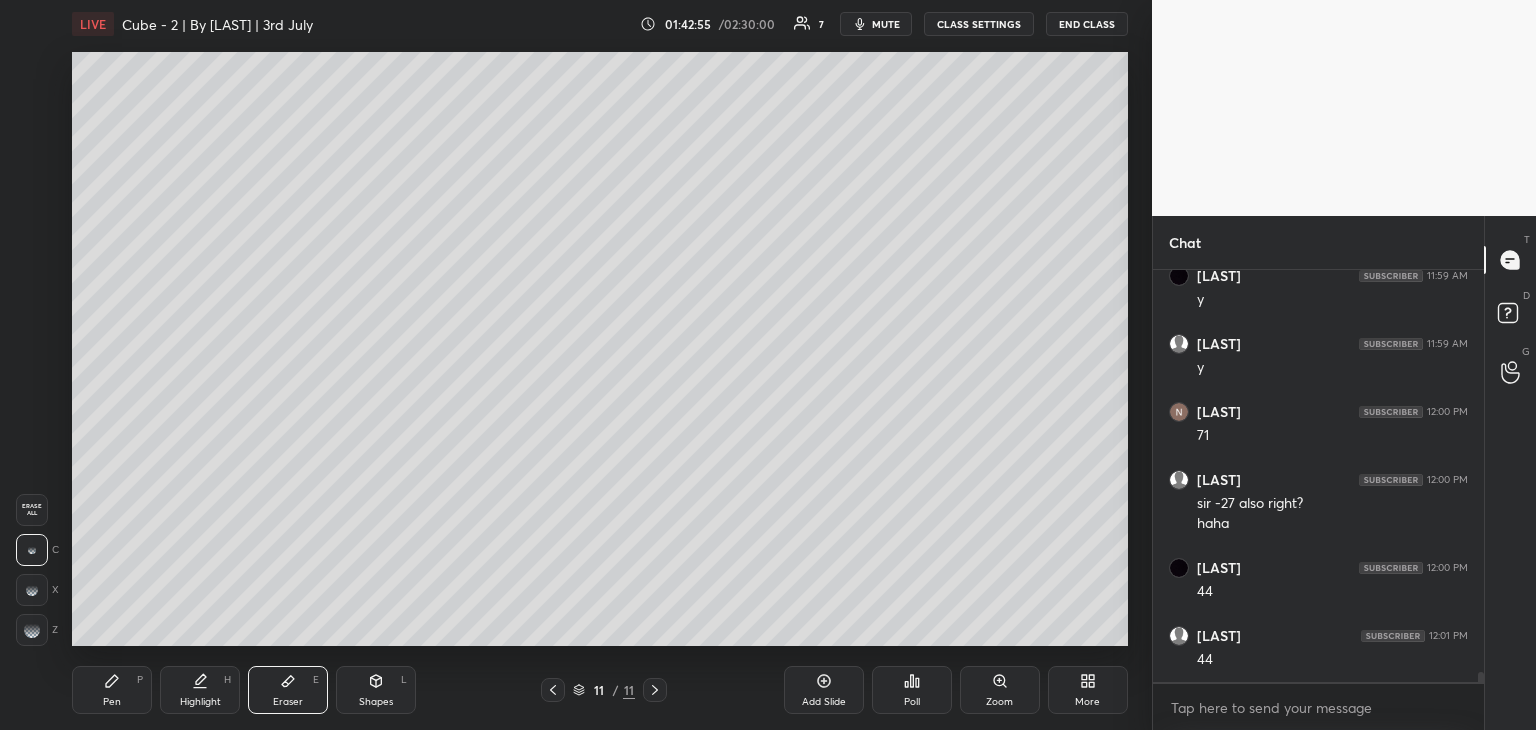 click 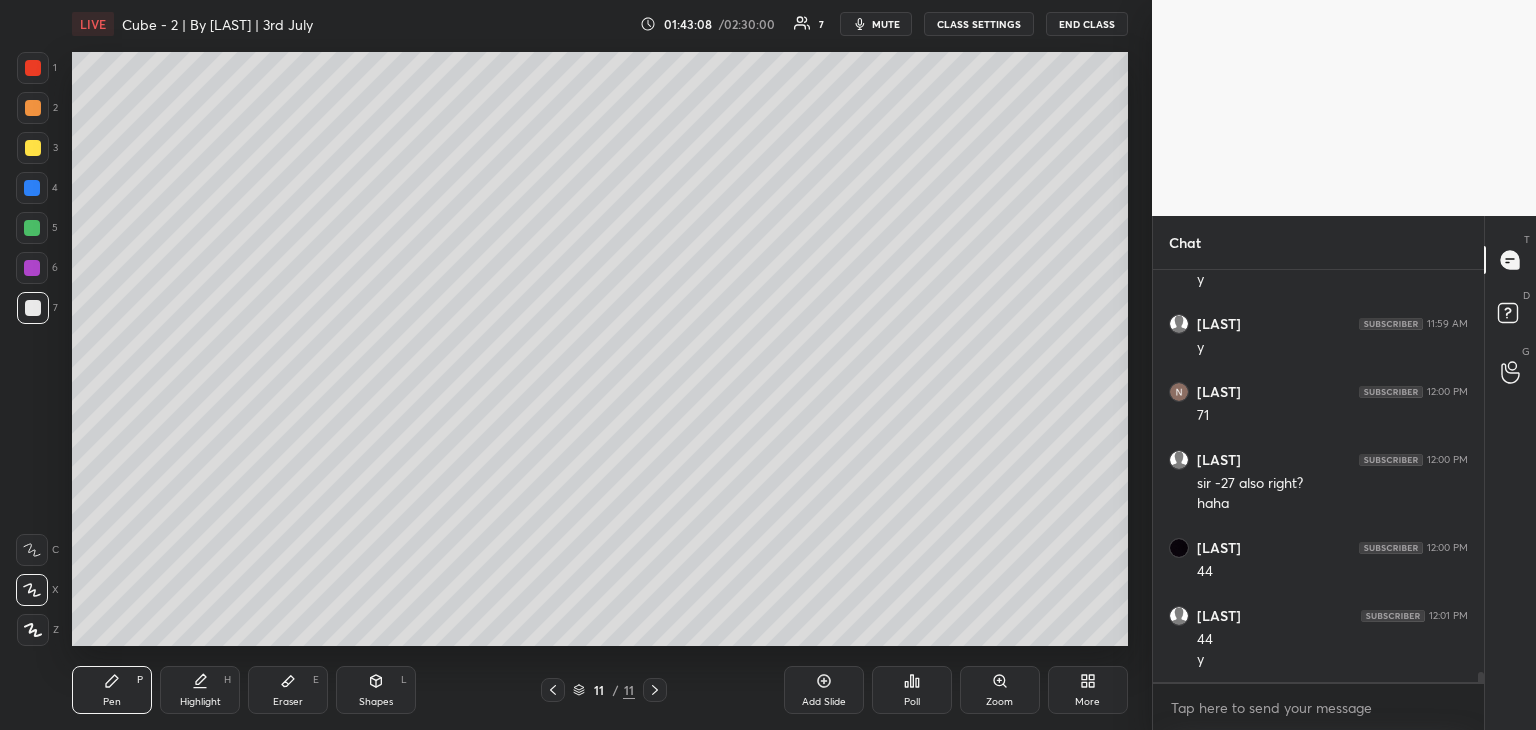 scroll, scrollTop: 17290, scrollLeft: 0, axis: vertical 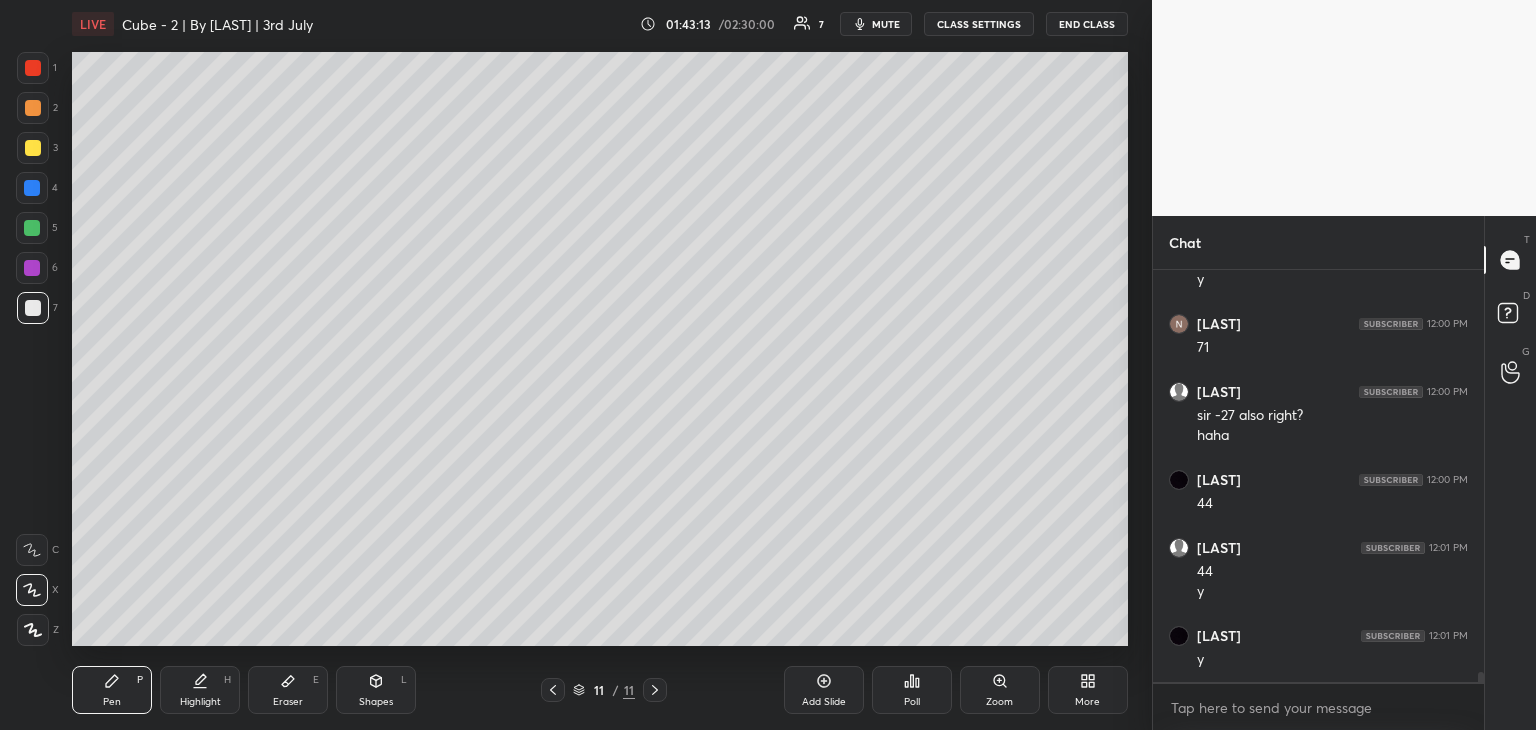 click at bounding box center (32, 228) 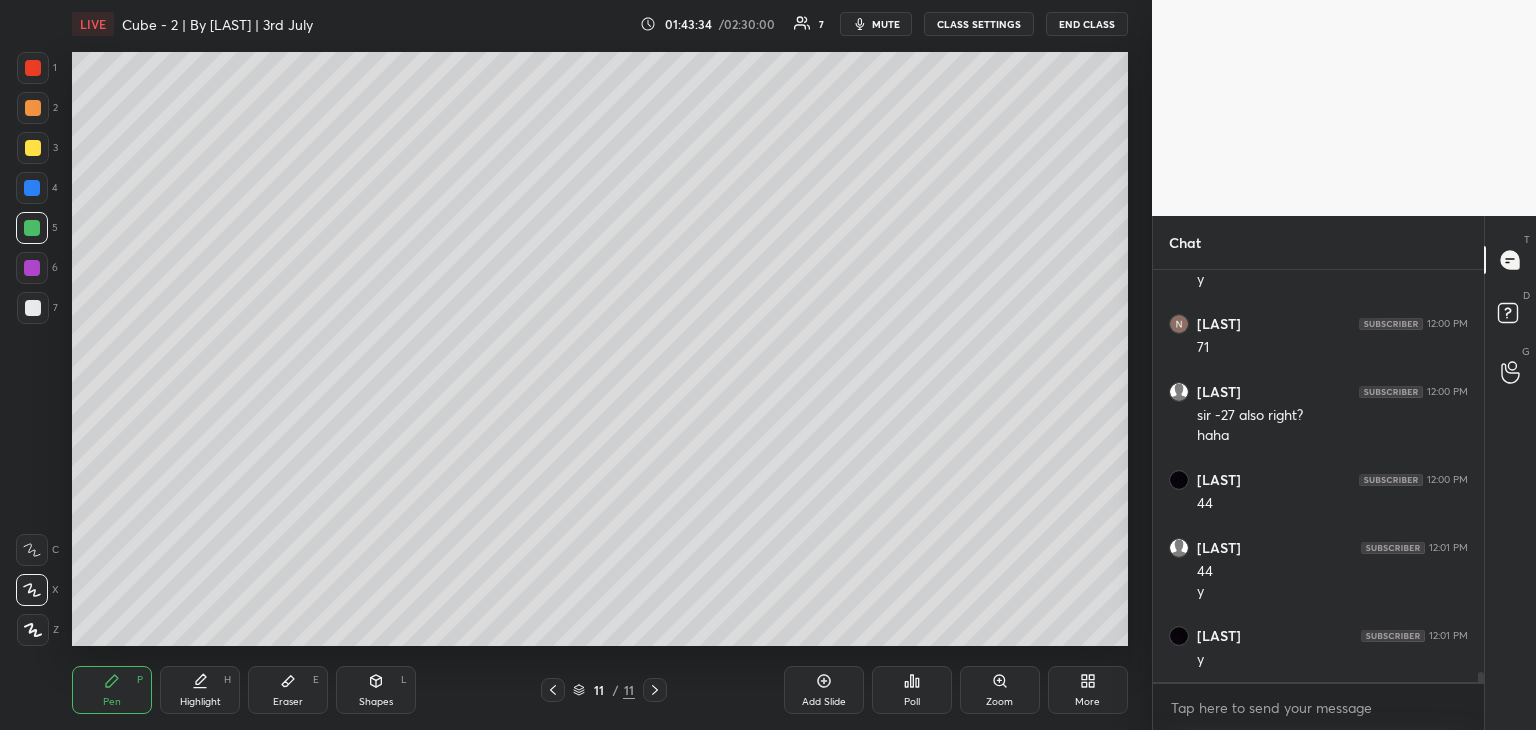 click at bounding box center [32, 188] 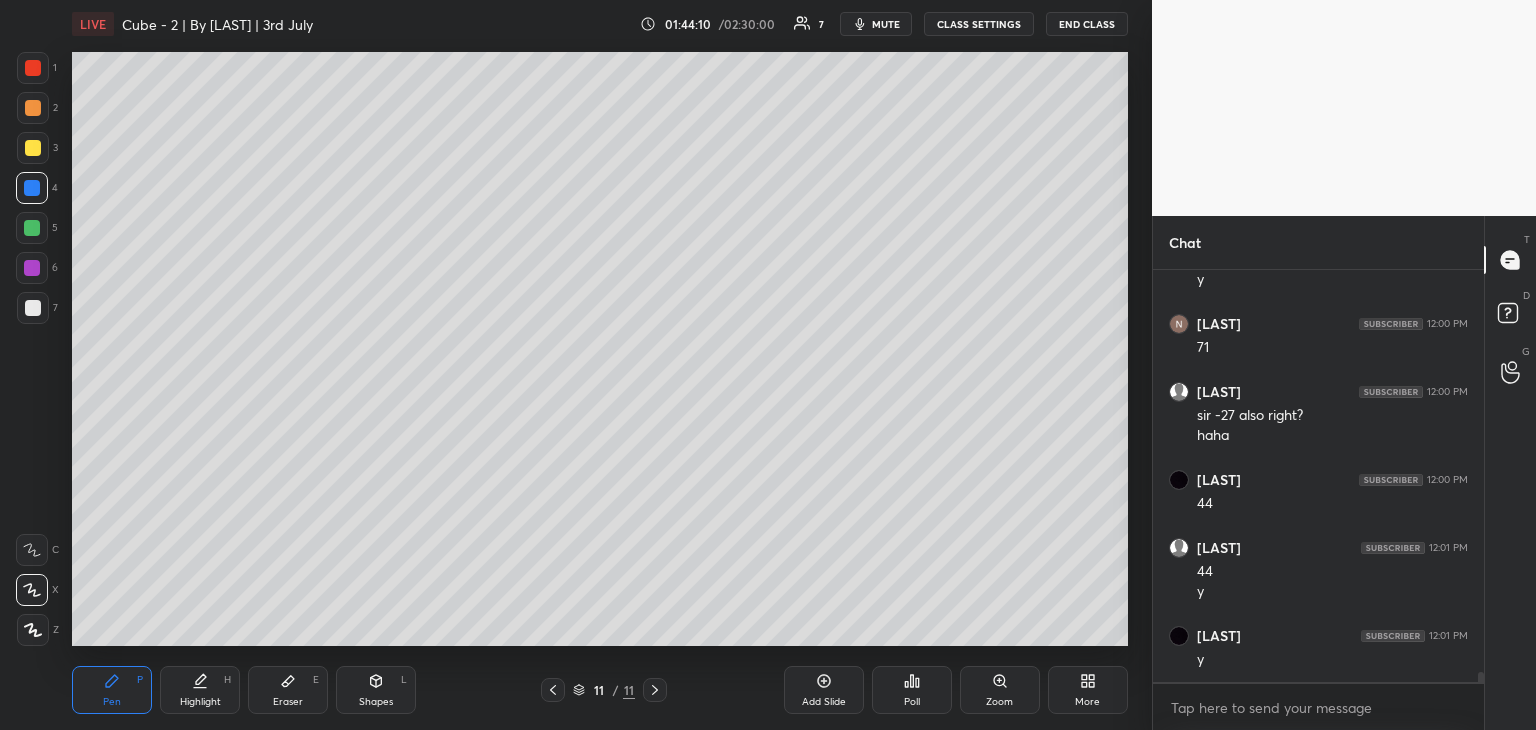 click at bounding box center (33, 148) 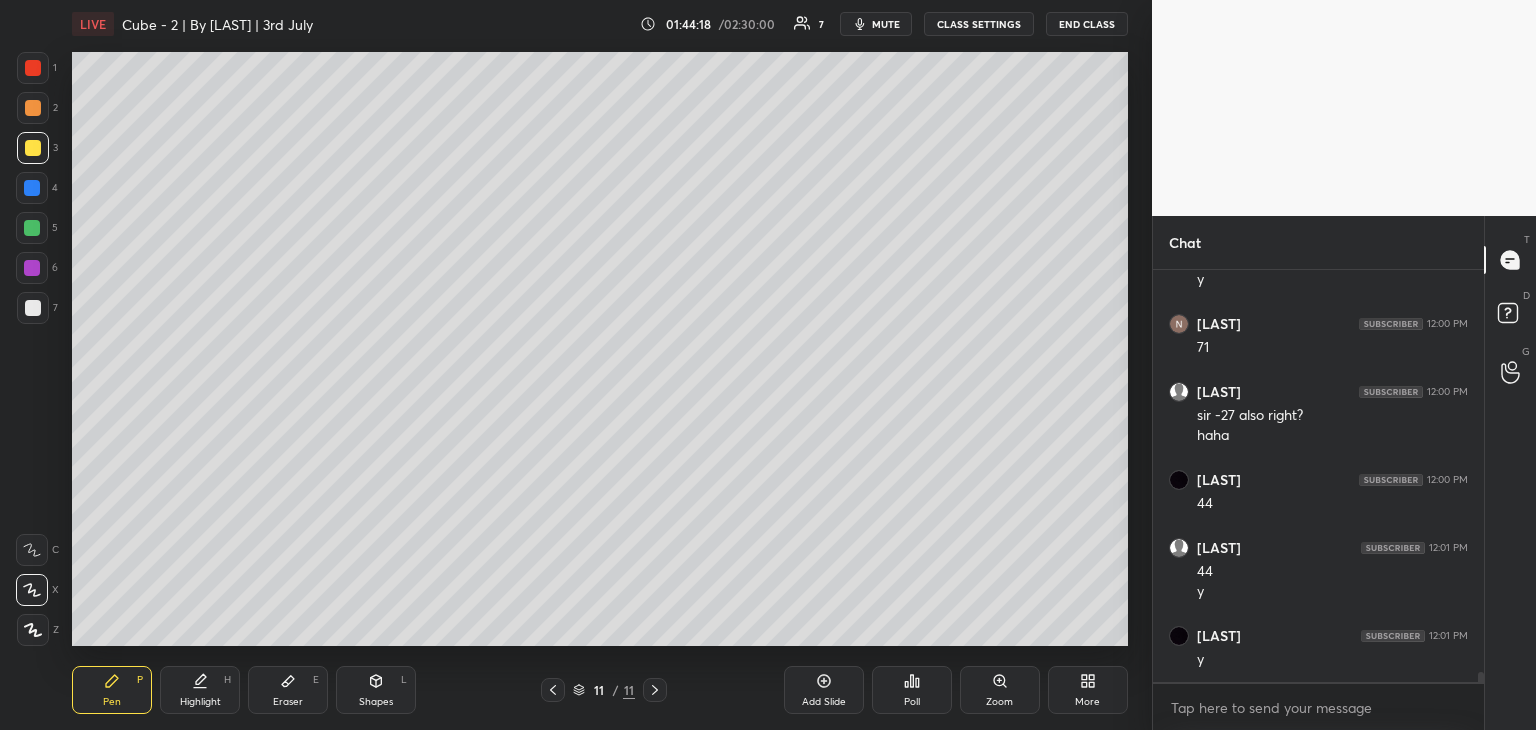 click at bounding box center (33, 68) 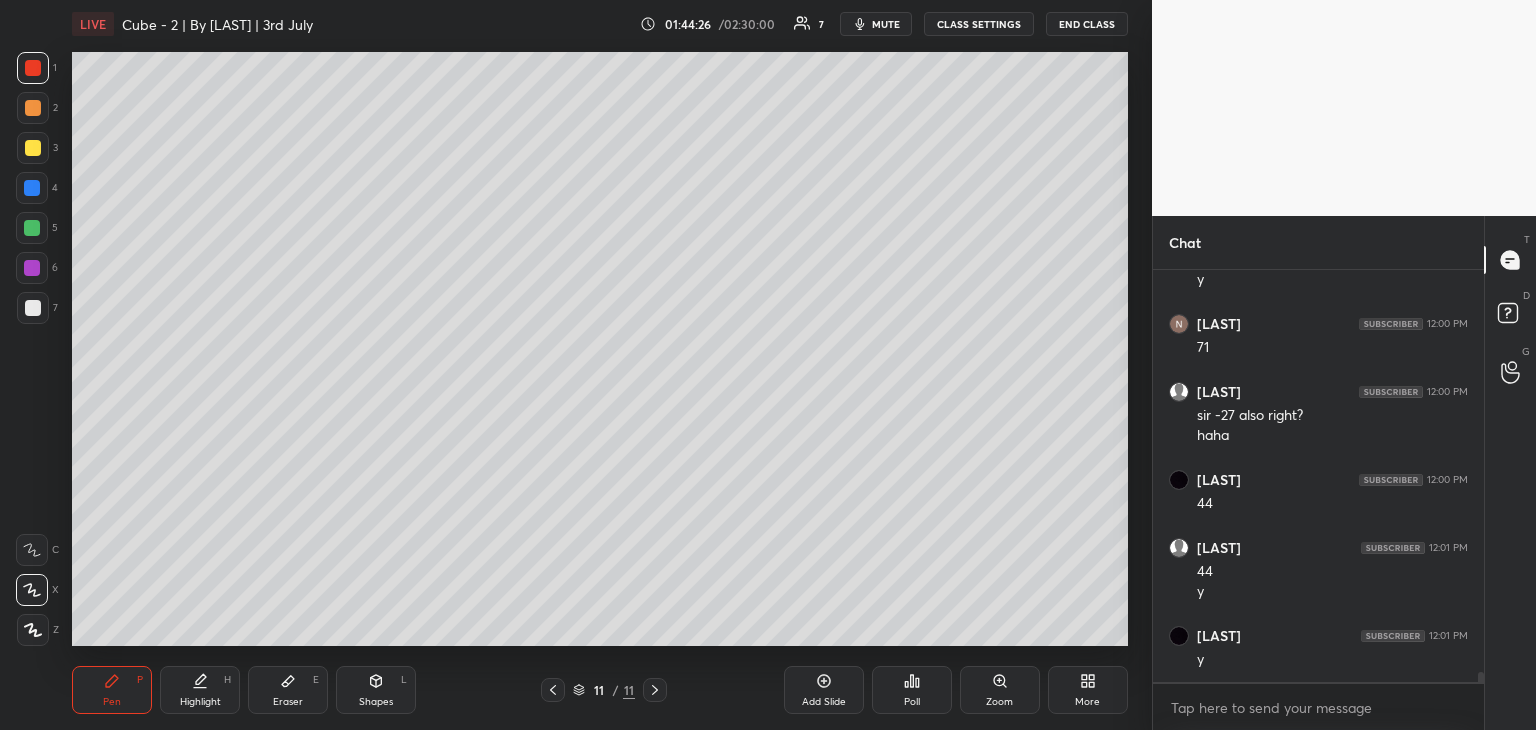 drag, startPoint x: 276, startPoint y: 713, endPoint x: 301, endPoint y: 676, distance: 44.65423 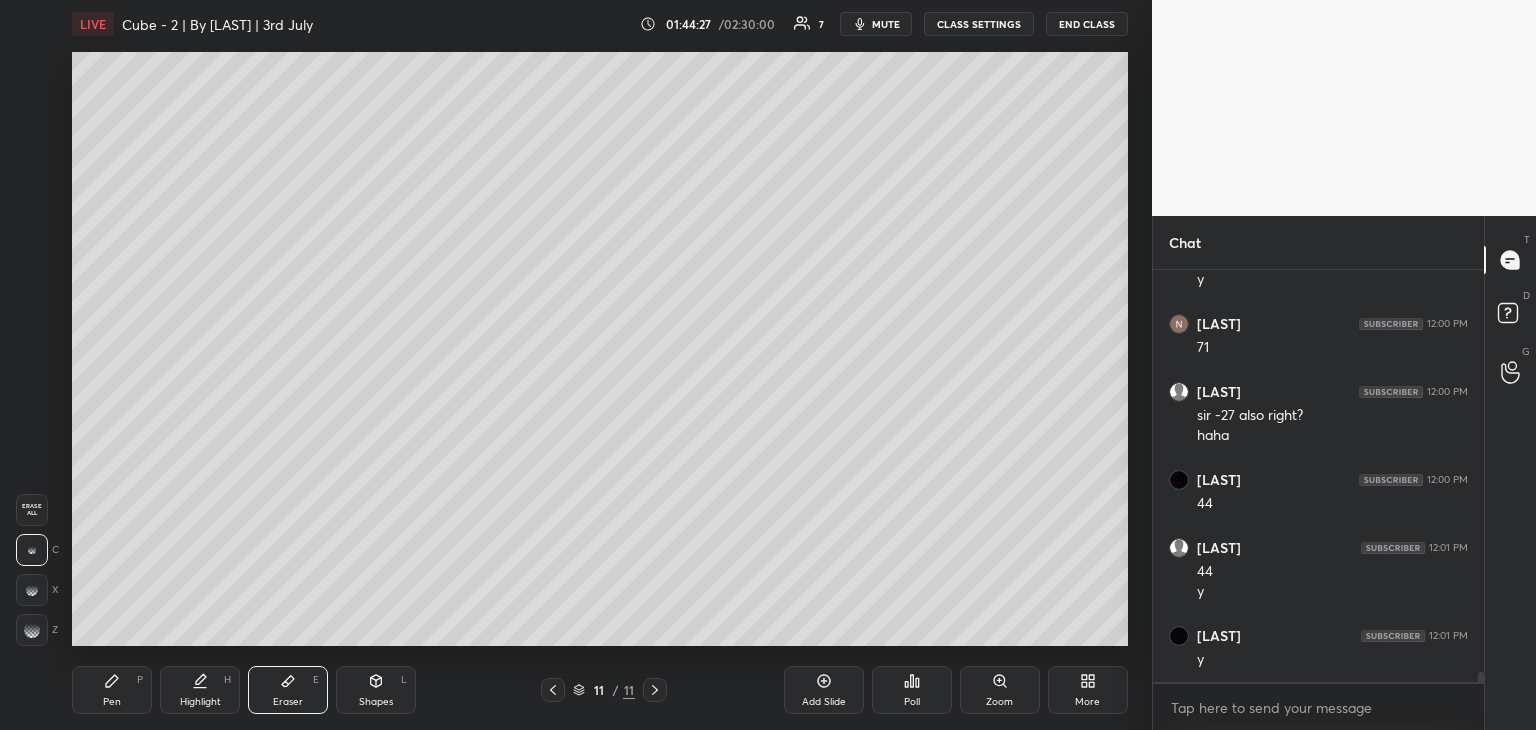 scroll, scrollTop: 17358, scrollLeft: 0, axis: vertical 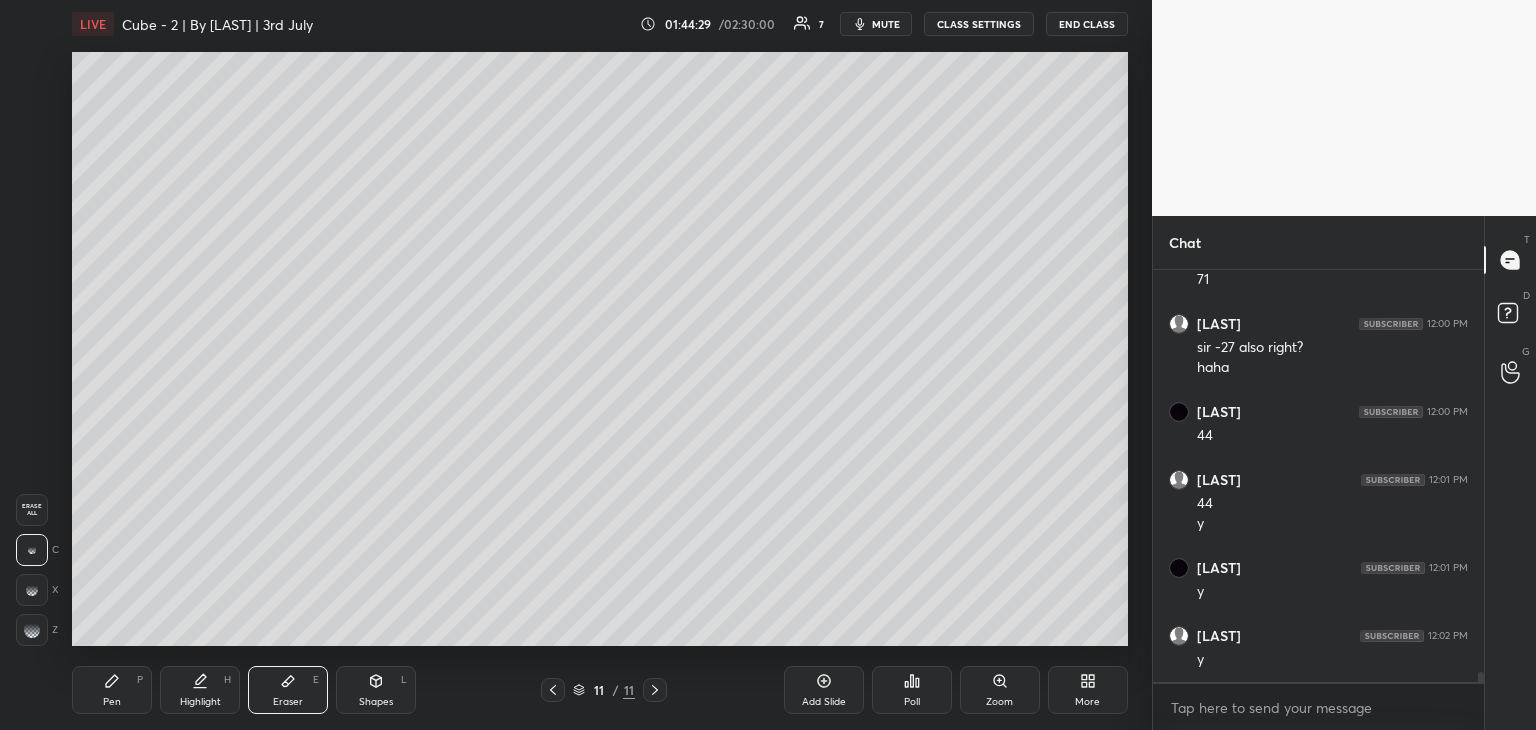 click on "Pen" at bounding box center (112, 702) 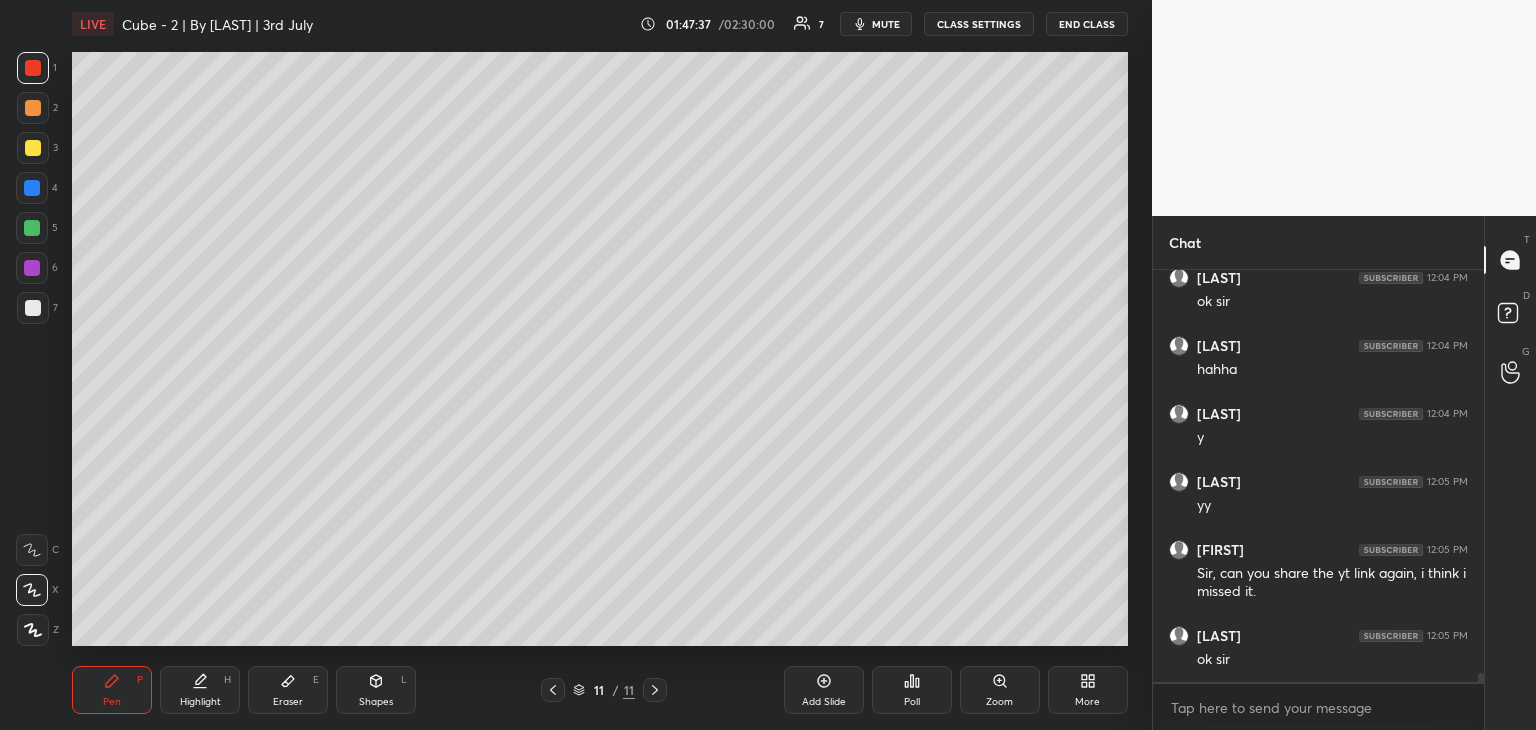 scroll, scrollTop: 17988, scrollLeft: 0, axis: vertical 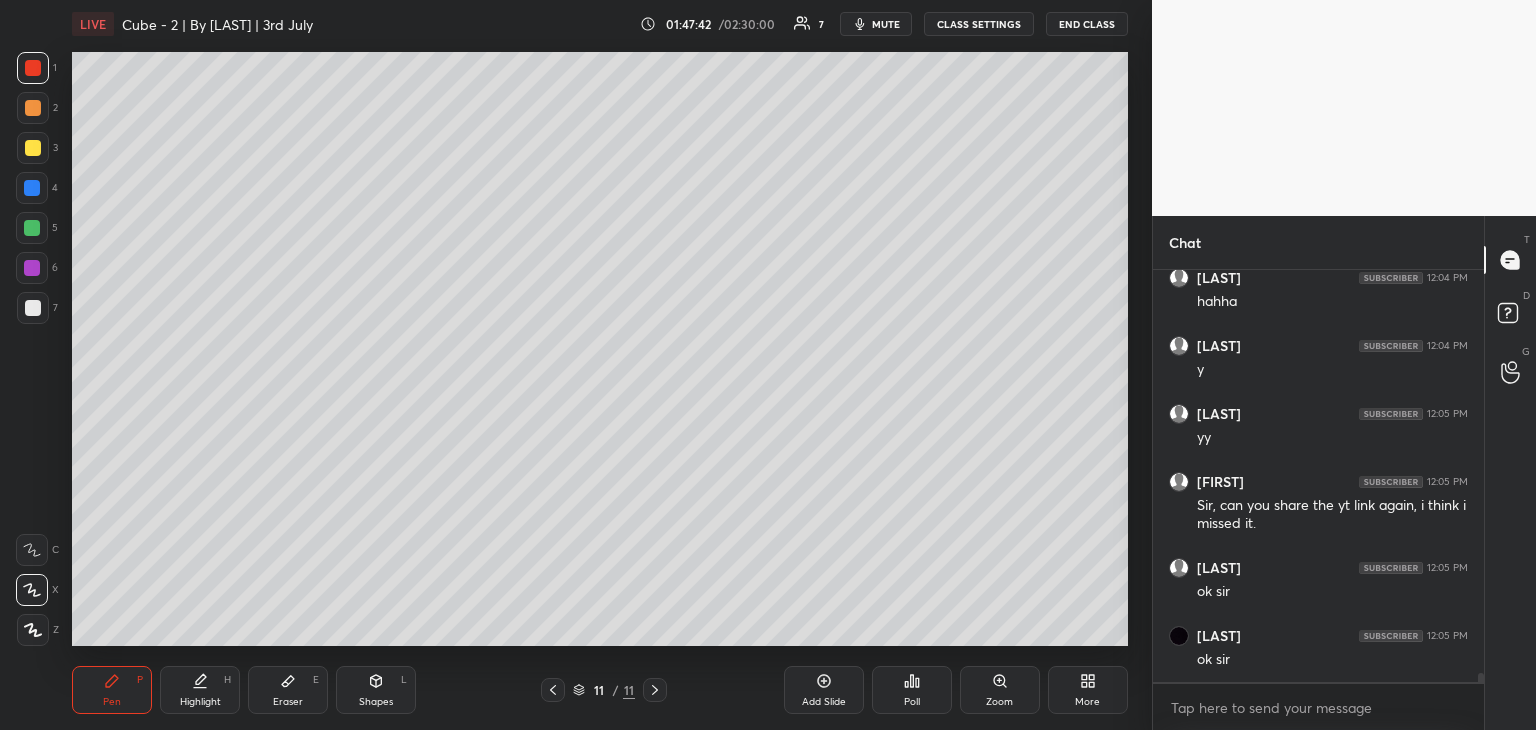 click at bounding box center (33, 148) 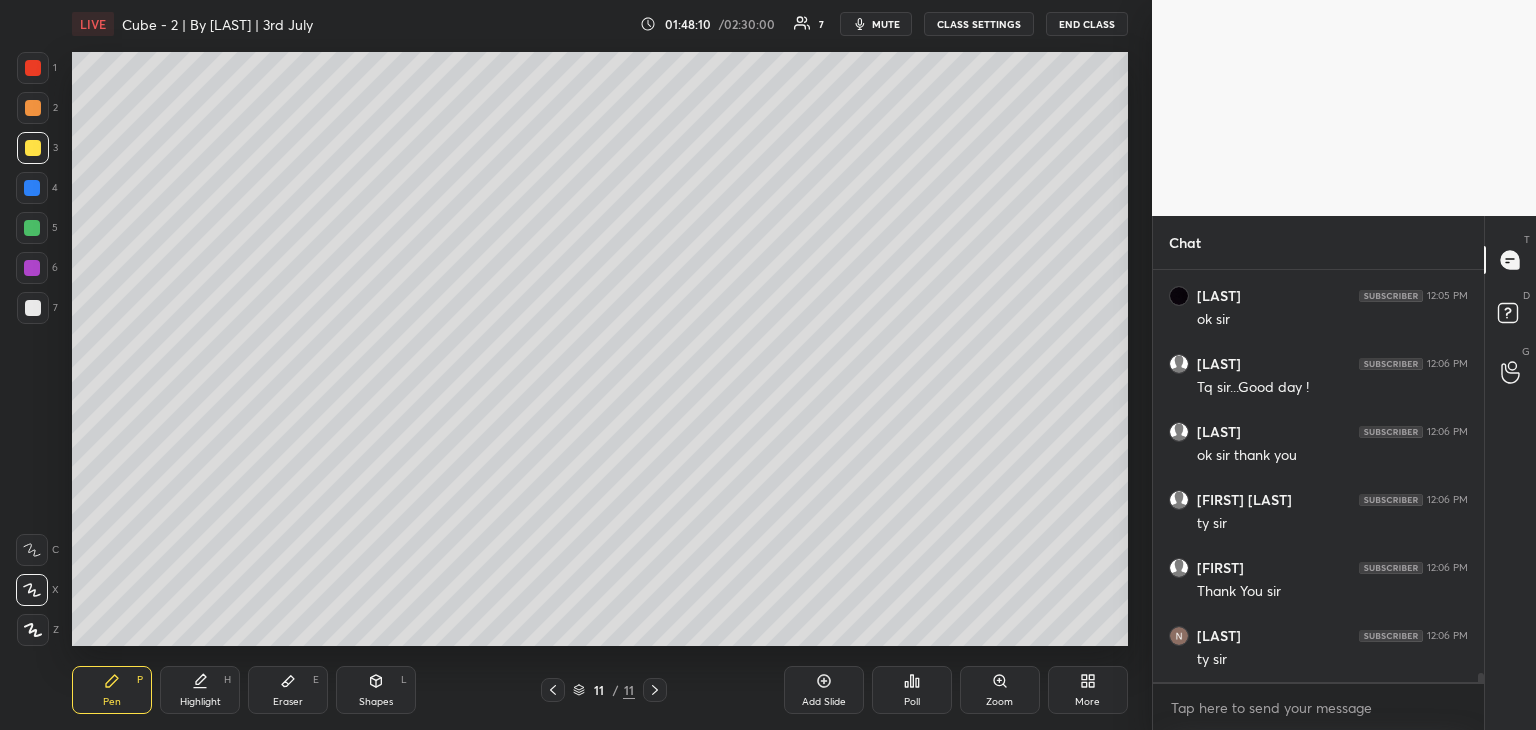 scroll, scrollTop: 18396, scrollLeft: 0, axis: vertical 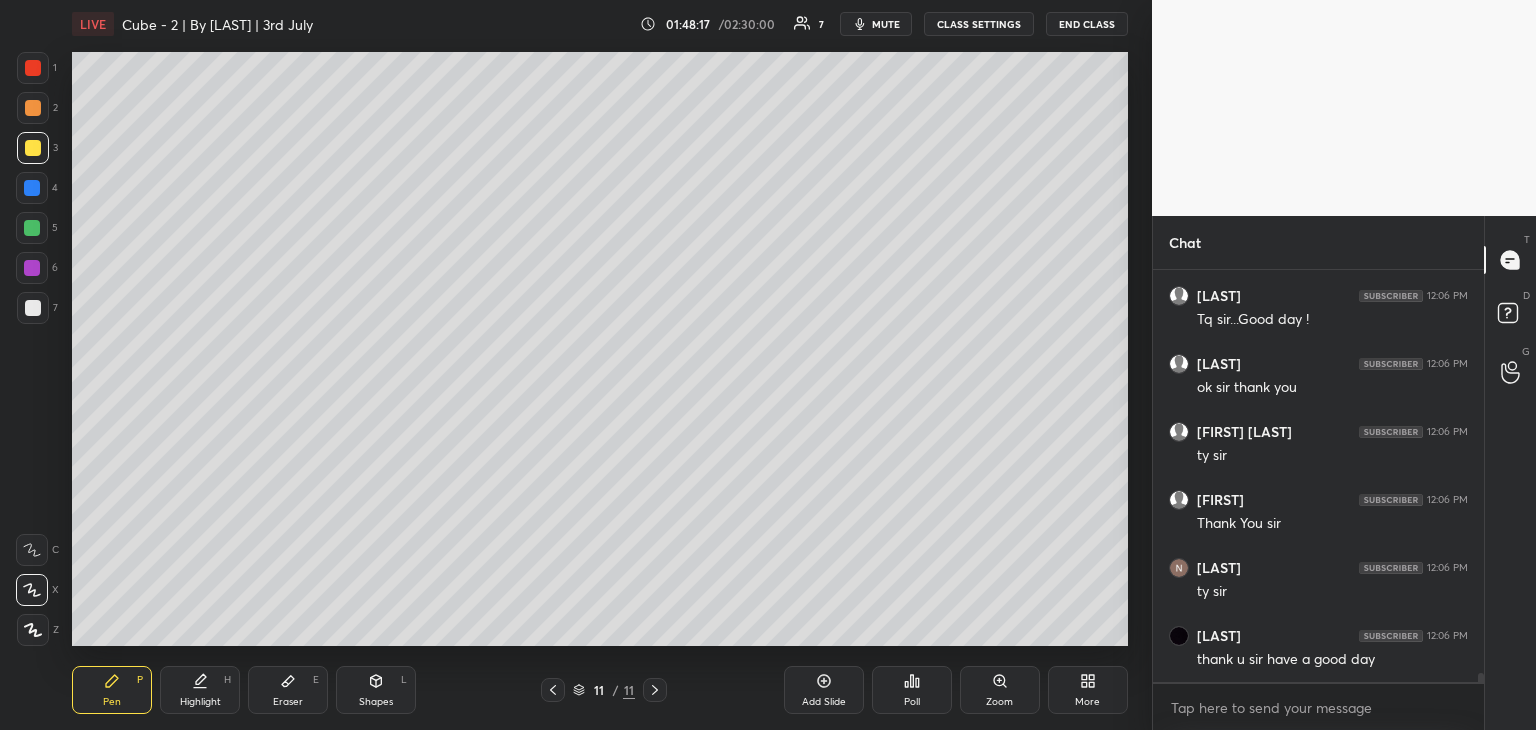 click on "END CLASS" at bounding box center (1087, 24) 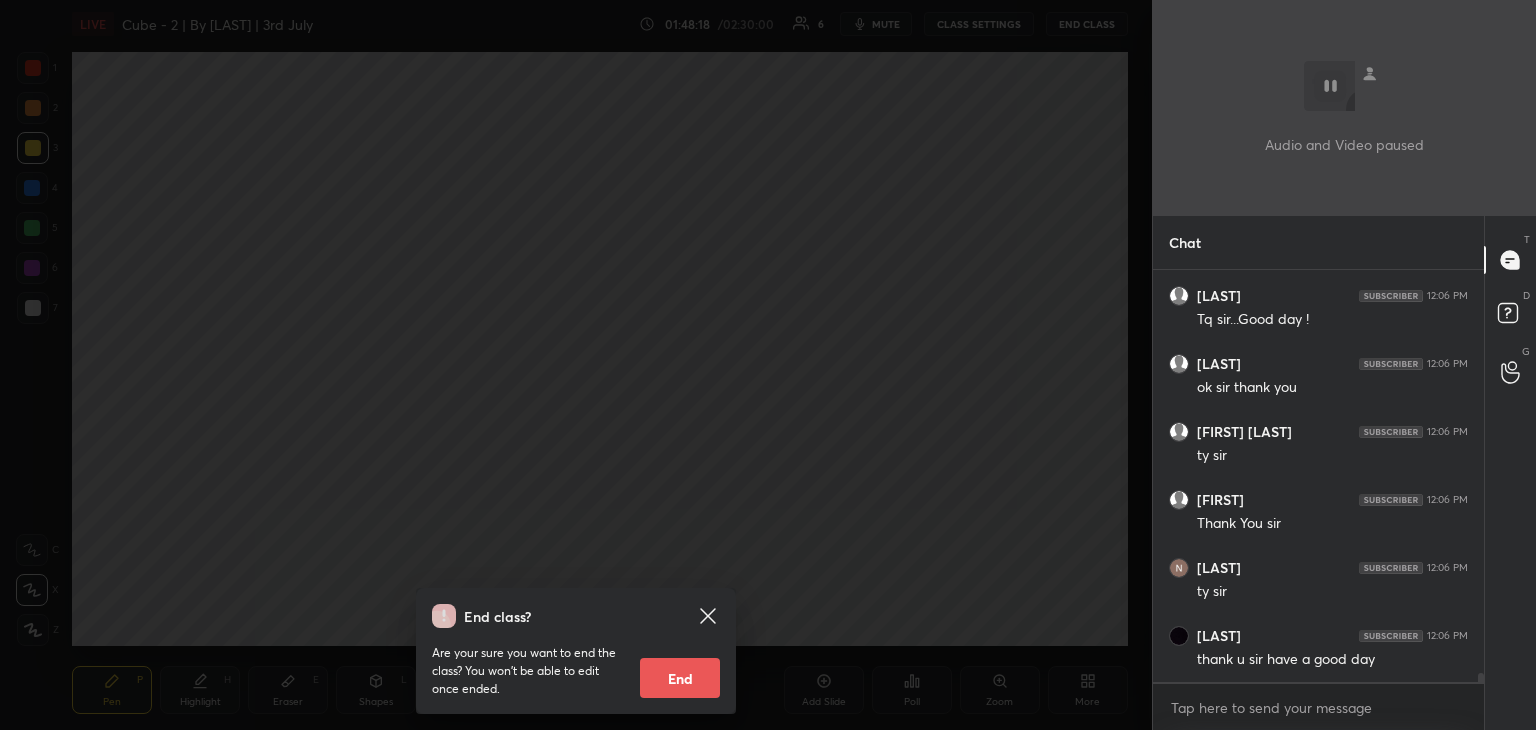 drag, startPoint x: 684, startPoint y: 676, endPoint x: 700, endPoint y: 673, distance: 16.27882 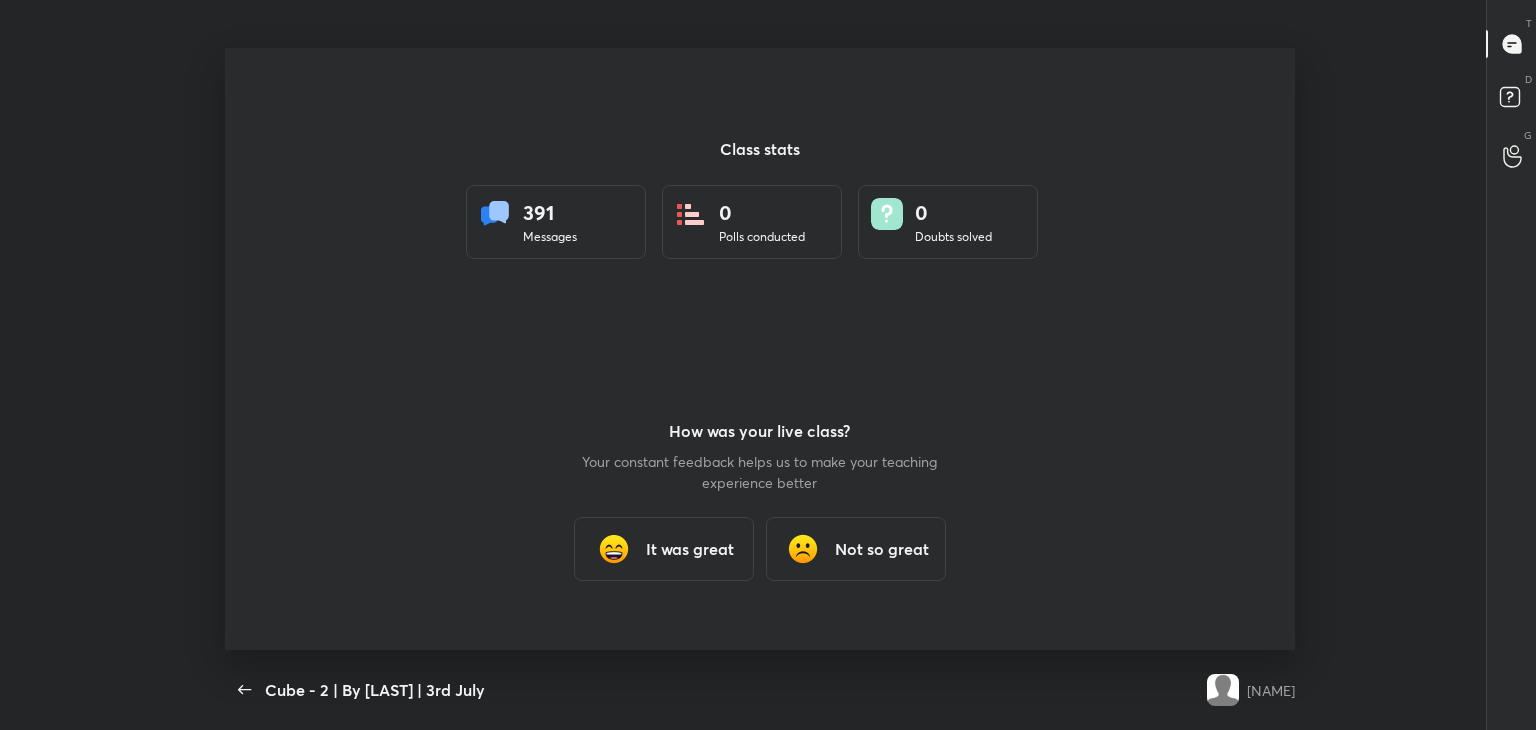 scroll, scrollTop: 99397, scrollLeft: 98792, axis: both 